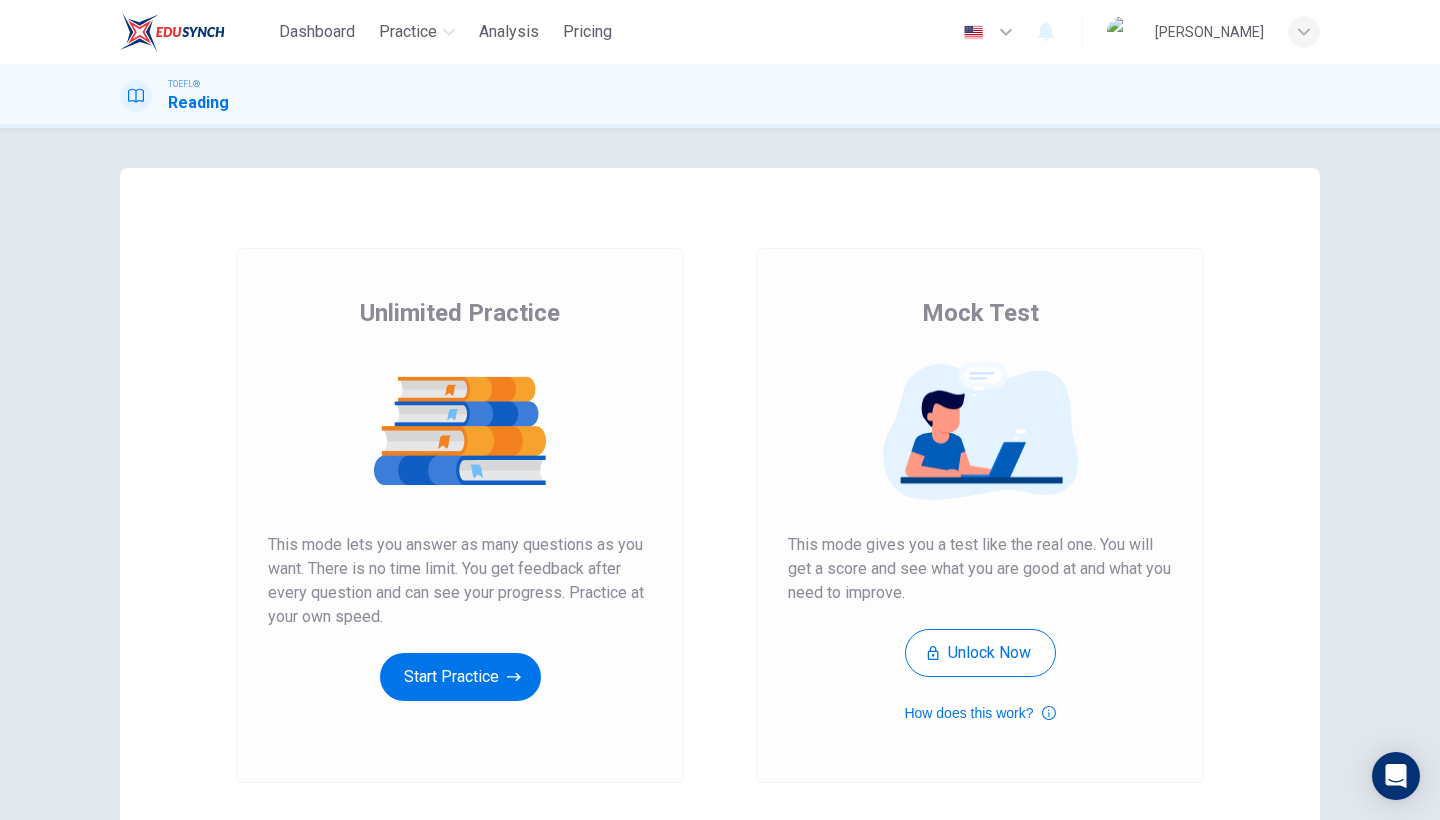 scroll, scrollTop: 0, scrollLeft: 0, axis: both 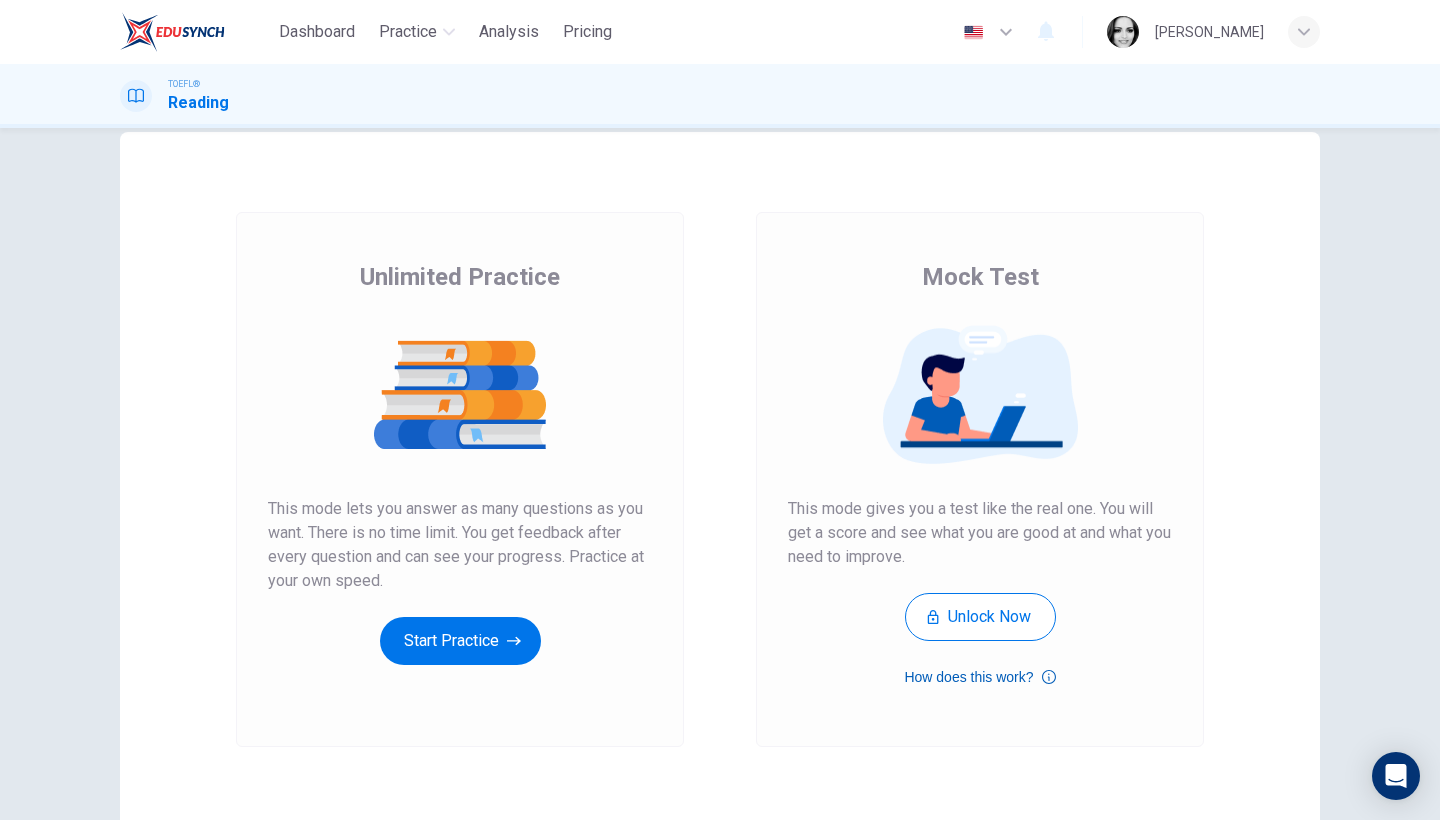 click on "How does this work?" at bounding box center (979, 677) 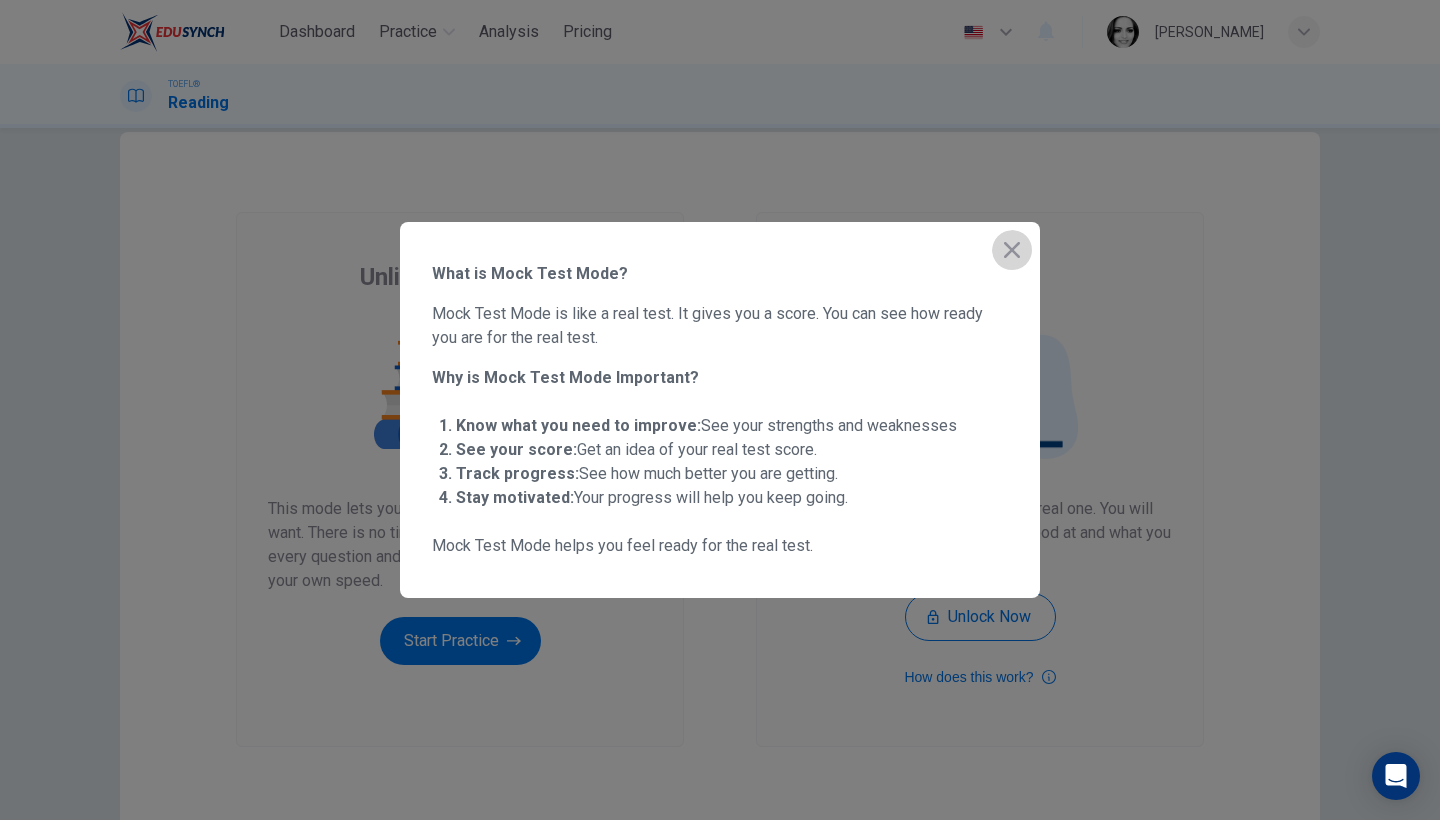 click 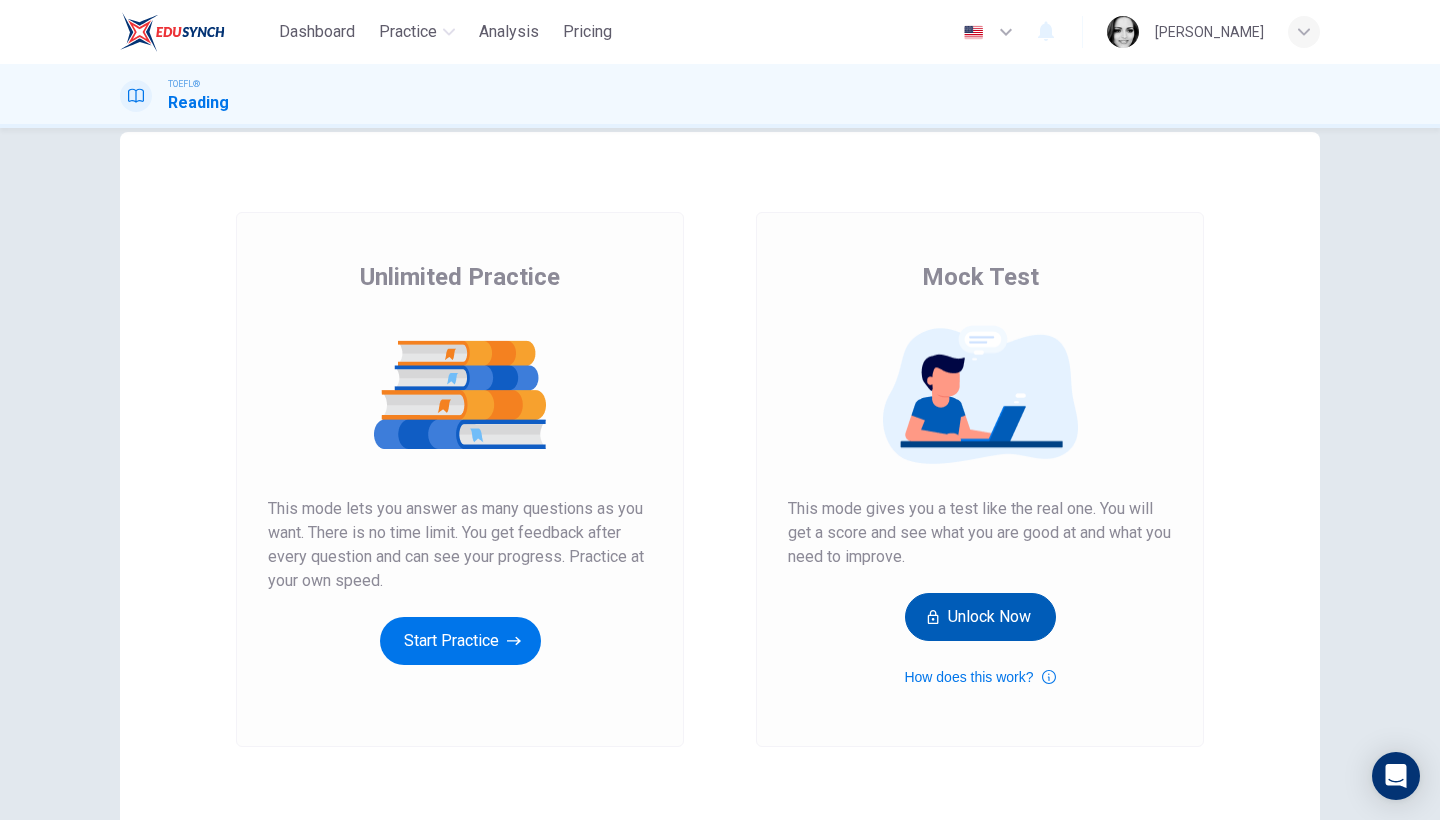 click on "Unlock Now" at bounding box center (980, 617) 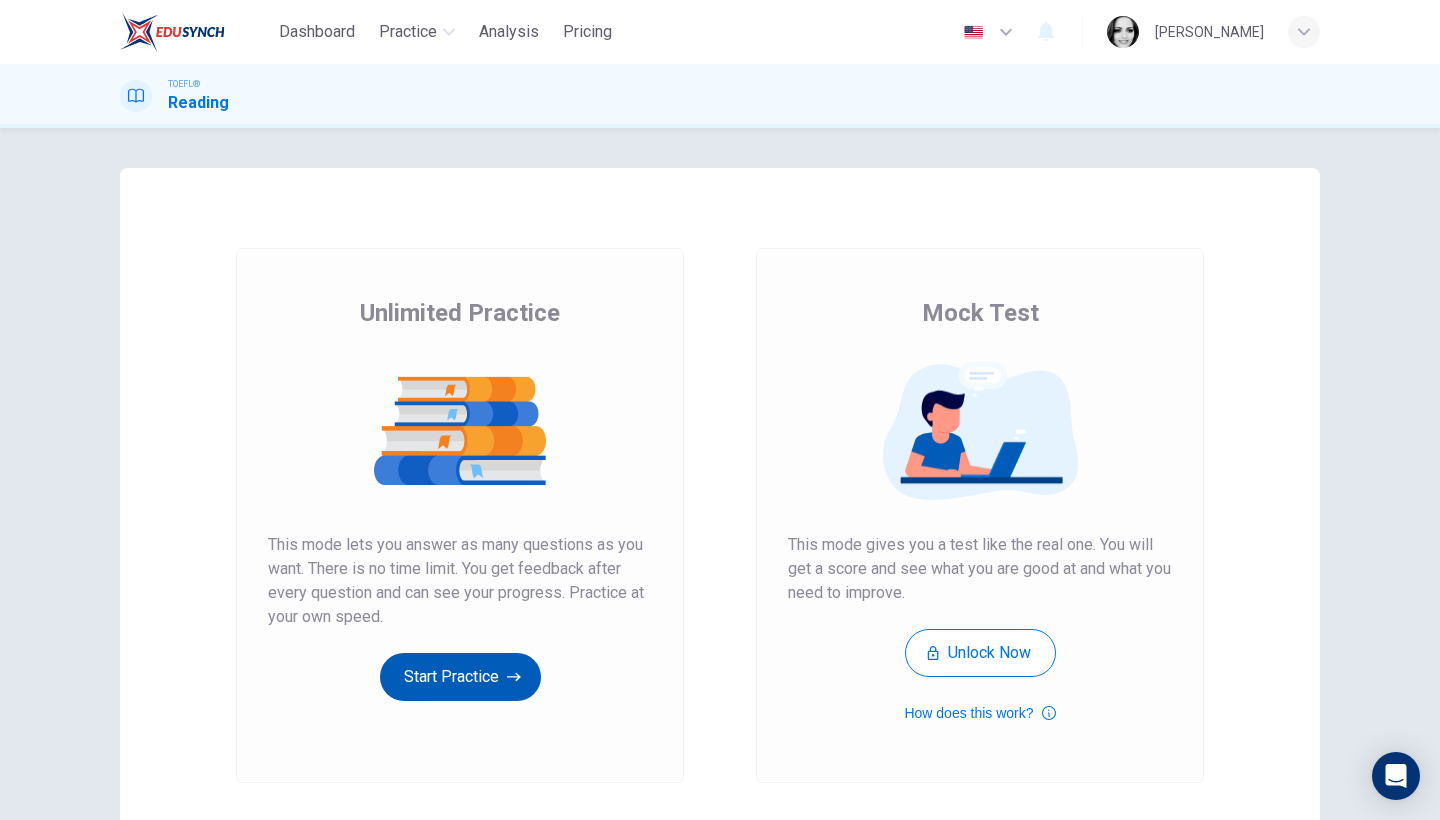 scroll, scrollTop: 0, scrollLeft: 0, axis: both 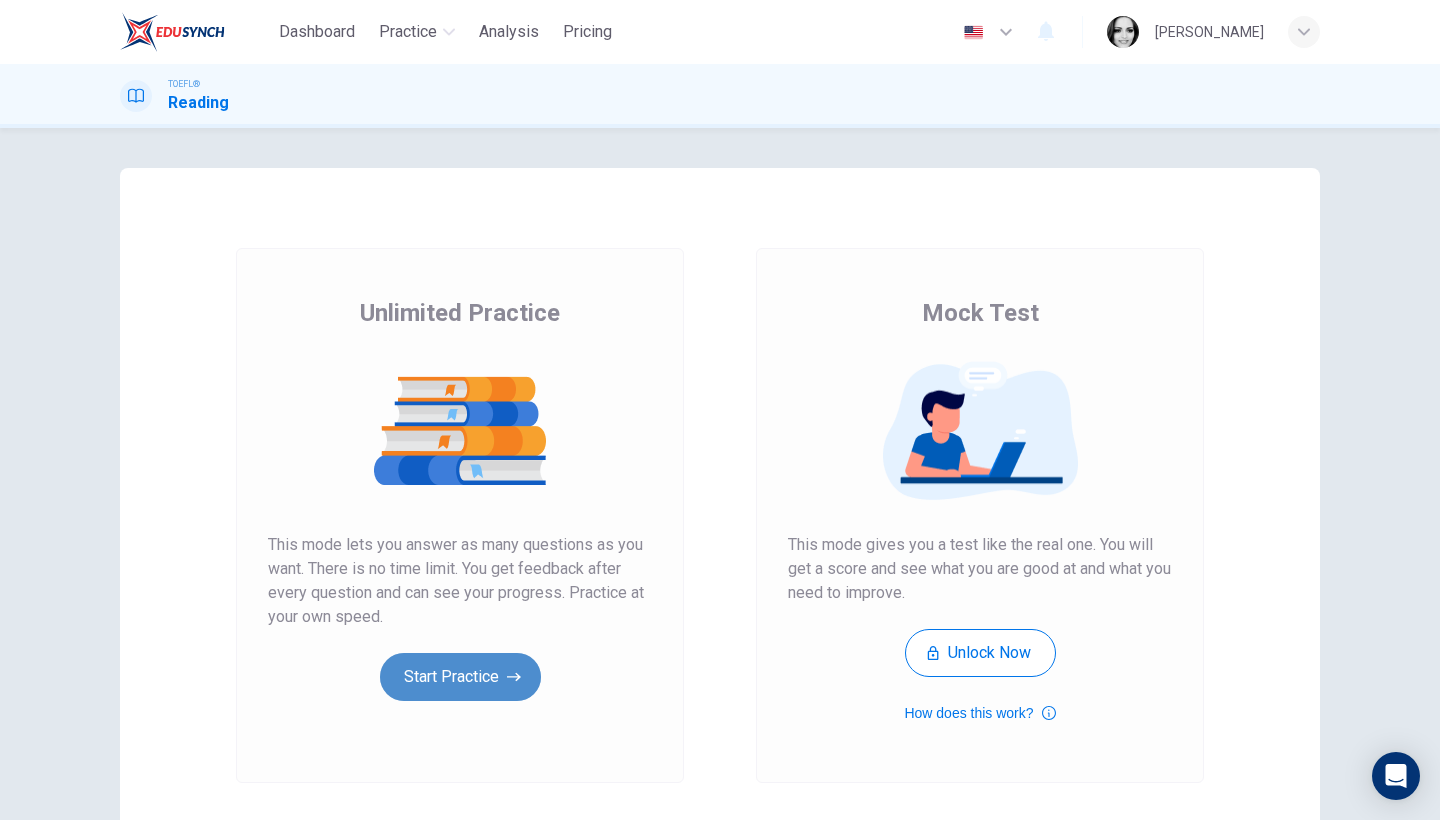 click on "Start Practice" at bounding box center (460, 677) 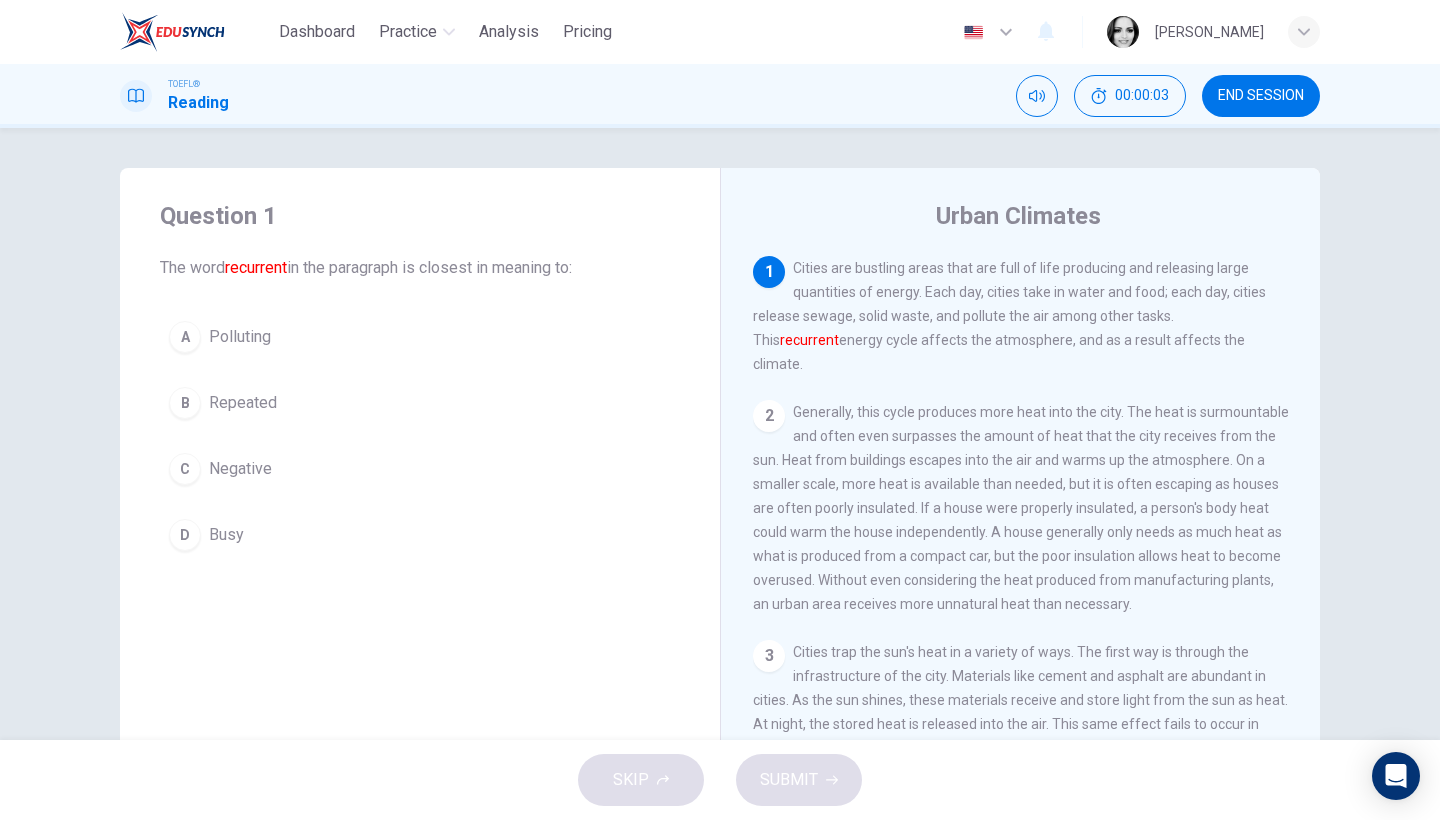 click on "B Repeated" at bounding box center (420, 403) 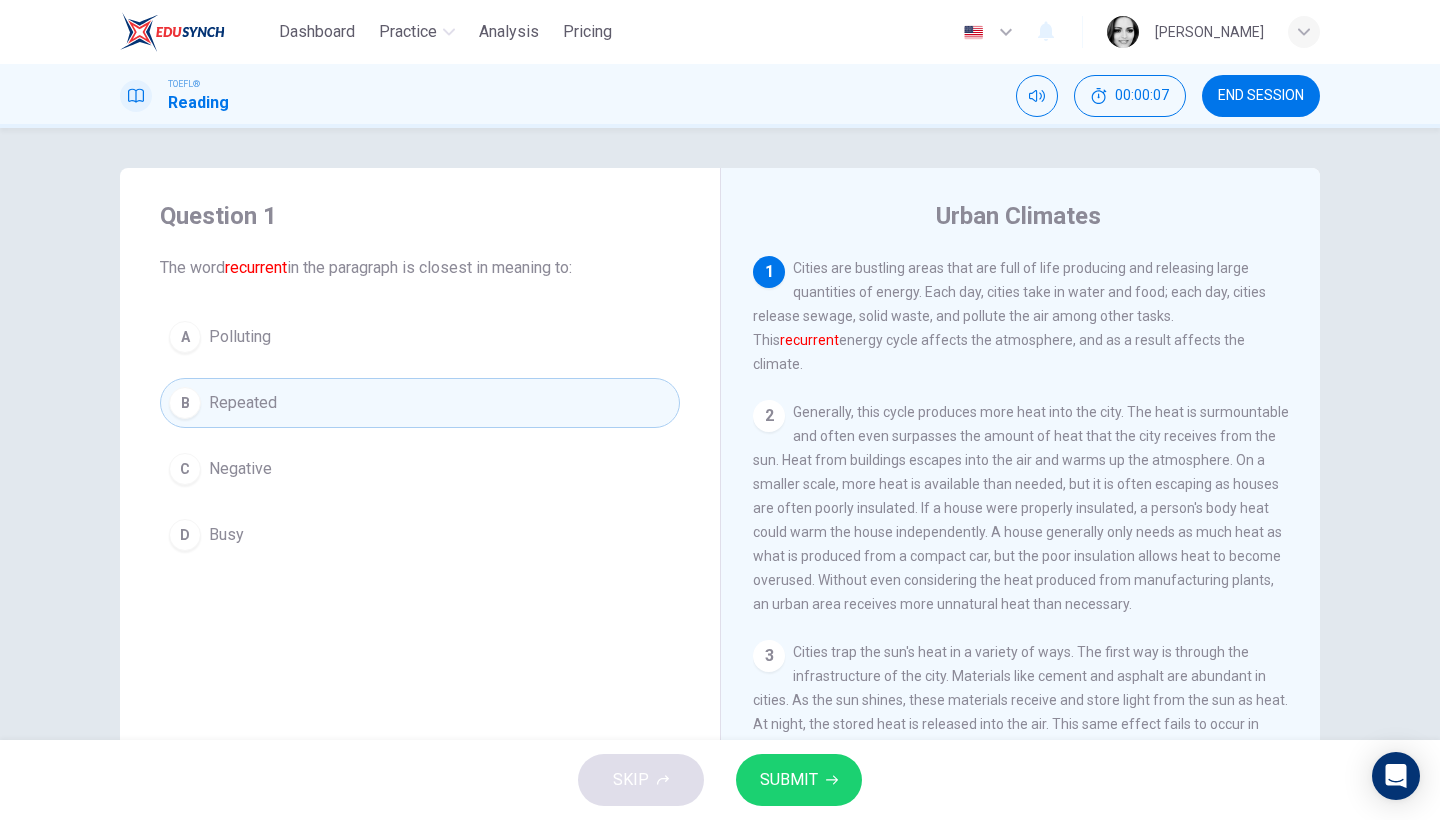click on "SUBMIT" at bounding box center (789, 780) 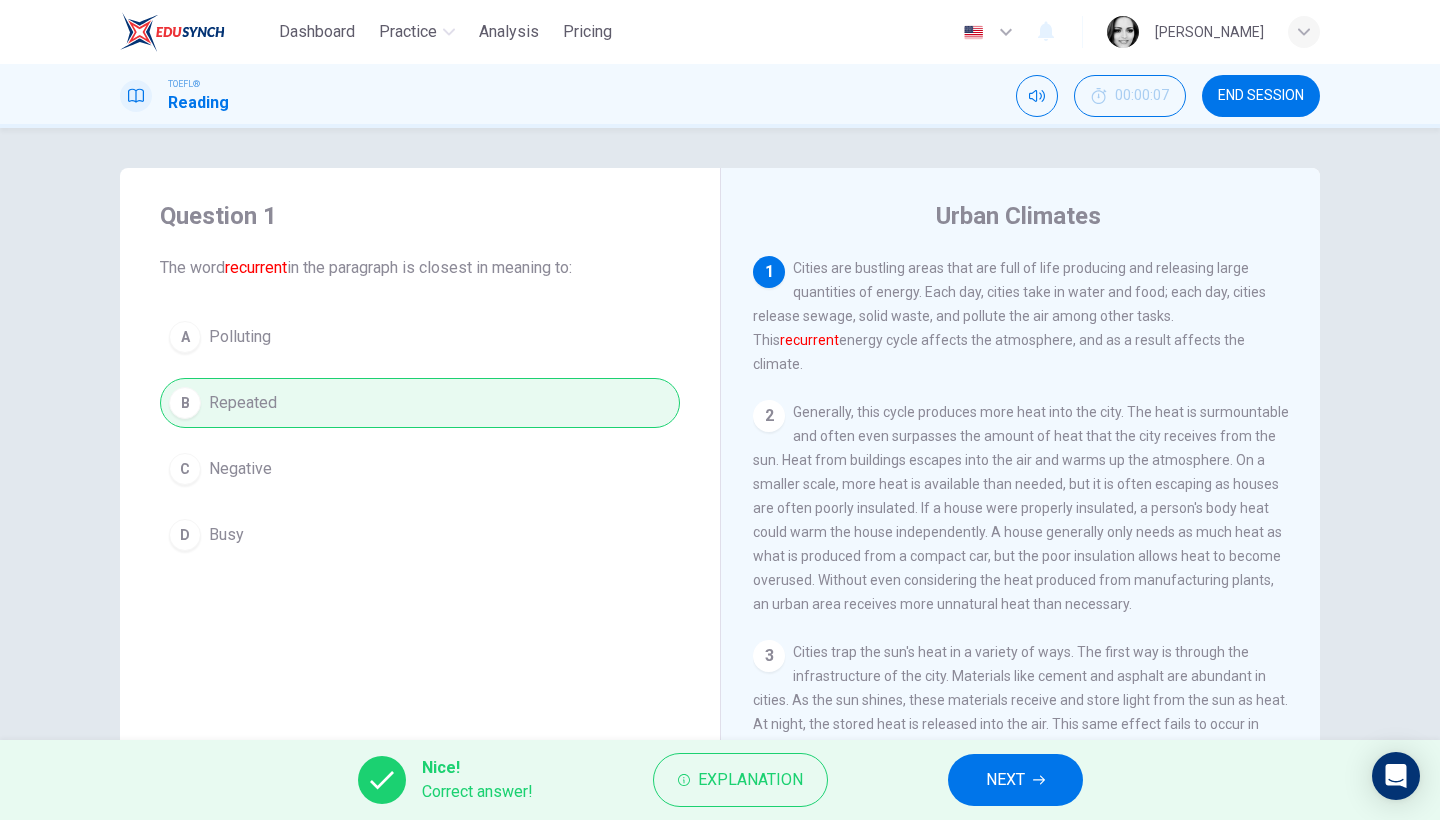 click on "NEXT" at bounding box center [1005, 780] 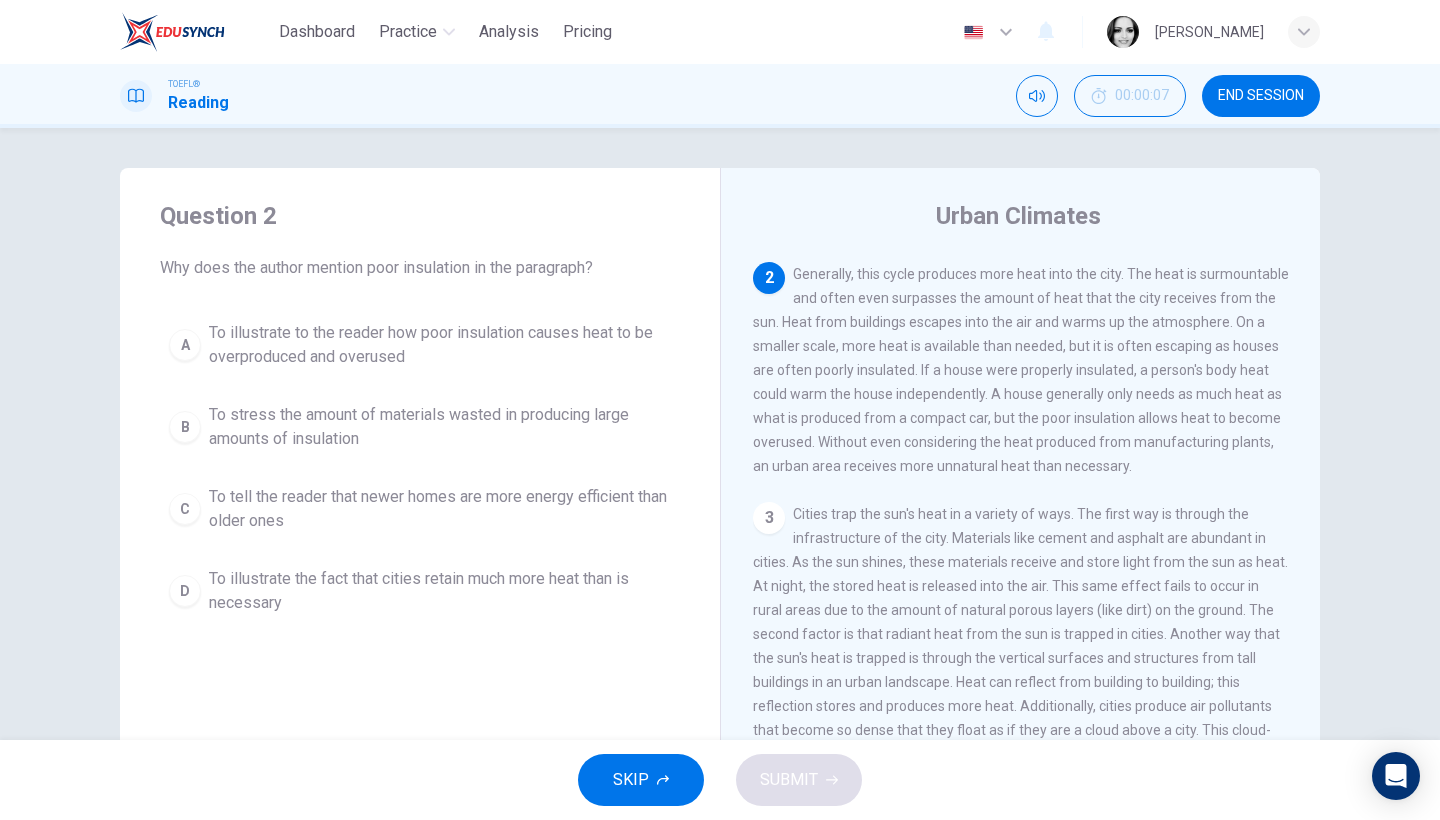 scroll, scrollTop: 120, scrollLeft: 0, axis: vertical 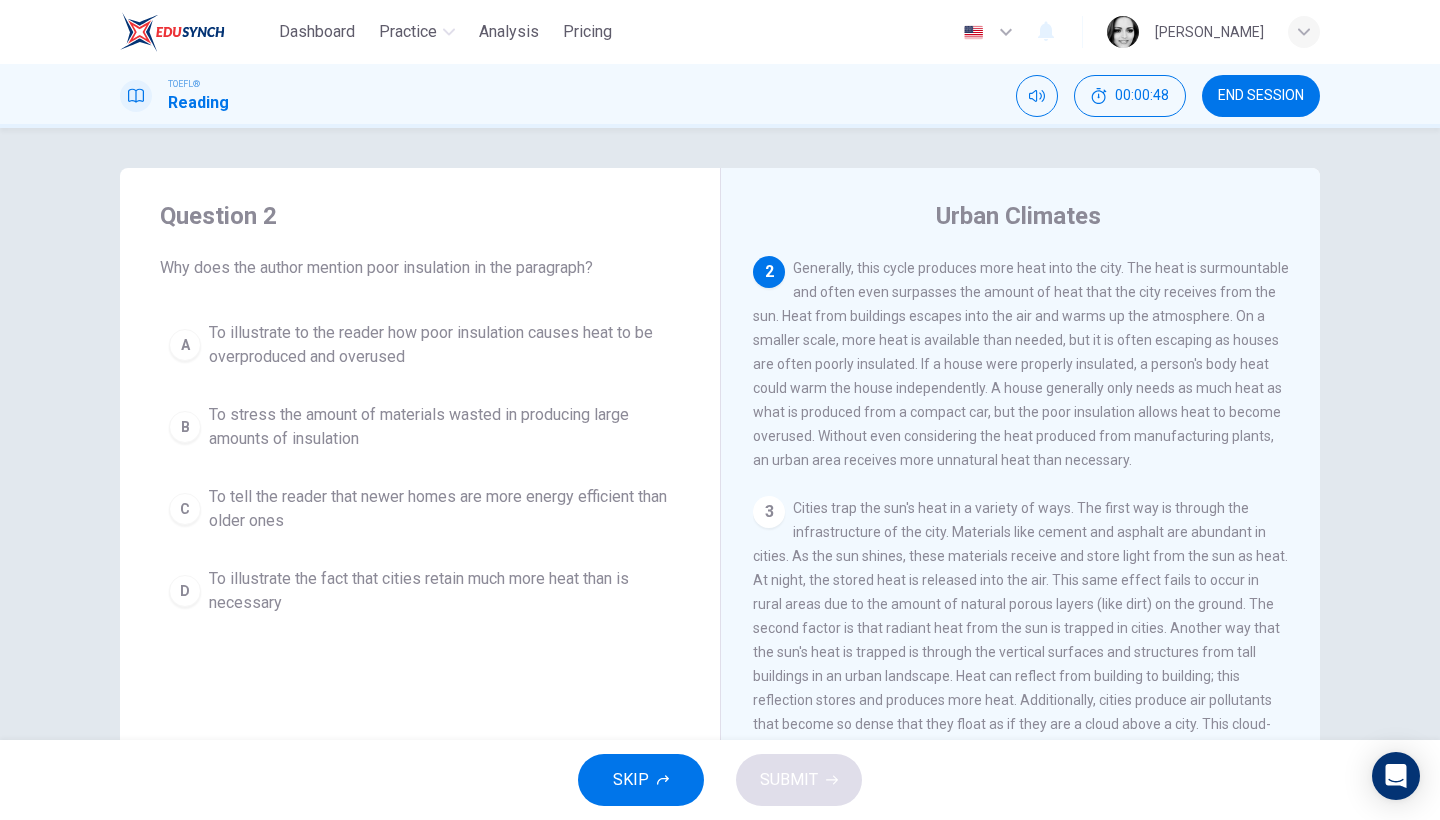 drag, startPoint x: 908, startPoint y: 368, endPoint x: 743, endPoint y: 345, distance: 166.59532 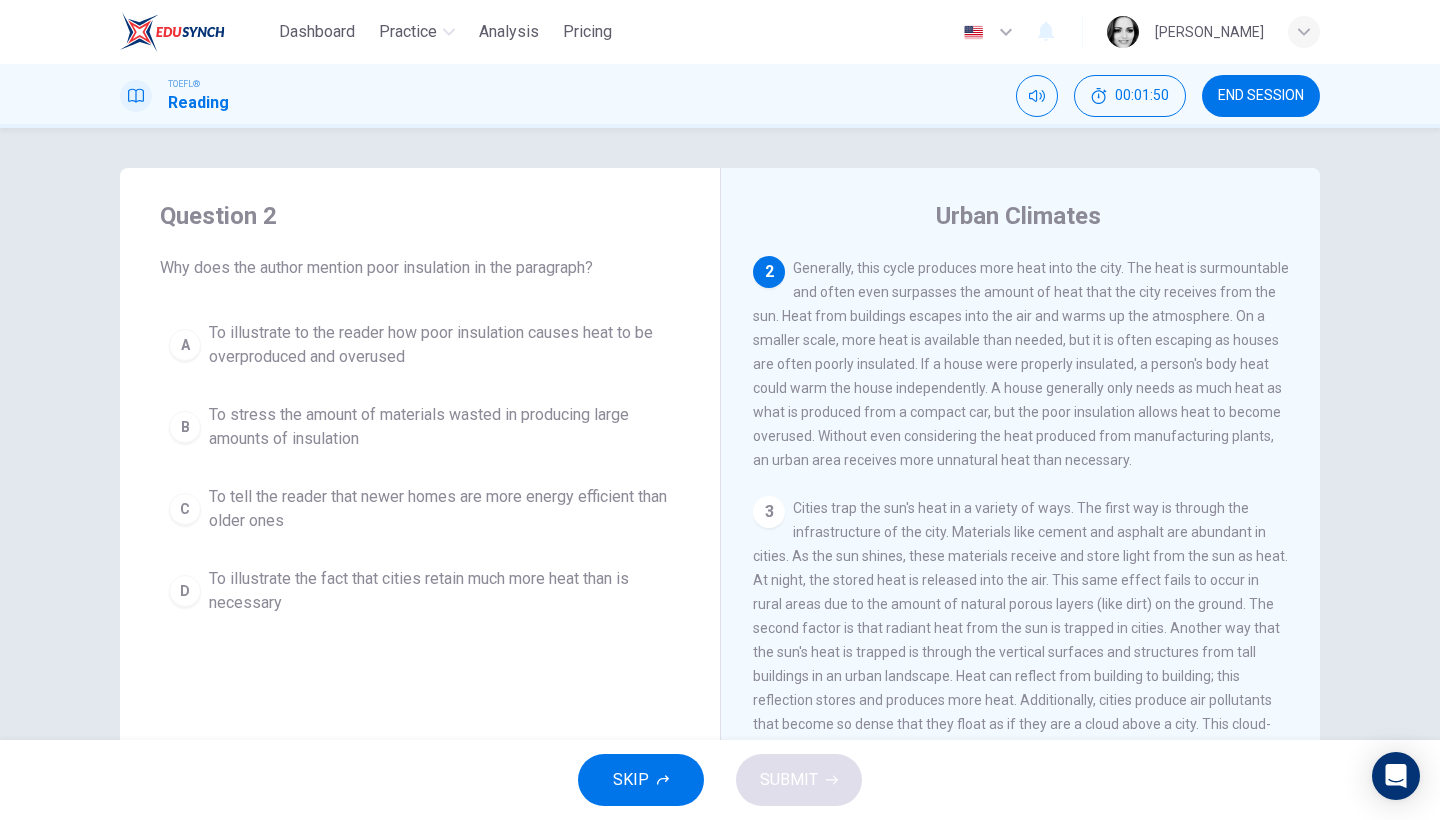 click on "To illustrate the fact that cities retain much more heat than is necessary" at bounding box center (440, 591) 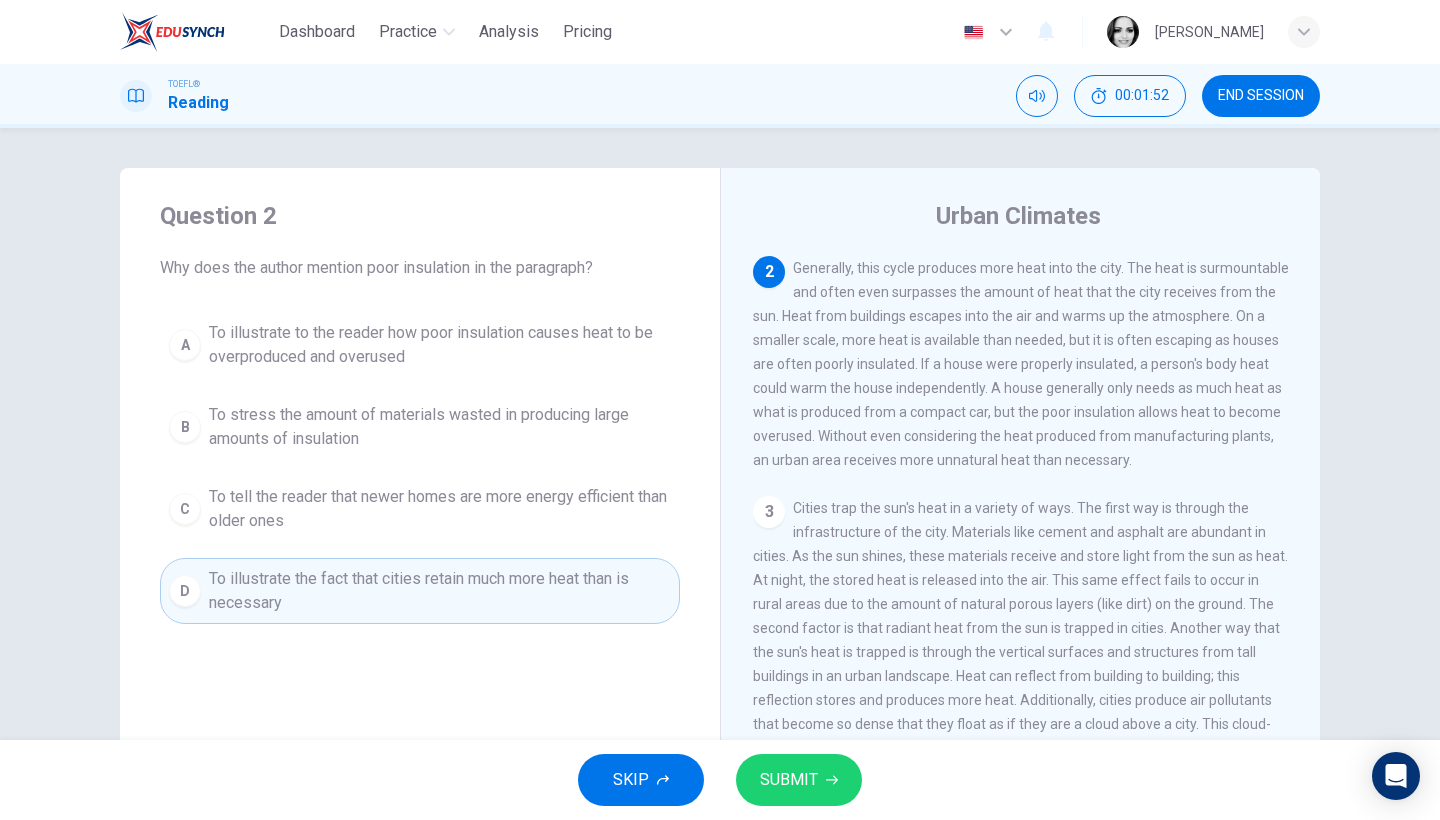 click on "SUBMIT" at bounding box center (789, 780) 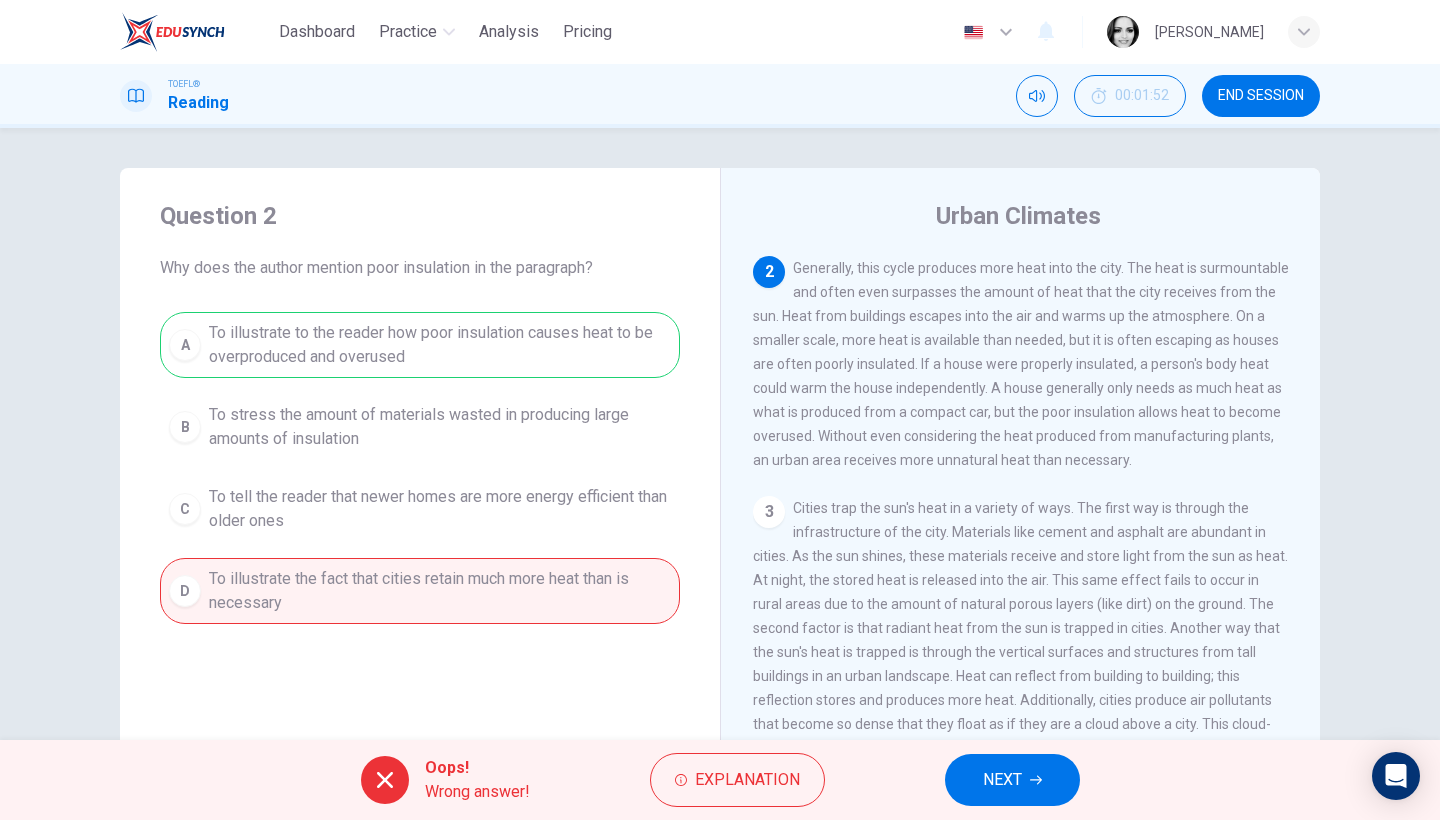 click 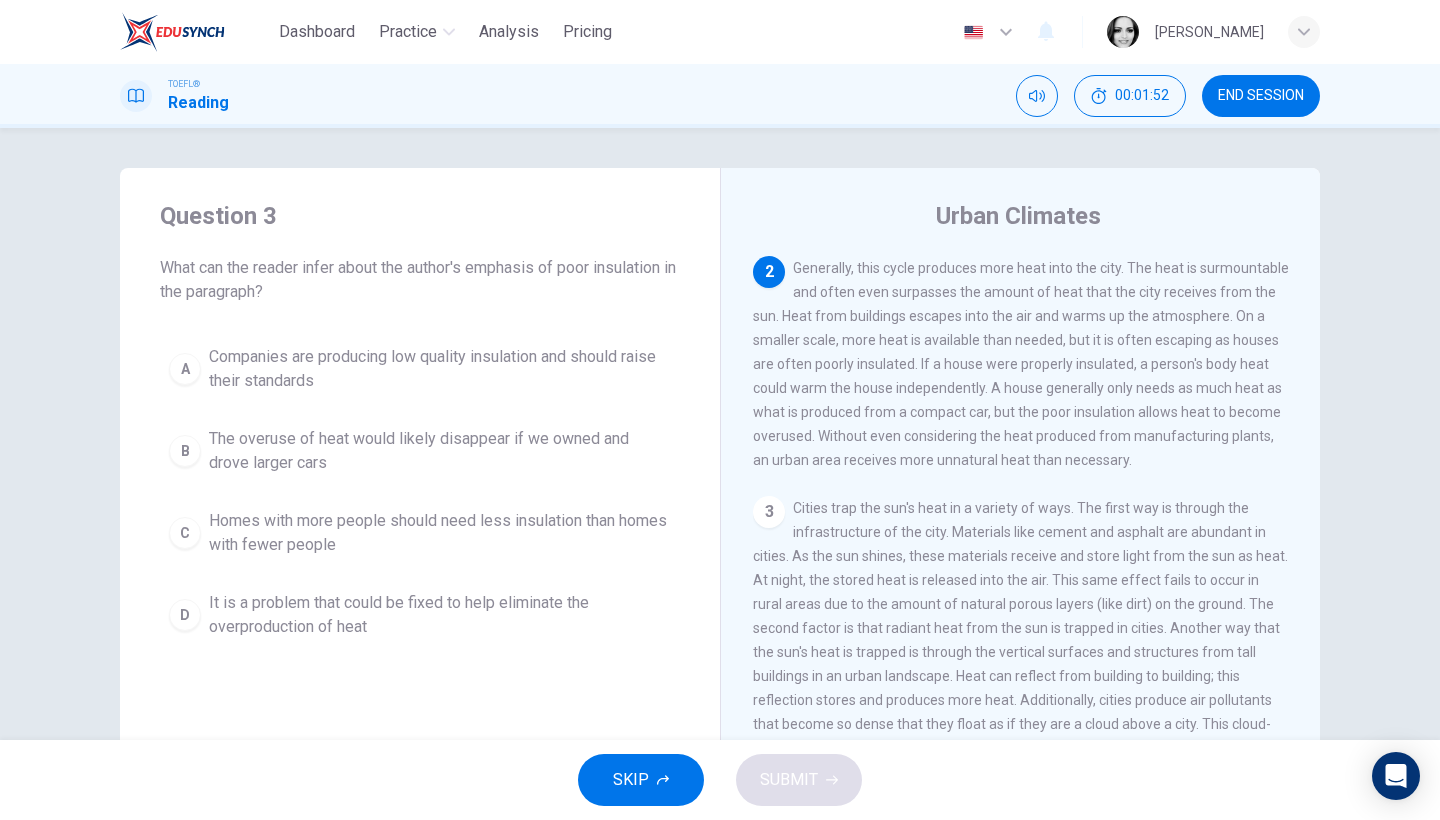scroll, scrollTop: 0, scrollLeft: 0, axis: both 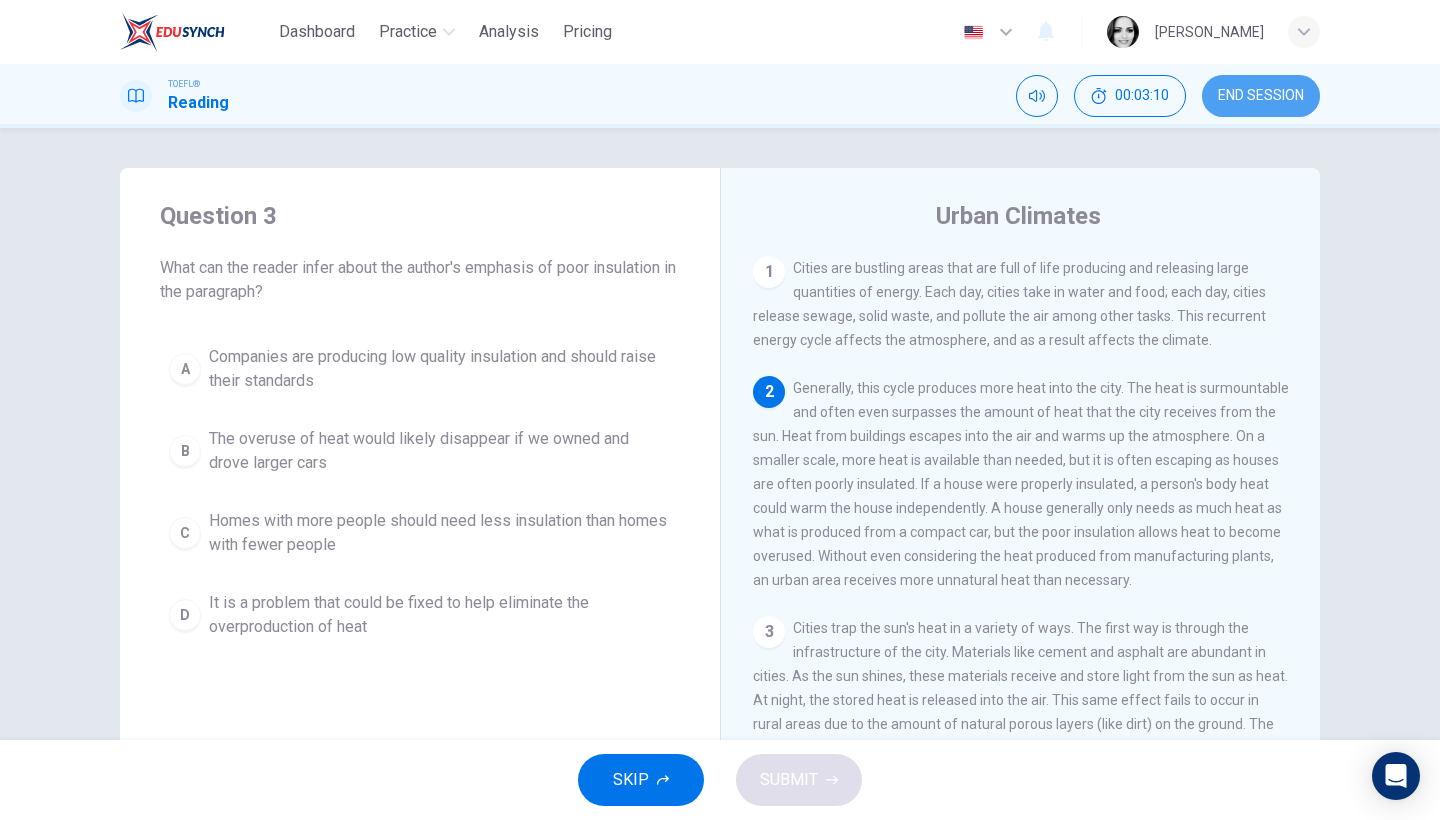 click on "END SESSION" at bounding box center (1261, 96) 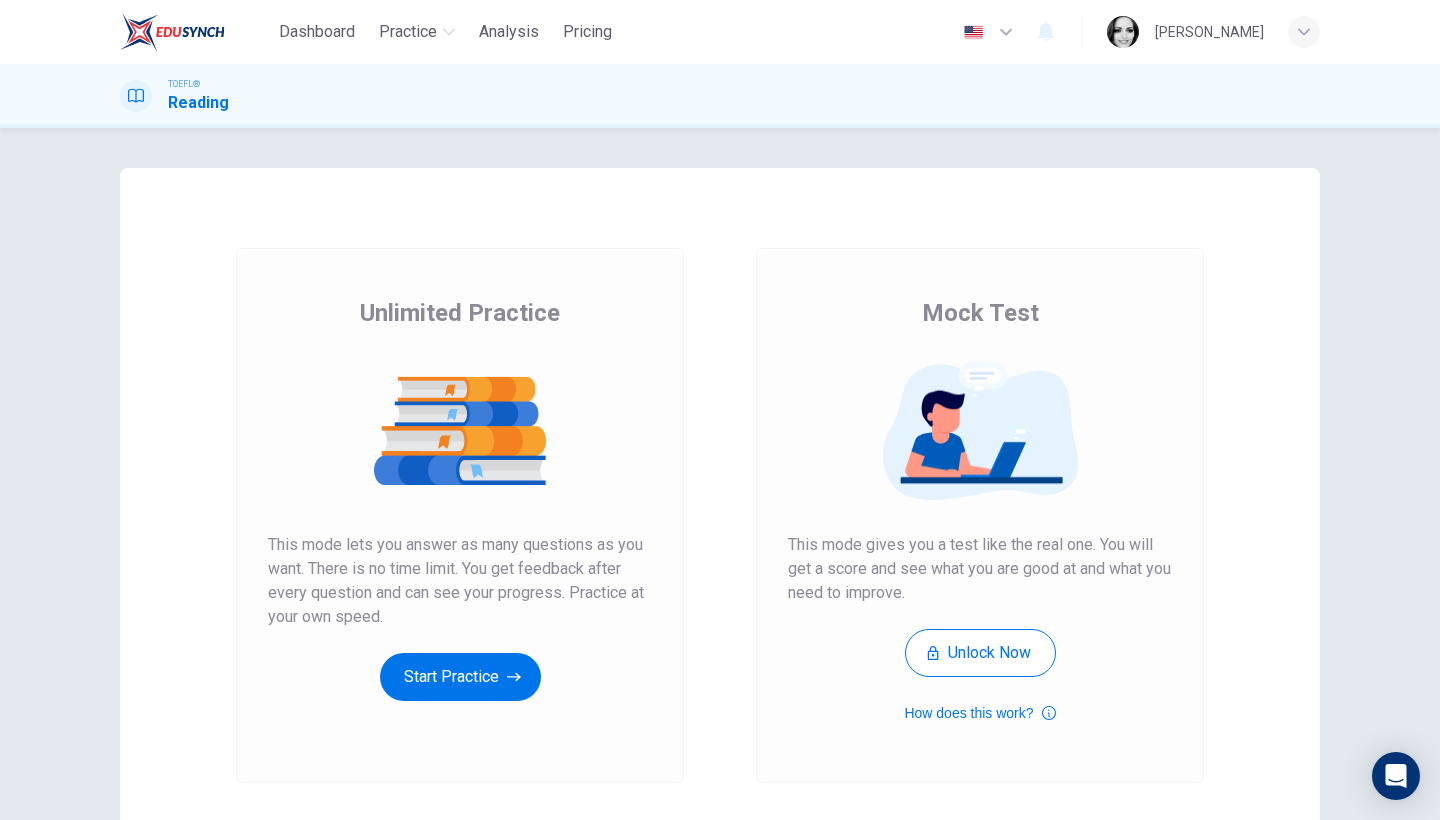 scroll, scrollTop: 0, scrollLeft: 0, axis: both 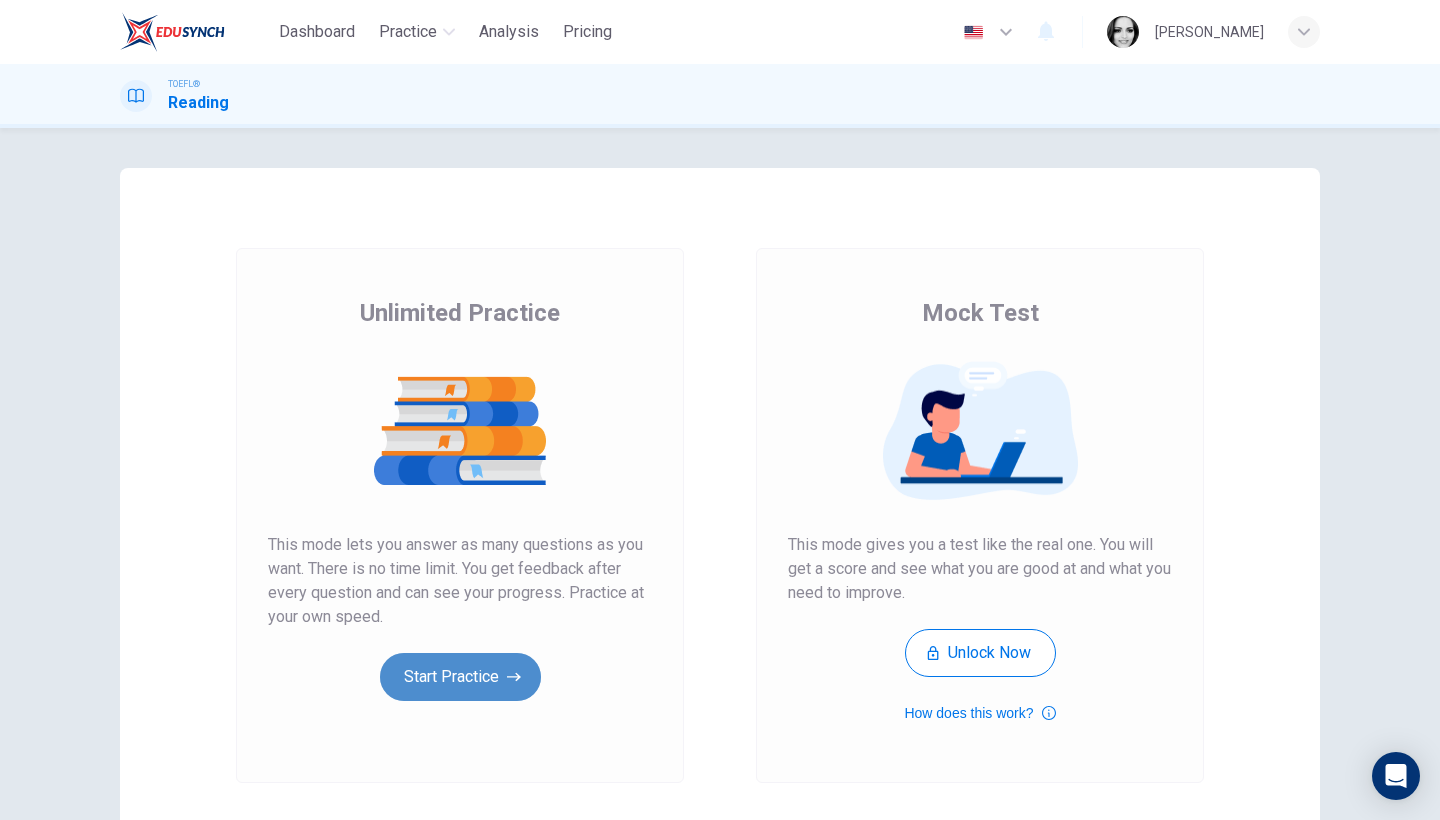 click on "Start Practice" at bounding box center (460, 677) 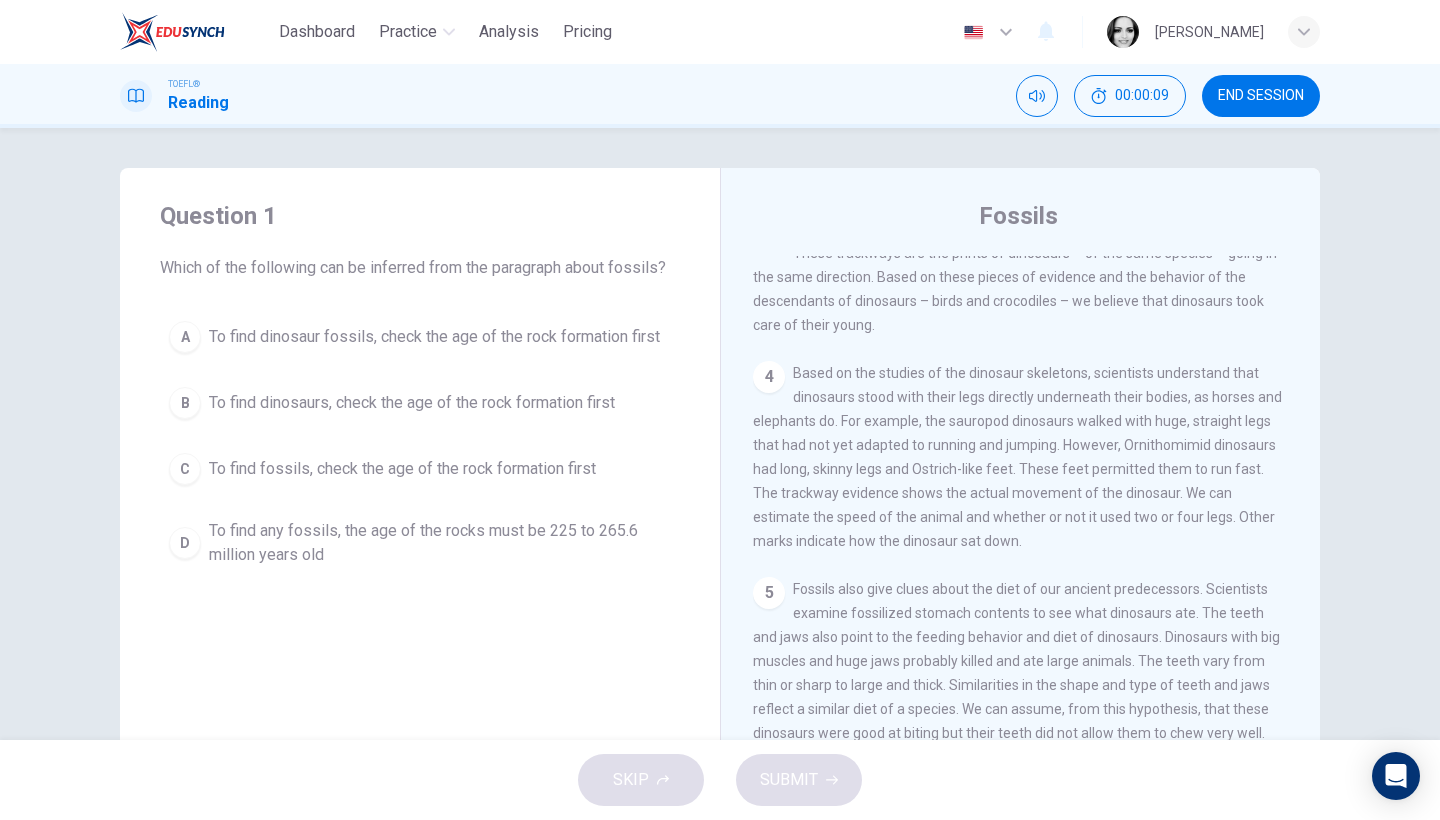 scroll, scrollTop: 769, scrollLeft: 0, axis: vertical 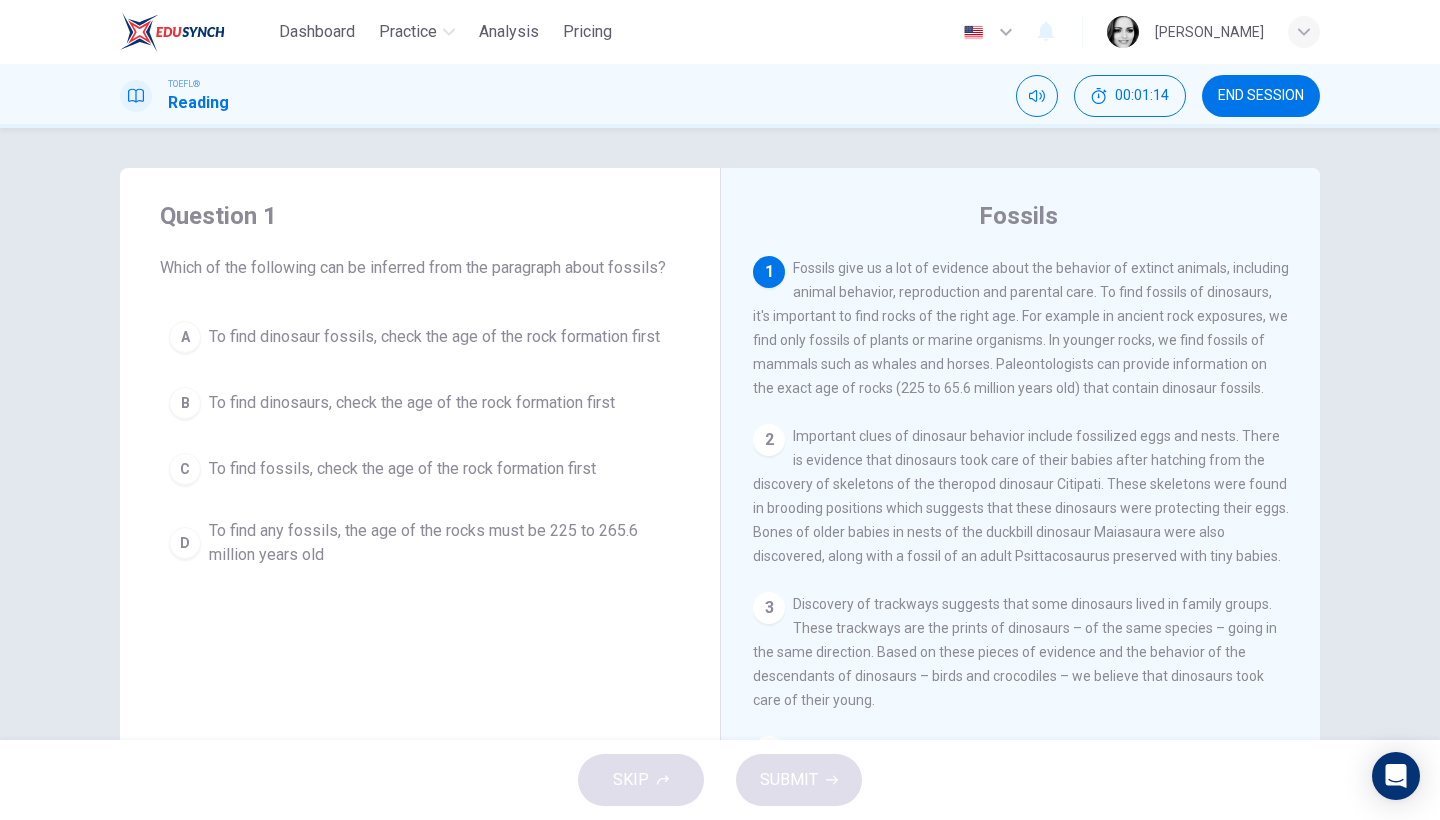 drag, startPoint x: 1158, startPoint y: 287, endPoint x: 1238, endPoint y: 297, distance: 80.622574 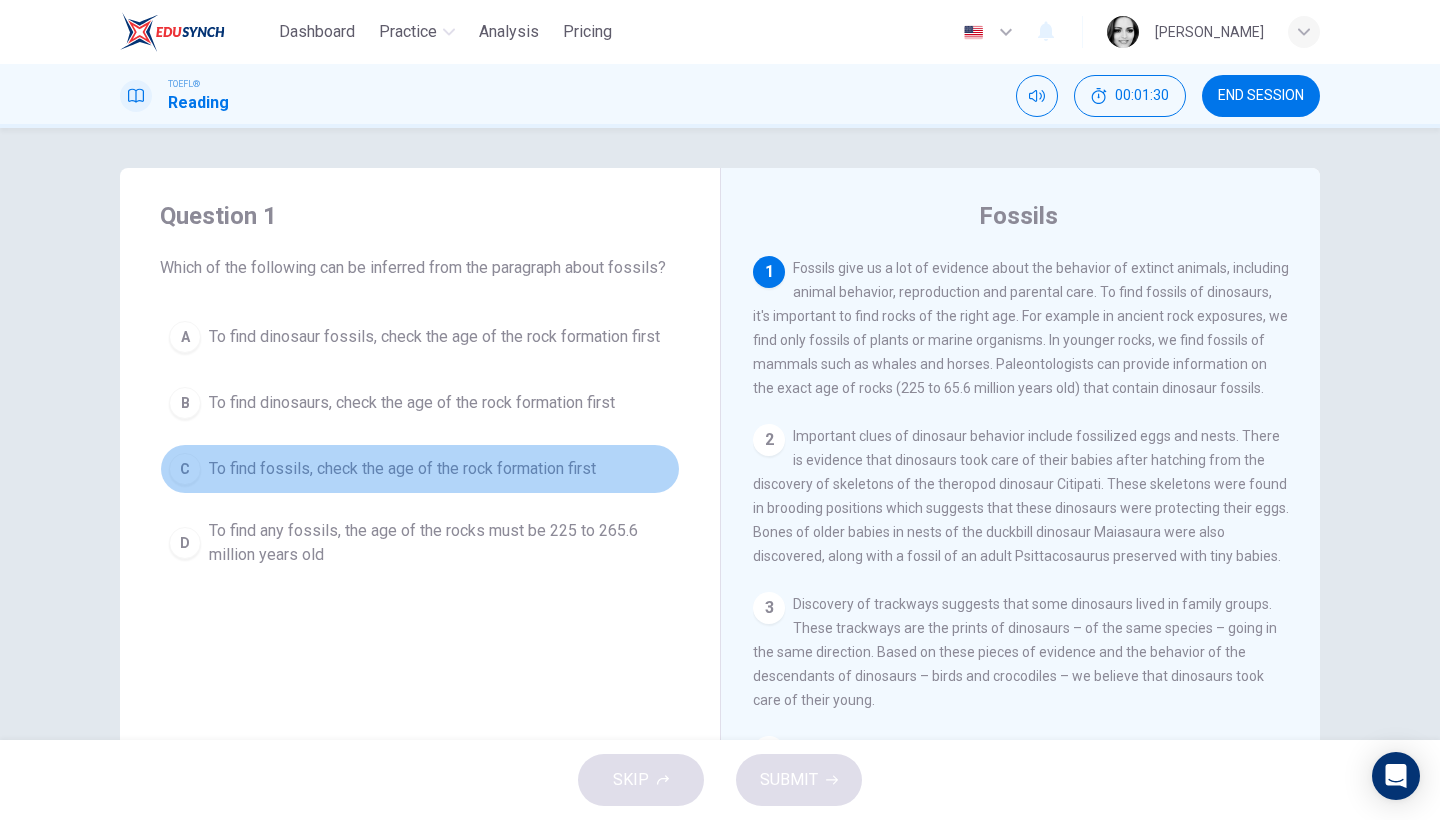 click on "To find fossils, check the age of the rock formation first" at bounding box center (402, 469) 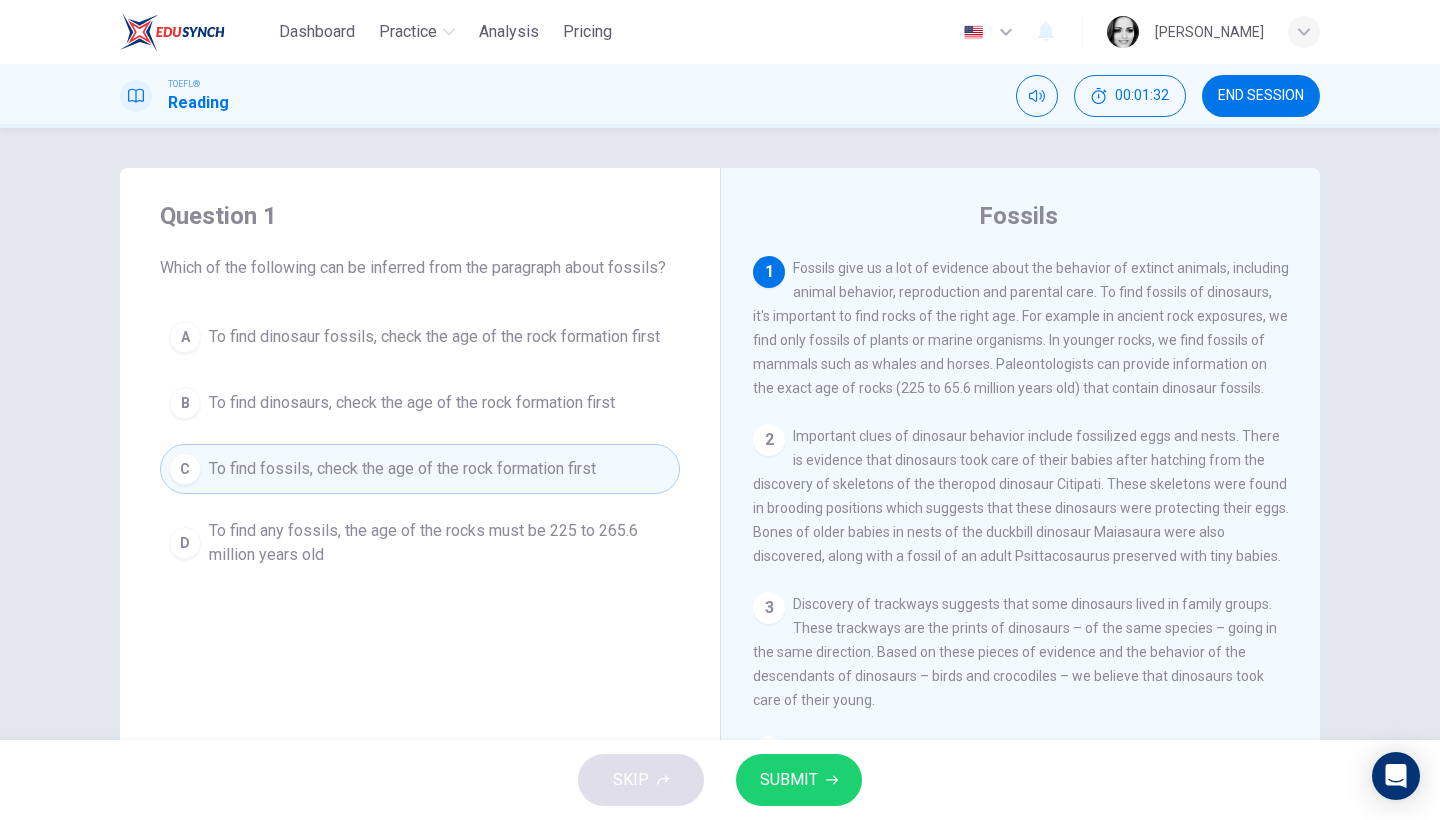 click on "SUBMIT" at bounding box center [799, 780] 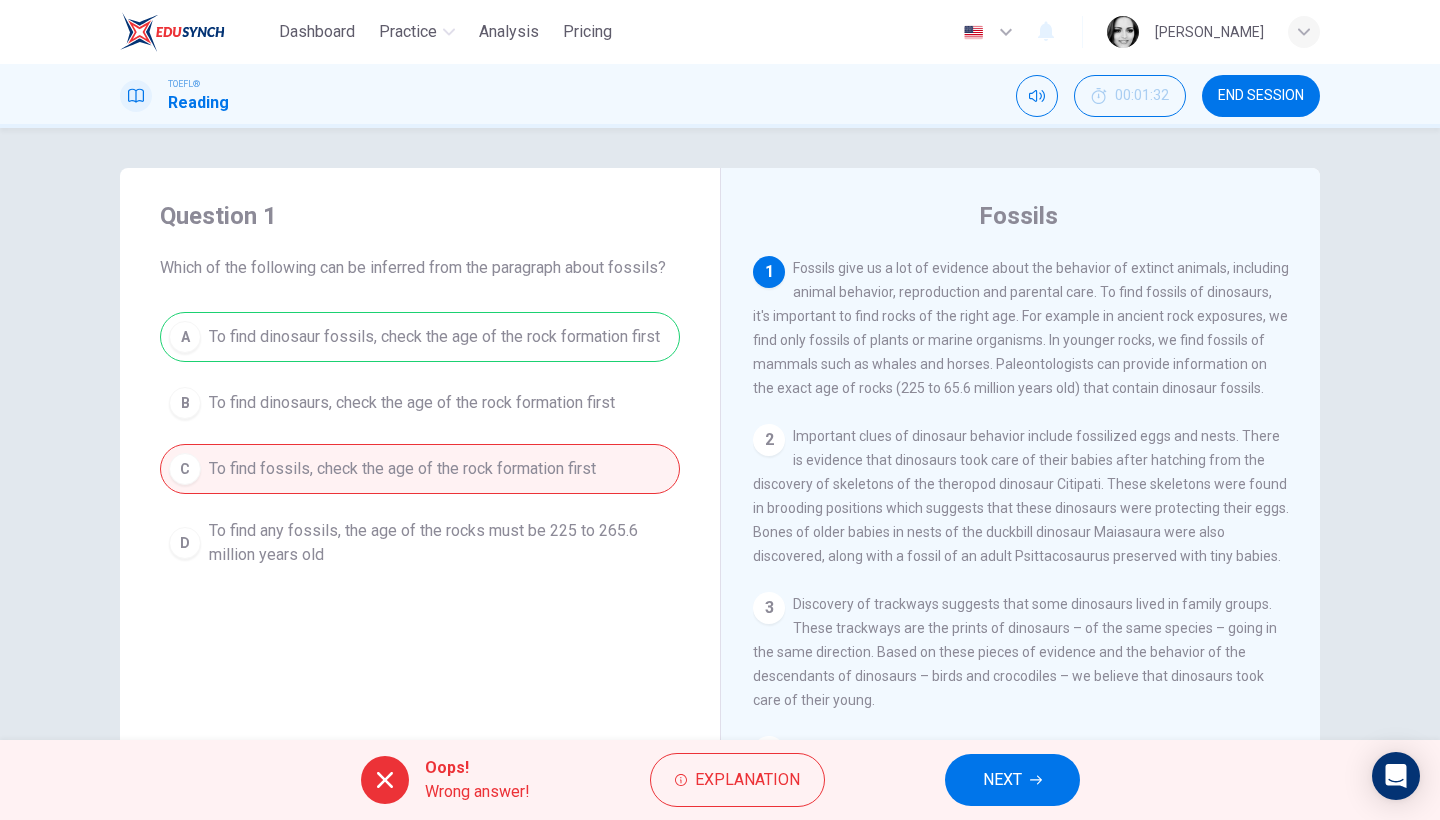 click on "END SESSION" at bounding box center (1261, 96) 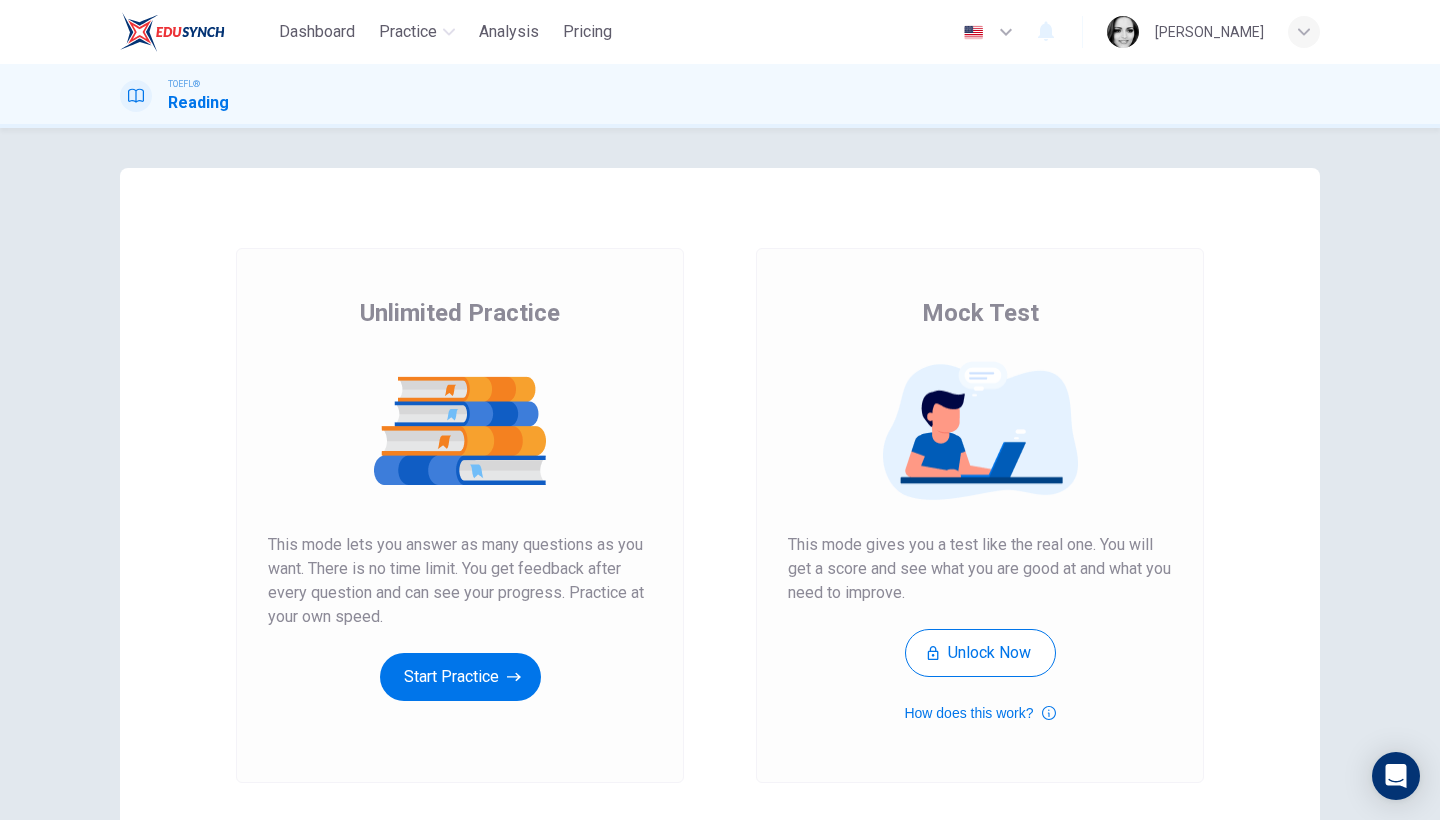 scroll, scrollTop: 0, scrollLeft: 0, axis: both 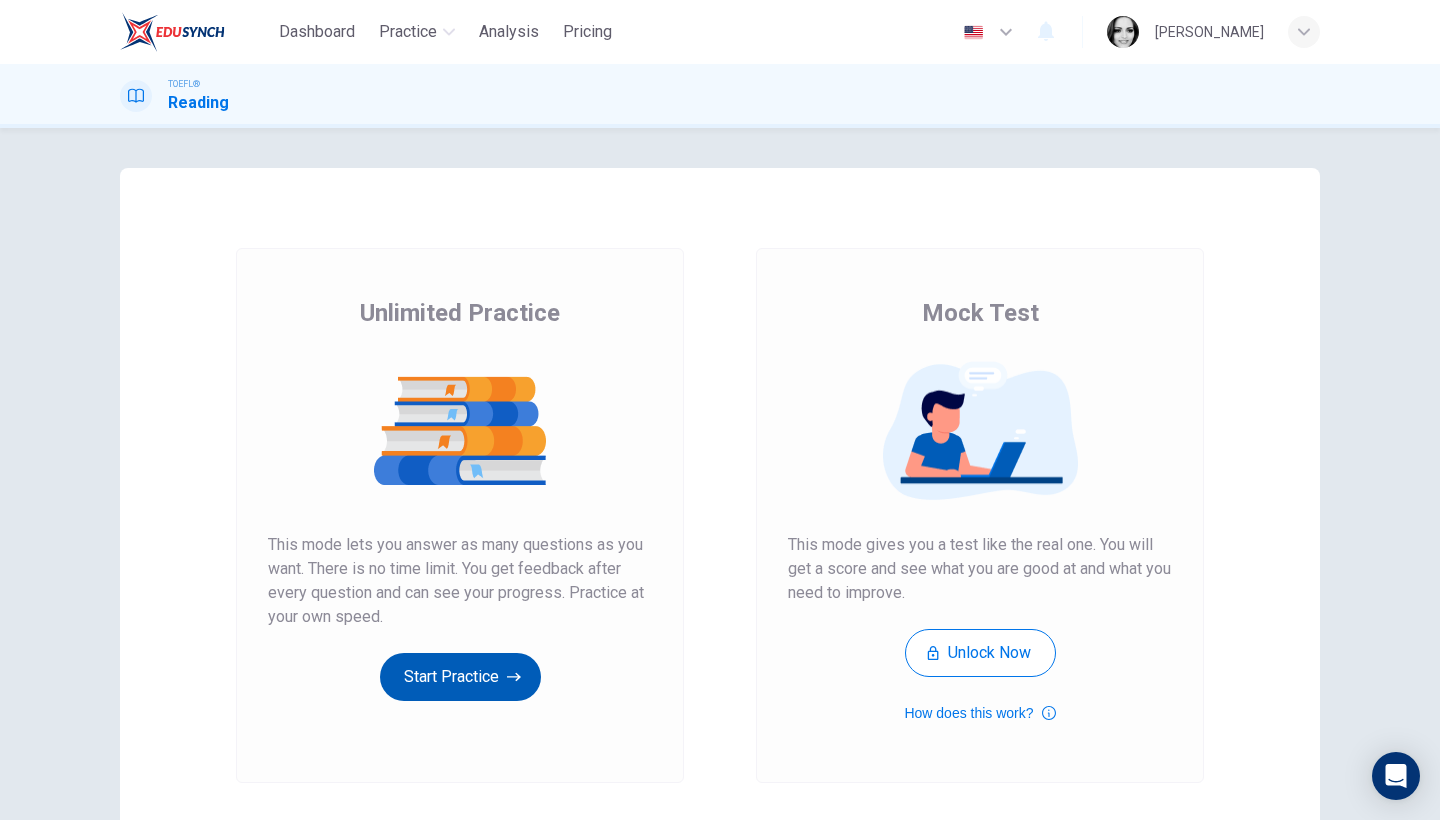 click on "Start Practice" at bounding box center (460, 677) 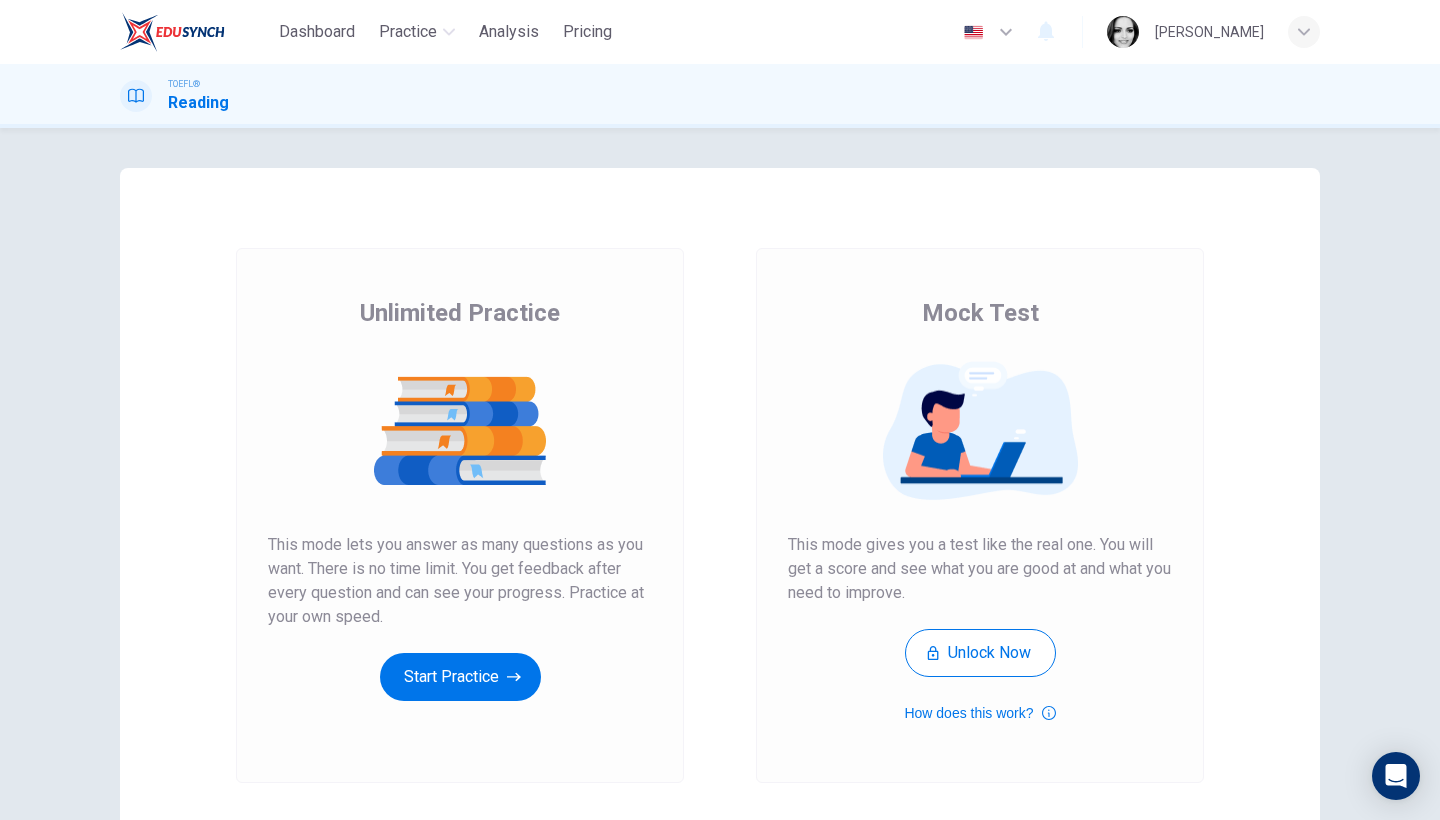 scroll, scrollTop: 0, scrollLeft: 0, axis: both 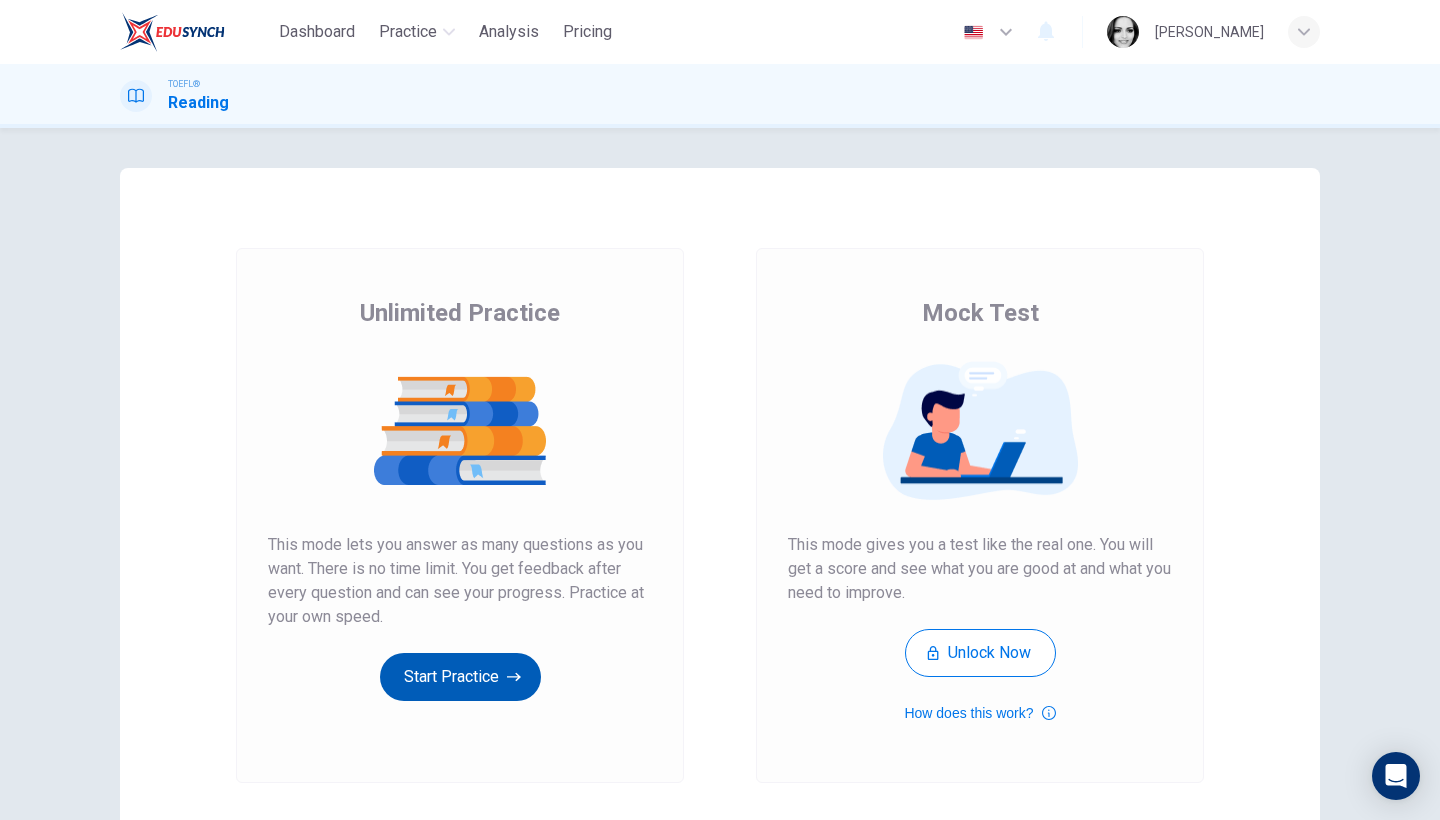 click on "Start Practice" at bounding box center [460, 677] 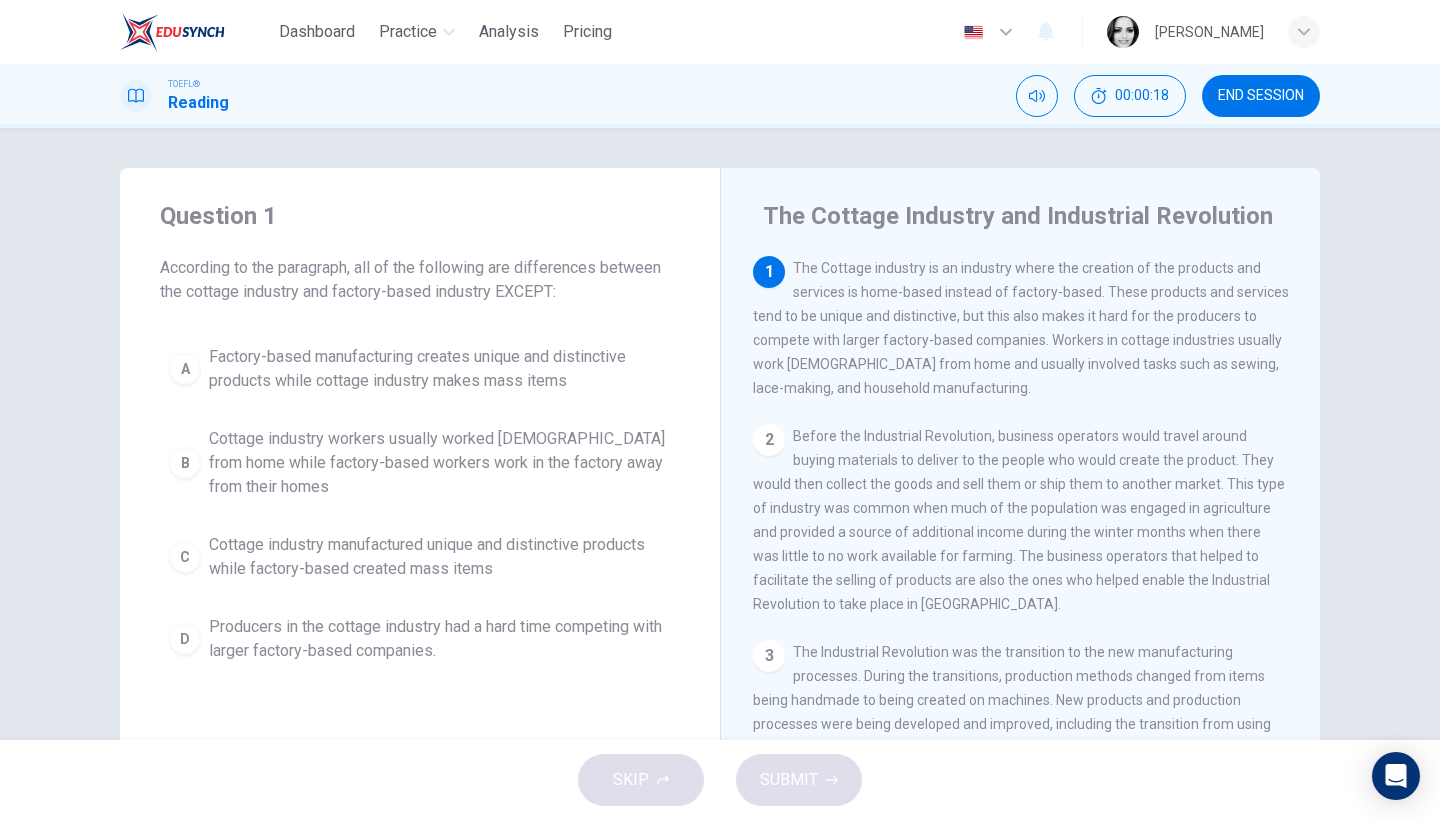 drag, startPoint x: 1092, startPoint y: 296, endPoint x: 1175, endPoint y: 298, distance: 83.02409 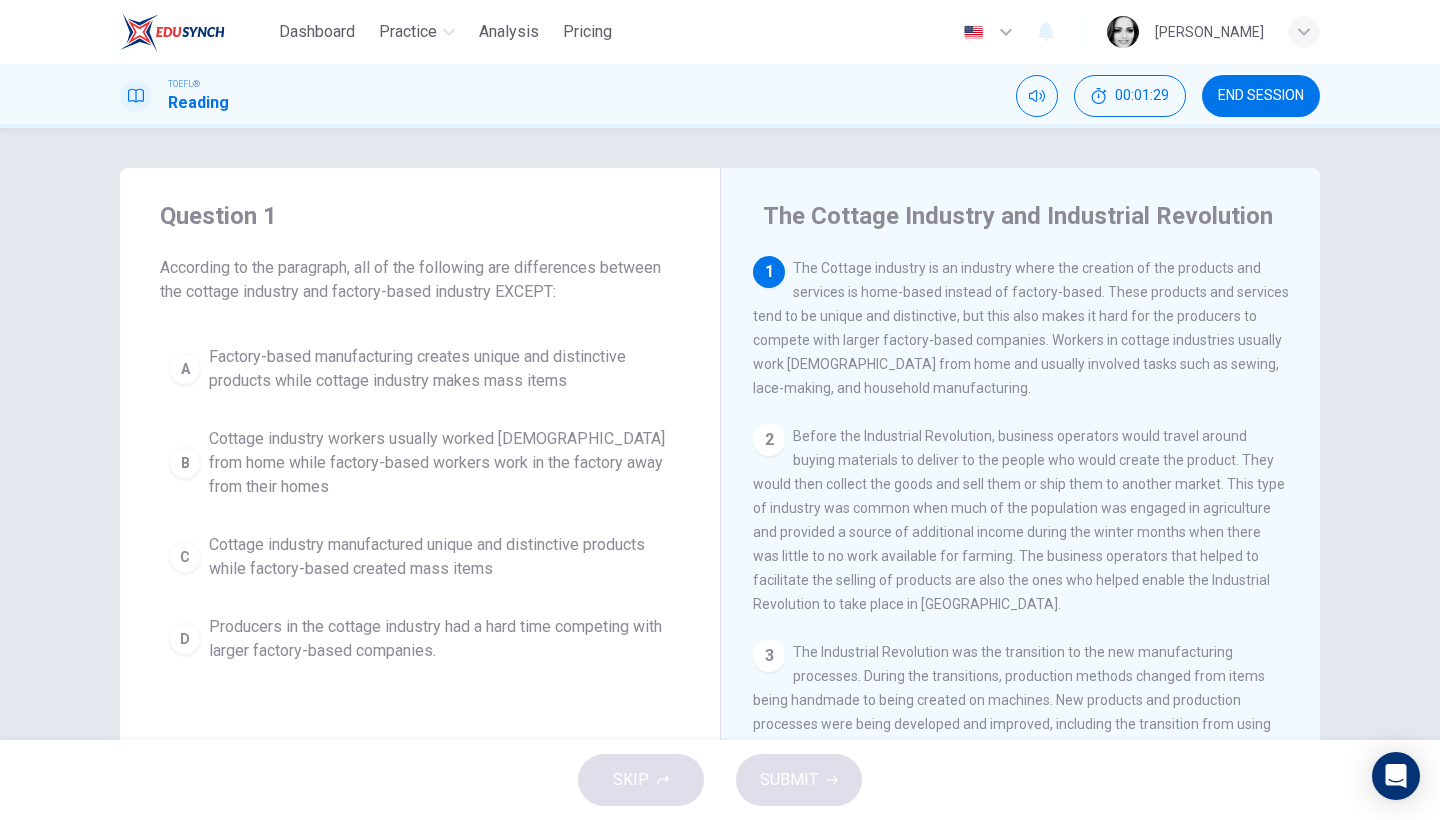 click on "Factory-based manufacturing creates unique and distinctive products while cottage industry makes mass items" at bounding box center (440, 369) 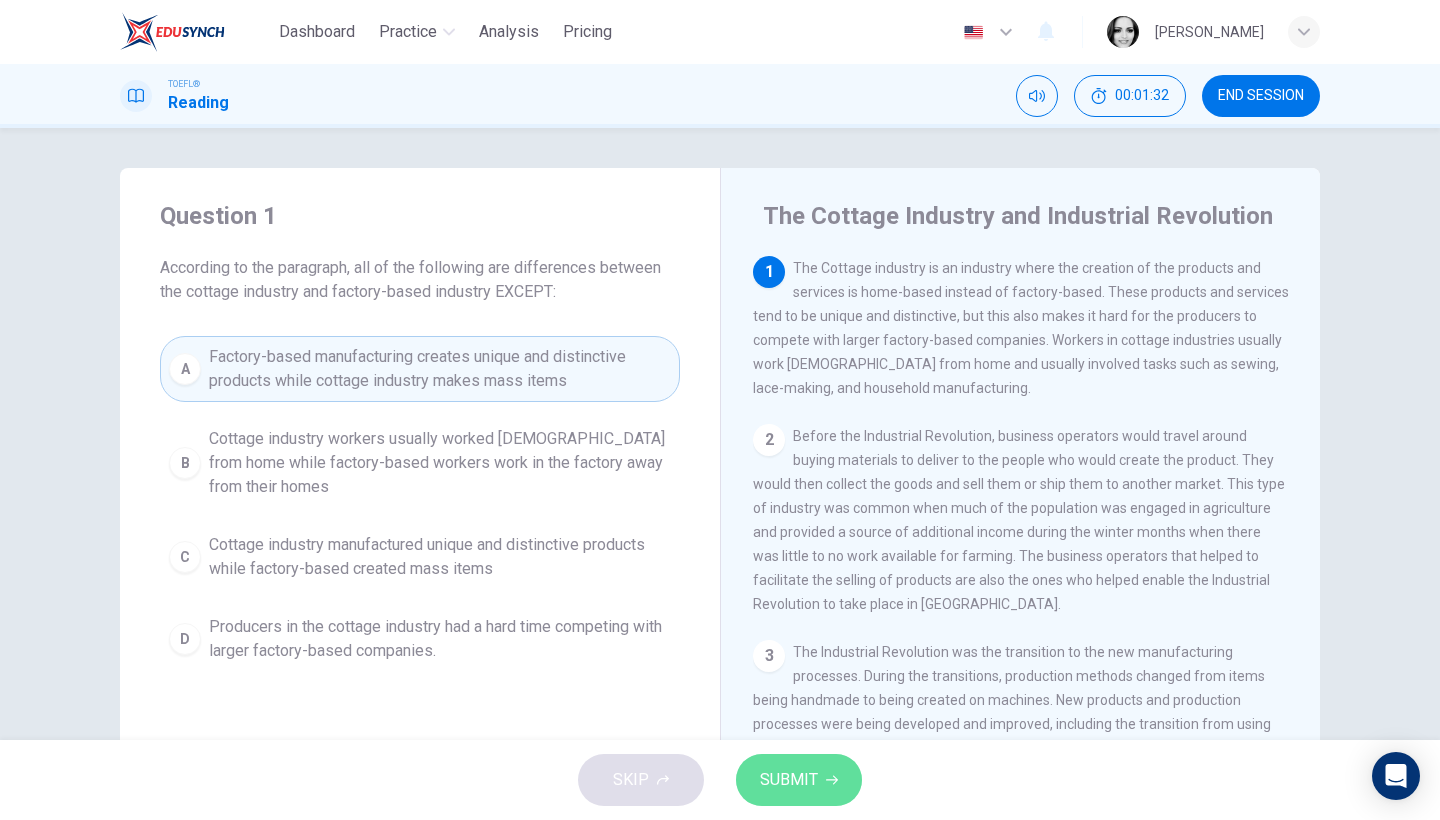 click 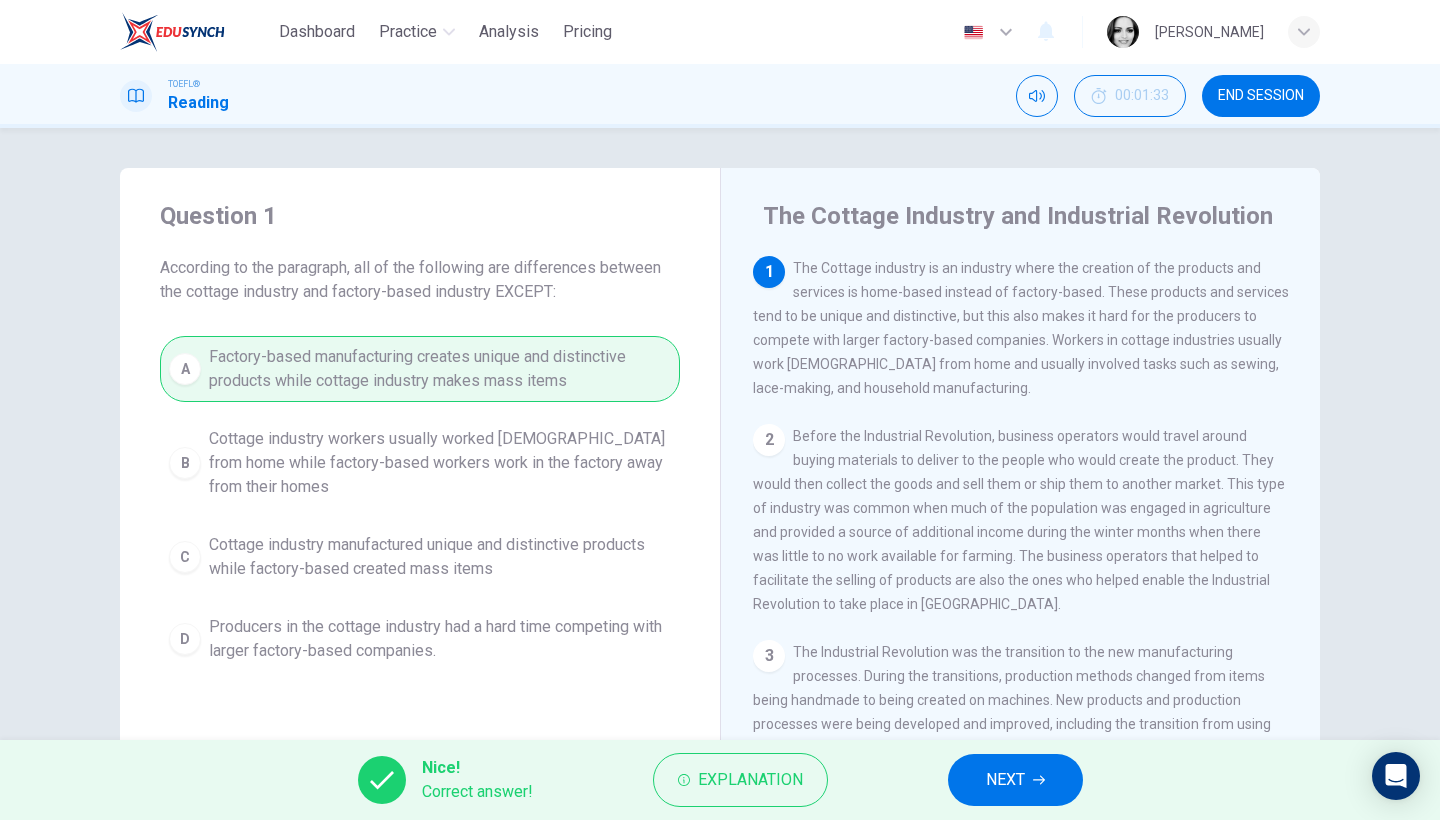click on "NEXT" at bounding box center (1005, 780) 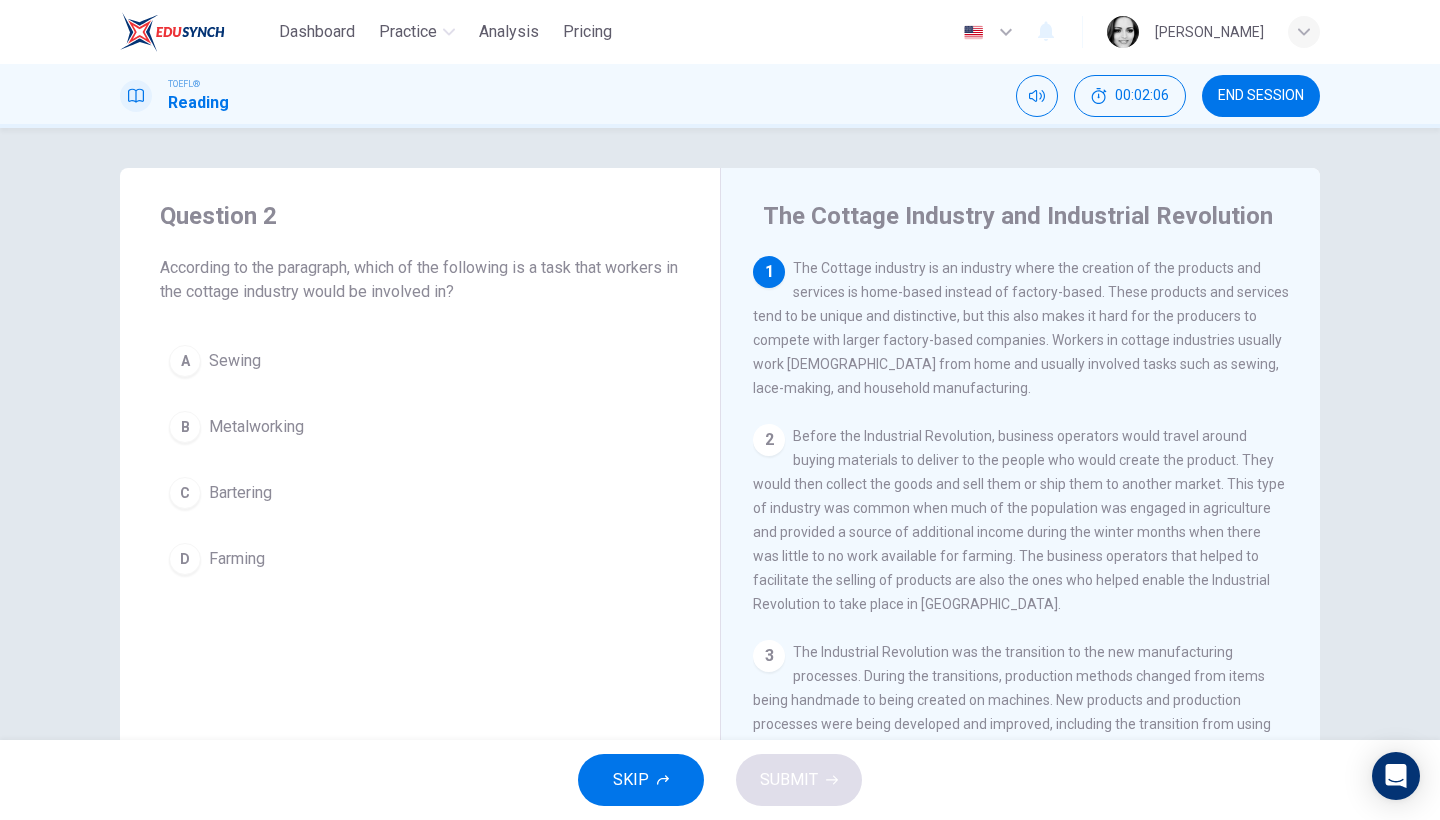 click on "Sewing" at bounding box center [235, 361] 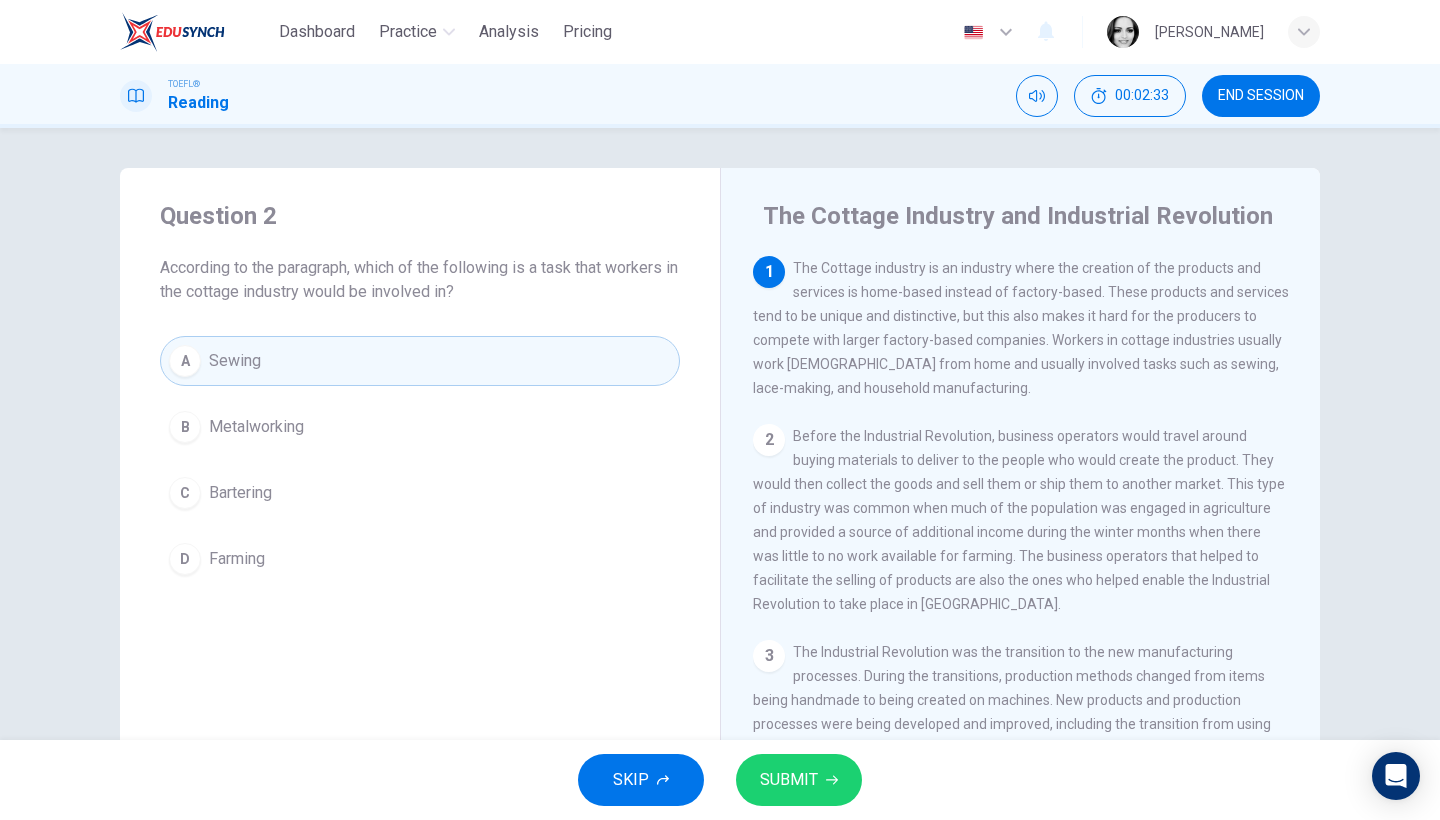 click on "SUBMIT" at bounding box center [789, 780] 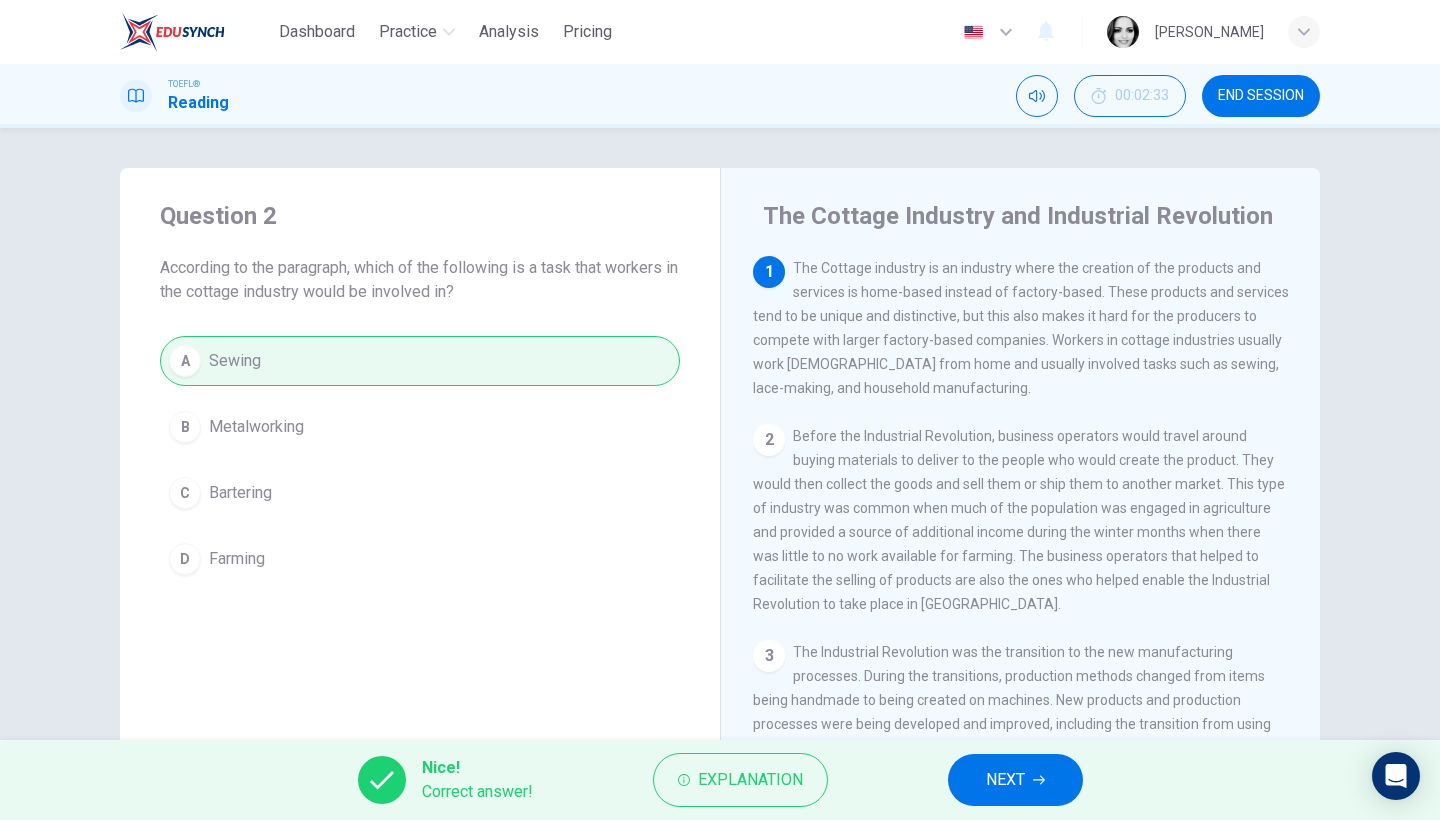 click on "NEXT" at bounding box center [1005, 780] 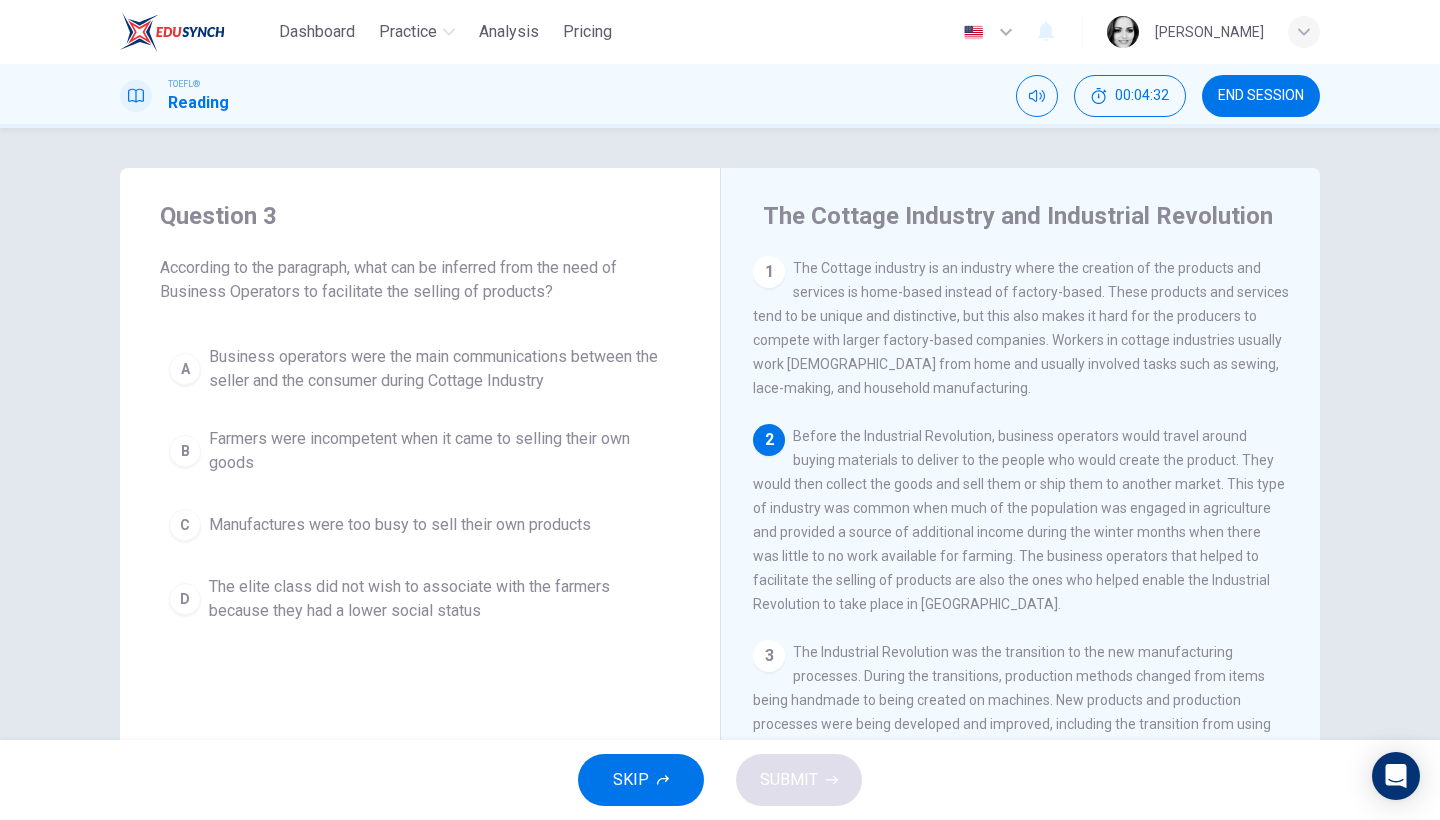 click on "Business operators were the main communications between the seller and the consumer during Cottage Industry" at bounding box center (440, 369) 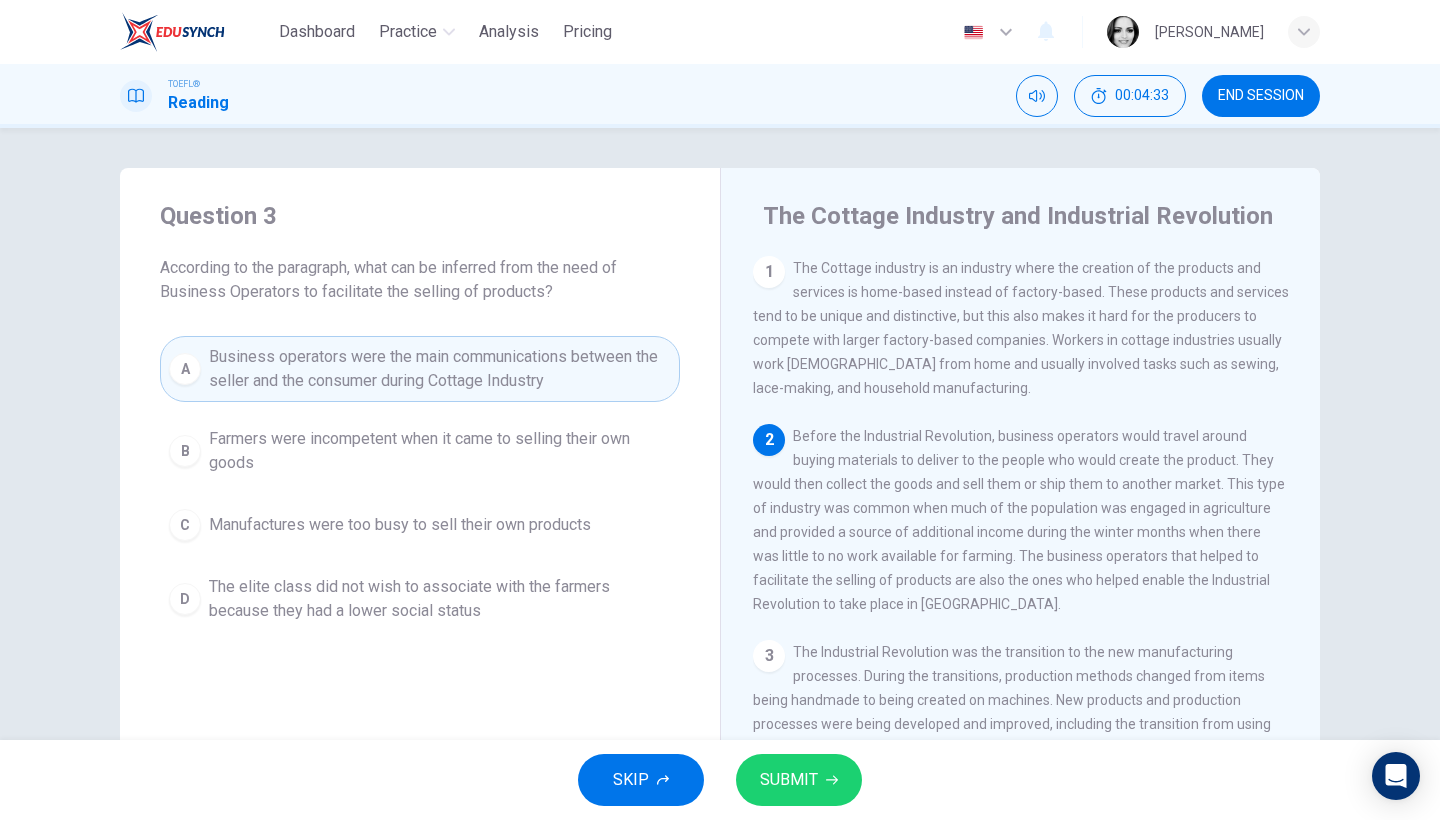 click 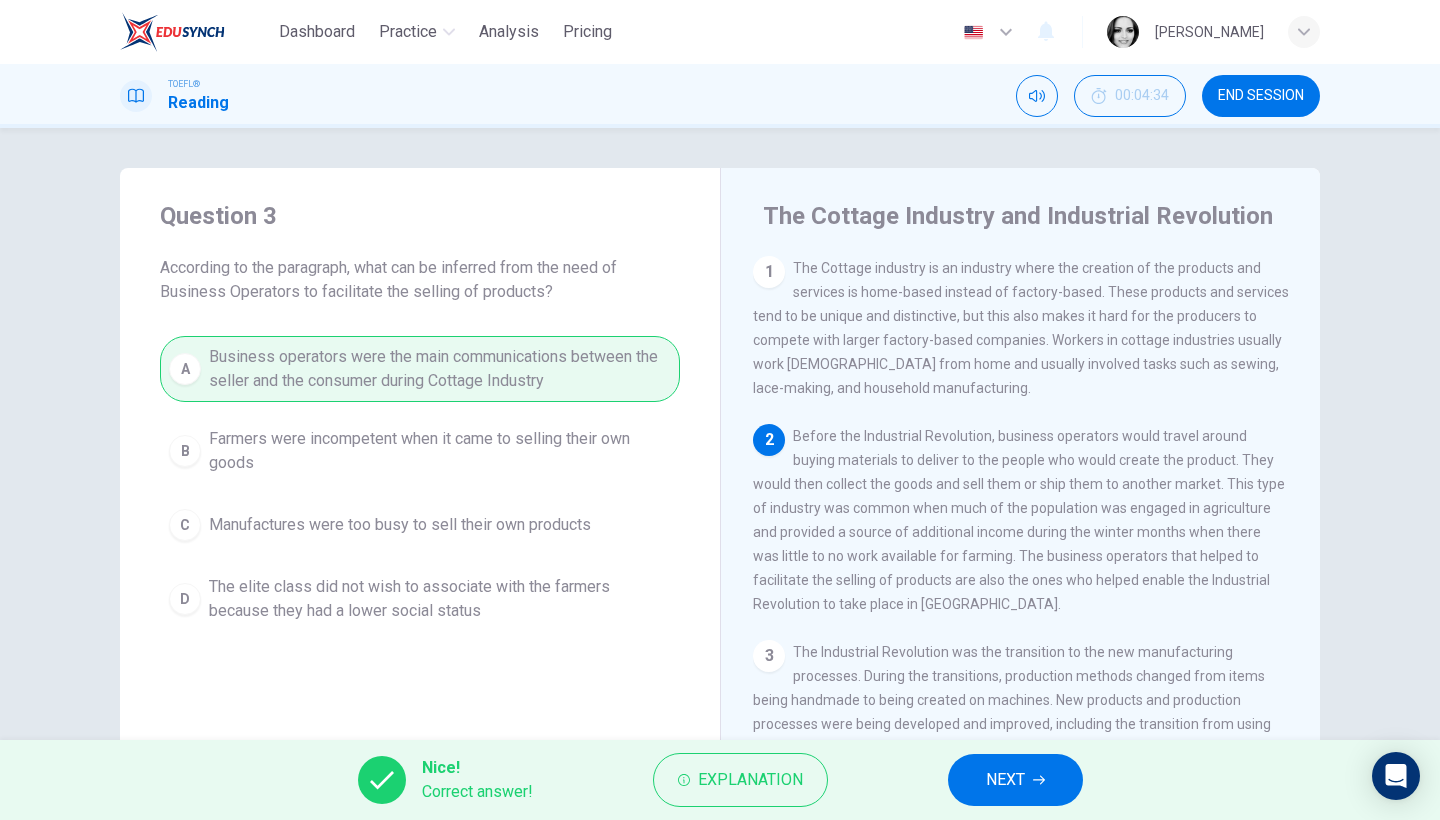 click on "NEXT" at bounding box center (1015, 780) 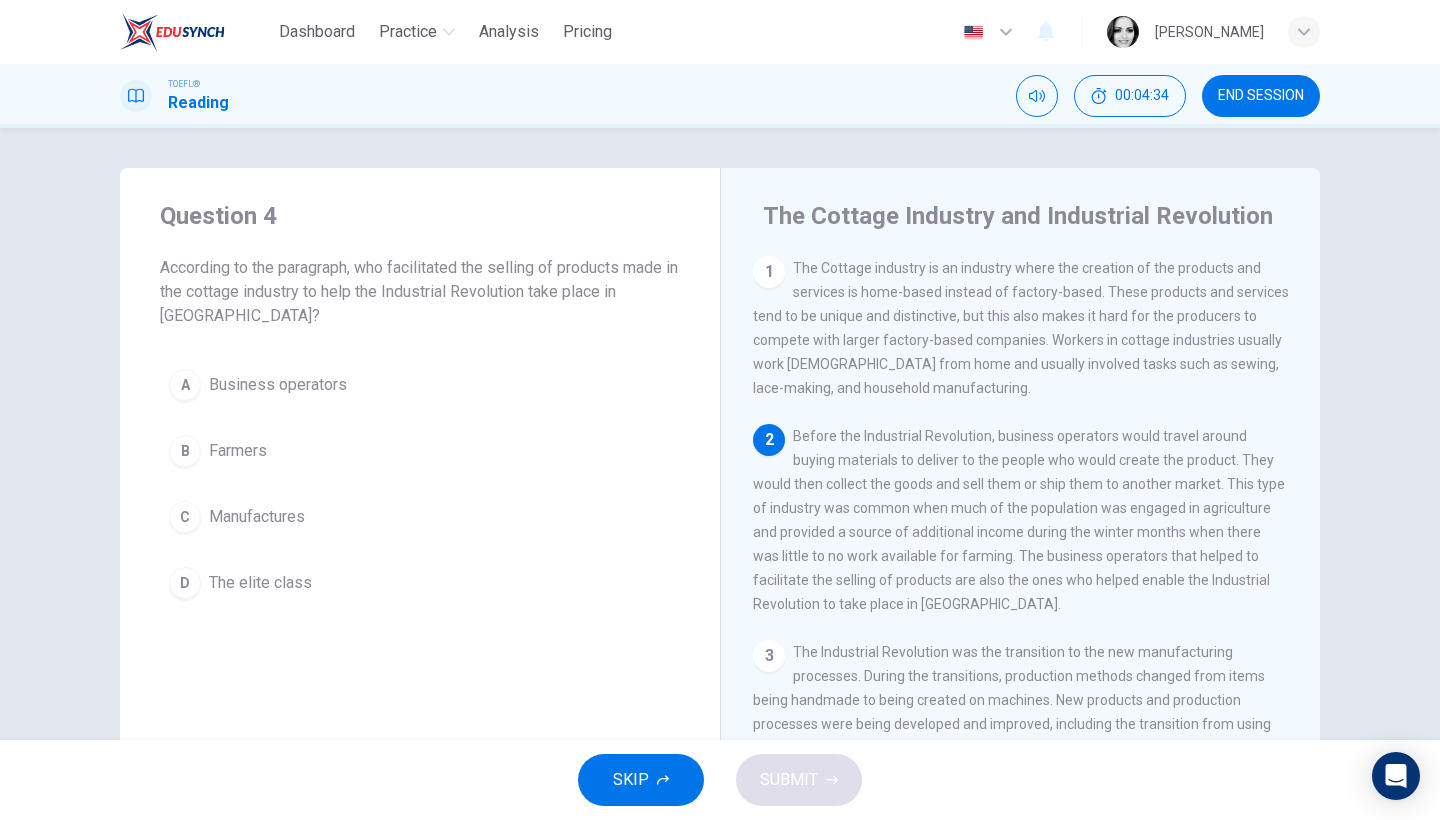 scroll, scrollTop: 168, scrollLeft: 0, axis: vertical 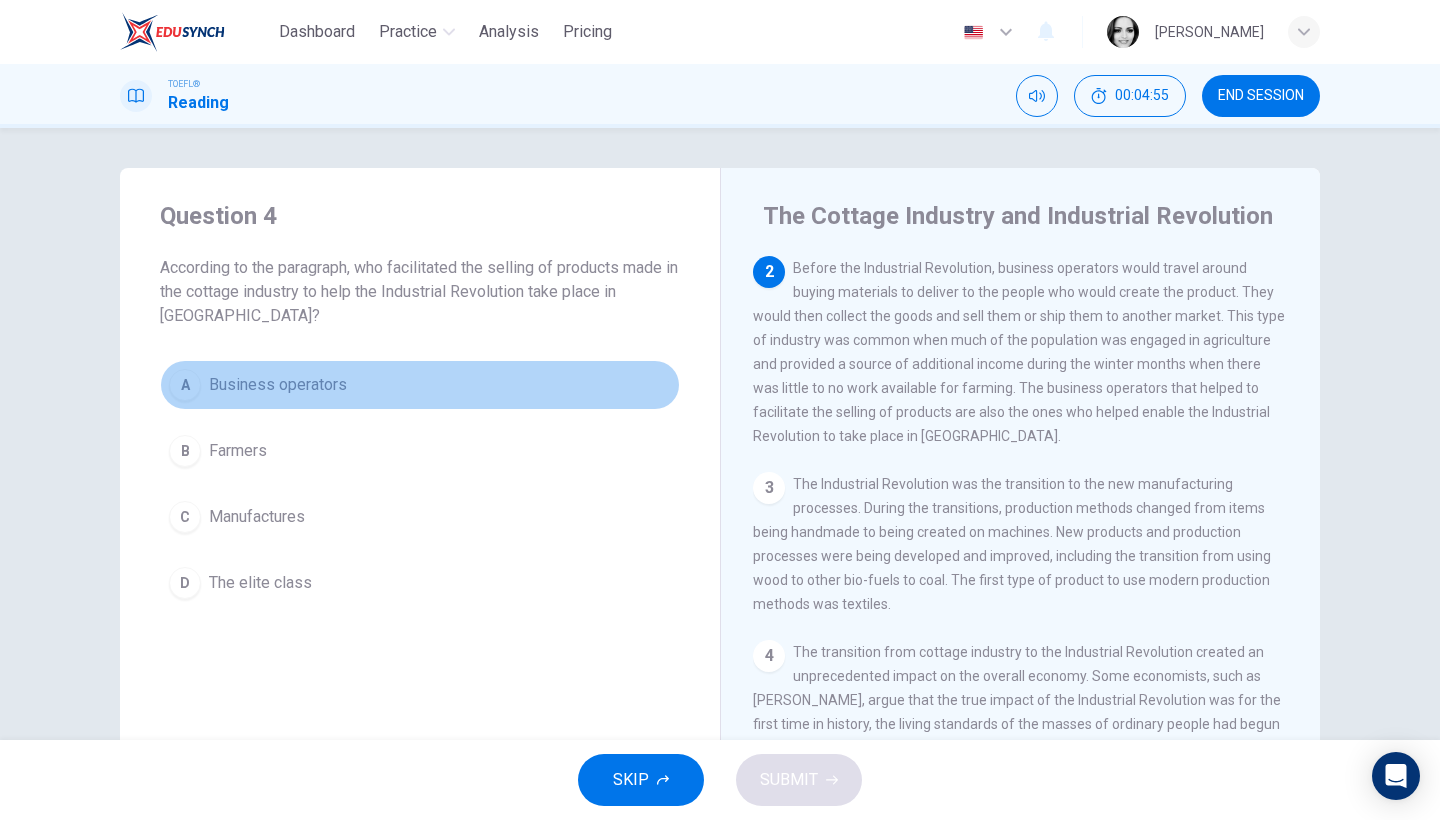 click on "A" at bounding box center [185, 385] 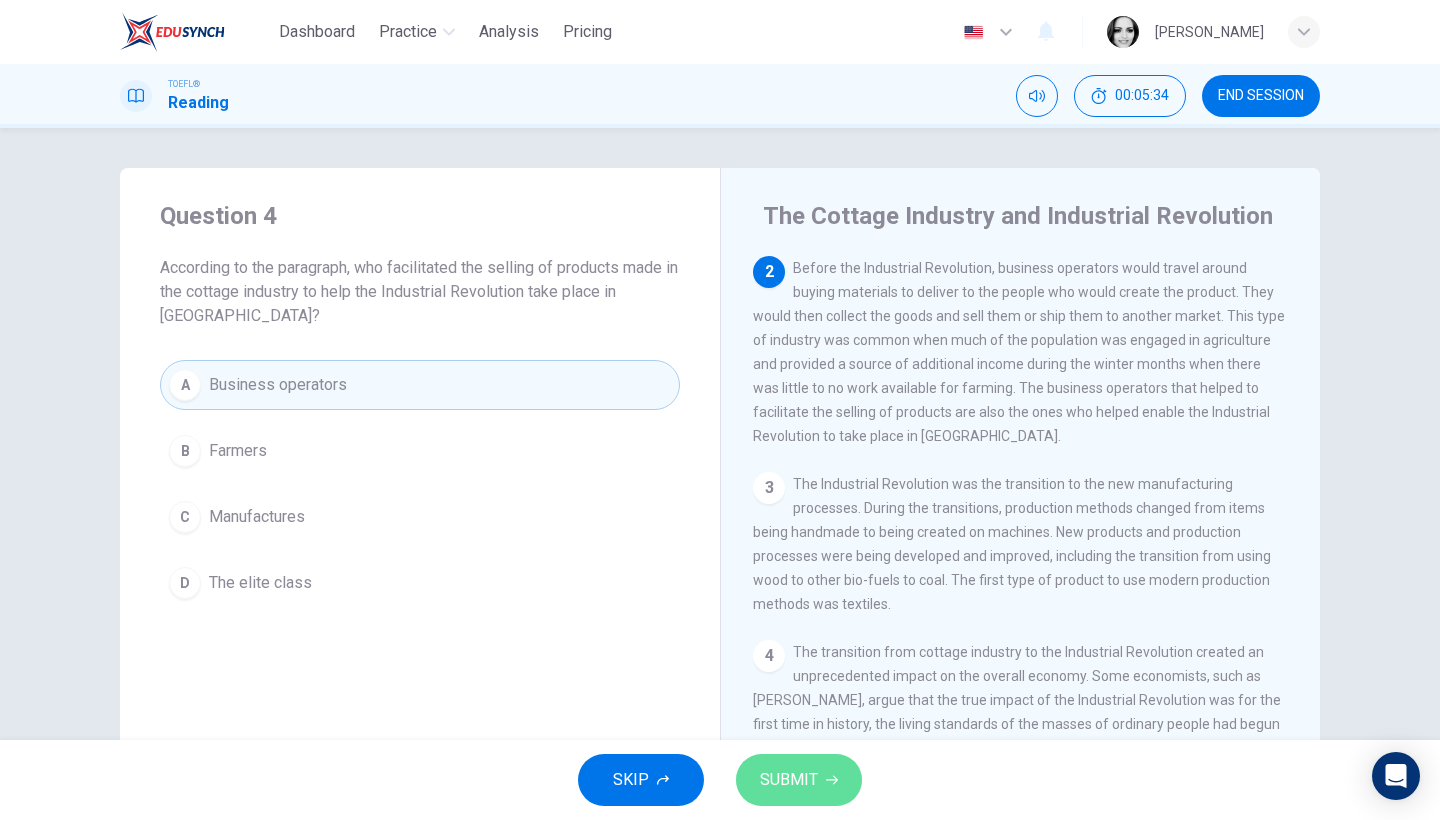 click on "SUBMIT" at bounding box center [789, 780] 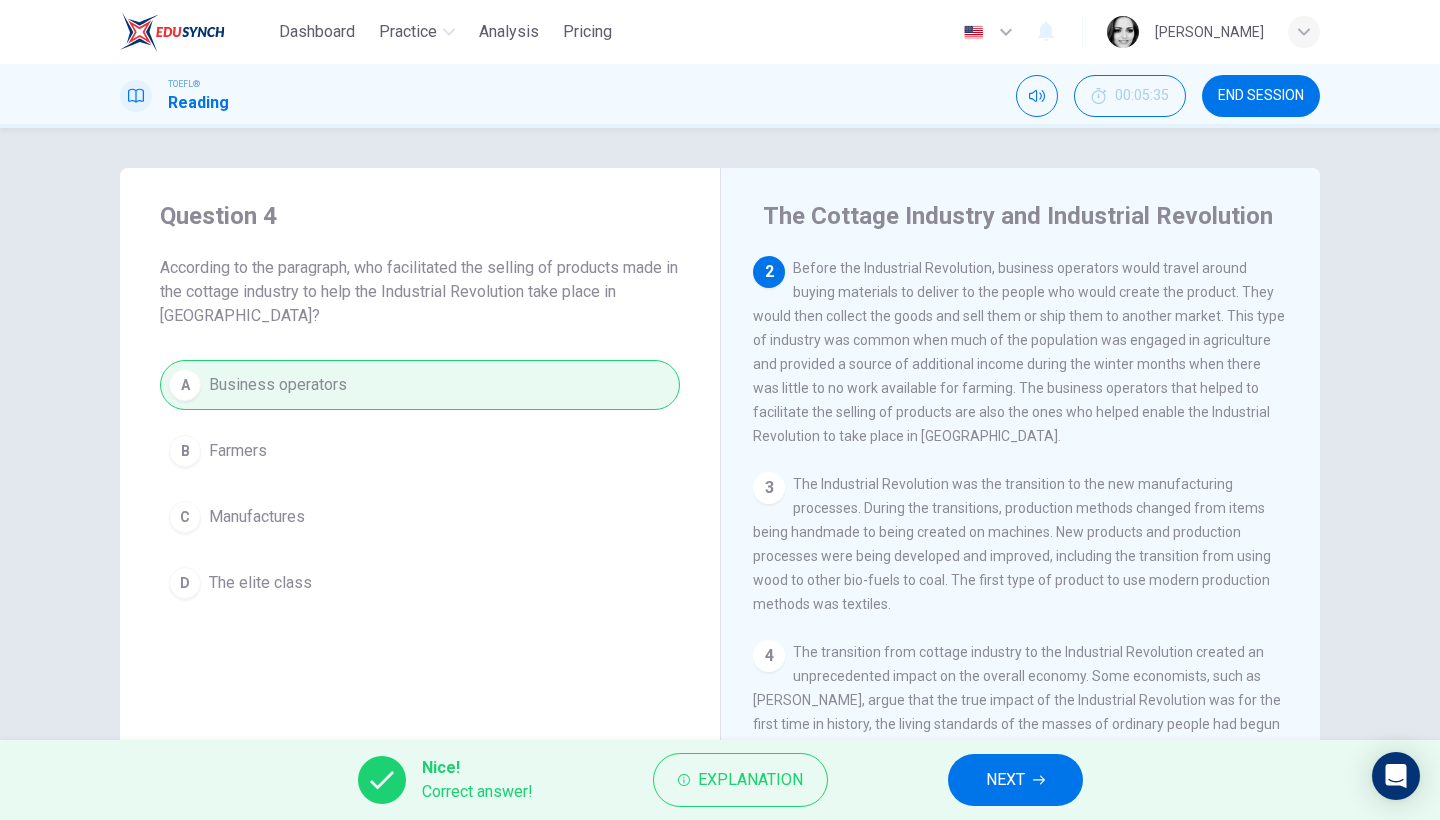 click on "NEXT" at bounding box center [1015, 780] 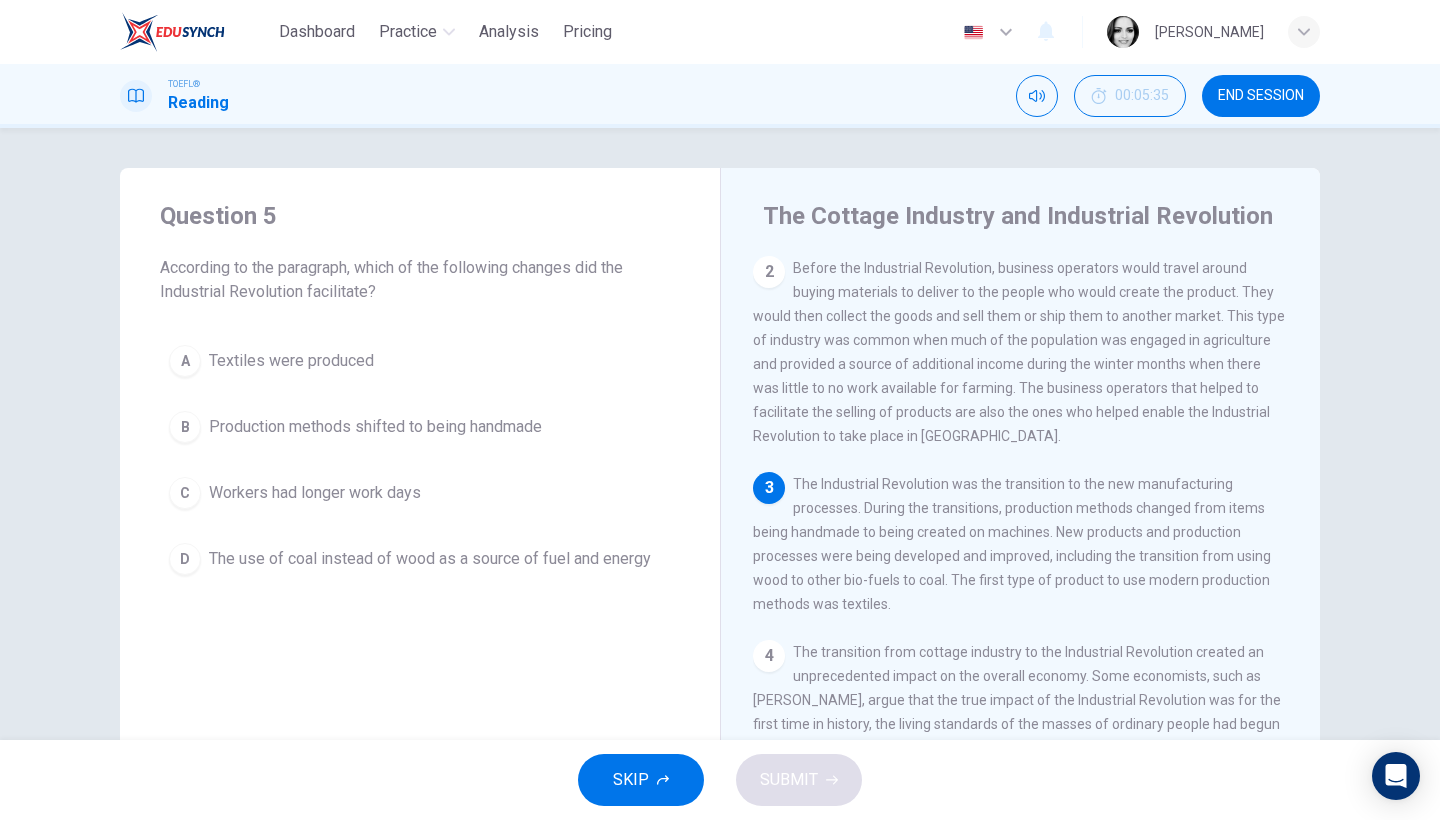 scroll, scrollTop: 153, scrollLeft: 0, axis: vertical 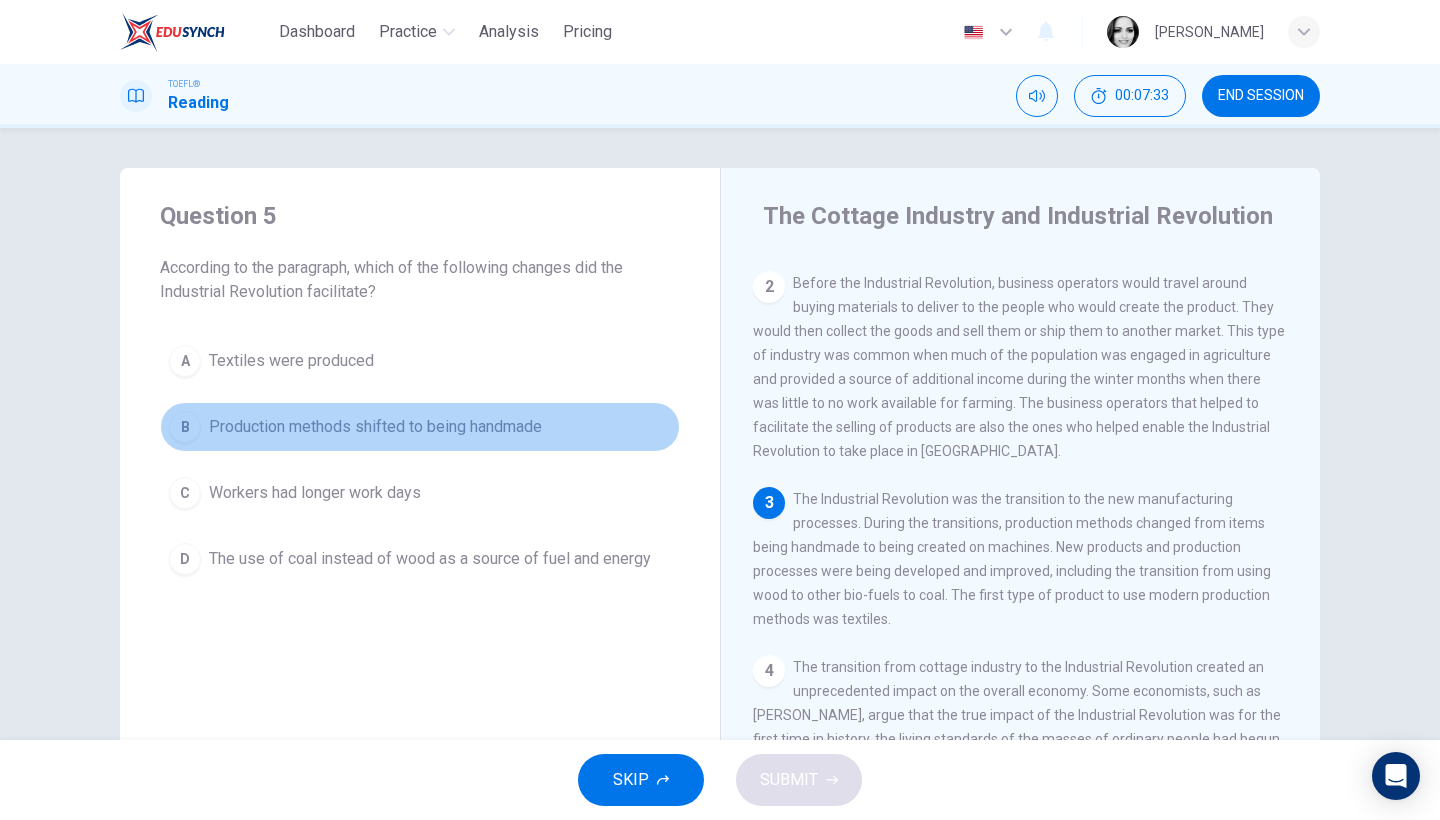 click on "Production methods shifted to being handmade" at bounding box center [375, 427] 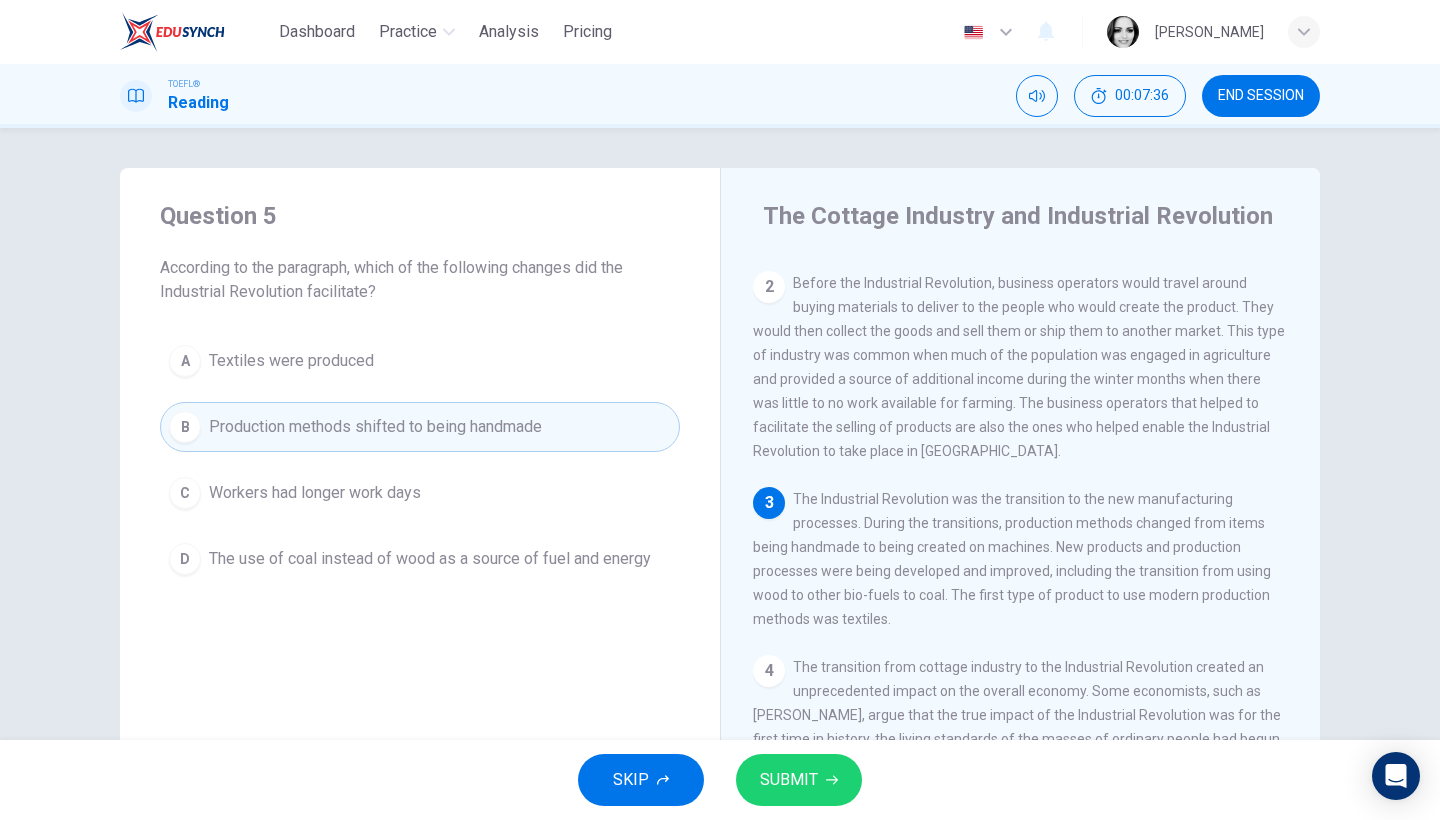 click on "SUBMIT" at bounding box center (799, 780) 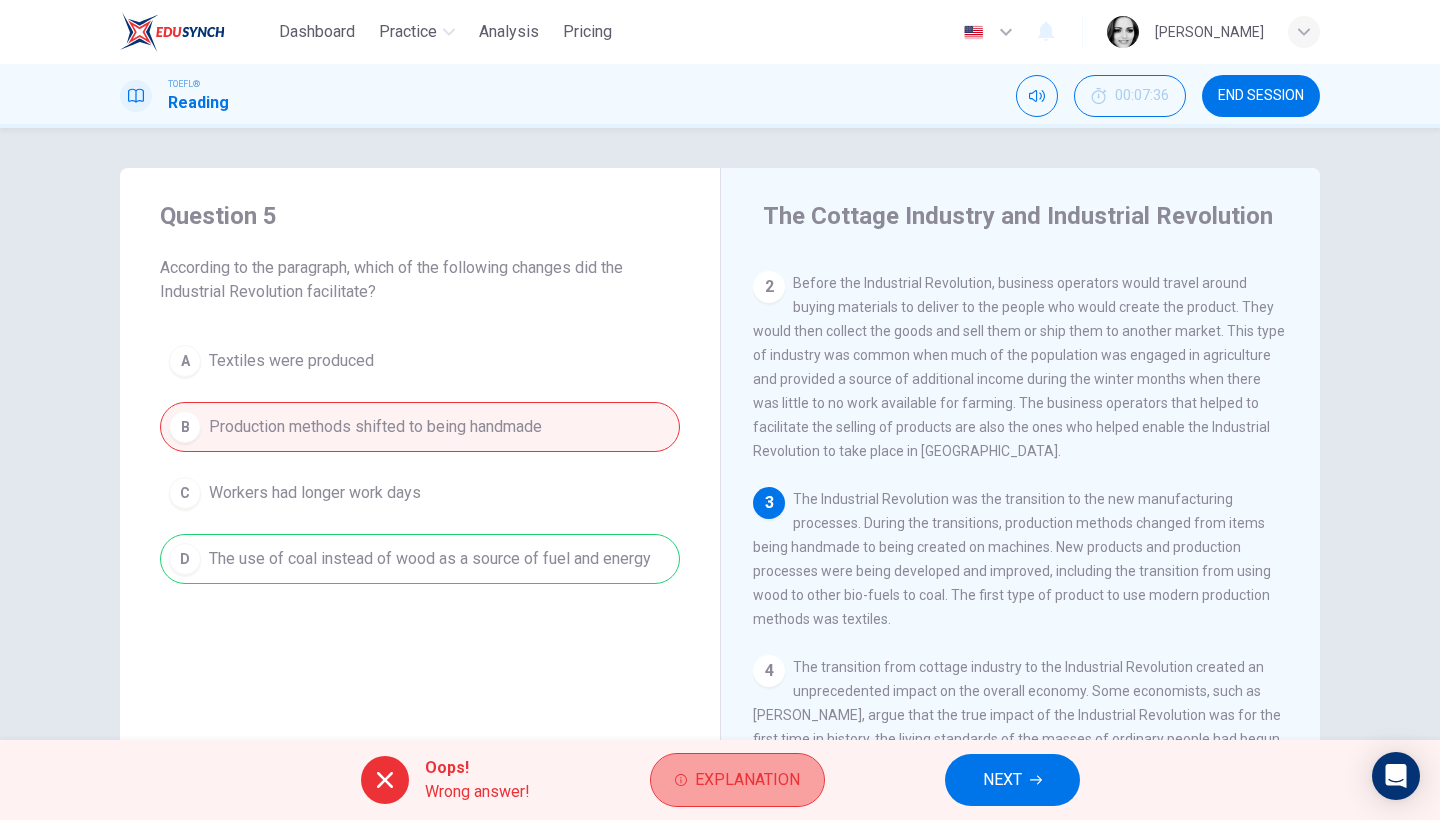 click on "Explanation" at bounding box center (737, 780) 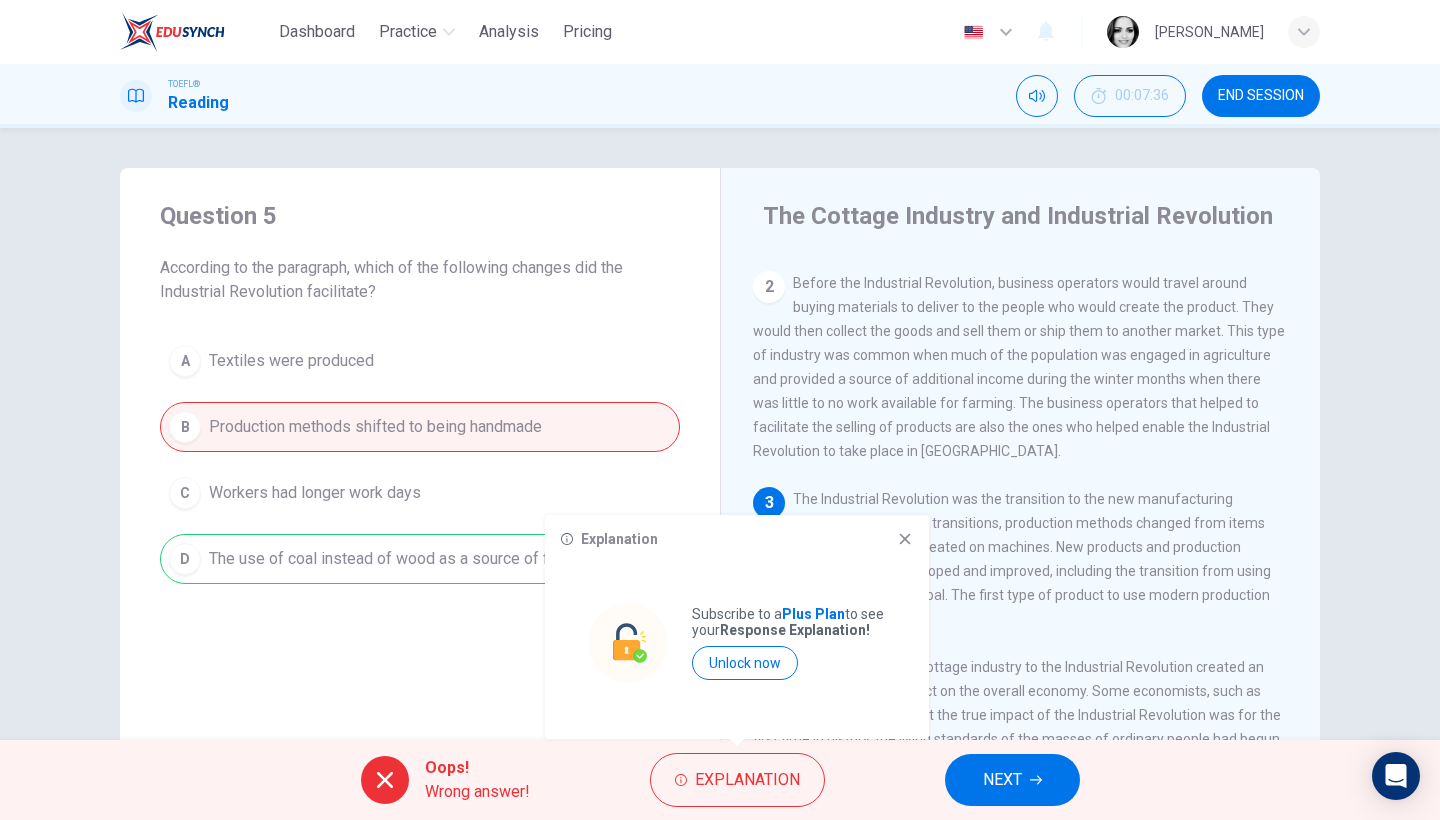 click 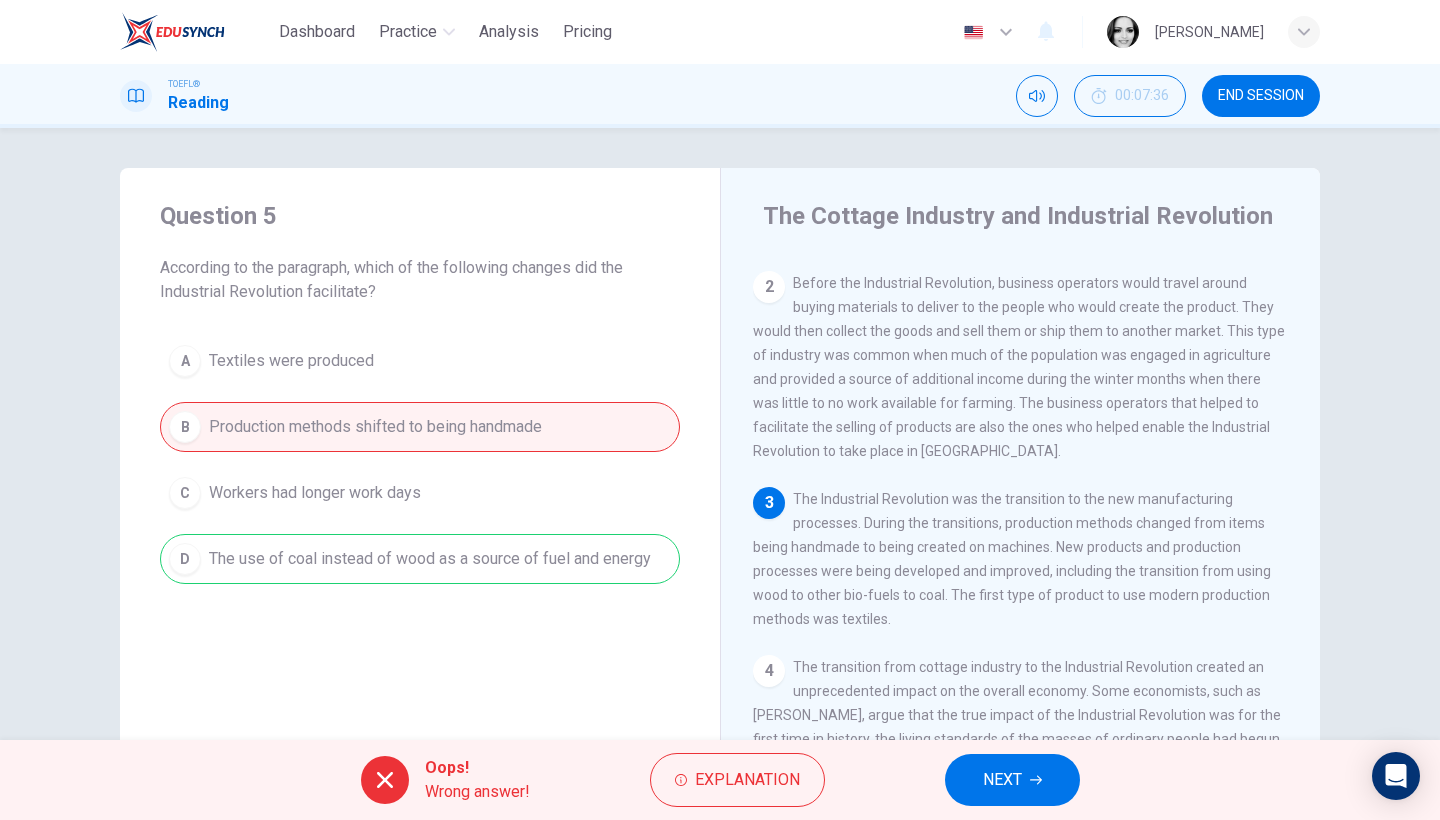 click on "NEXT" at bounding box center [1012, 780] 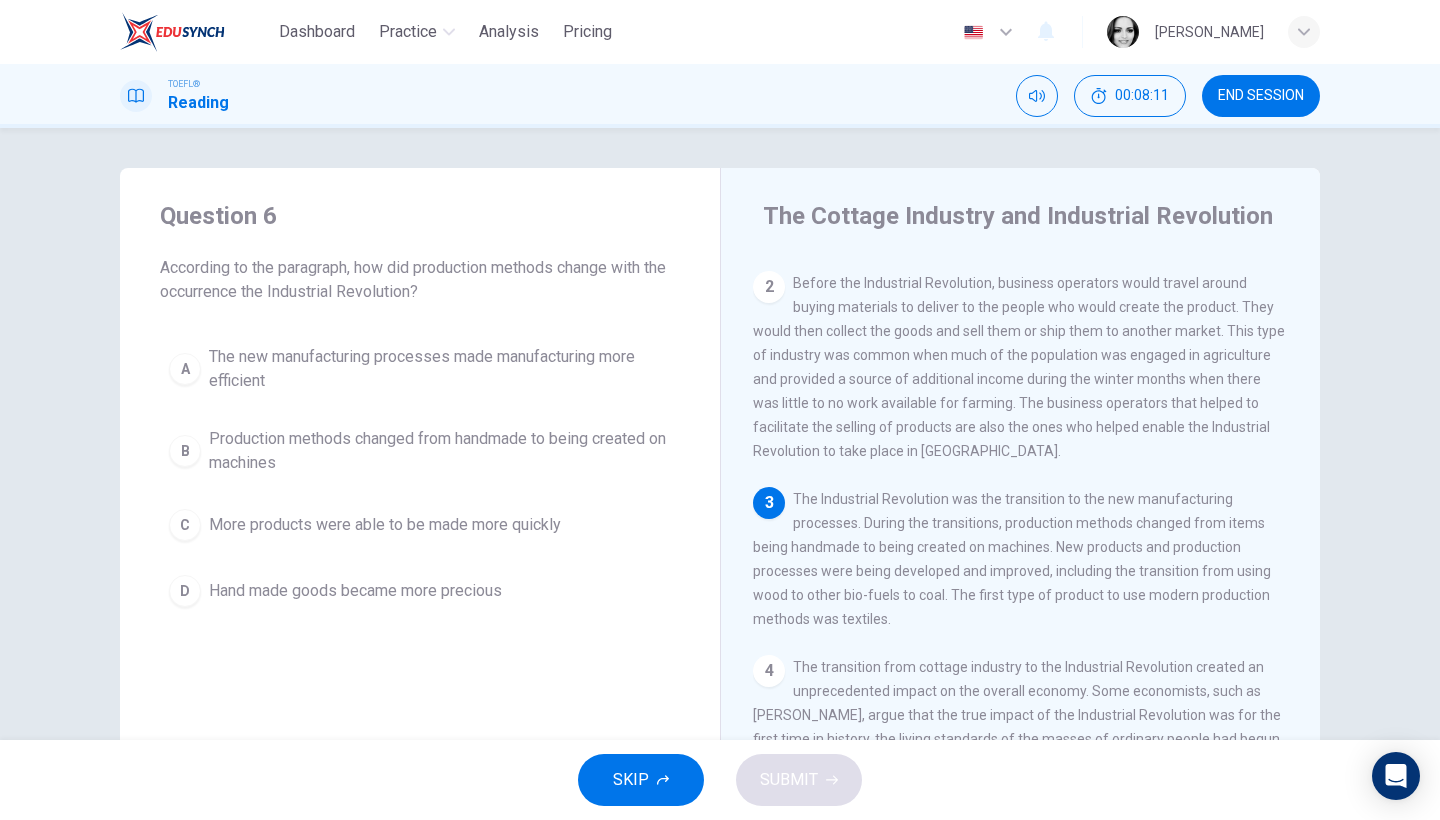 click on "Production methods changed from handmade to being created on machines" at bounding box center [440, 451] 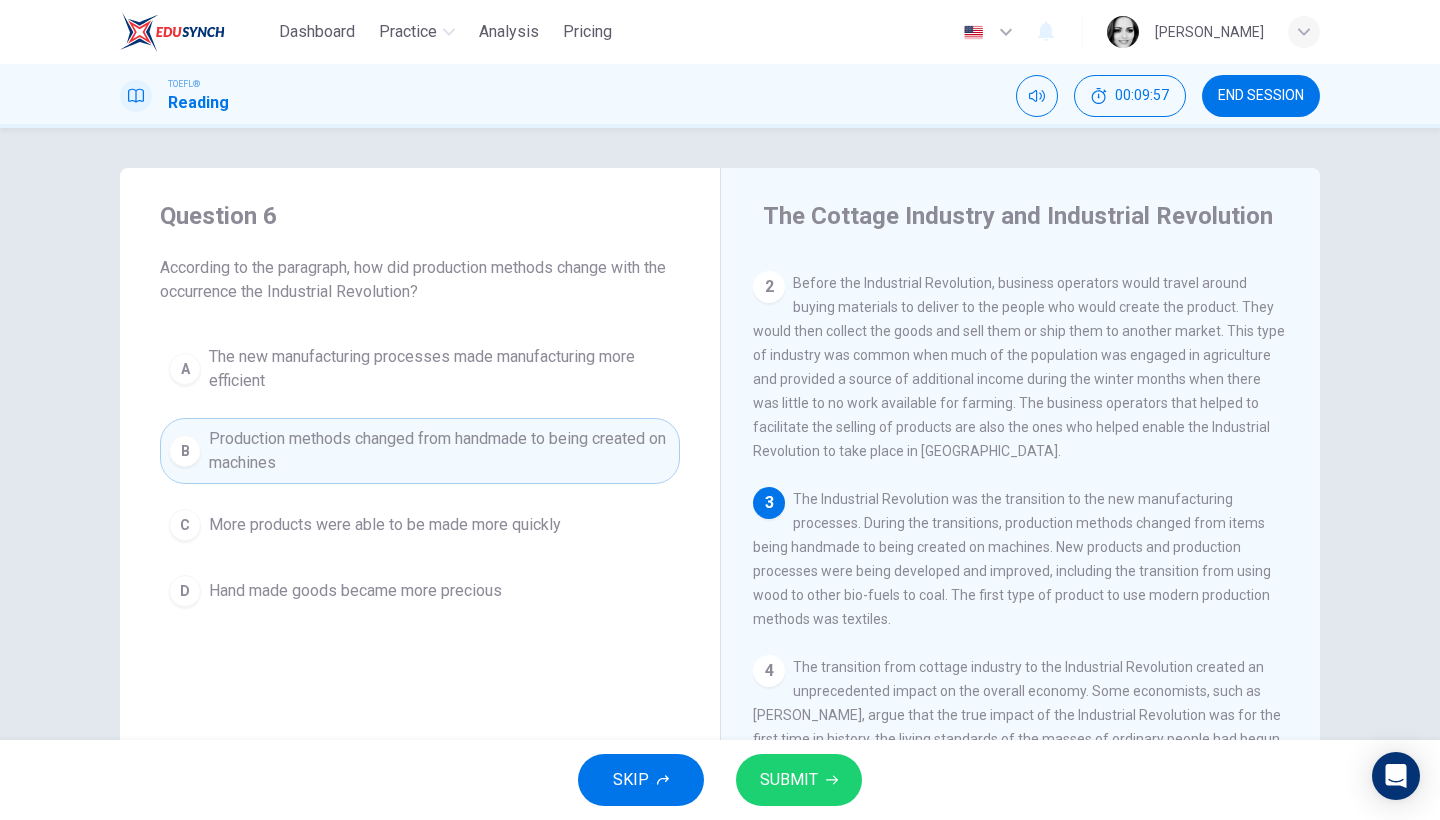 click on "The new manufacturing processes made manufacturing more efficient" at bounding box center (440, 369) 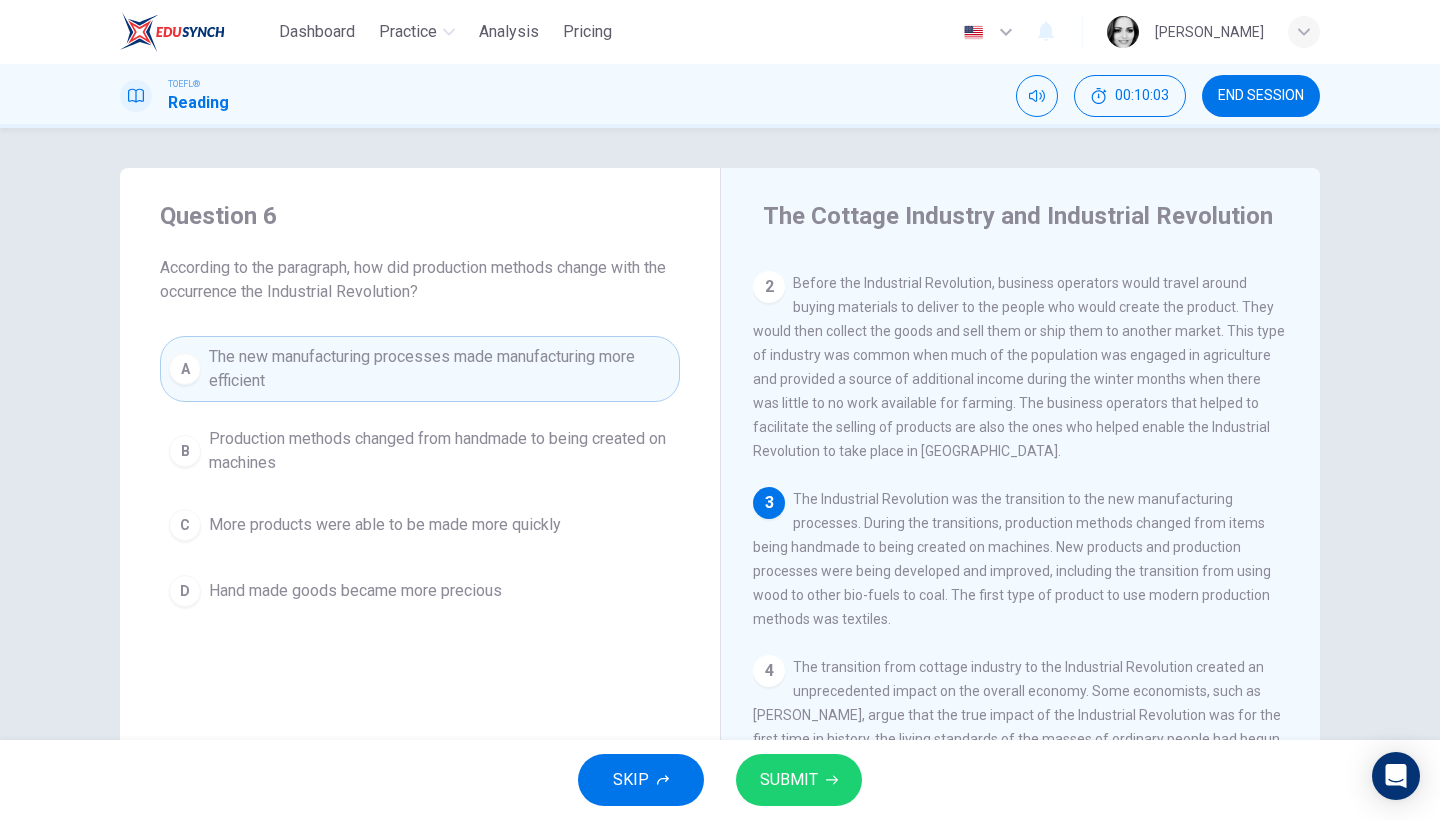 click on "SUBMIT" at bounding box center (789, 780) 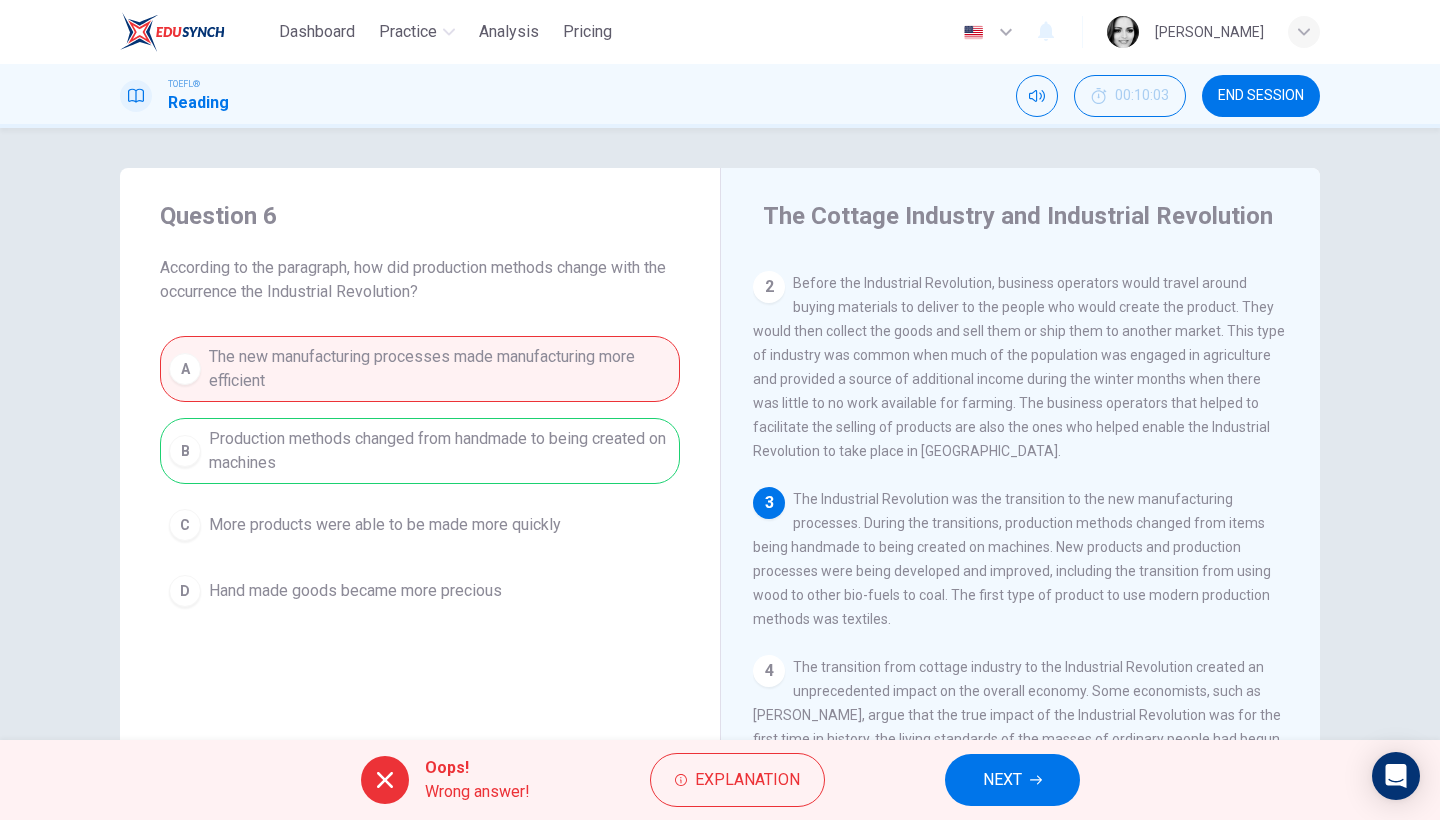 click on "NEXT" at bounding box center (1012, 780) 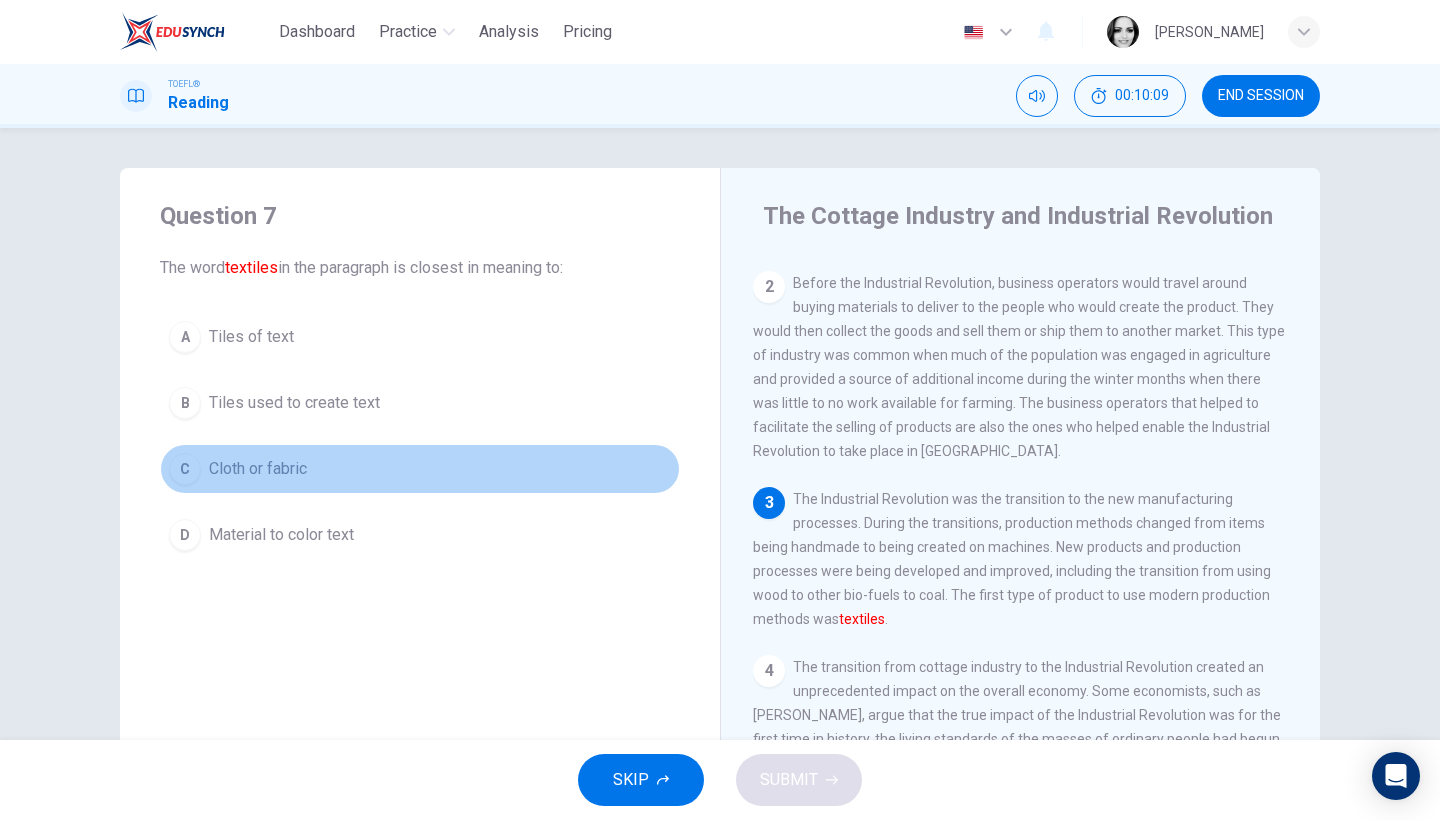 click on "Cloth or fabric" at bounding box center (258, 469) 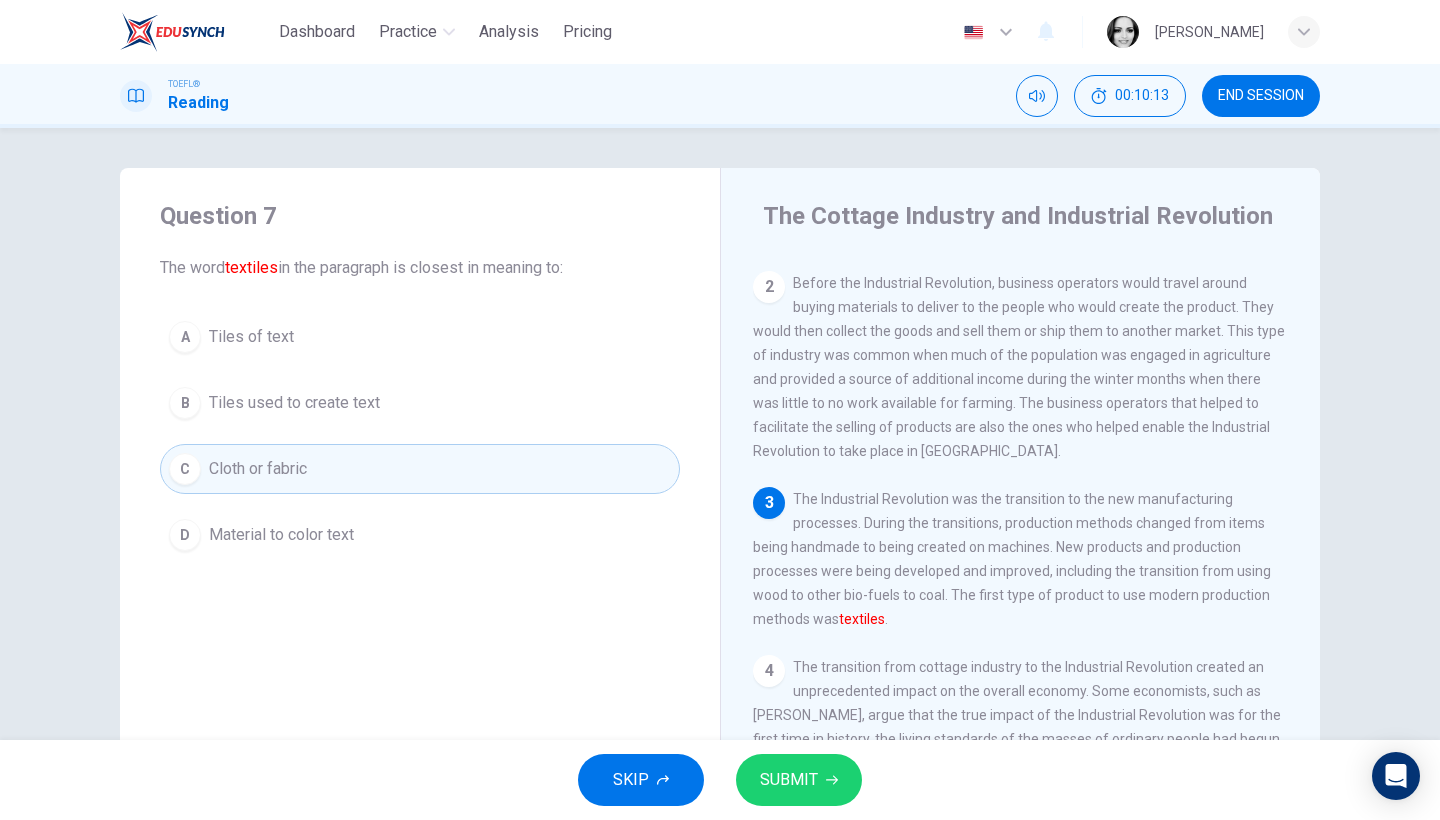 click on "SUBMIT" at bounding box center [799, 780] 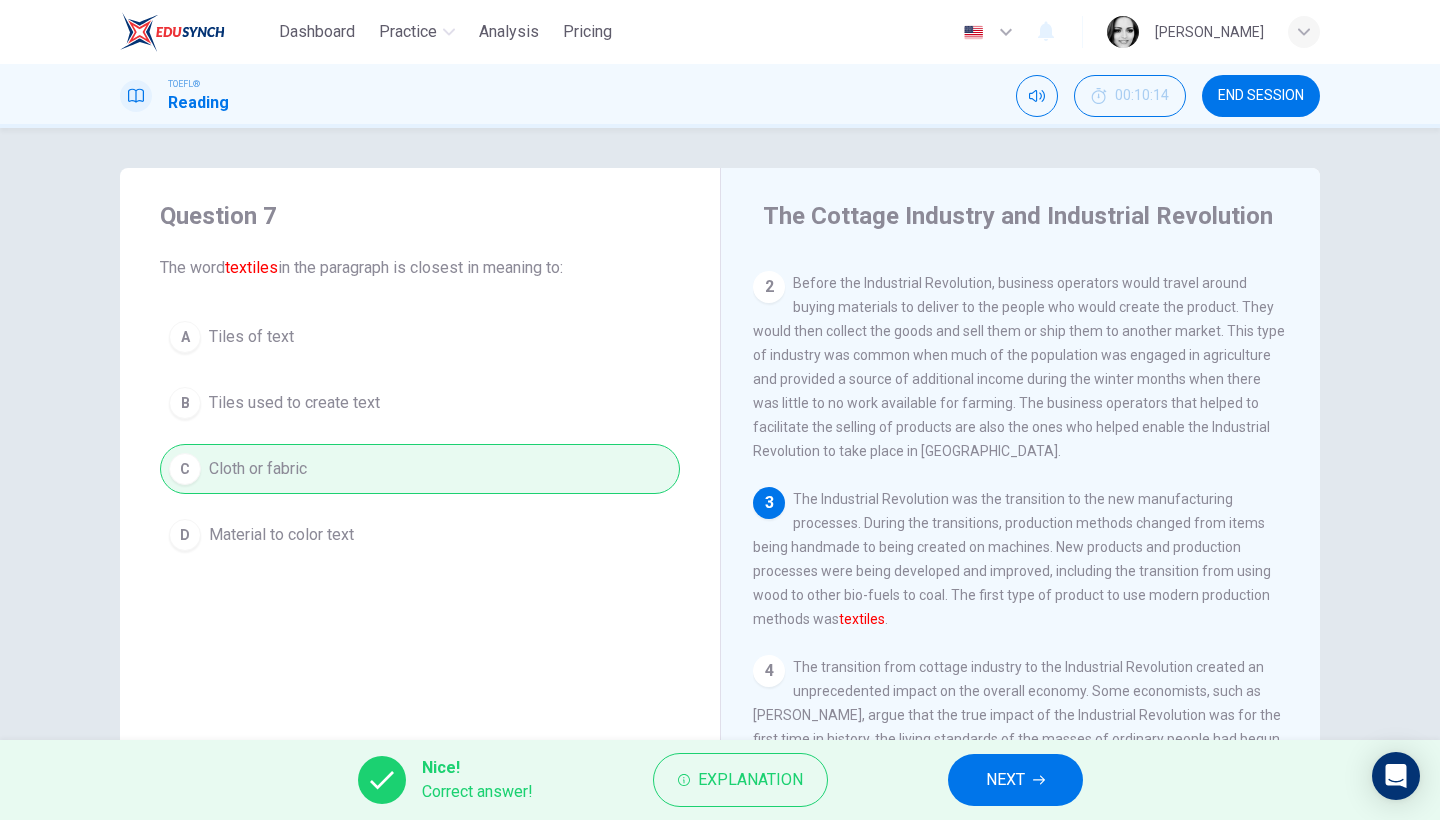 click on "Nice! Correct answer! Explanation NEXT" at bounding box center (720, 780) 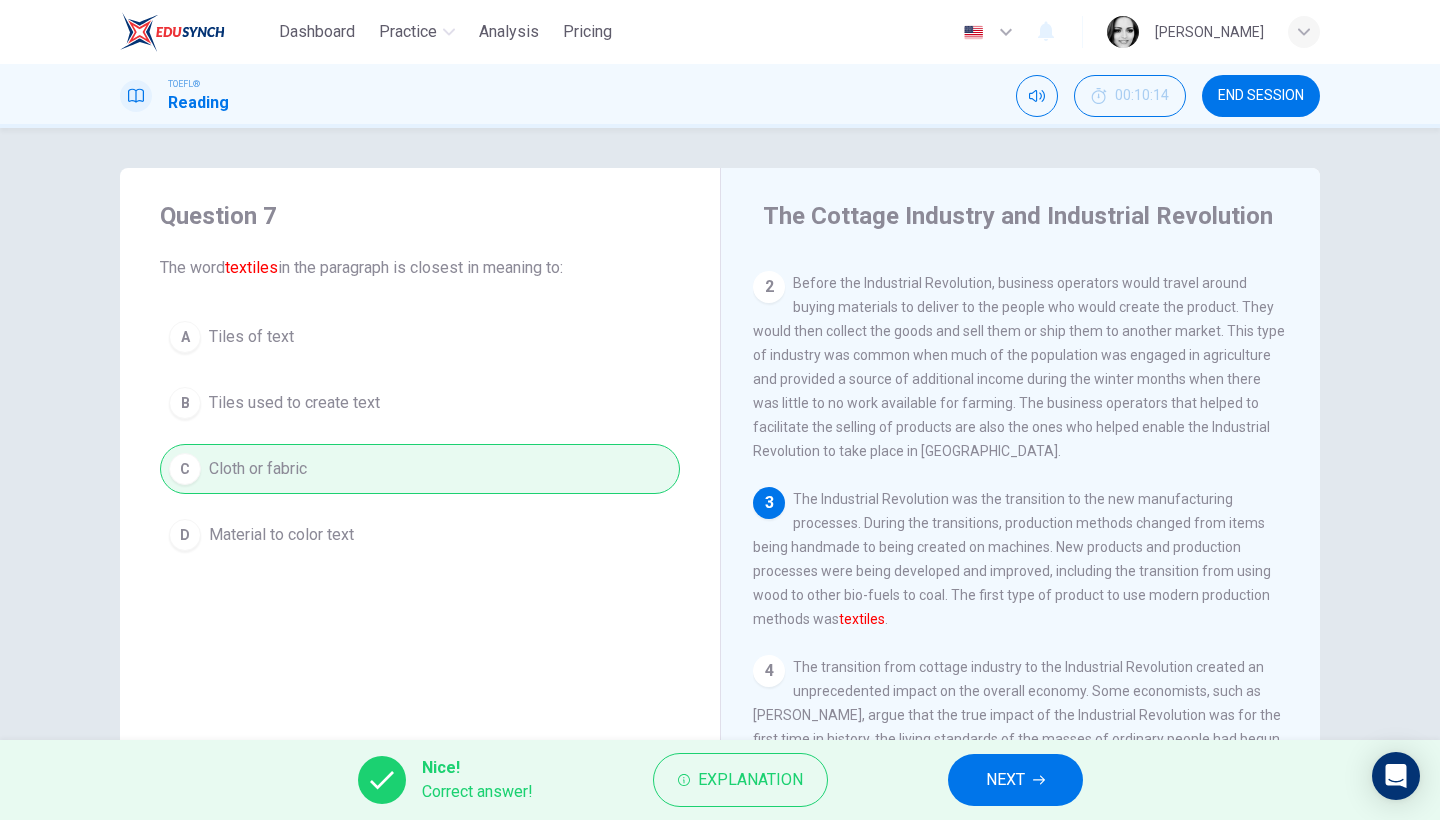 click on "NEXT" at bounding box center (1005, 780) 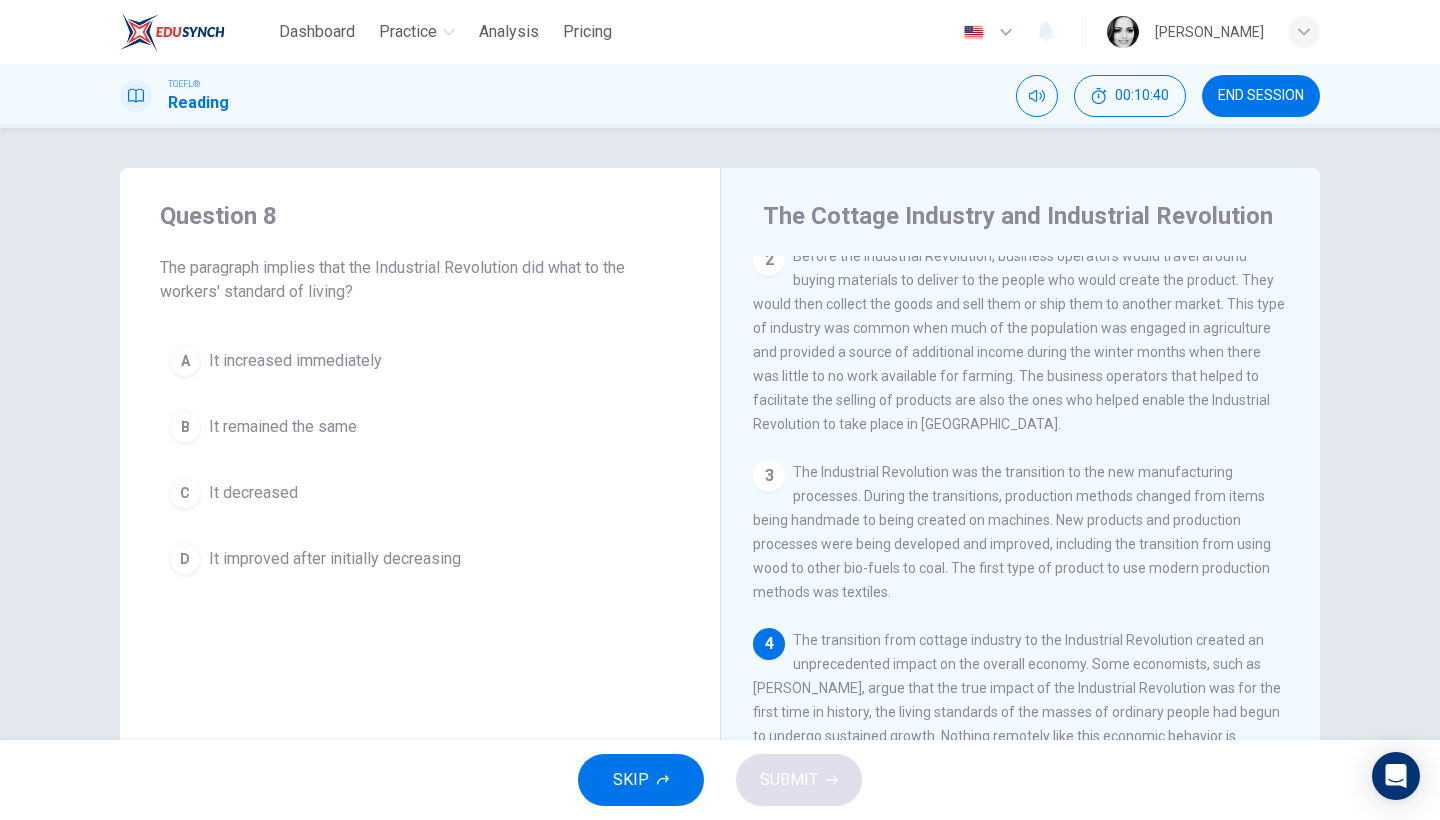 scroll, scrollTop: 409, scrollLeft: 0, axis: vertical 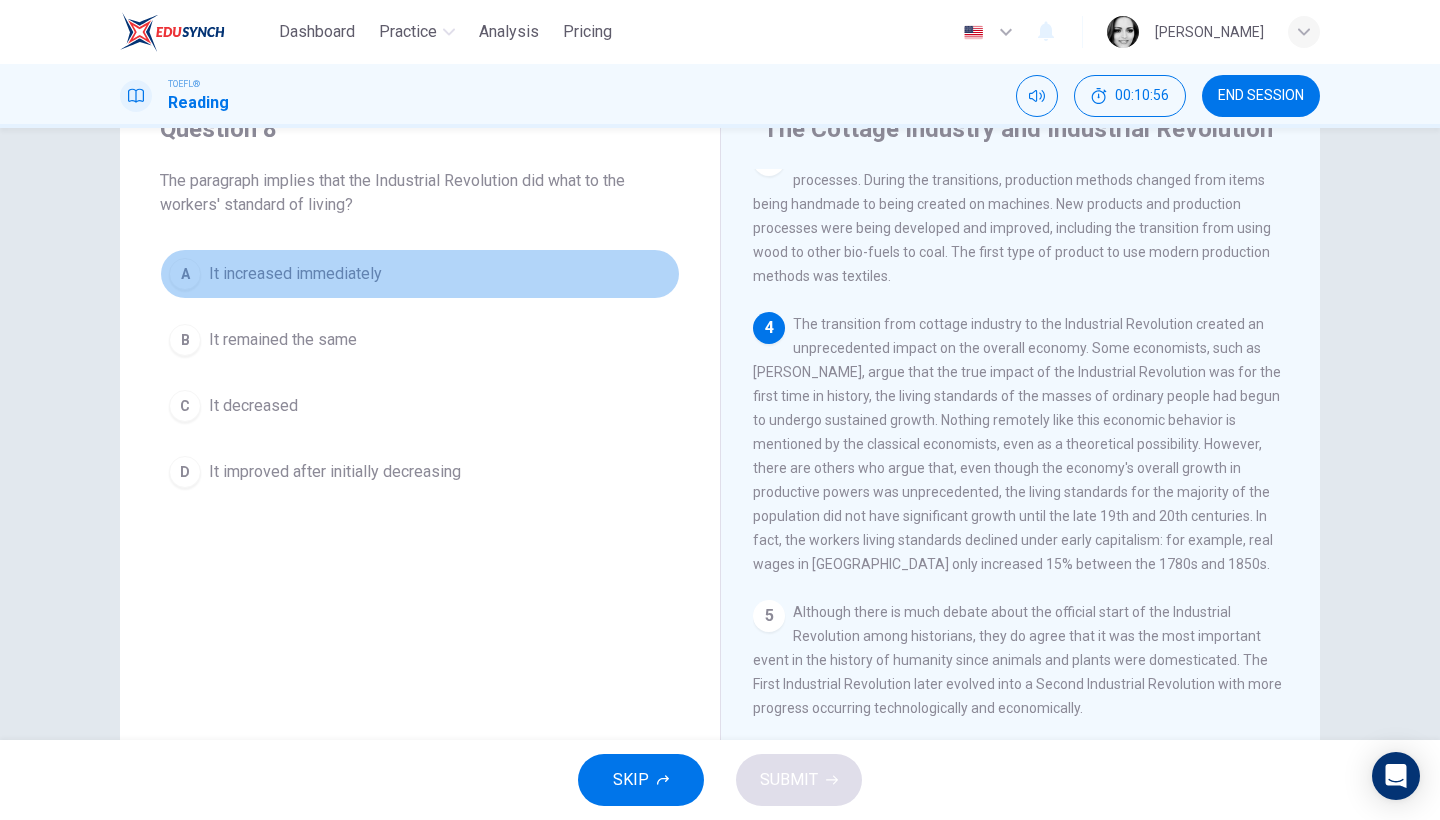click on "It increased immediately" at bounding box center (295, 274) 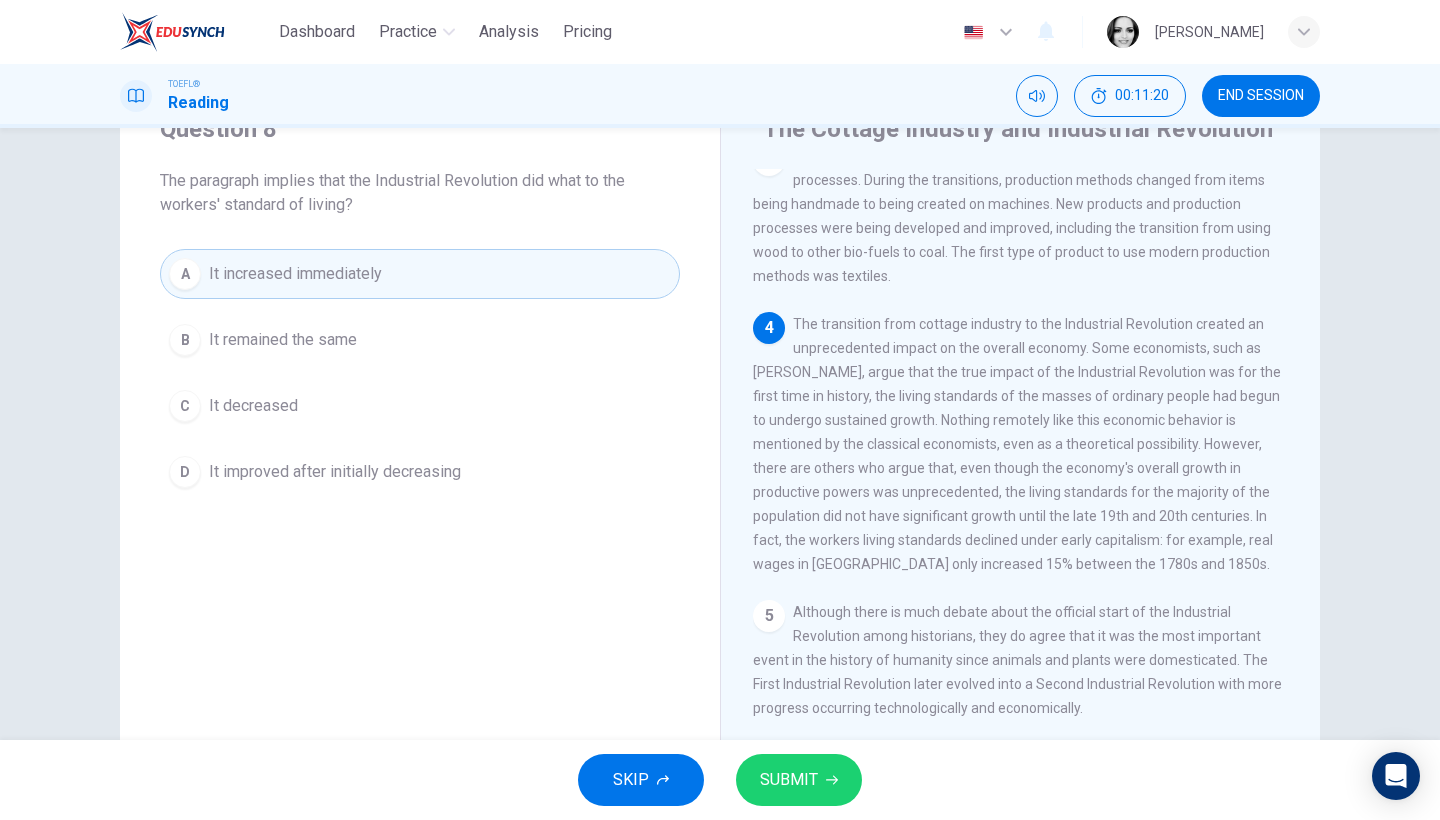 click on "SUBMIT" at bounding box center [789, 780] 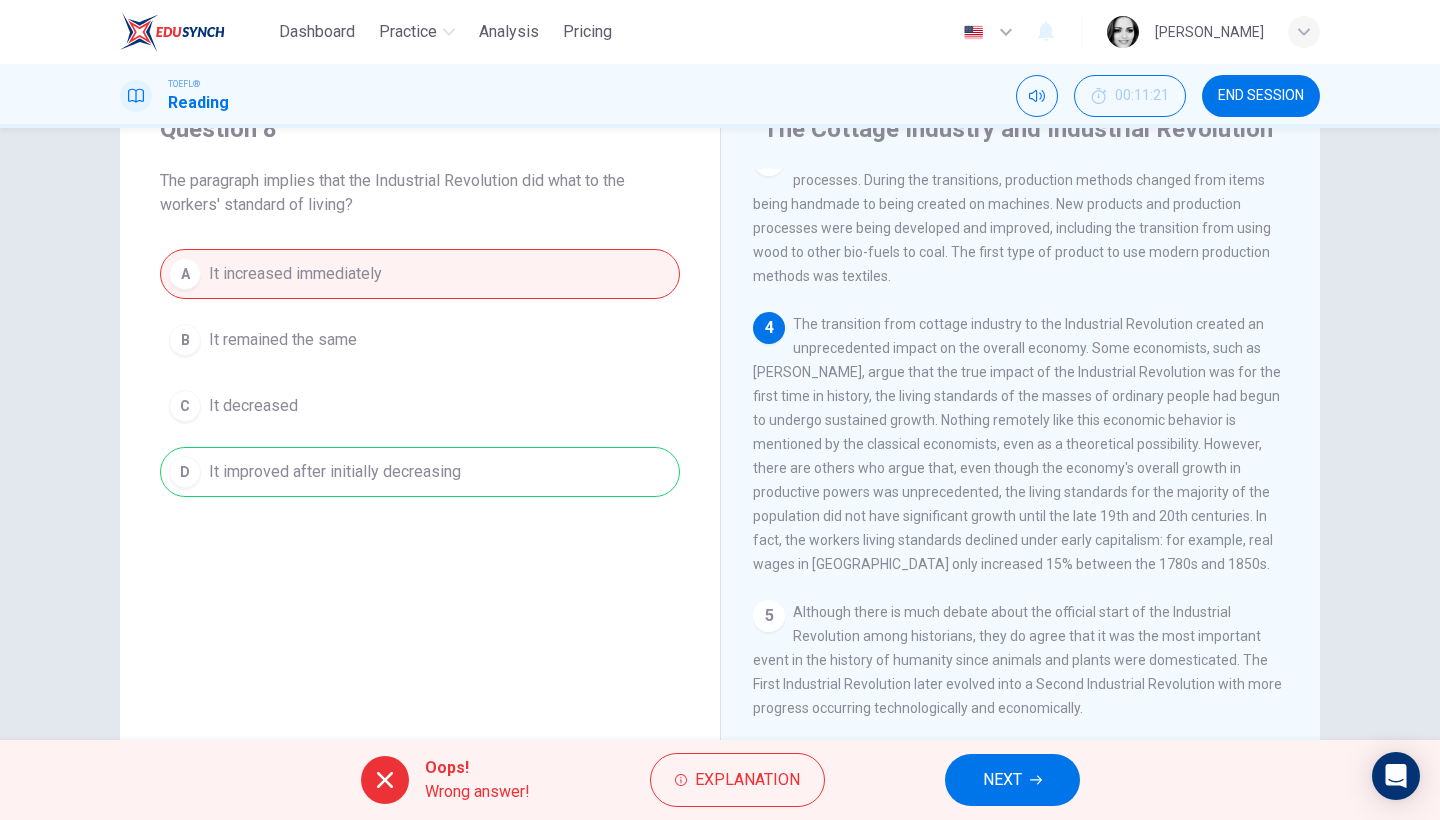 click on "NEXT" at bounding box center [1012, 780] 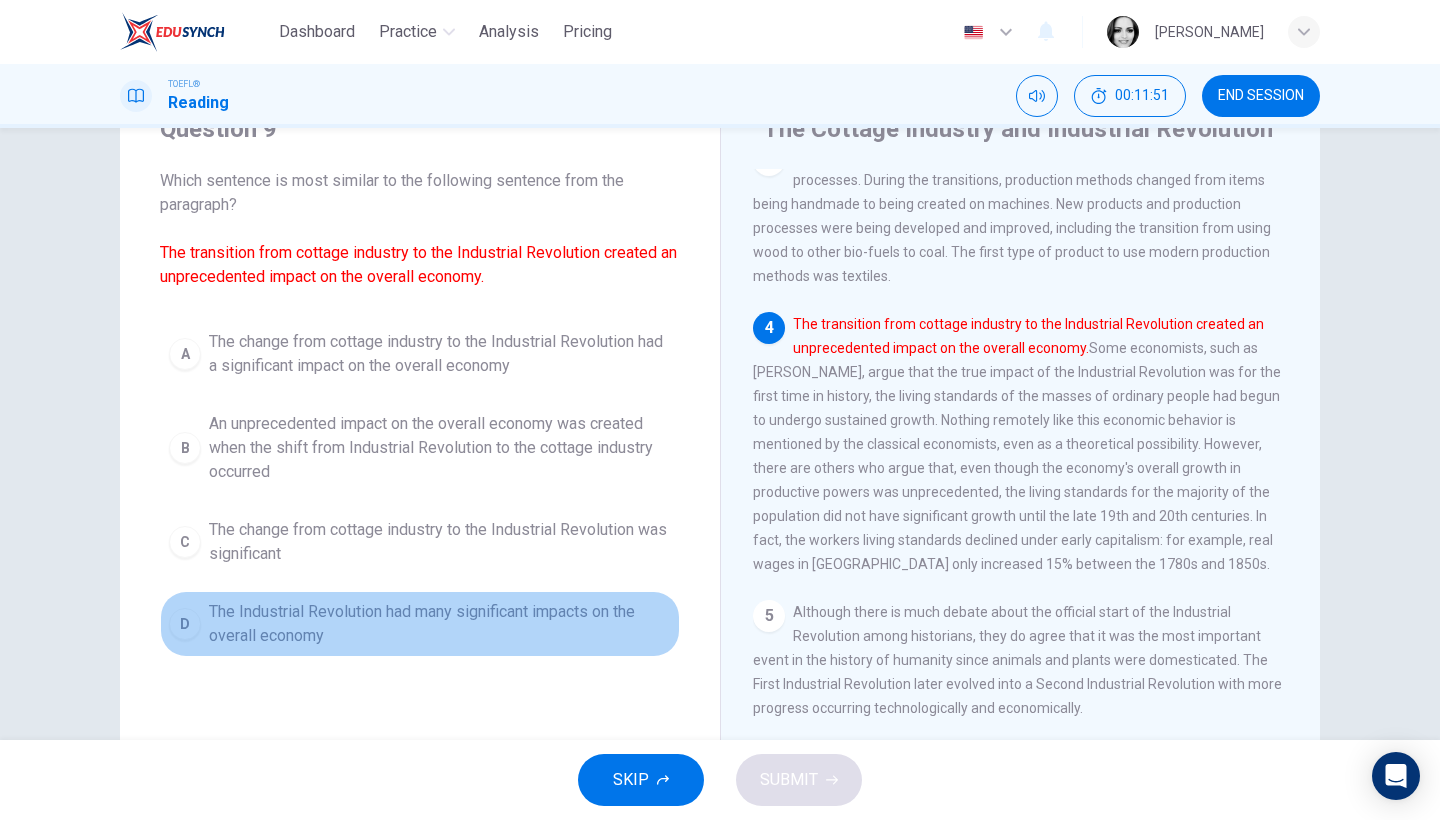 click on "The Industrial Revolution had many significant impacts on the overall economy" at bounding box center (440, 624) 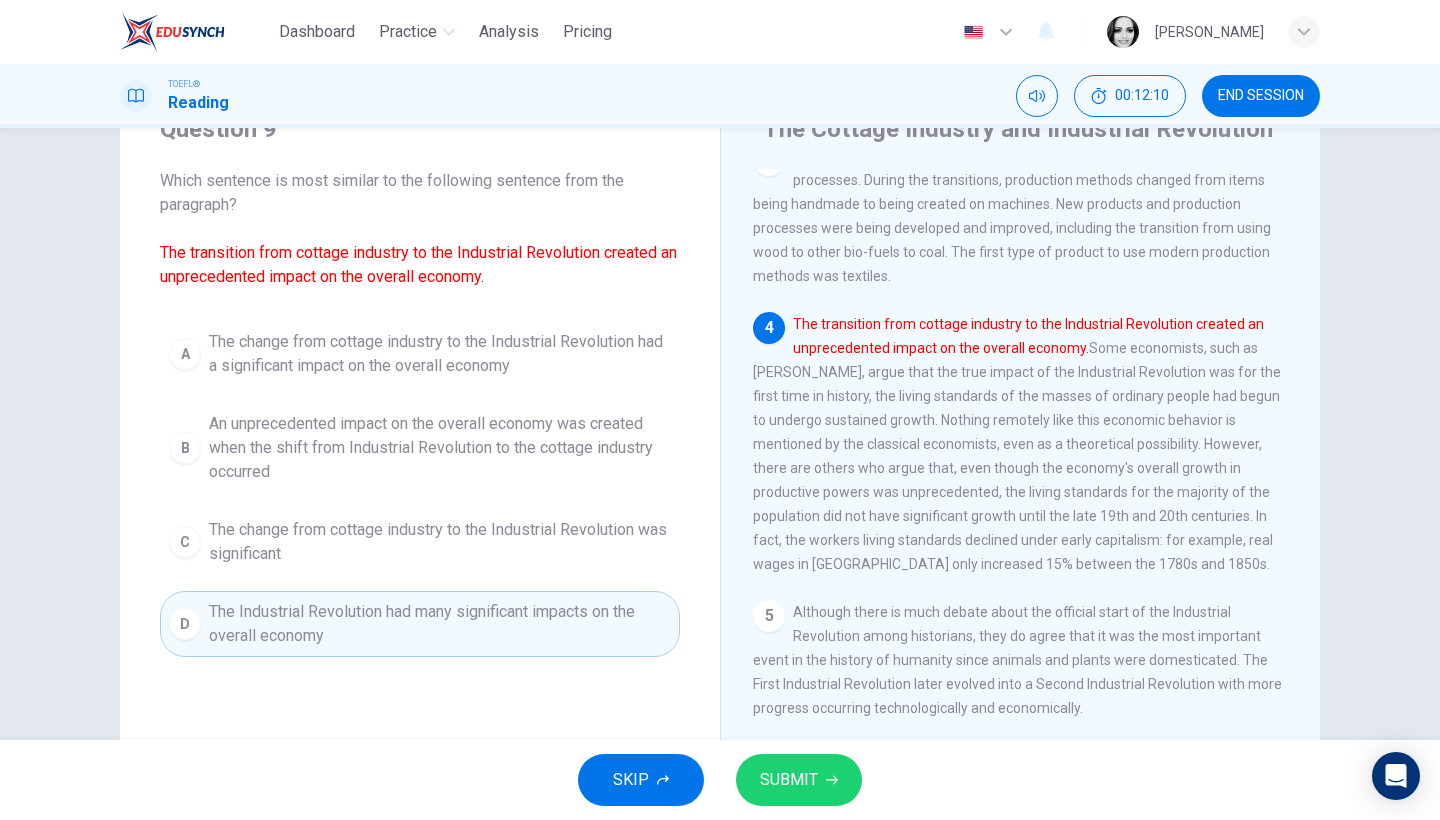 click on "SUBMIT" at bounding box center [789, 780] 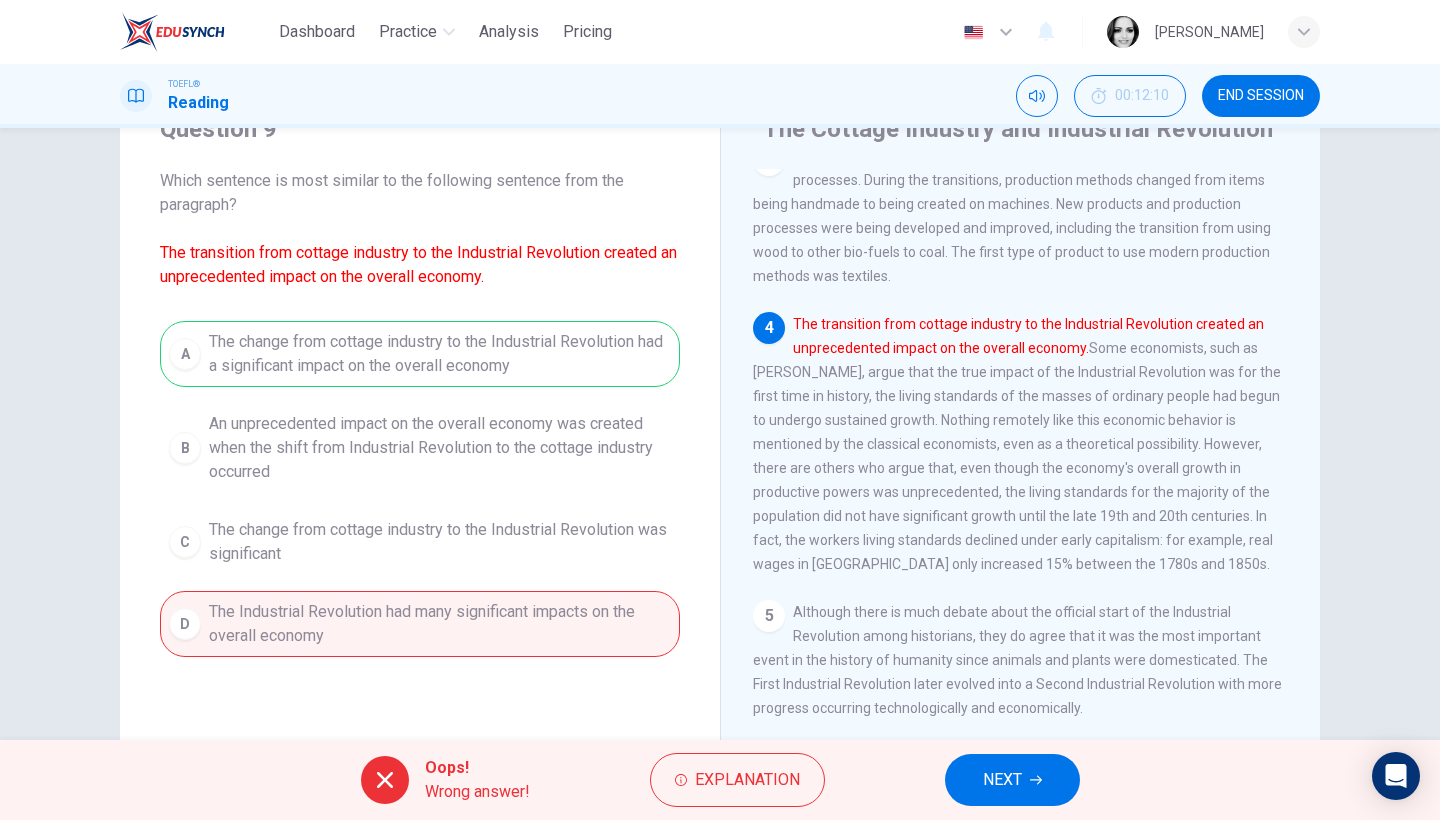 click on "NEXT" at bounding box center (1002, 780) 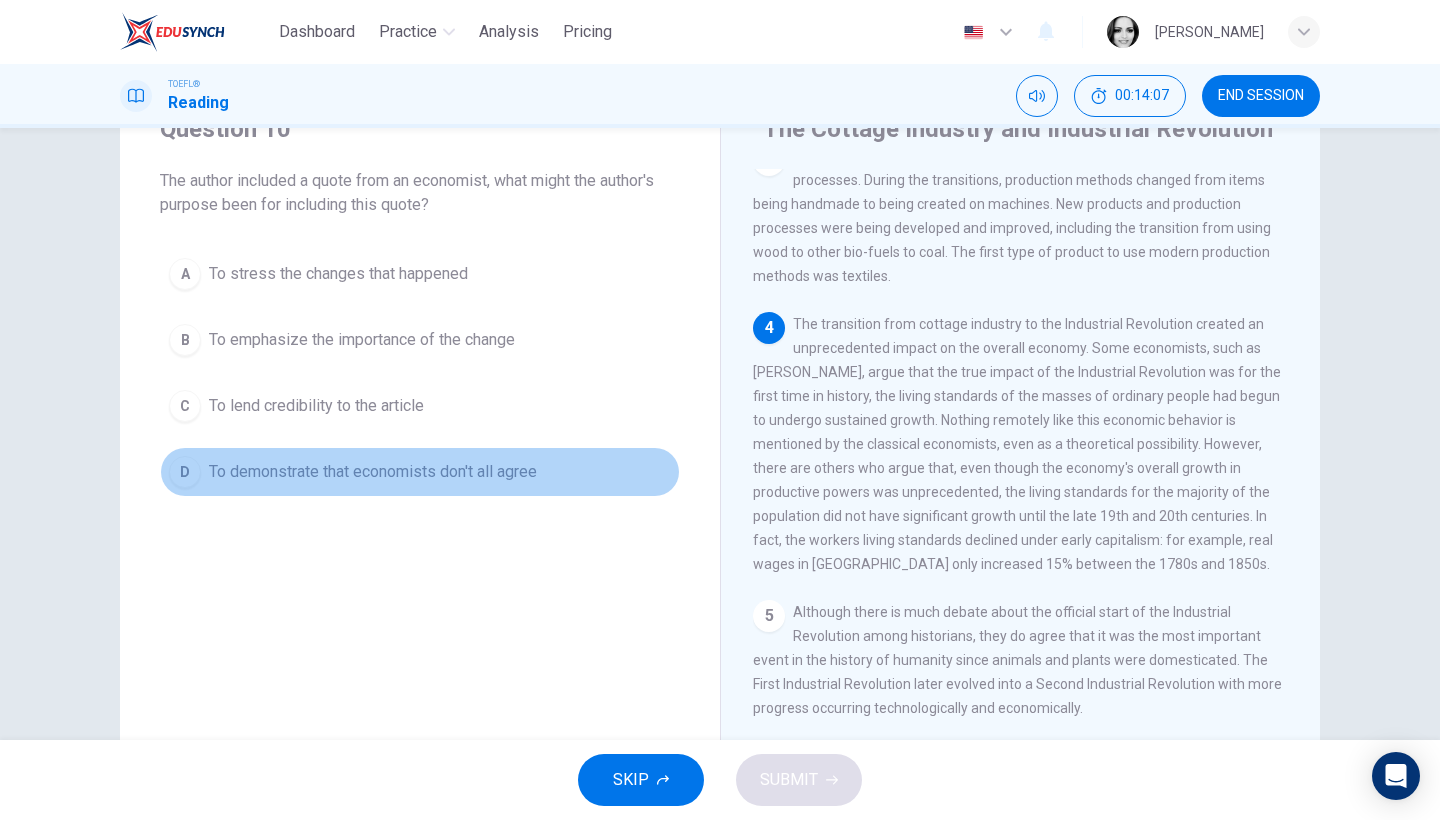 click on "To demonstrate that economists don't all agree" at bounding box center [373, 472] 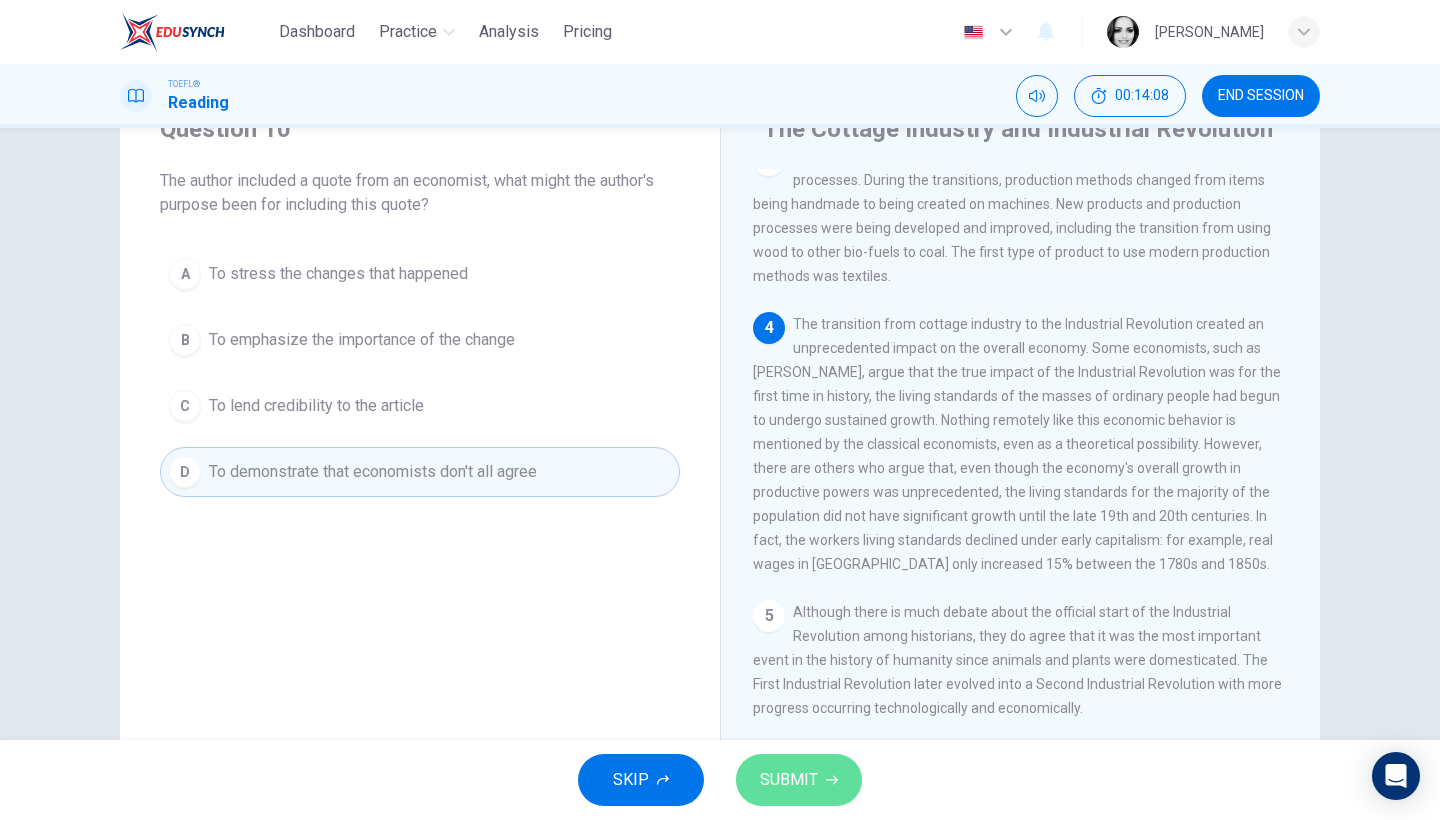 click on "SUBMIT" at bounding box center [789, 780] 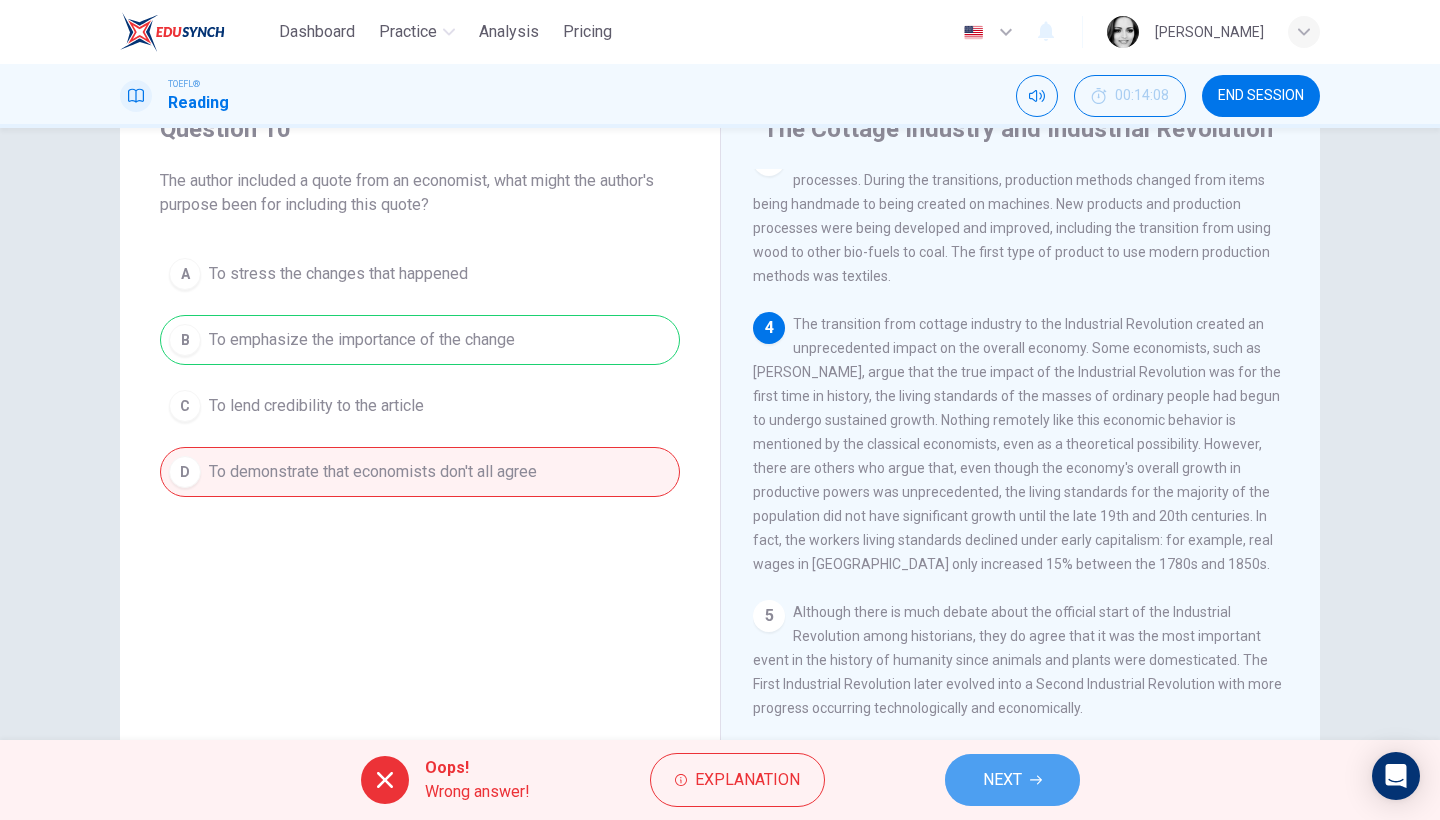 click on "NEXT" at bounding box center [1002, 780] 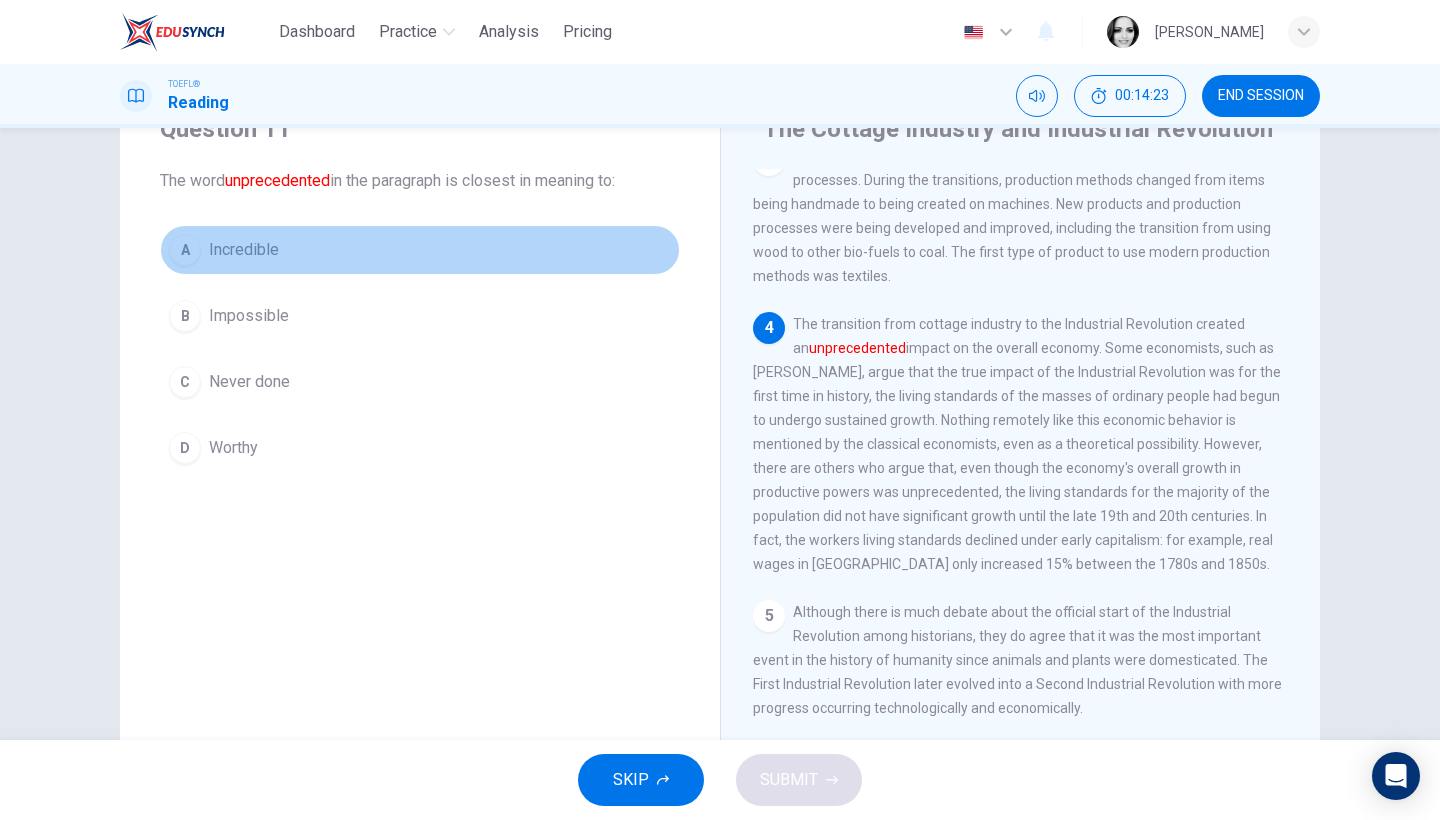 click on "Incredible" at bounding box center [244, 250] 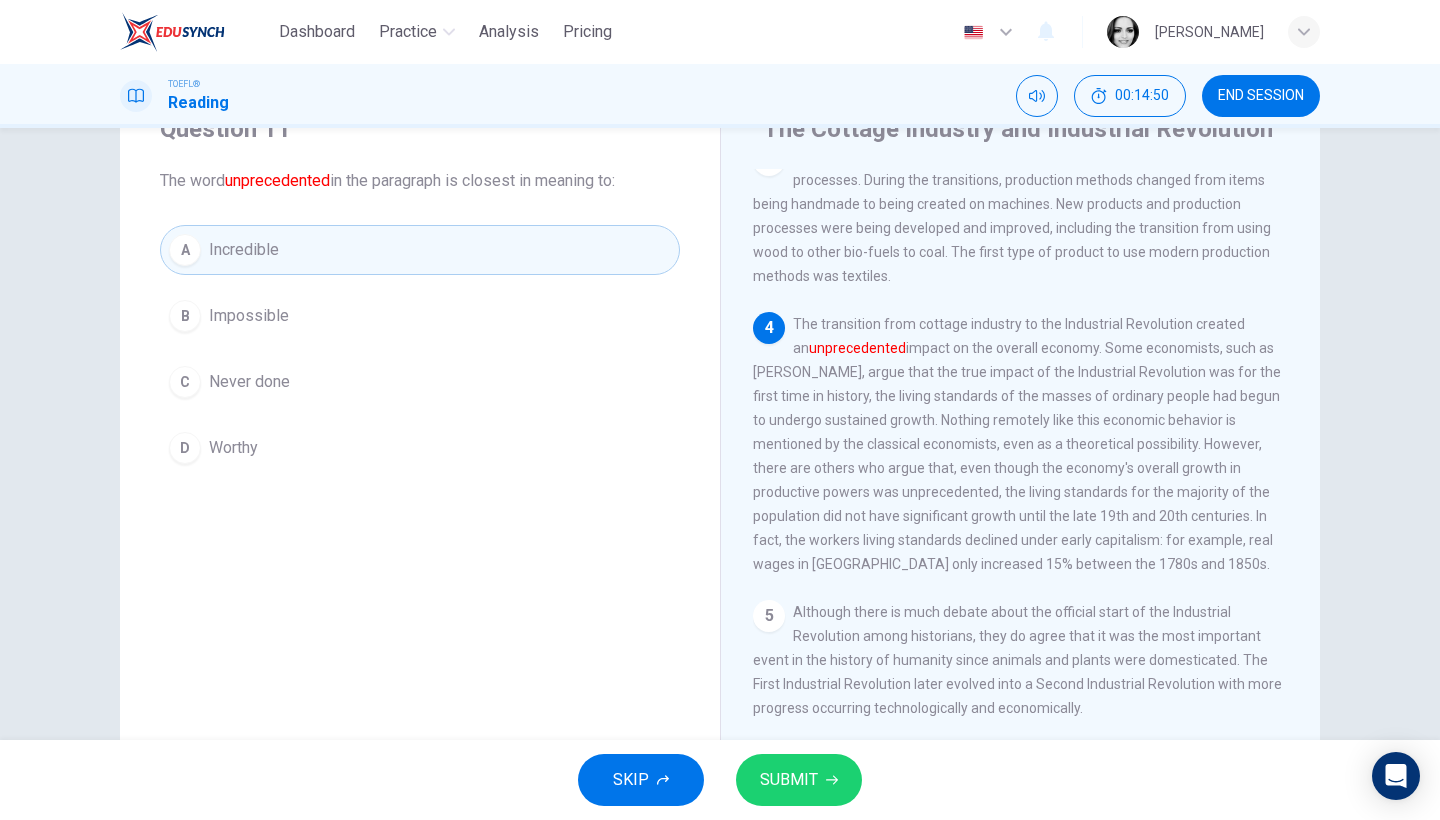 click on "Never done" at bounding box center (249, 382) 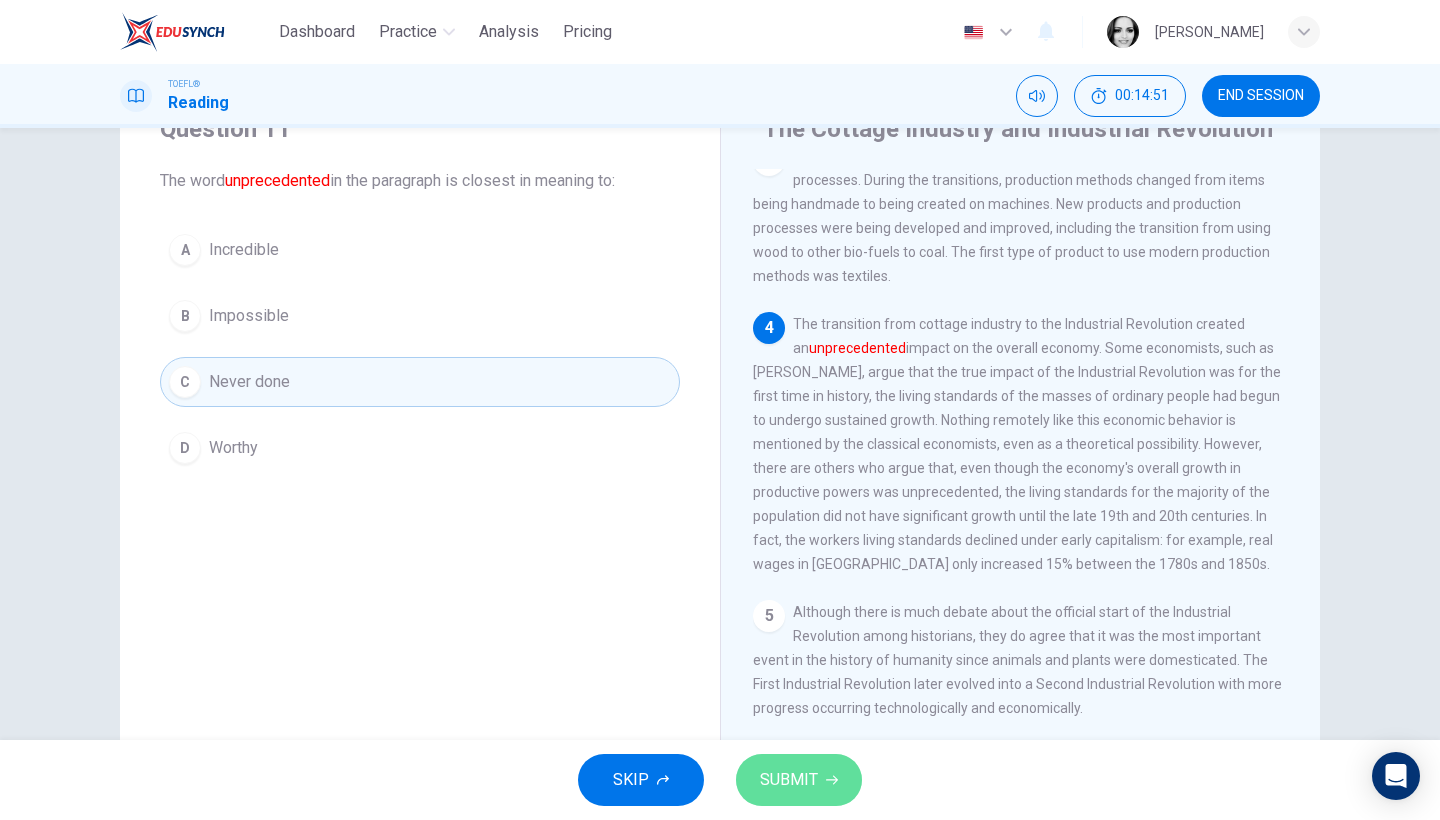 click on "SUBMIT" at bounding box center (789, 780) 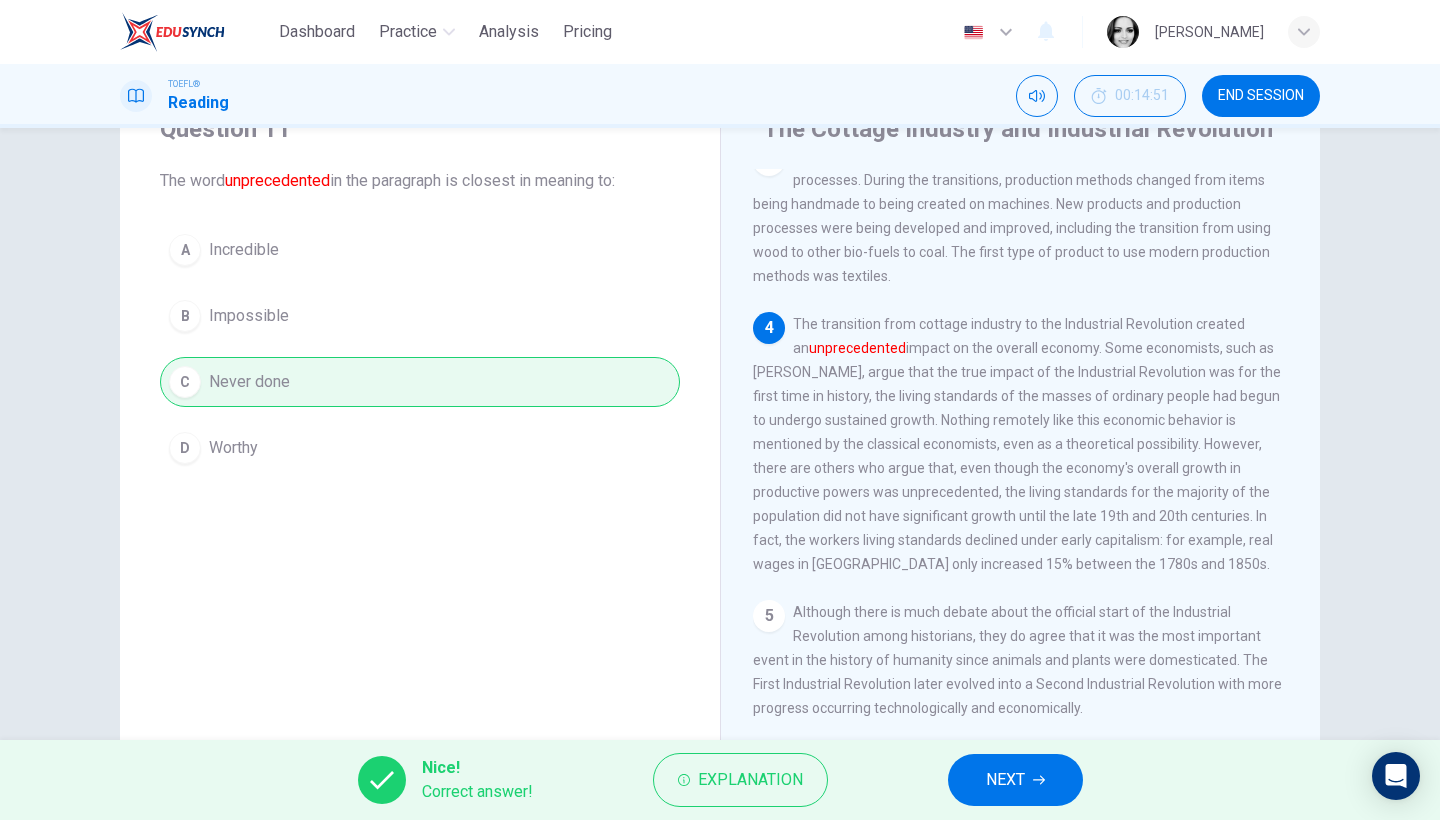 click on "NEXT" at bounding box center [1015, 780] 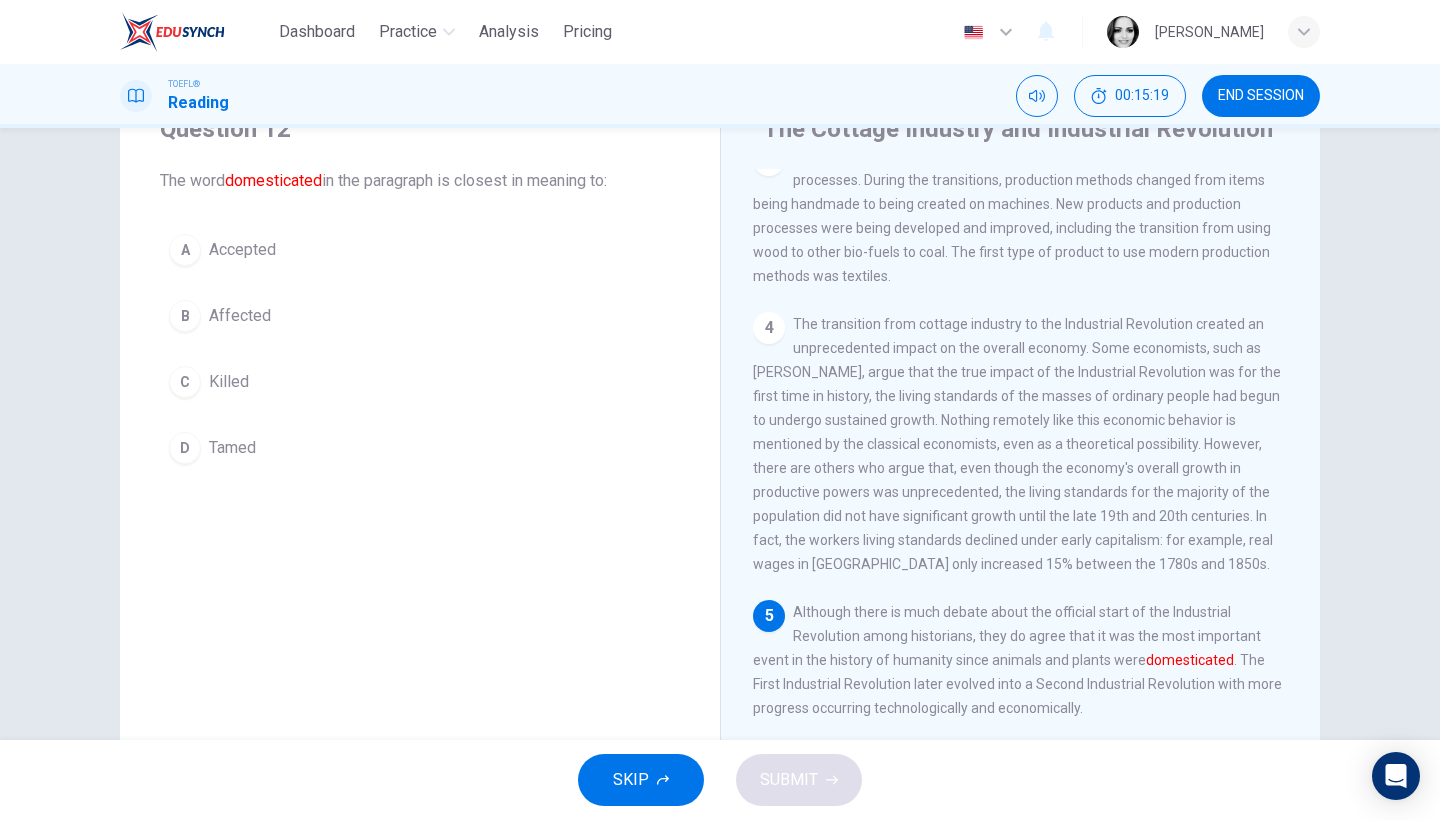 click on "D Tamed" at bounding box center [420, 448] 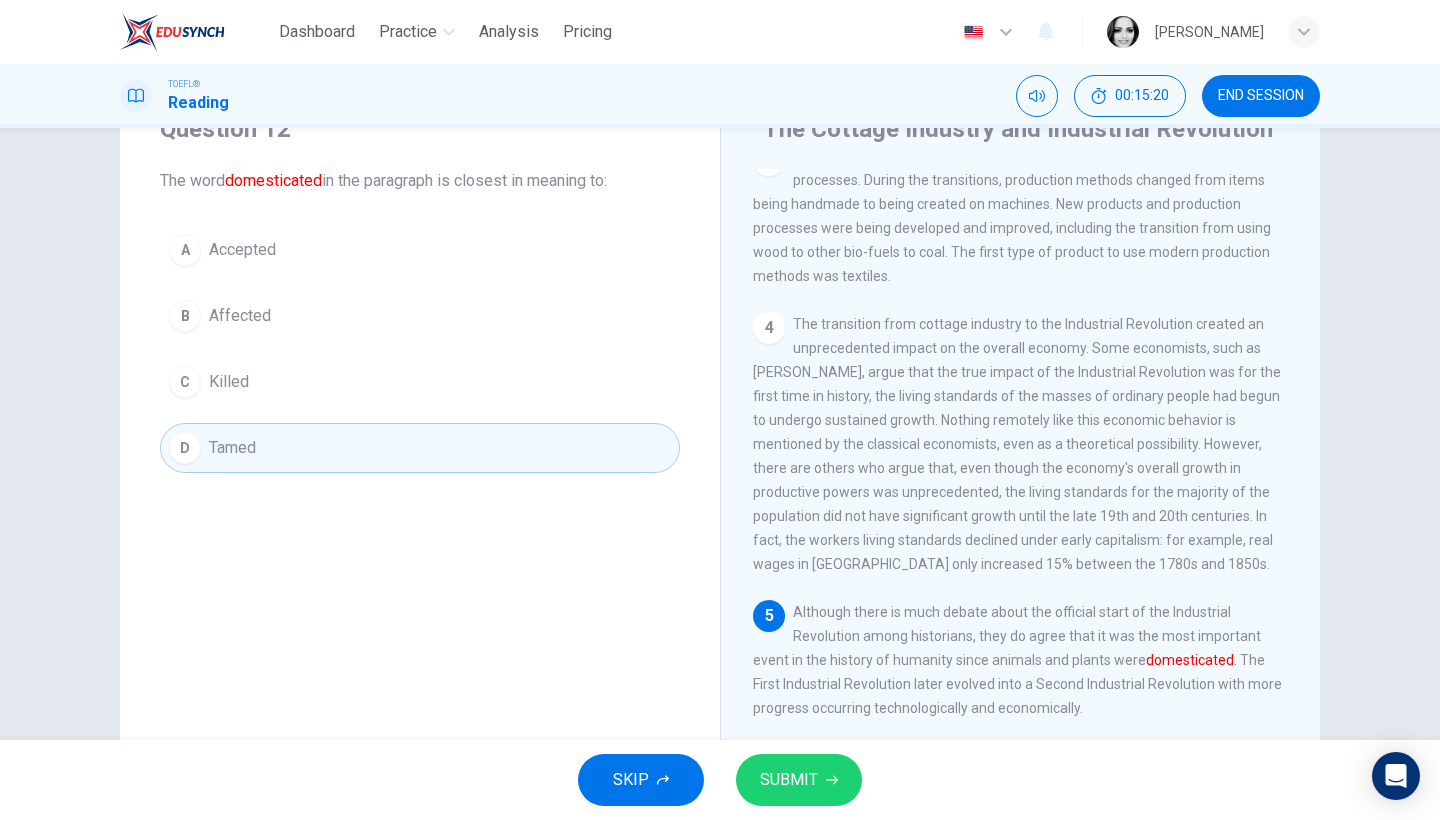 click on "SUBMIT" at bounding box center (789, 780) 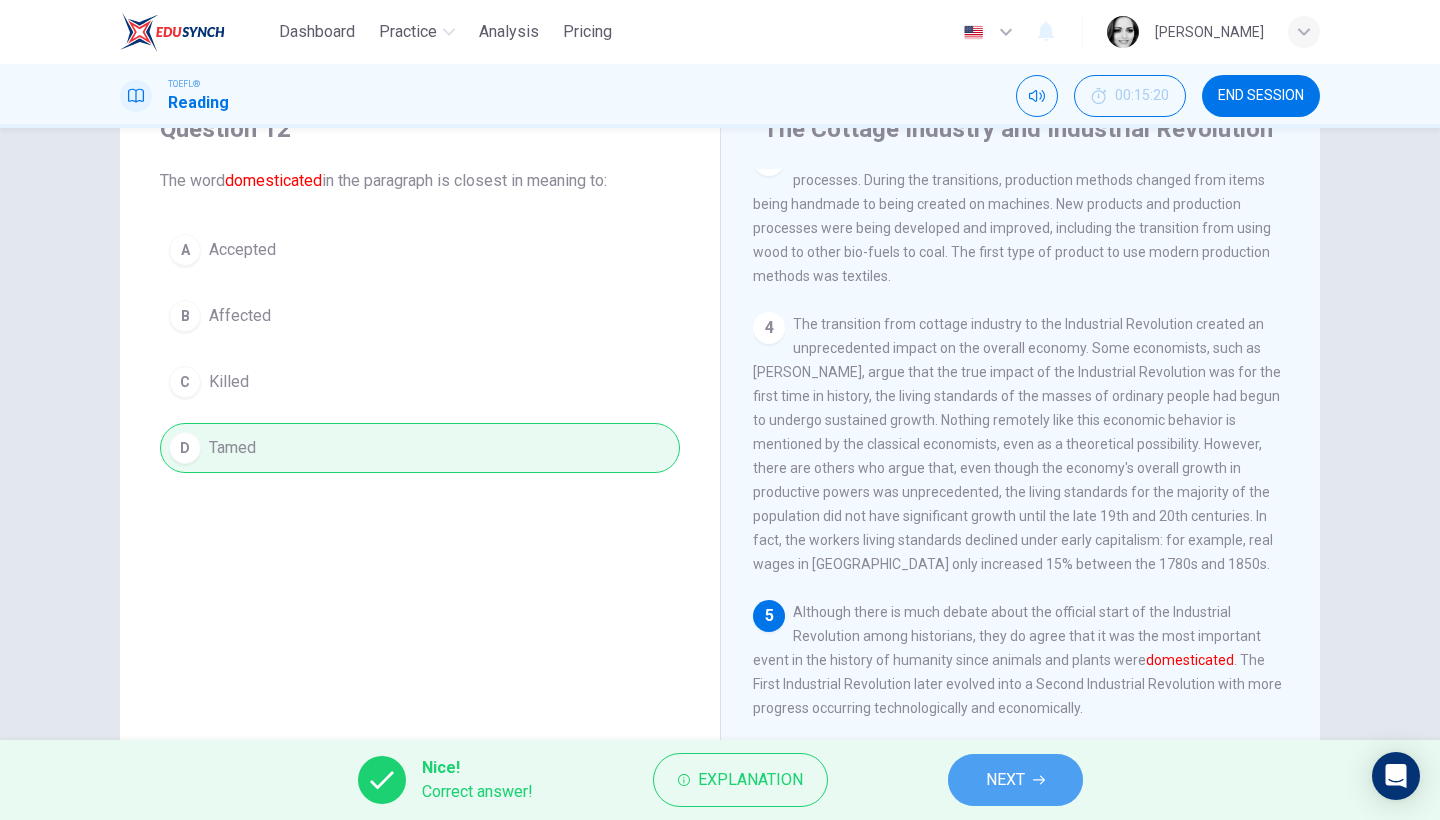 click on "NEXT" at bounding box center (1005, 780) 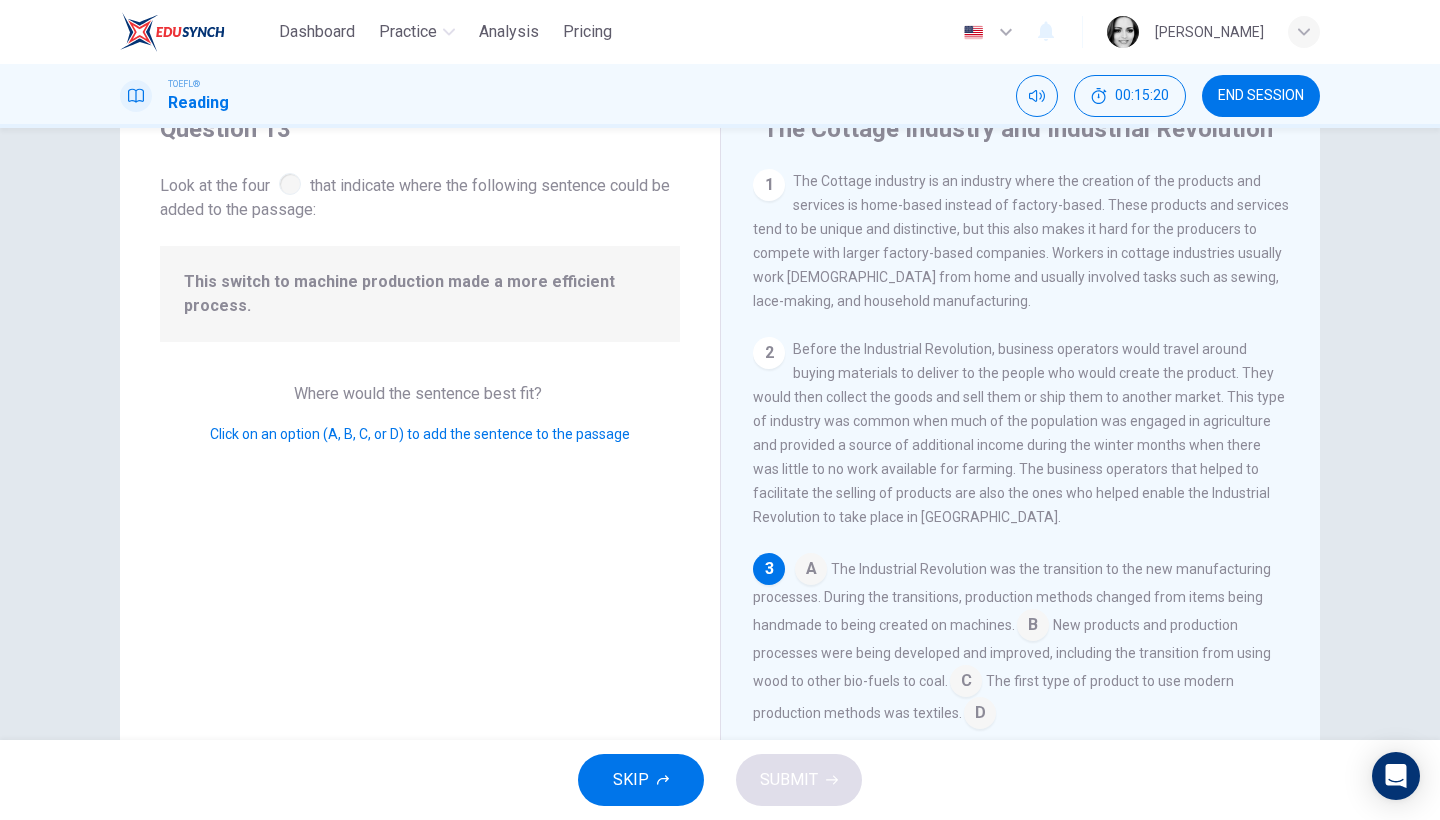 scroll, scrollTop: 185, scrollLeft: 0, axis: vertical 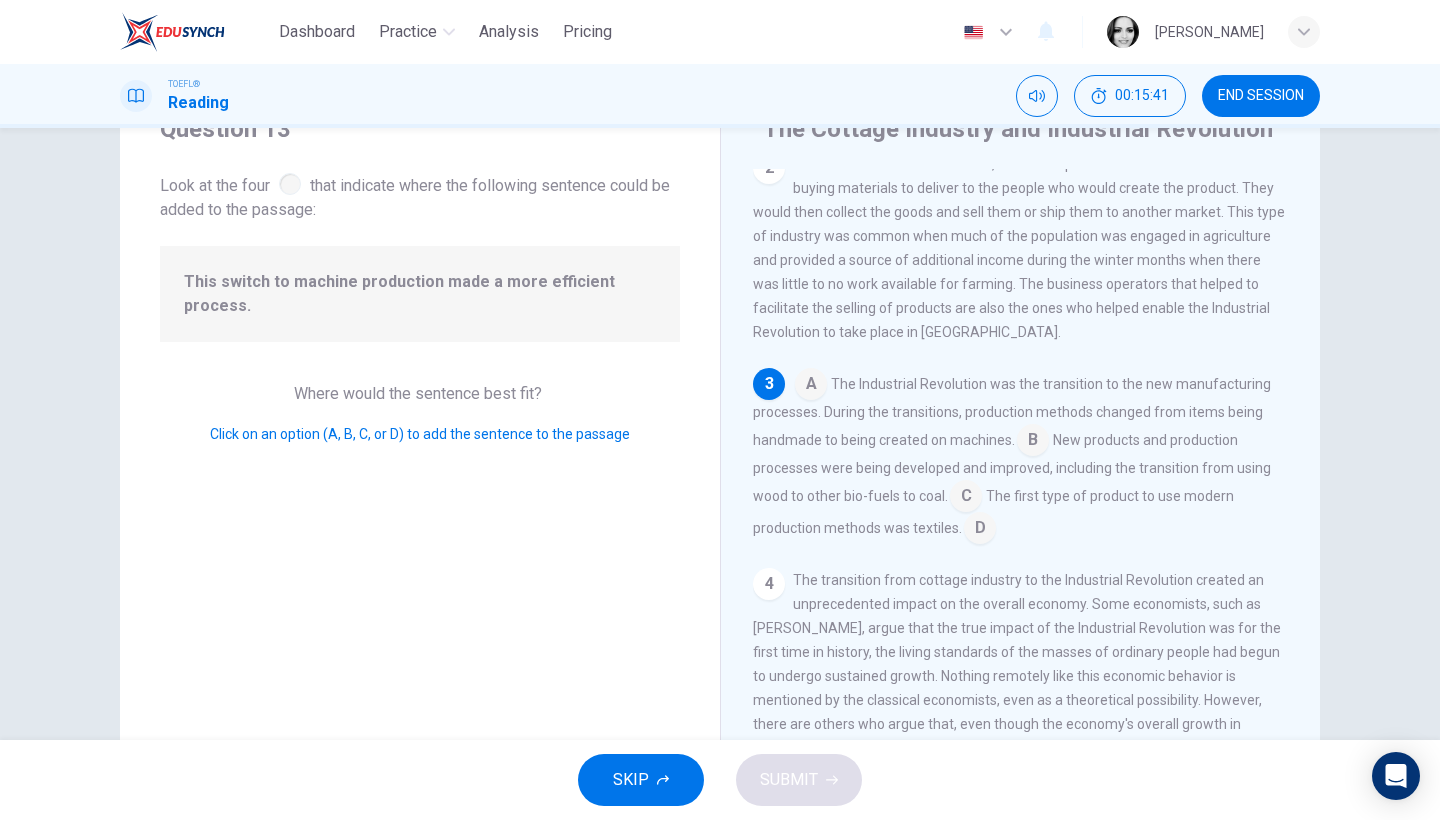 click at bounding box center (1033, 442) 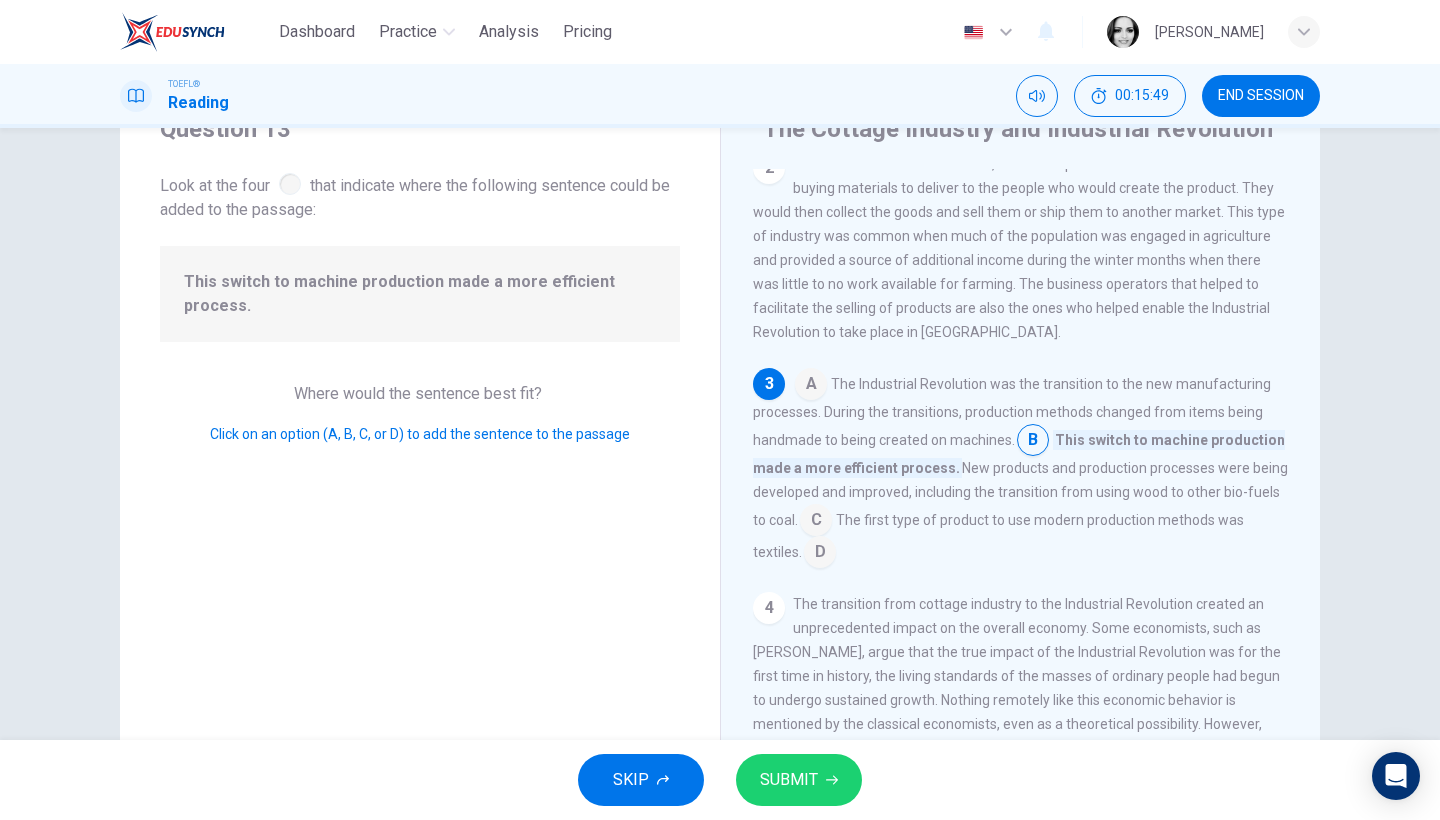 click on "SUBMIT" at bounding box center (789, 780) 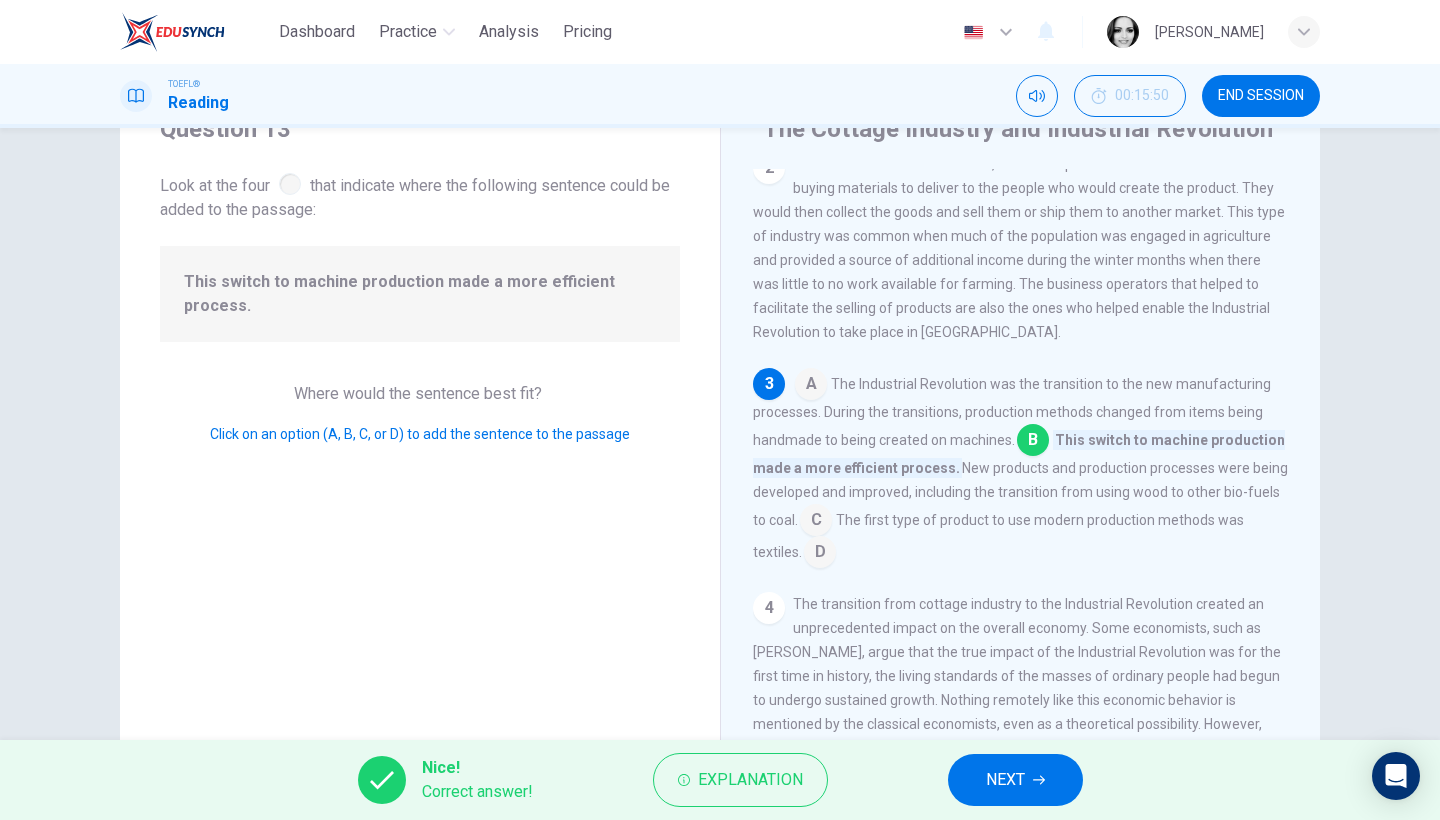 click on "NEXT" at bounding box center (1005, 780) 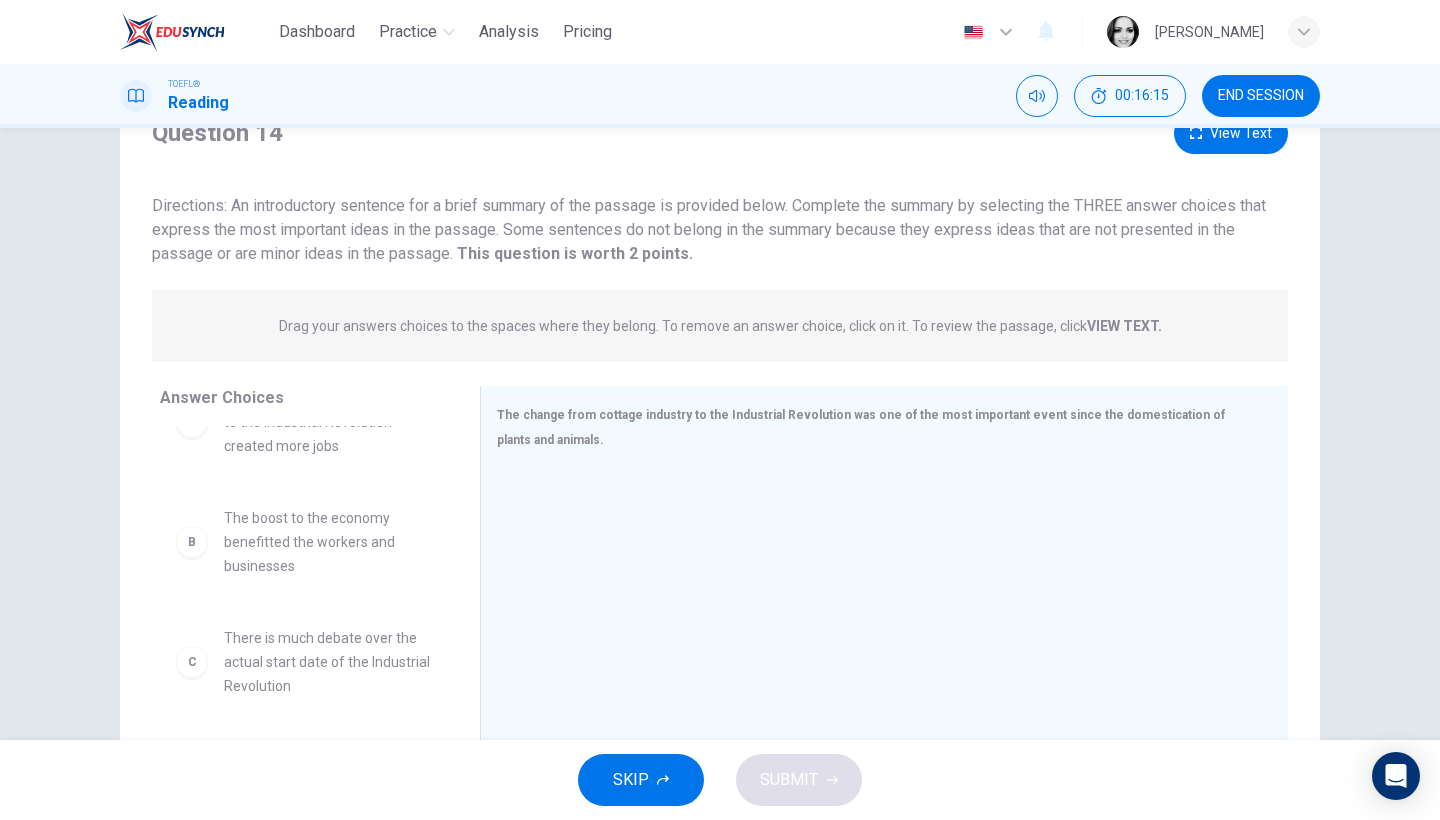 scroll, scrollTop: 222, scrollLeft: 0, axis: vertical 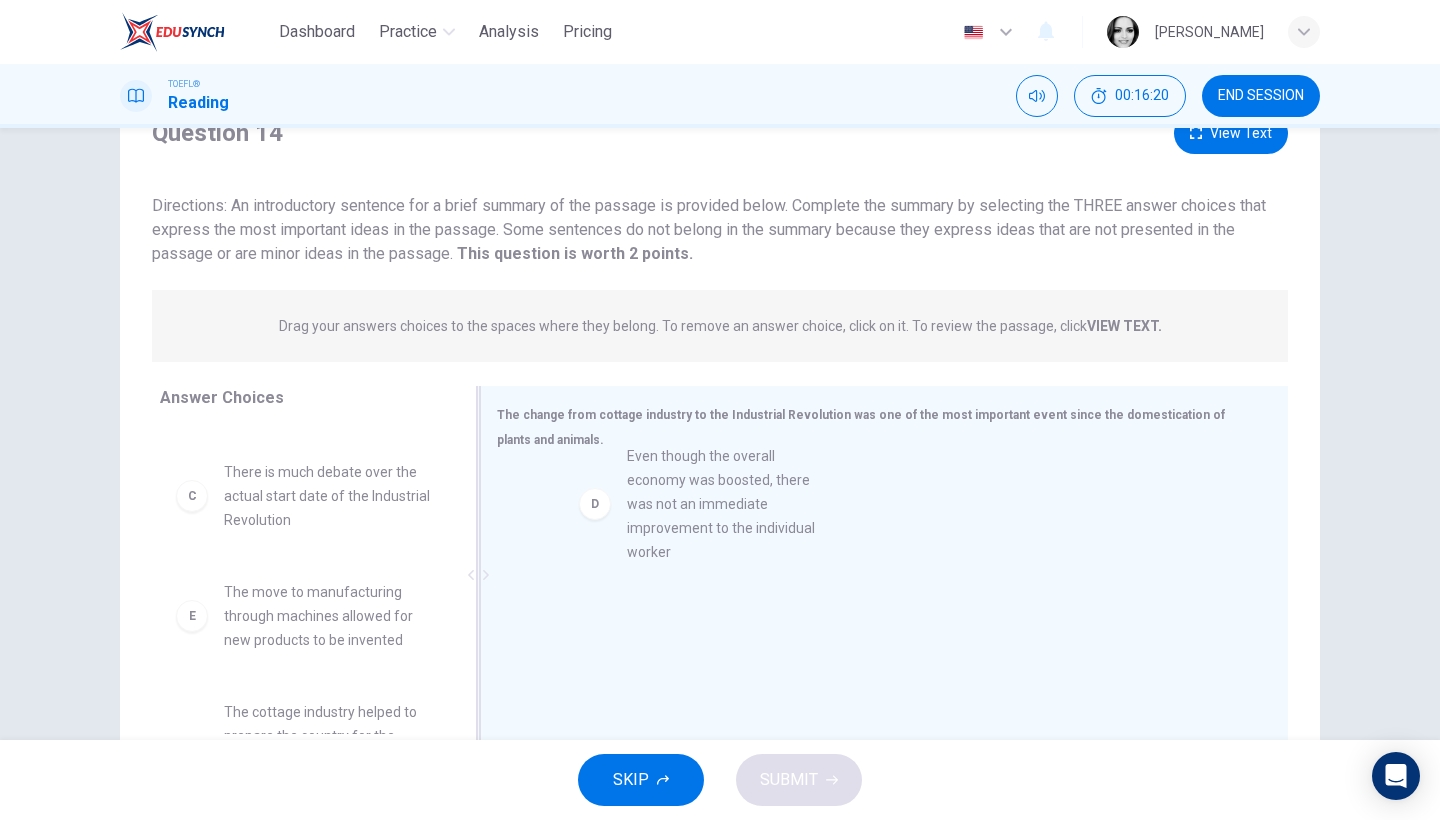 drag, startPoint x: 357, startPoint y: 639, endPoint x: 767, endPoint y: 505, distance: 431.3421 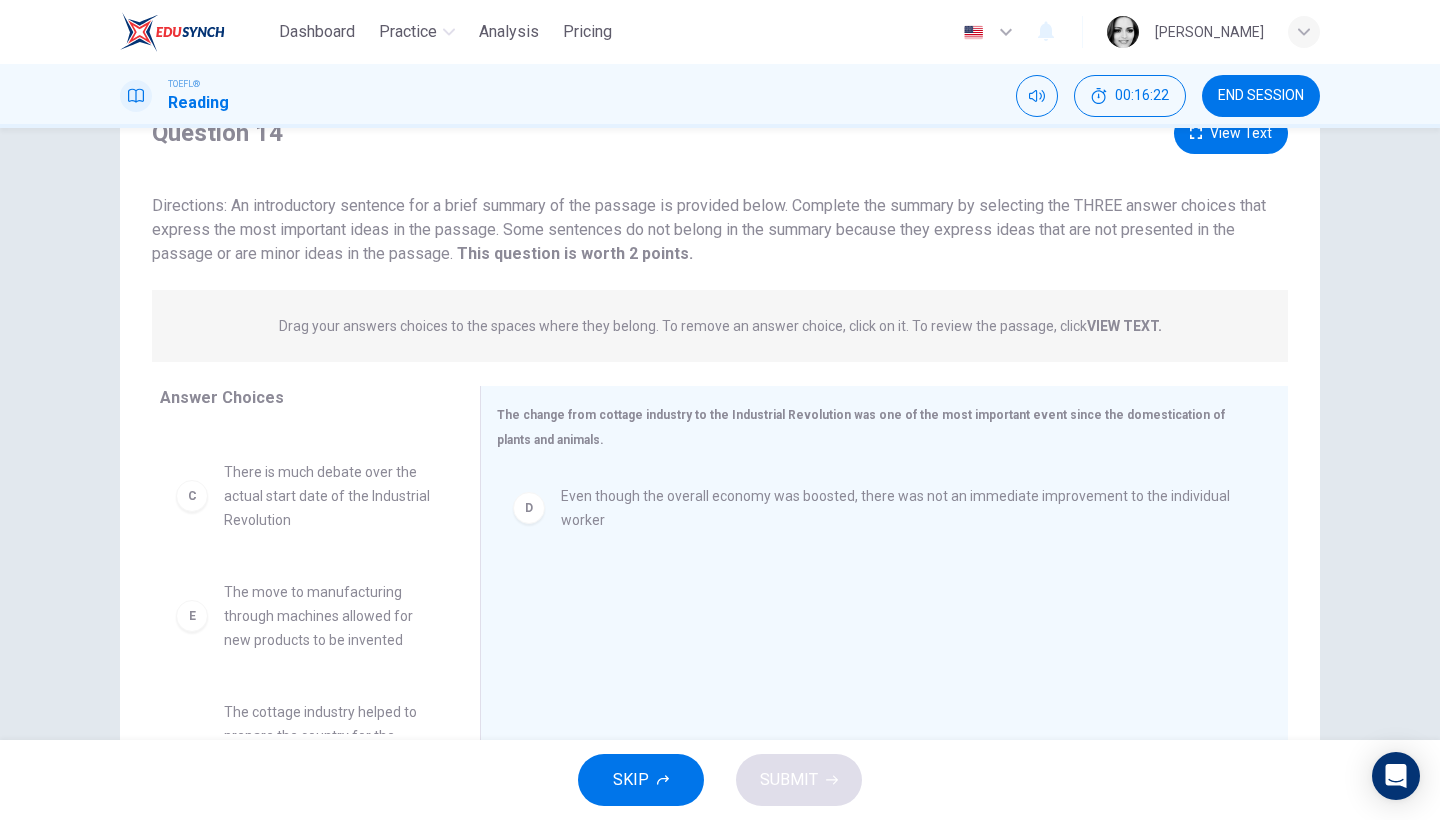 scroll, scrollTop: 324, scrollLeft: 0, axis: vertical 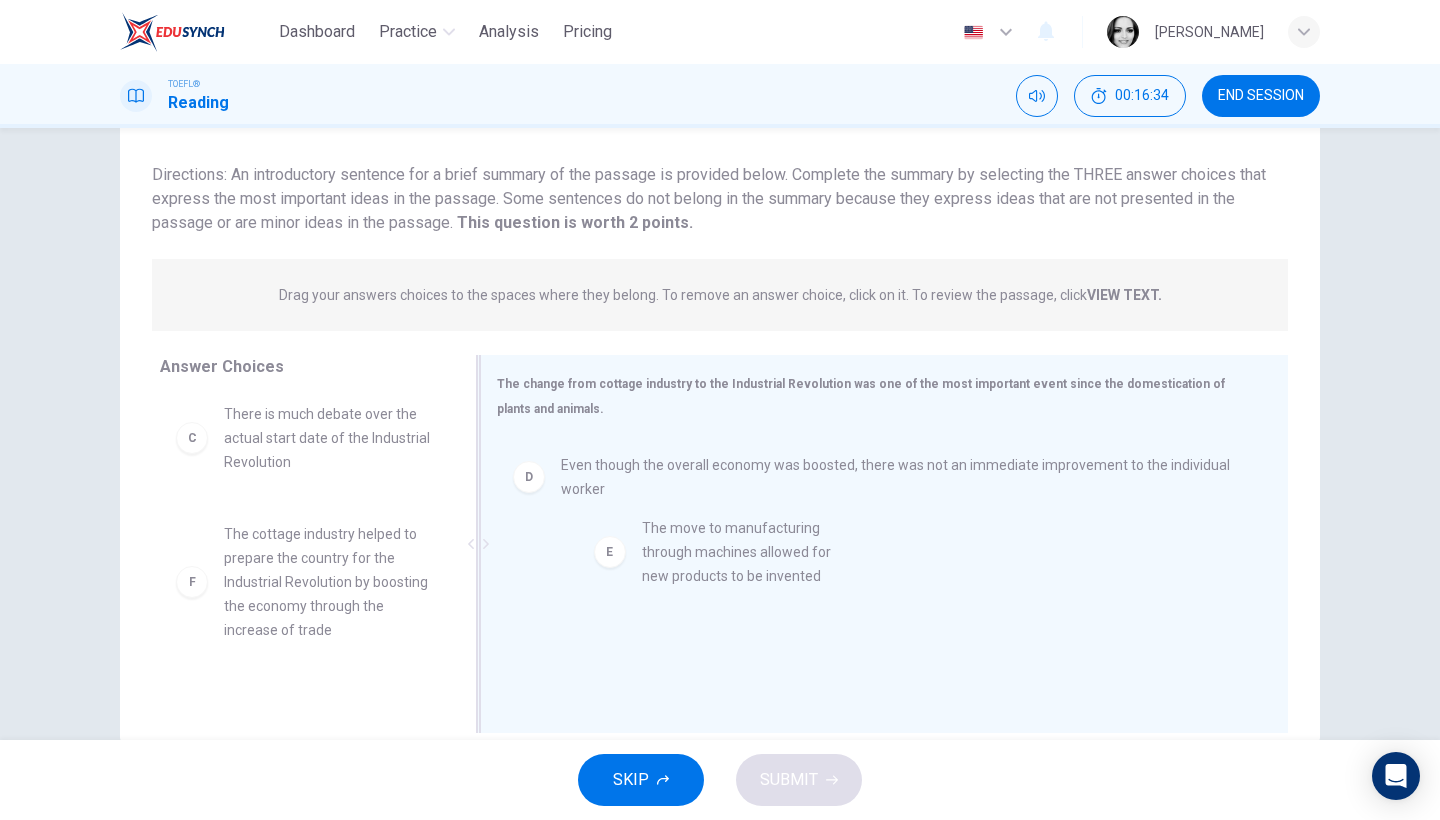 drag, startPoint x: 350, startPoint y: 578, endPoint x: 782, endPoint y: 570, distance: 432.07407 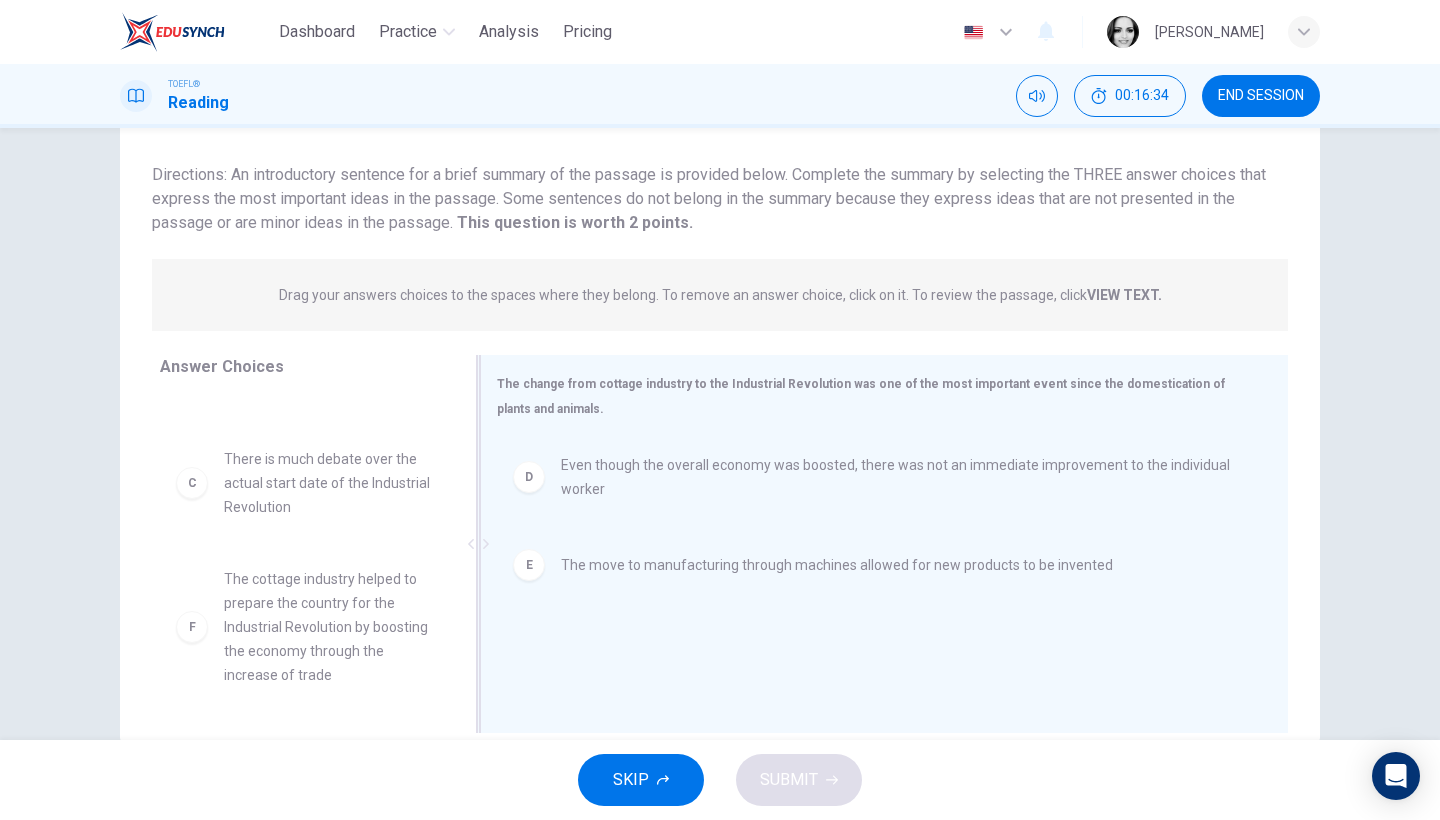 scroll, scrollTop: 204, scrollLeft: 0, axis: vertical 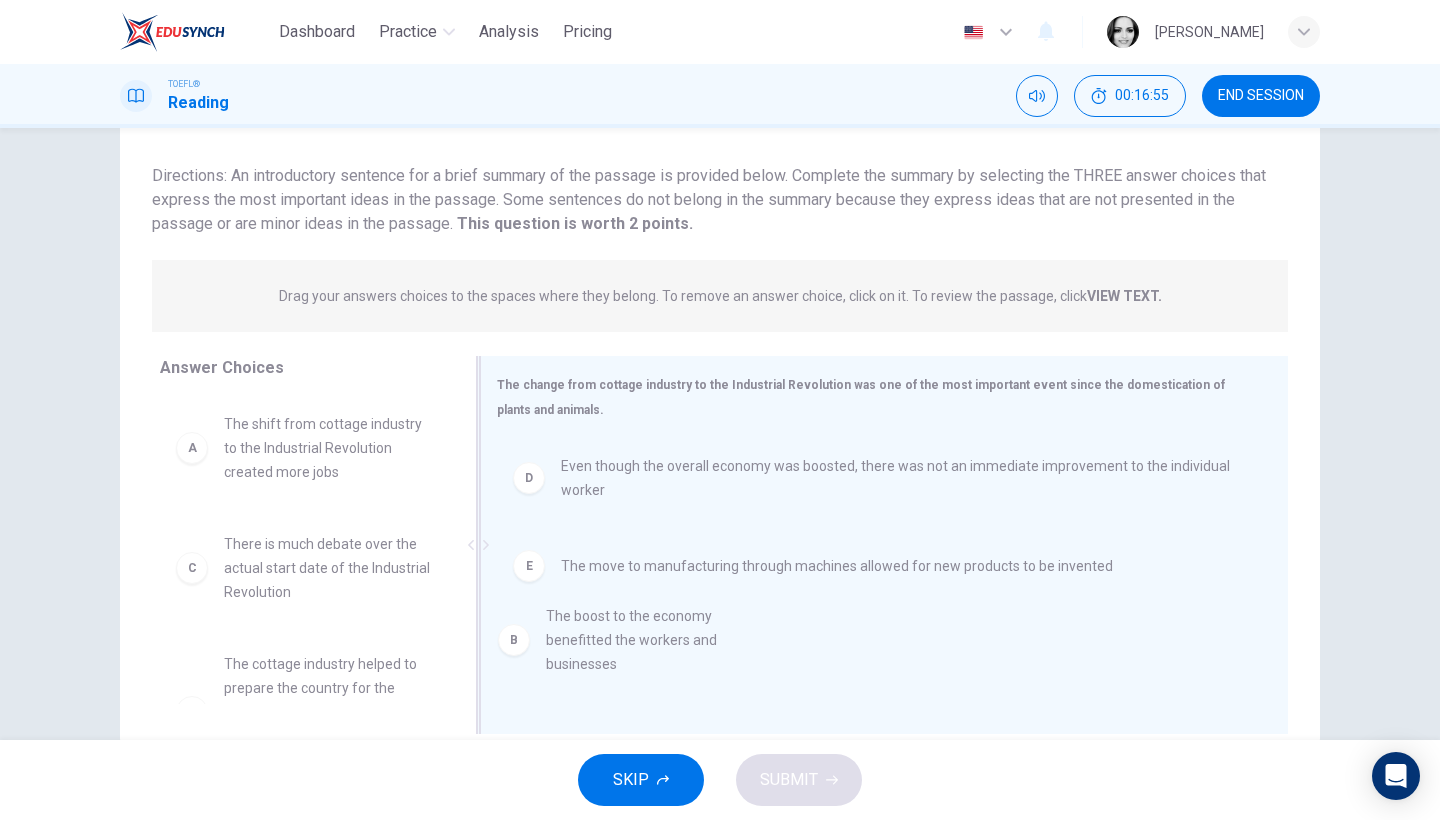 drag, startPoint x: 356, startPoint y: 576, endPoint x: 697, endPoint y: 654, distance: 349.8071 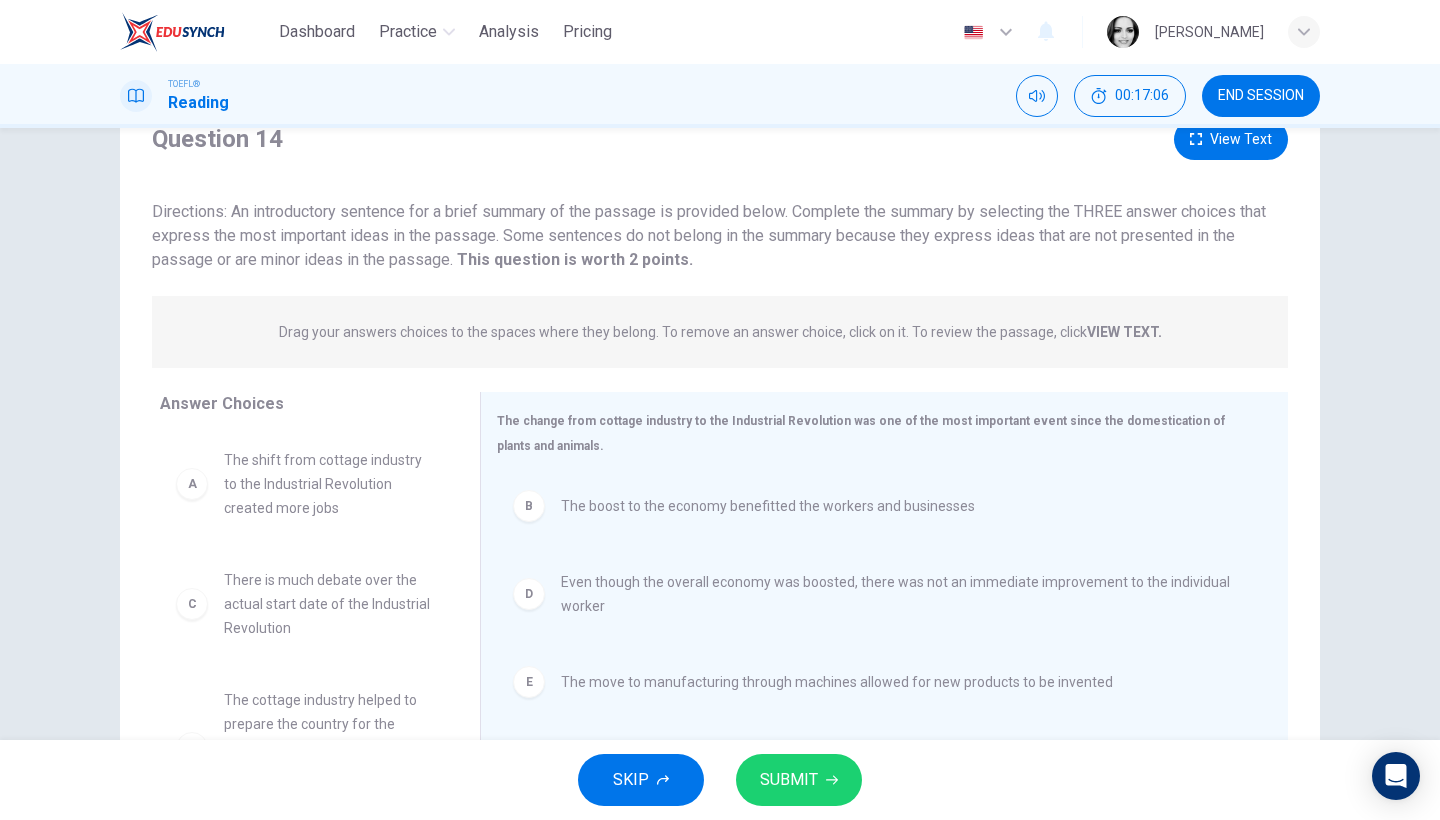 scroll, scrollTop: 37, scrollLeft: 0, axis: vertical 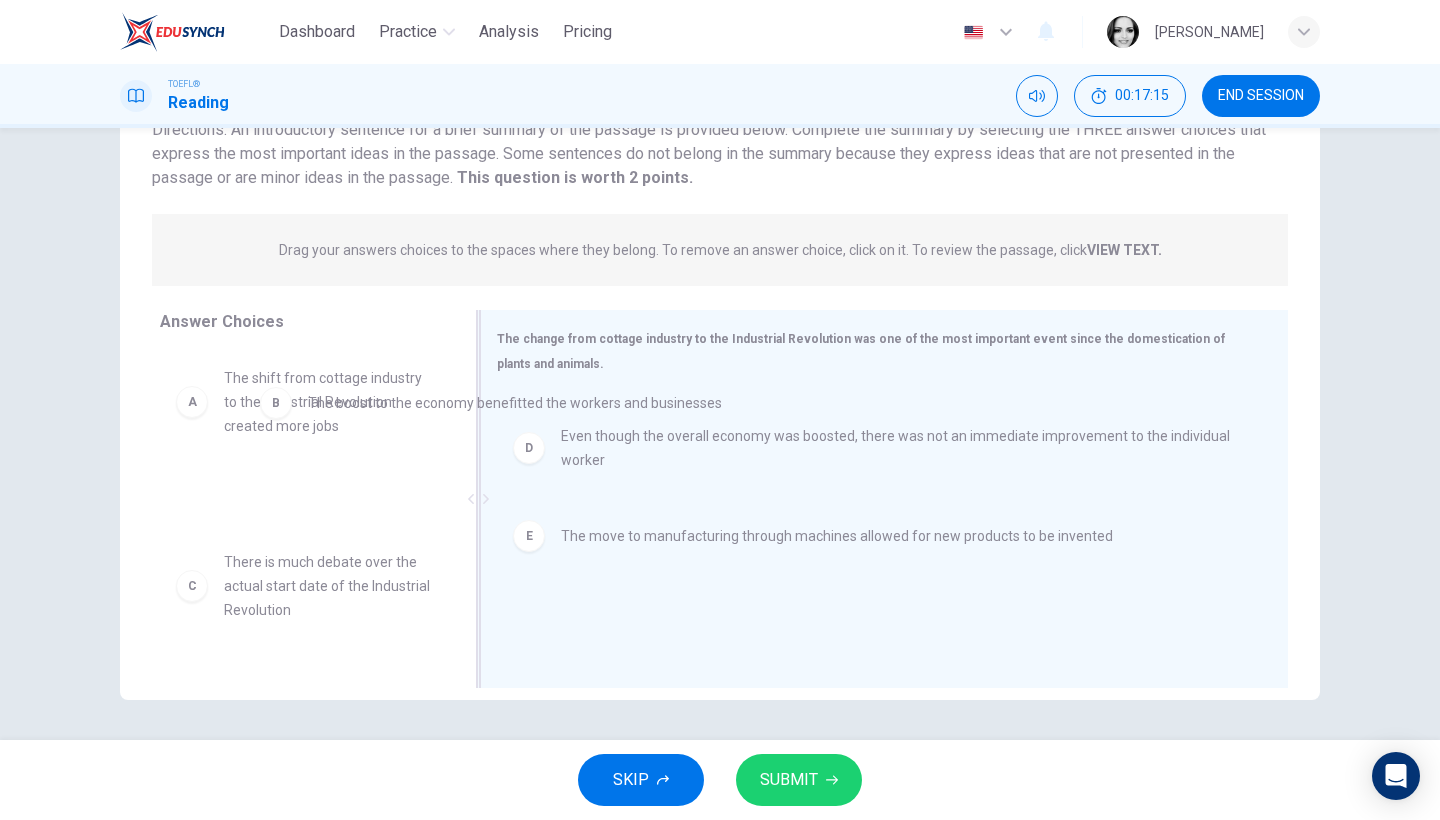 drag, startPoint x: 574, startPoint y: 432, endPoint x: 290, endPoint y: 408, distance: 285.01227 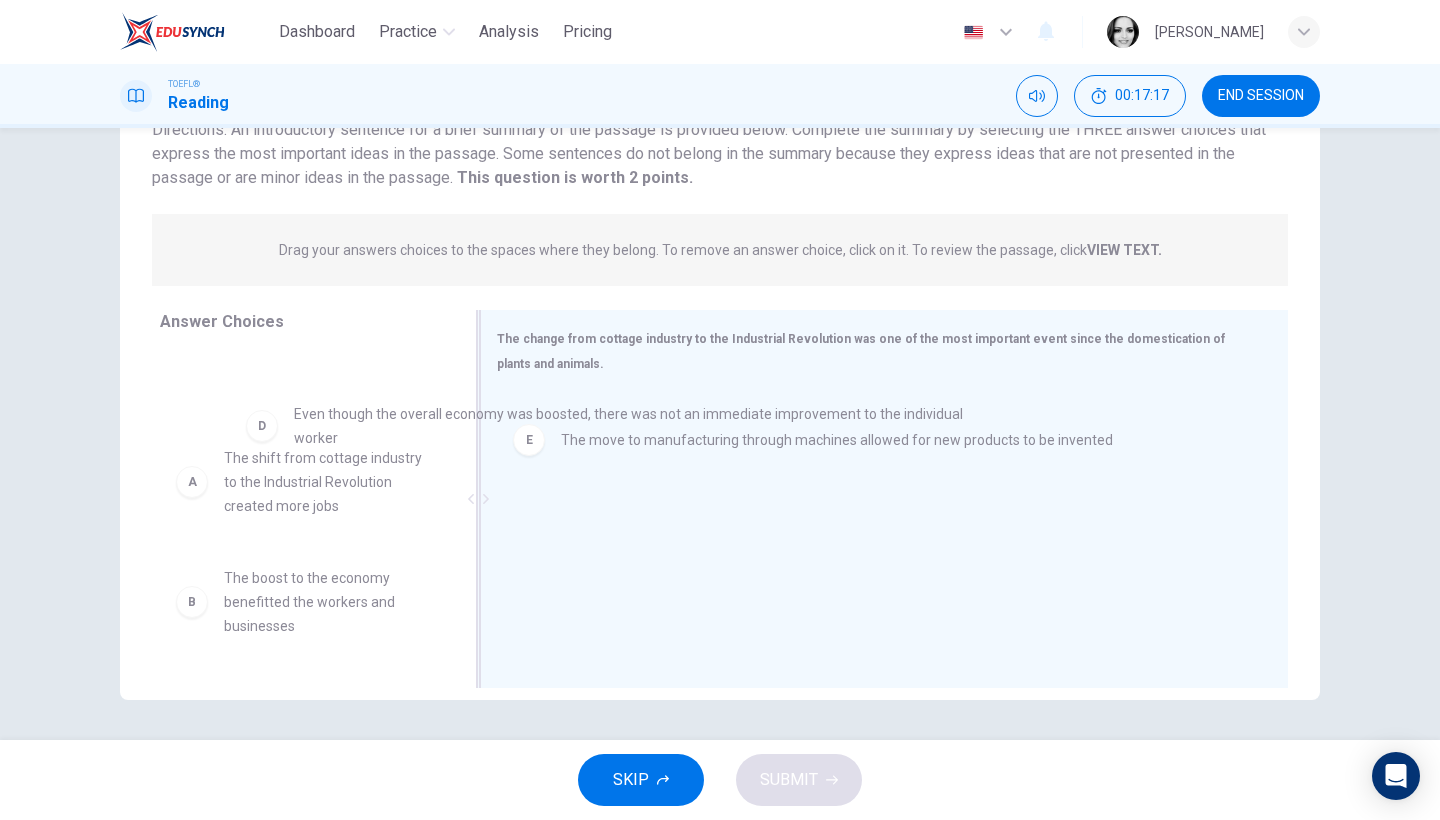 drag, startPoint x: 621, startPoint y: 436, endPoint x: 314, endPoint y: 431, distance: 307.0407 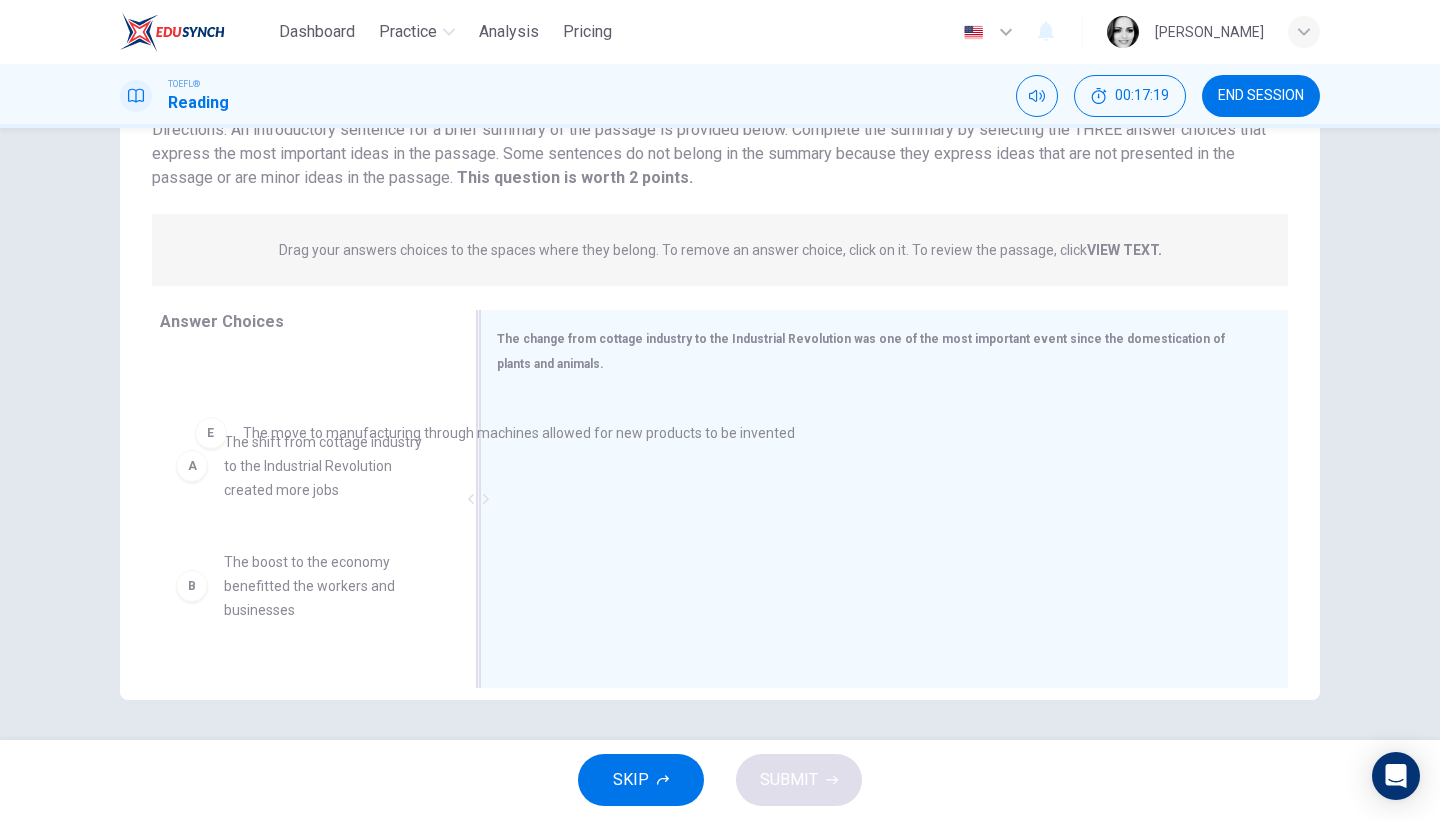 drag, startPoint x: 652, startPoint y: 426, endPoint x: 330, endPoint y: 435, distance: 322.12576 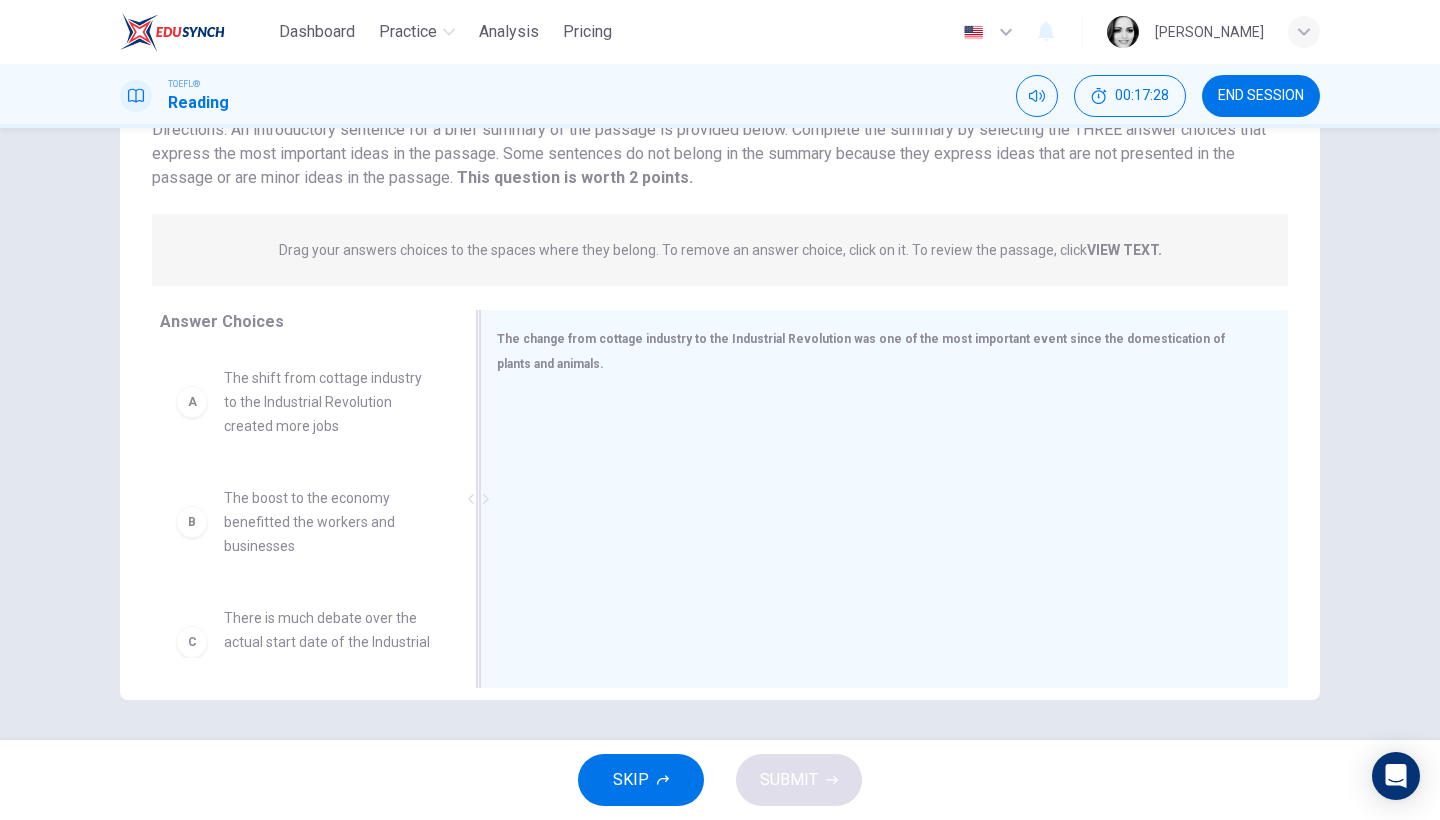 scroll, scrollTop: 0, scrollLeft: 0, axis: both 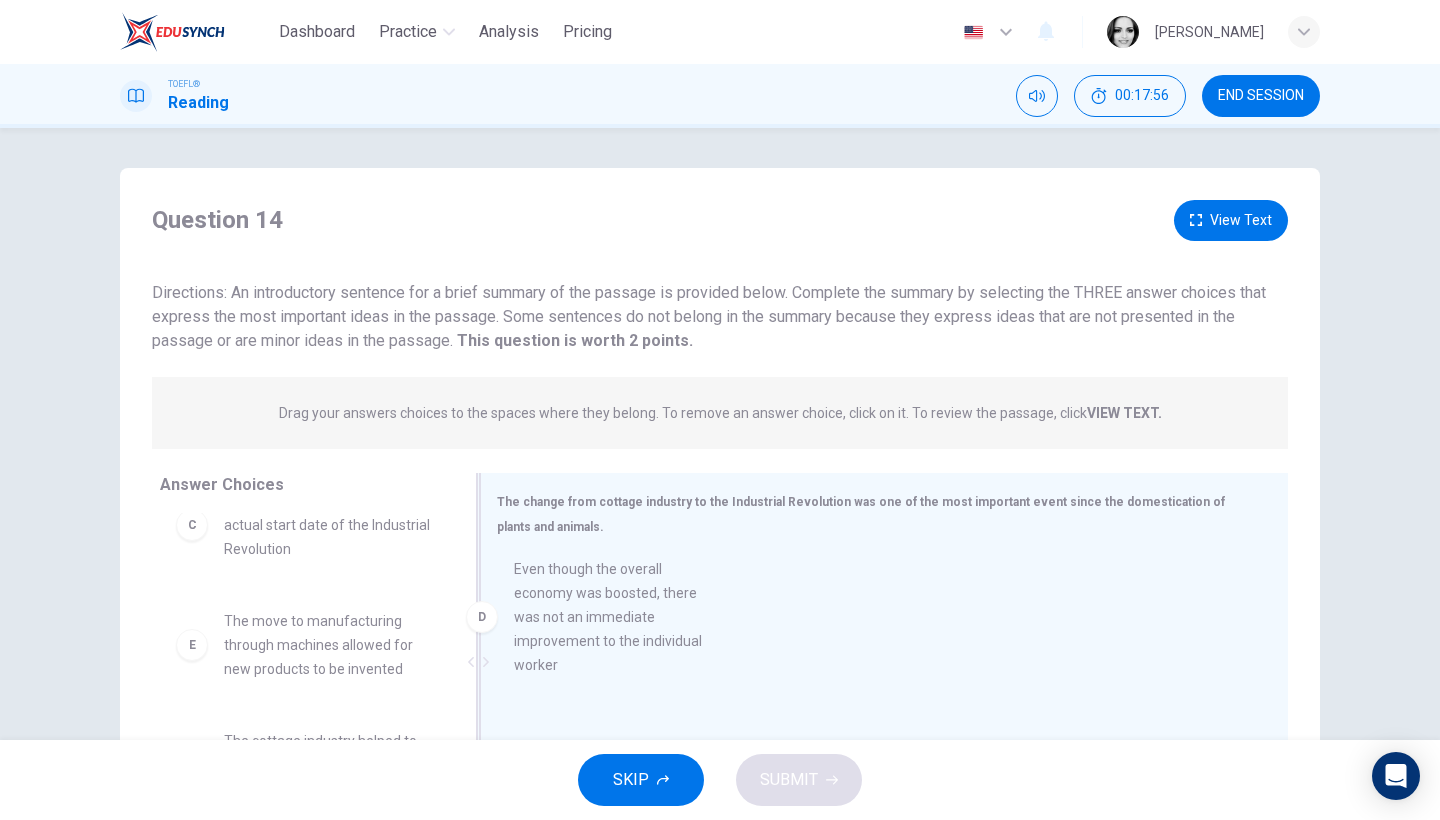 drag, startPoint x: 357, startPoint y: 668, endPoint x: 658, endPoint y: 616, distance: 305.45868 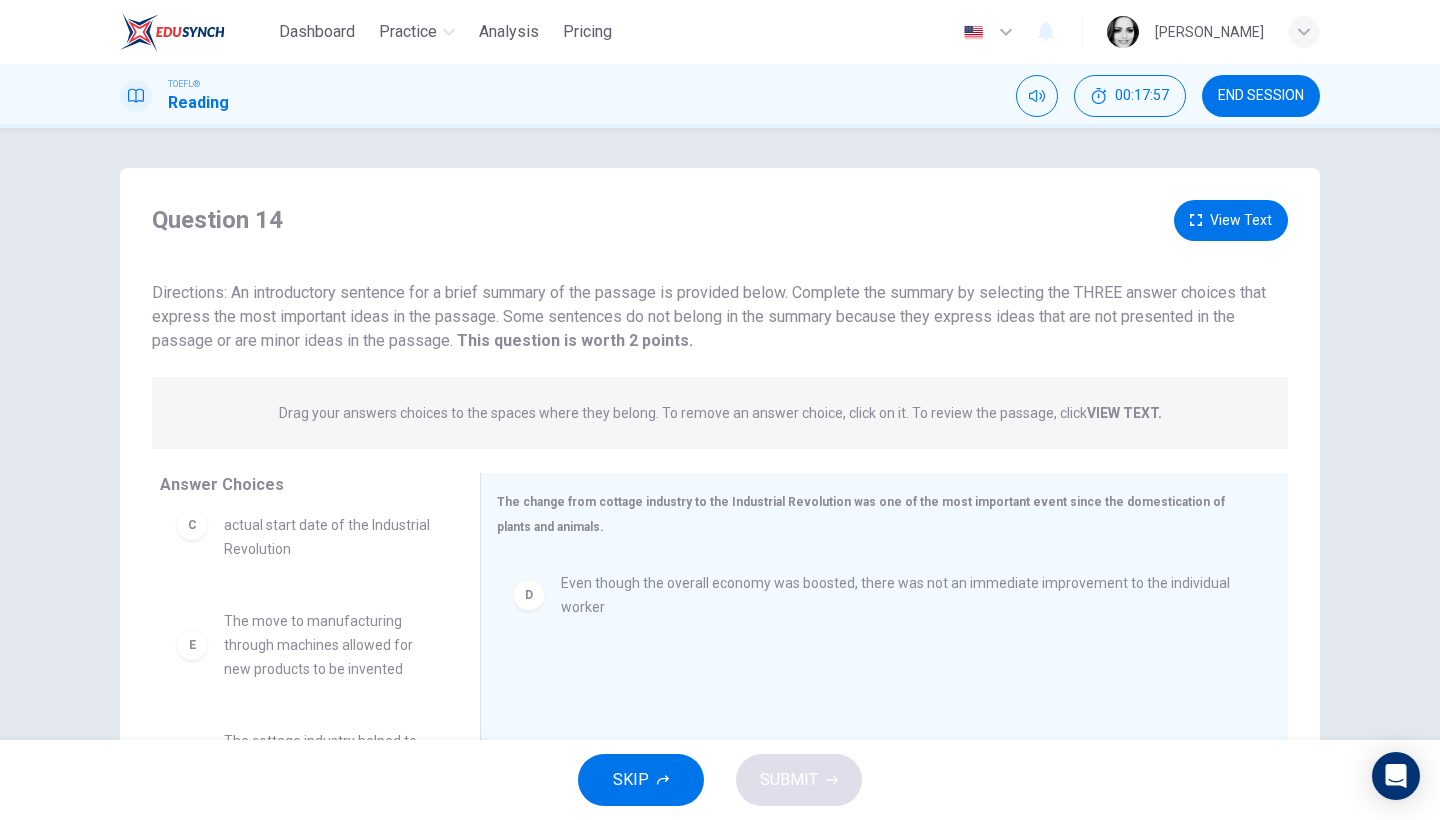 scroll, scrollTop: 324, scrollLeft: 0, axis: vertical 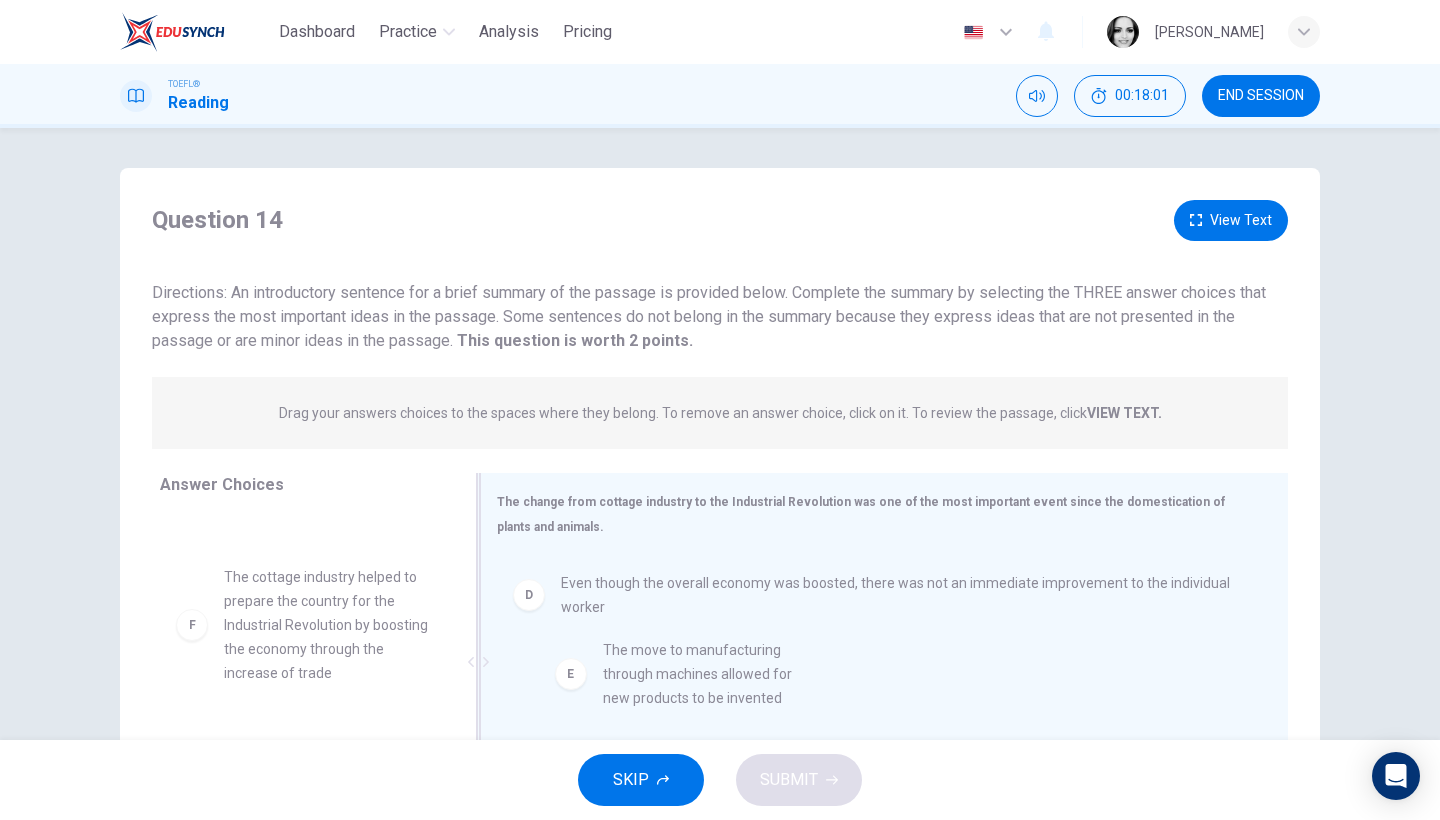drag, startPoint x: 325, startPoint y: 602, endPoint x: 719, endPoint y: 679, distance: 401.4536 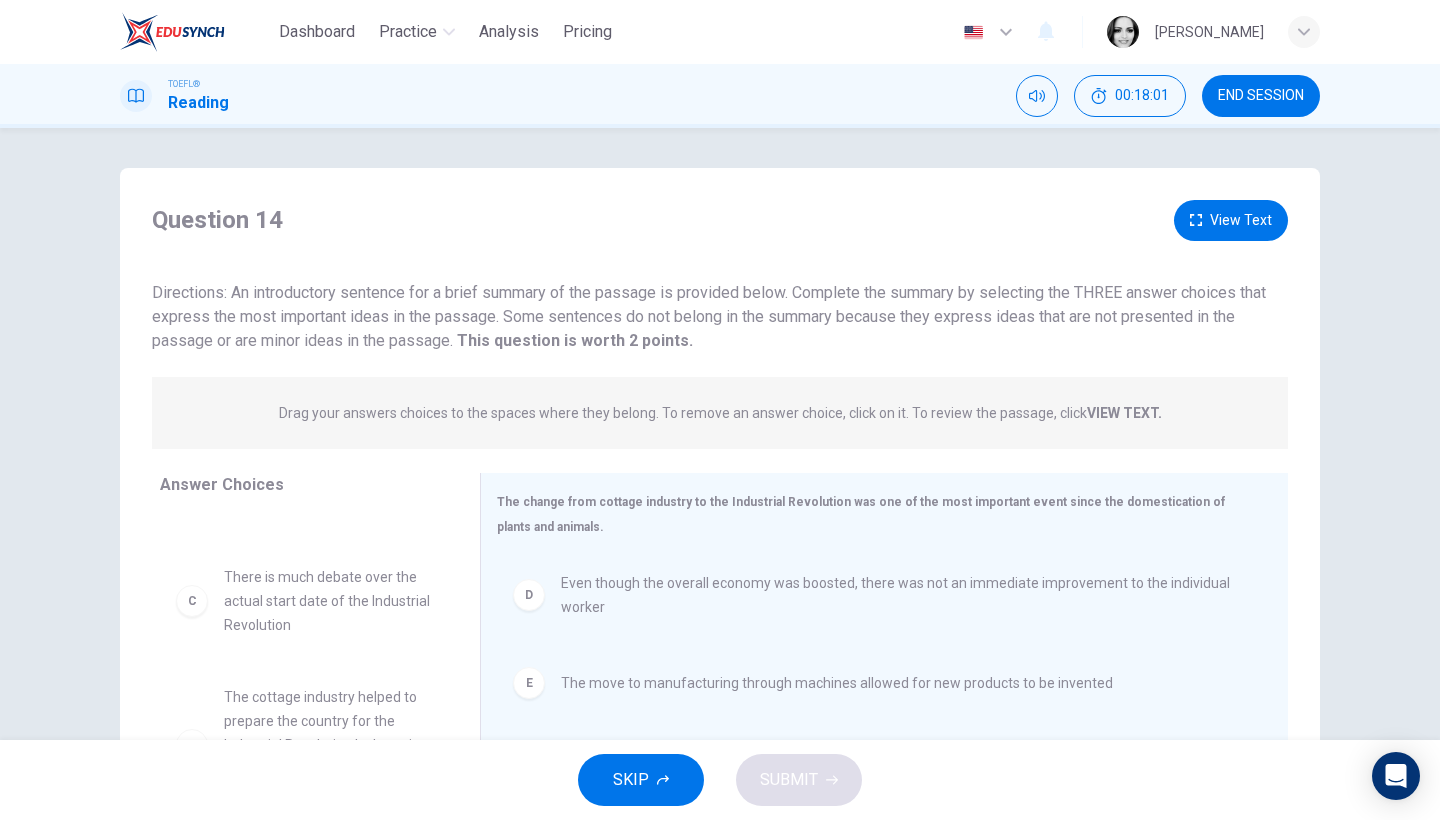 scroll, scrollTop: 204, scrollLeft: 0, axis: vertical 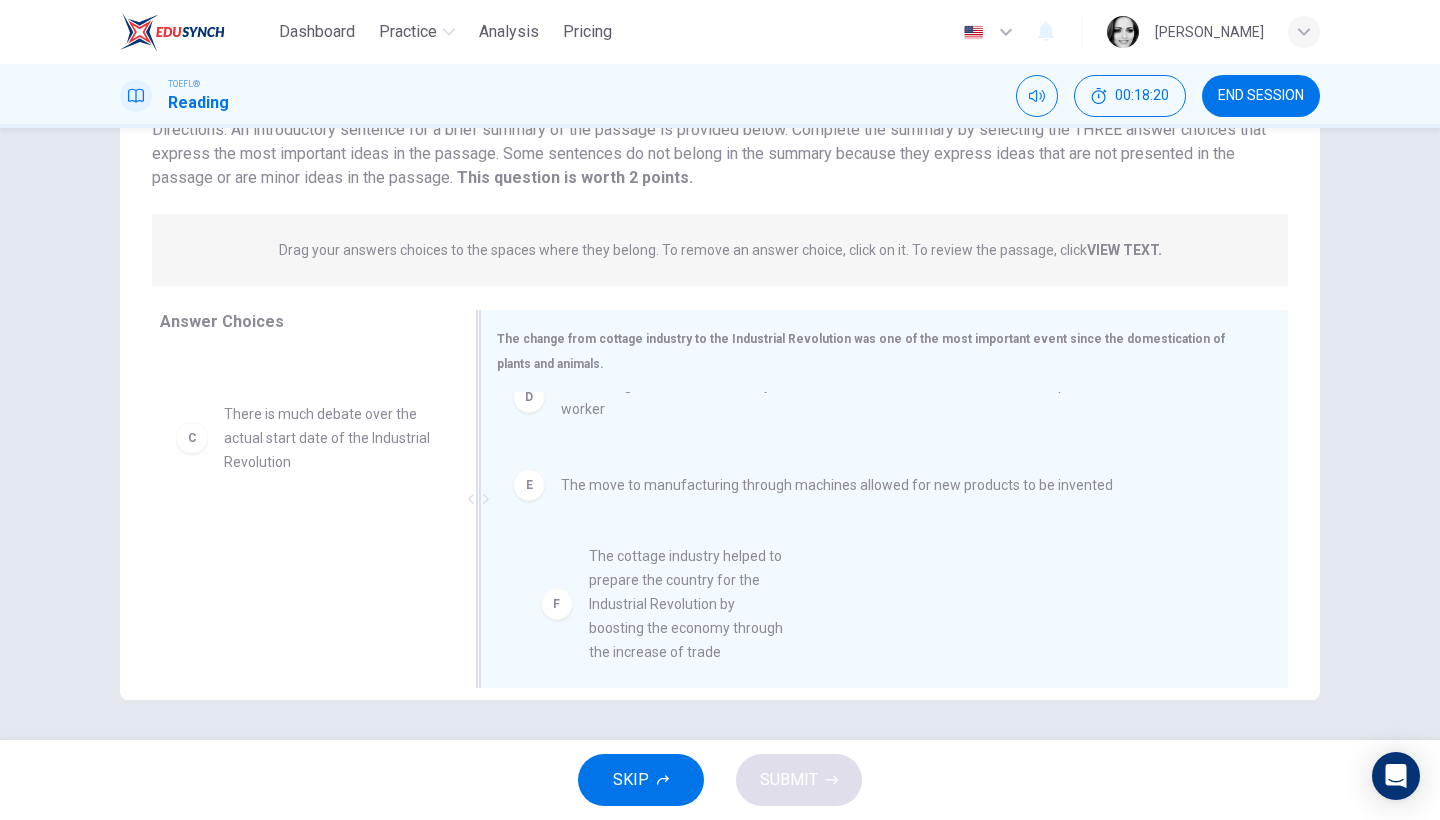 drag, startPoint x: 361, startPoint y: 601, endPoint x: 739, endPoint y: 623, distance: 378.63968 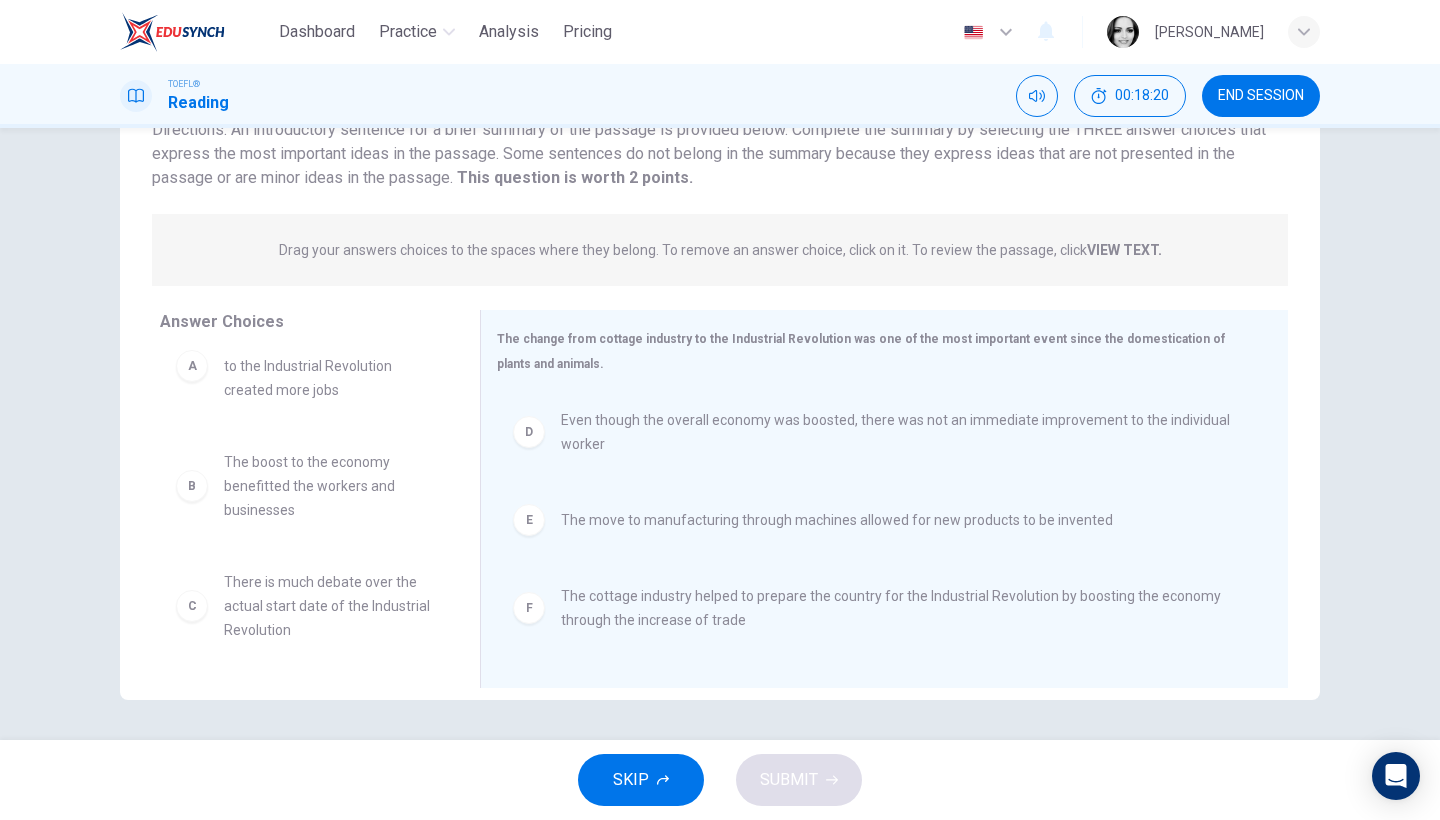 scroll, scrollTop: 0, scrollLeft: 0, axis: both 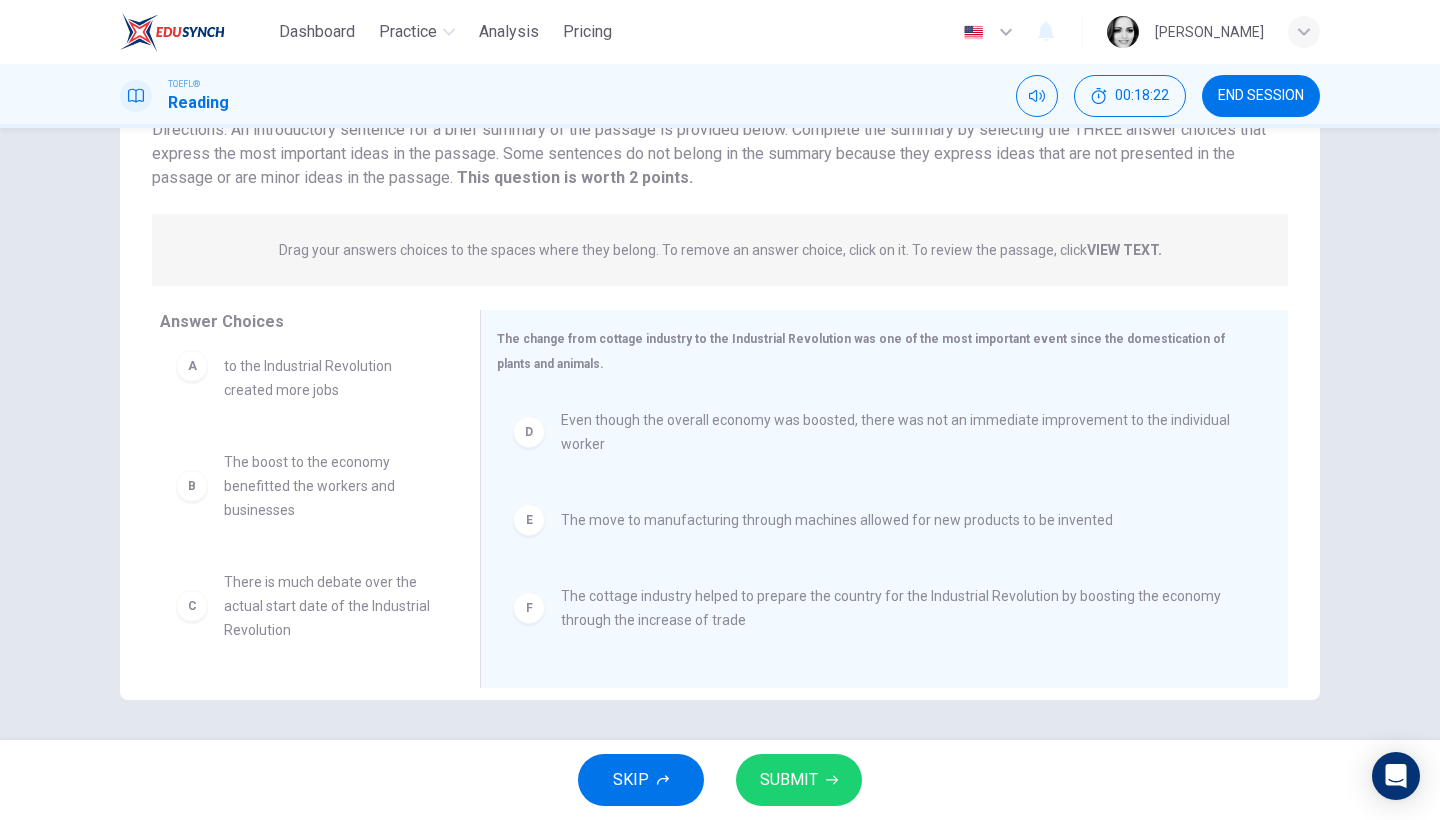 click on "SUBMIT" at bounding box center [789, 780] 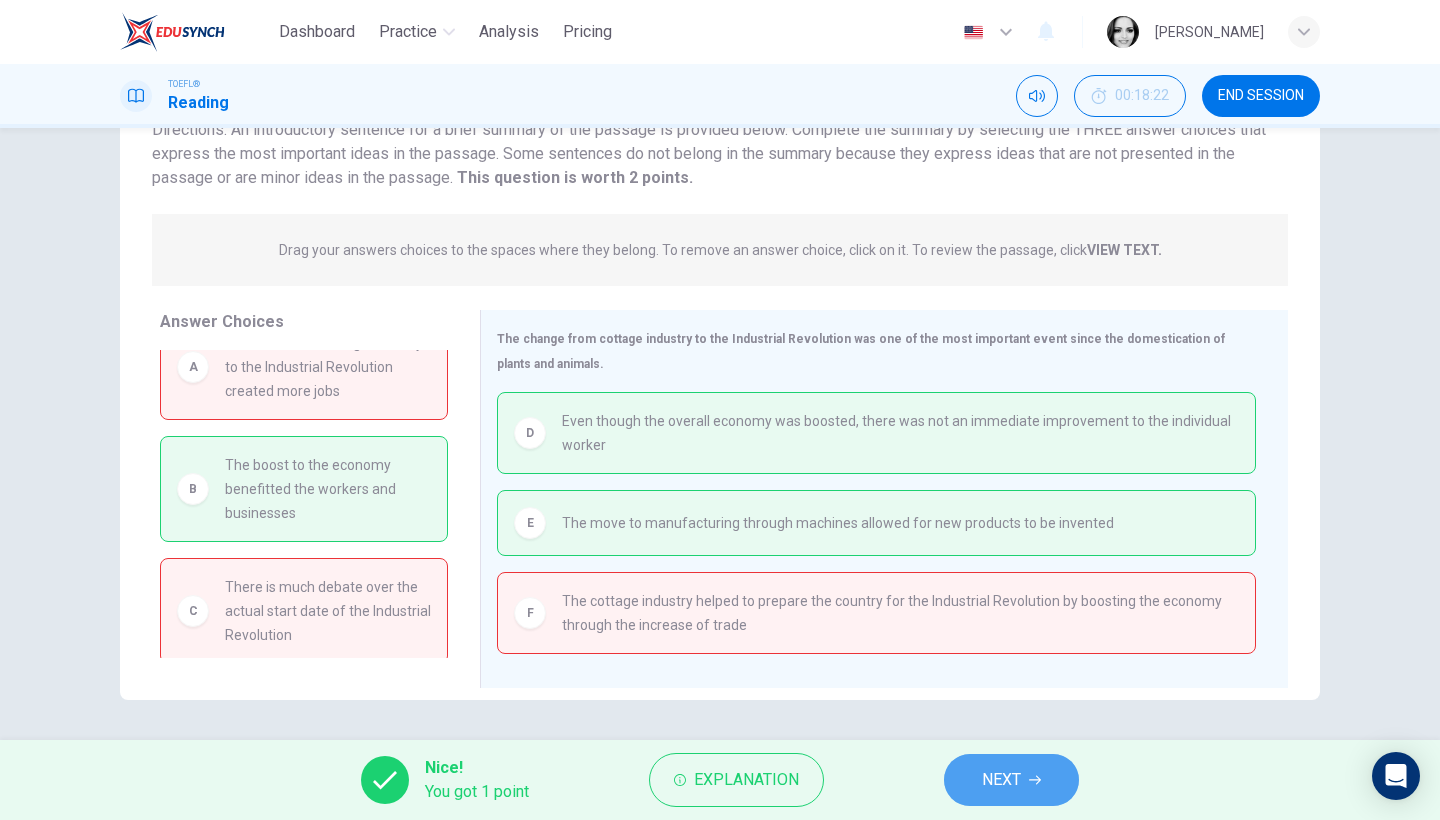 click on "NEXT" at bounding box center (1001, 780) 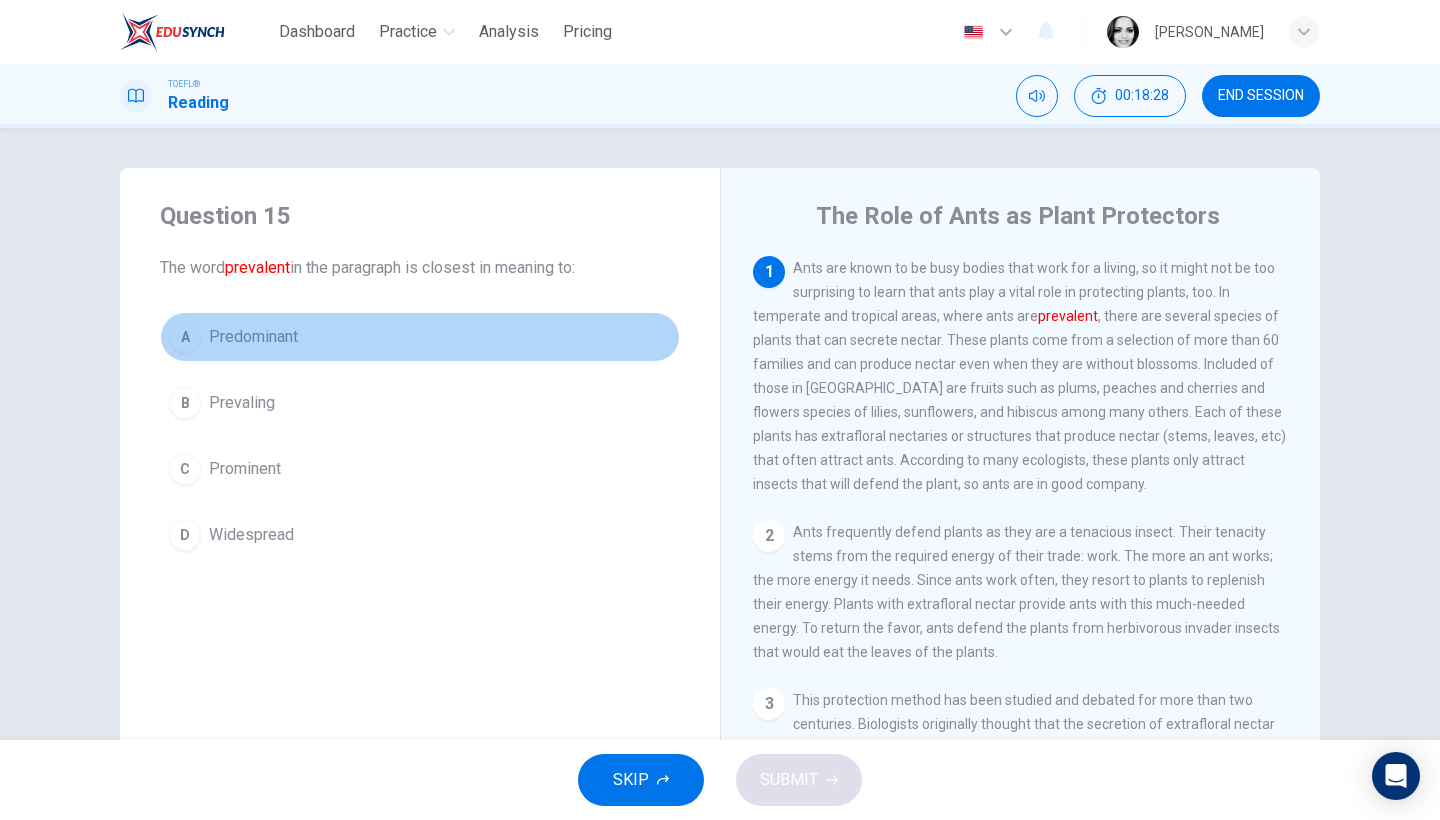 click on "Predominant" at bounding box center (253, 337) 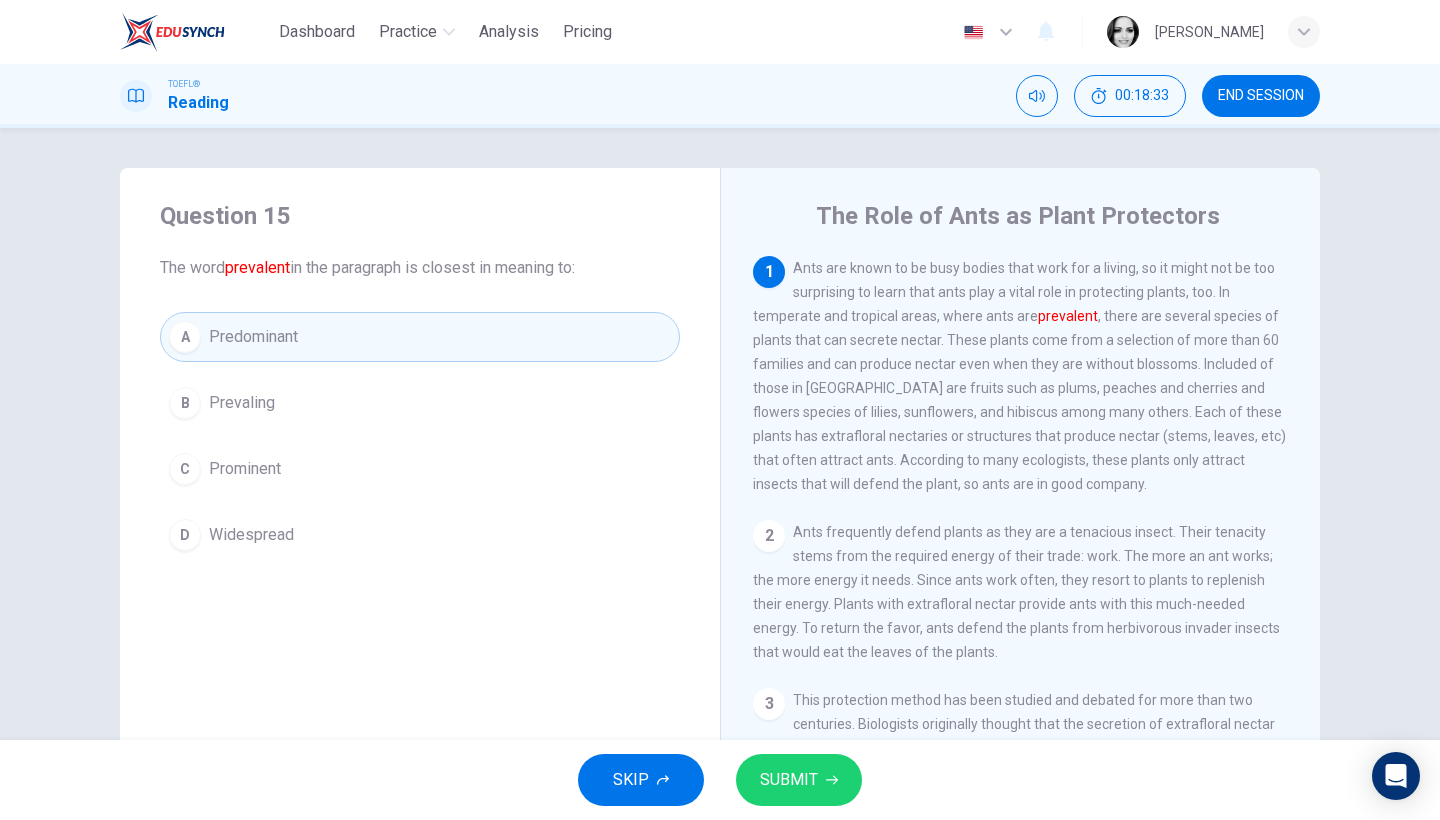 click on "SUBMIT" at bounding box center (789, 780) 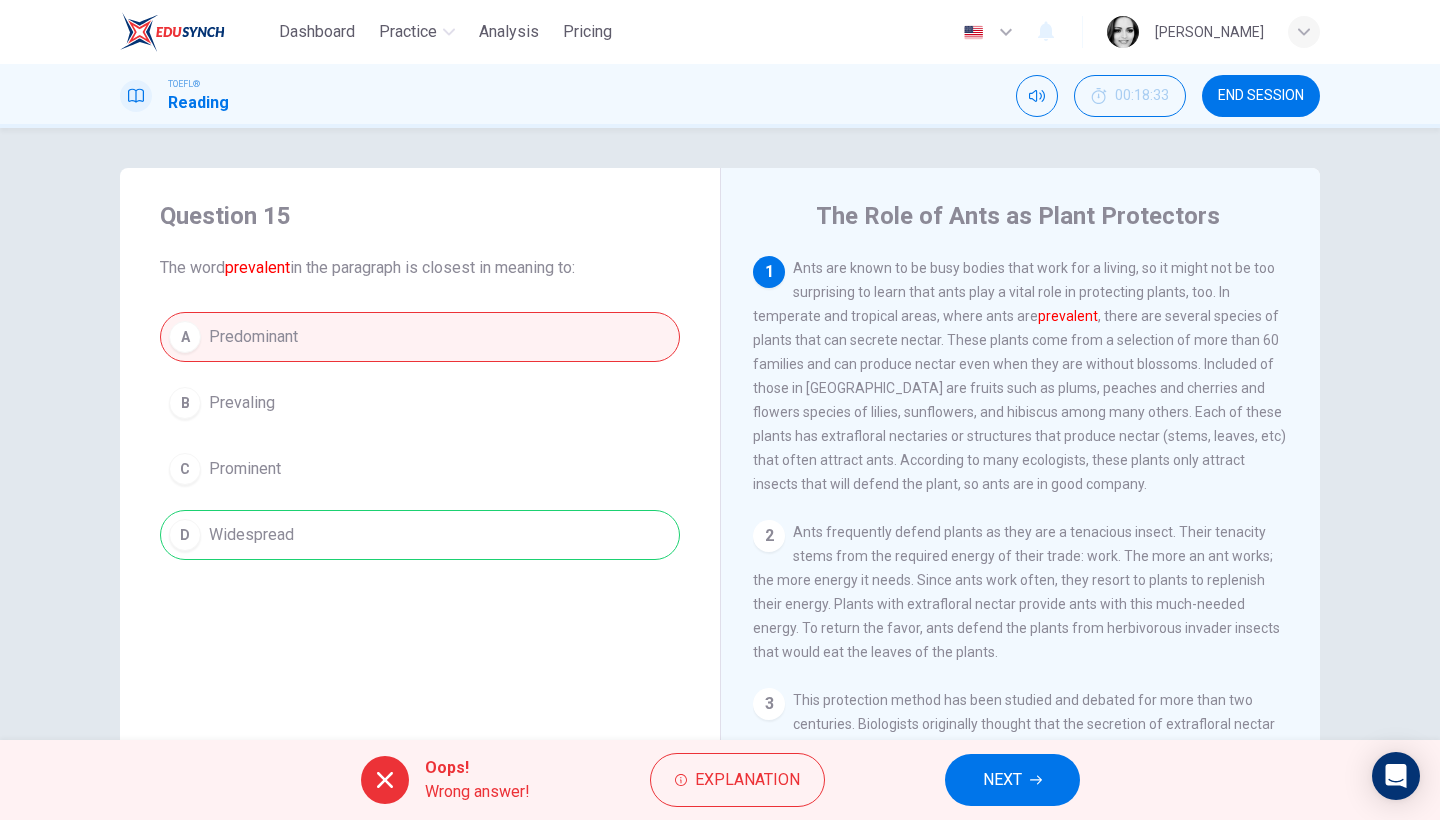 click on "NEXT" at bounding box center (1012, 780) 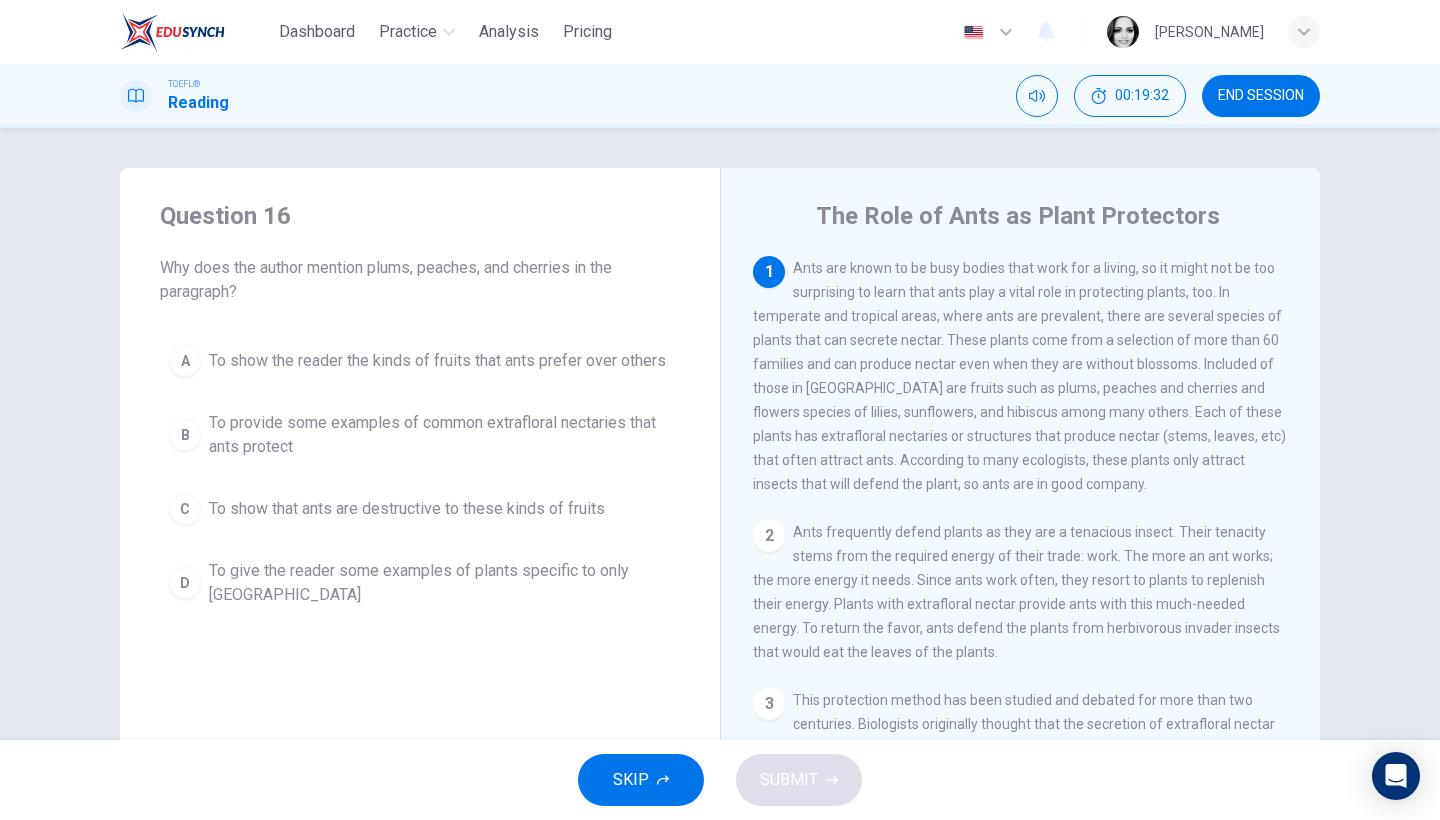 click on "To provide some examples of common extrafloral nectaries that ants protect" at bounding box center [440, 435] 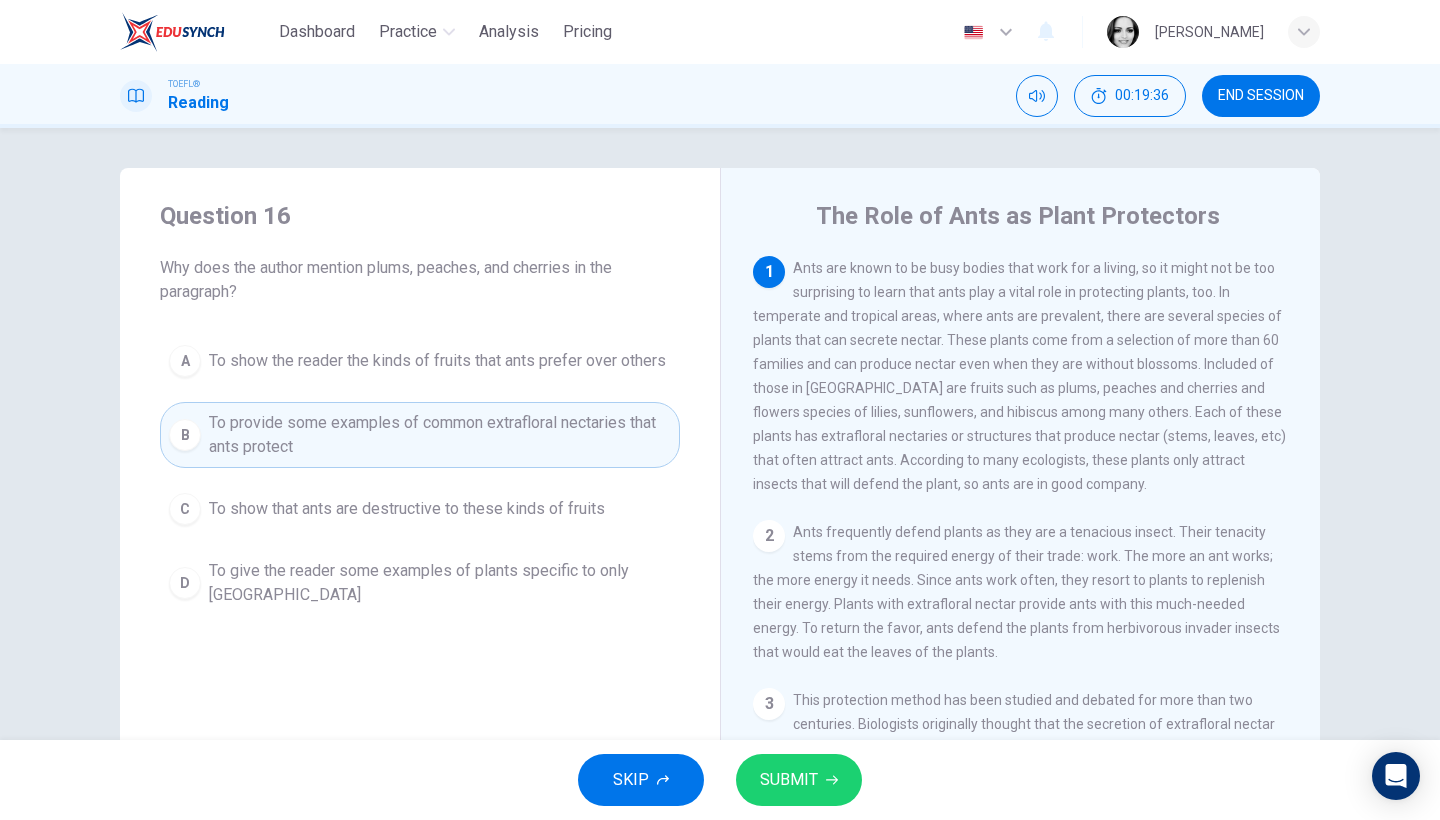 click on "SUBMIT" at bounding box center [789, 780] 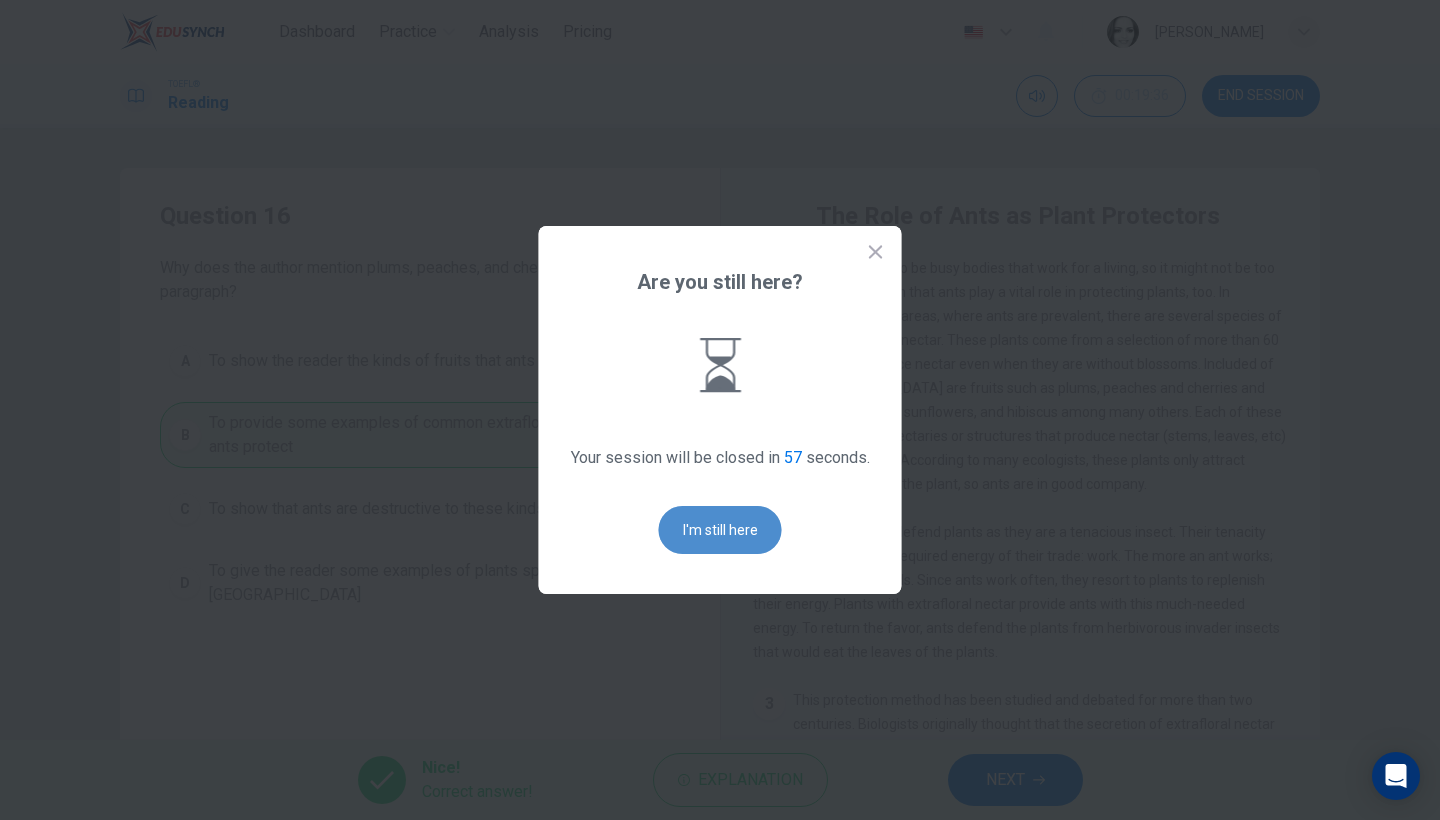 click on "I'm still here" at bounding box center [720, 530] 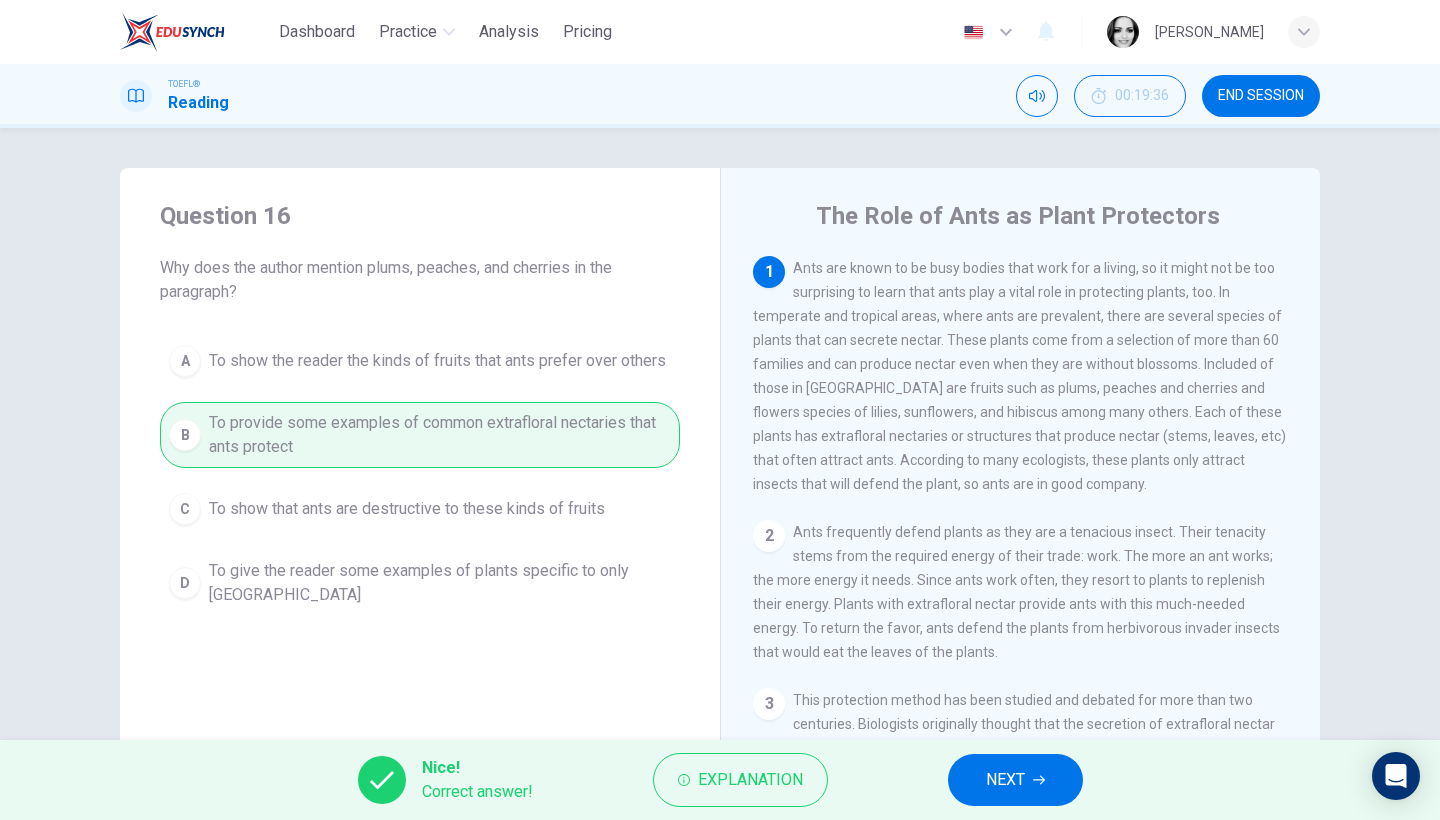 click on "NEXT" at bounding box center (1015, 780) 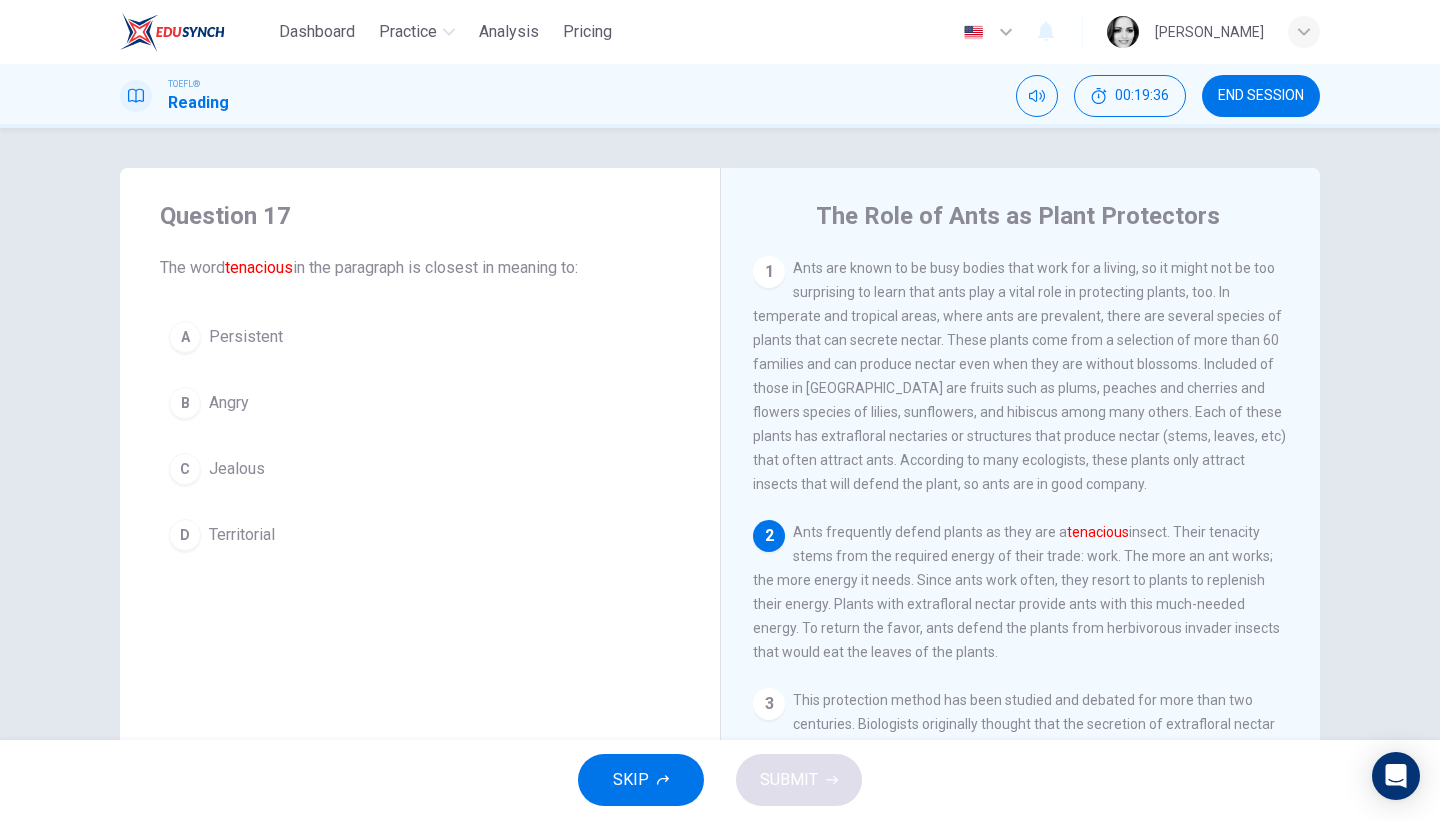 scroll, scrollTop: 33, scrollLeft: 0, axis: vertical 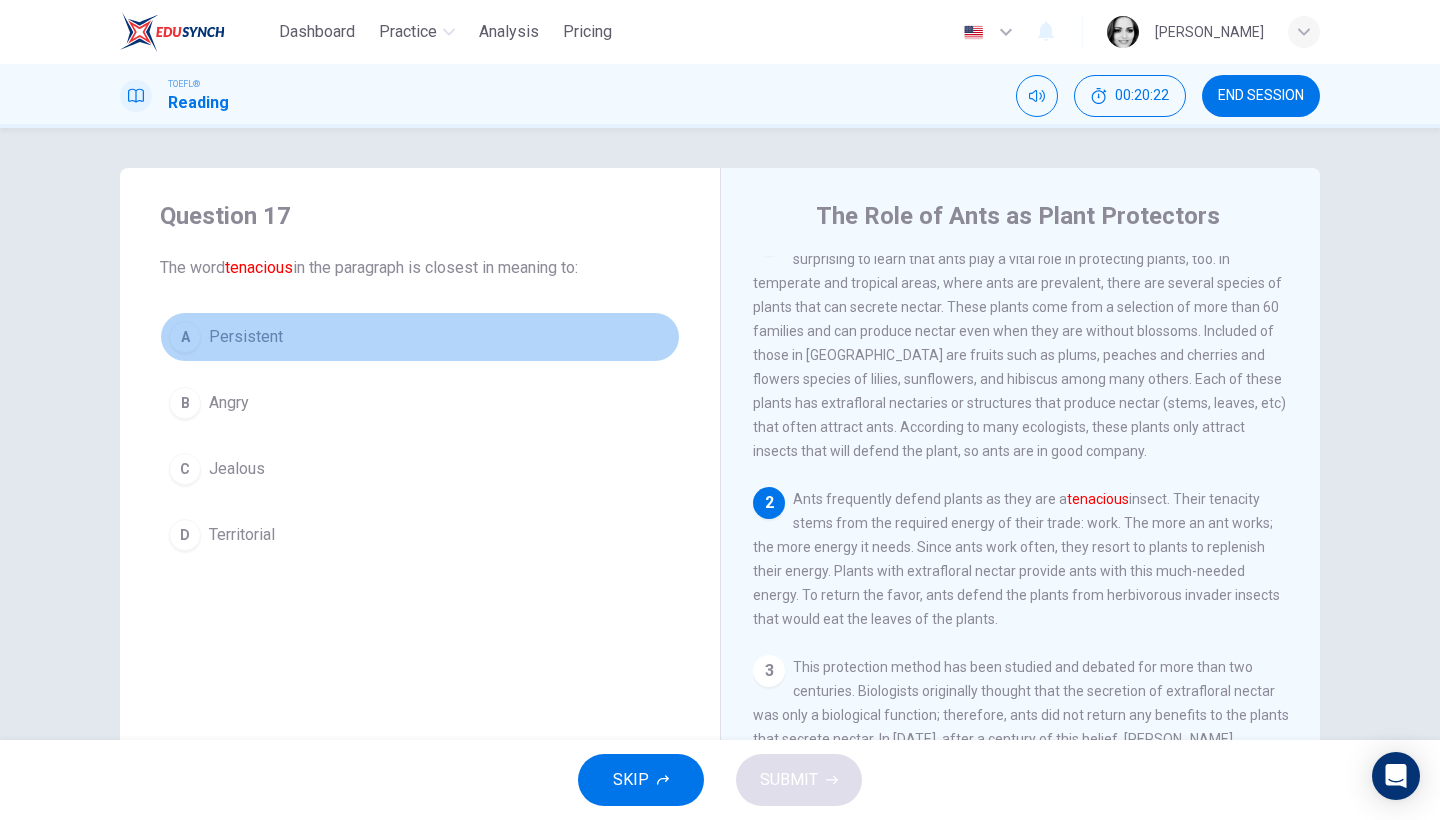 click on "Persistent" at bounding box center [246, 337] 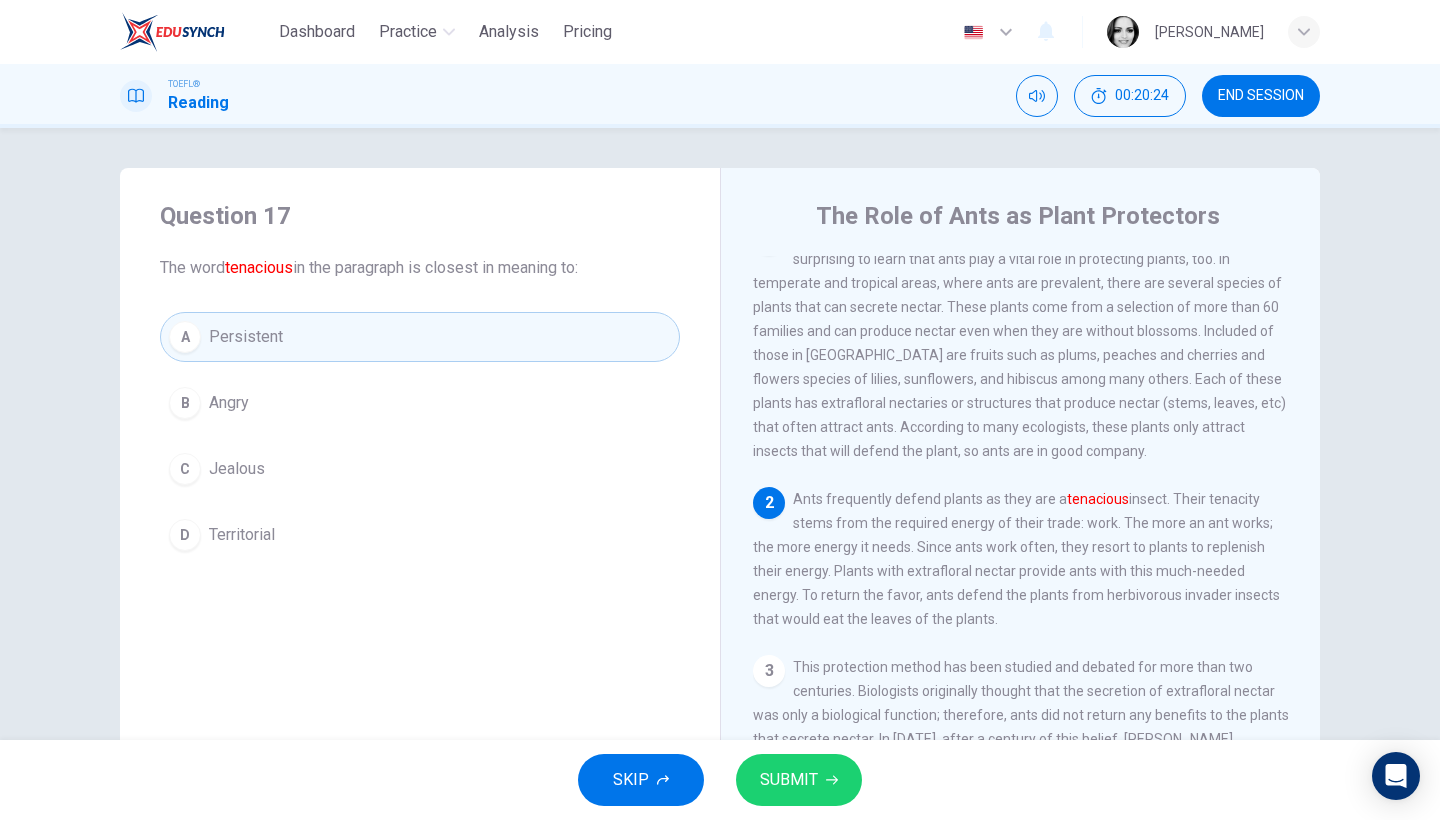 click on "SUBMIT" at bounding box center (799, 780) 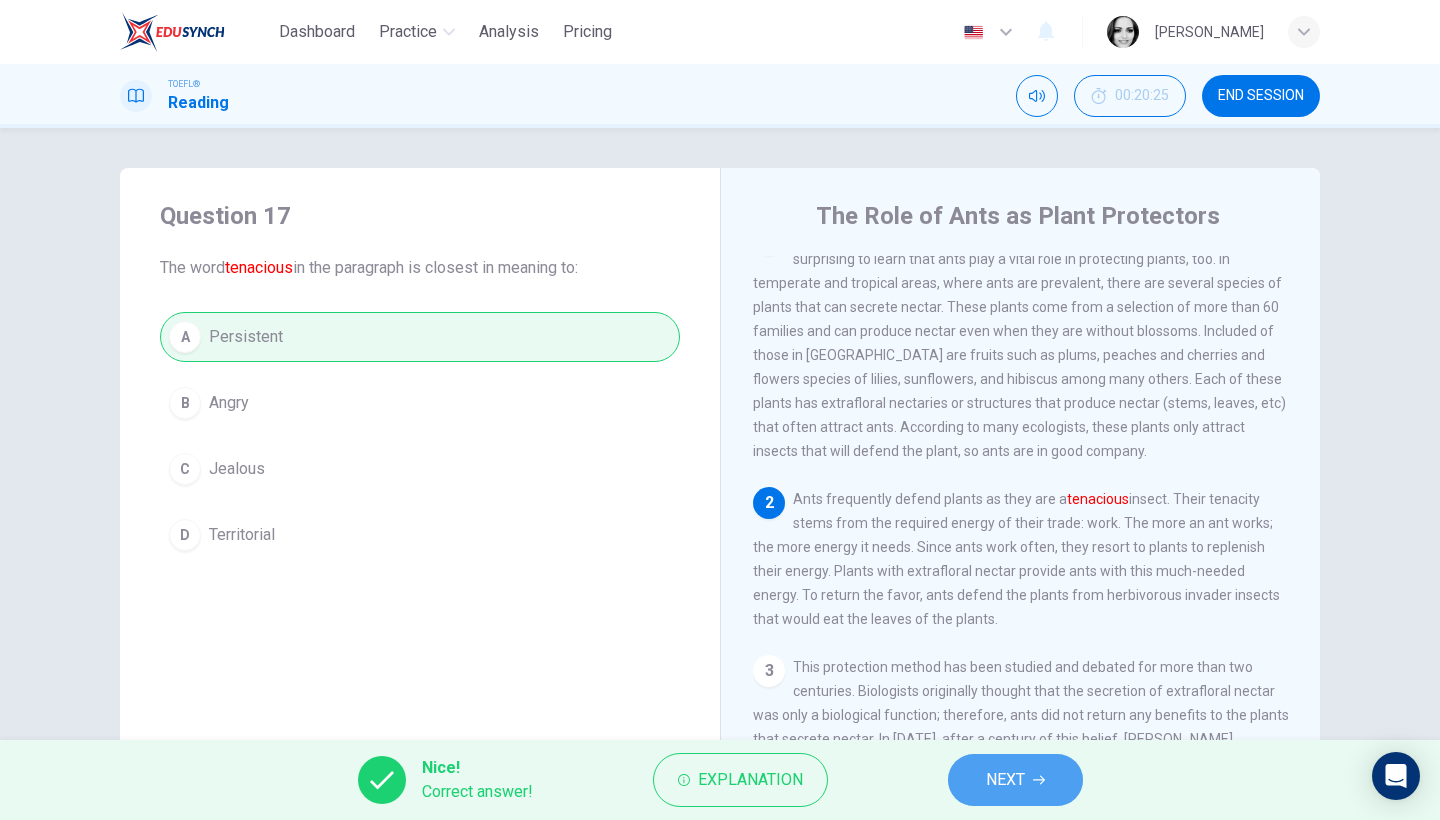 click on "NEXT" at bounding box center [1005, 780] 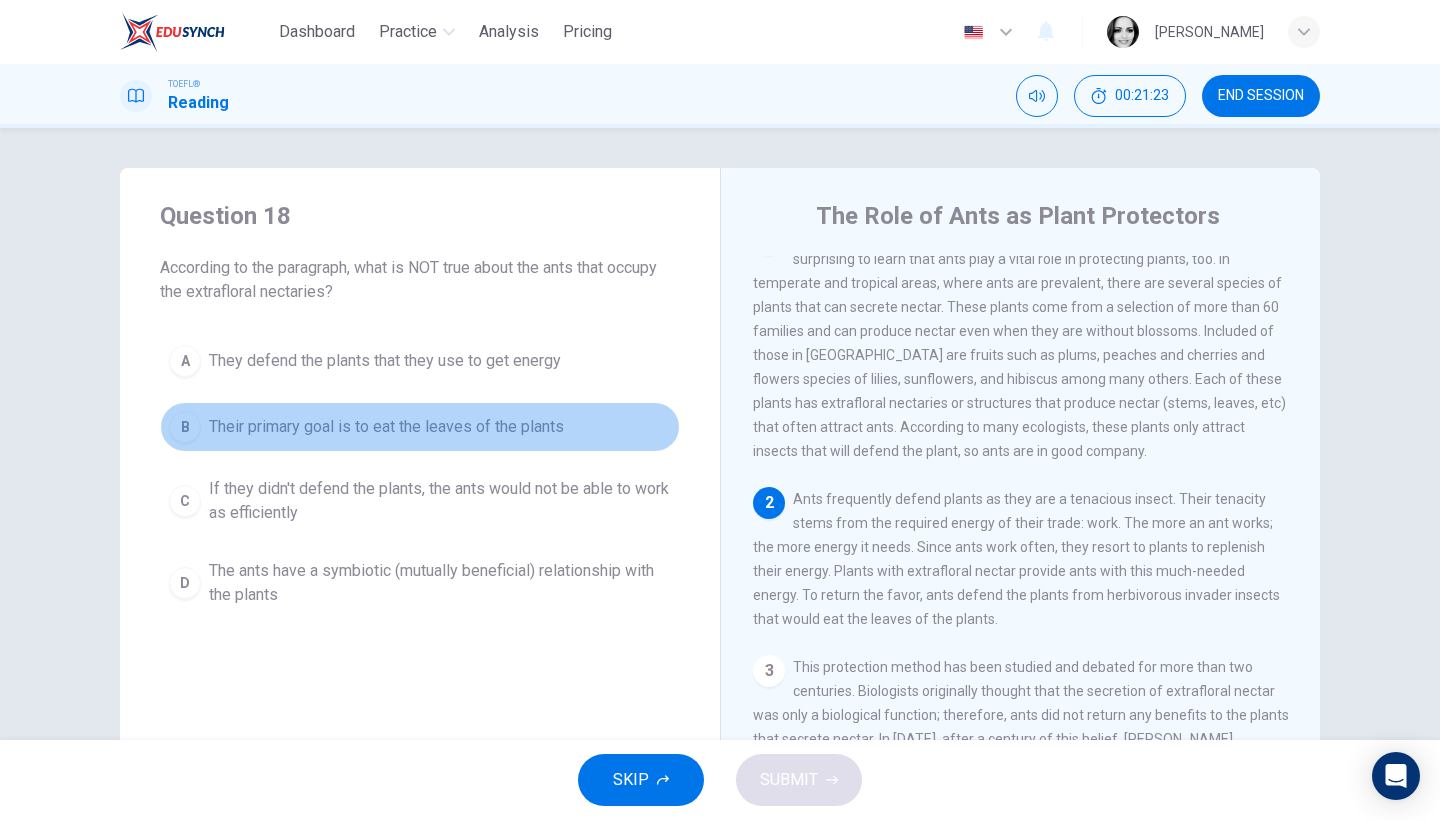 click on "Their primary goal is to eat the leaves of the plants" at bounding box center (386, 427) 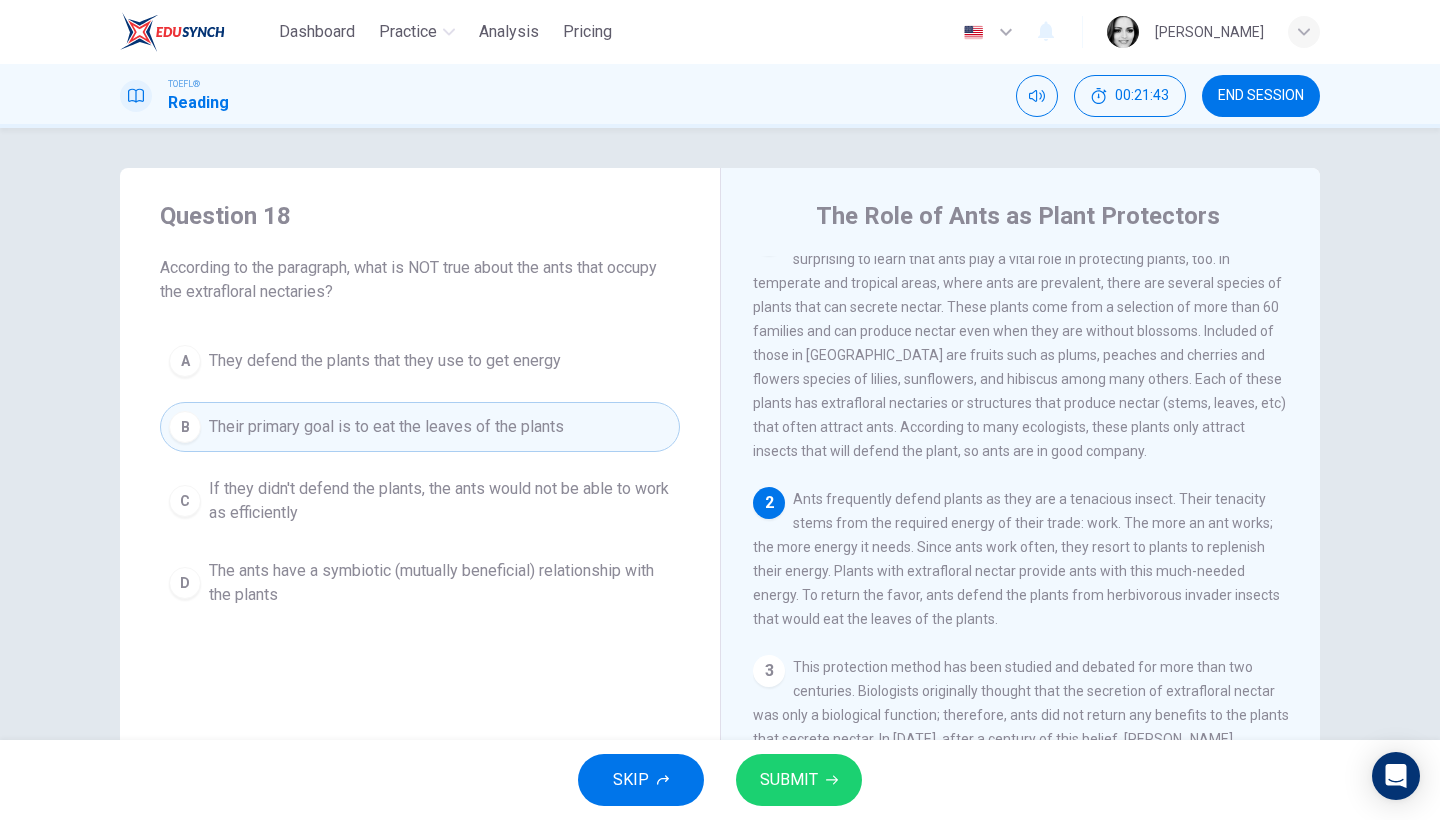 click on "If they didn't defend the plants, the ants would not be able to work as efficiently" at bounding box center (440, 501) 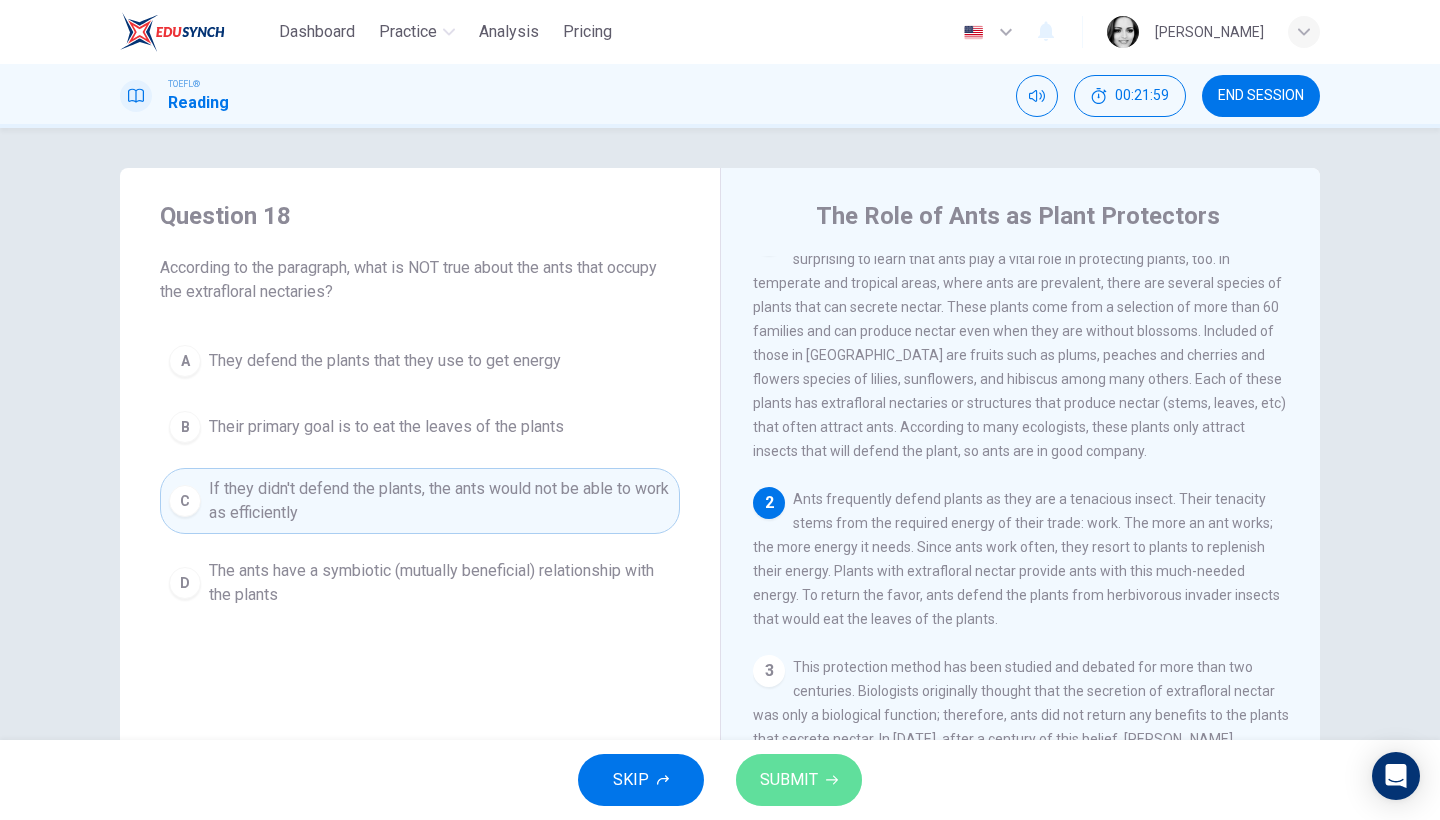 click on "SUBMIT" at bounding box center (789, 780) 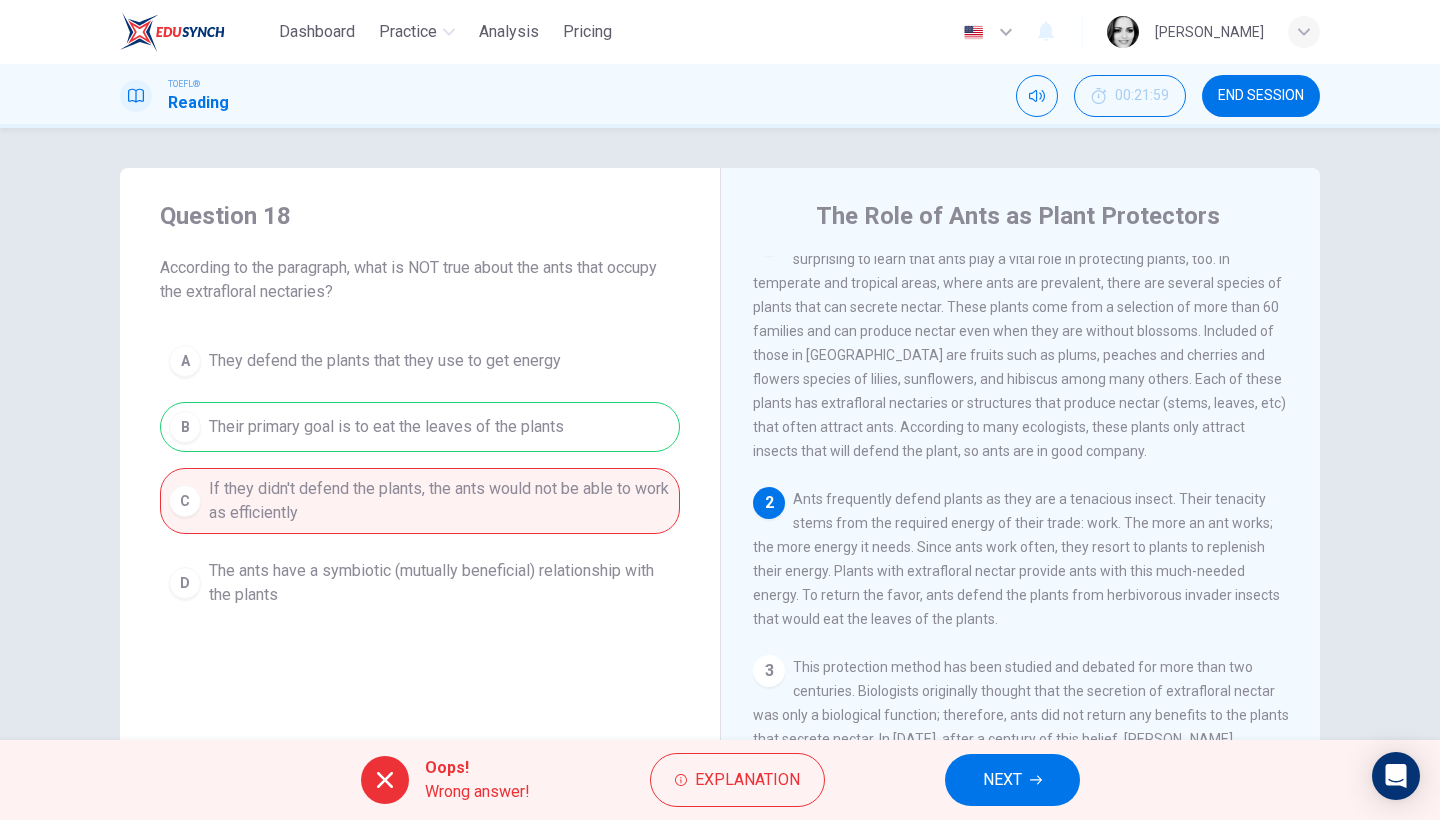 click 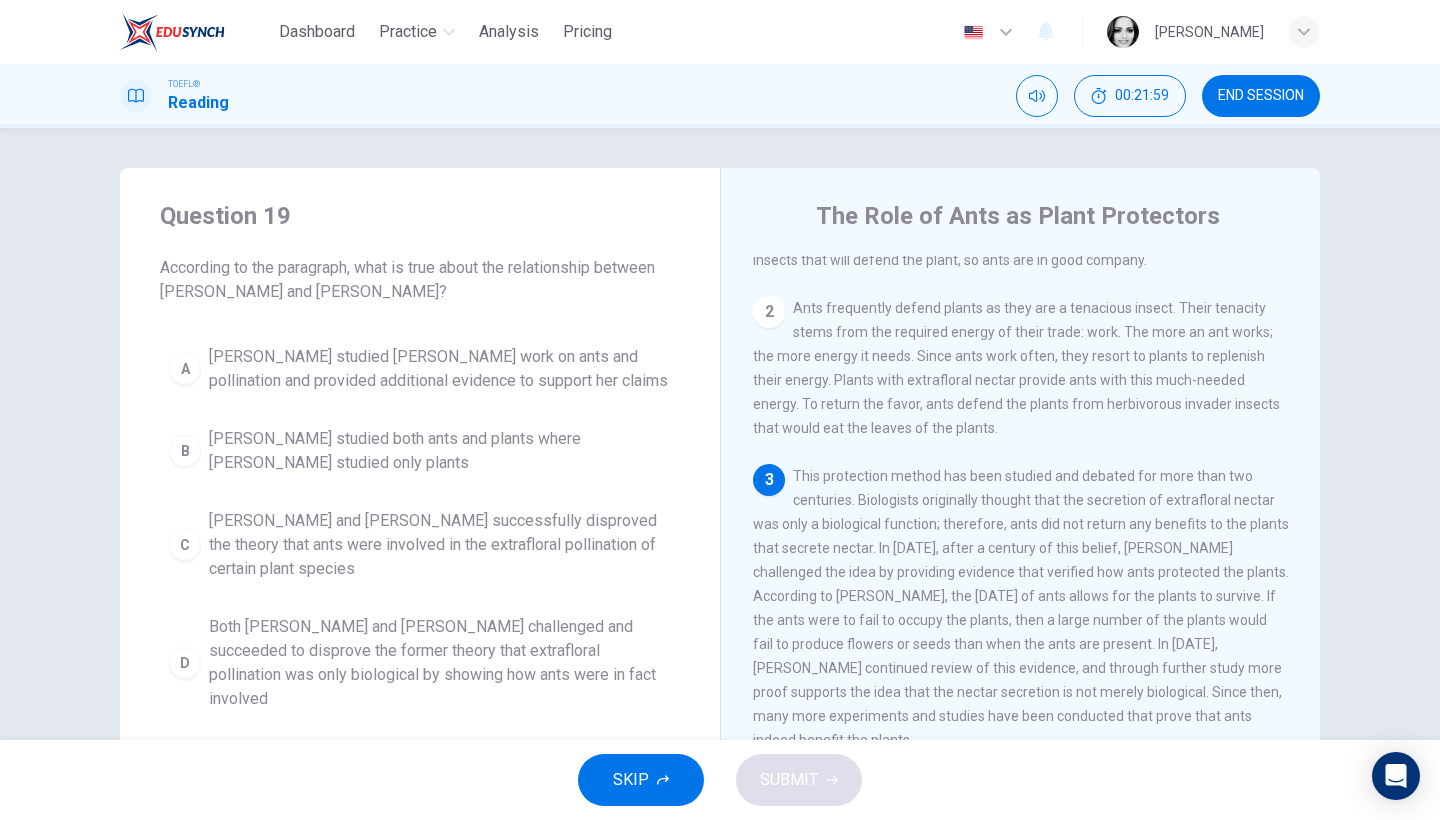 scroll, scrollTop: 345, scrollLeft: 0, axis: vertical 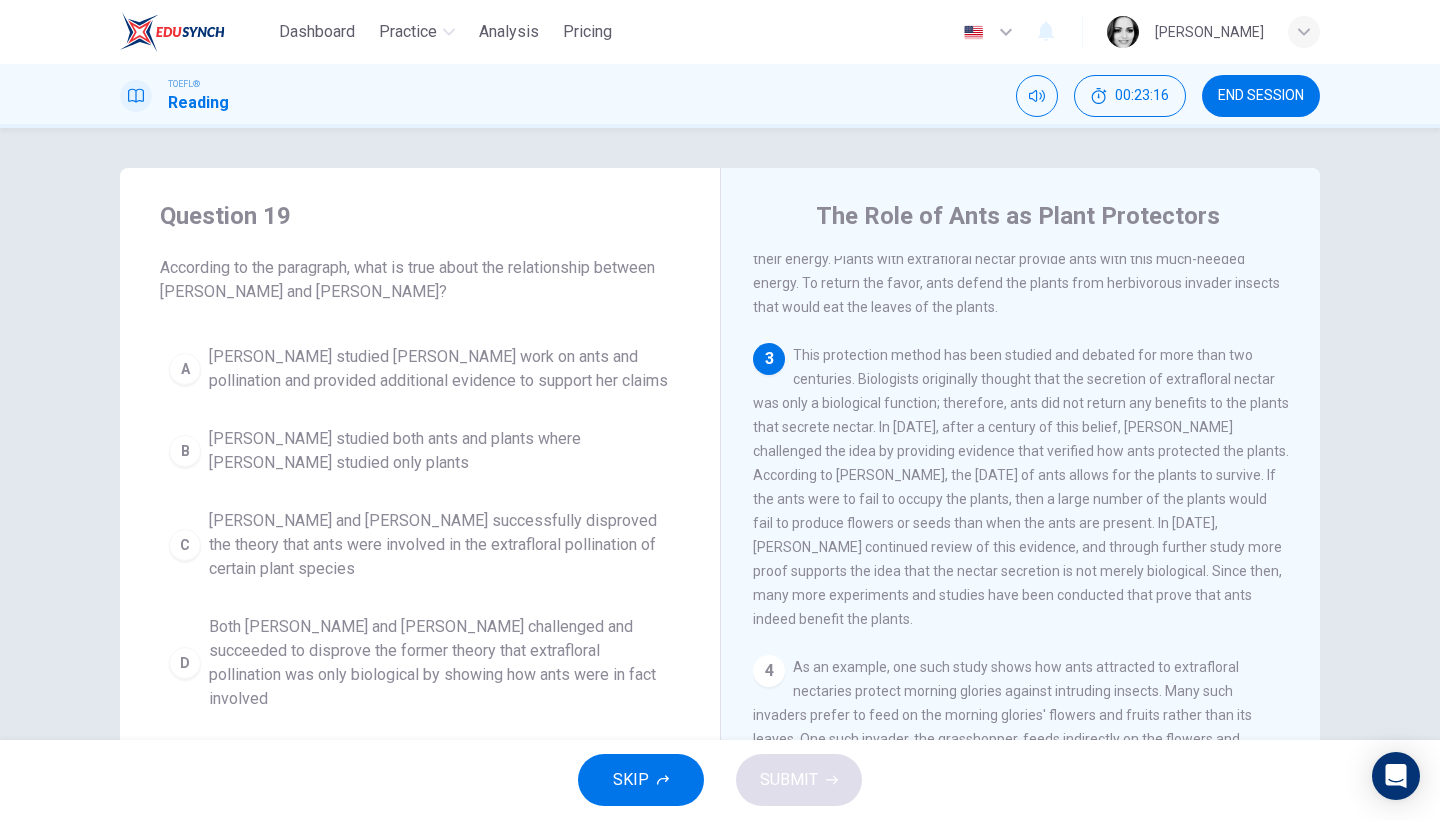 click on "Wheeler studied Bentley's work on ants and pollination and provided additional evidence to support her claims" at bounding box center (440, 369) 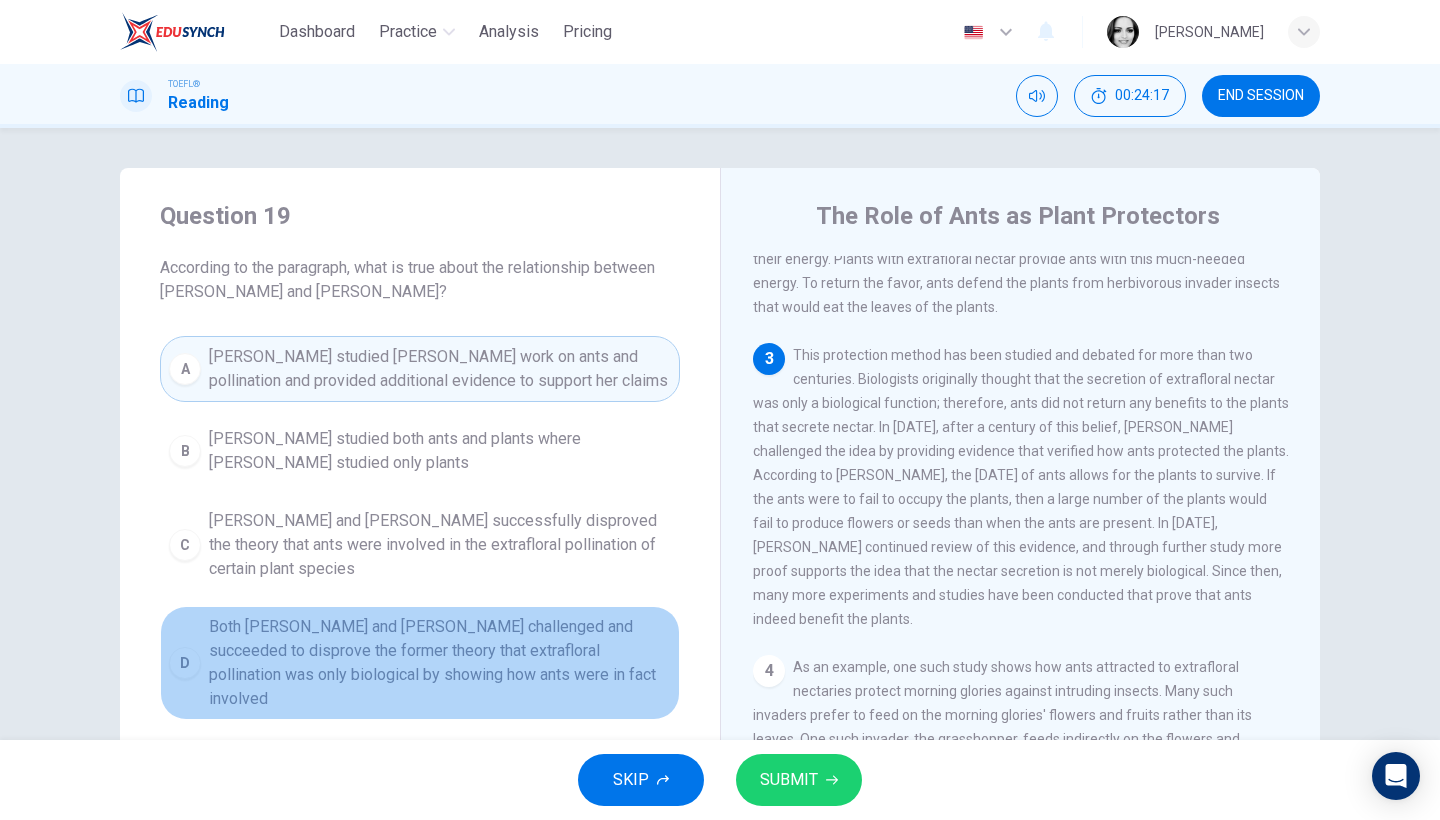 click on "Both Wheeler and Bentley challenged and succeeded to disprove the former theory that extrafloral pollination was only biological by showing how ants were in fact involved" at bounding box center [440, 663] 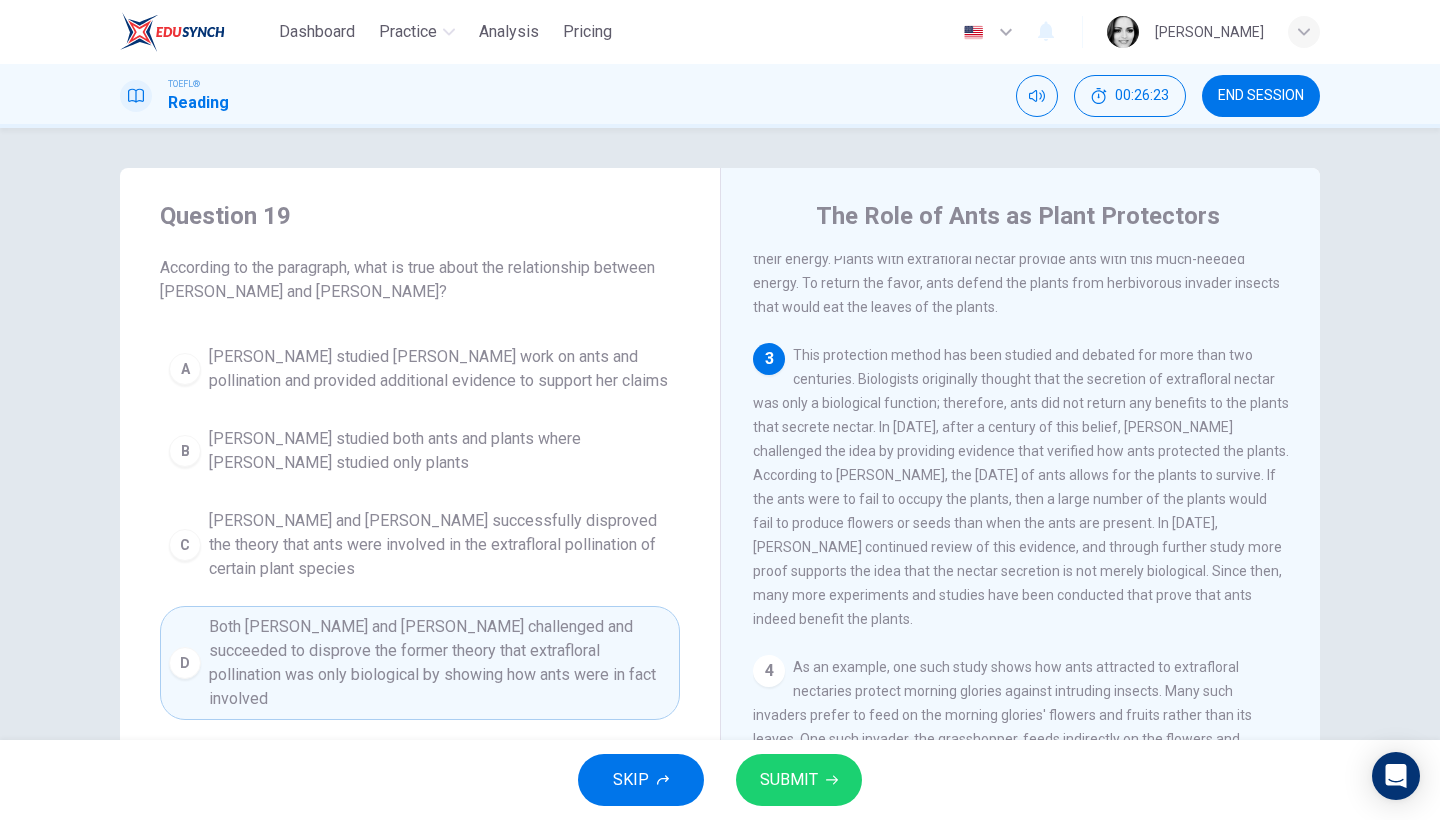 click on "SUBMIT" at bounding box center [789, 780] 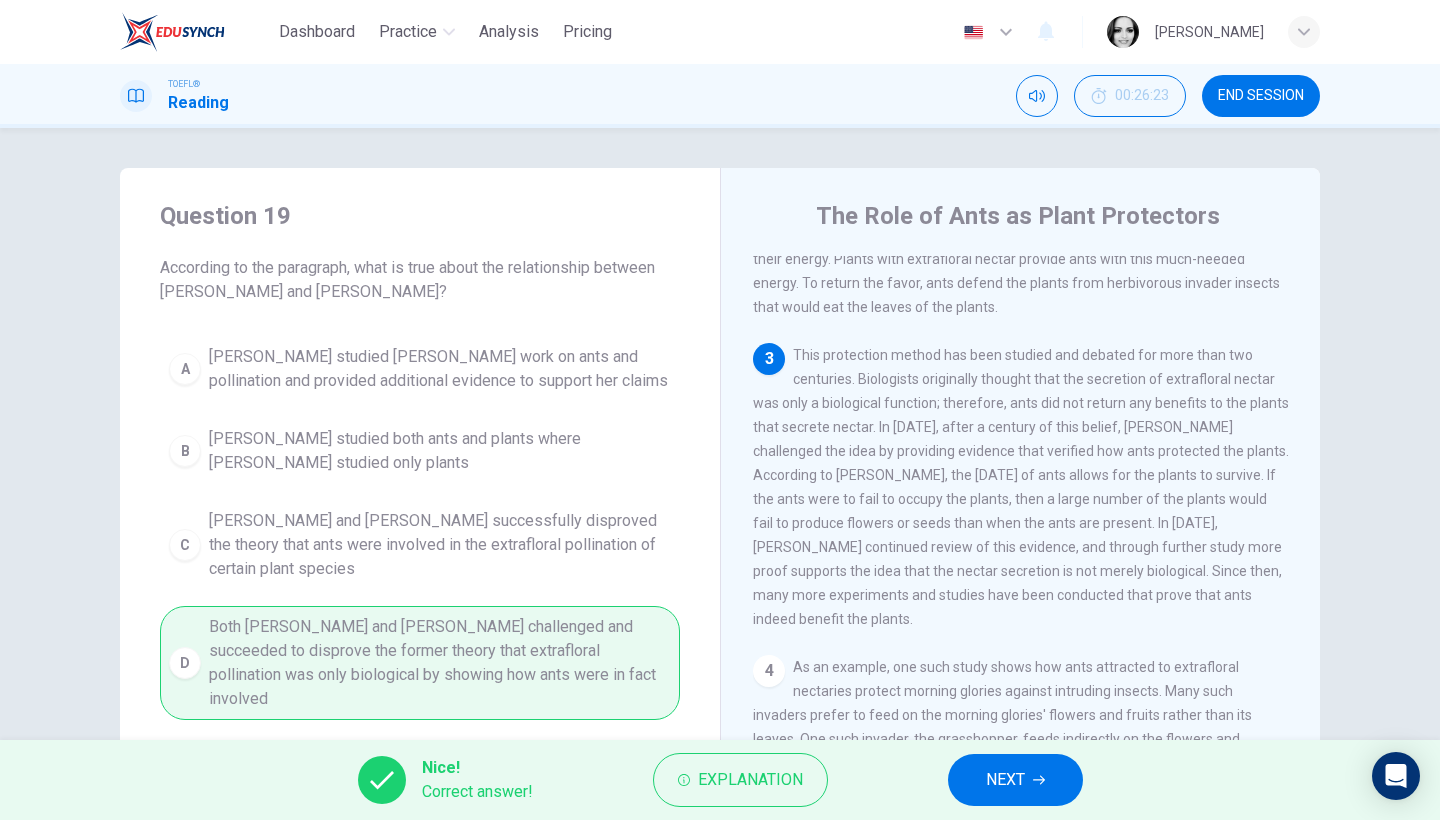 click on "NEXT" at bounding box center [1015, 780] 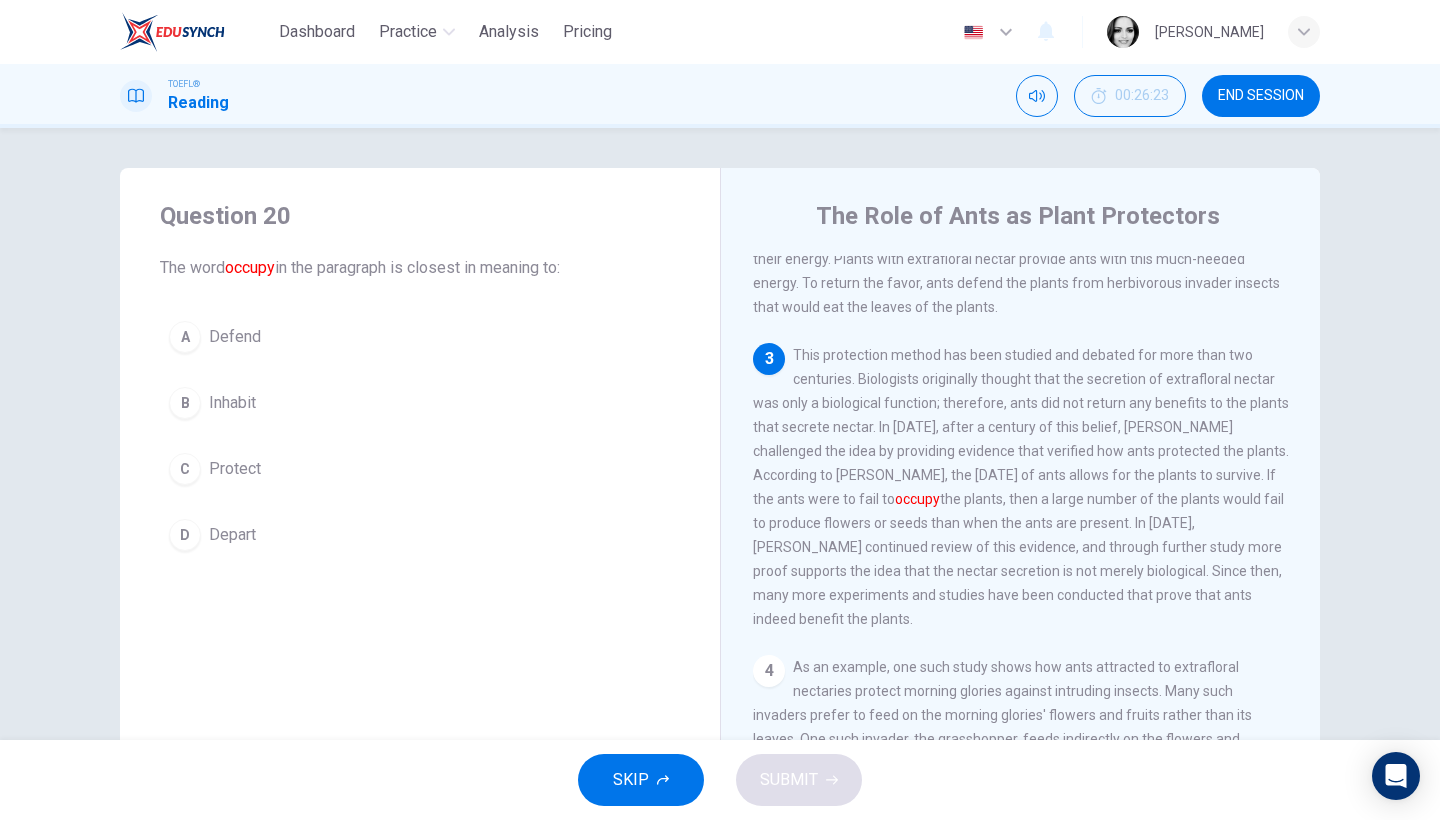scroll, scrollTop: 432, scrollLeft: 0, axis: vertical 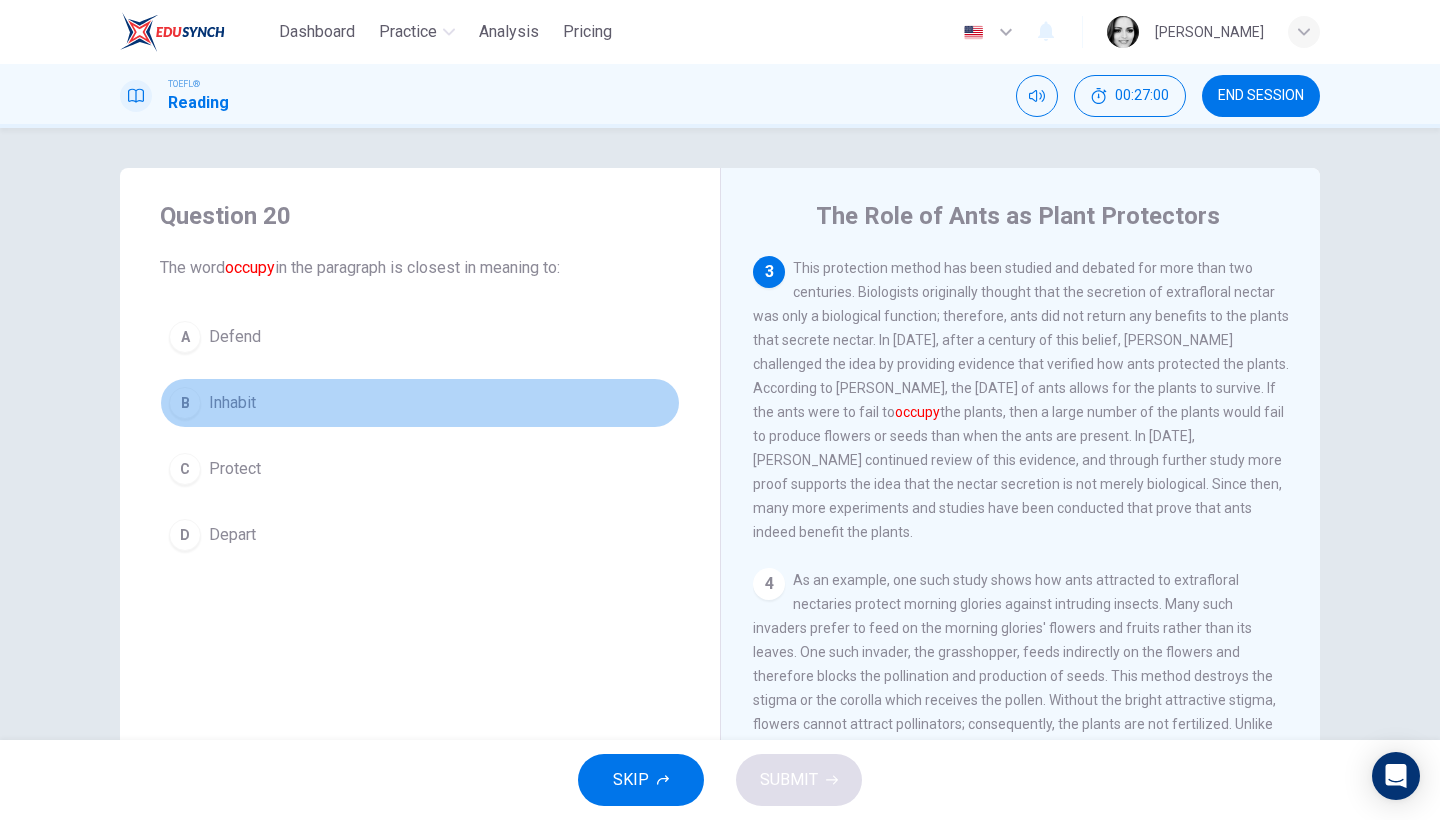 click on "Inhabit" at bounding box center [232, 403] 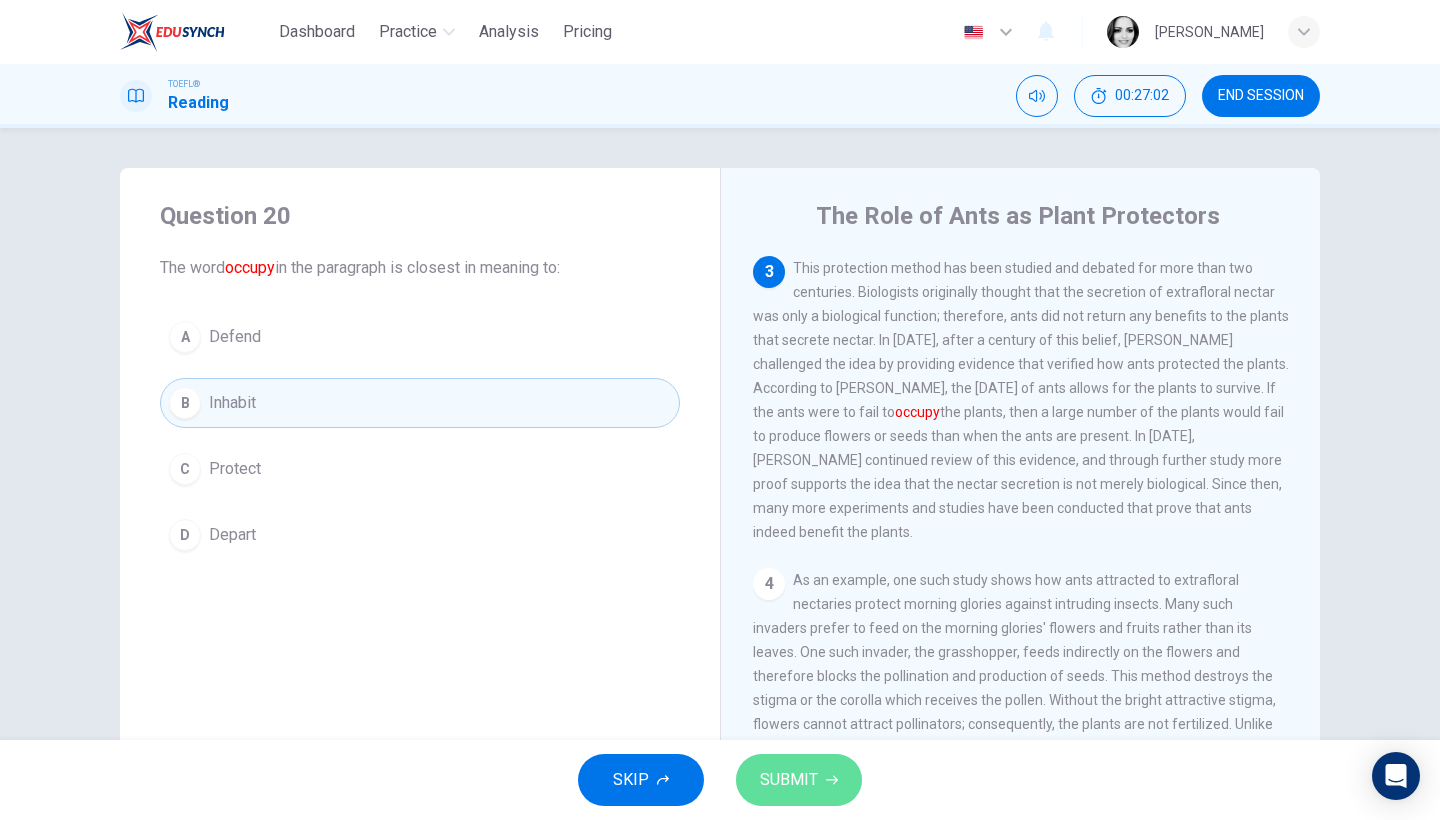 click on "SUBMIT" at bounding box center (799, 780) 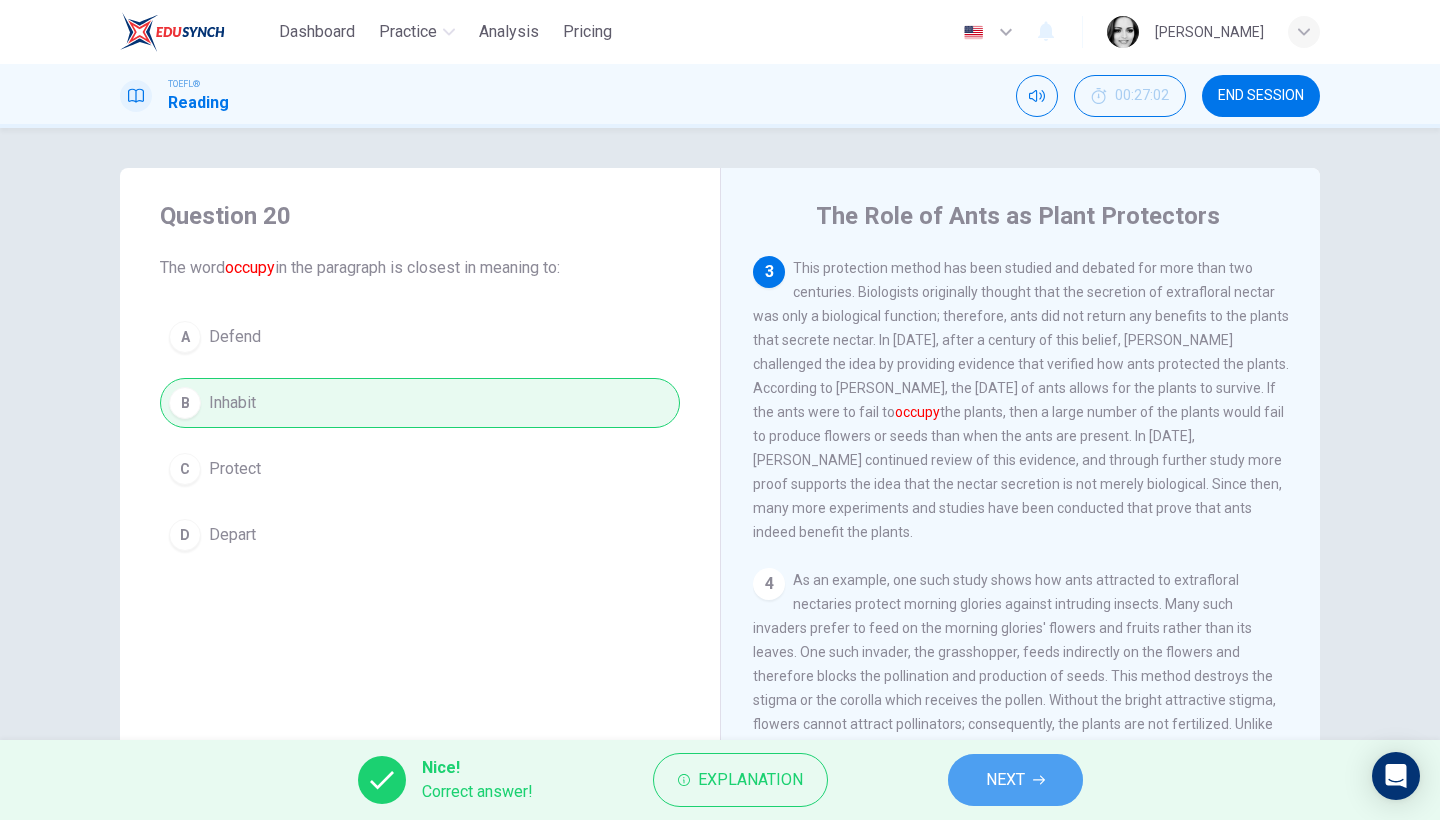 click on "NEXT" at bounding box center (1015, 780) 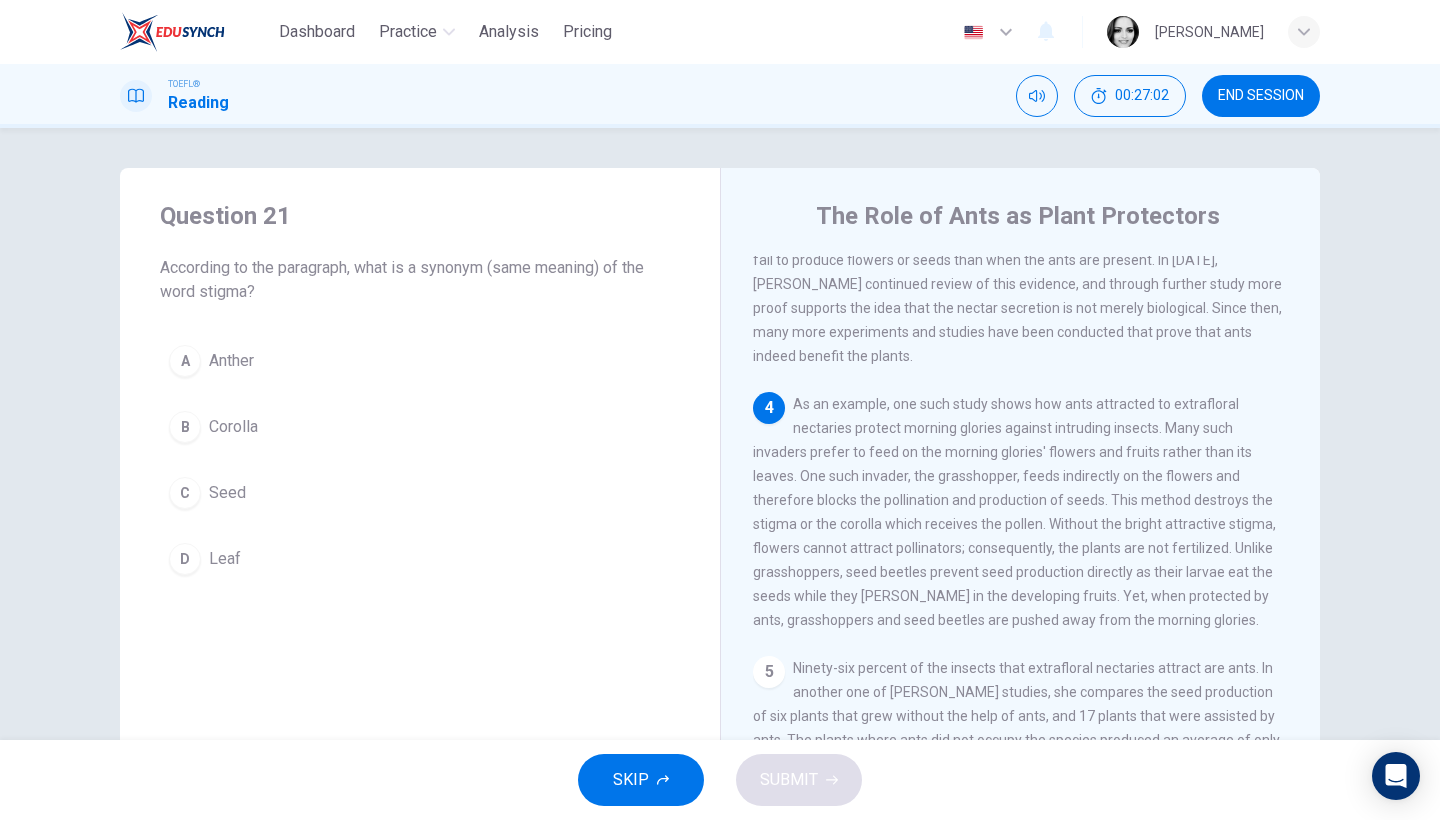 scroll, scrollTop: 609, scrollLeft: 0, axis: vertical 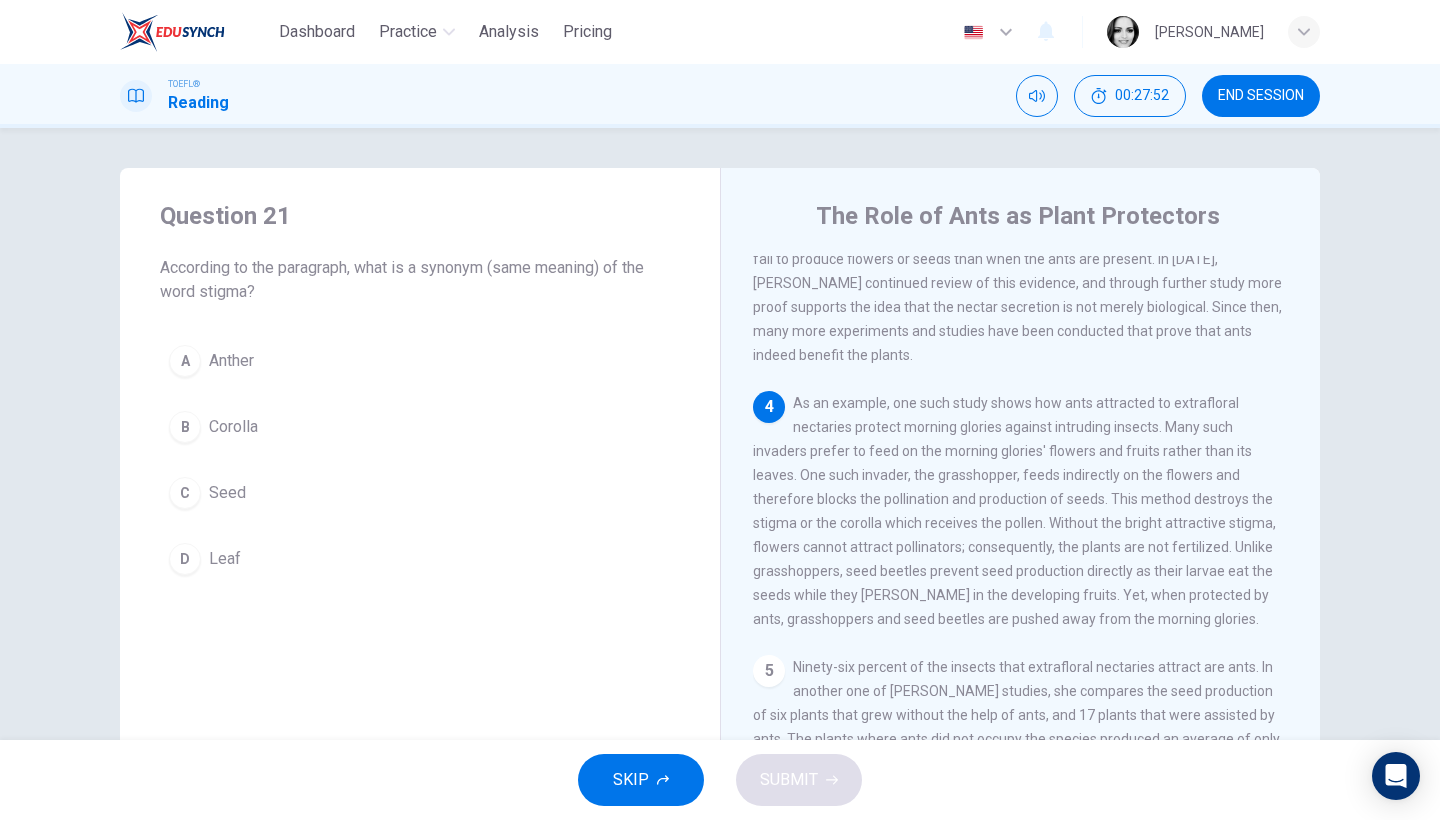 drag, startPoint x: 1096, startPoint y: 499, endPoint x: 1185, endPoint y: 524, distance: 92.44458 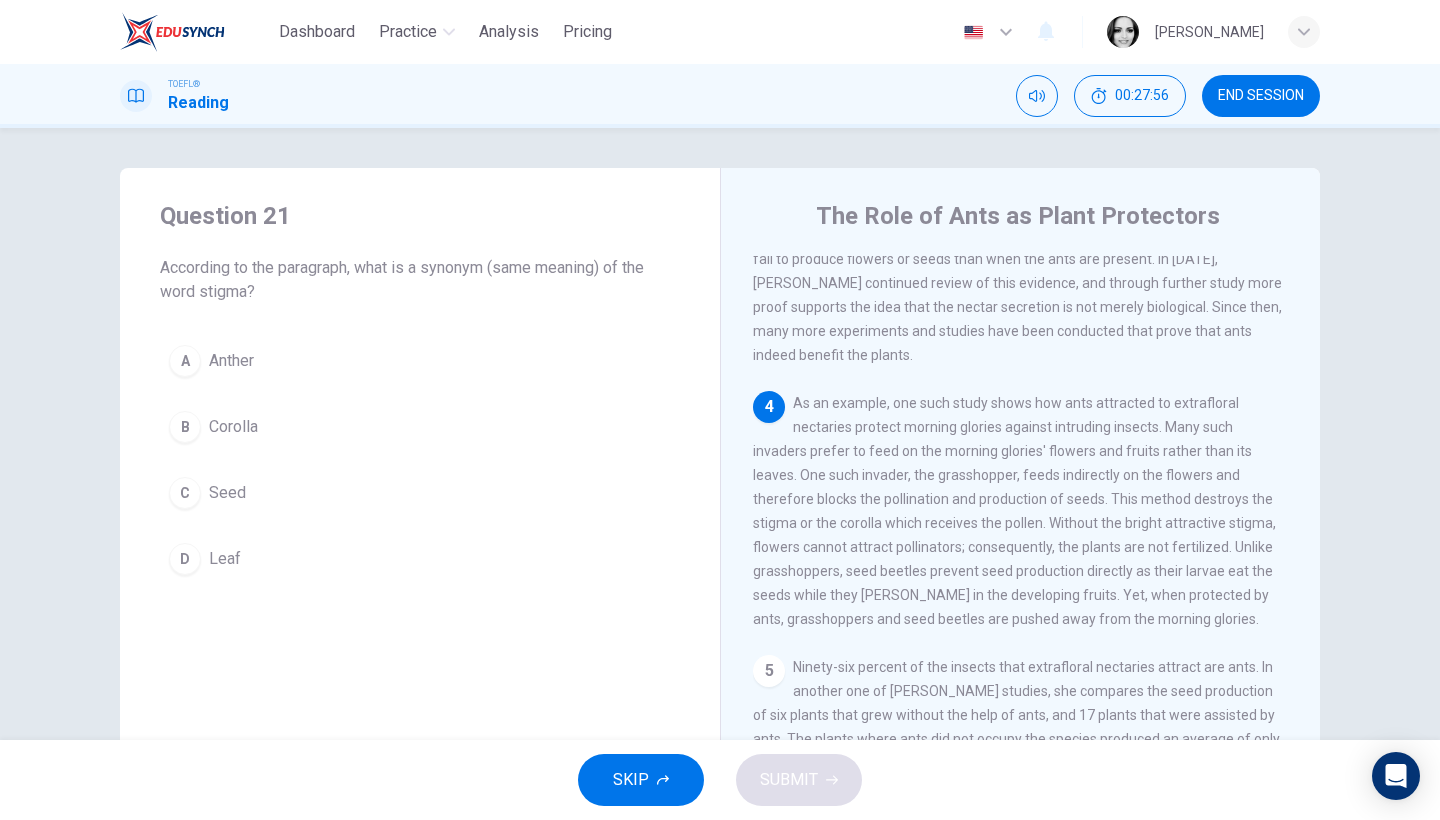 drag, startPoint x: 1107, startPoint y: 495, endPoint x: 1113, endPoint y: 511, distance: 17.088007 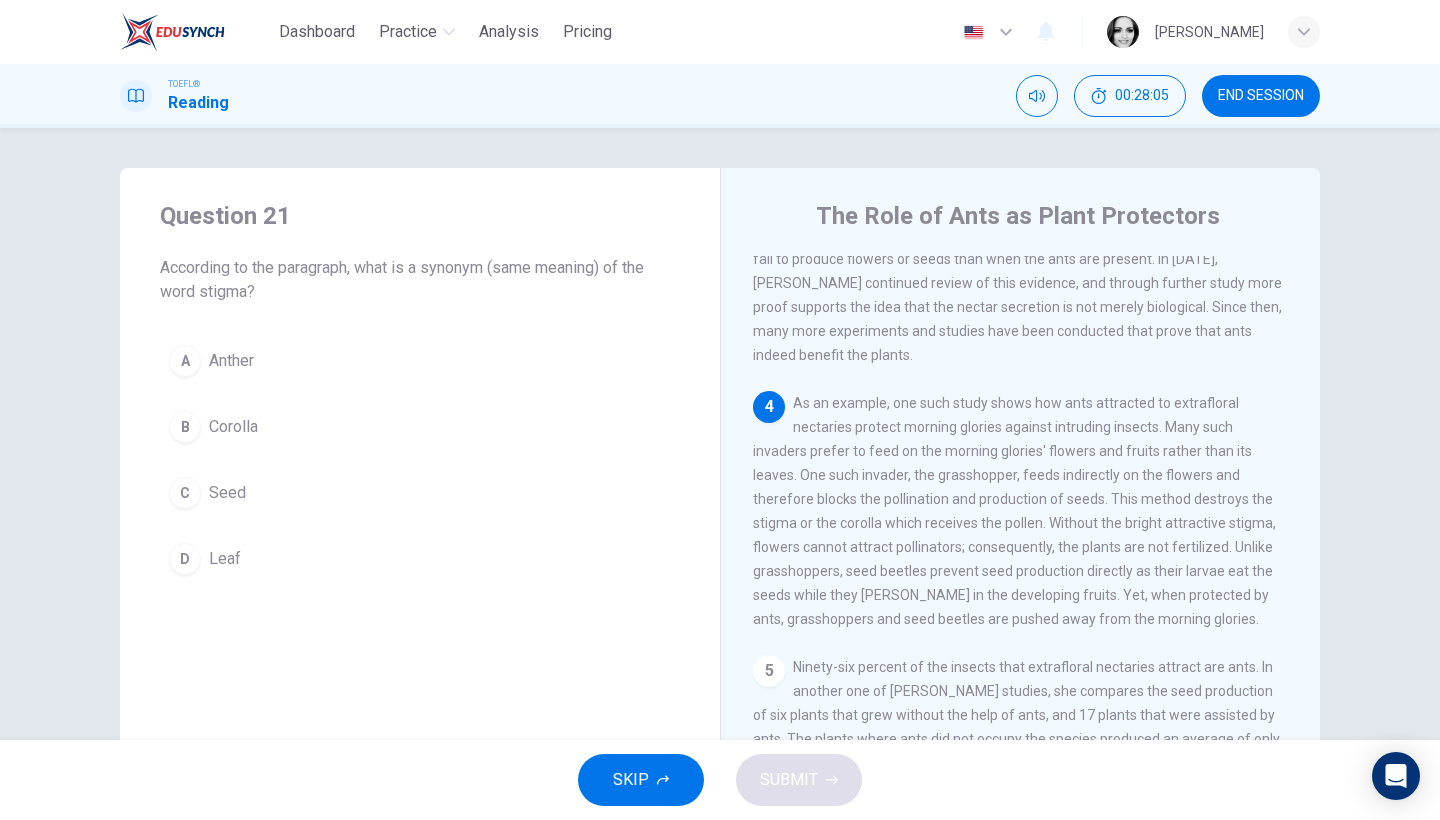 drag, startPoint x: 1046, startPoint y: 527, endPoint x: 1141, endPoint y: 530, distance: 95.047356 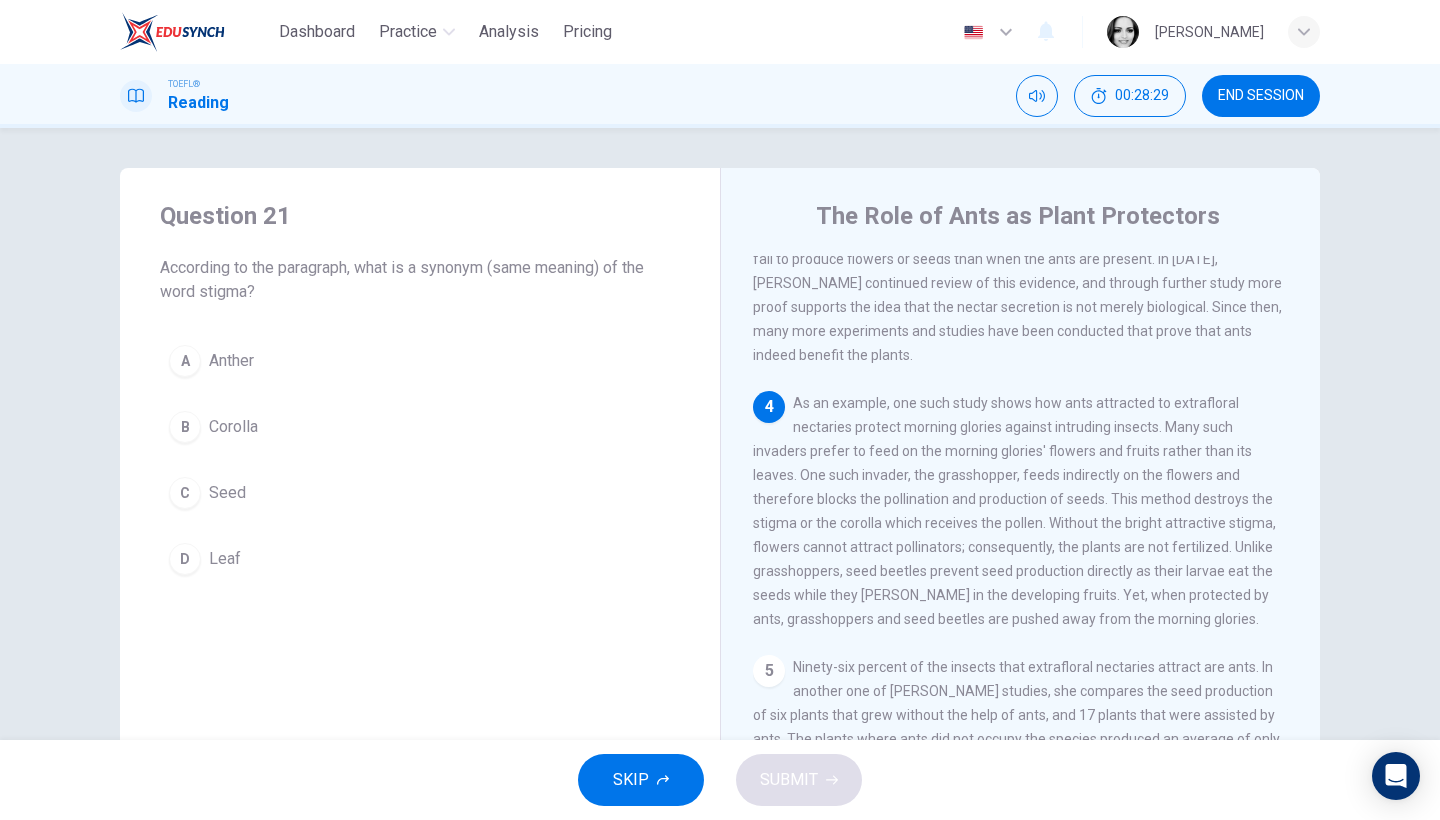 click on "A Anther B Corolla C Seed D Leaf" at bounding box center [420, 460] 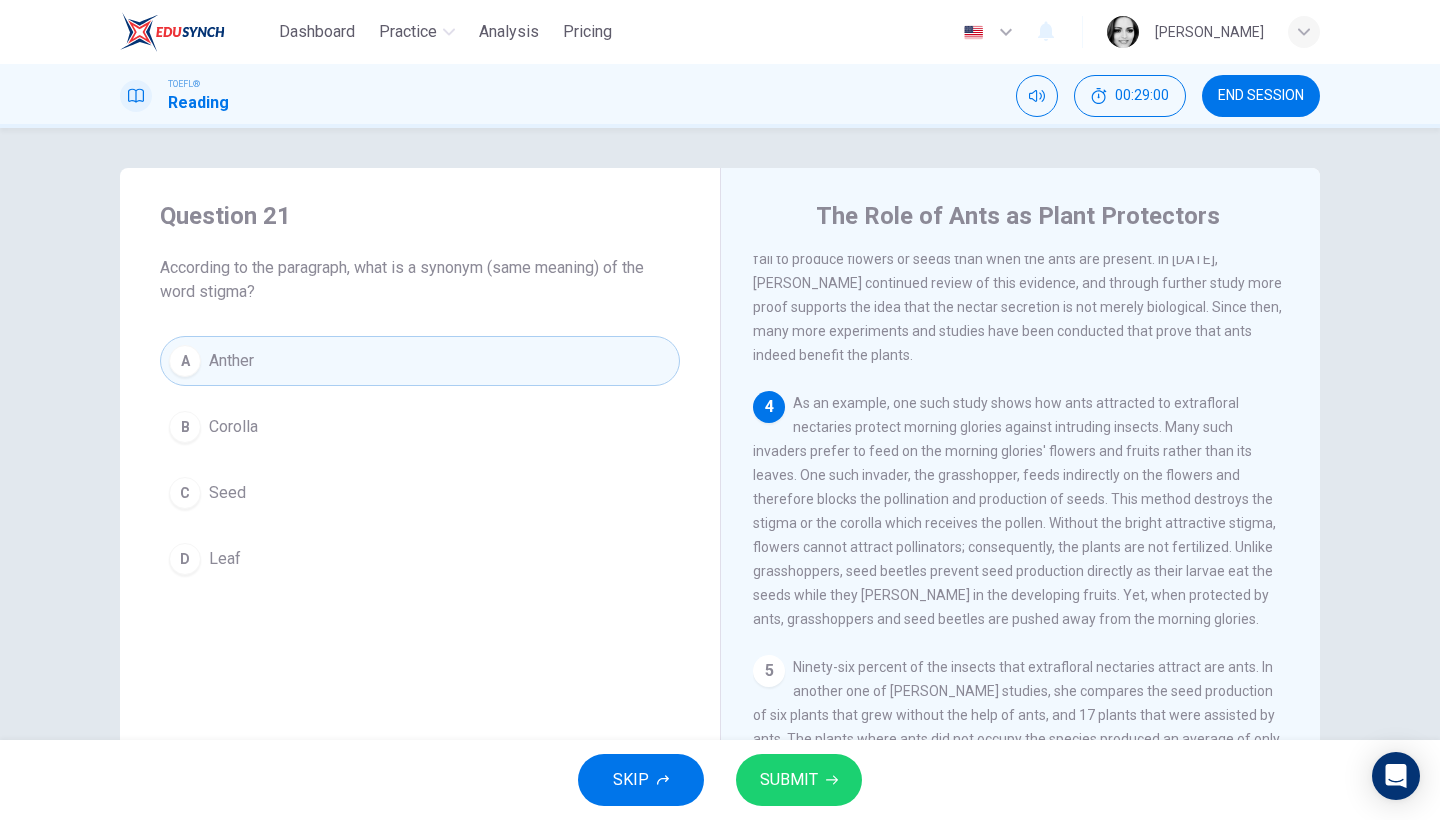 click on "SUBMIT" at bounding box center [789, 780] 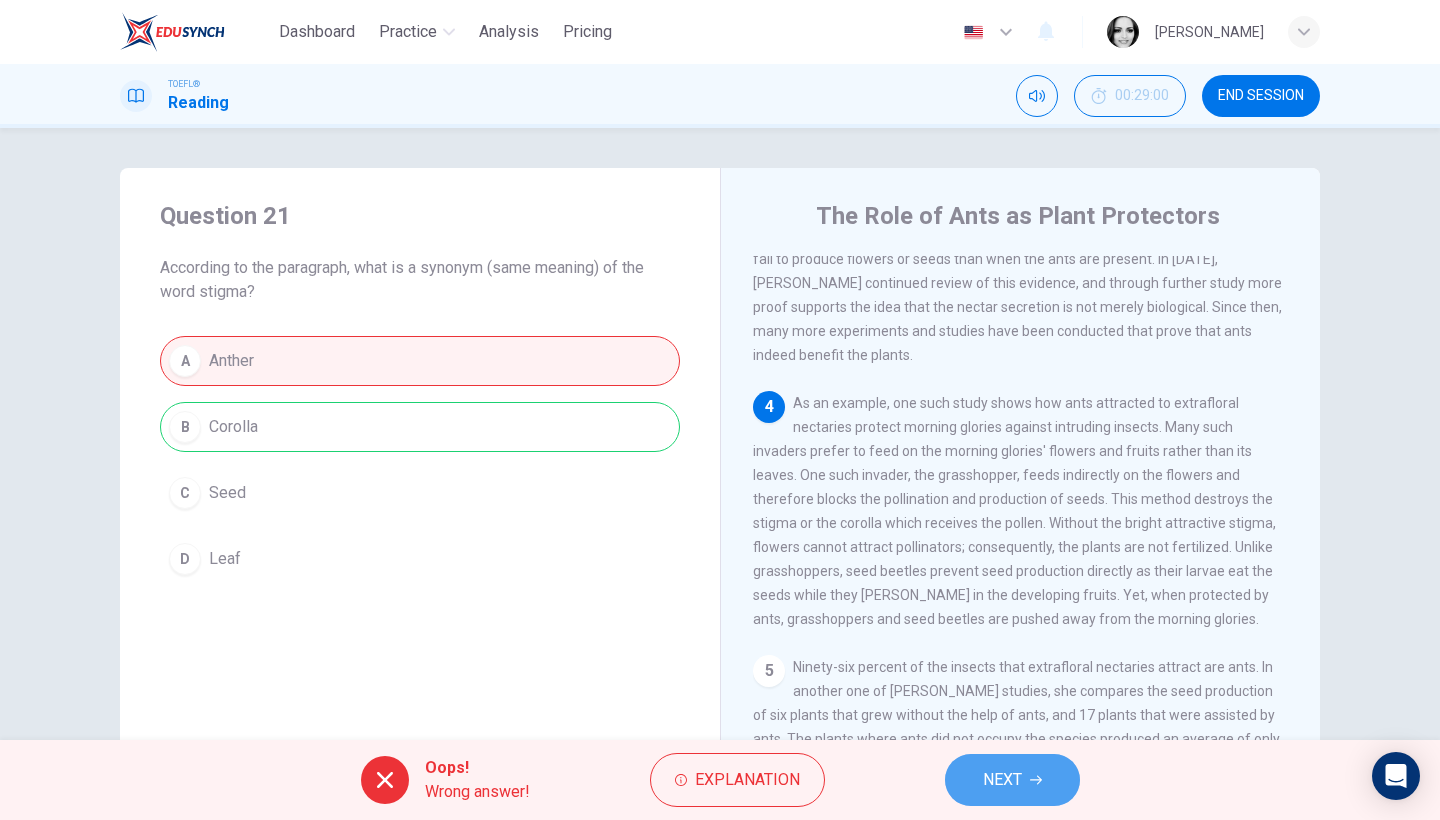 click 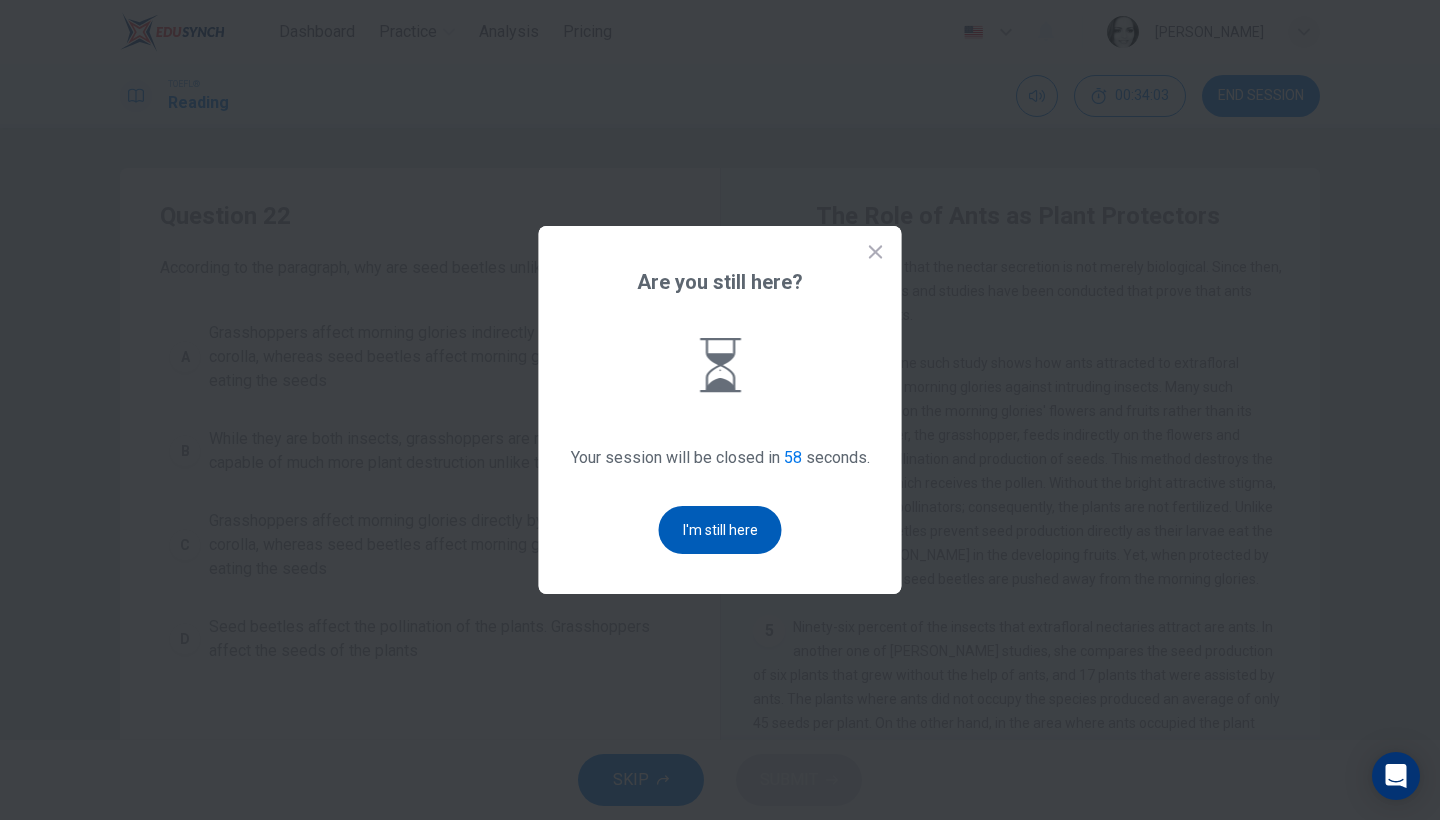 click on "I'm still here" at bounding box center [720, 530] 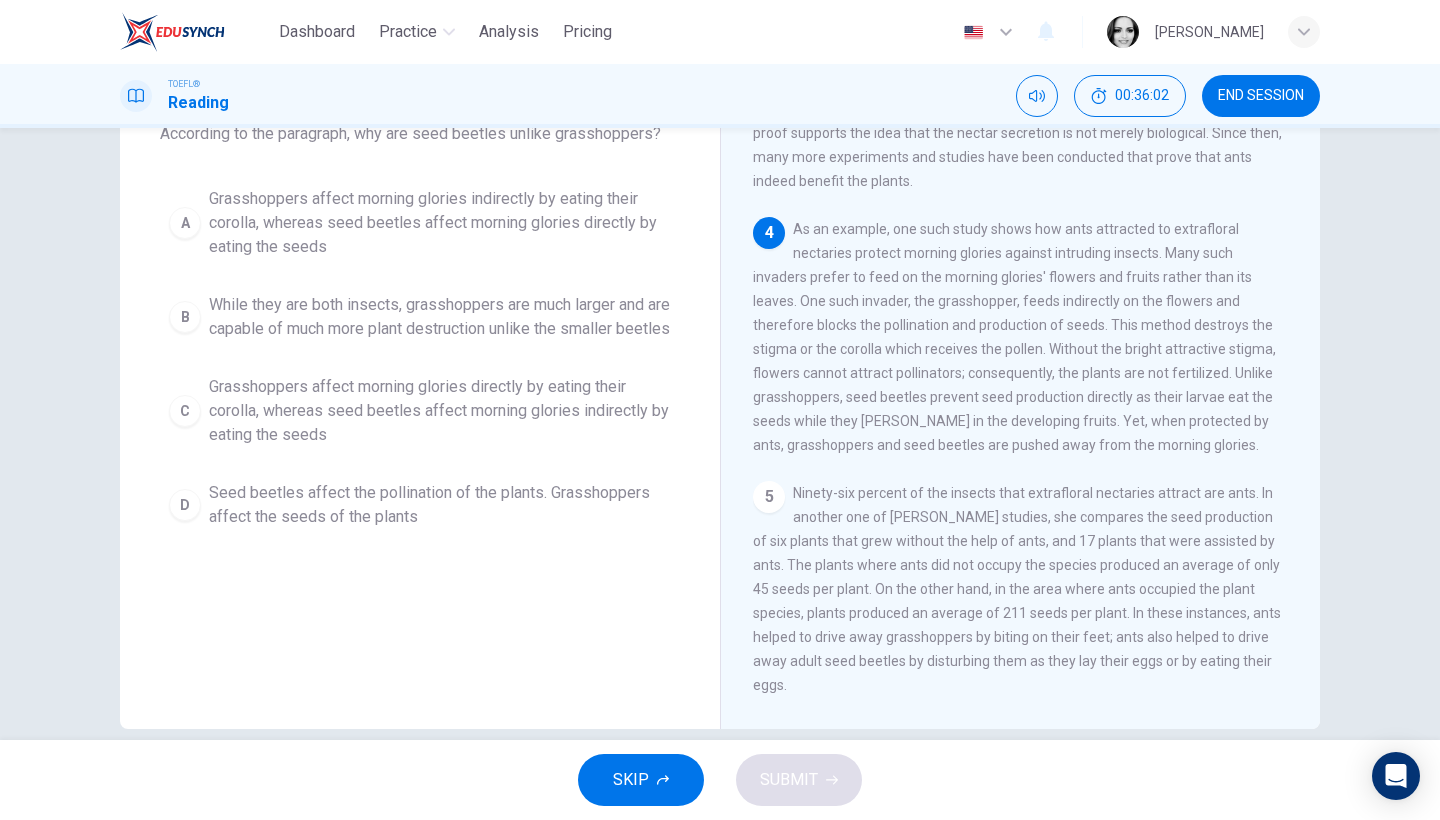 scroll, scrollTop: 163, scrollLeft: 0, axis: vertical 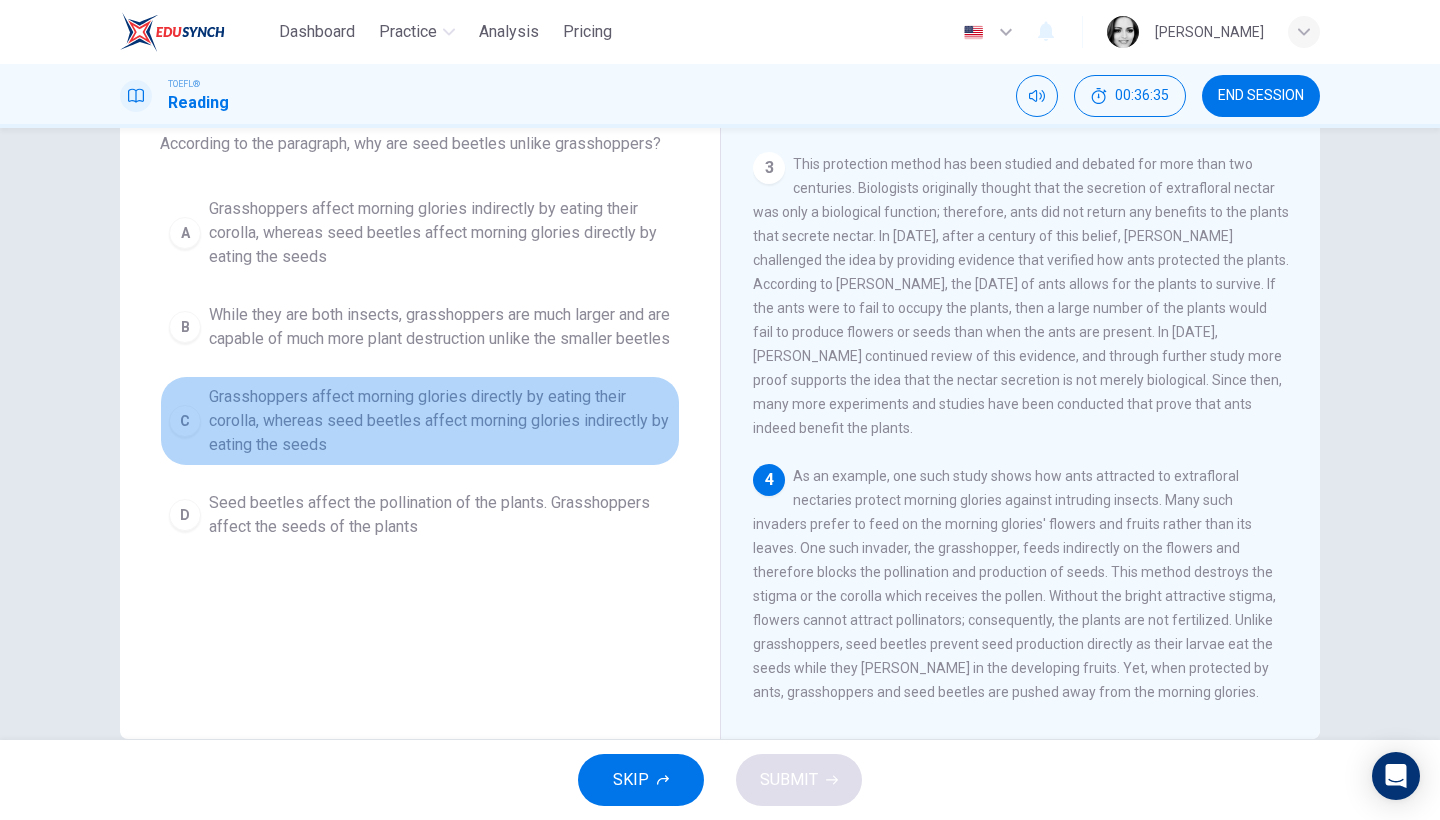 click on "Grasshoppers affect morning glories directly by eating their corolla, whereas seed beetles affect morning glories indirectly by eating the seeds" at bounding box center [440, 421] 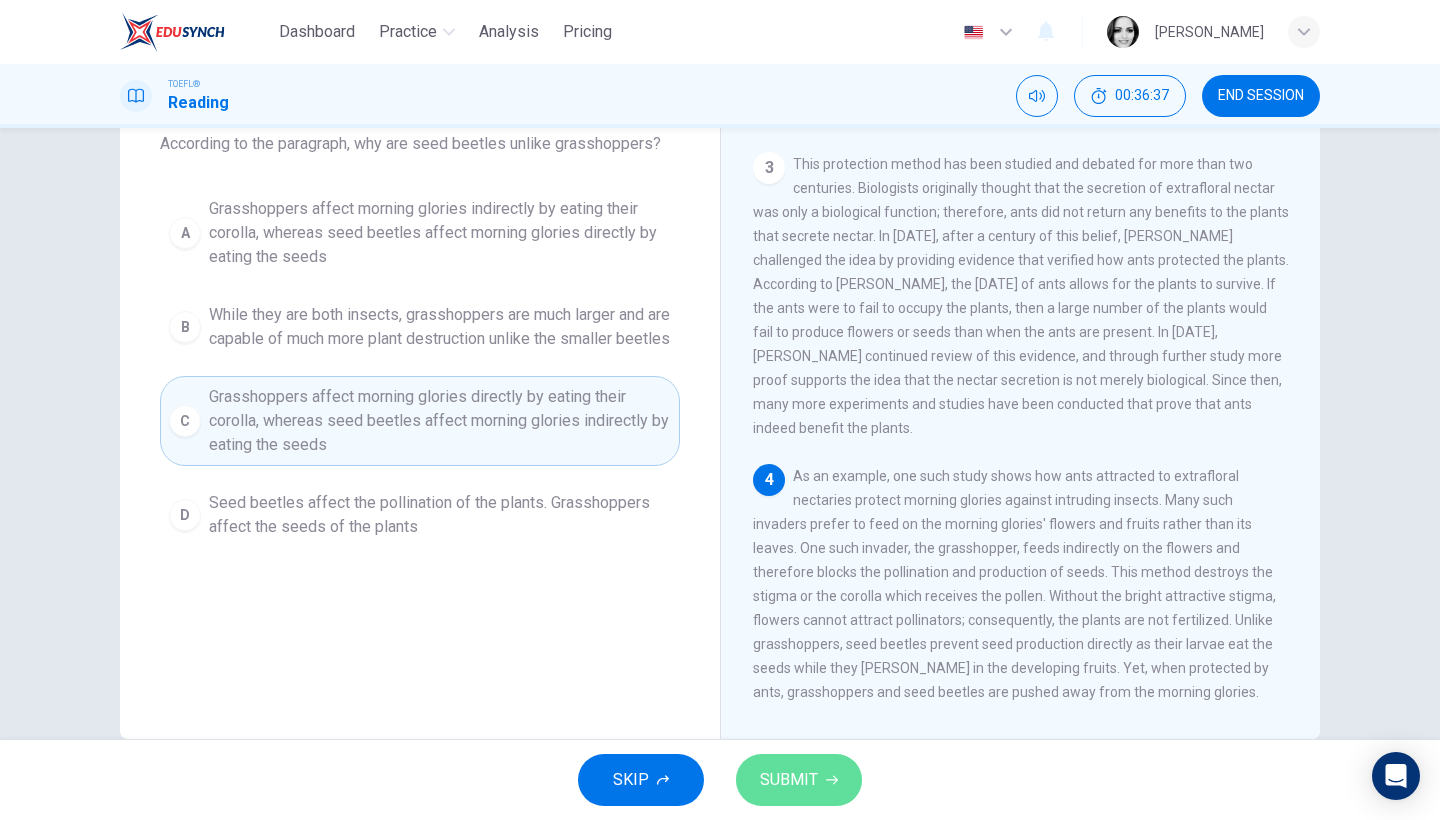 click on "SUBMIT" at bounding box center [789, 780] 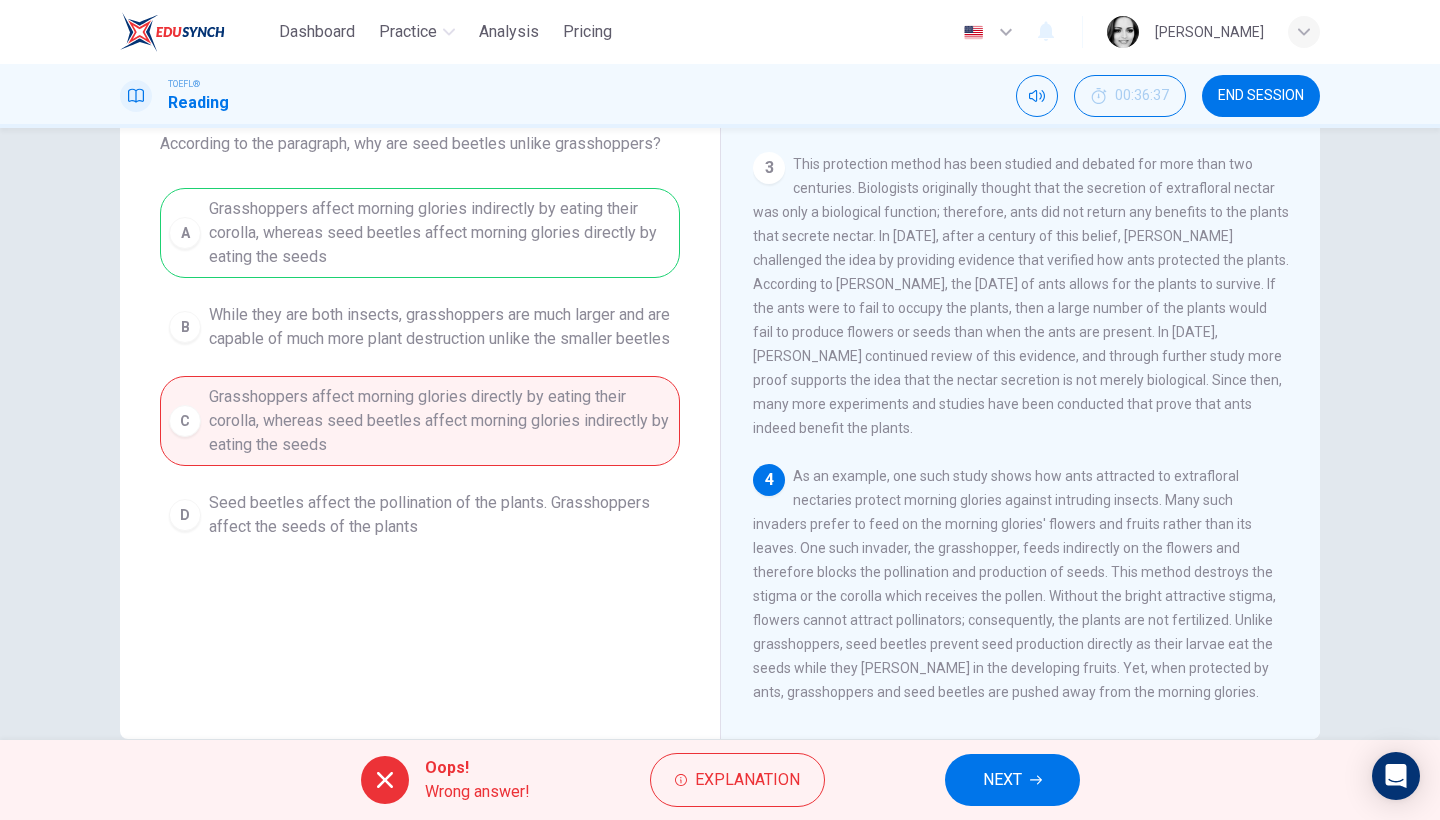 click on "NEXT" at bounding box center [1002, 780] 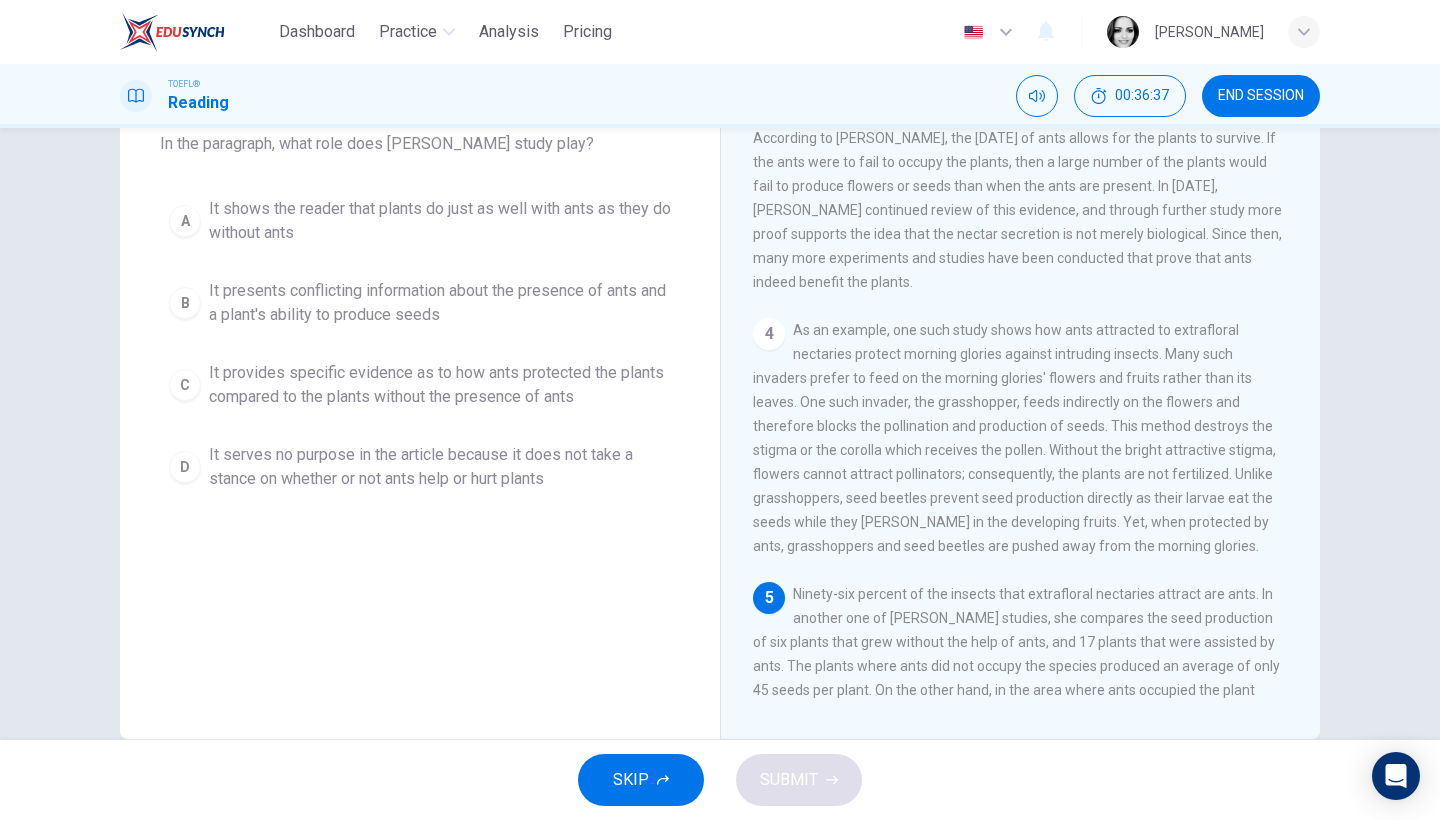 scroll, scrollTop: 649, scrollLeft: 0, axis: vertical 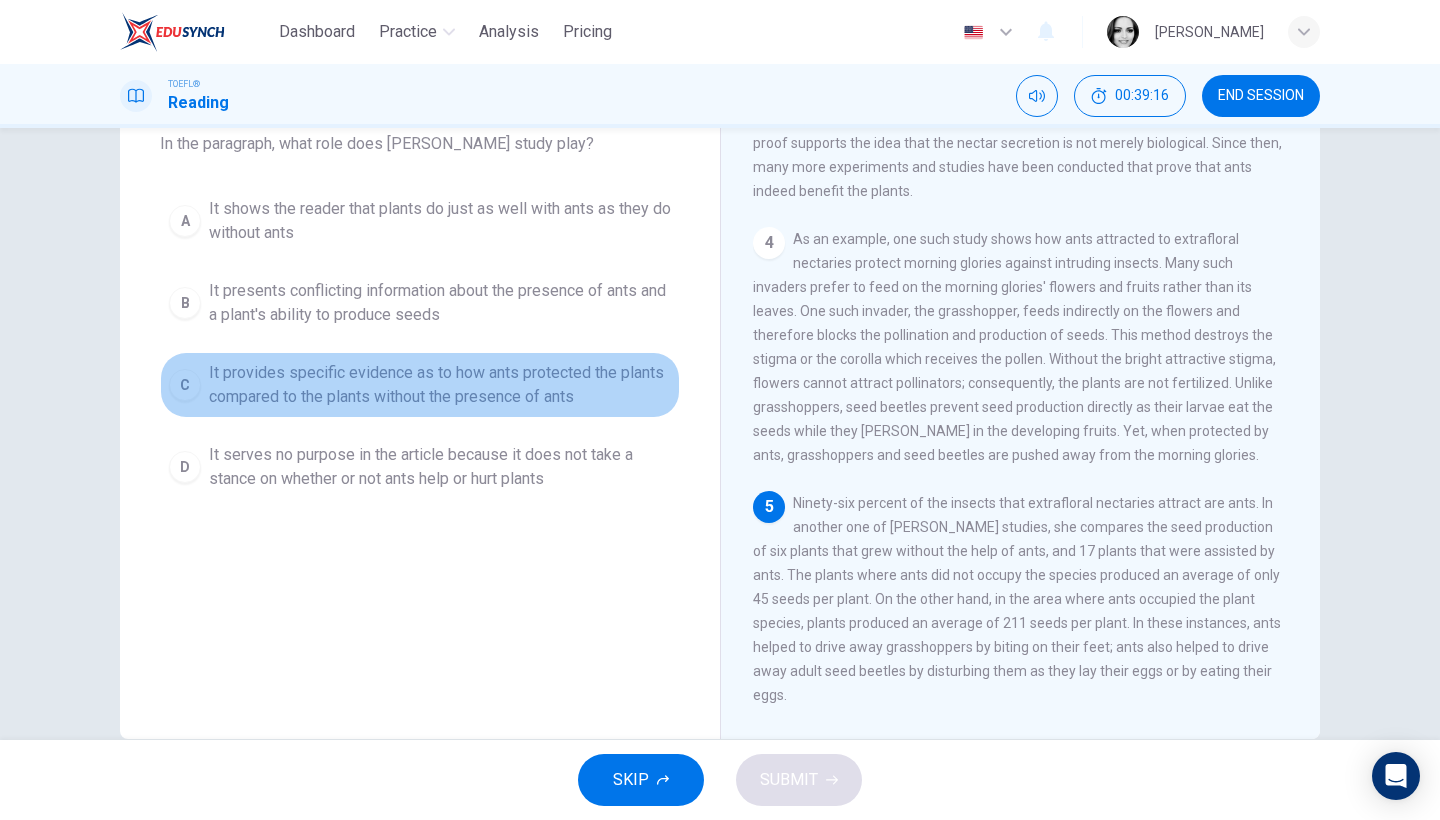 click on "It provides specific evidence as to how ants protected the plants compared to the plants without the presence of ants" at bounding box center (440, 385) 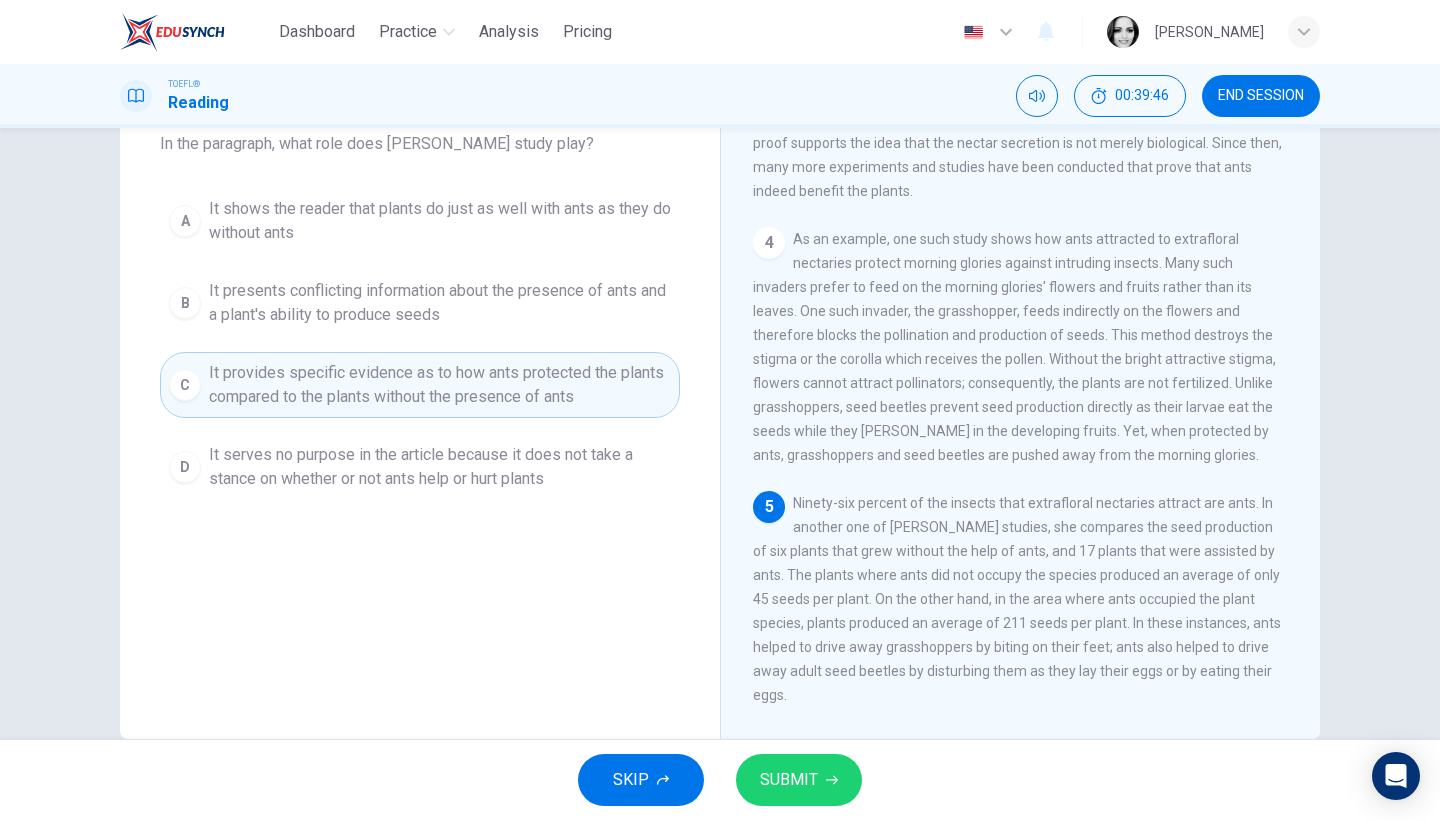 click on "SUBMIT" at bounding box center (789, 780) 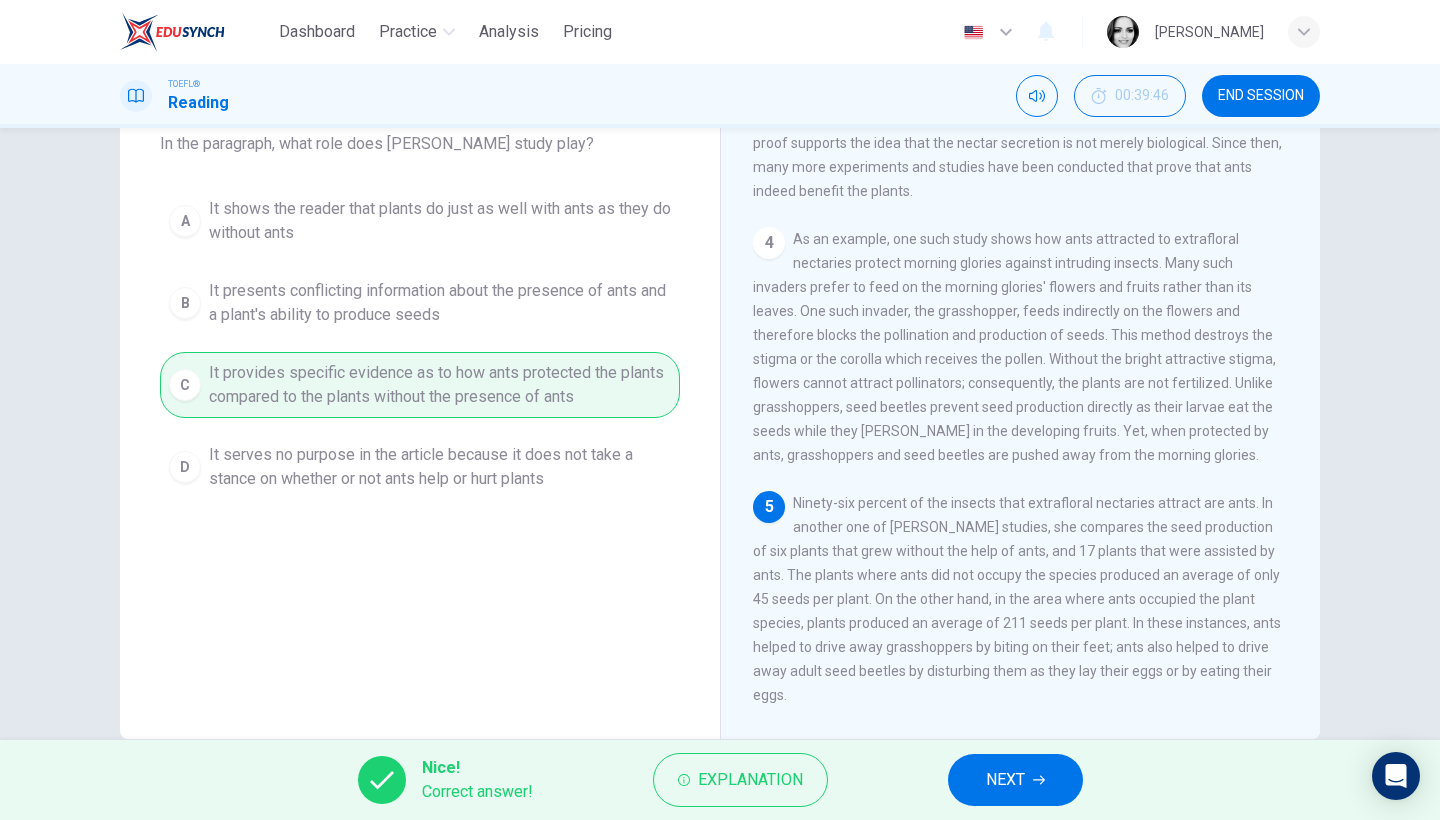 click 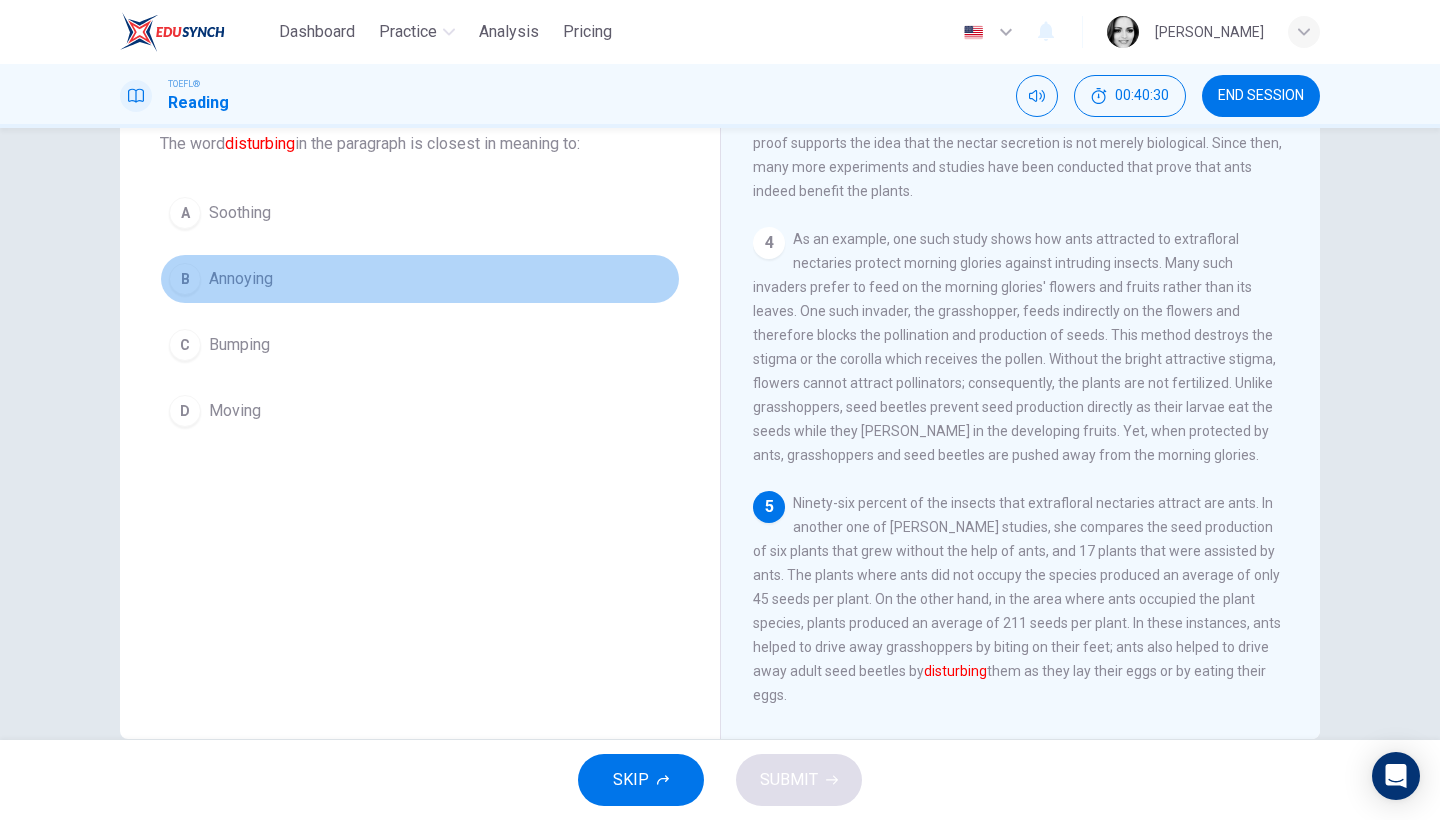 click on "Annoying" at bounding box center (241, 279) 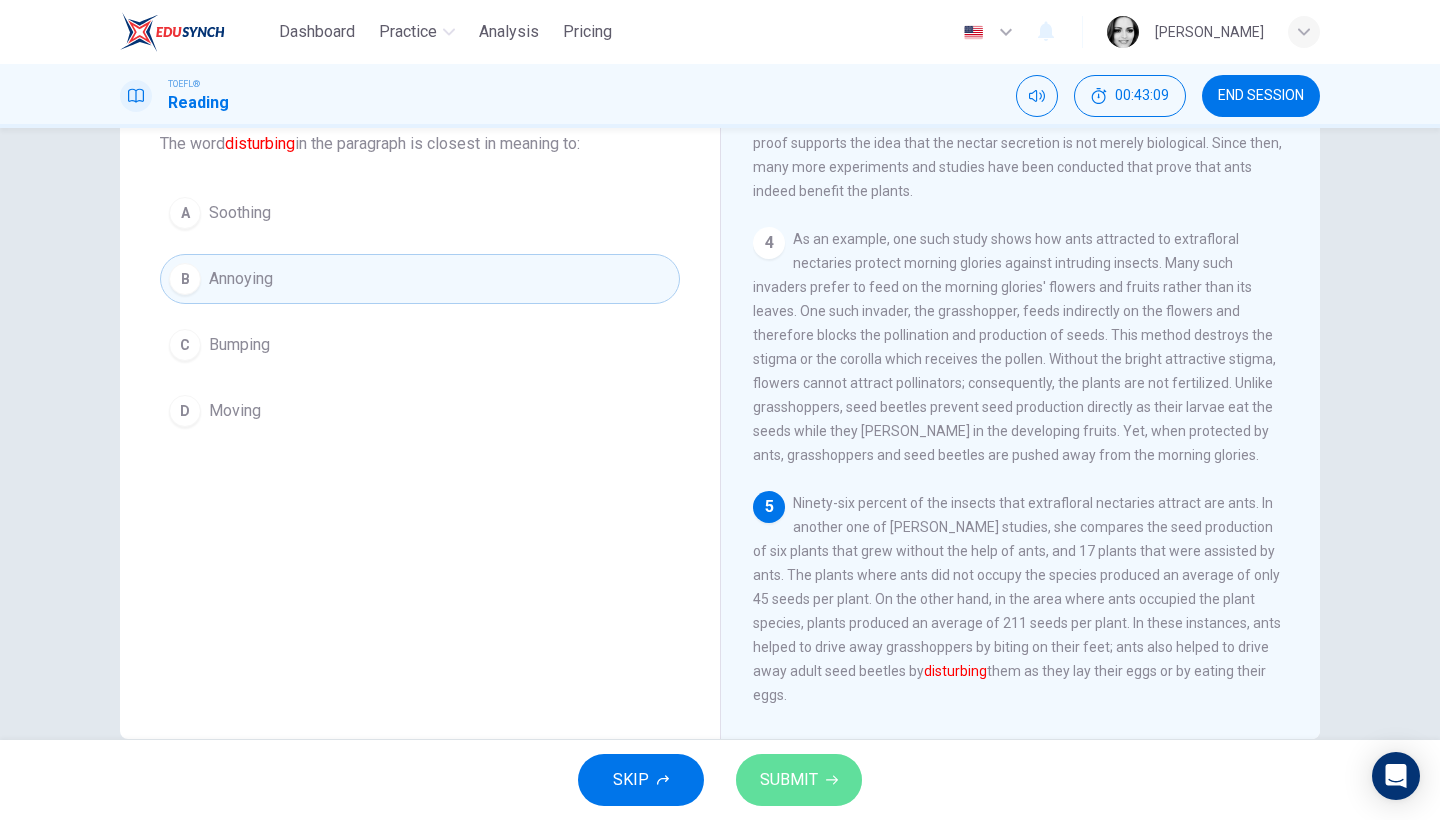 click on "SUBMIT" at bounding box center [799, 780] 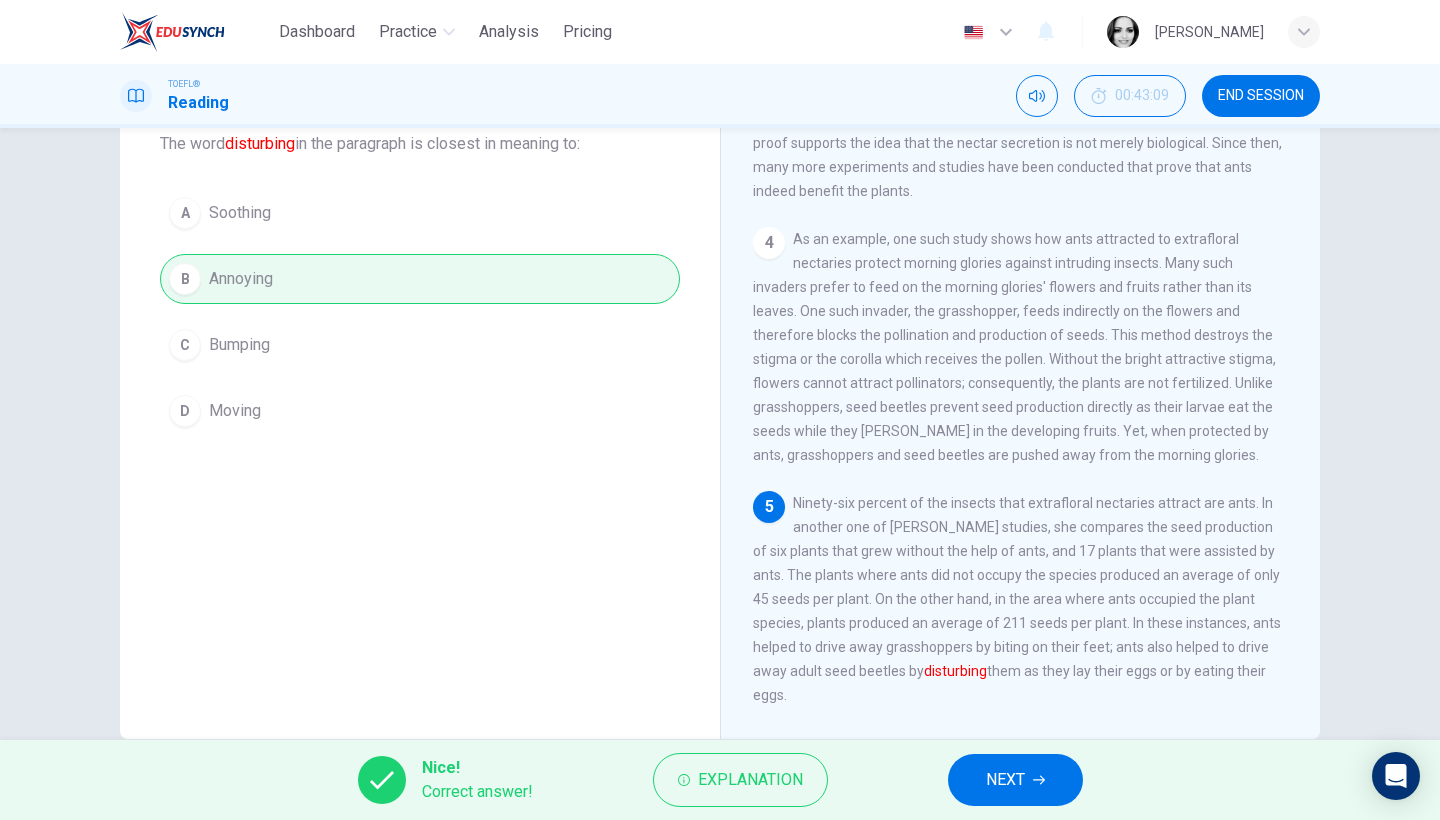 click on "NEXT" at bounding box center (1005, 780) 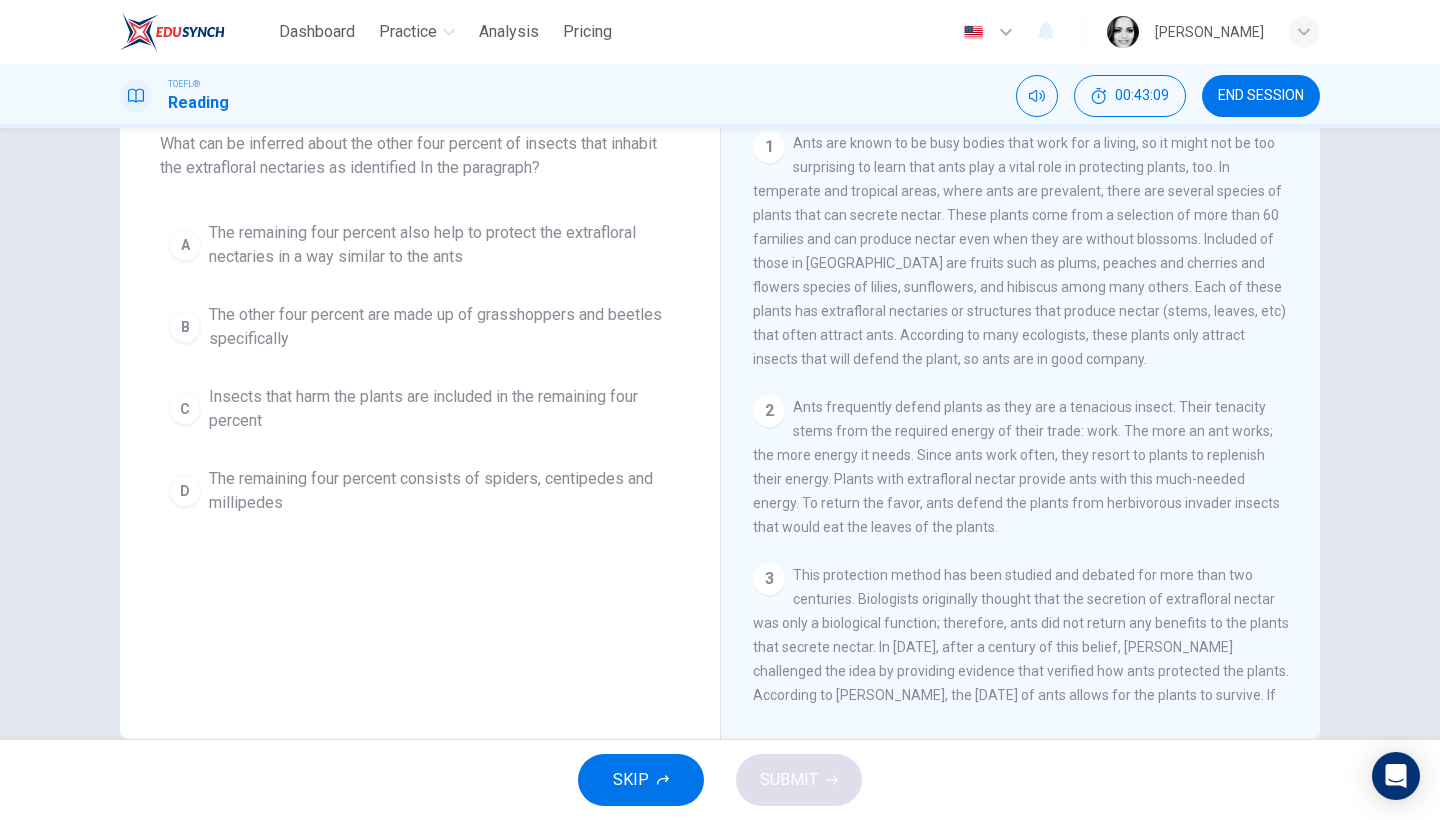 scroll, scrollTop: 0, scrollLeft: 0, axis: both 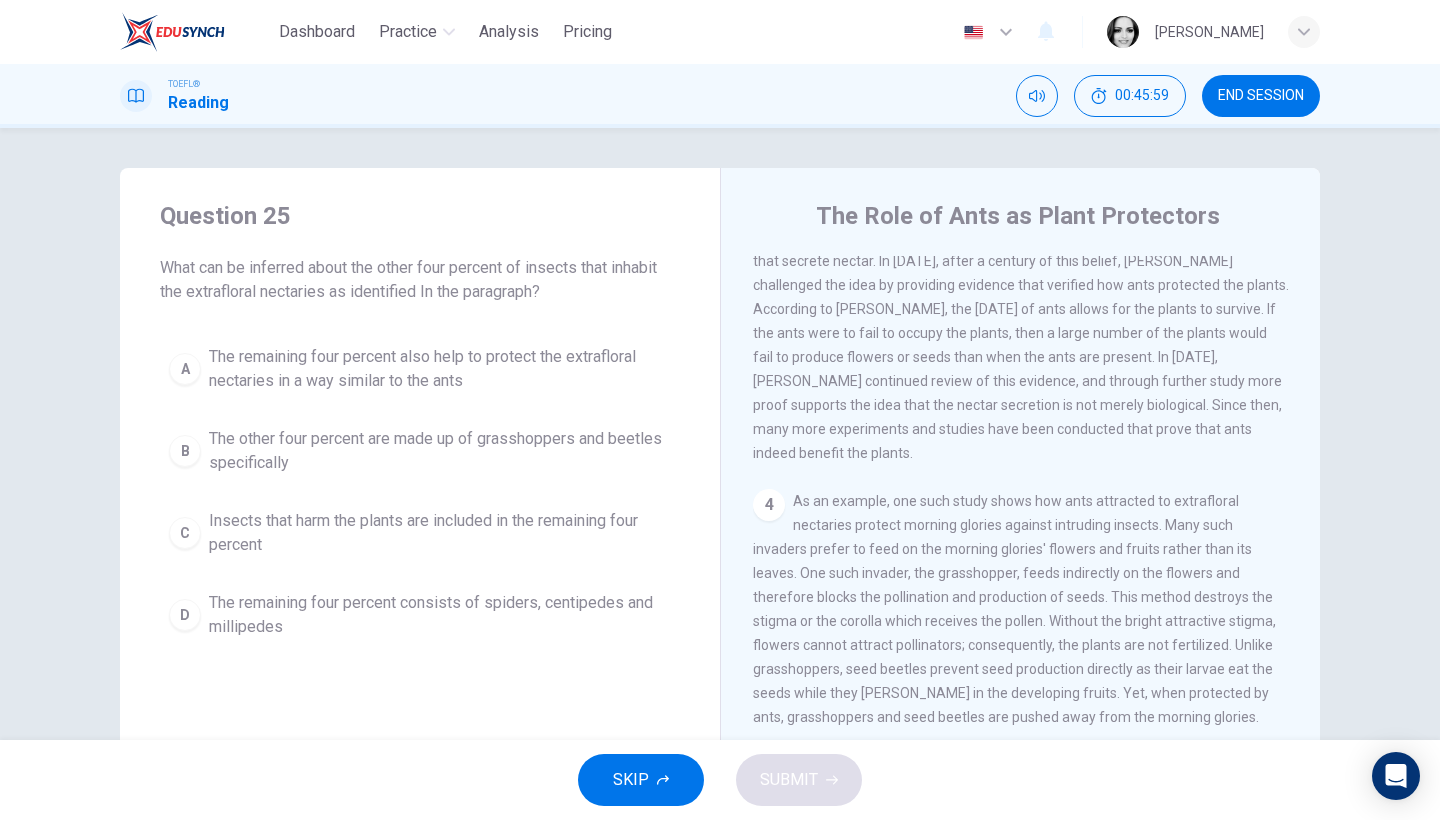 click on "Insects that harm the plants are included in the remaining four percent" at bounding box center [440, 533] 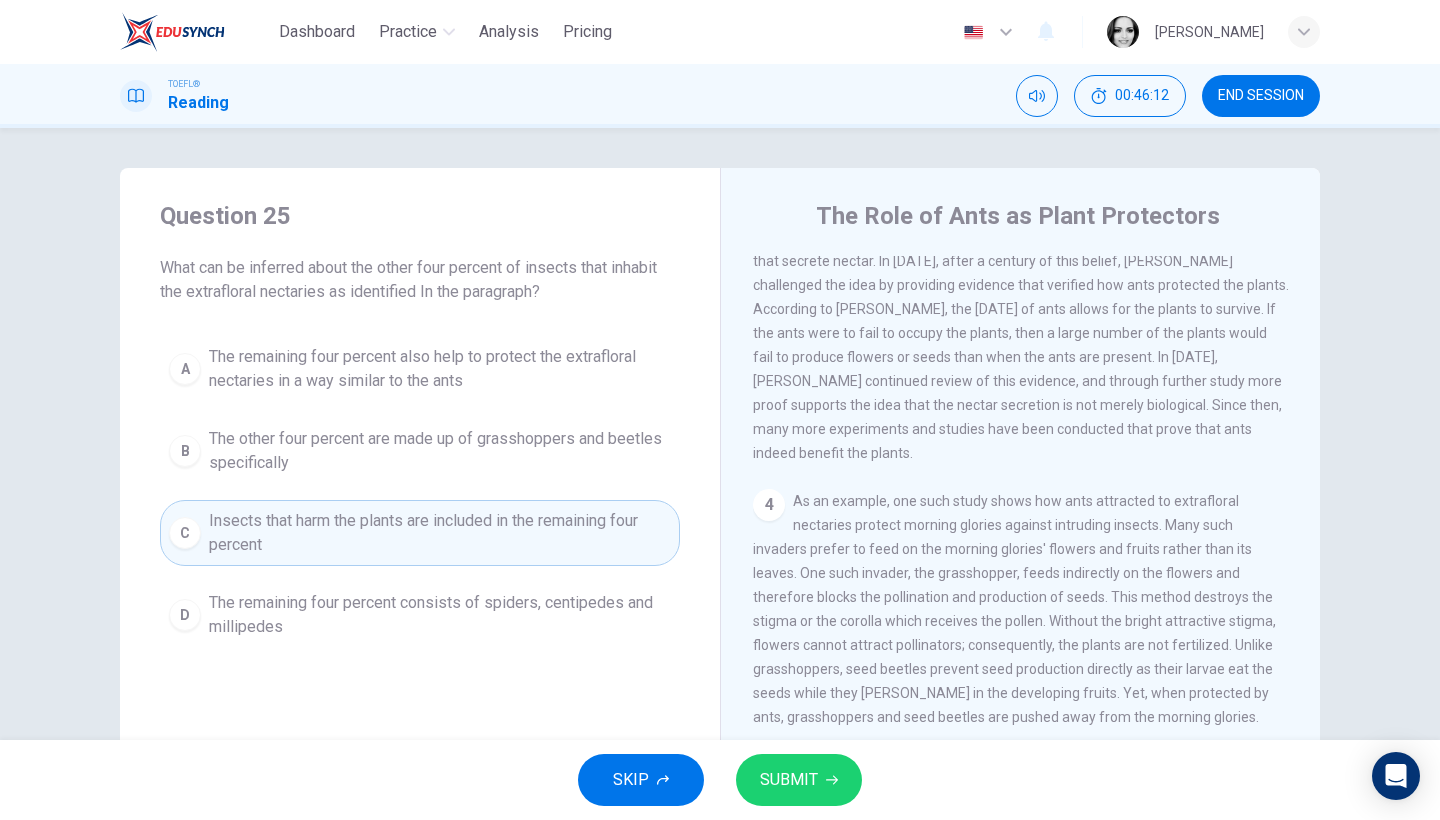 scroll, scrollTop: 163, scrollLeft: 0, axis: vertical 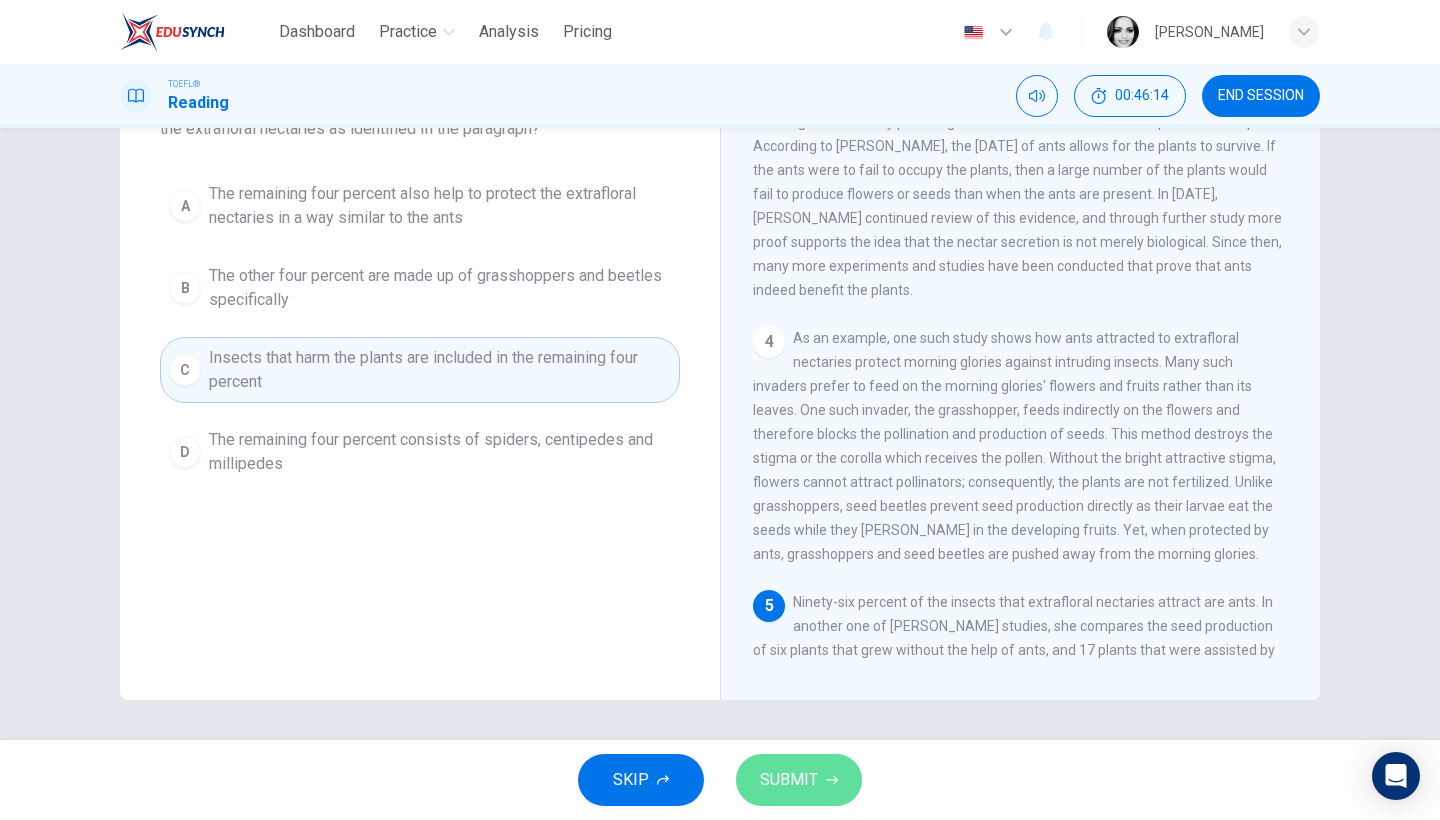 click on "SUBMIT" at bounding box center [789, 780] 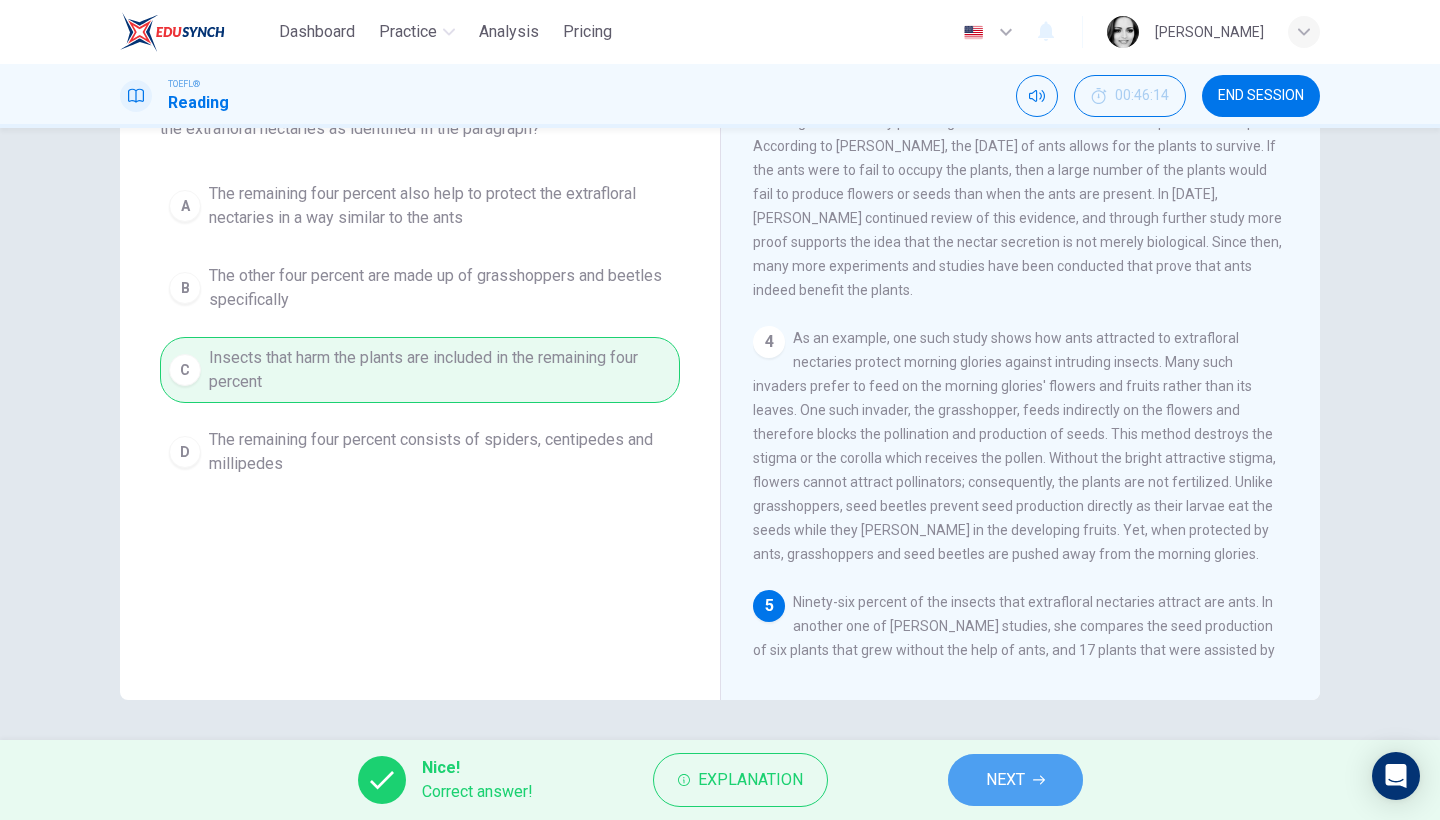 click on "NEXT" at bounding box center (1005, 780) 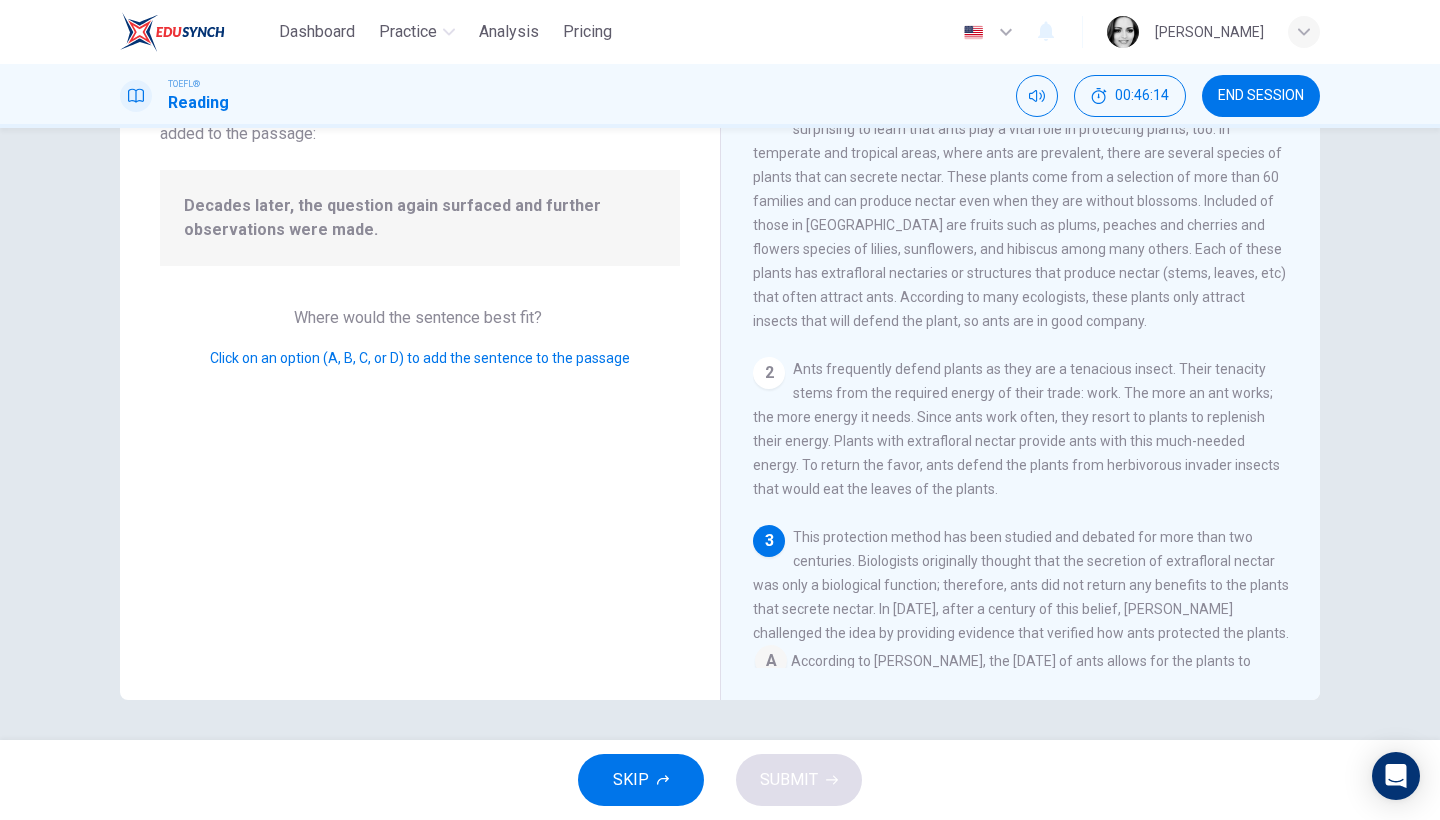 scroll, scrollTop: 377, scrollLeft: 0, axis: vertical 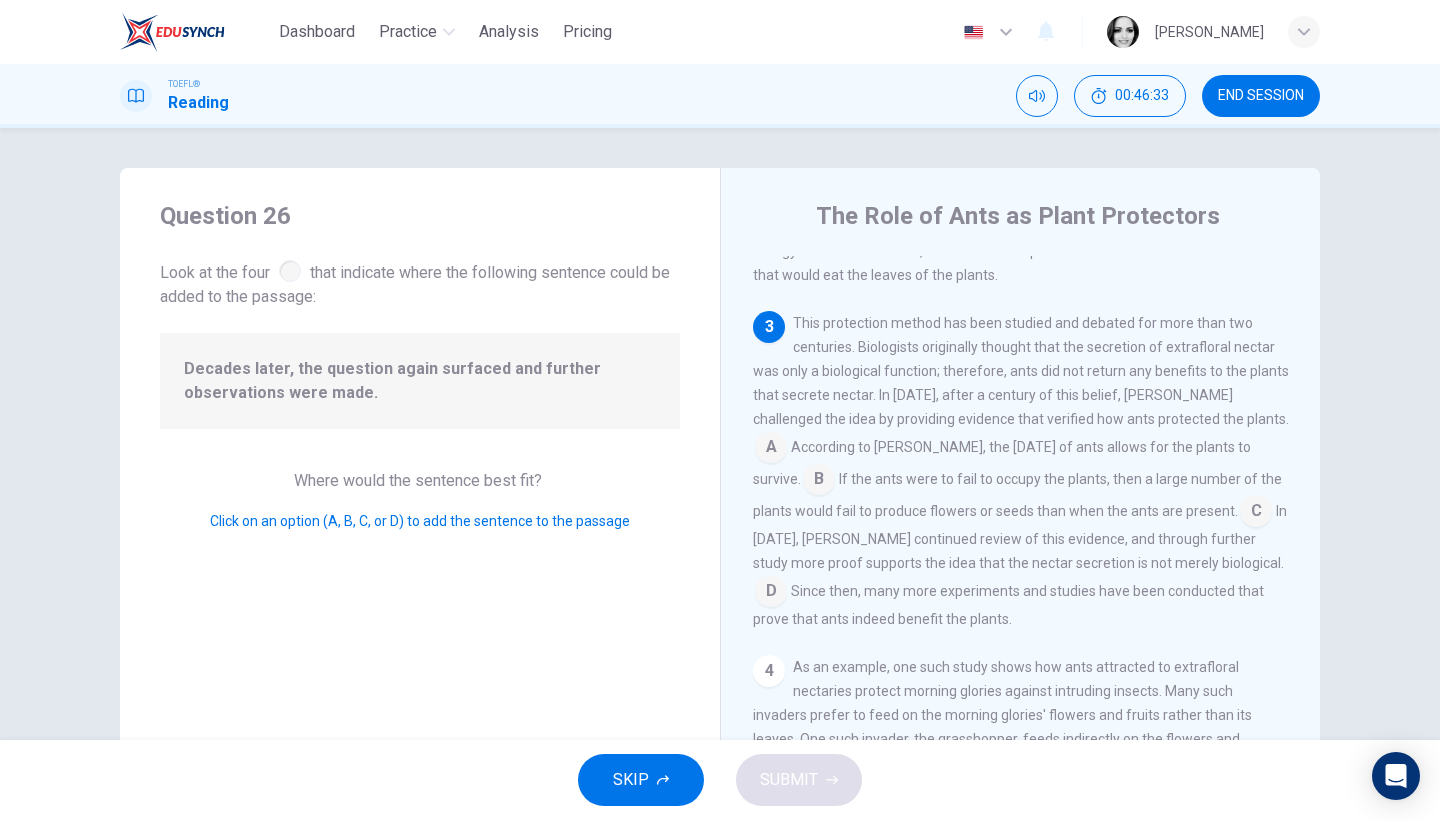 click at bounding box center [1256, 513] 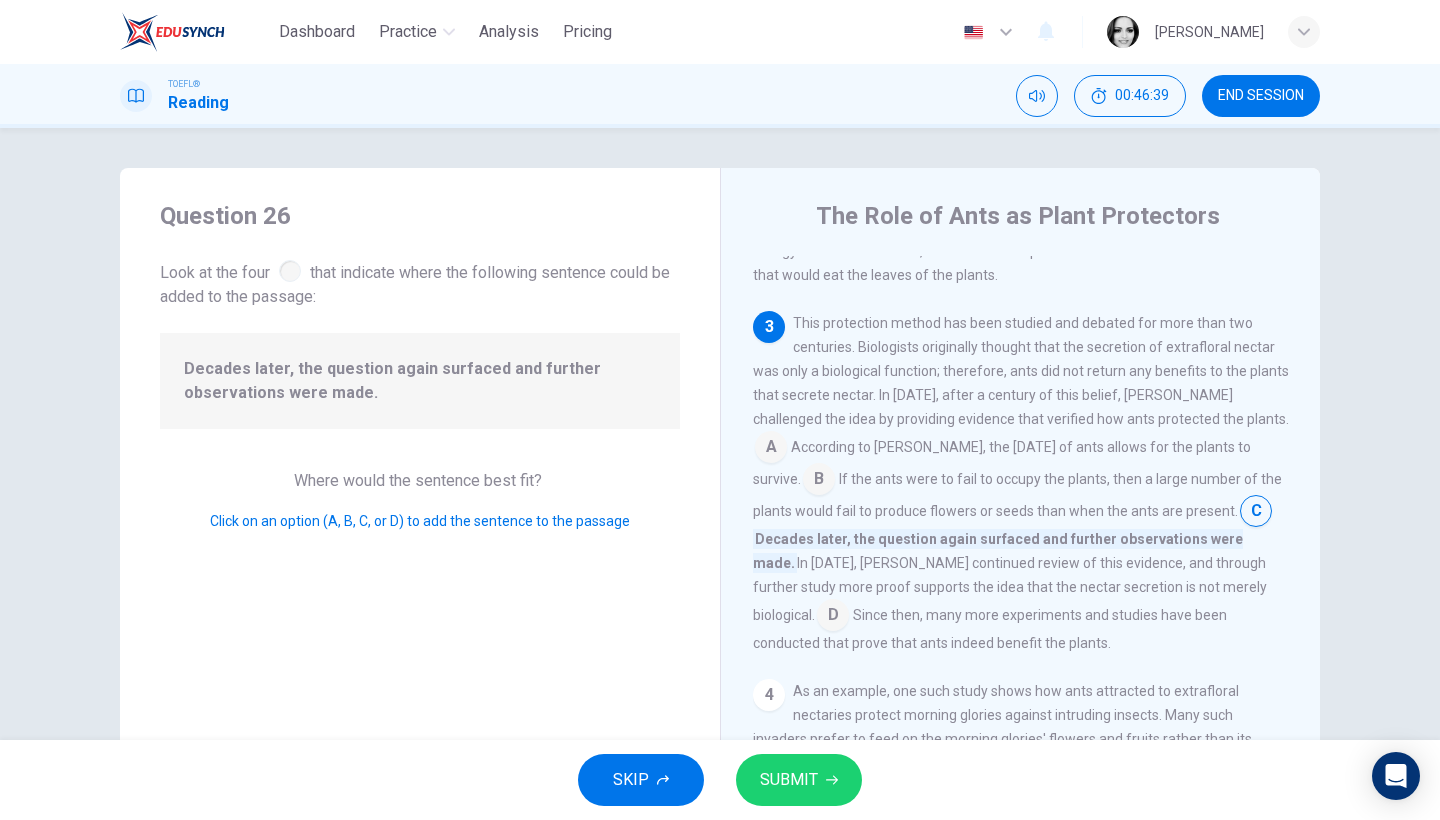 click on "SUBMIT" at bounding box center (799, 780) 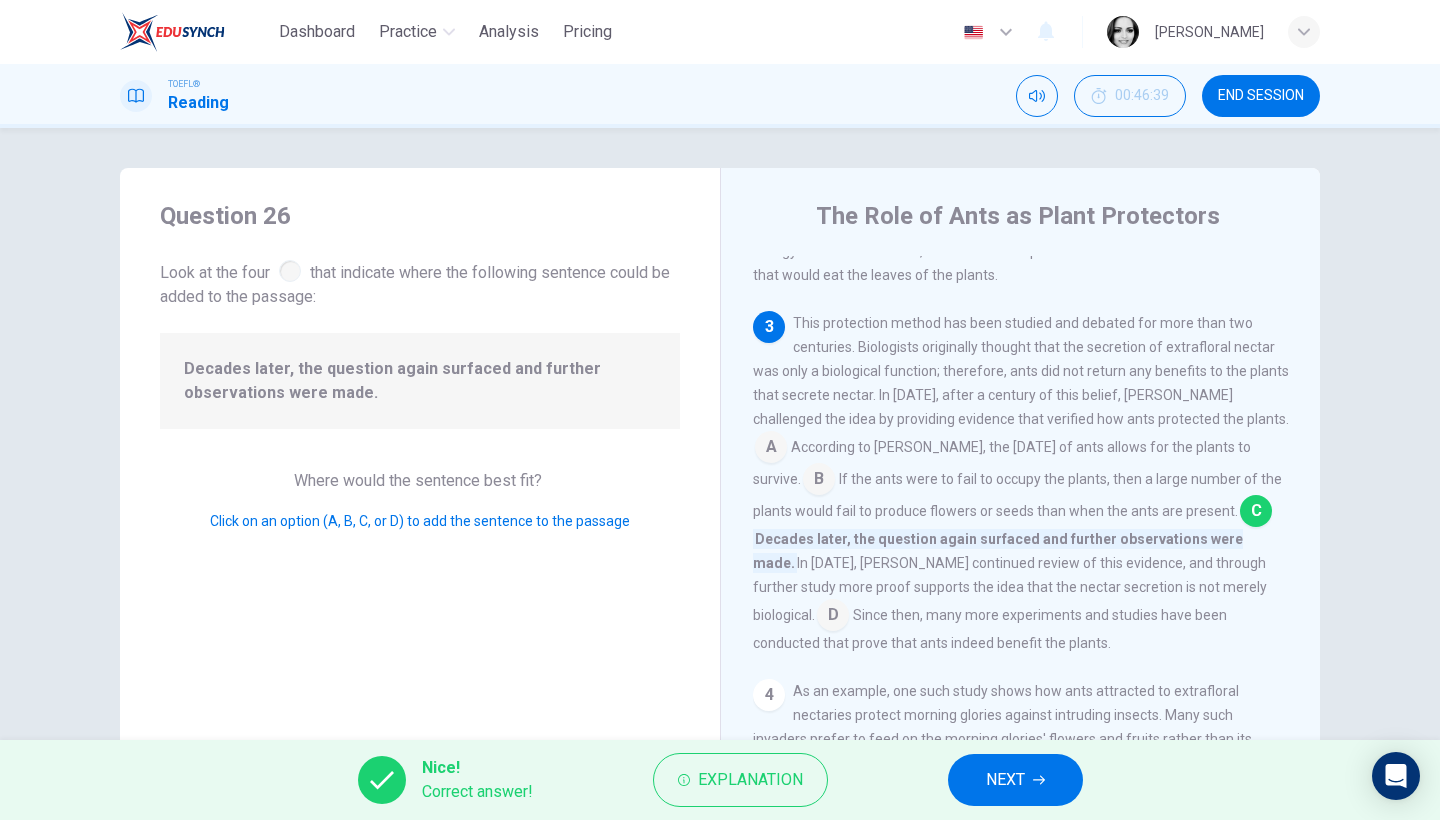 click on "NEXT" at bounding box center [1015, 780] 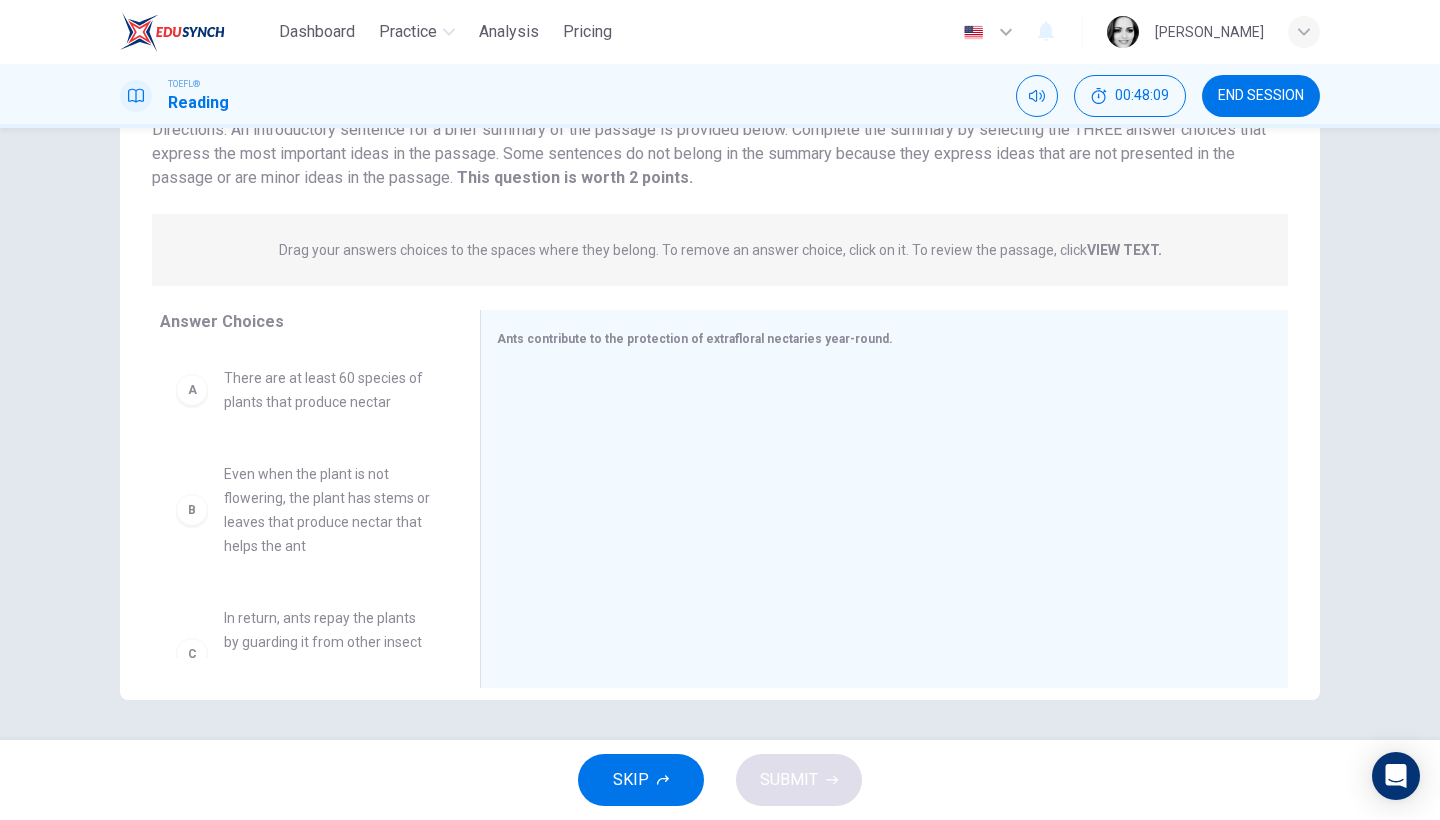 scroll, scrollTop: 159, scrollLeft: 0, axis: vertical 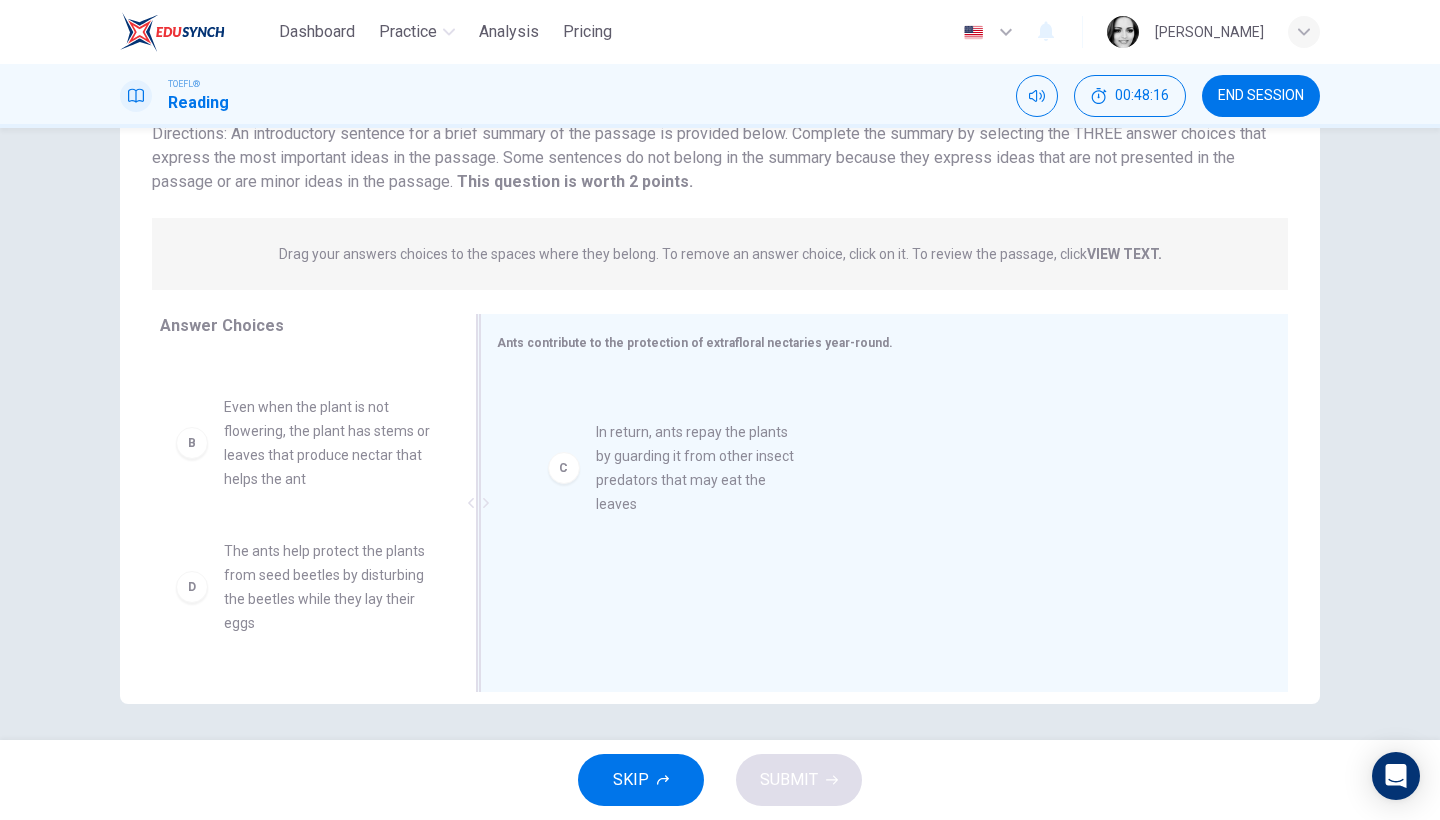 drag, startPoint x: 370, startPoint y: 583, endPoint x: 785, endPoint y: 445, distance: 437.3431 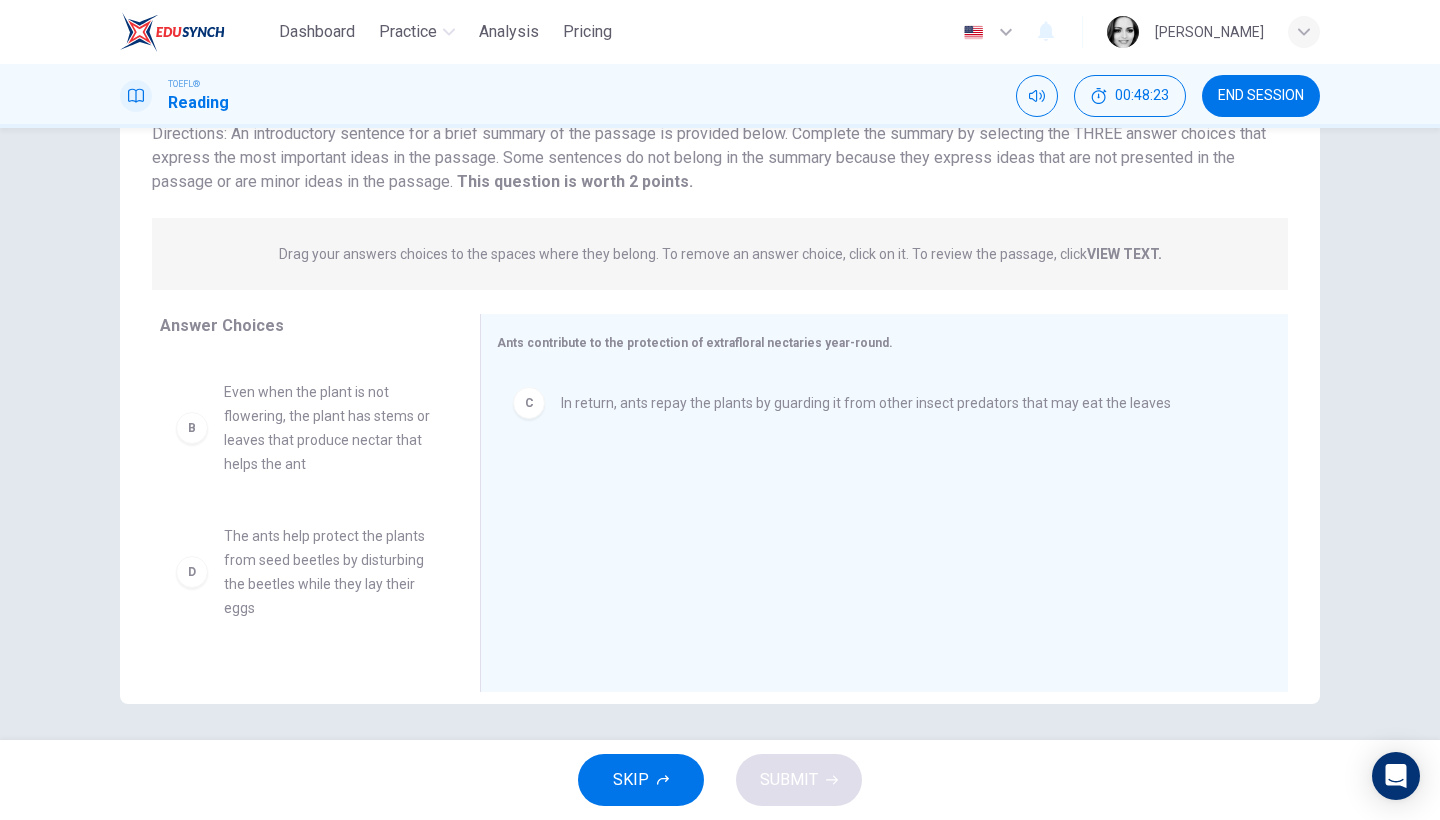 scroll, scrollTop: 324, scrollLeft: 0, axis: vertical 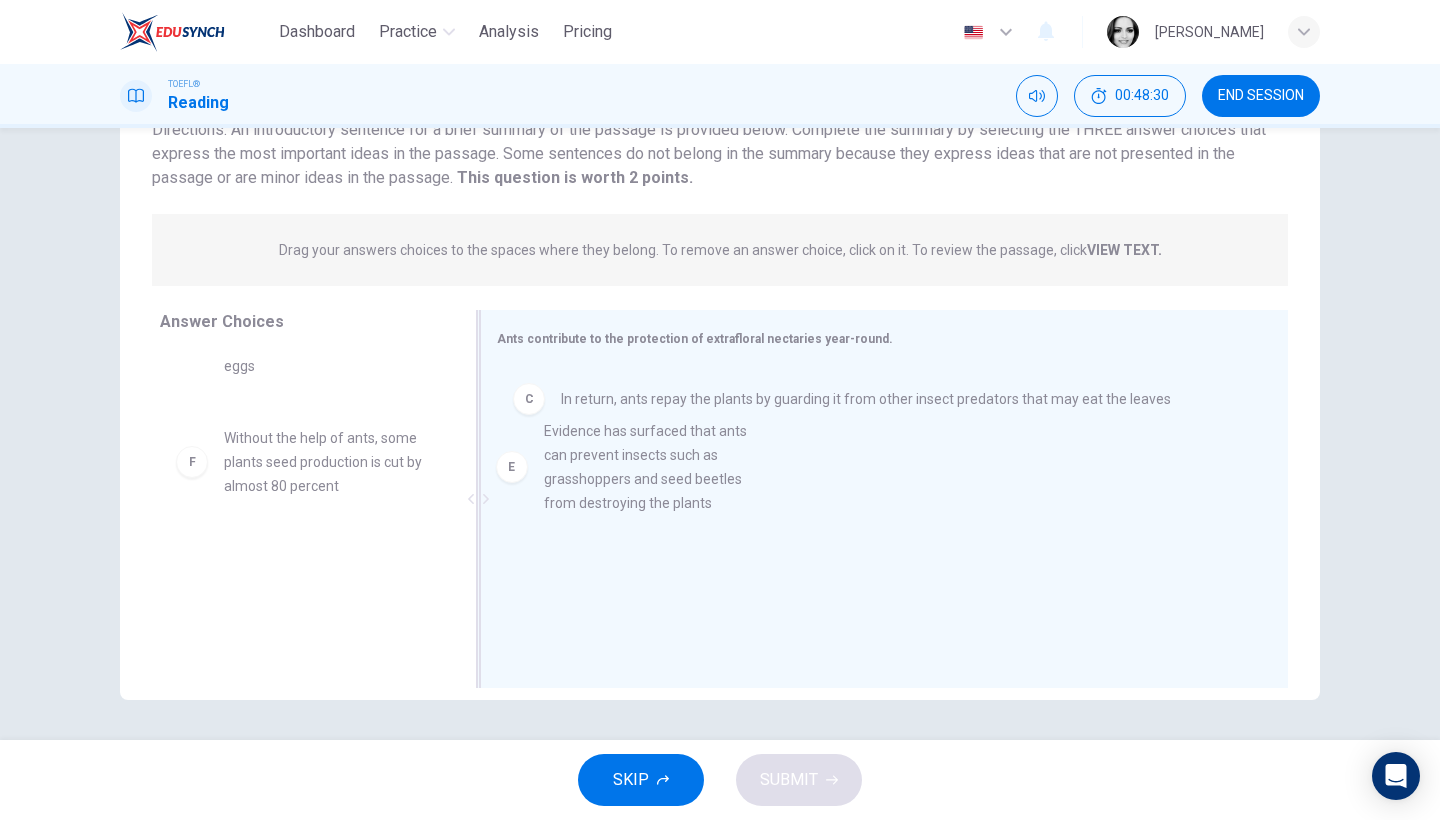 drag, startPoint x: 377, startPoint y: 471, endPoint x: 705, endPoint y: 467, distance: 328.02438 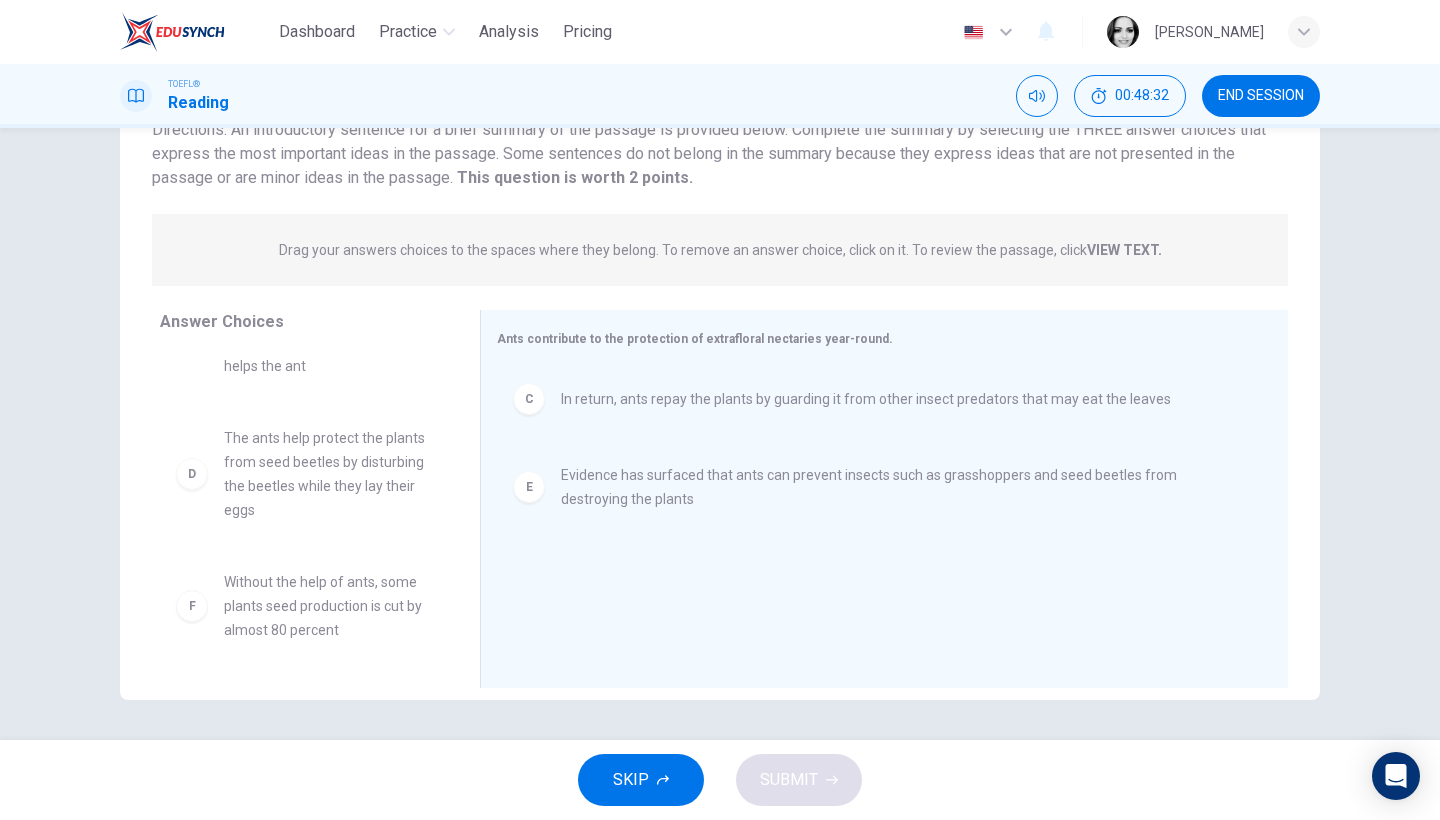 scroll, scrollTop: 0, scrollLeft: 0, axis: both 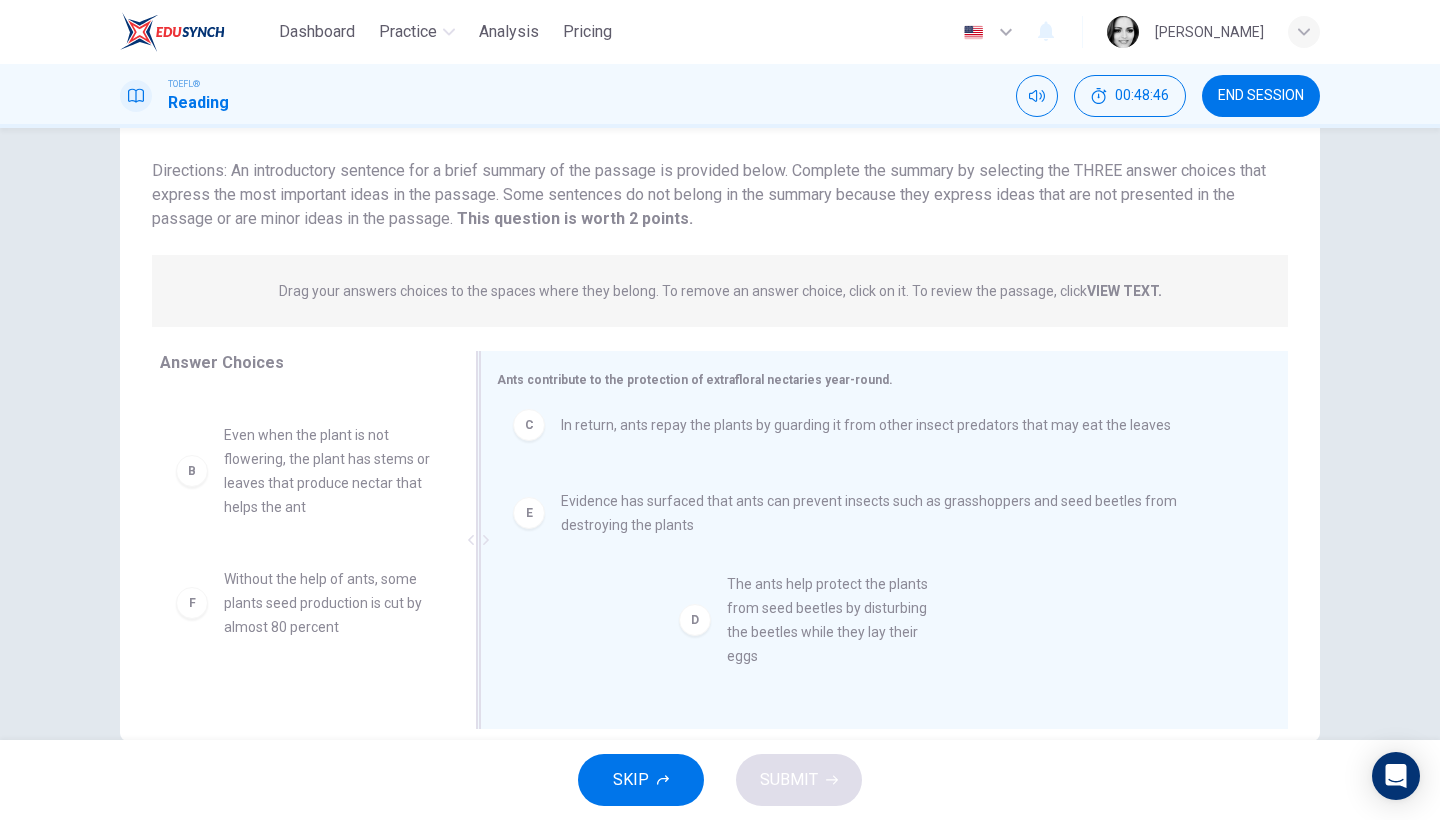 drag, startPoint x: 331, startPoint y: 612, endPoint x: 847, endPoint y: 612, distance: 516 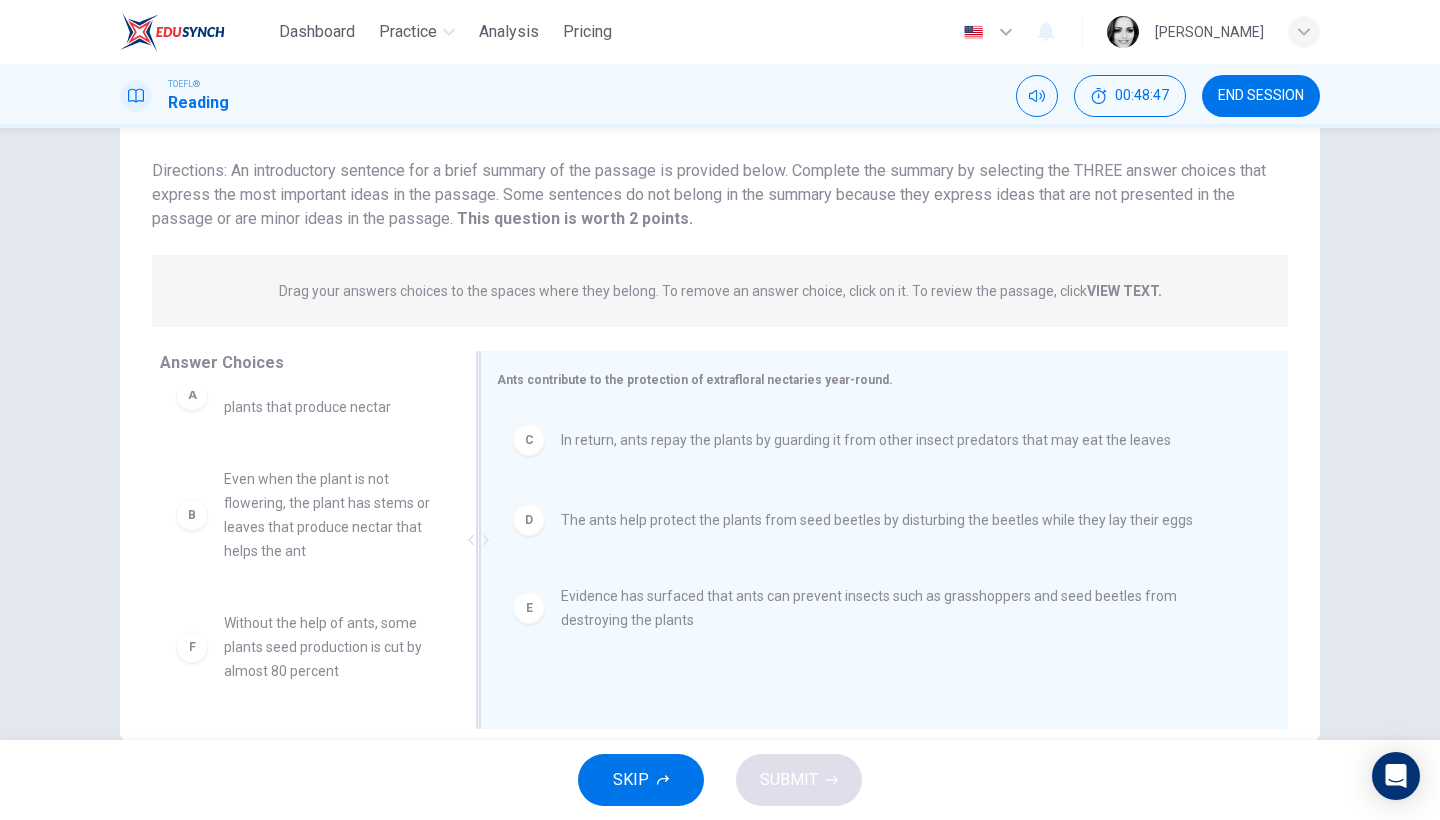 scroll, scrollTop: 0, scrollLeft: 0, axis: both 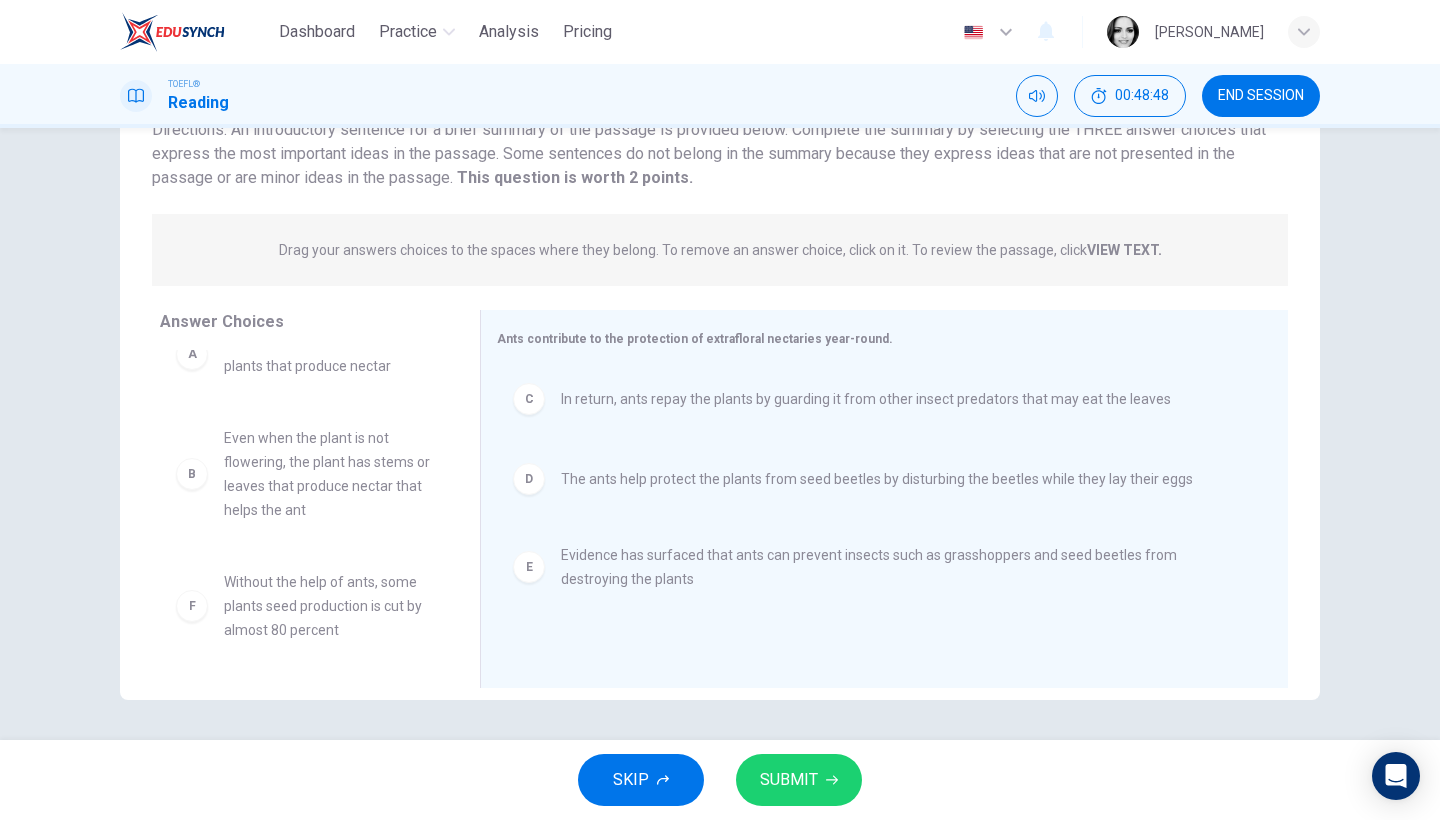 click on "SUBMIT" at bounding box center [799, 780] 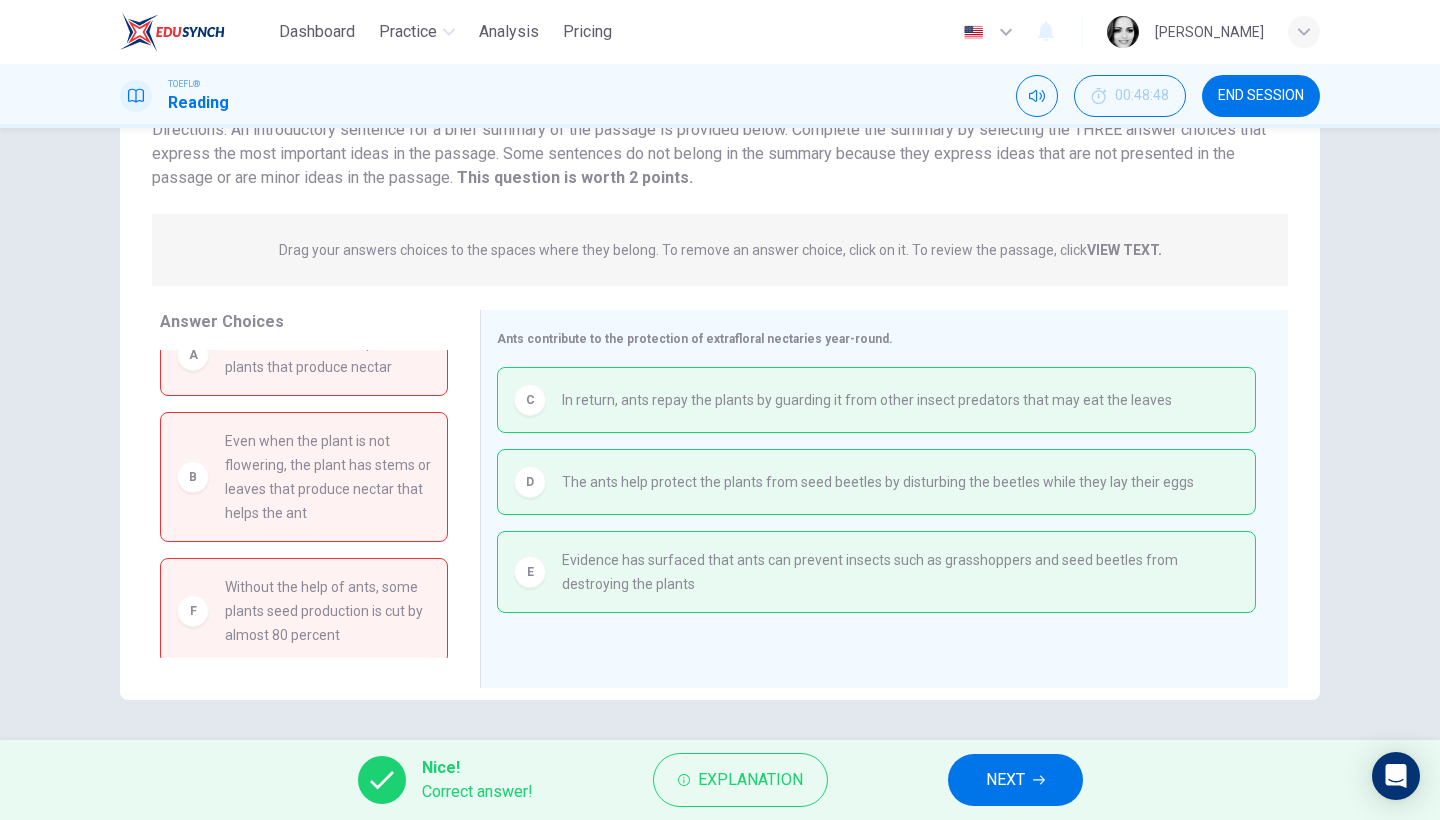 click on "NEXT" at bounding box center [1005, 780] 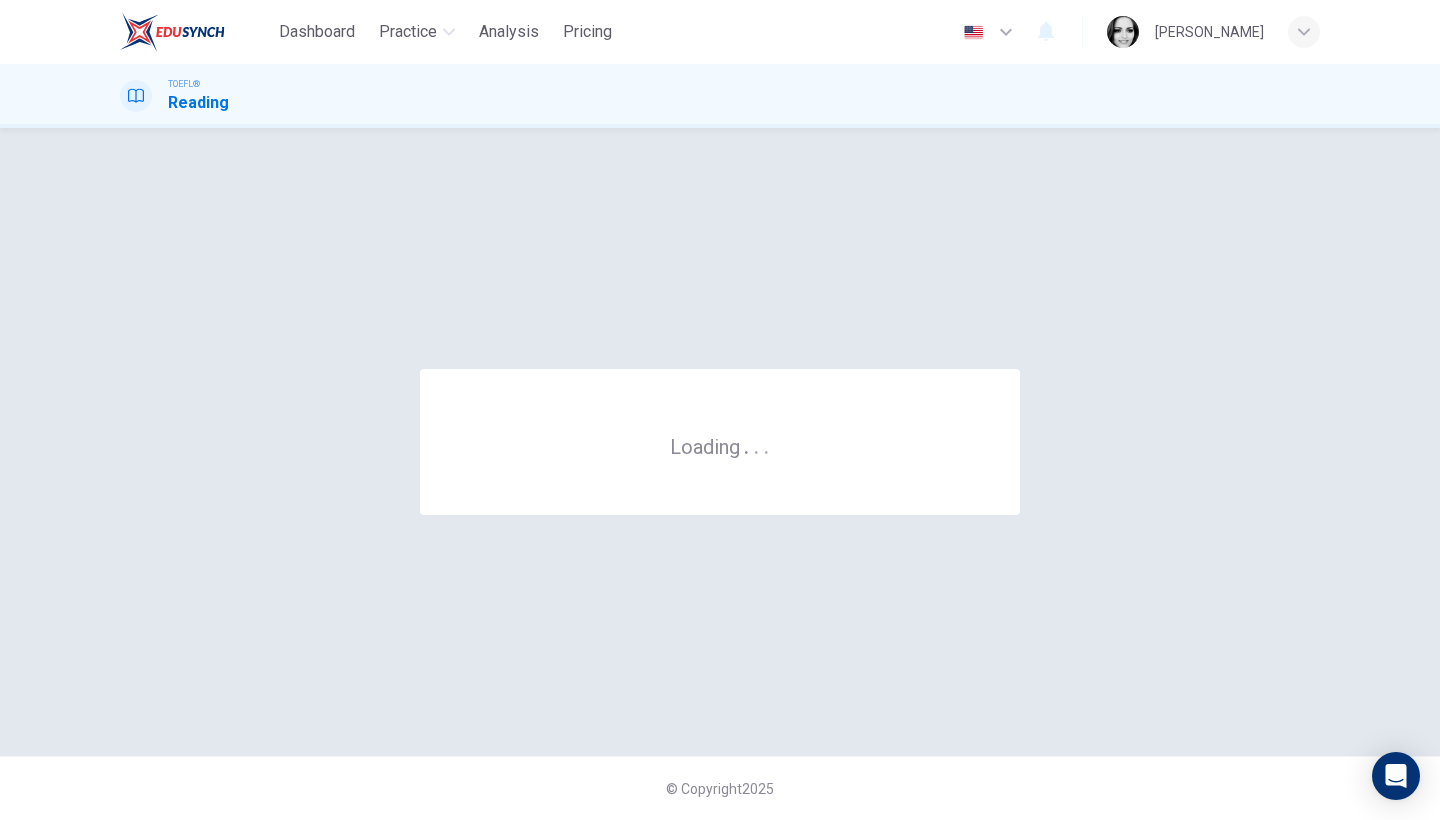 scroll, scrollTop: 0, scrollLeft: 0, axis: both 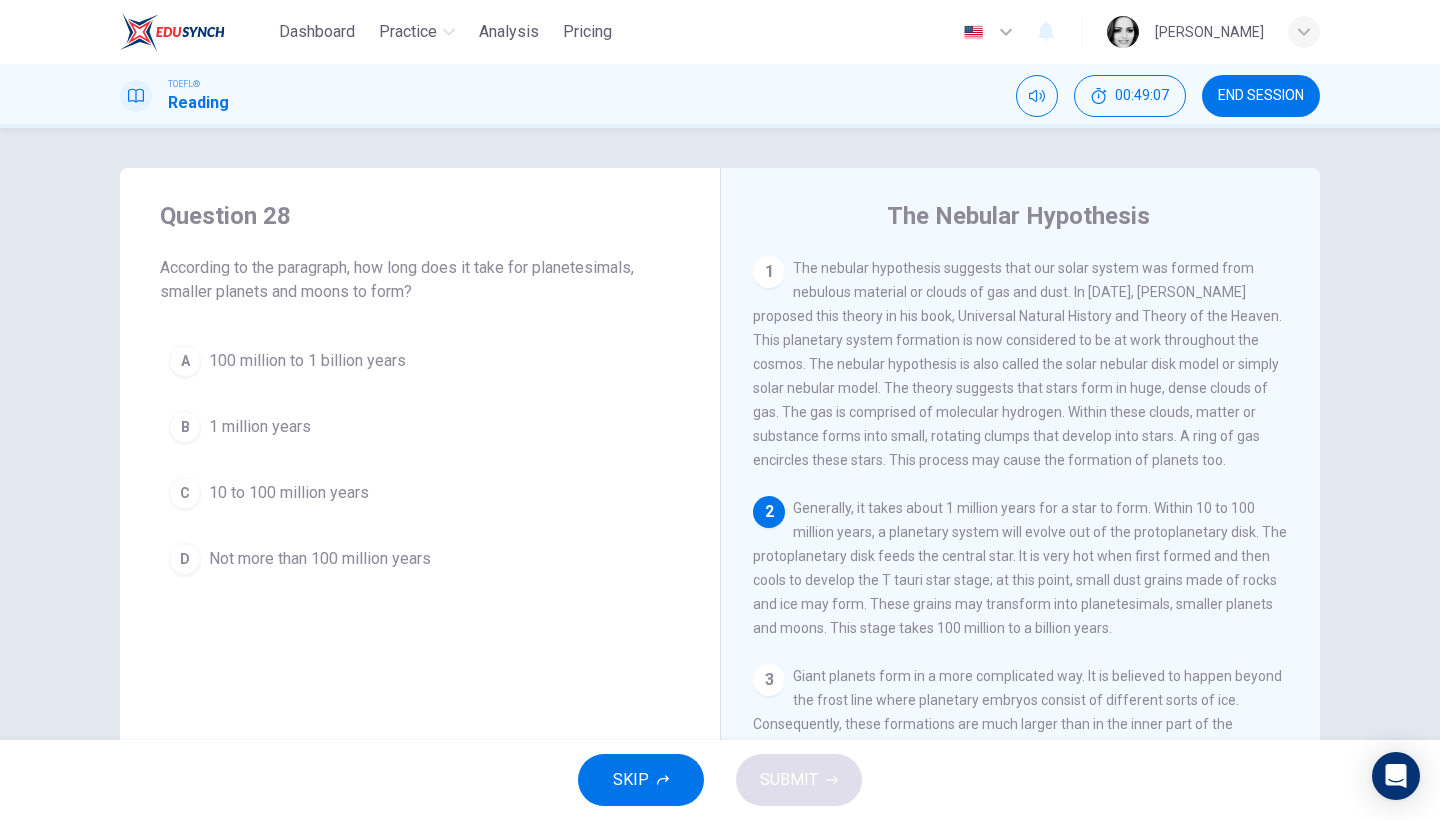 drag, startPoint x: 1142, startPoint y: 511, endPoint x: 1179, endPoint y: 546, distance: 50.931328 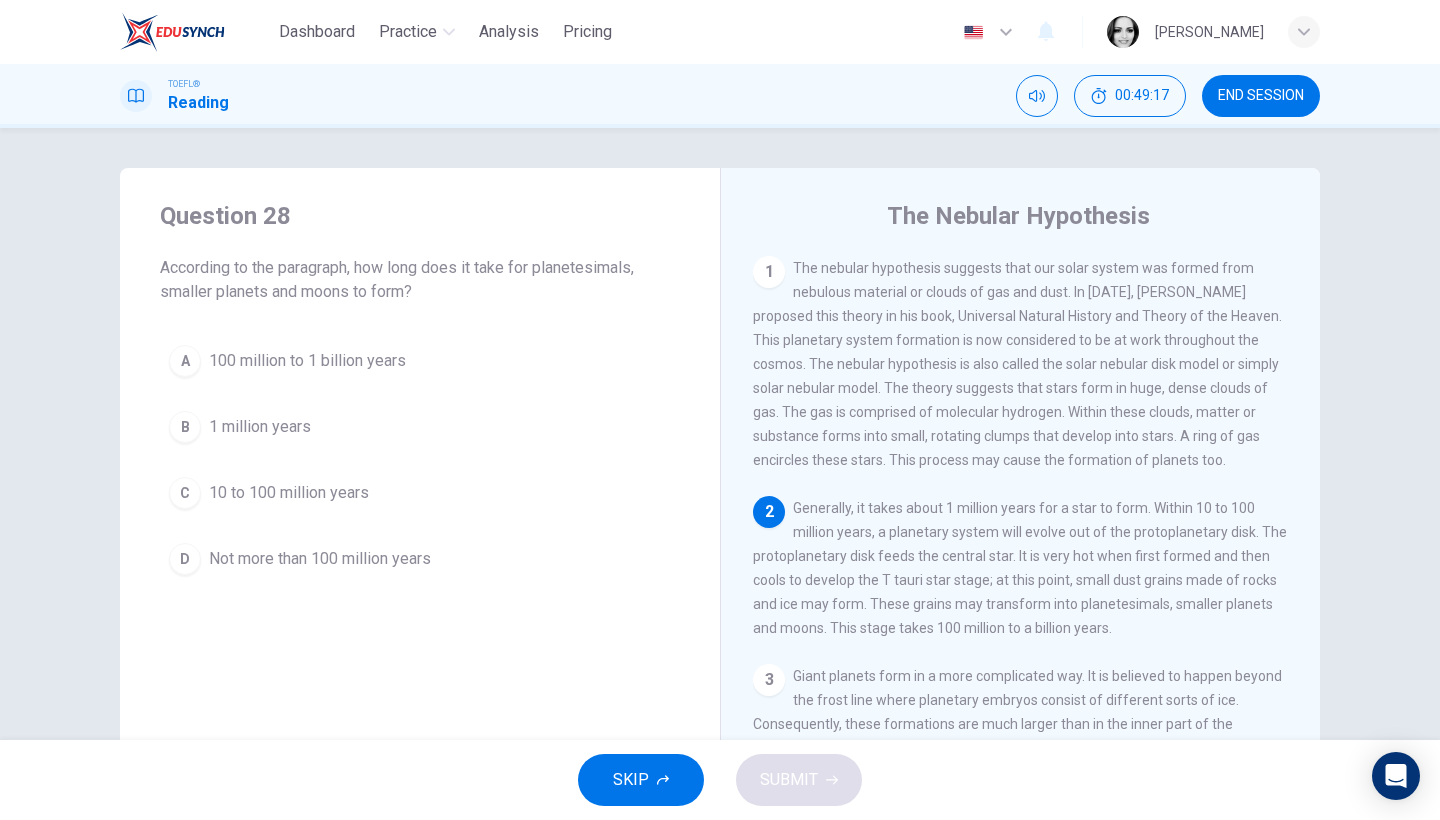 drag, startPoint x: 1249, startPoint y: 530, endPoint x: 750, endPoint y: 505, distance: 499.62585 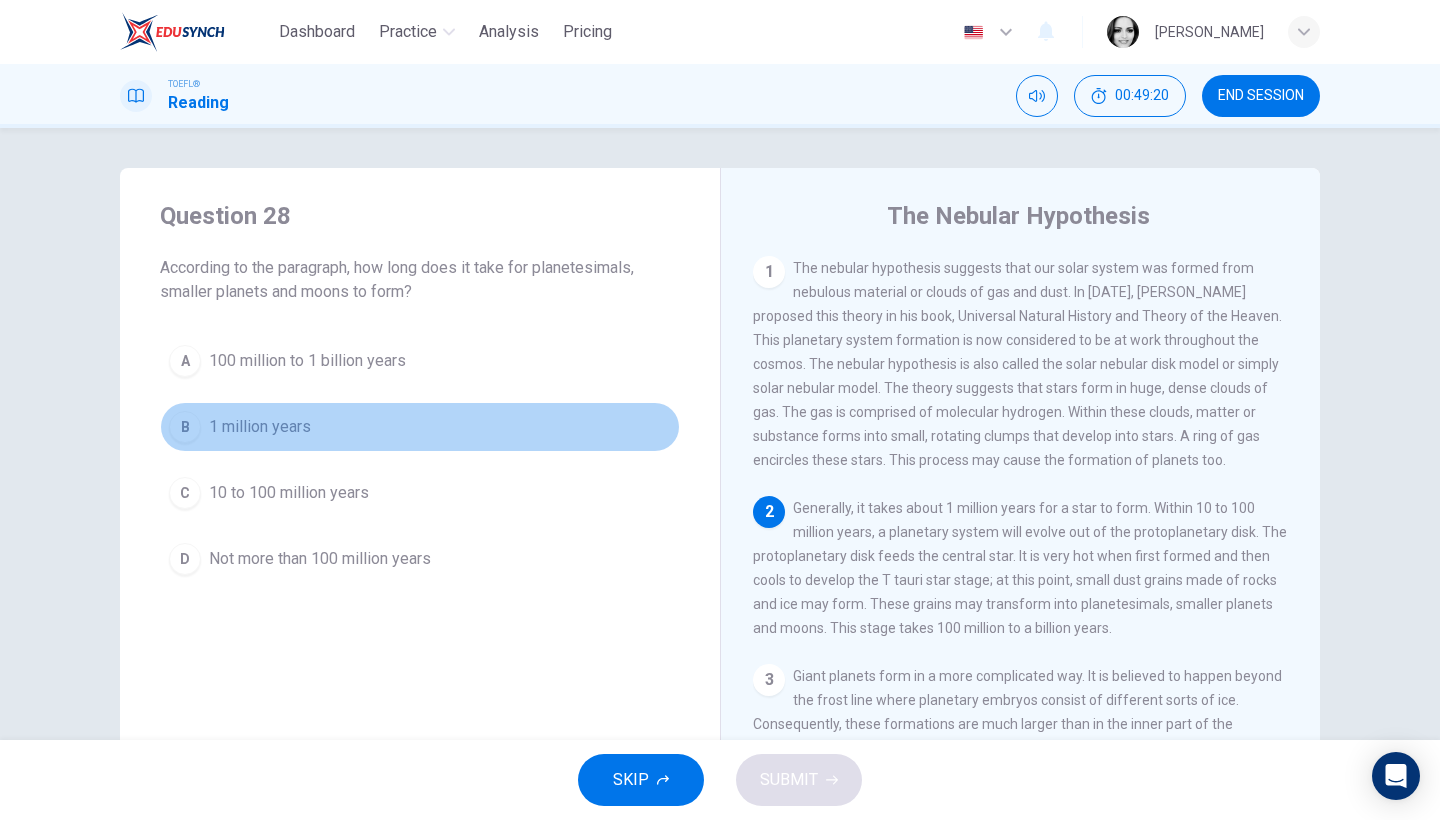 click on "1 million years" at bounding box center (260, 427) 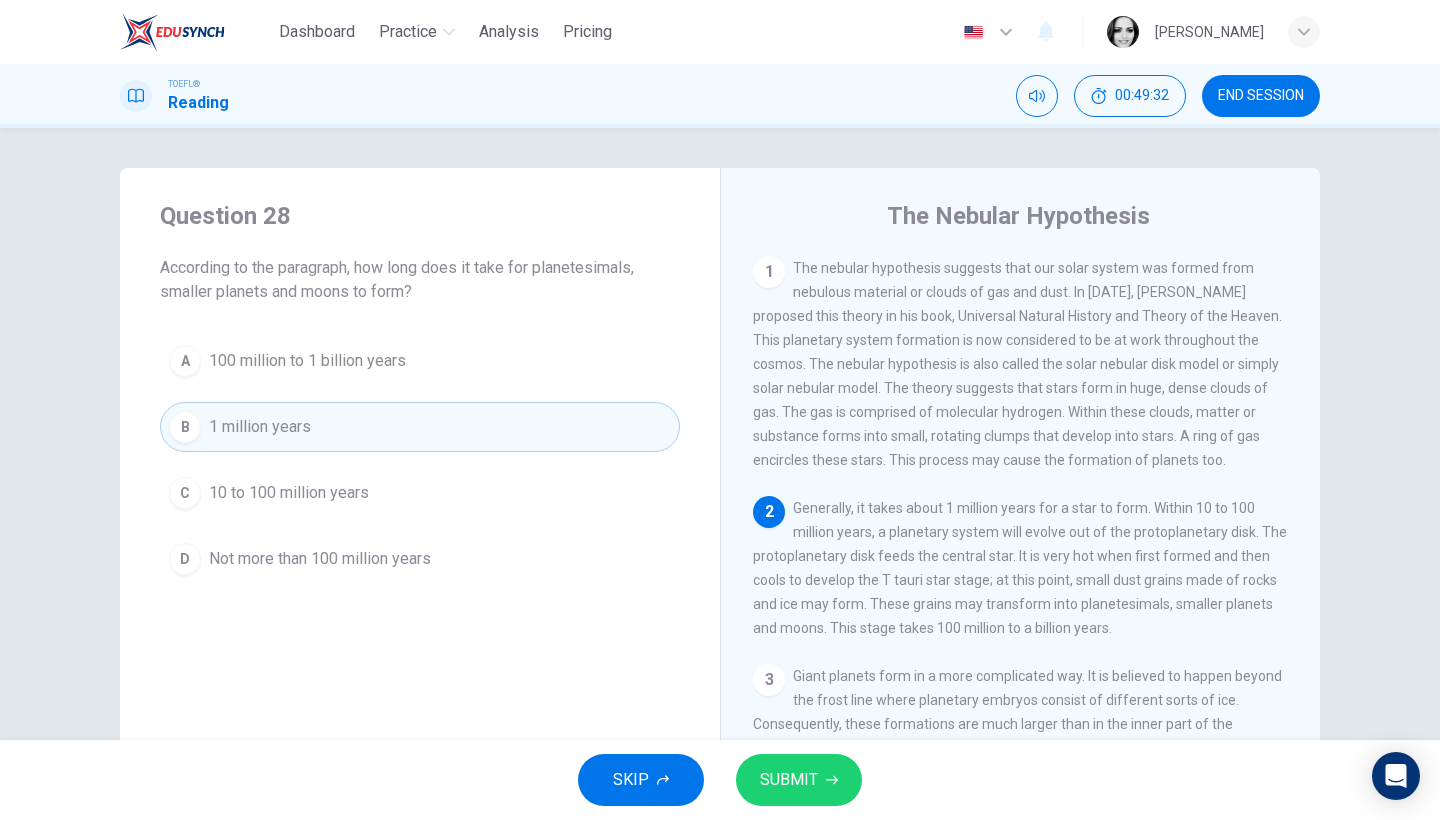click on "SUBMIT" at bounding box center [789, 780] 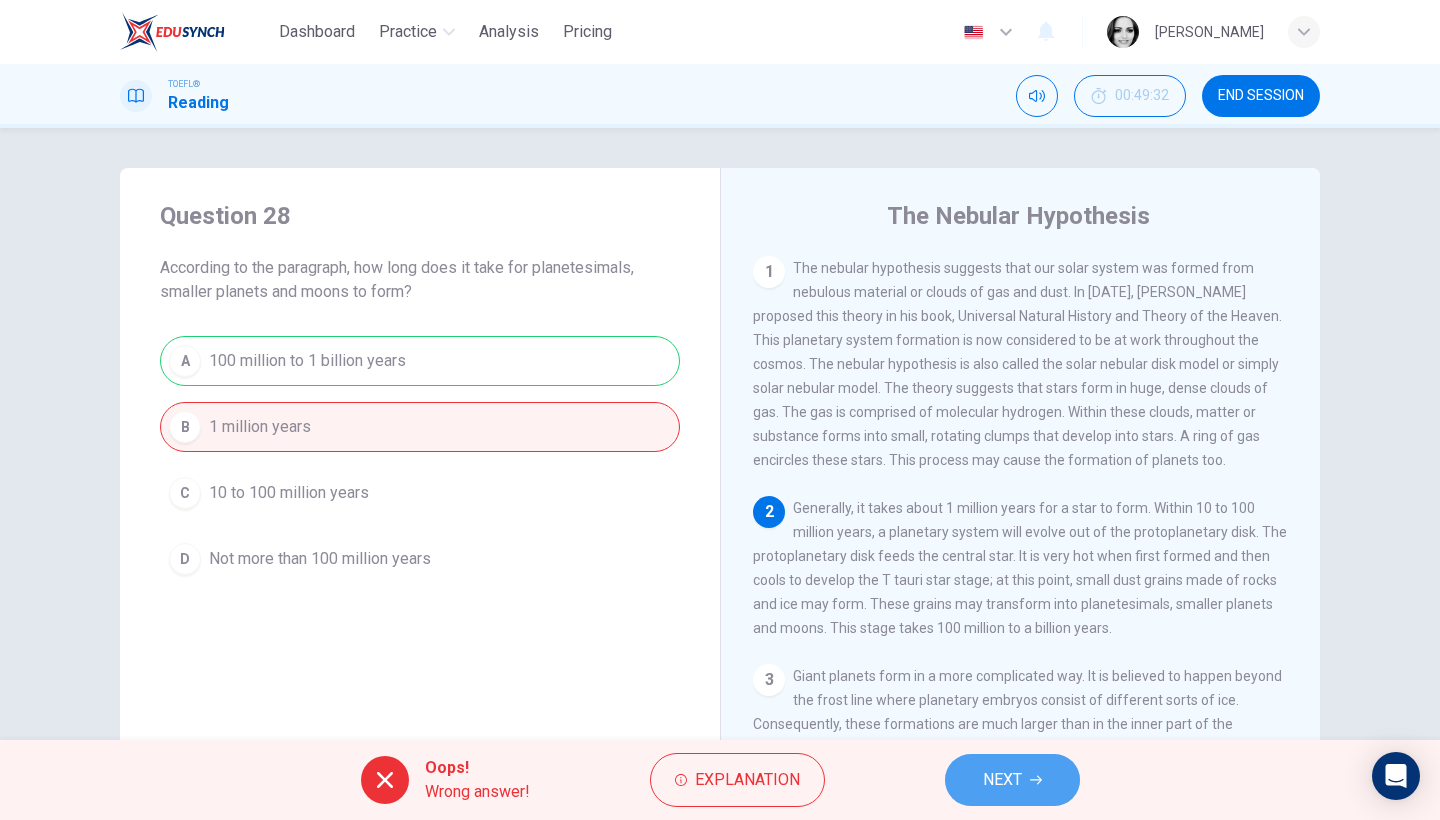 click on "NEXT" at bounding box center [1012, 780] 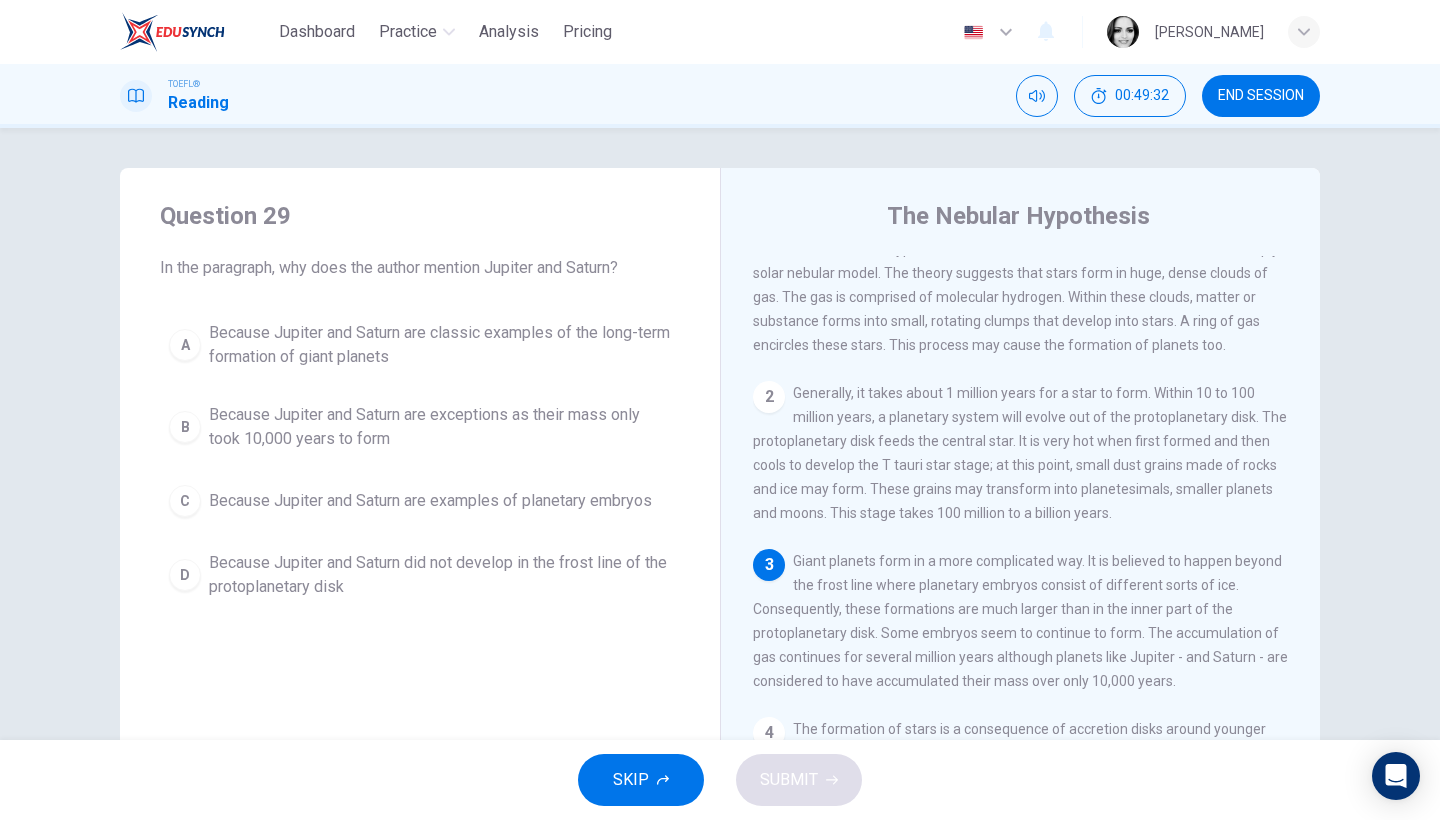 scroll, scrollTop: 177, scrollLeft: 0, axis: vertical 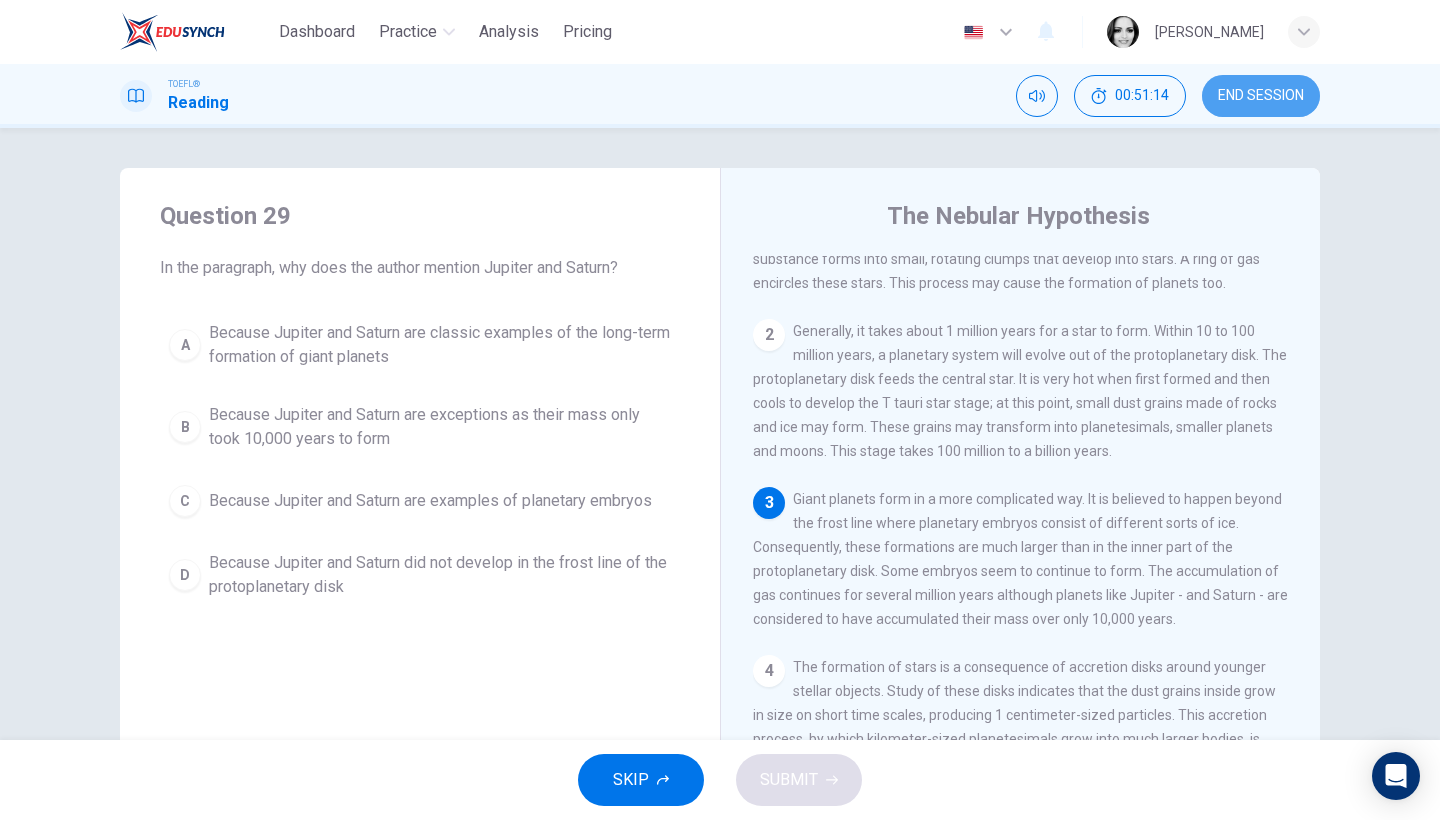 click on "END SESSION" at bounding box center (1261, 96) 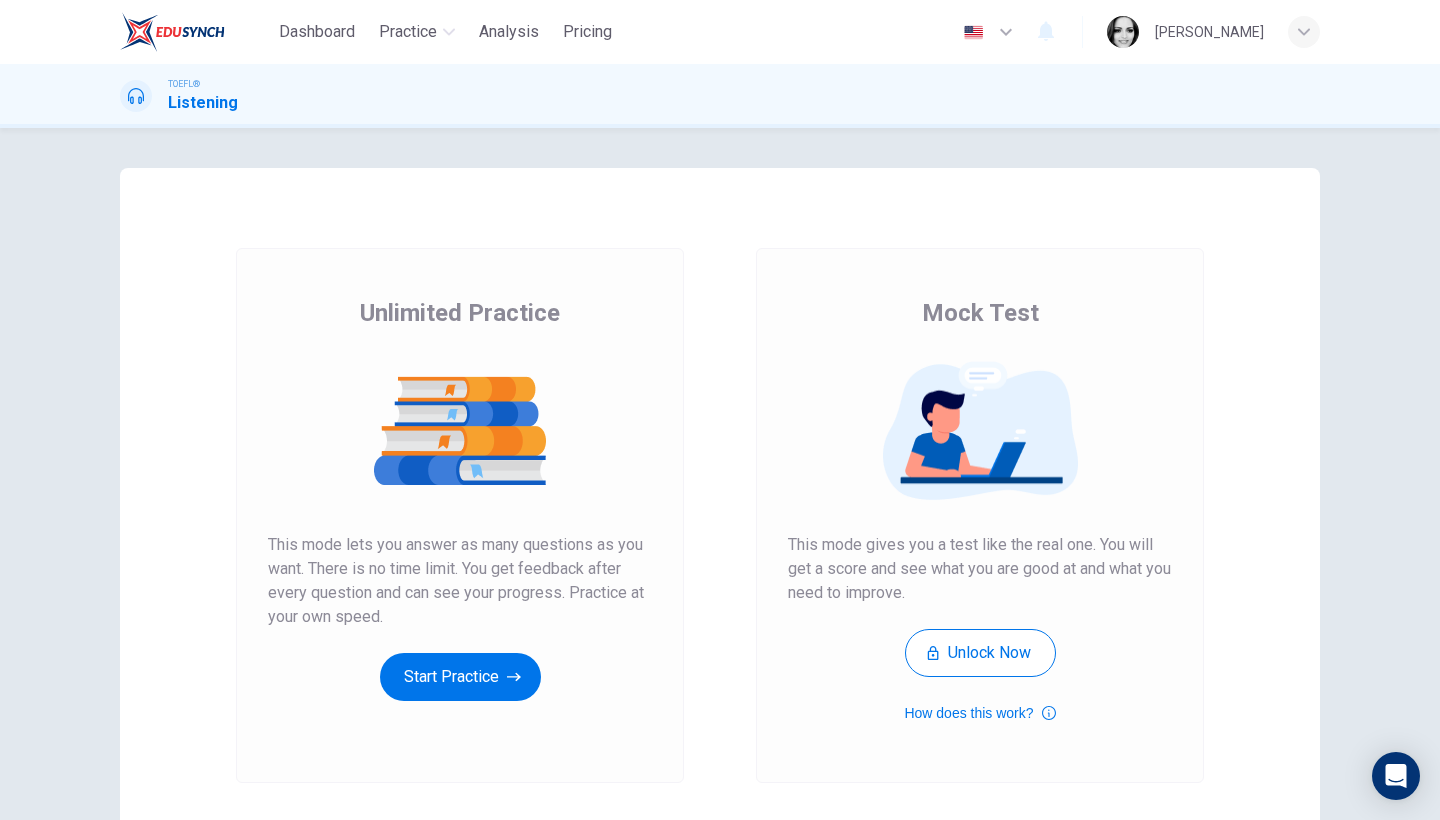 scroll, scrollTop: 0, scrollLeft: 0, axis: both 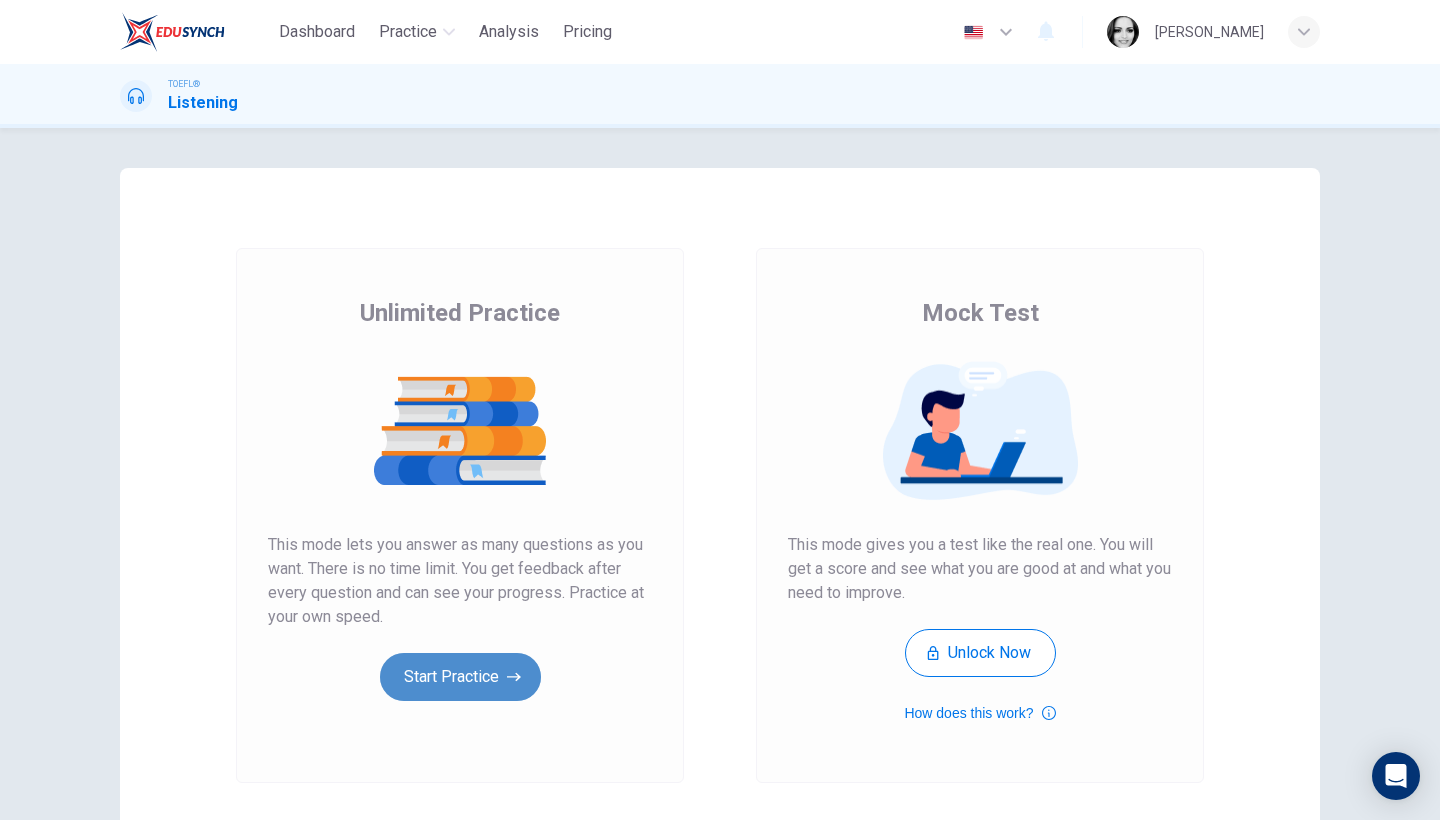 click on "Start Practice" at bounding box center [460, 677] 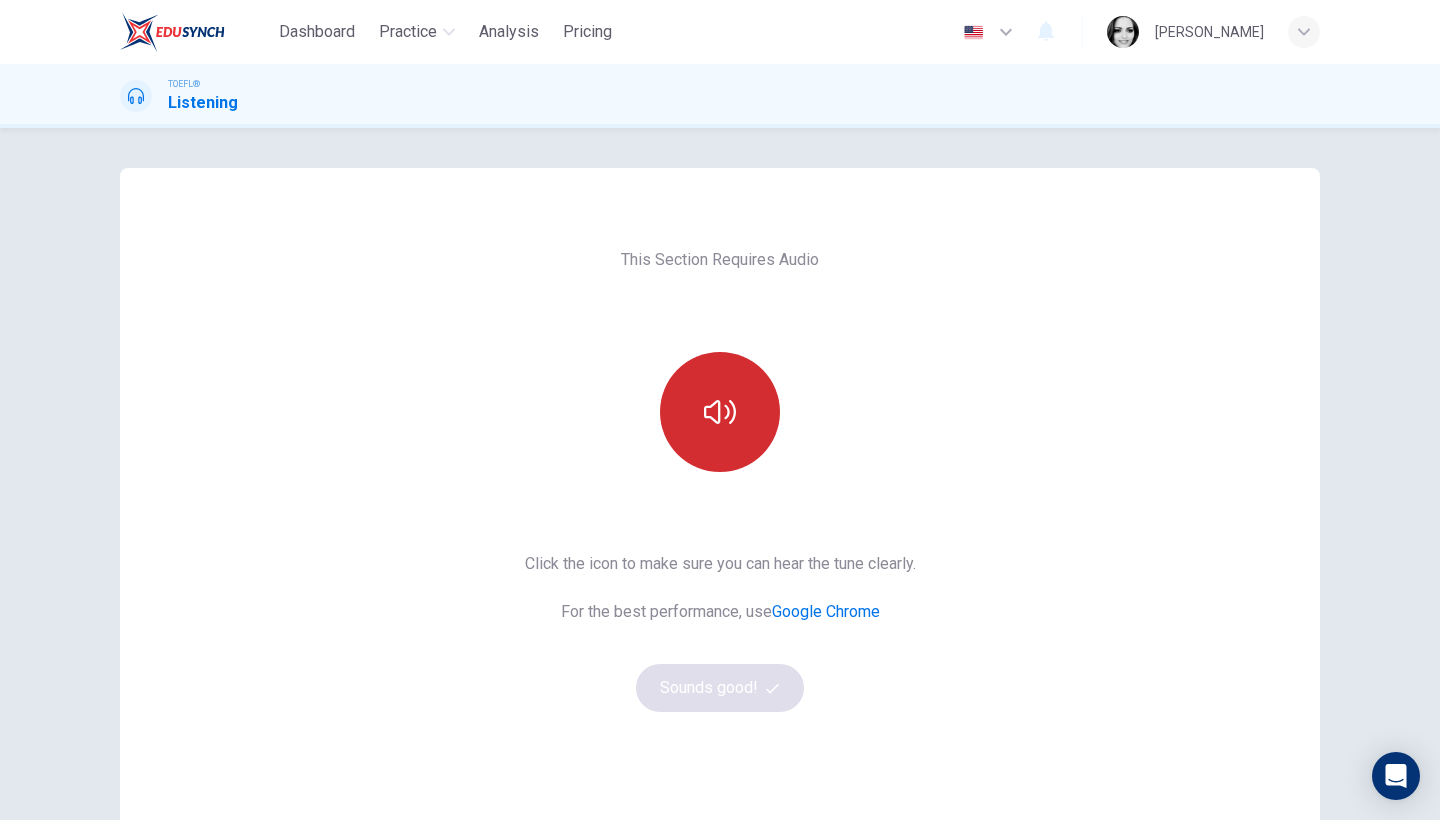 click 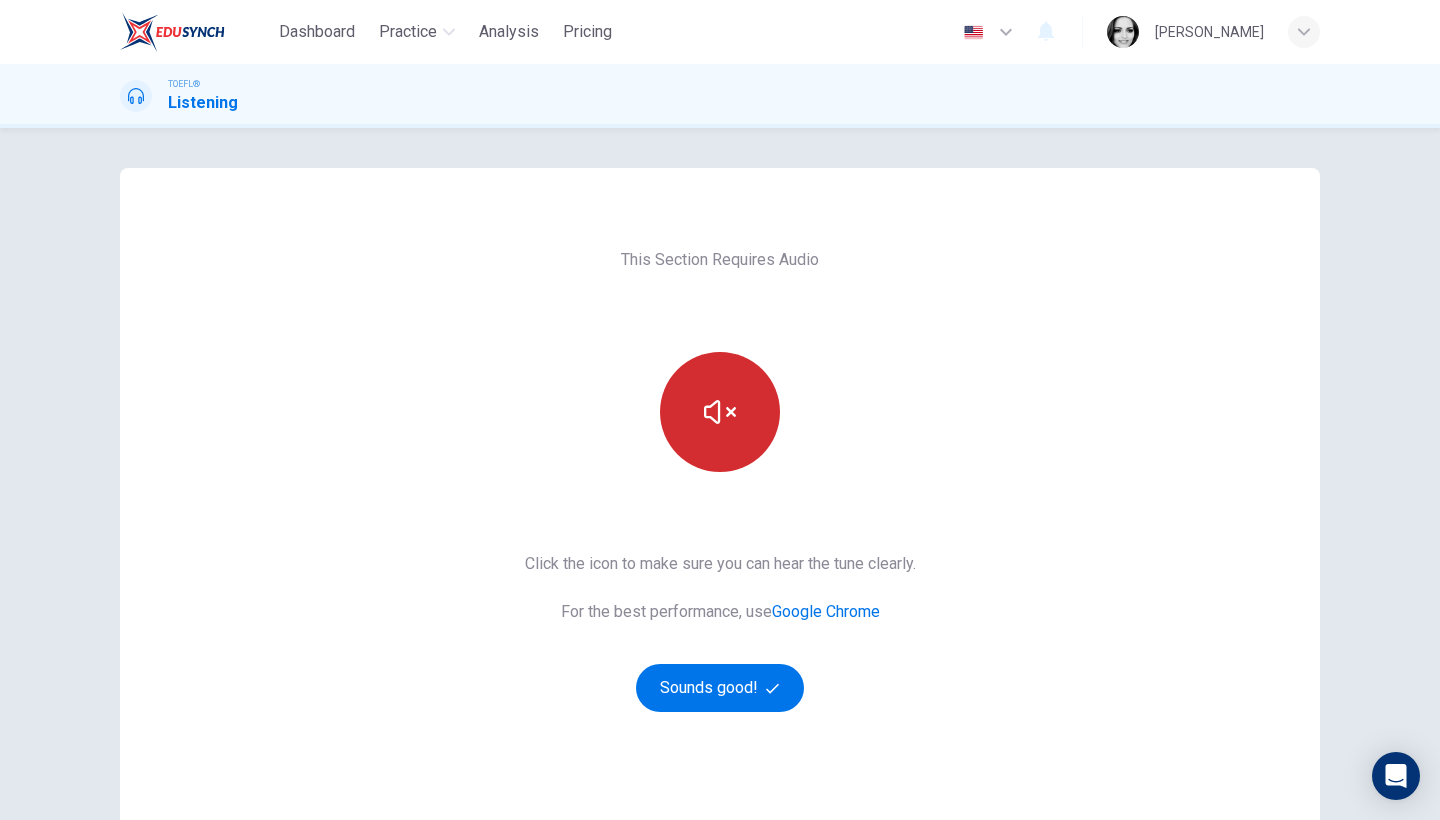 click 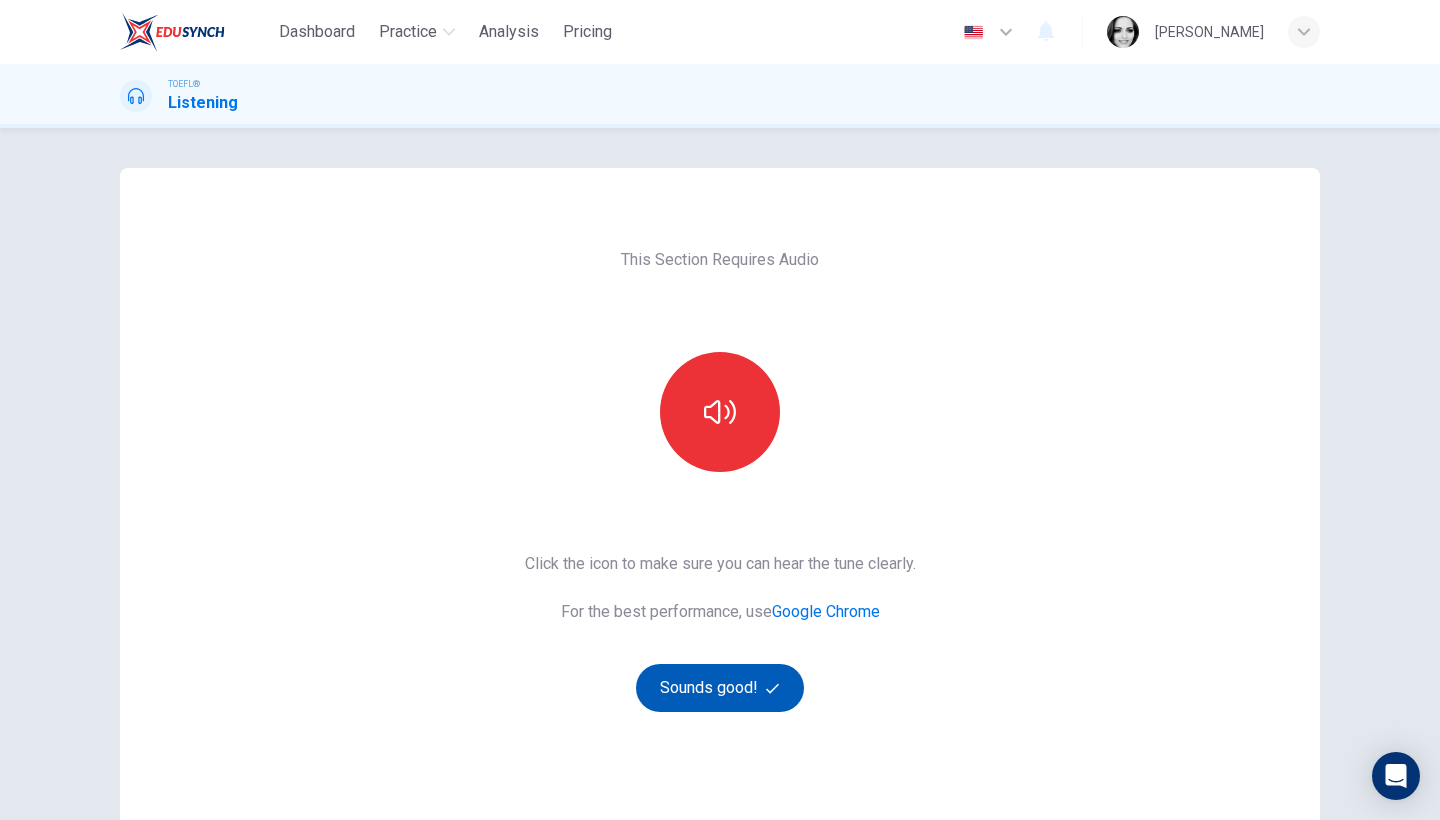 click on "Sounds good!" at bounding box center (720, 688) 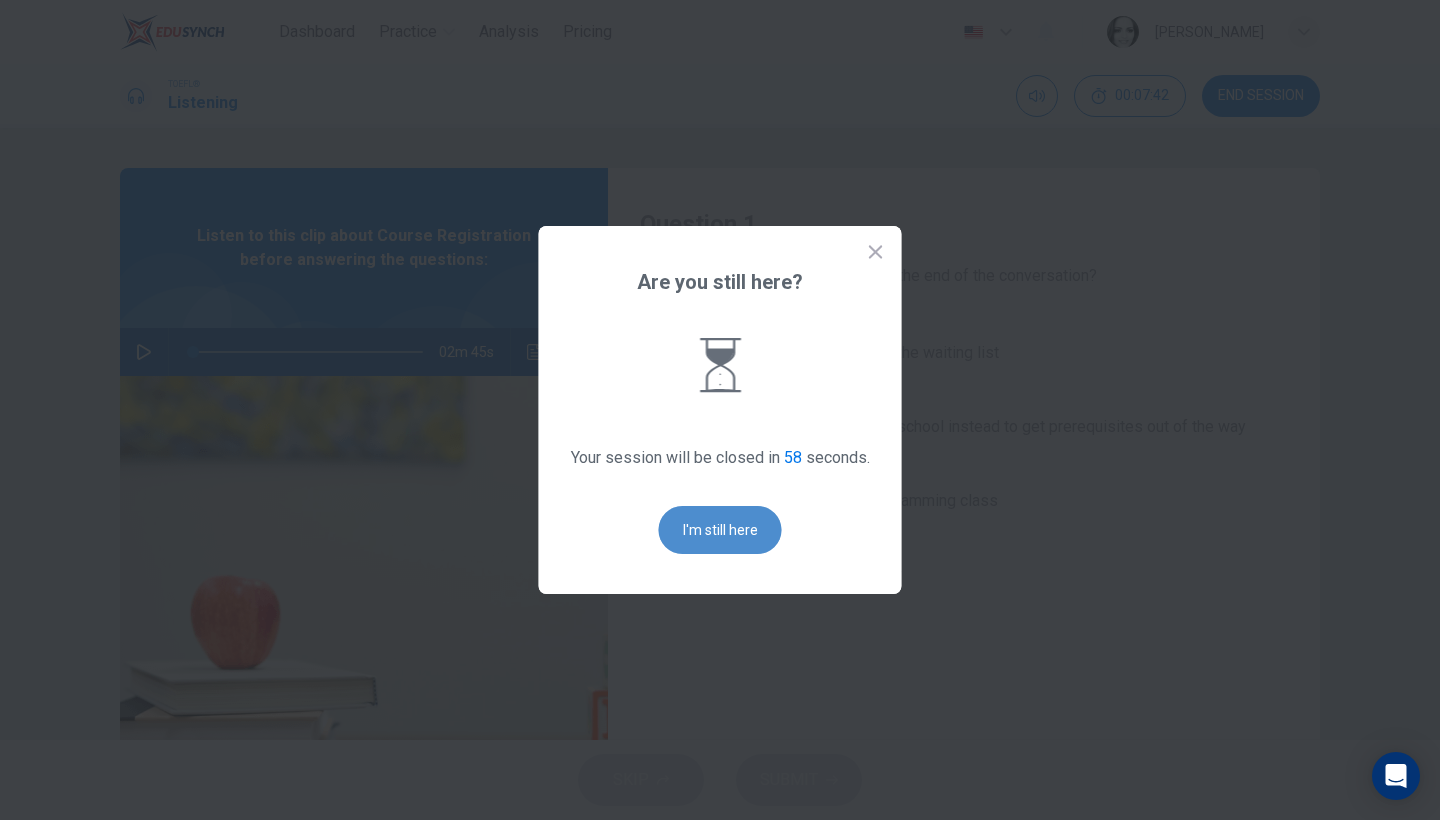 click on "I'm still here" at bounding box center (720, 530) 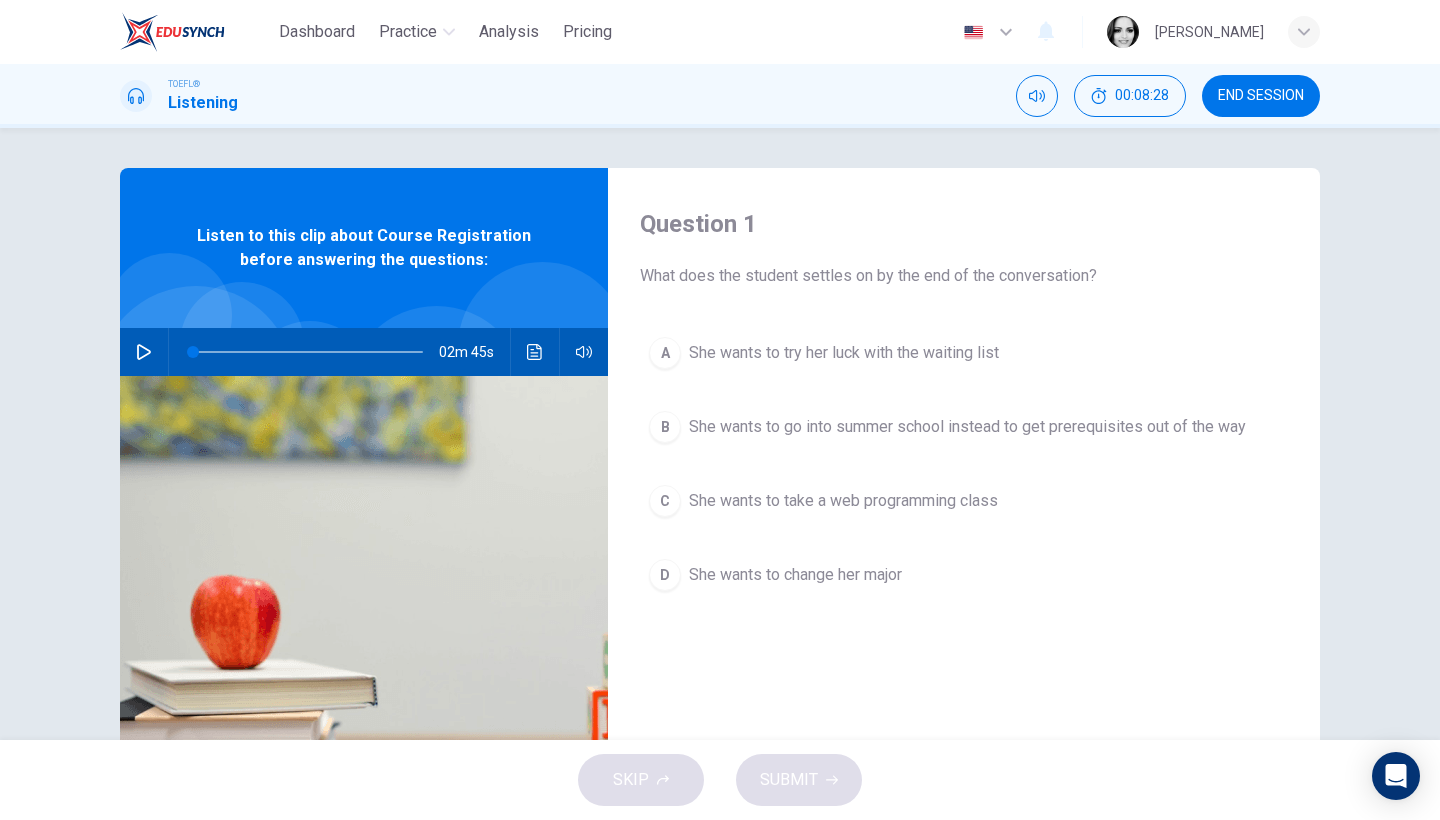 click at bounding box center (144, 352) 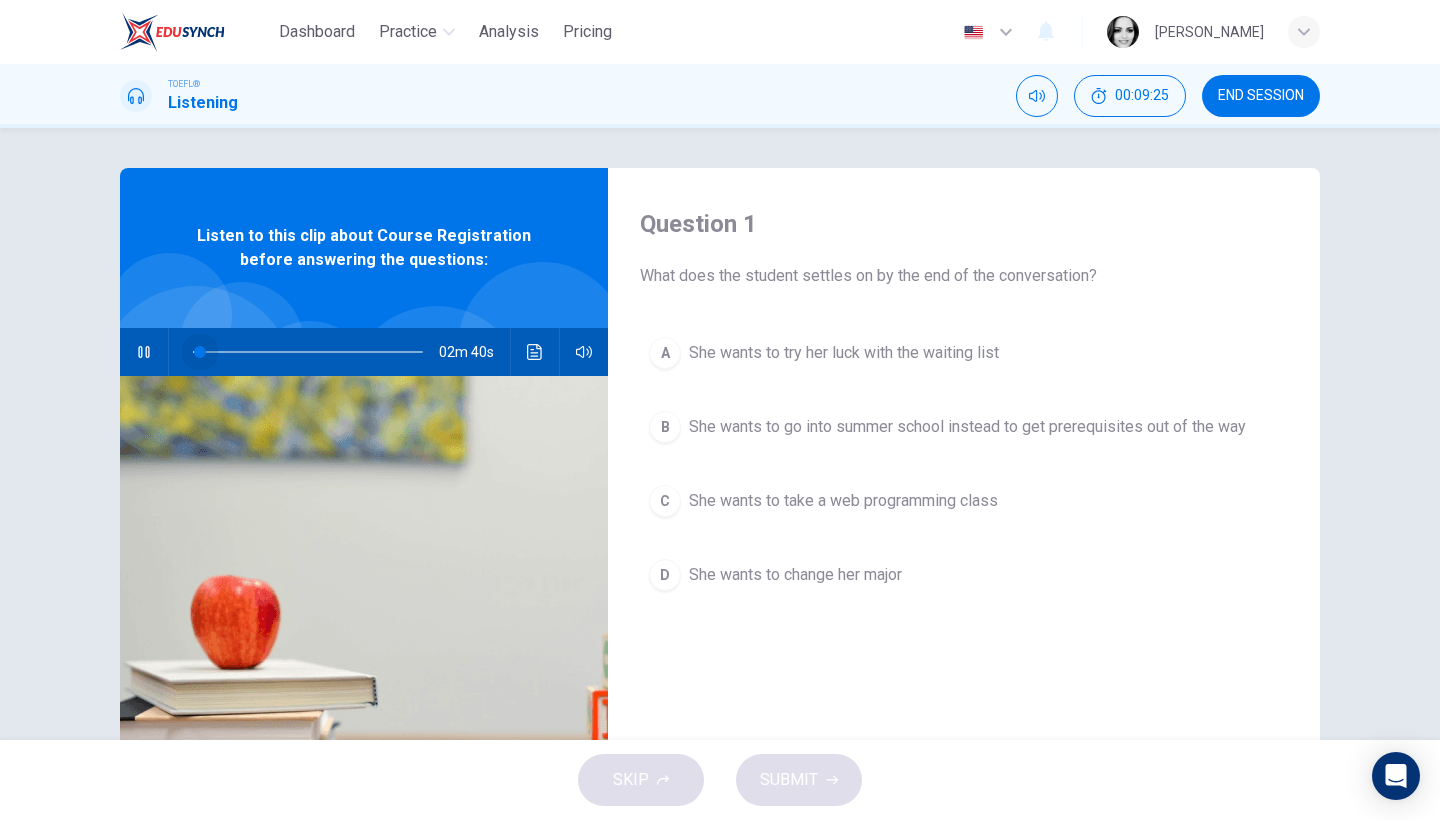 click at bounding box center [308, 352] 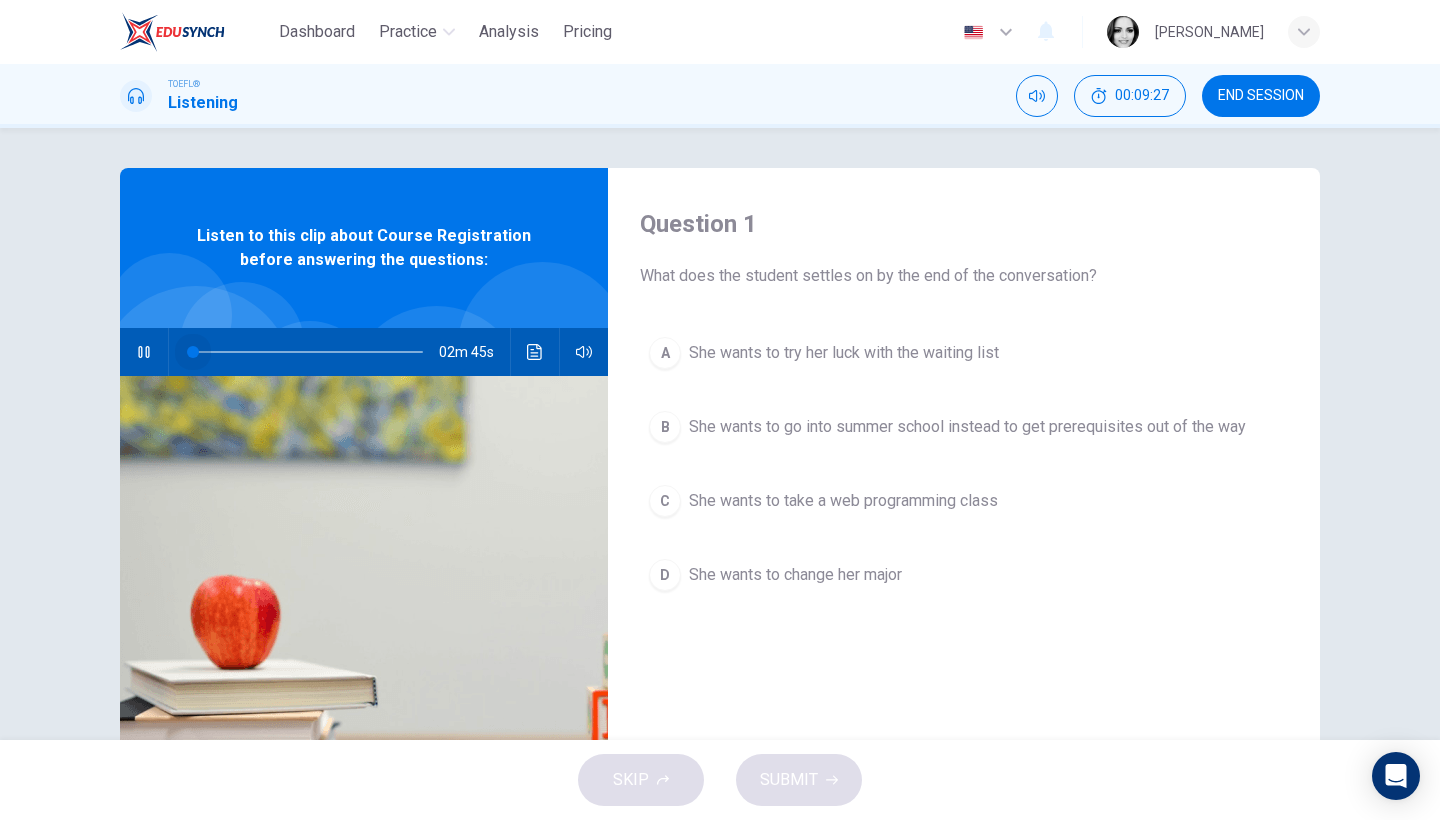 drag, startPoint x: 197, startPoint y: 351, endPoint x: 166, endPoint y: 348, distance: 31.144823 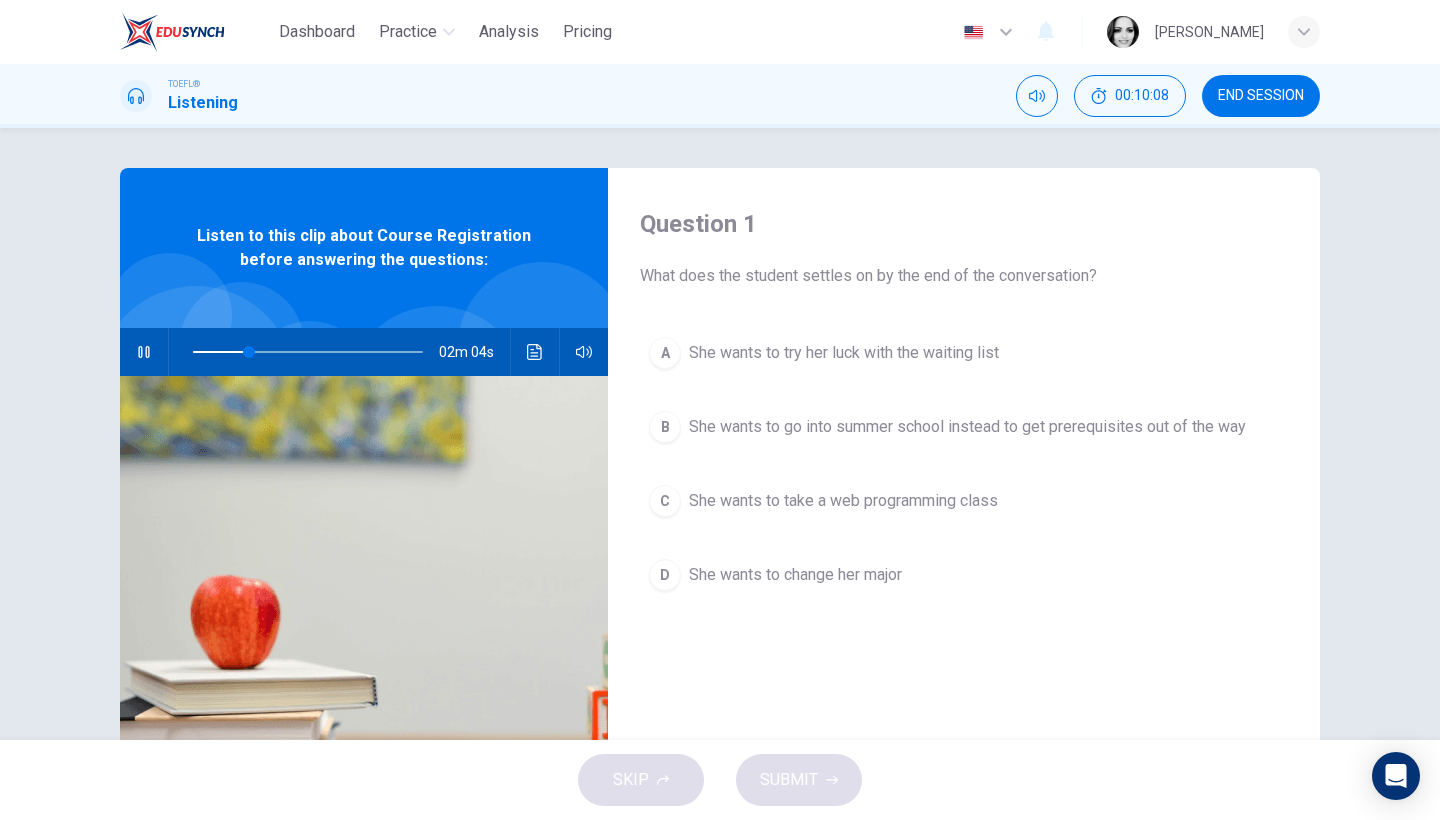 click on "She wants to try her luck with the waiting list" at bounding box center [844, 353] 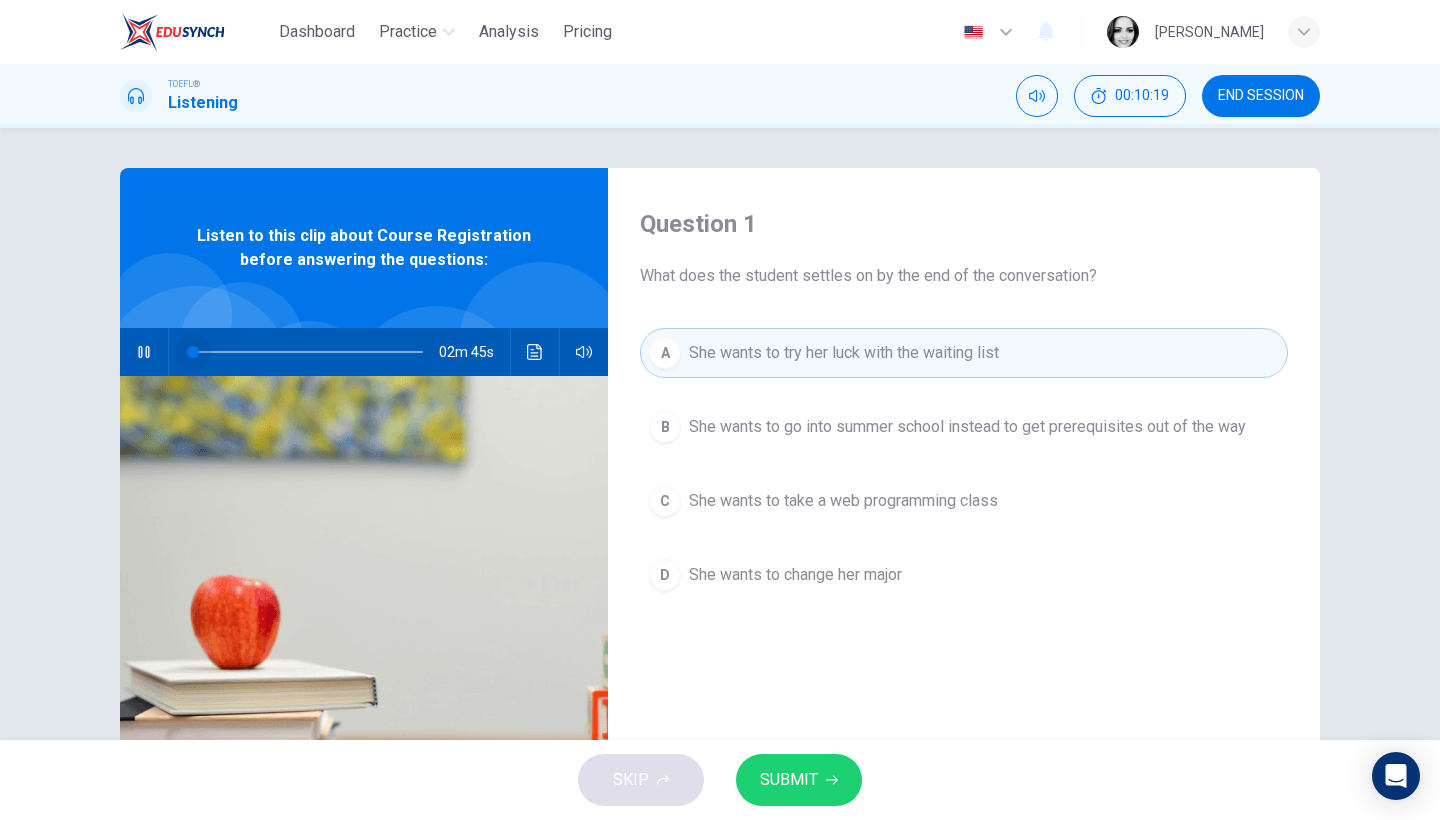 drag, startPoint x: 257, startPoint y: 356, endPoint x: 148, endPoint y: 356, distance: 109 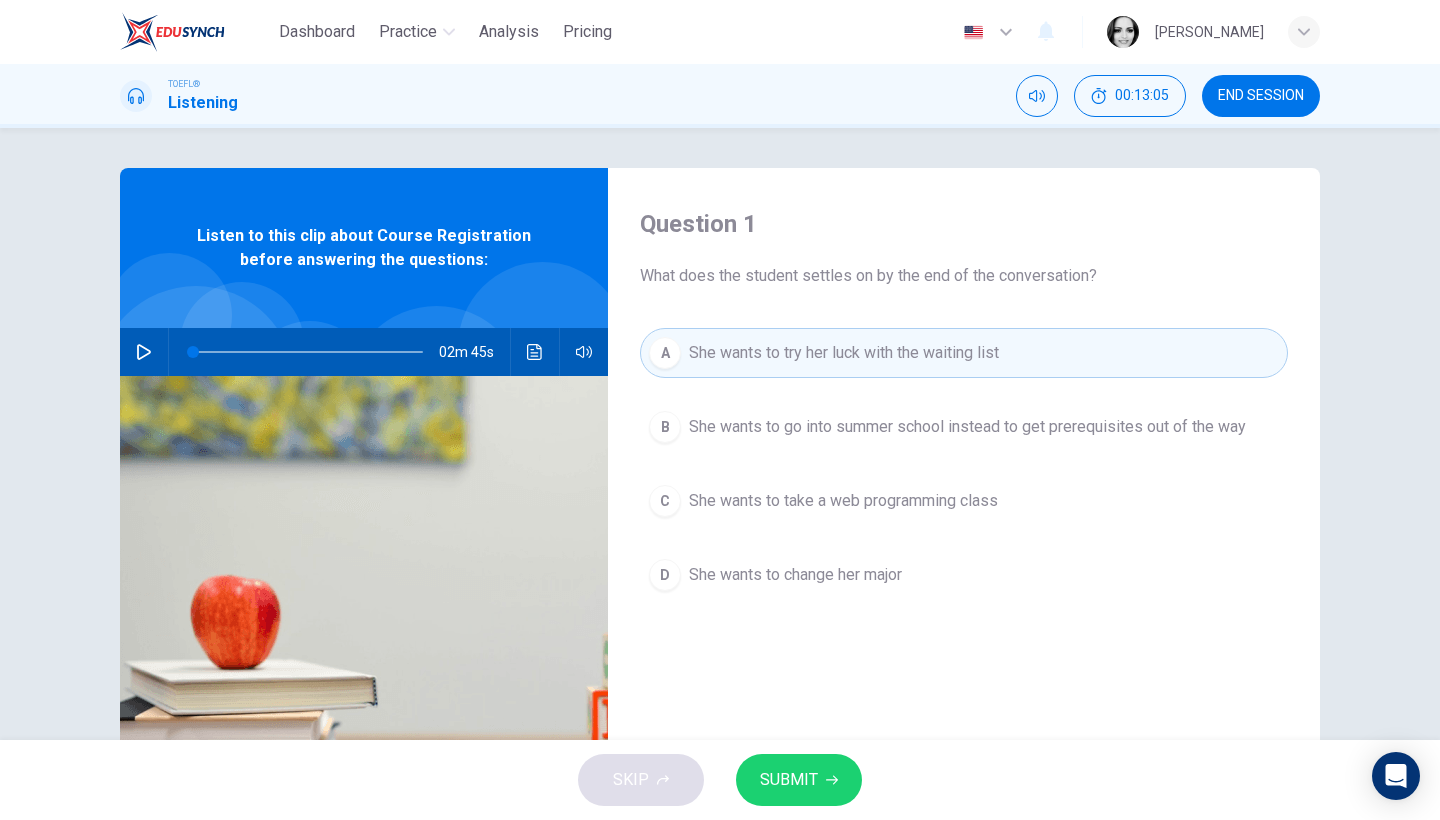 click on "SUBMIT" at bounding box center [799, 780] 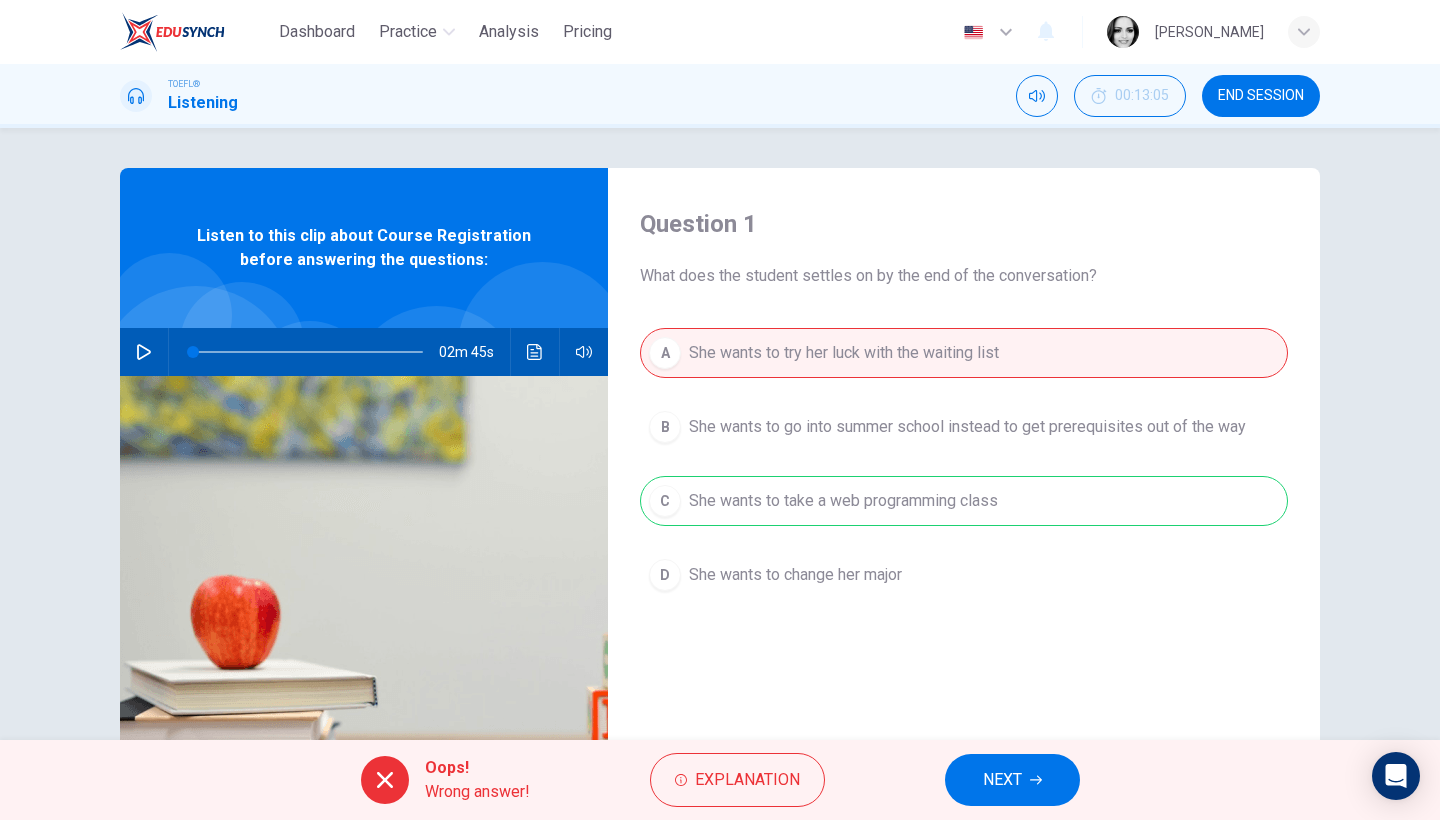 click on "NEXT" at bounding box center (1012, 780) 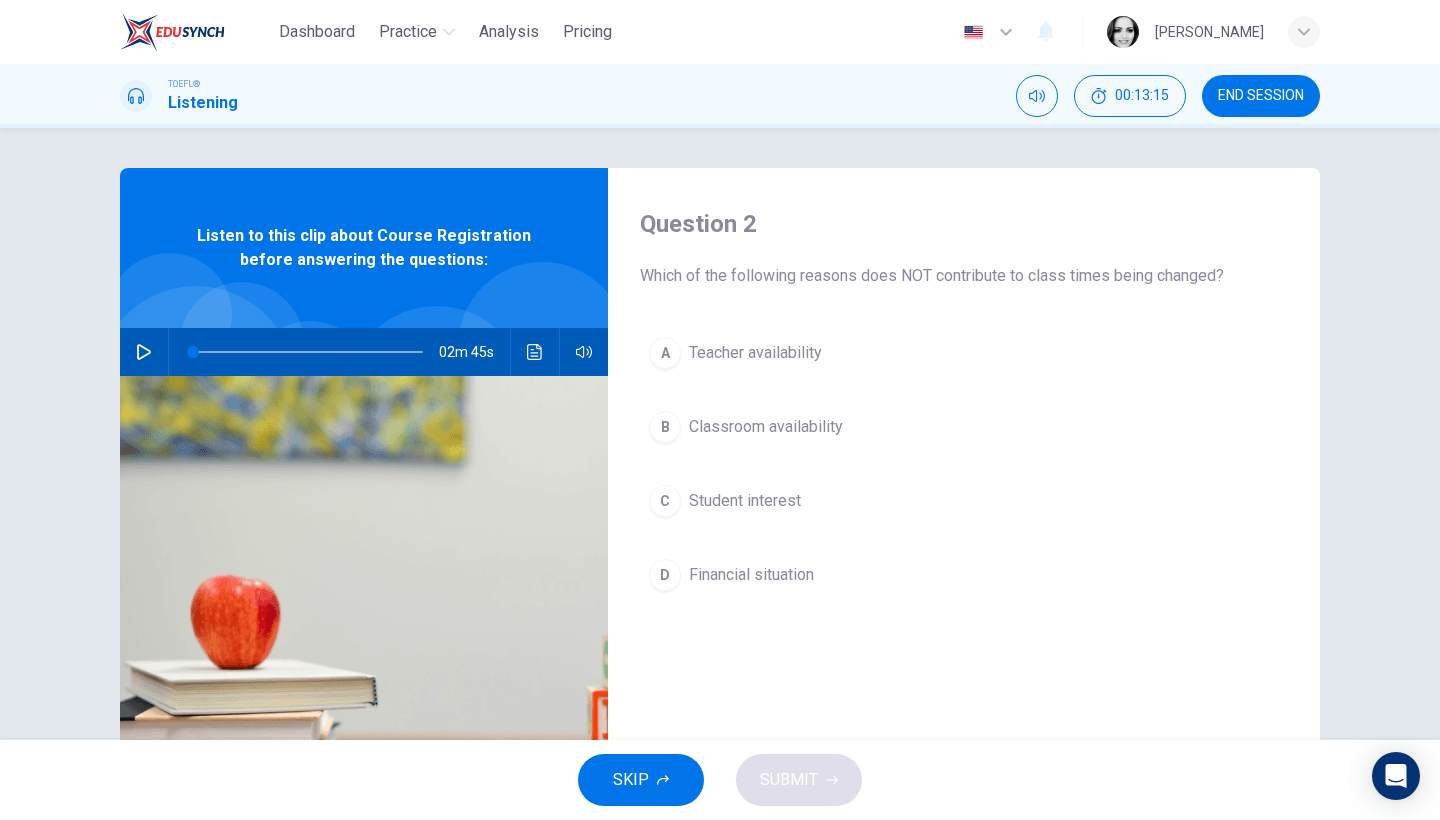 click on "Financial situation" at bounding box center (751, 575) 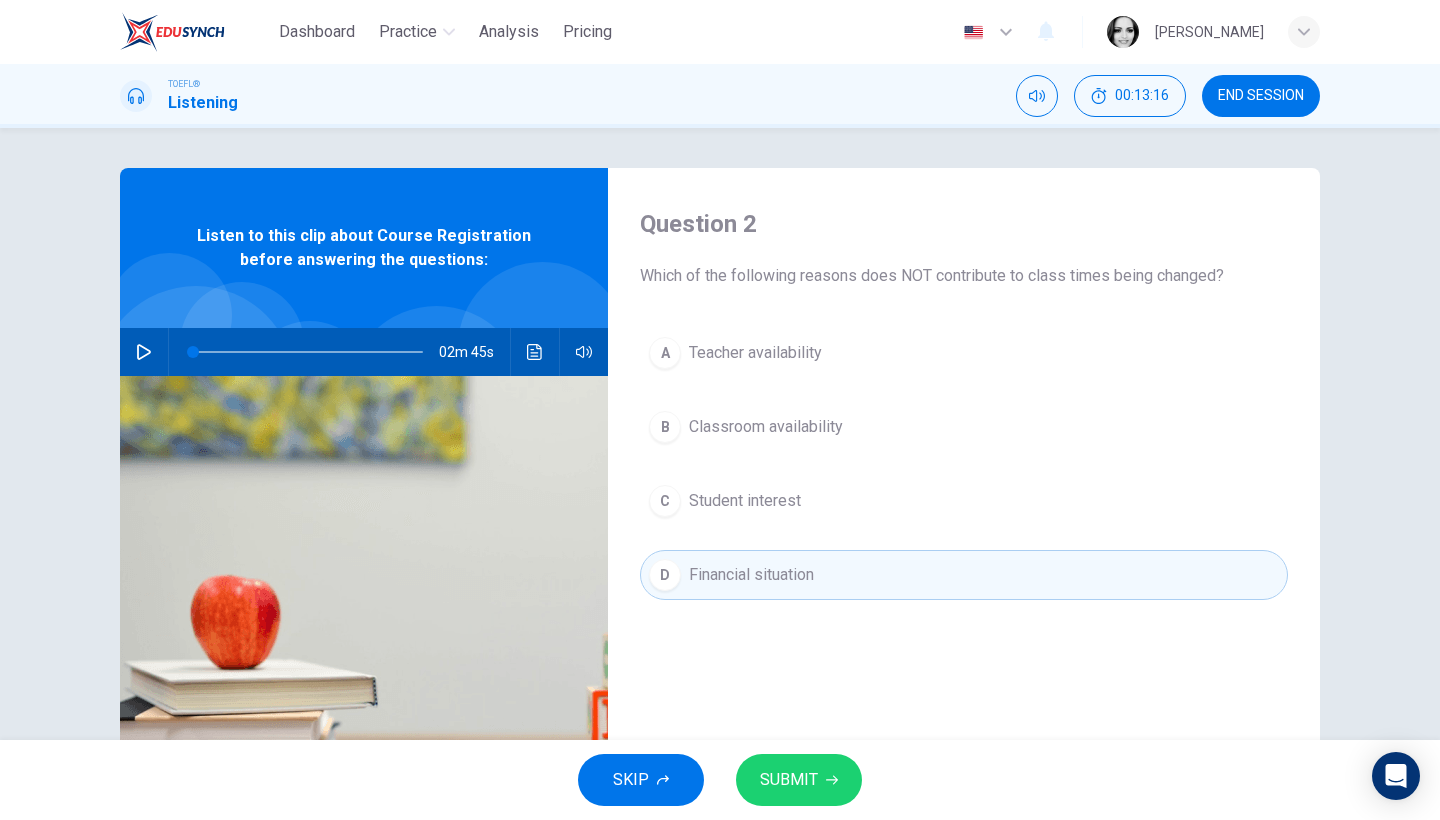 click on "SUBMIT" at bounding box center [789, 780] 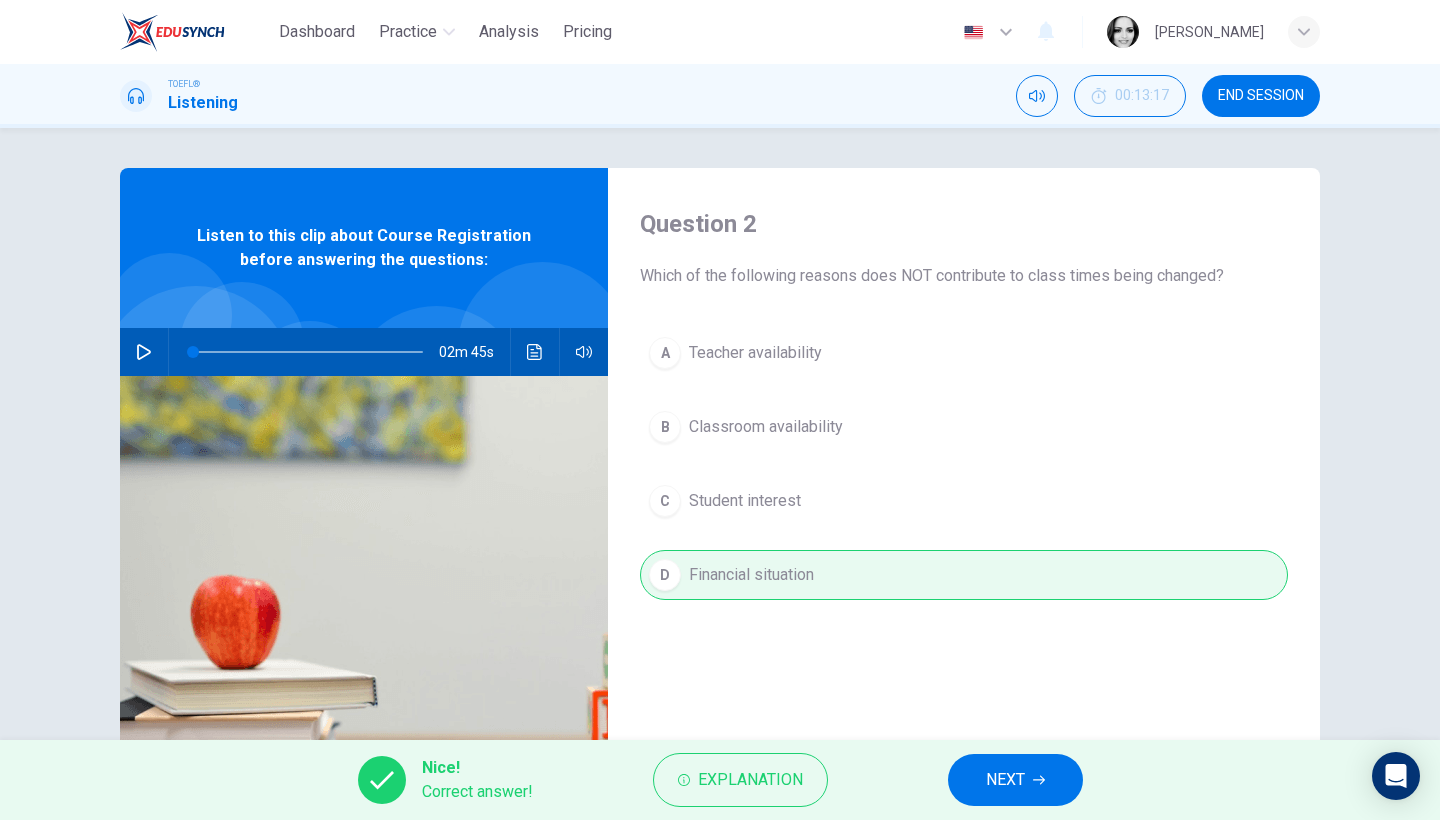 click on "NEXT" at bounding box center (1005, 780) 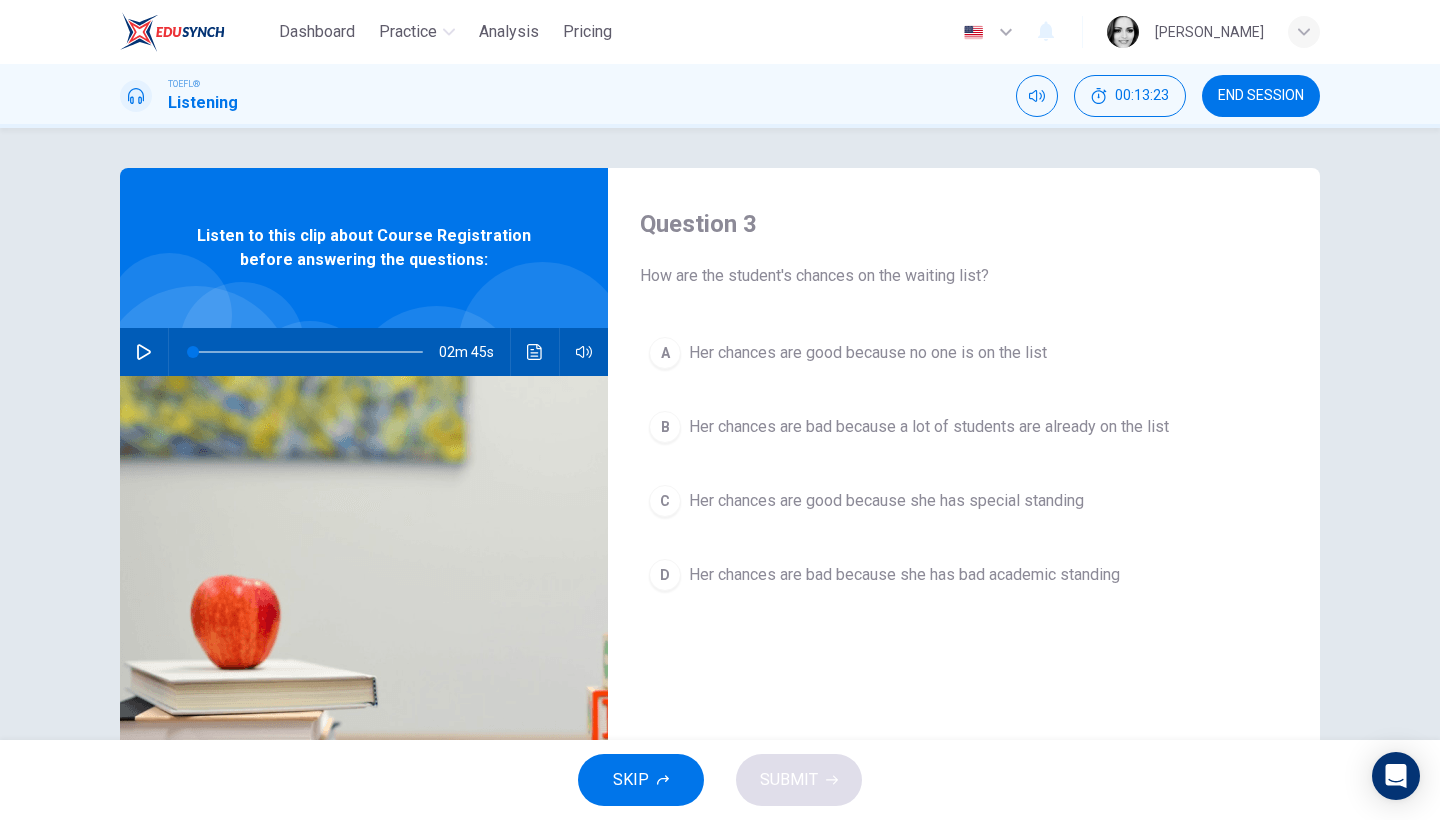 click on "Her chances are bad because a lot of students are already on the list" at bounding box center (929, 427) 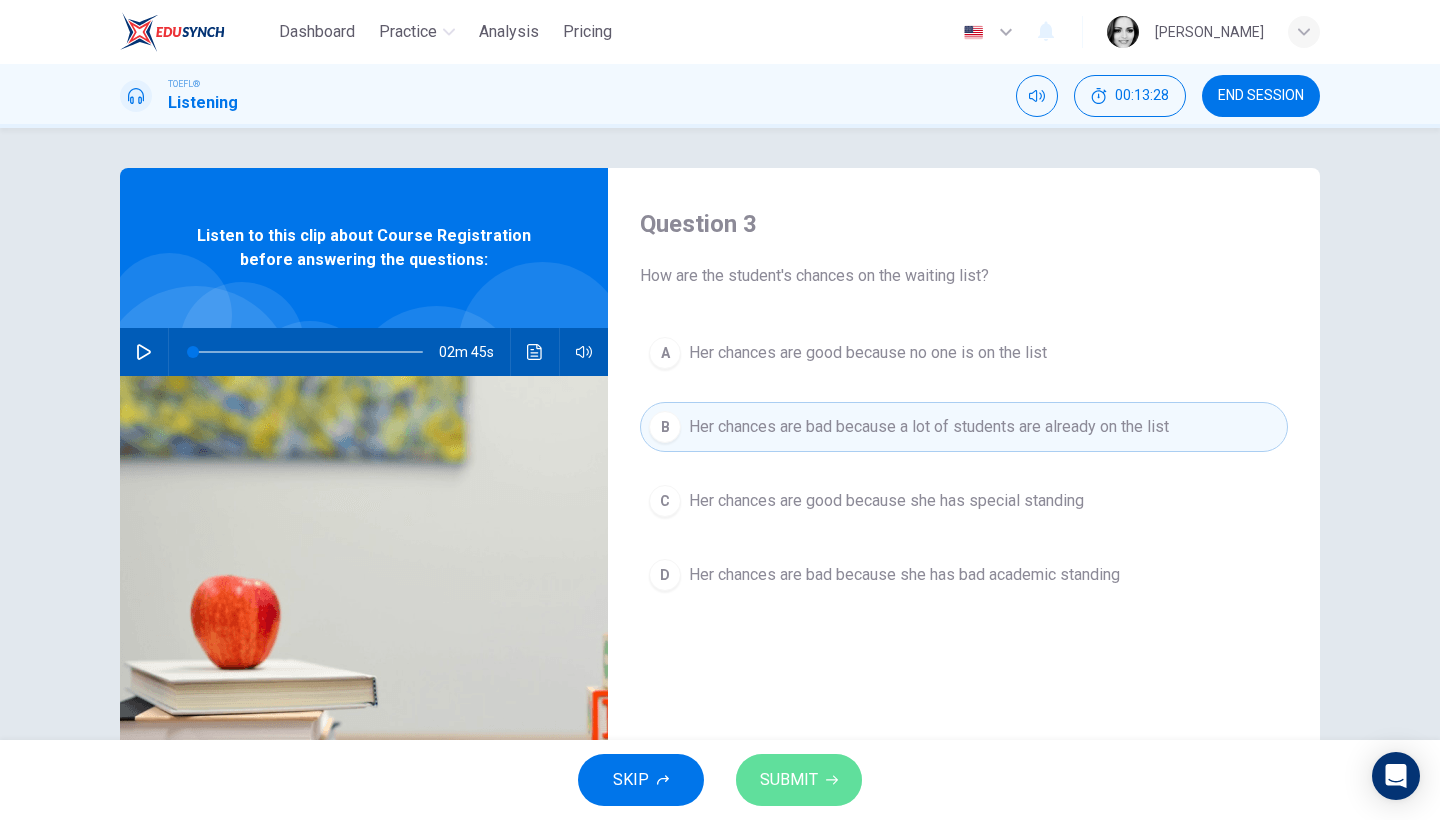 click on "SUBMIT" at bounding box center [789, 780] 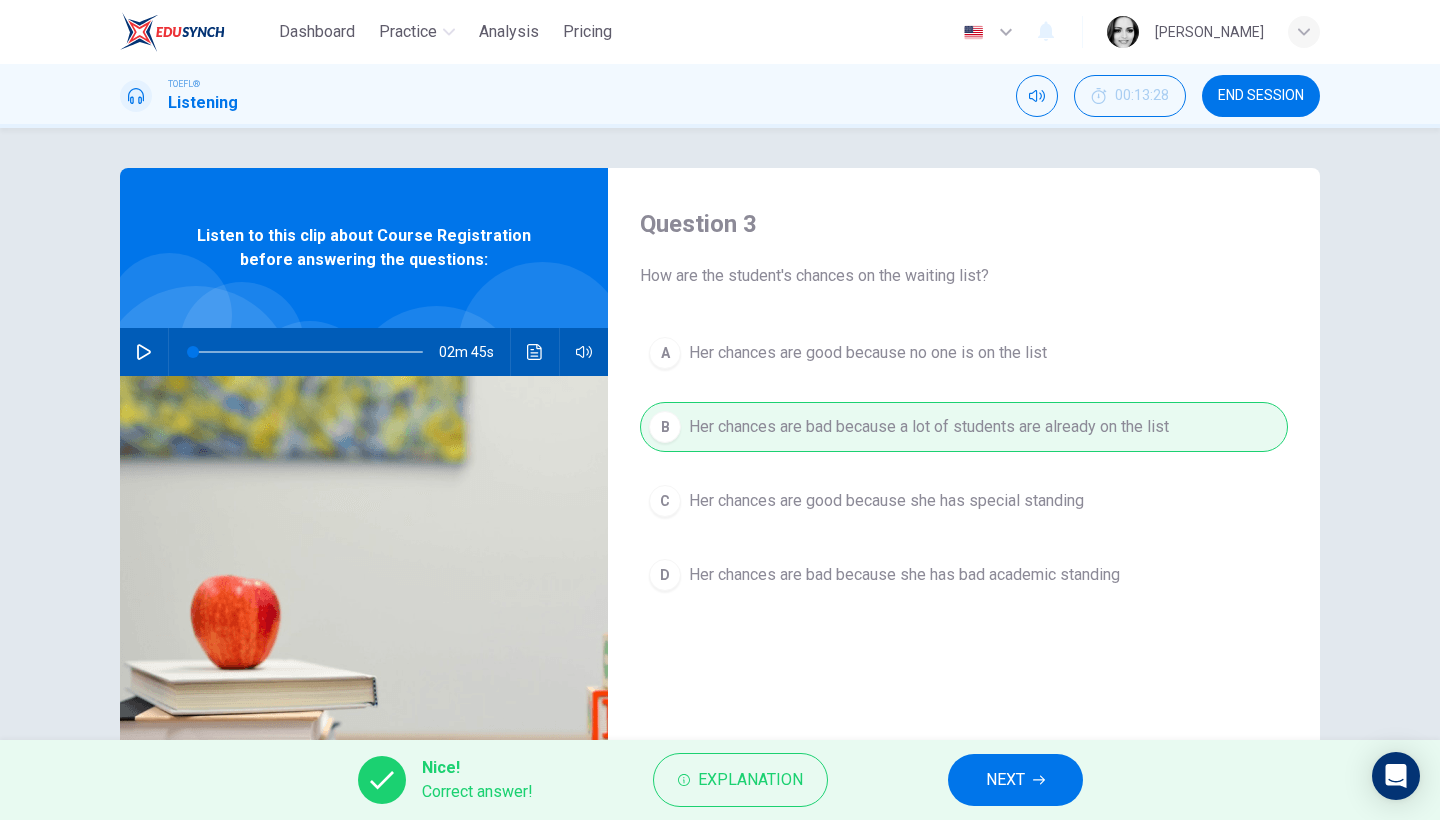 click on "NEXT" at bounding box center (1005, 780) 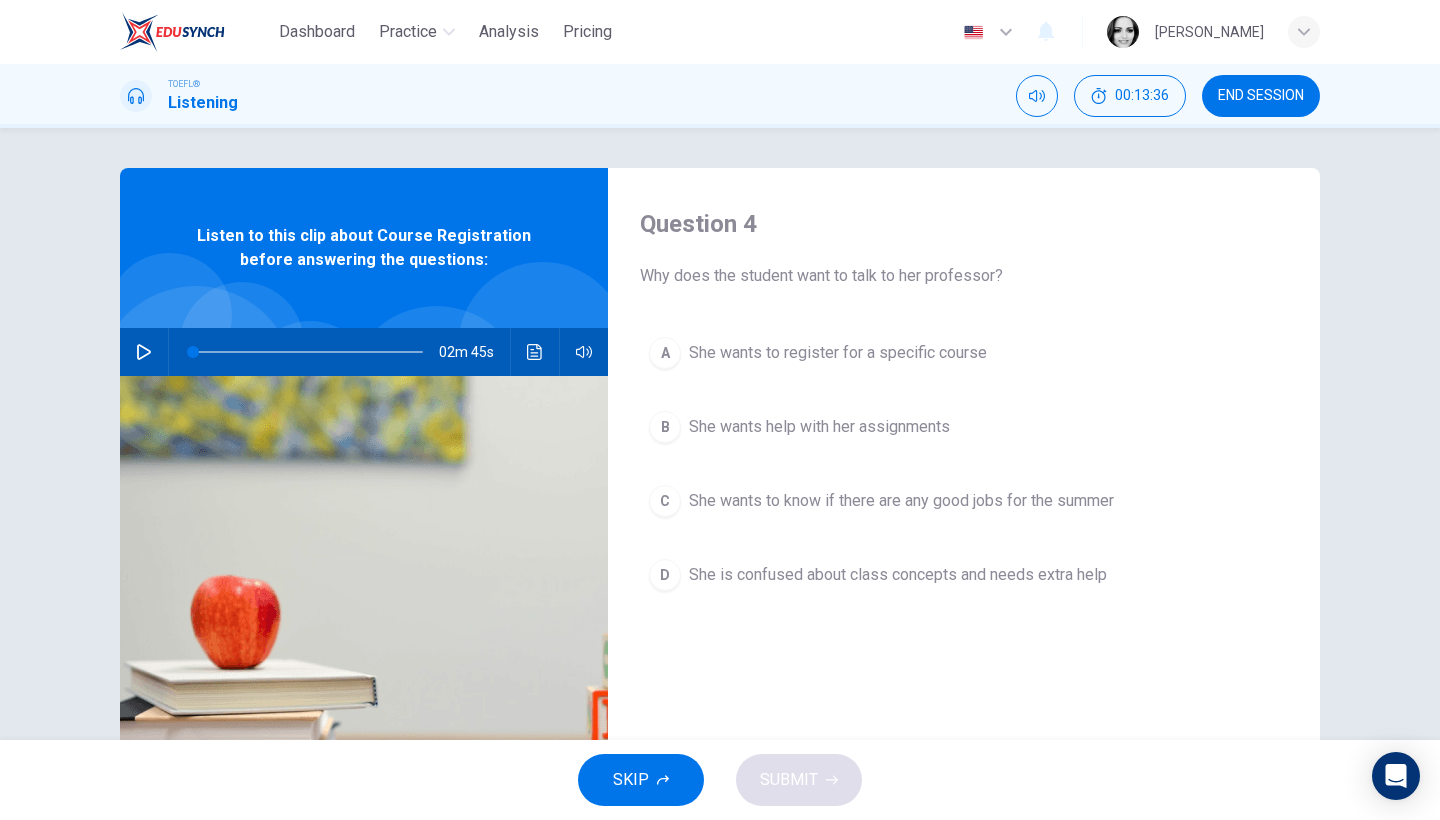 click on "She wants to register for a specific course" at bounding box center (838, 353) 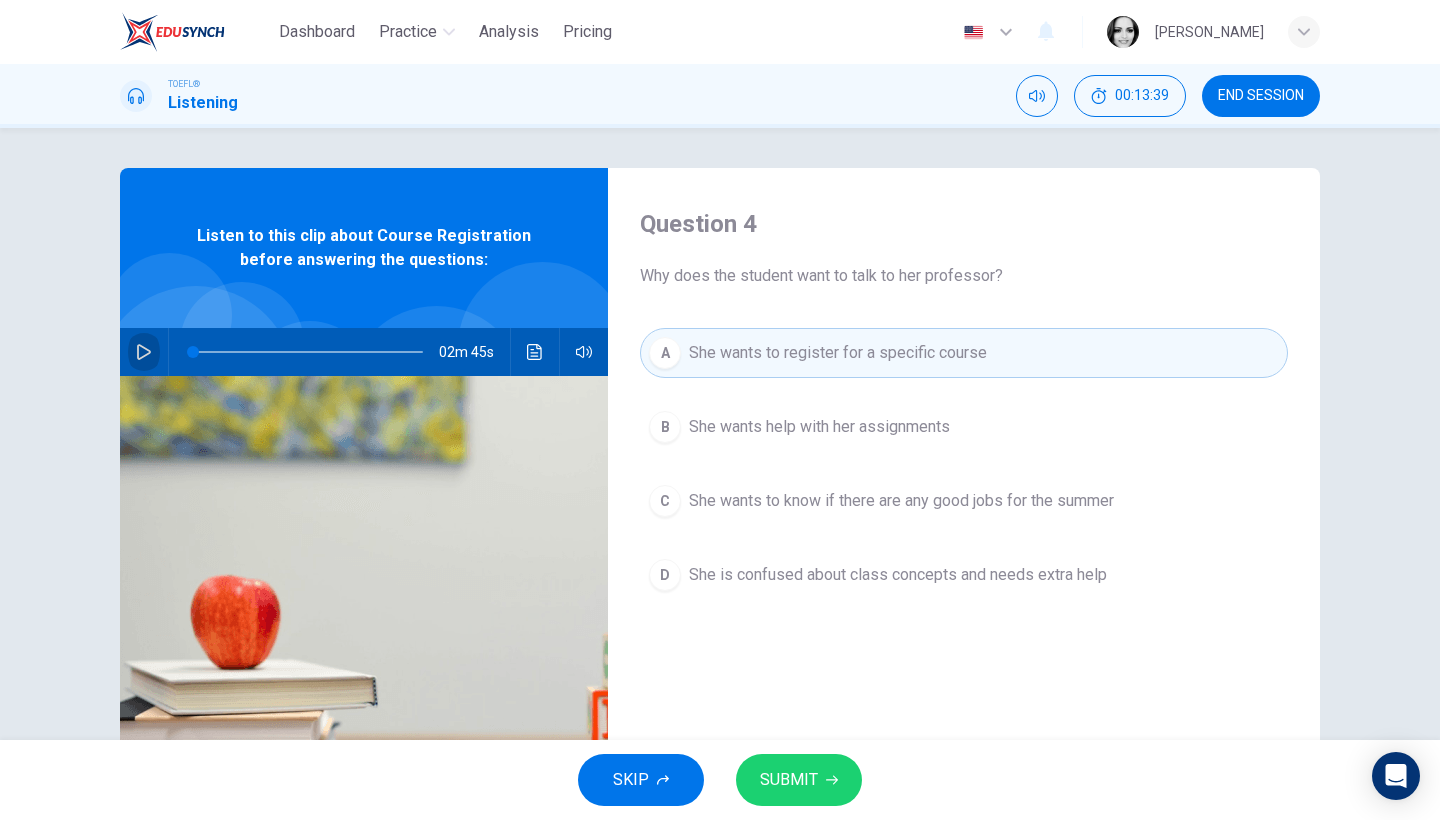 click at bounding box center [144, 352] 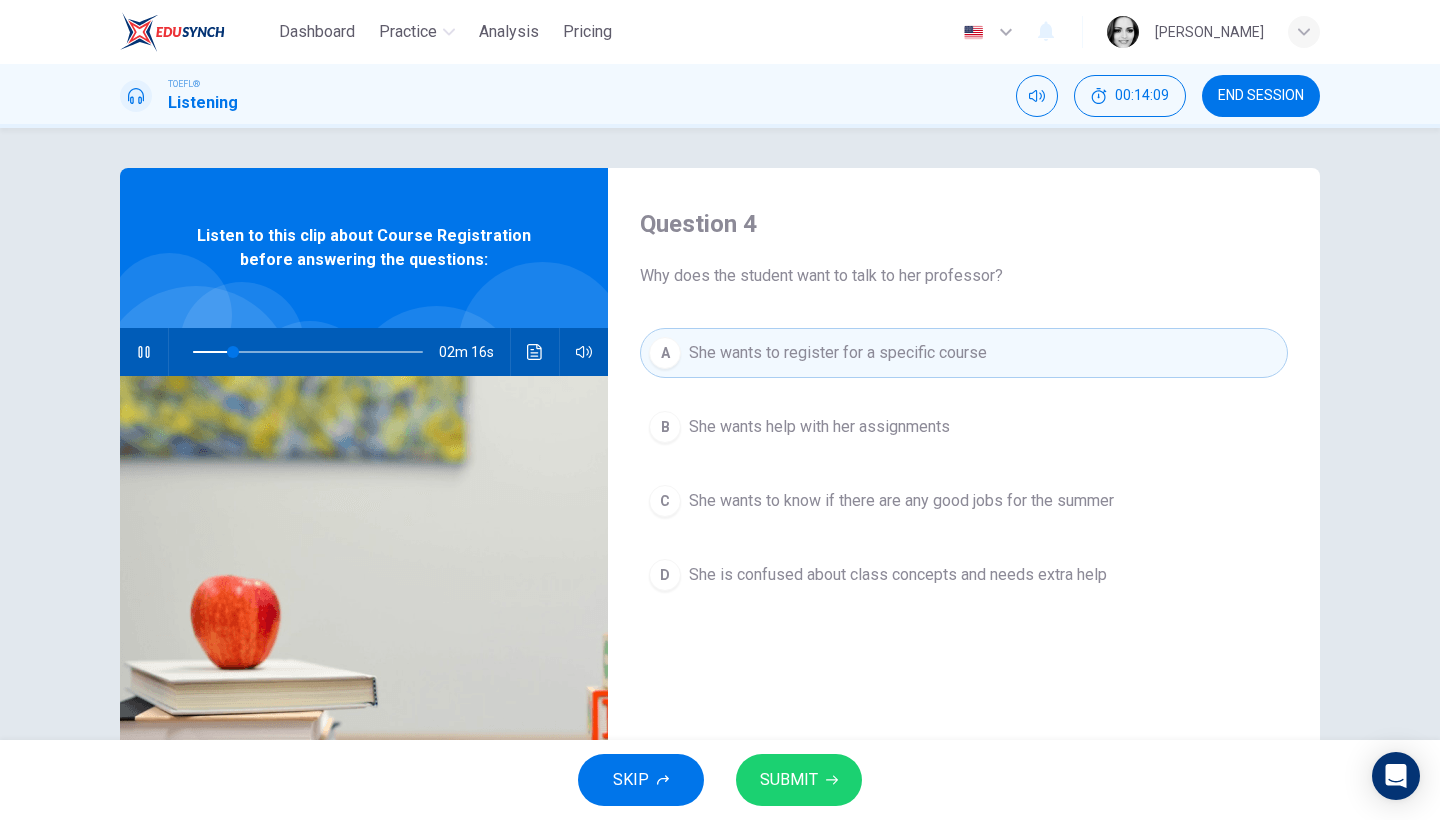 click on "SUBMIT" at bounding box center [789, 780] 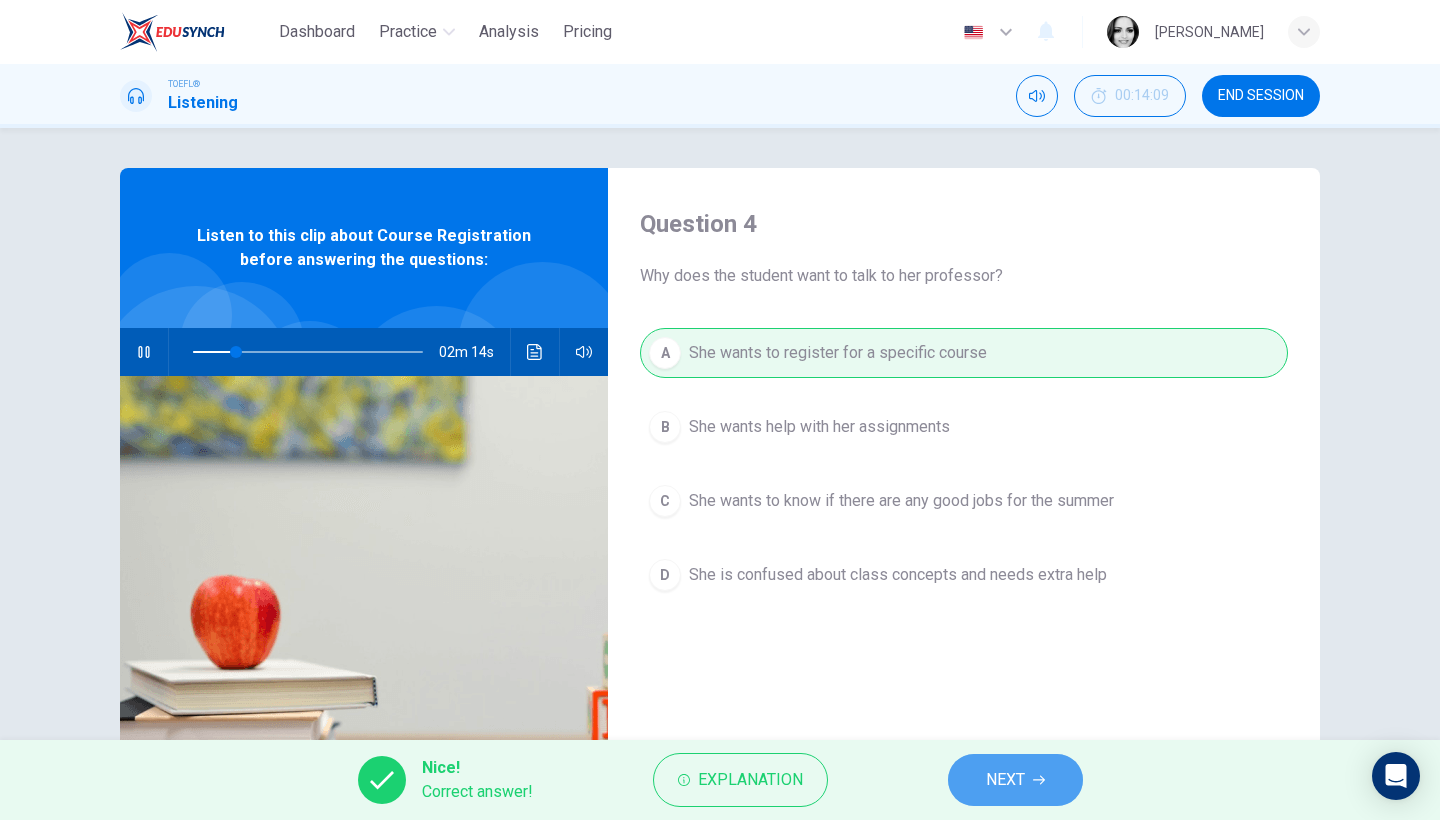 click on "NEXT" at bounding box center (1015, 780) 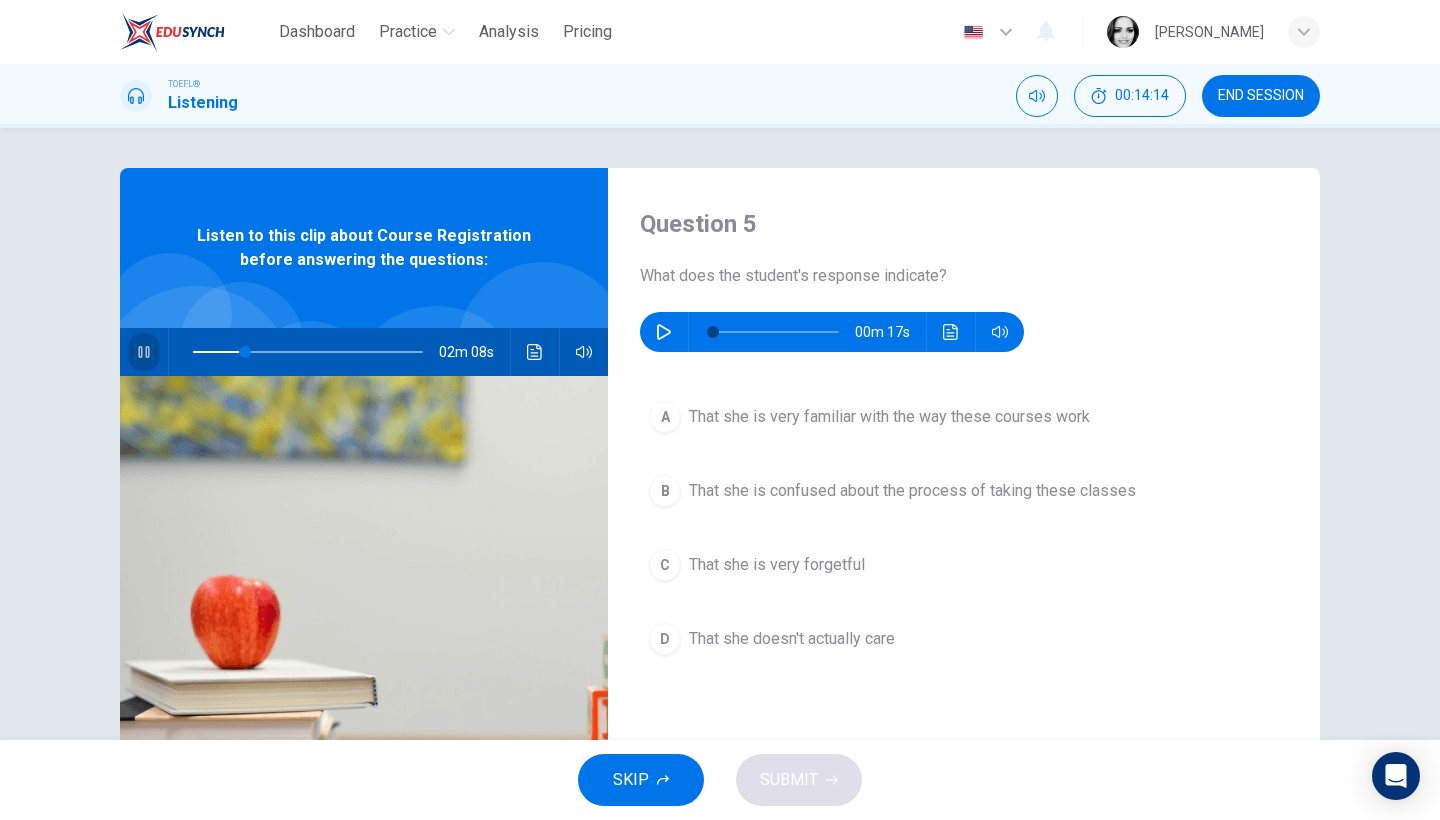 click 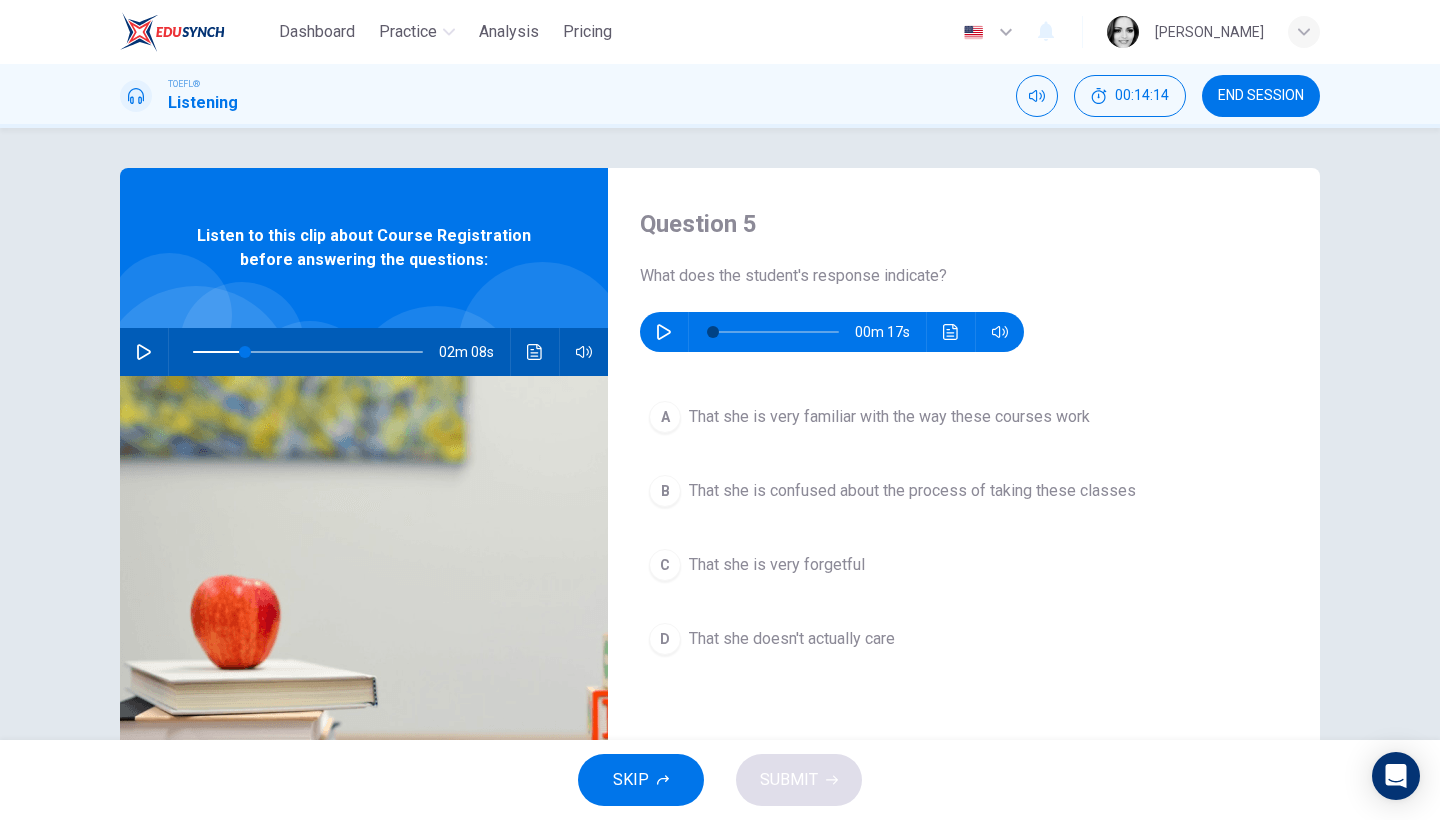 type on "22" 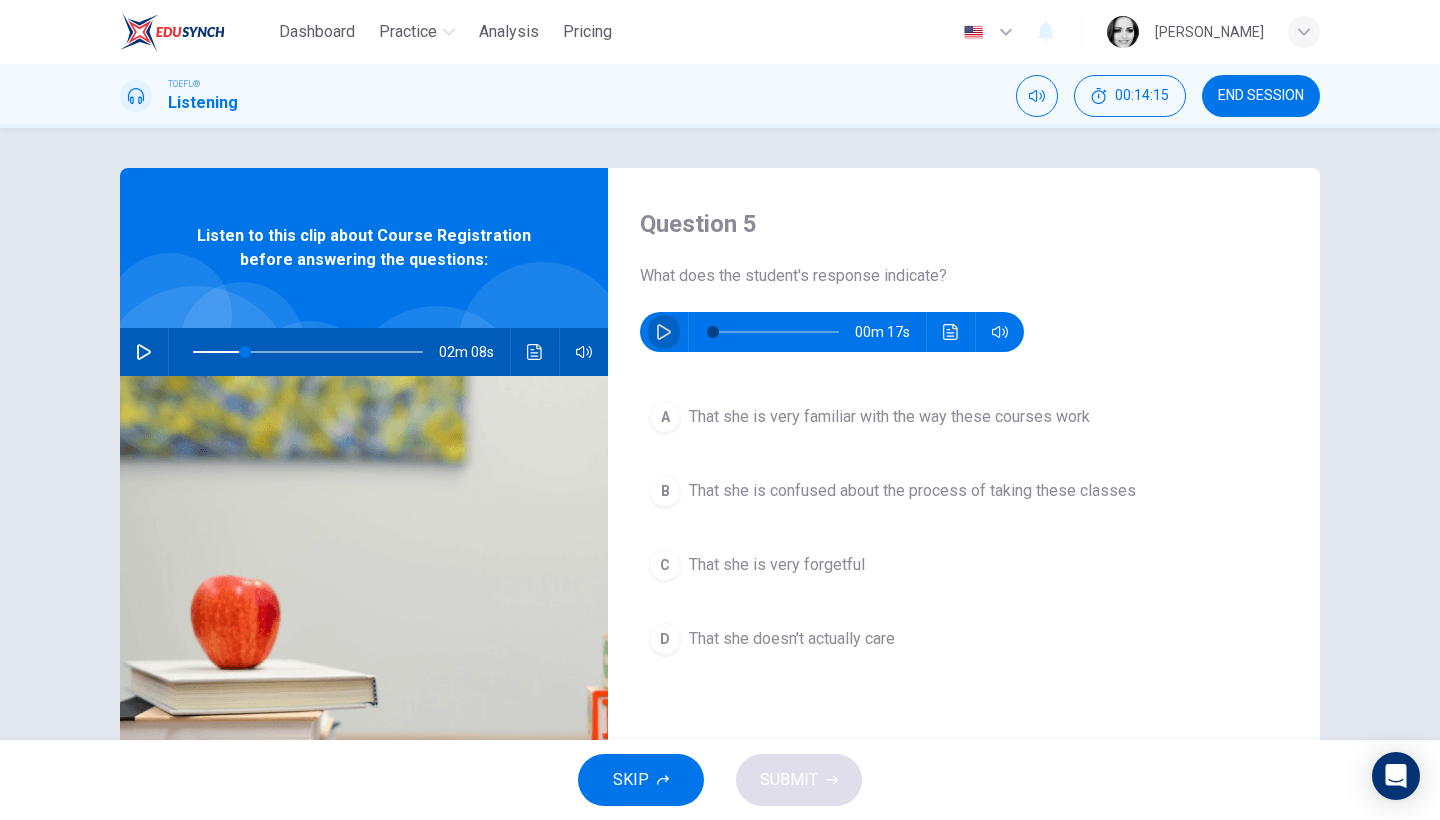 click 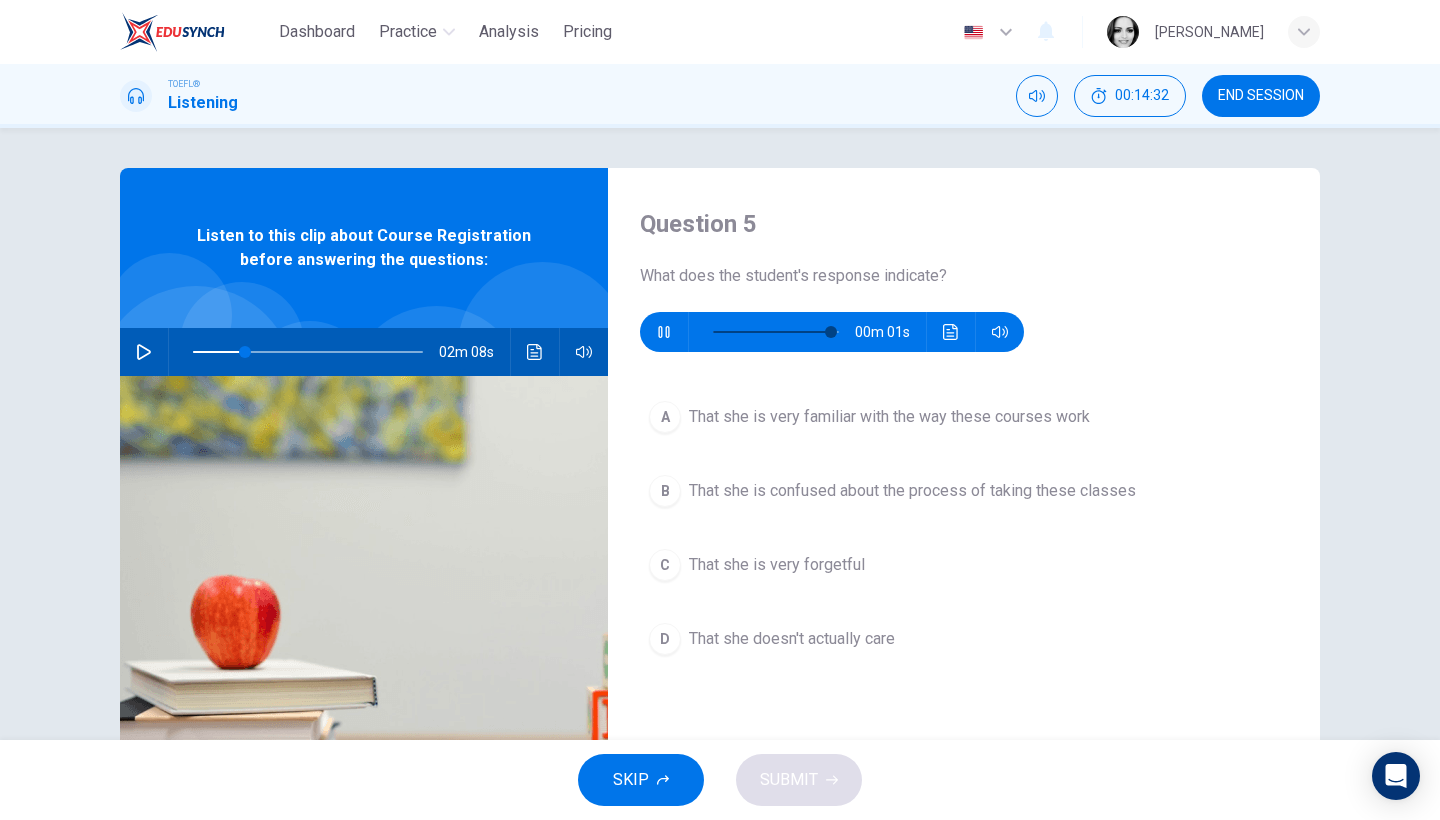 type on "0" 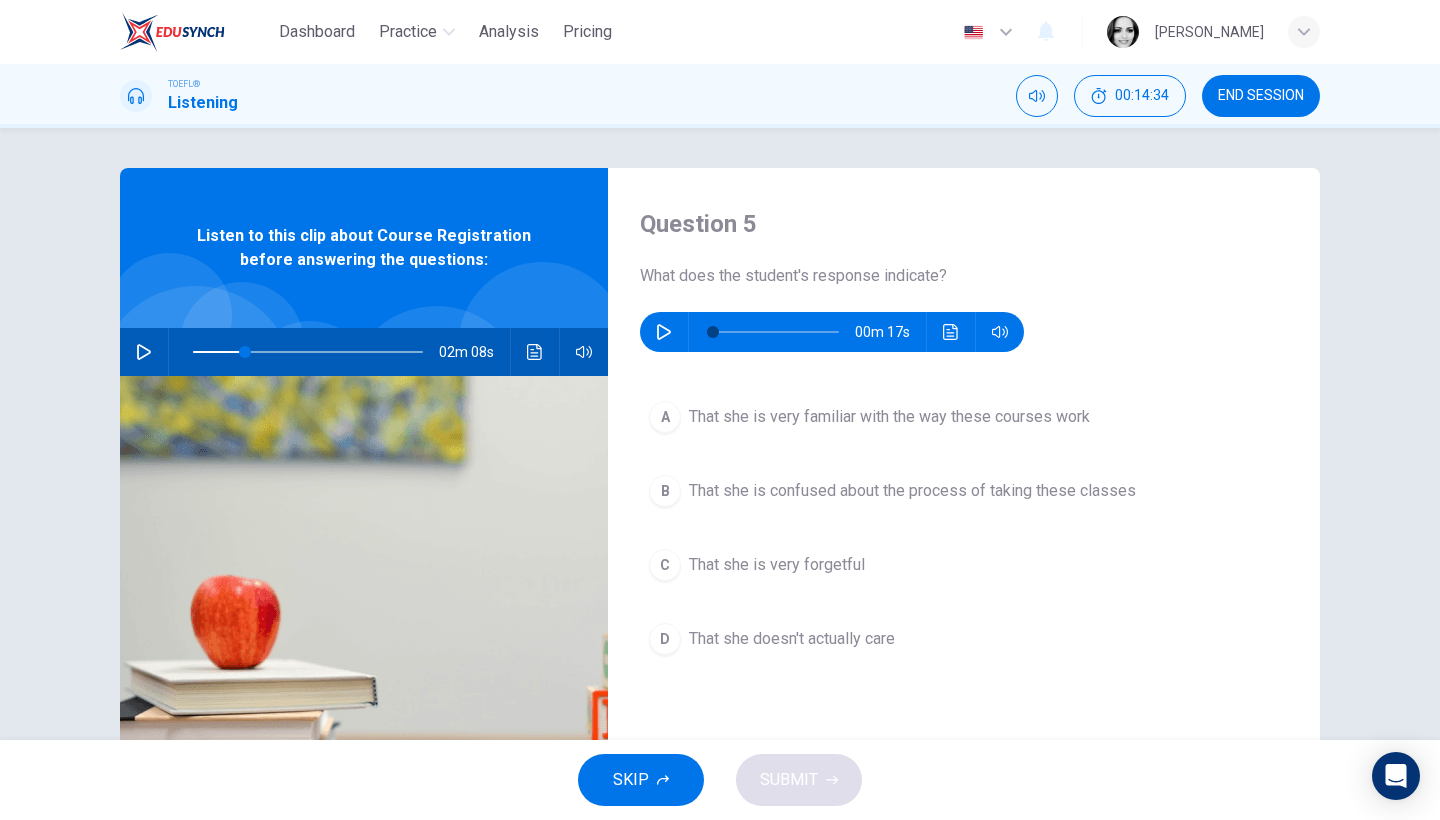 click on "That she is very familiar with the way these courses work" at bounding box center (889, 417) 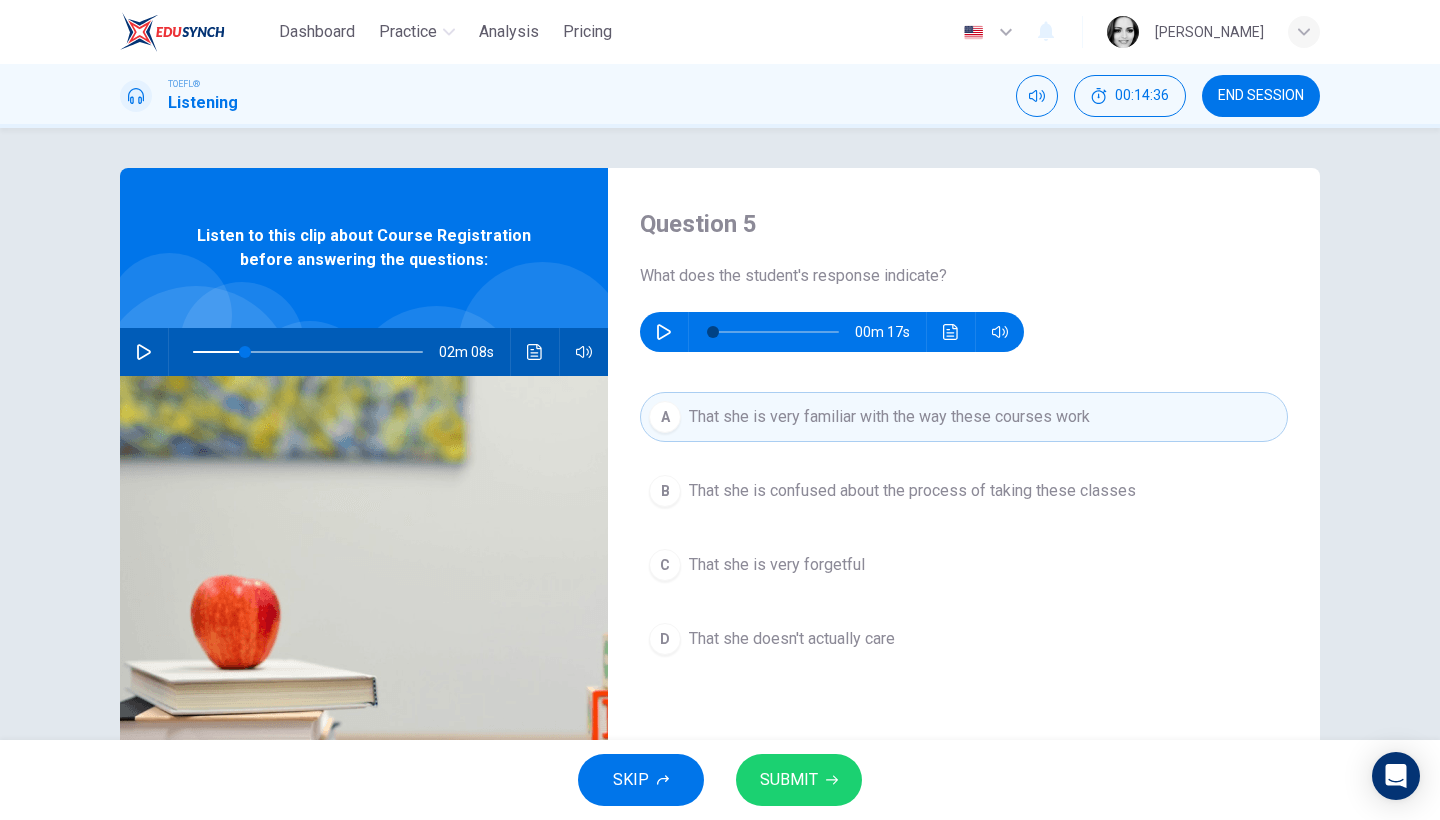 click at bounding box center [664, 332] 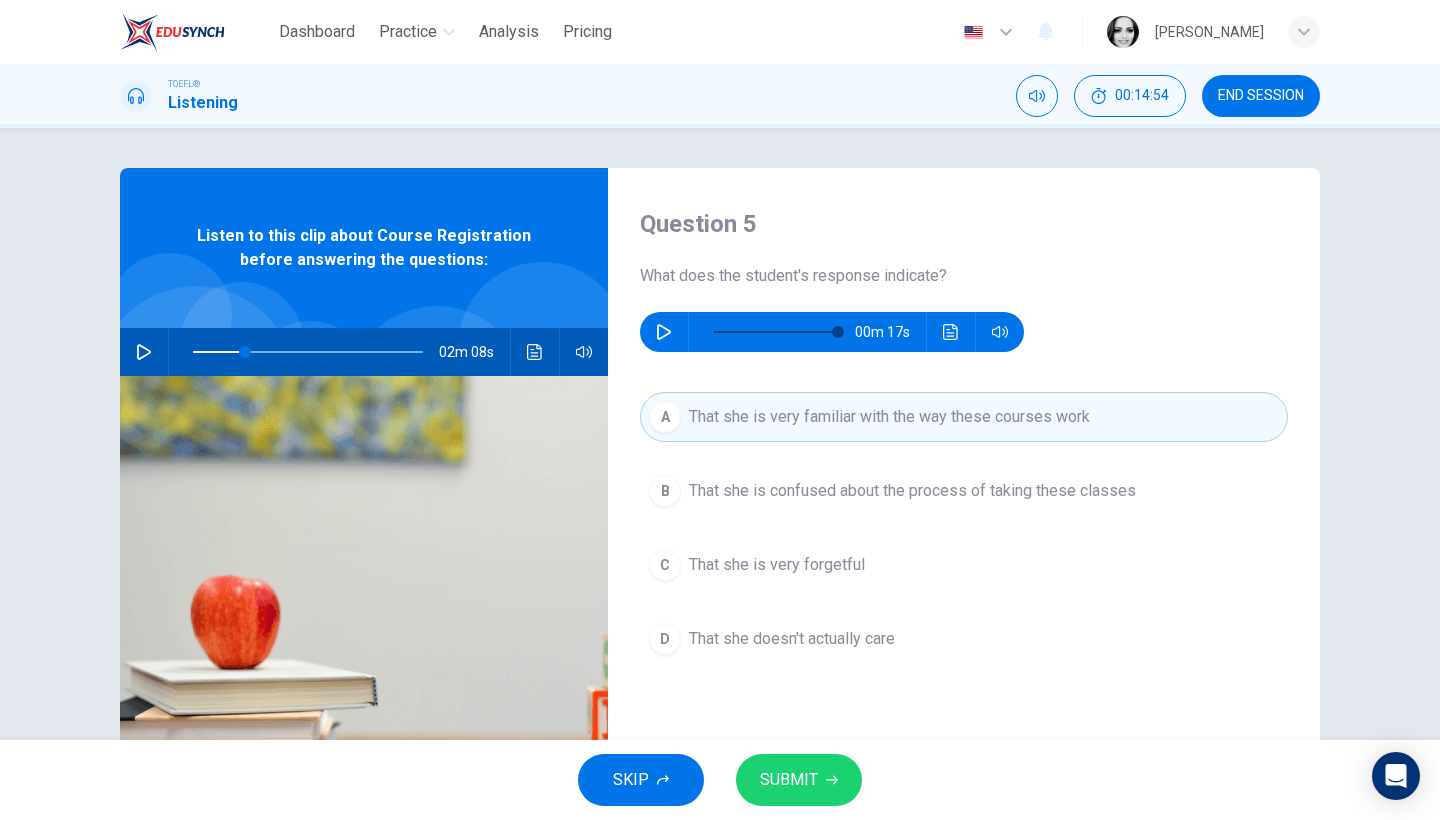 type on "0" 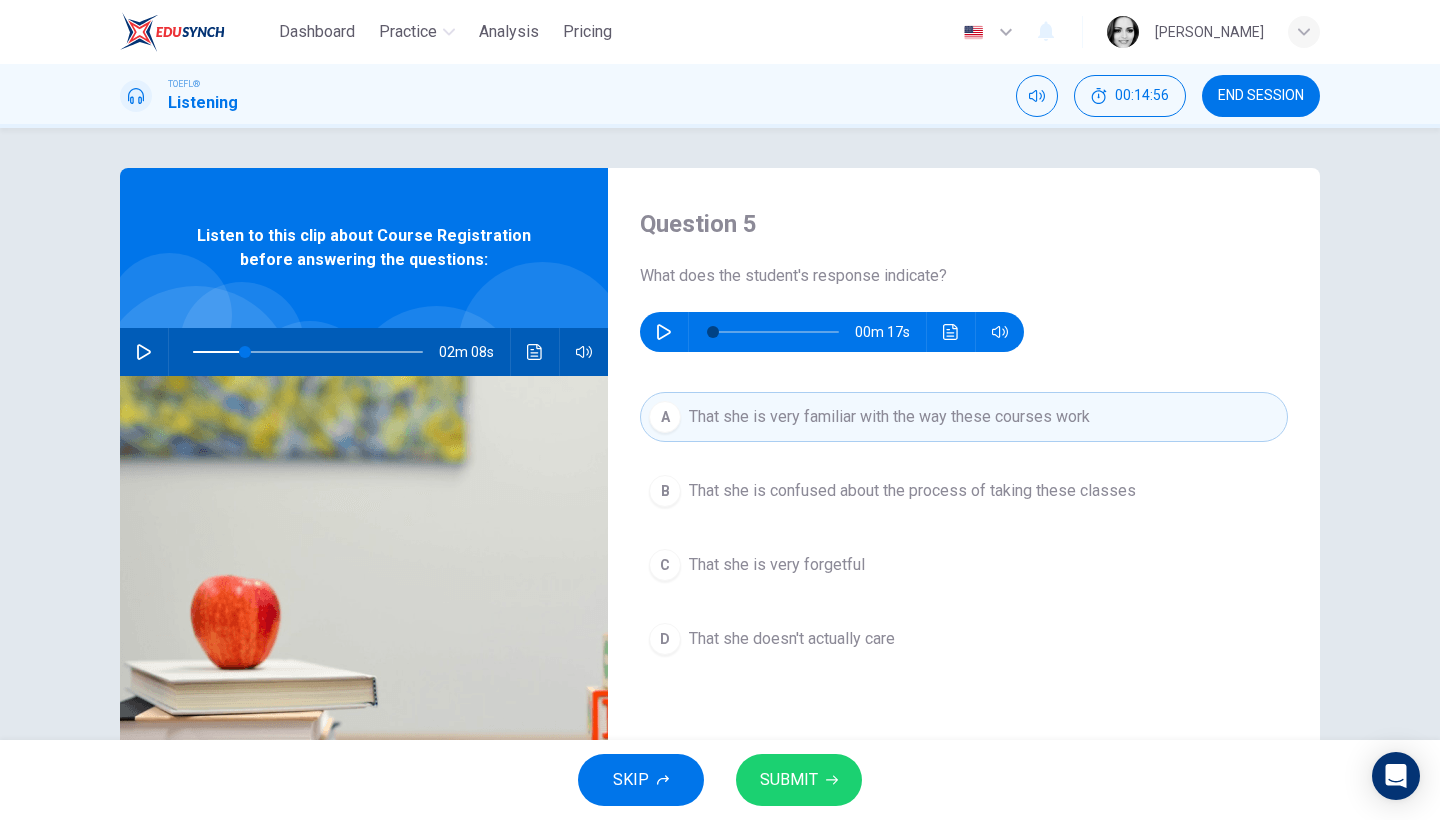 click on "That she is confused about the process of taking these classes" at bounding box center [912, 491] 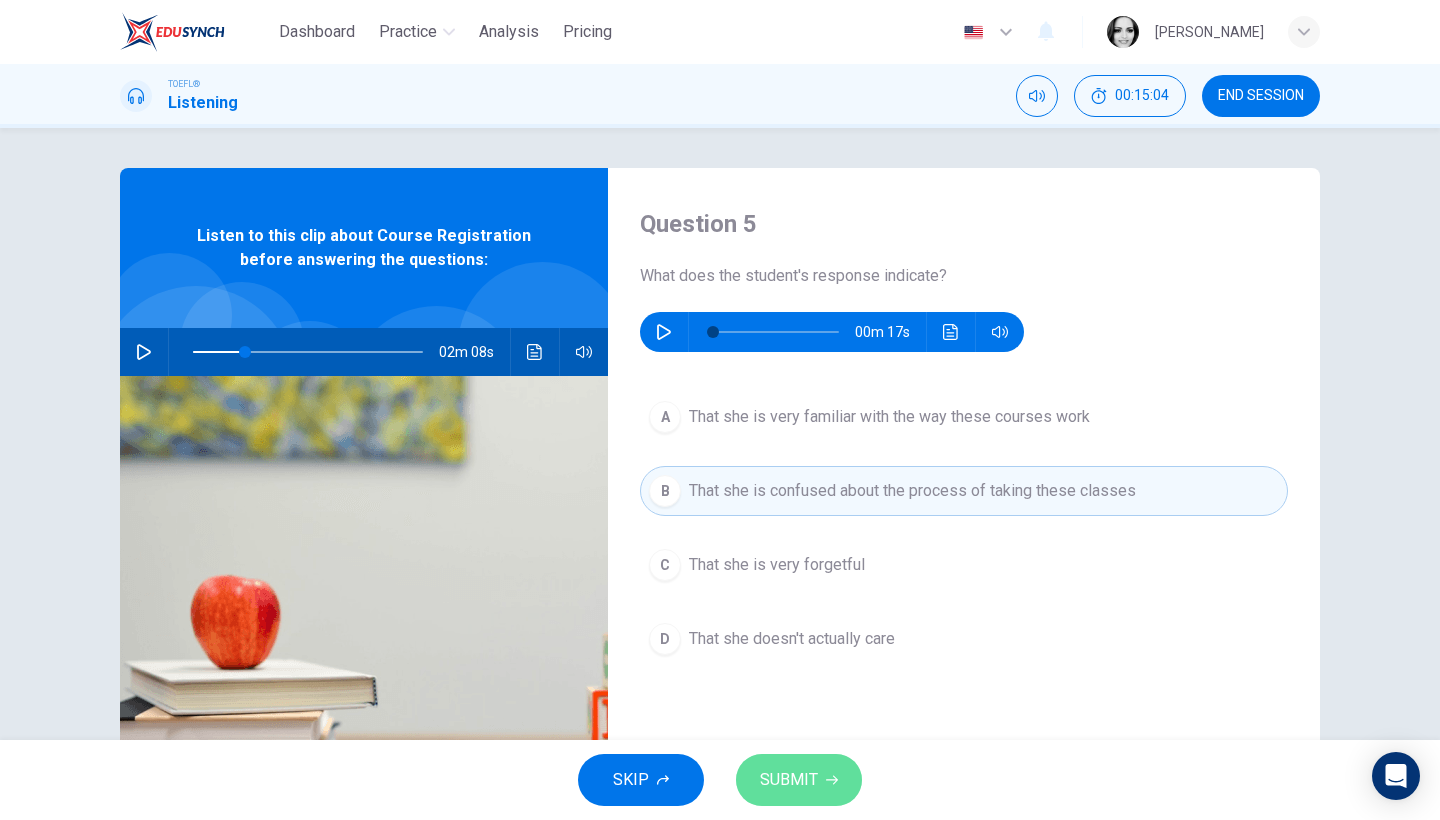 click on "SUBMIT" at bounding box center [789, 780] 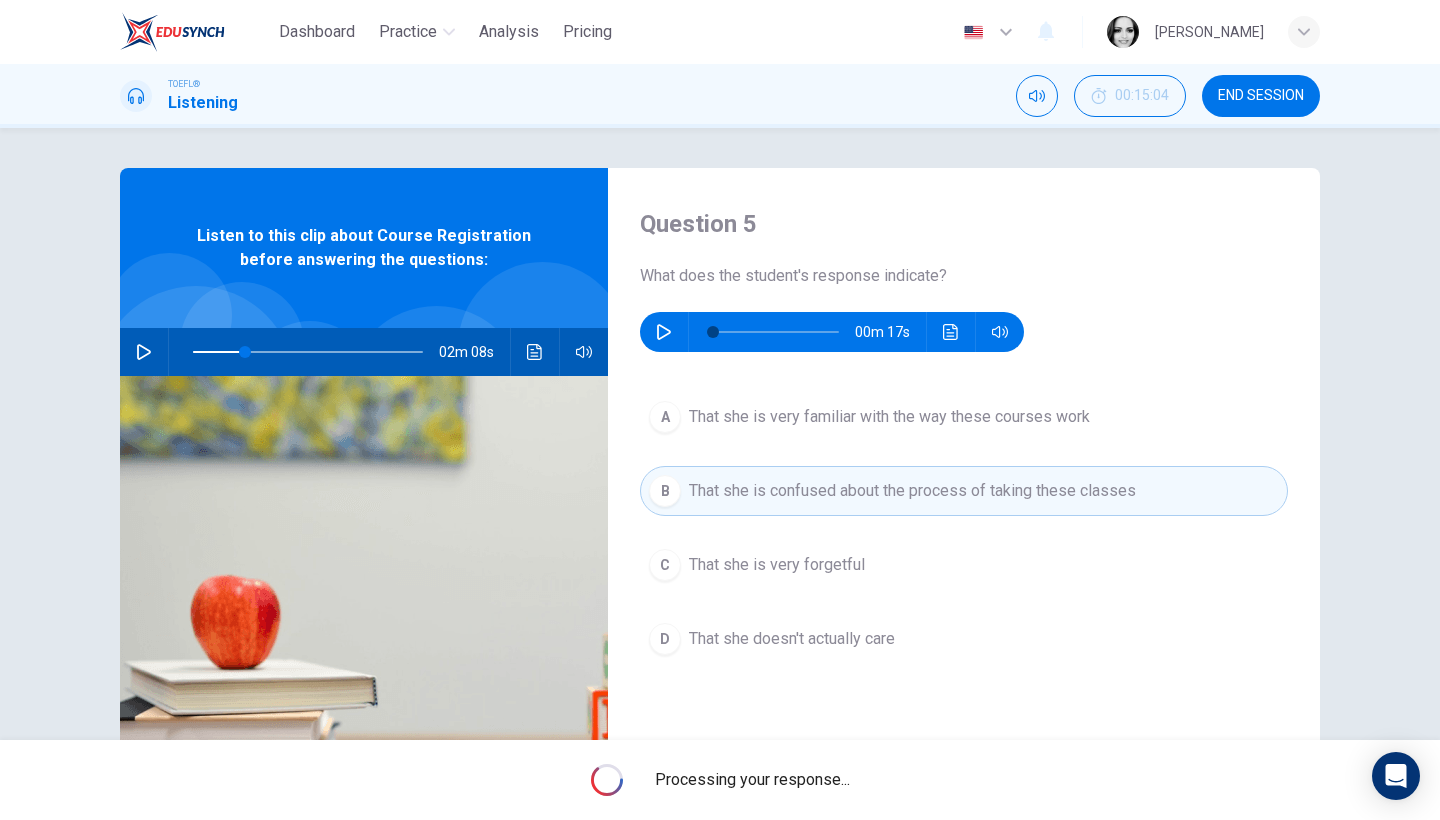 type on "22" 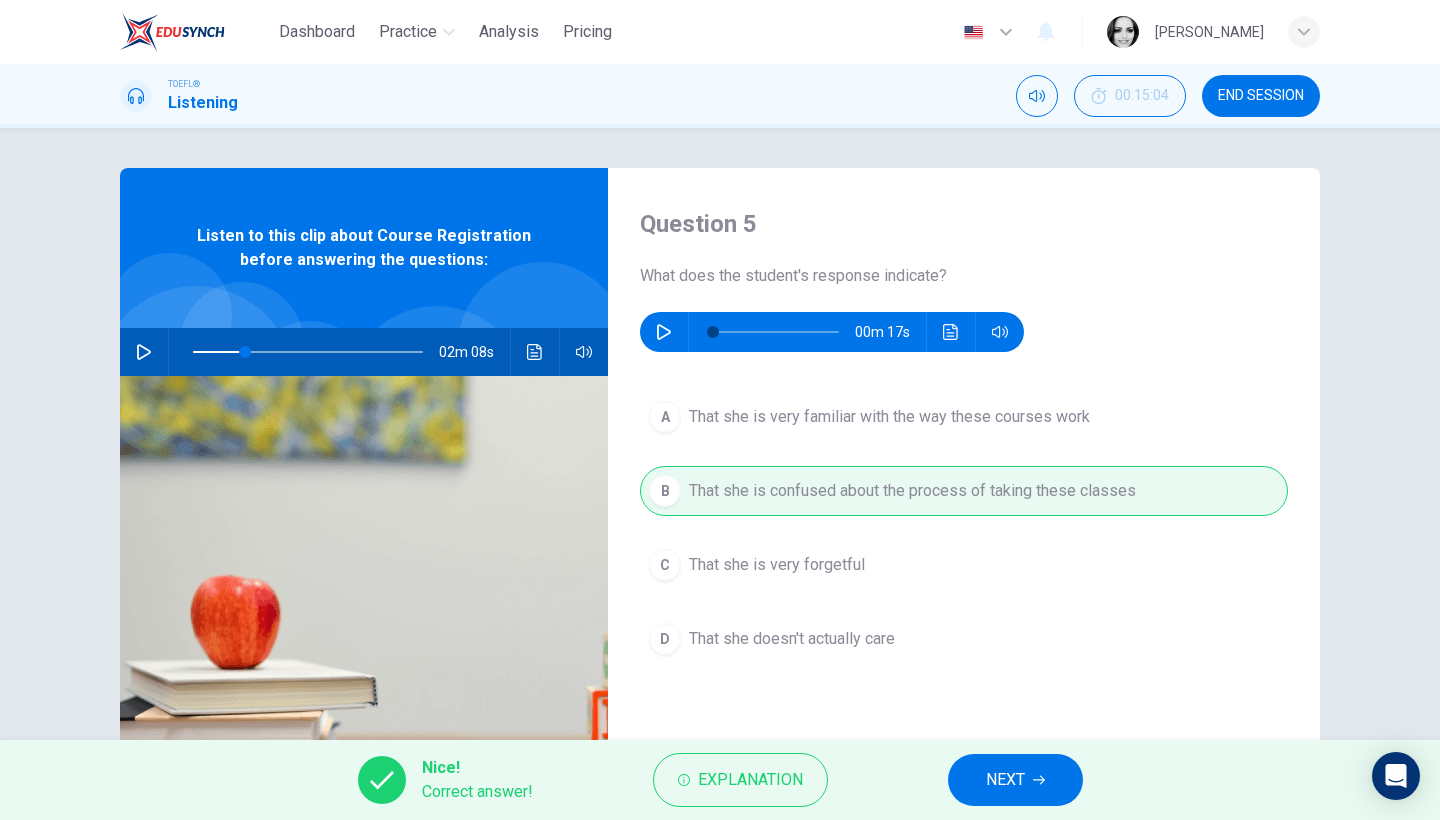 click on "NEXT" at bounding box center [1005, 780] 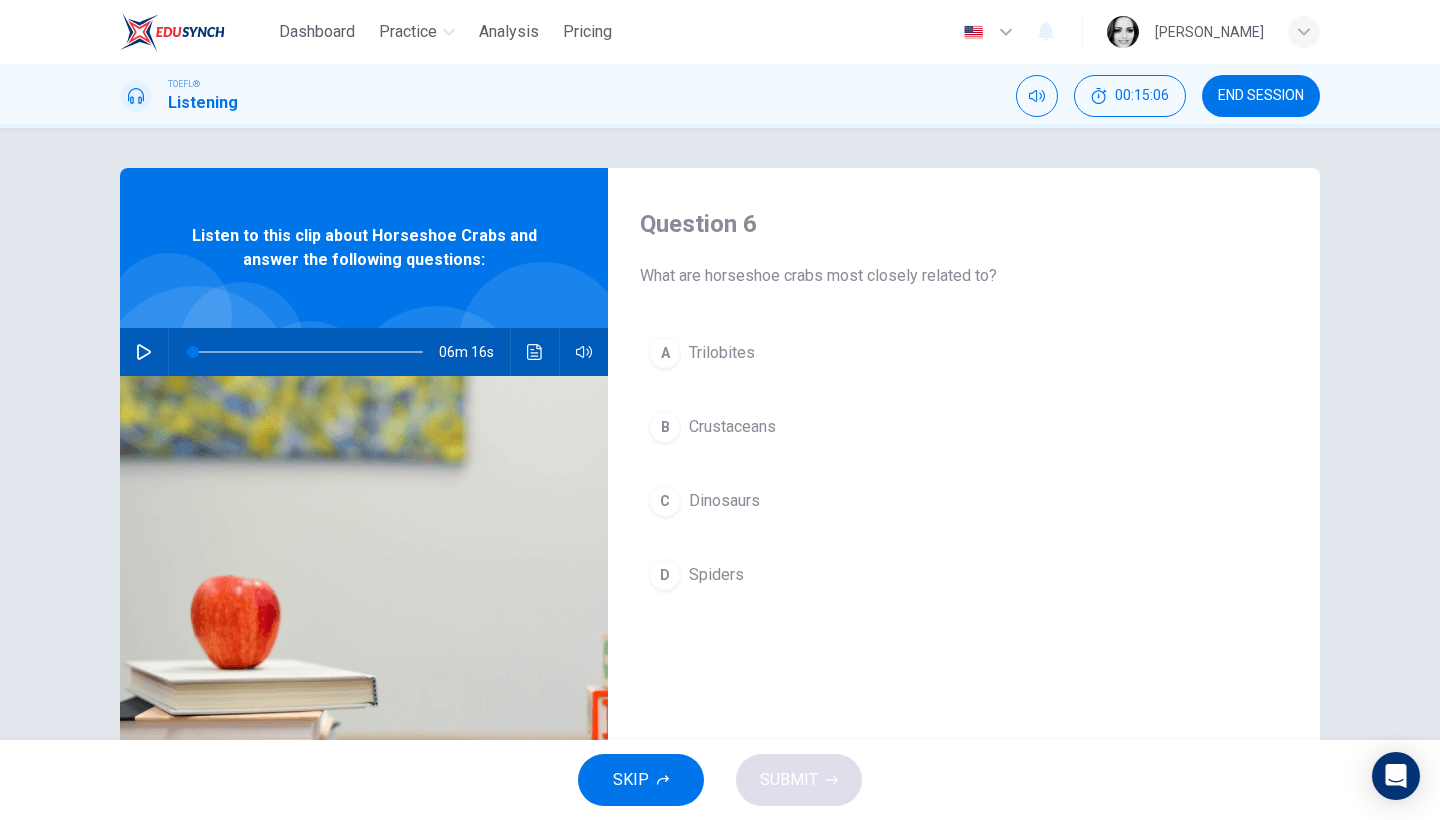 click 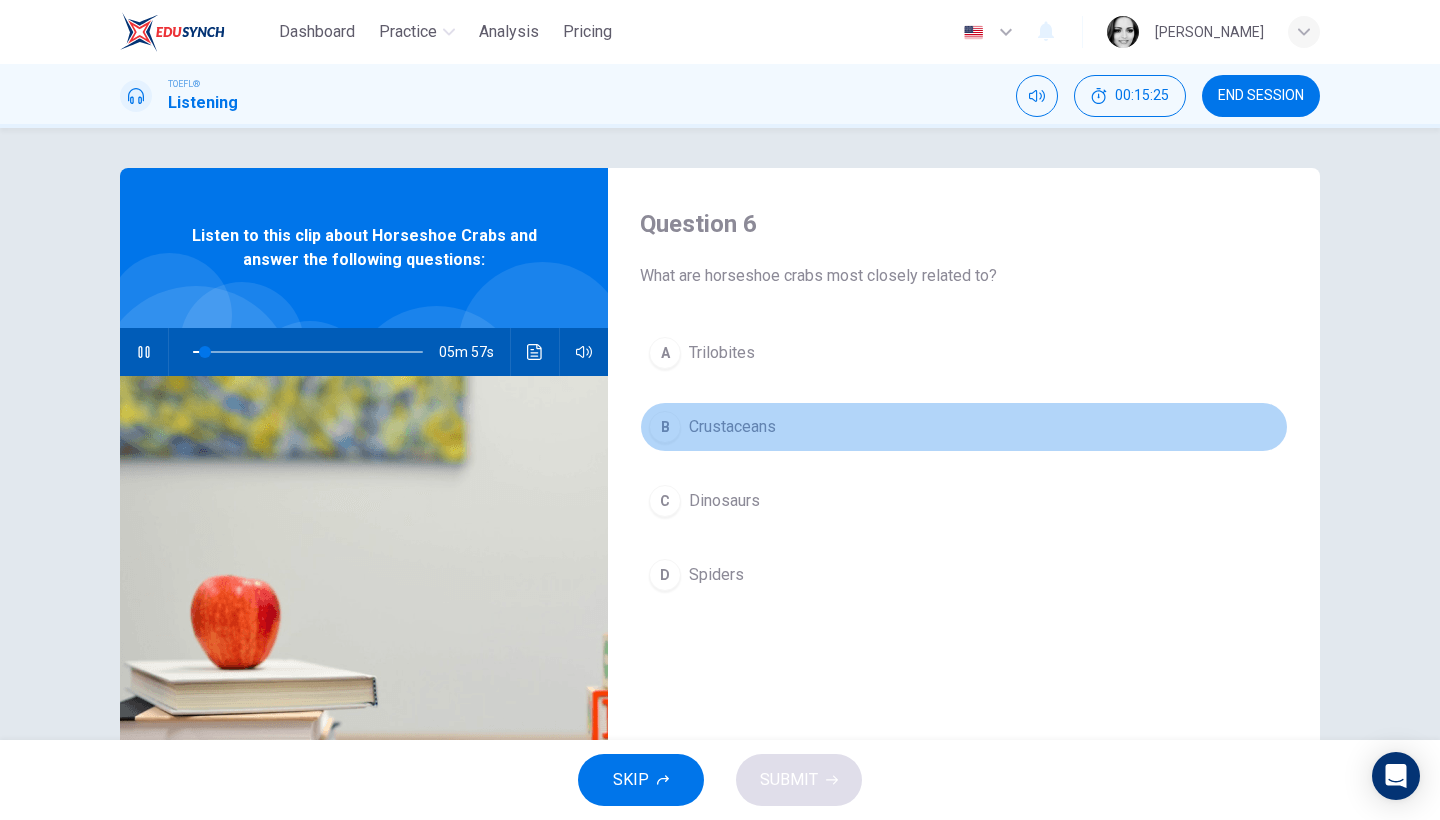 click on "B" at bounding box center (665, 427) 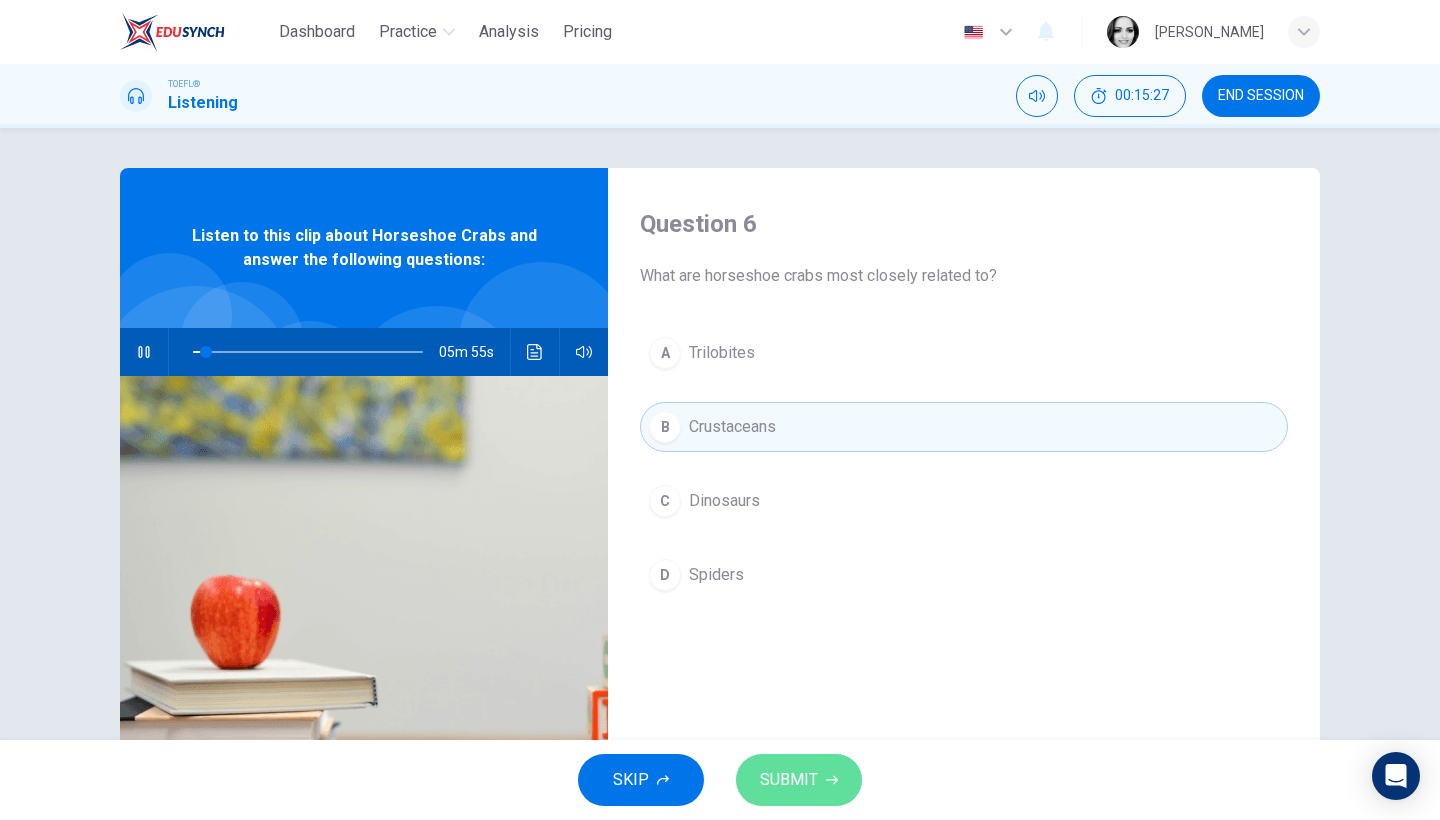 click on "SUBMIT" at bounding box center [799, 780] 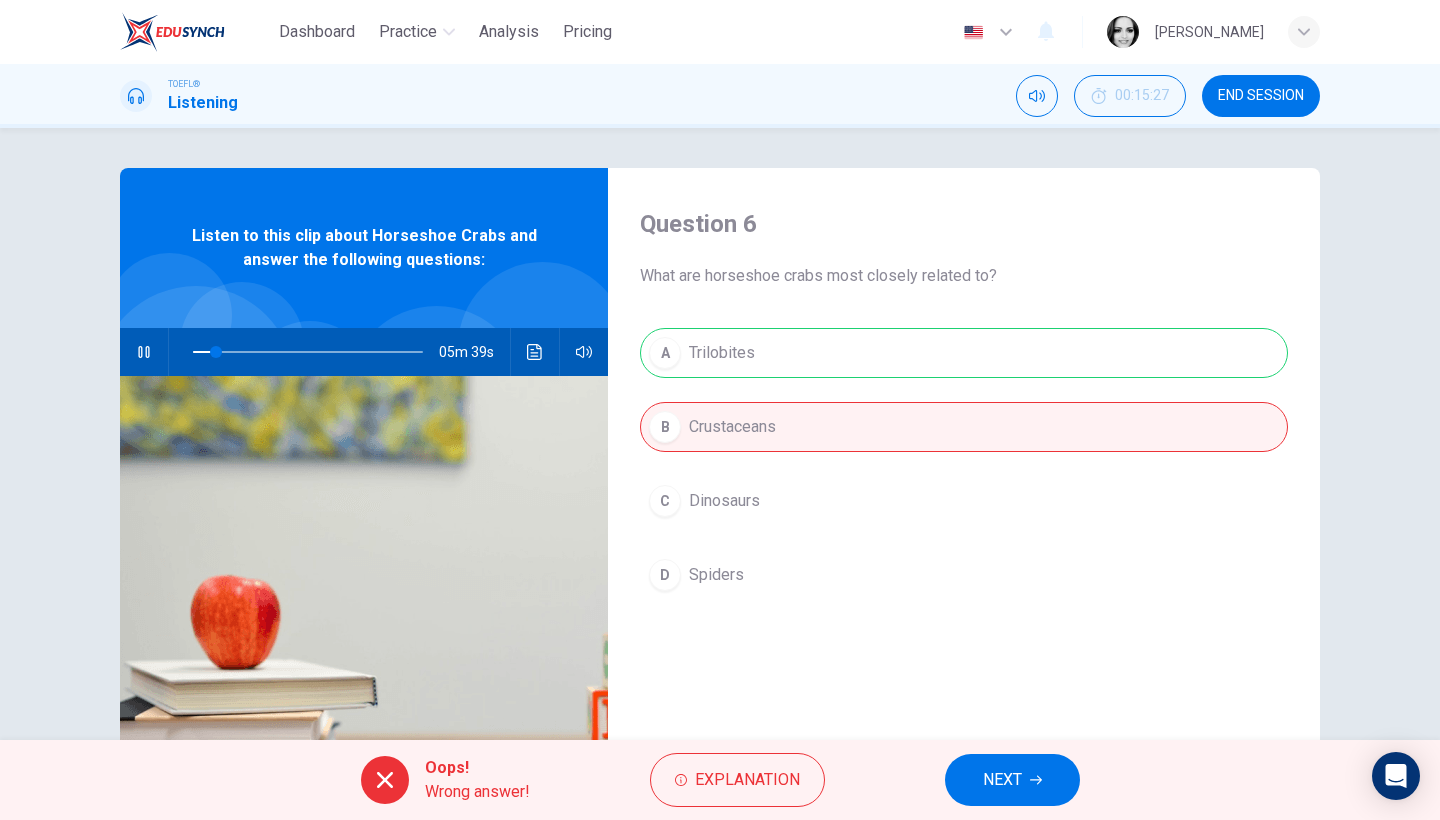 click on "NEXT" at bounding box center (1002, 780) 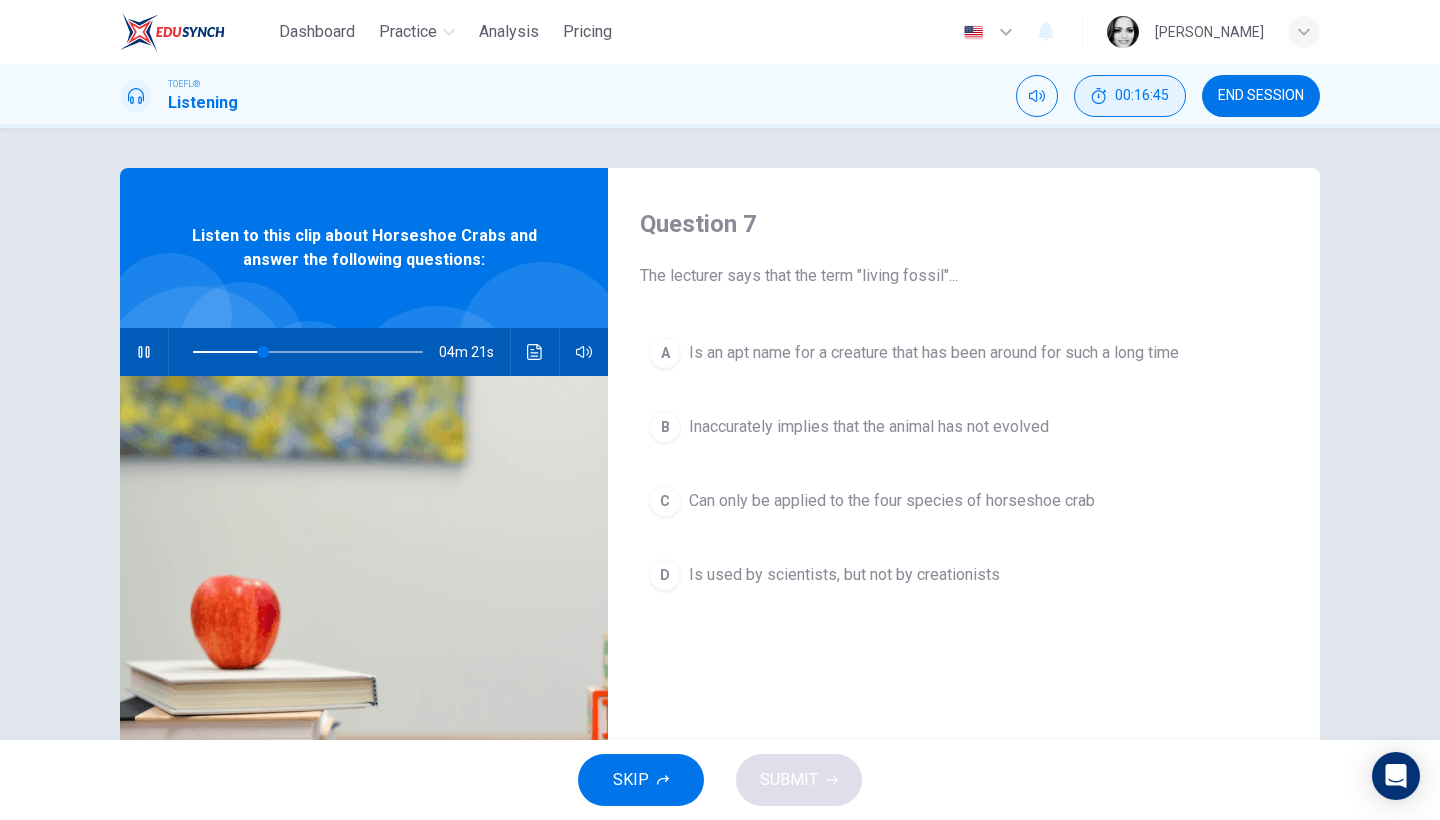type on "31" 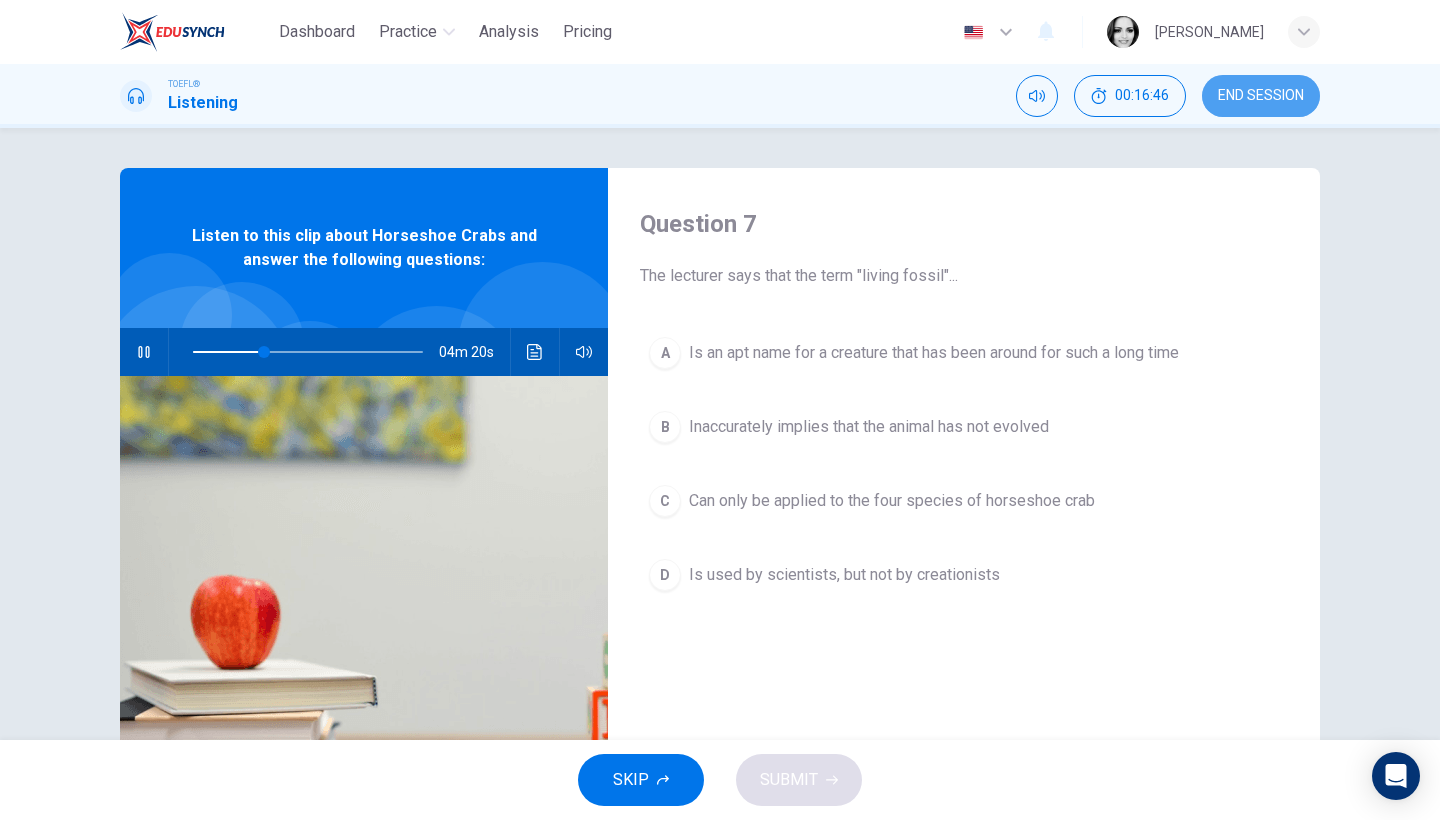 click on "END SESSION" at bounding box center (1261, 96) 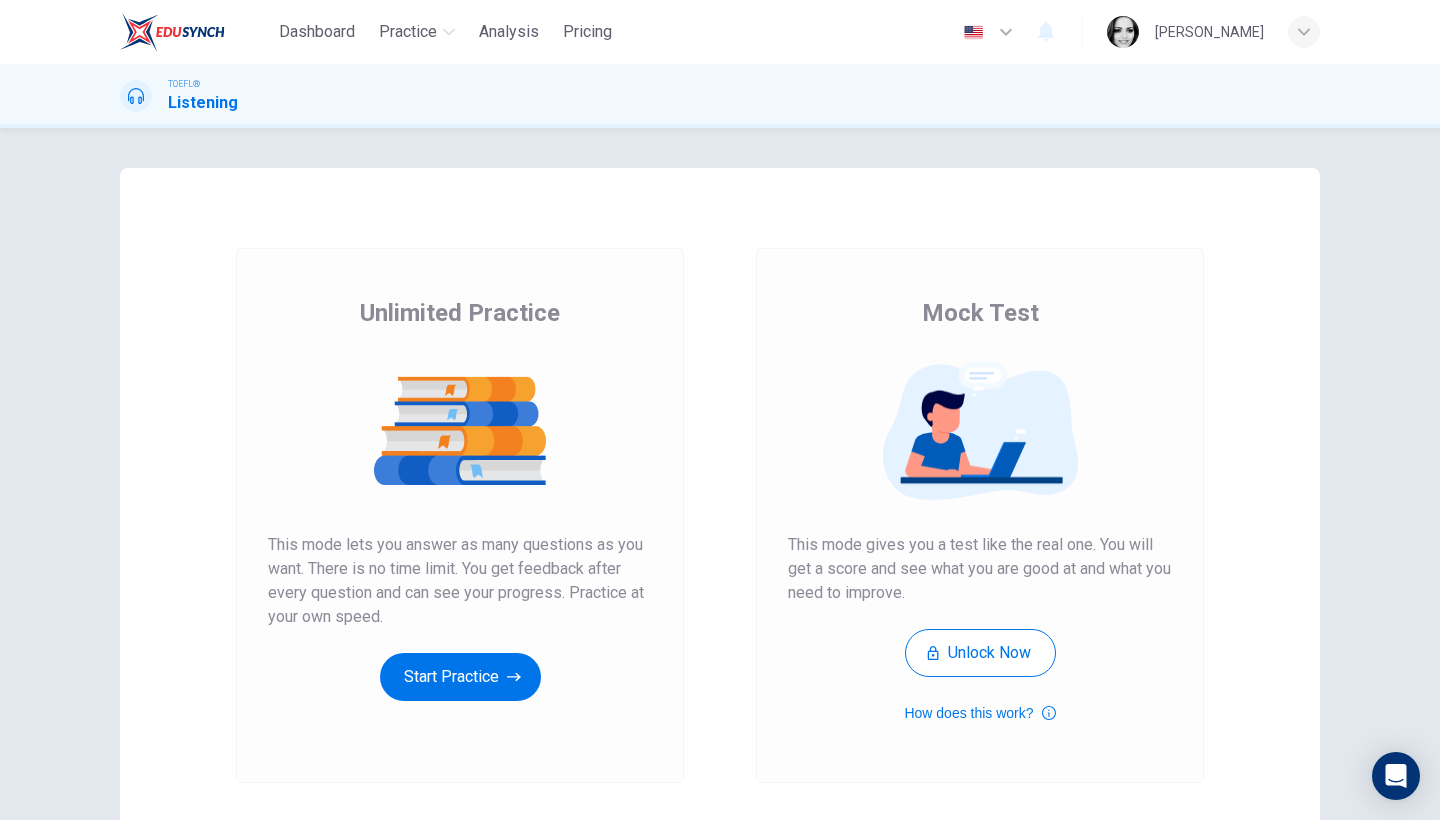 scroll, scrollTop: 0, scrollLeft: 0, axis: both 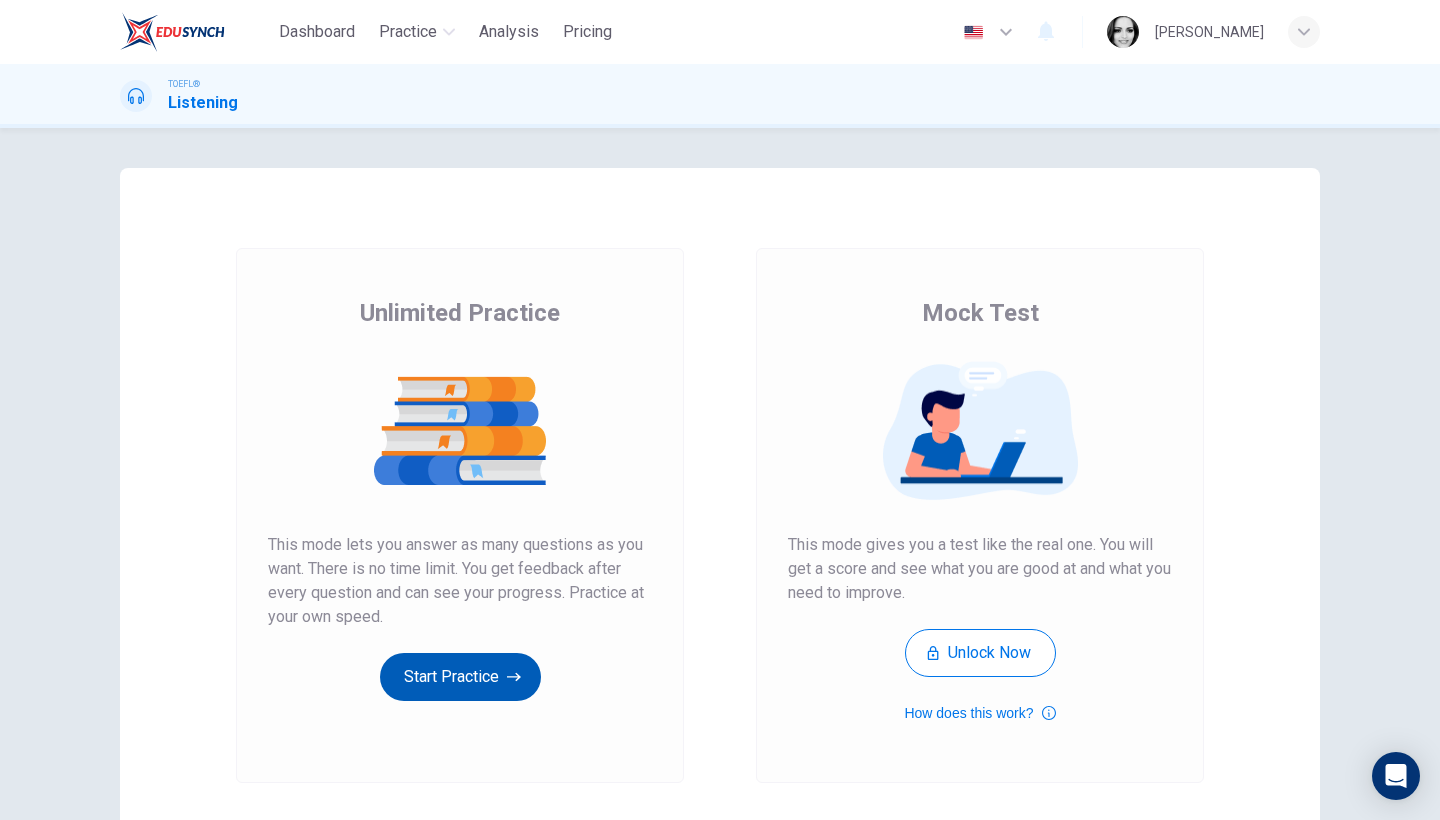 click on "Start Practice" at bounding box center (460, 677) 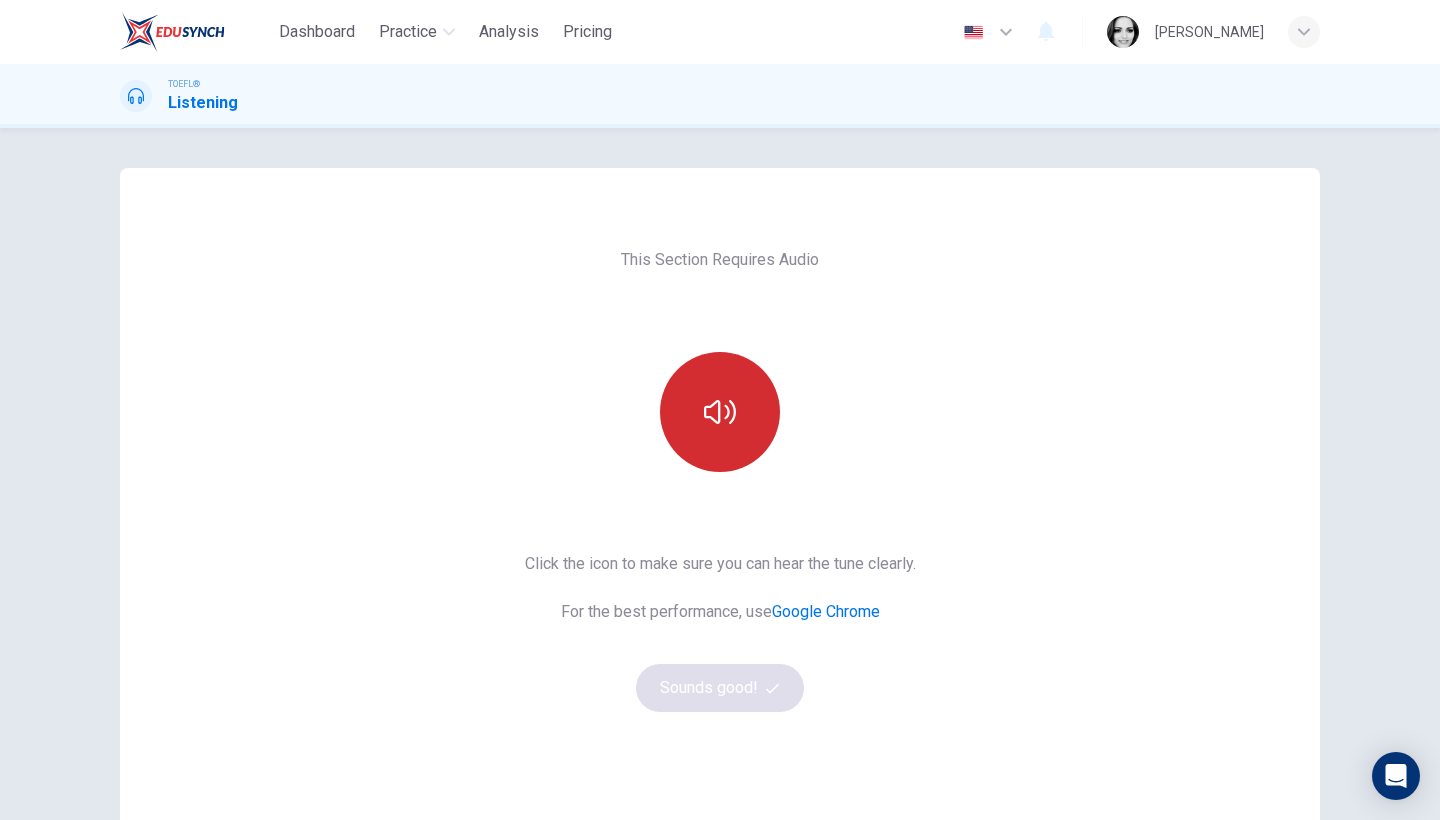 click at bounding box center [720, 412] 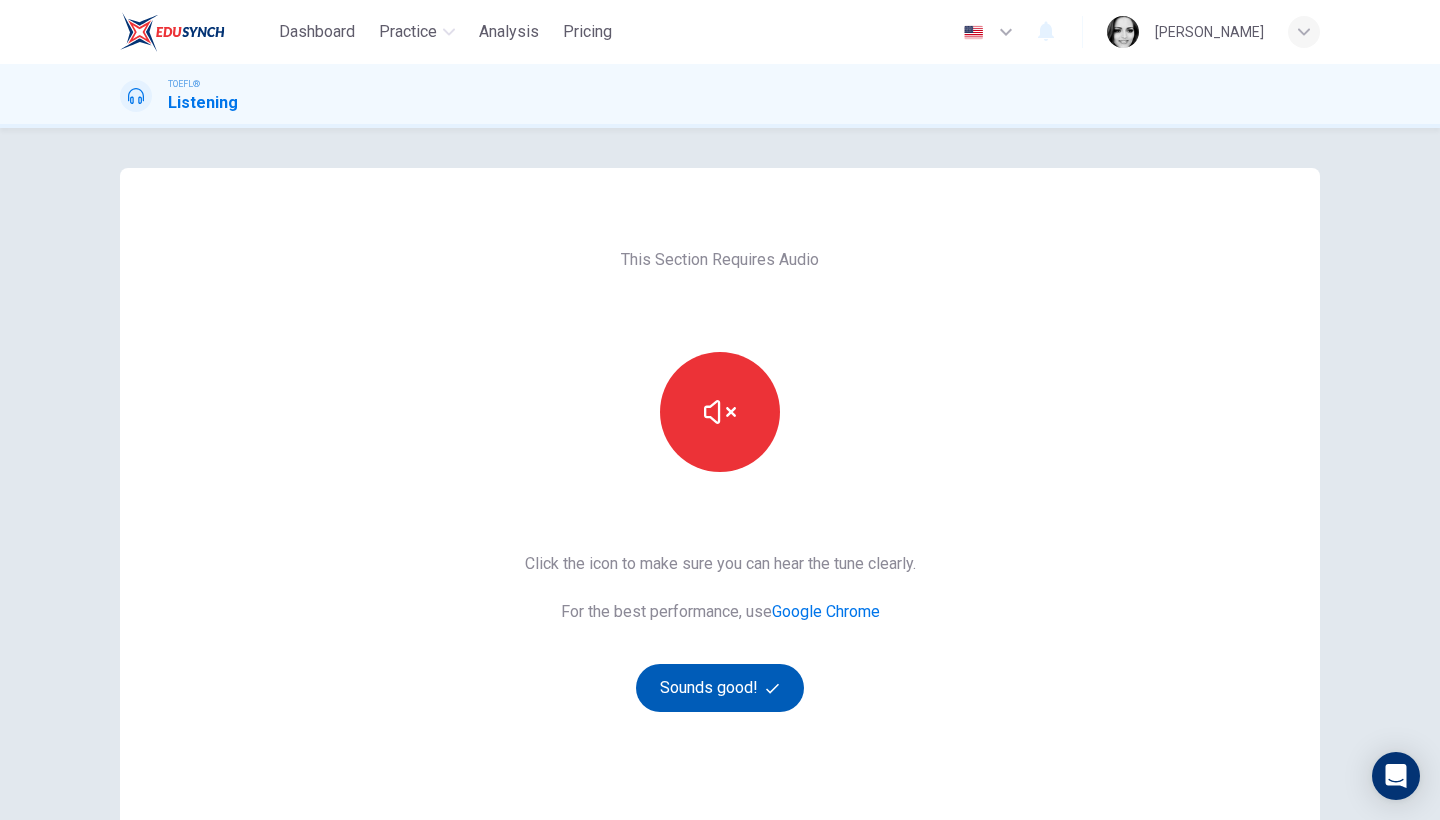 click on "Sounds good!" at bounding box center (720, 688) 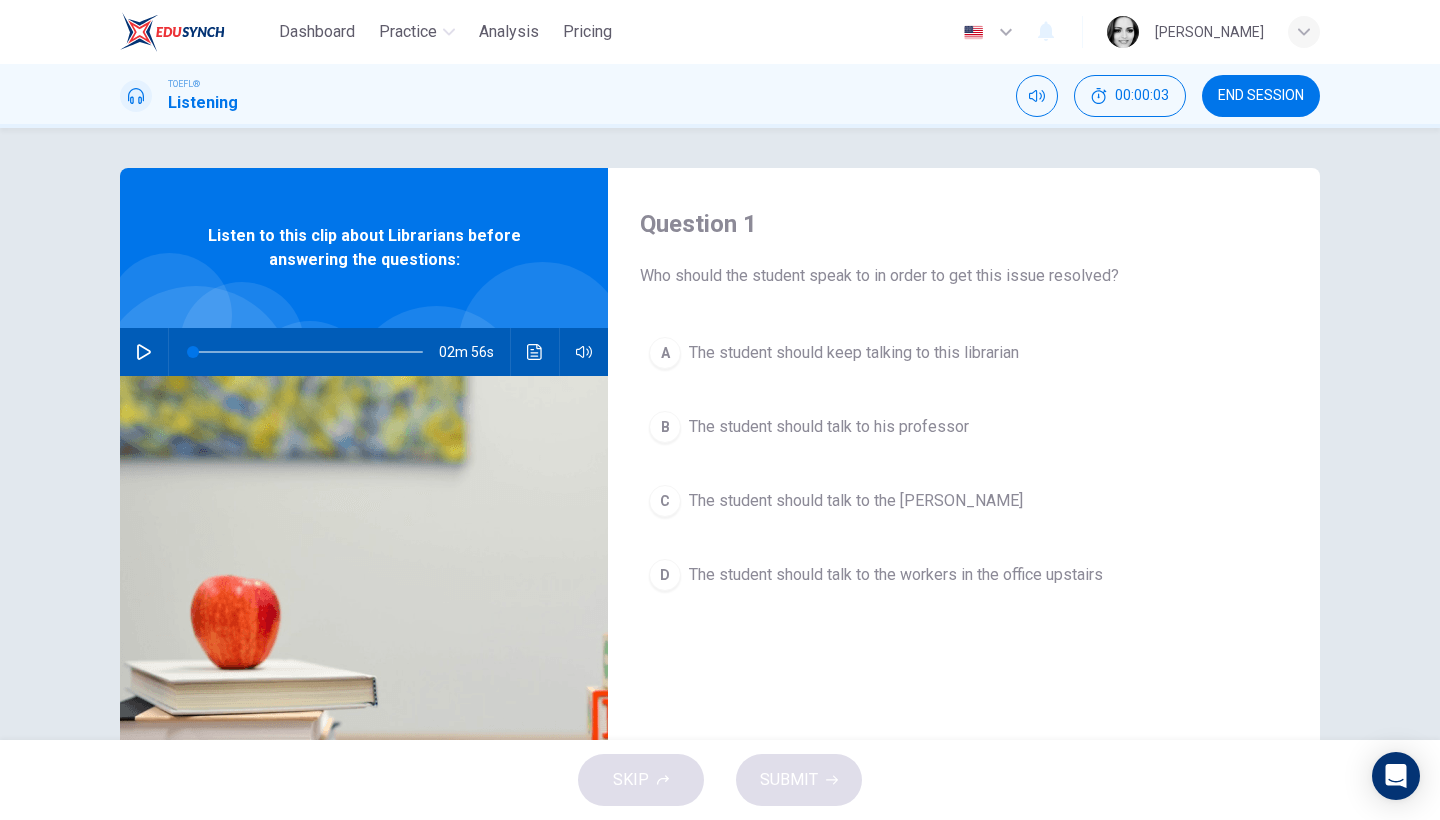 click on "02m 56s" at bounding box center [364, 352] 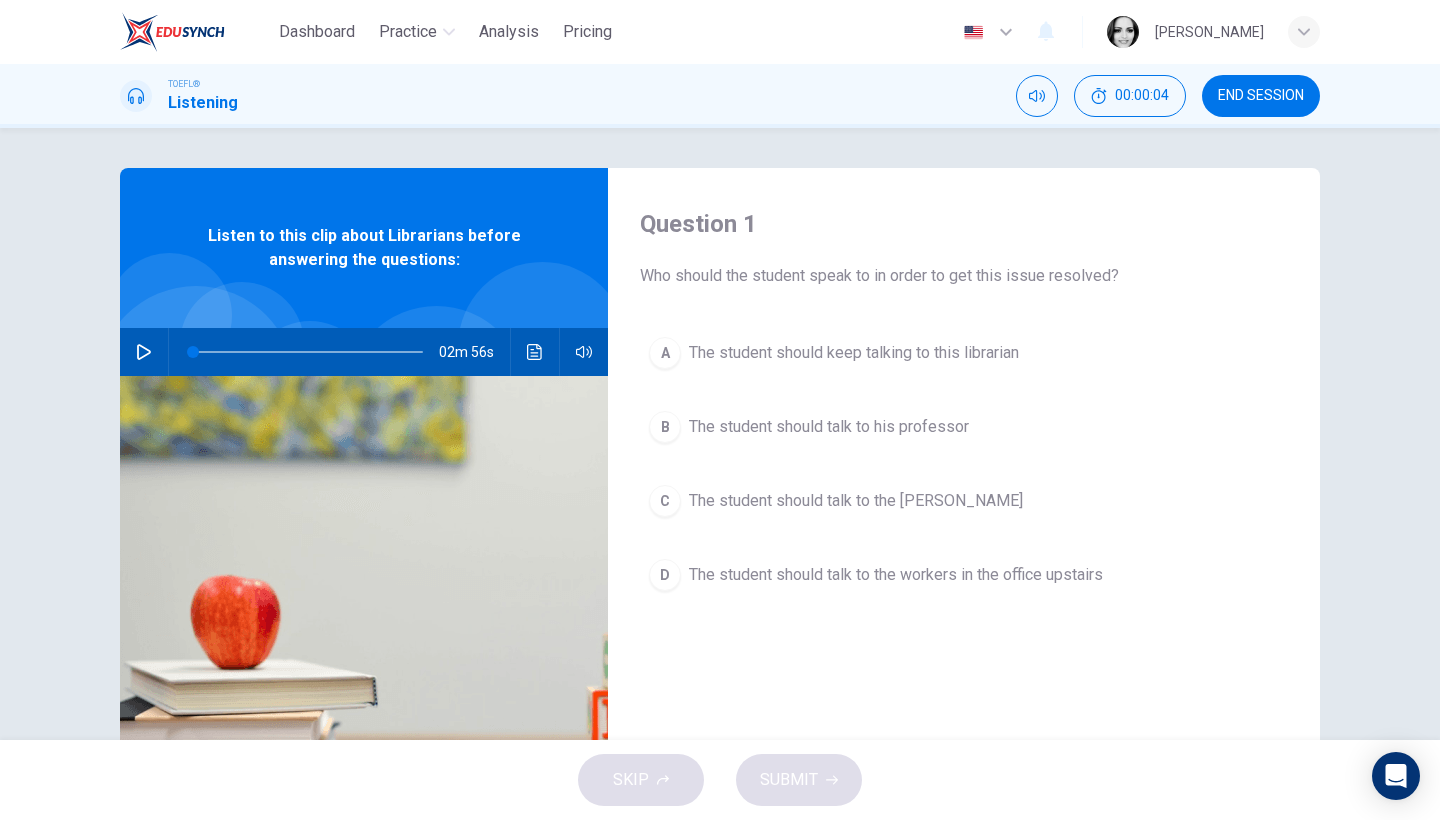 click at bounding box center [144, 352] 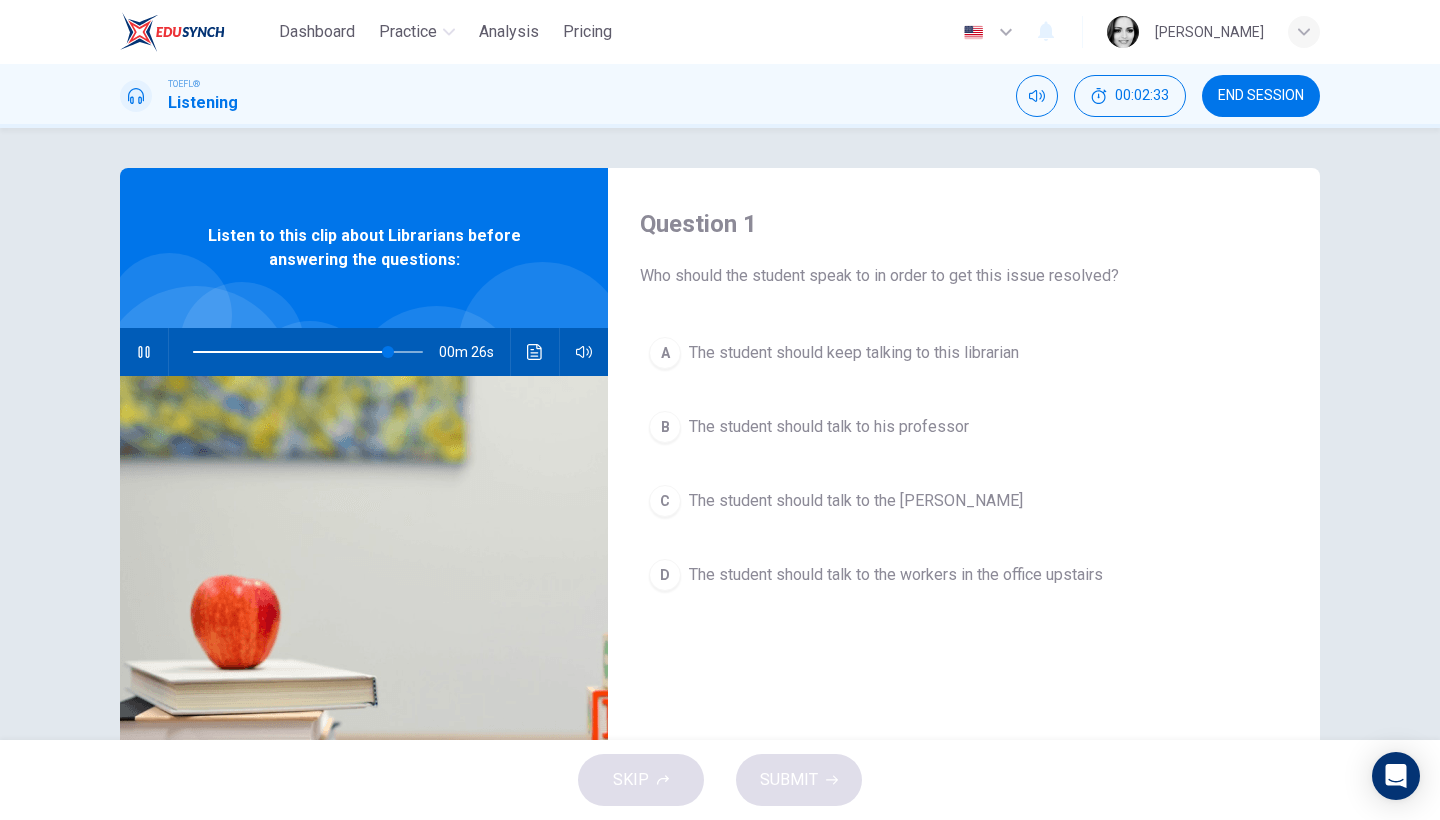 click on "The student should talk to the workers in the office upstairs" at bounding box center (896, 575) 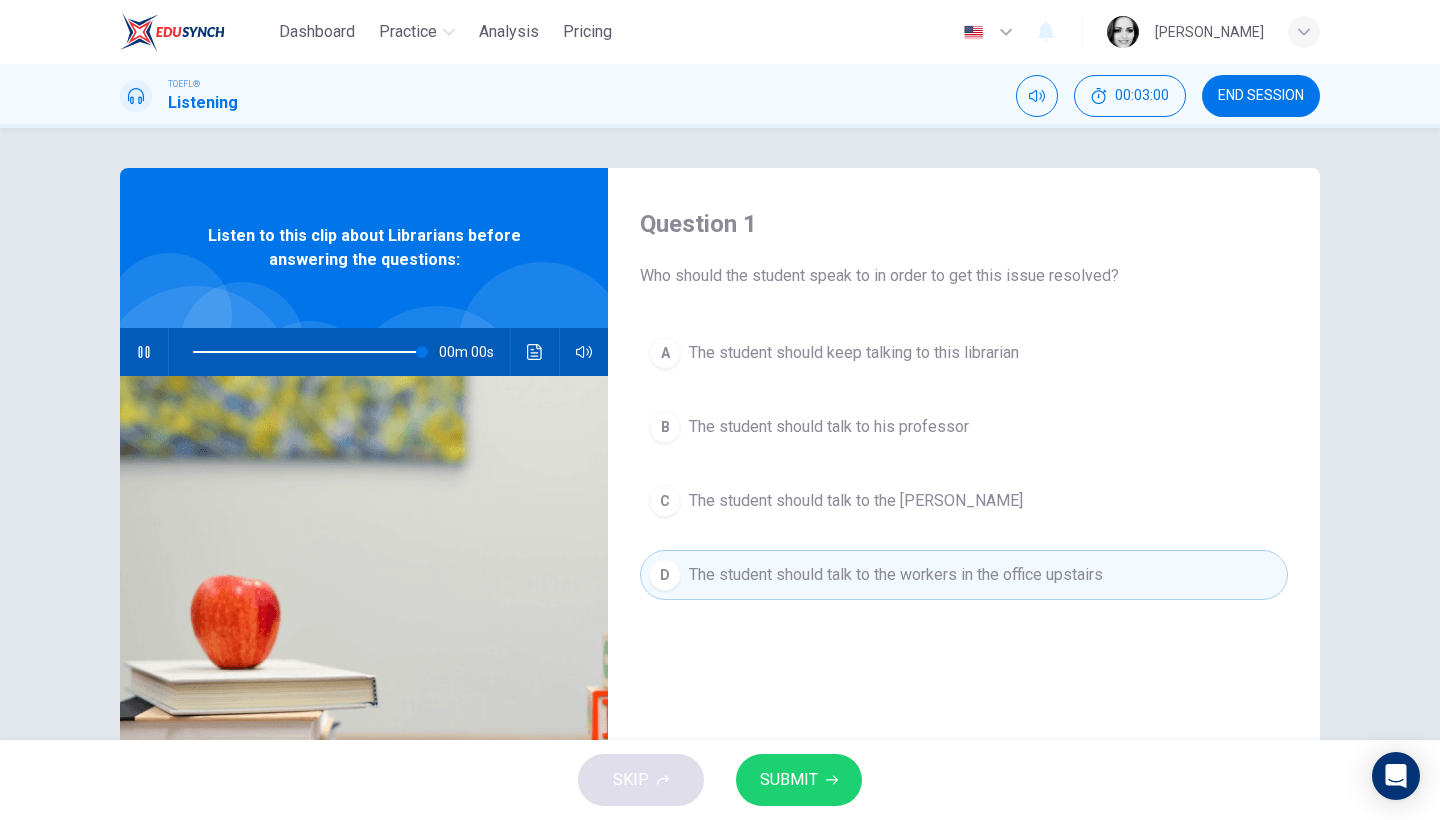type on "0" 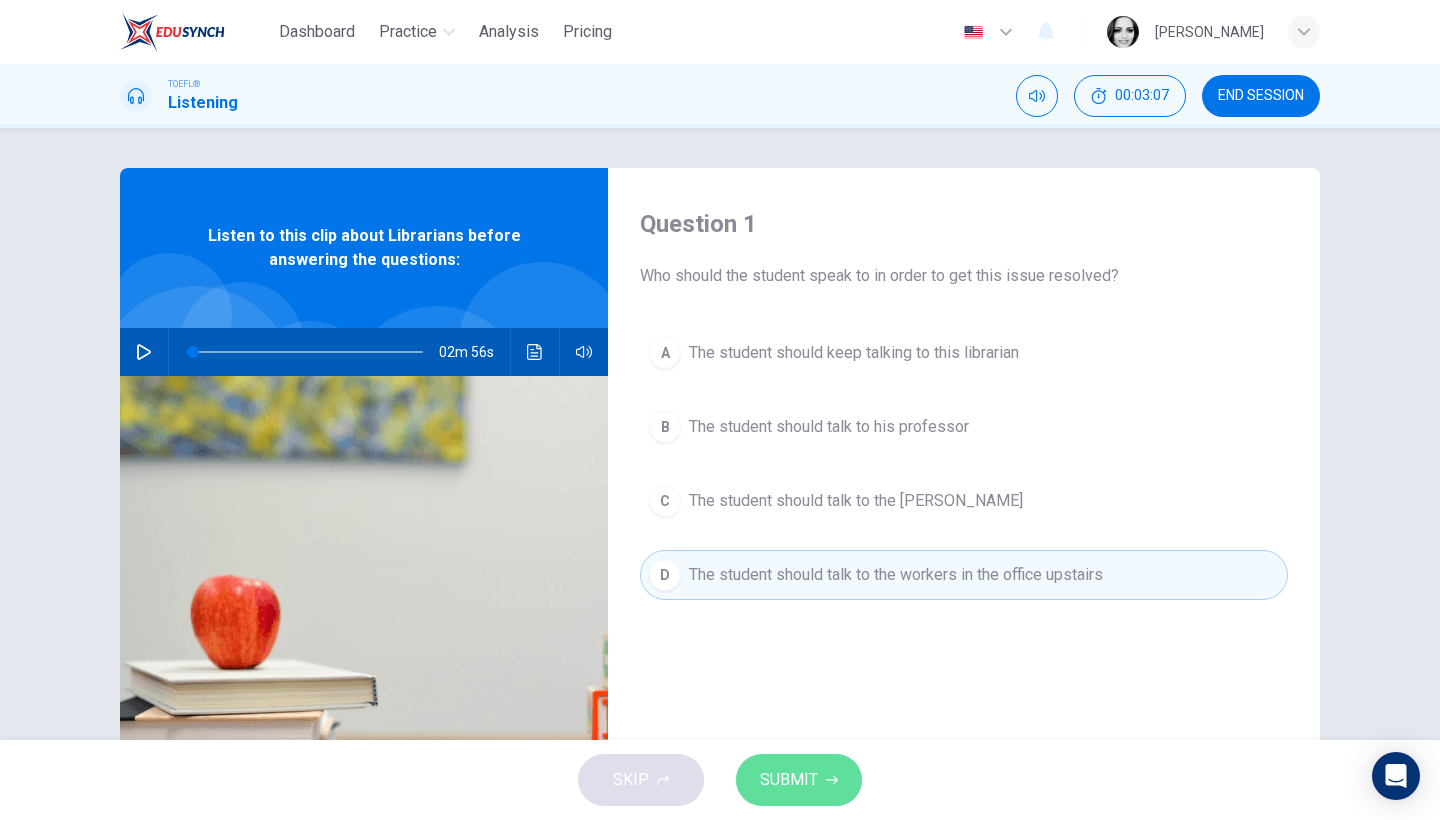 click on "SUBMIT" at bounding box center (789, 780) 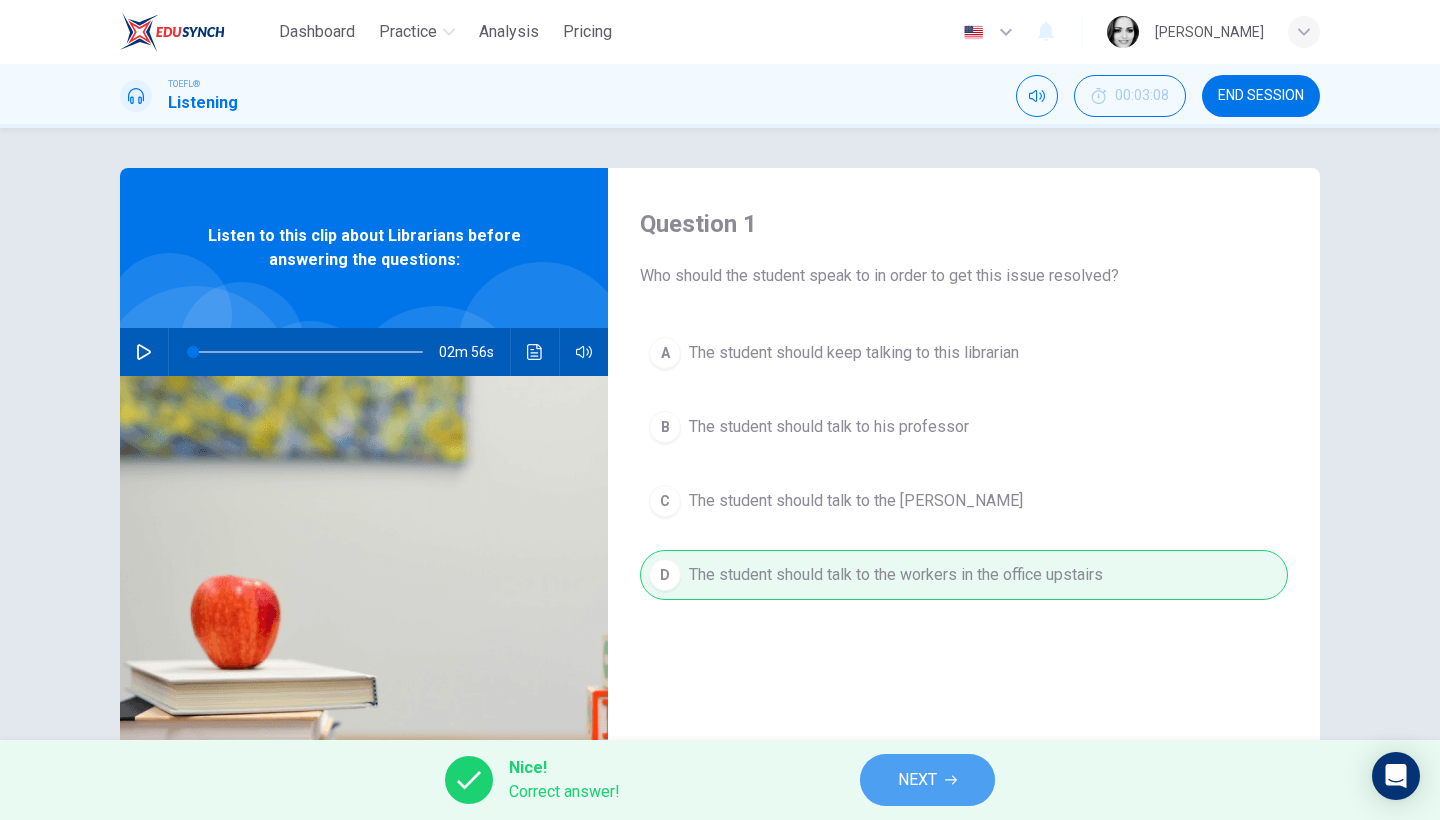 click on "NEXT" at bounding box center [917, 780] 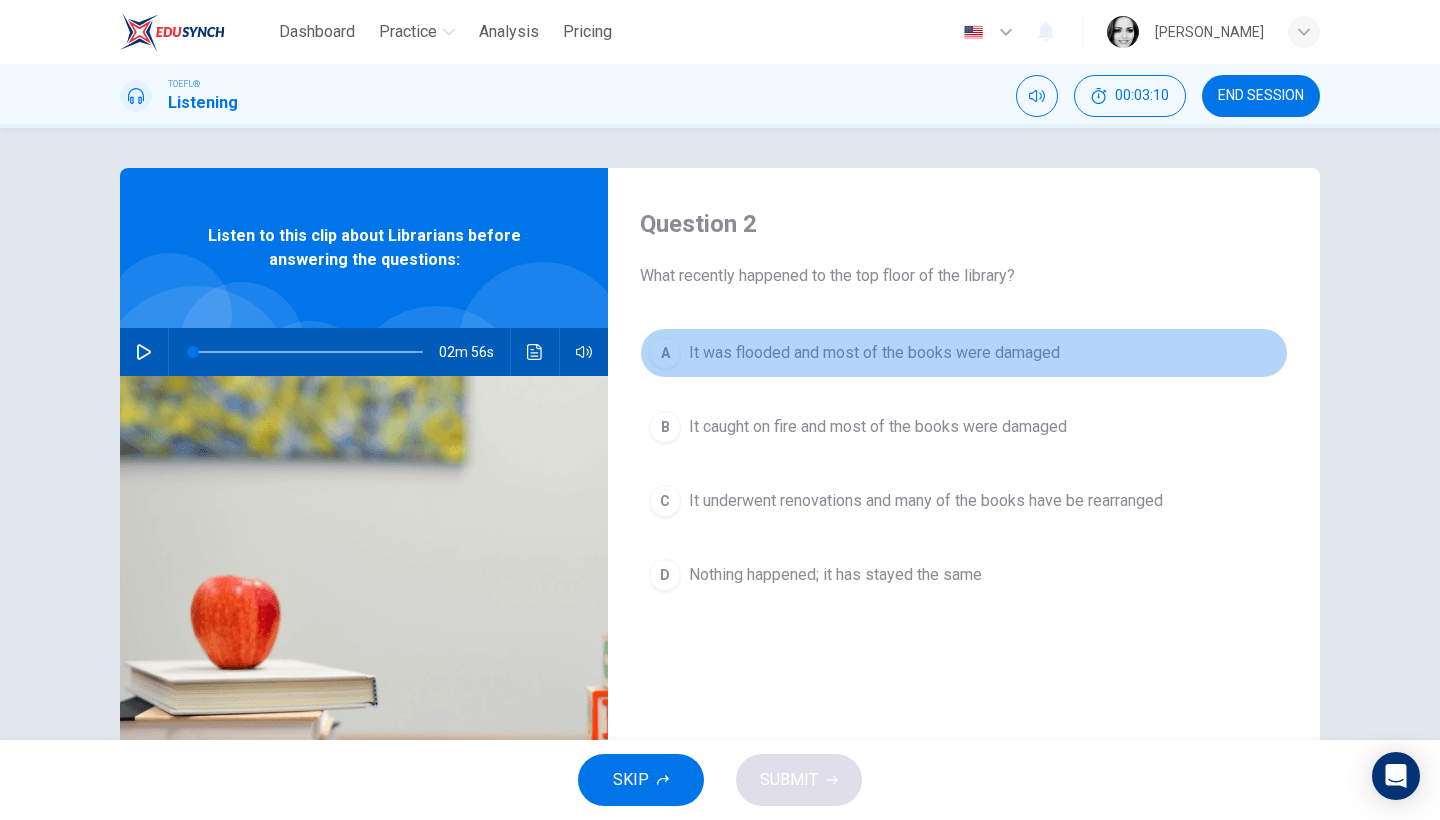 click on "It was flooded and most of the books were damaged" at bounding box center [874, 353] 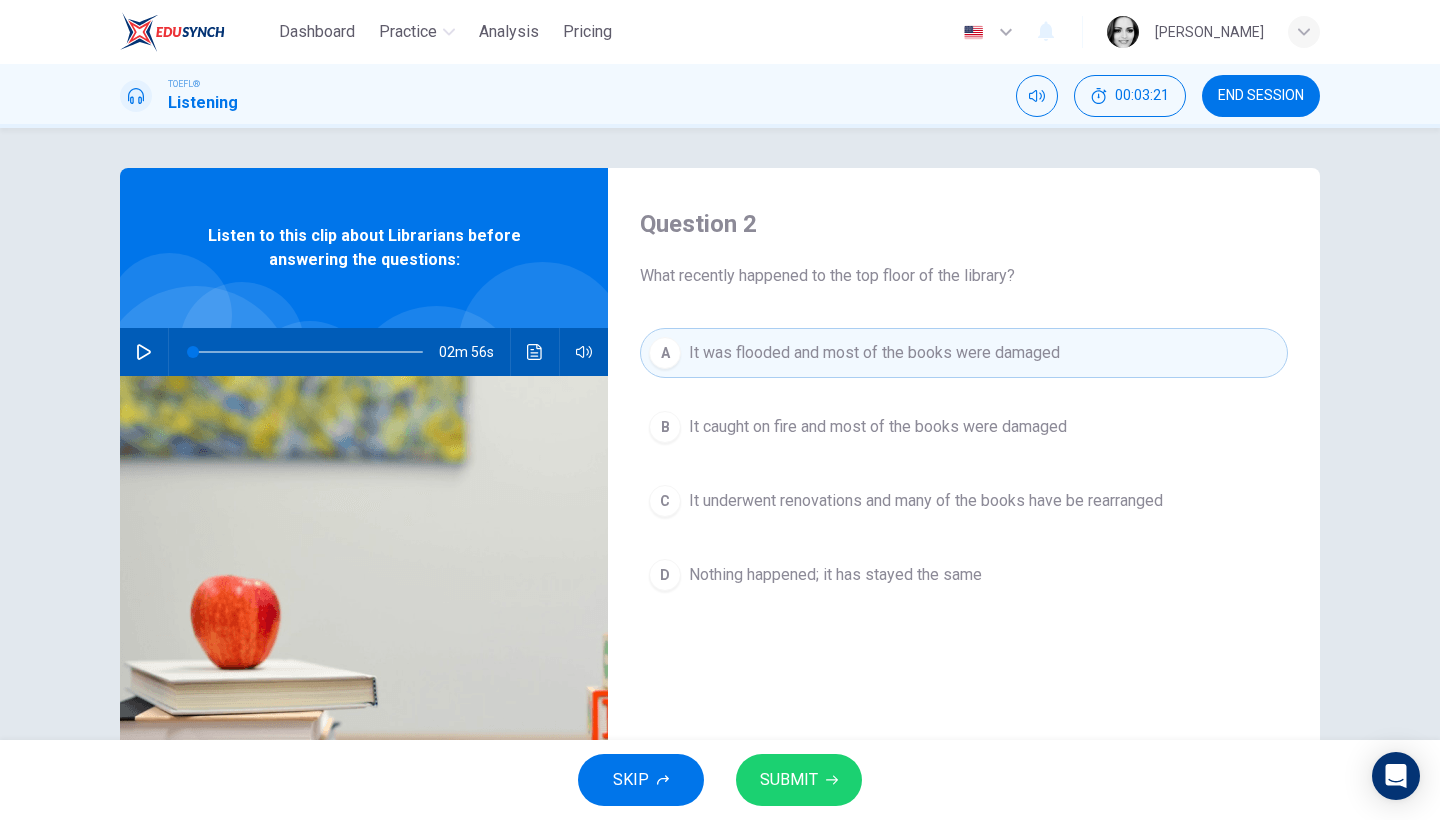click on "It underwent renovations and many of the books have be rearranged" at bounding box center [926, 501] 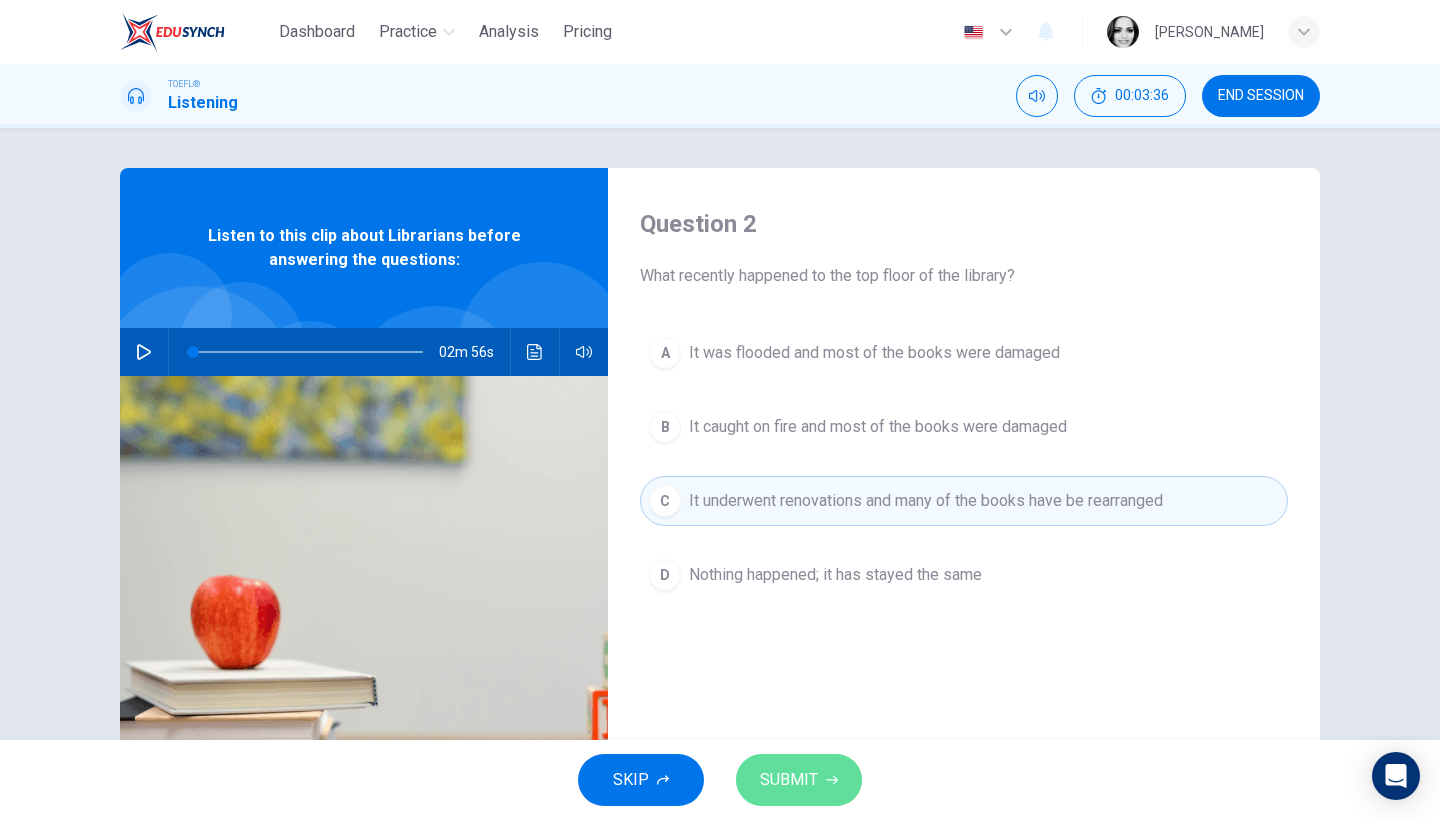 click on "SUBMIT" at bounding box center [789, 780] 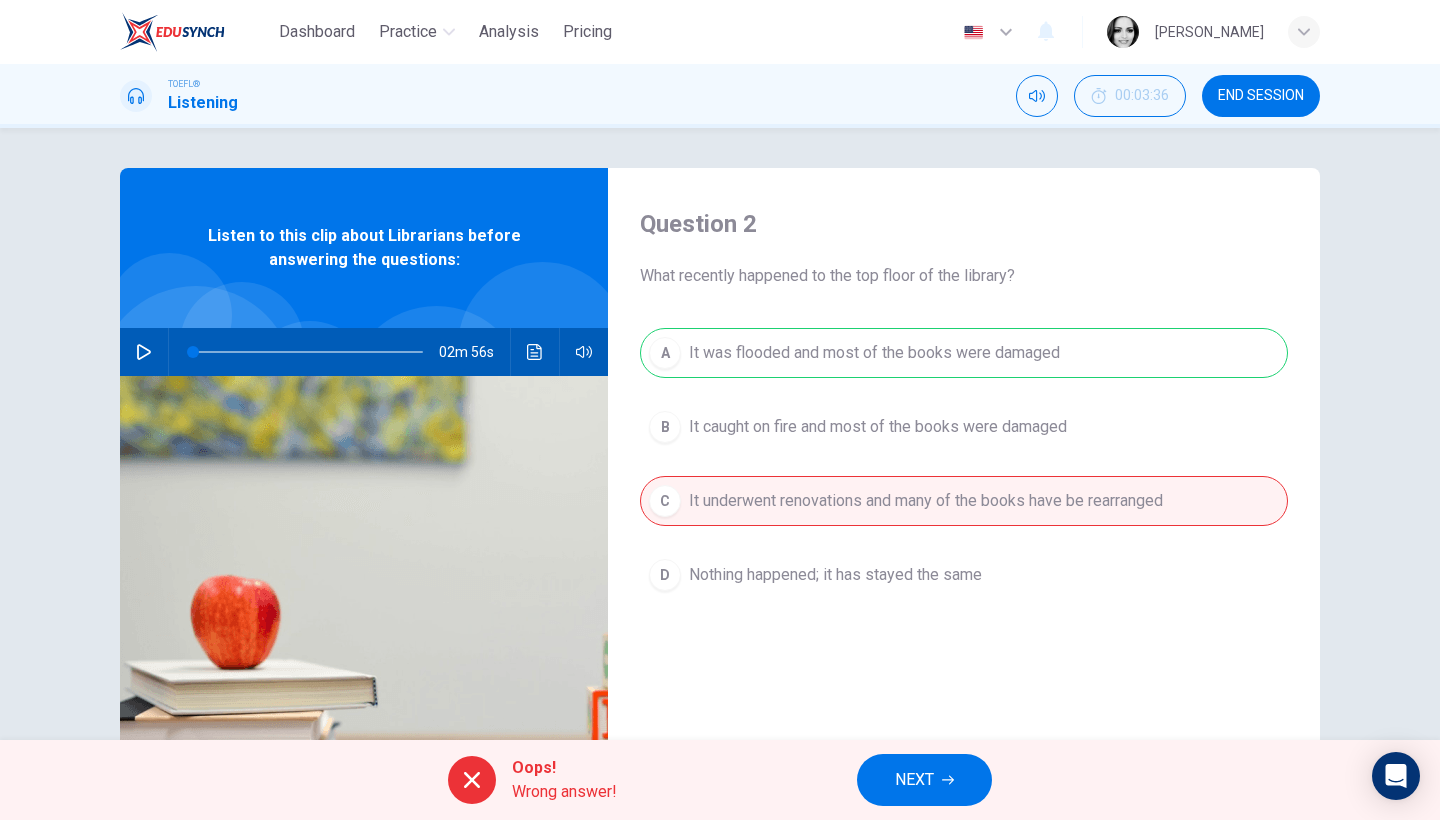 click on "NEXT" at bounding box center (924, 780) 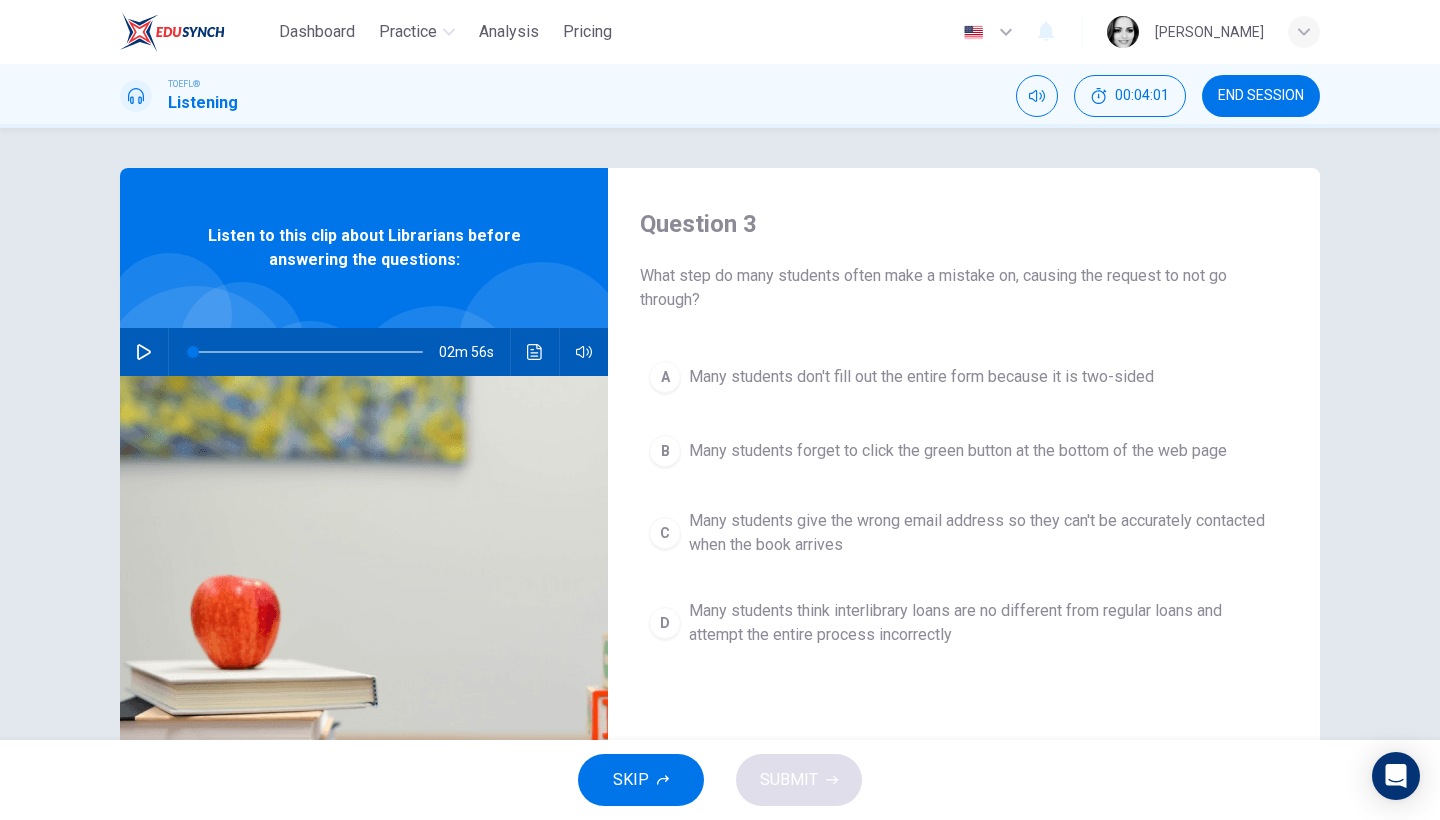 click on "Many students forget to click the green button at the bottom of the web page" at bounding box center (958, 451) 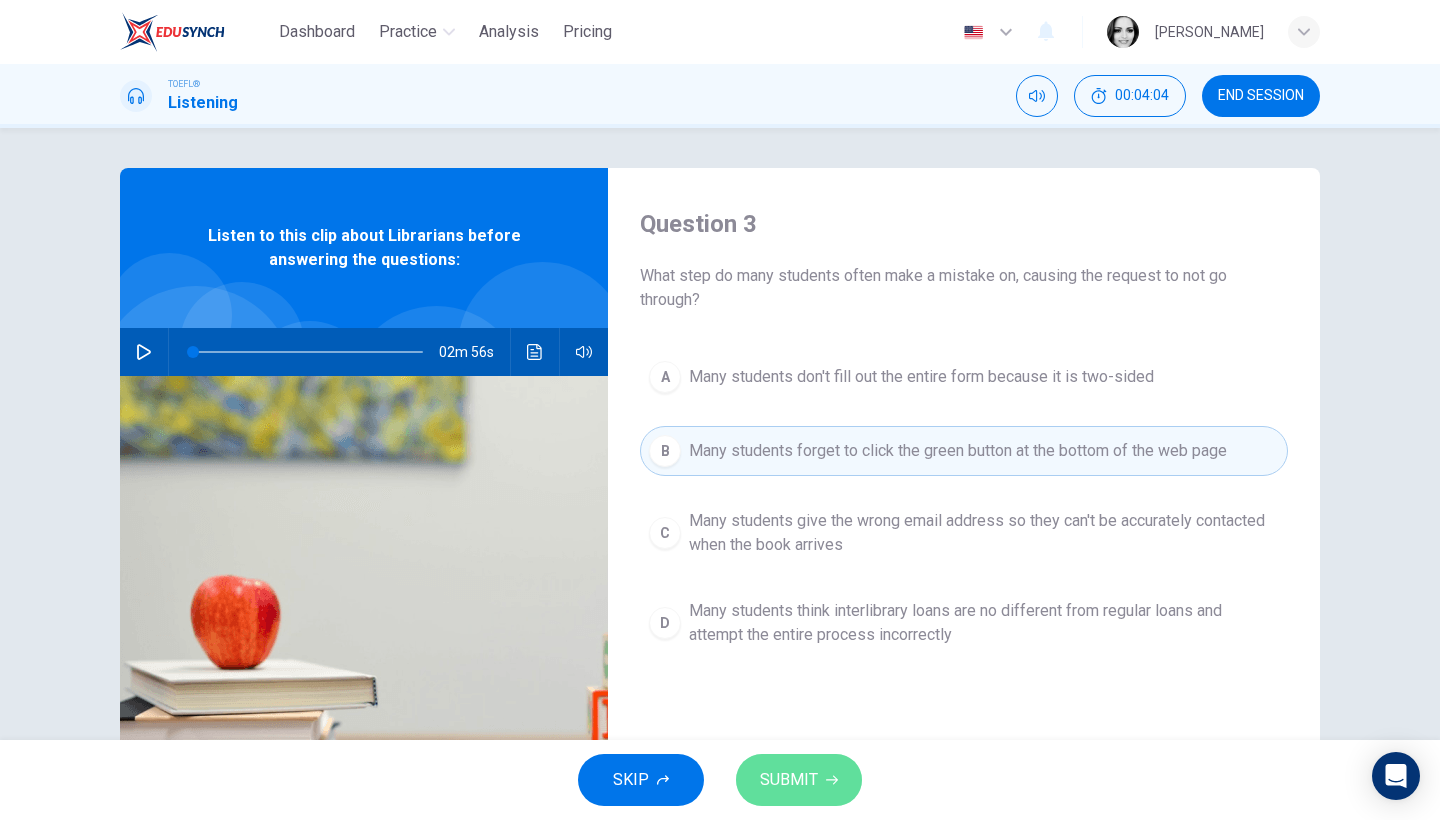 click on "SUBMIT" at bounding box center [789, 780] 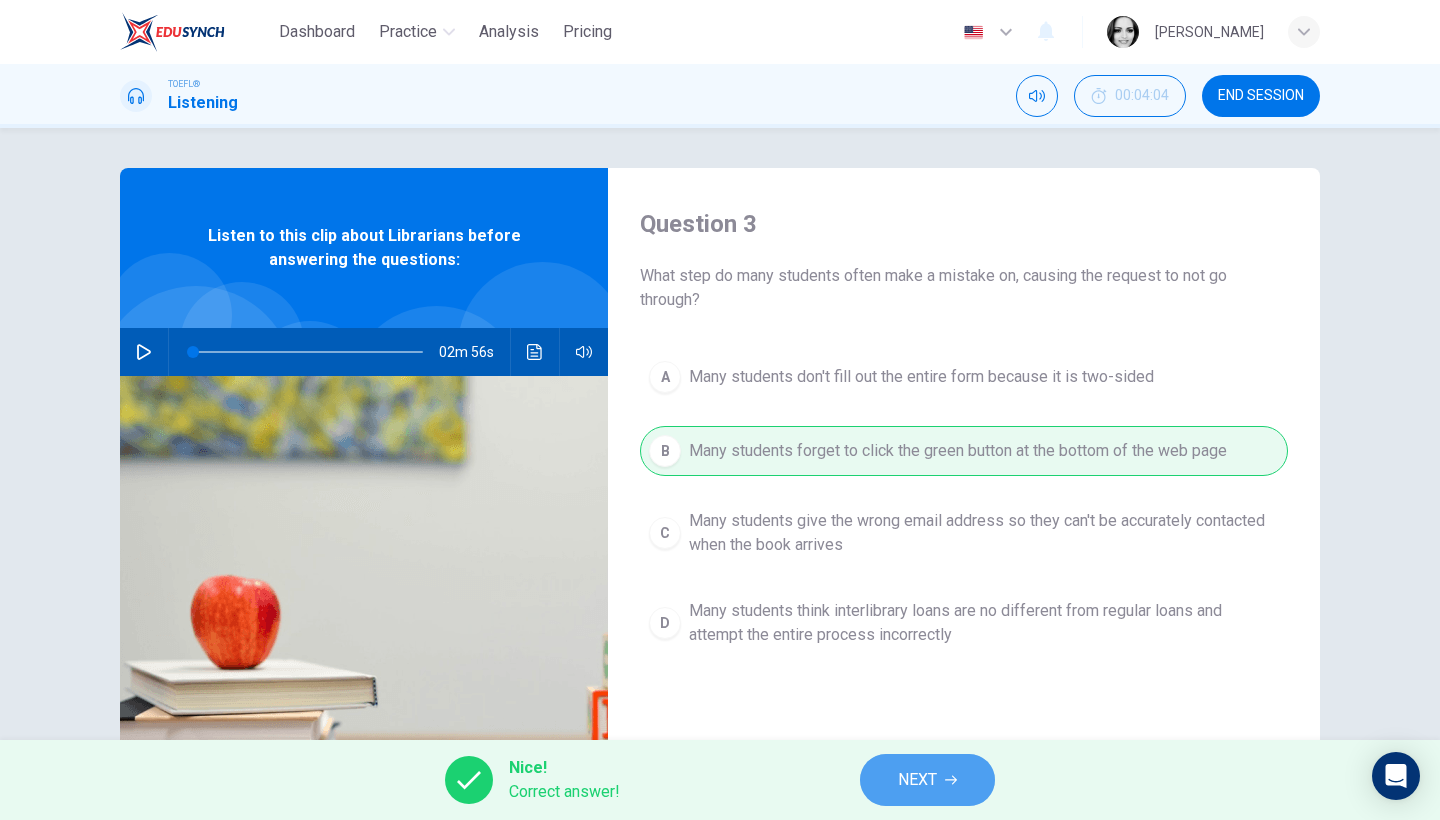 click 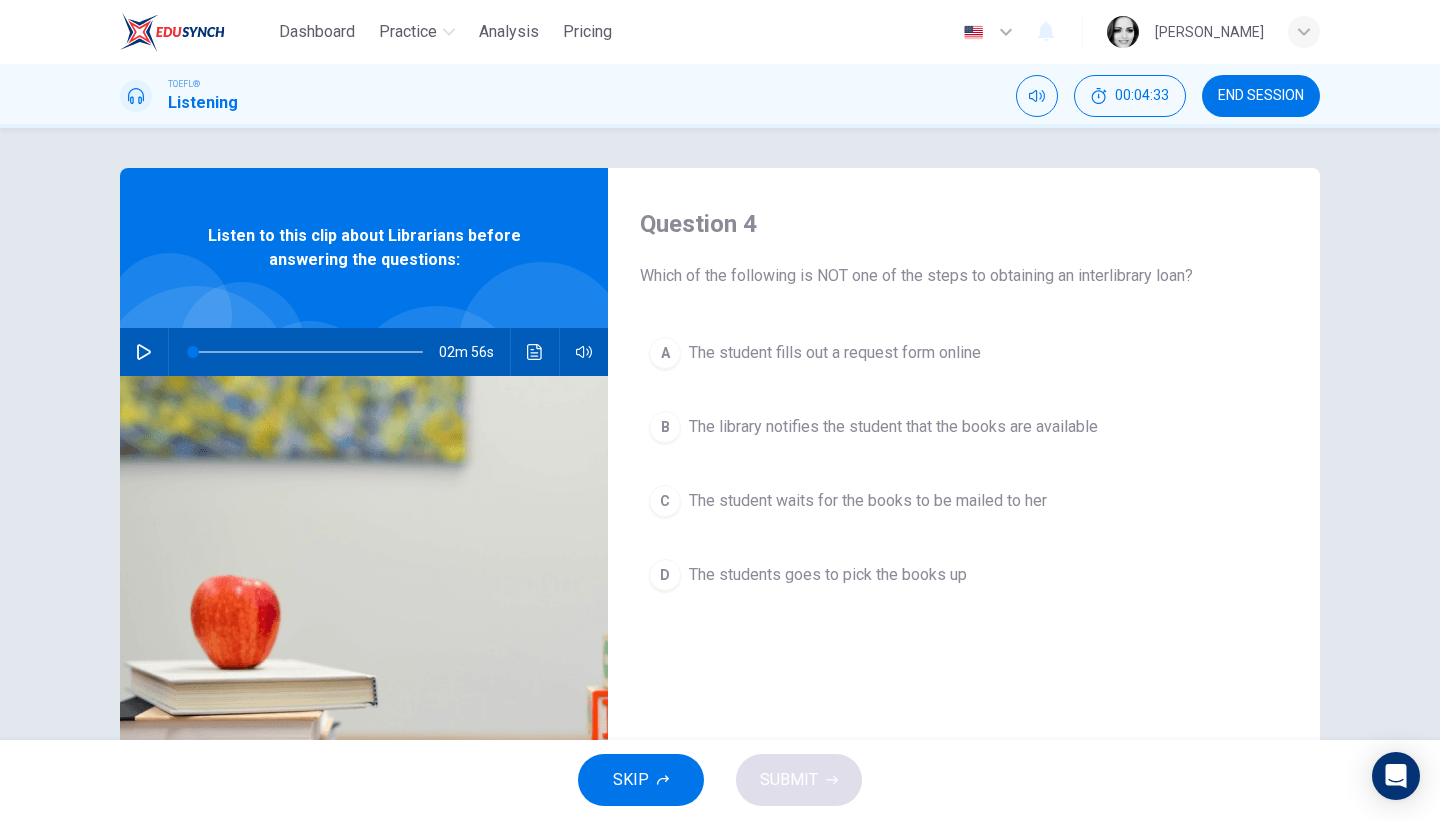 click on "The student waits for the books to be mailed to her" at bounding box center (868, 501) 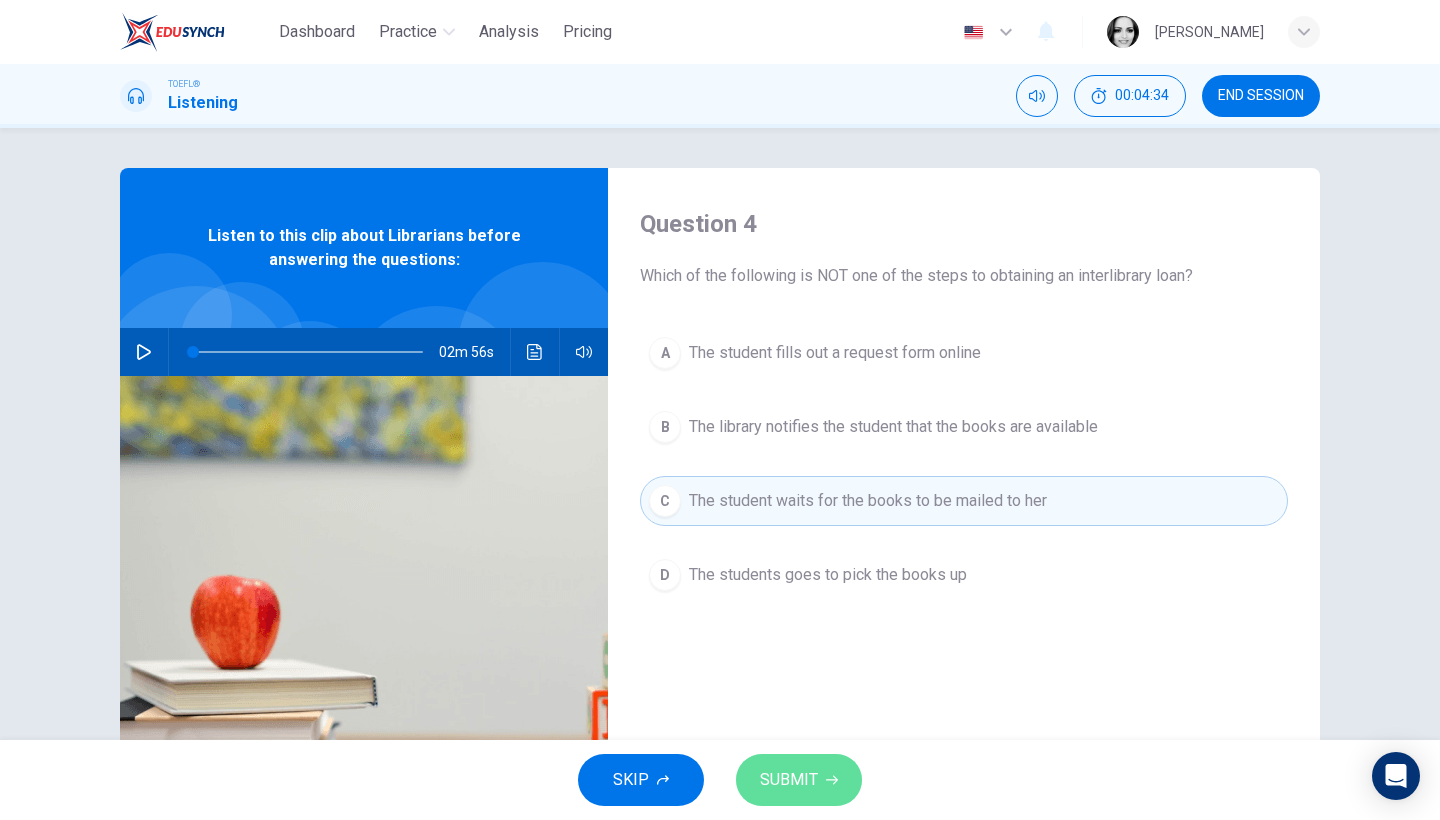 click on "SUBMIT" at bounding box center (799, 780) 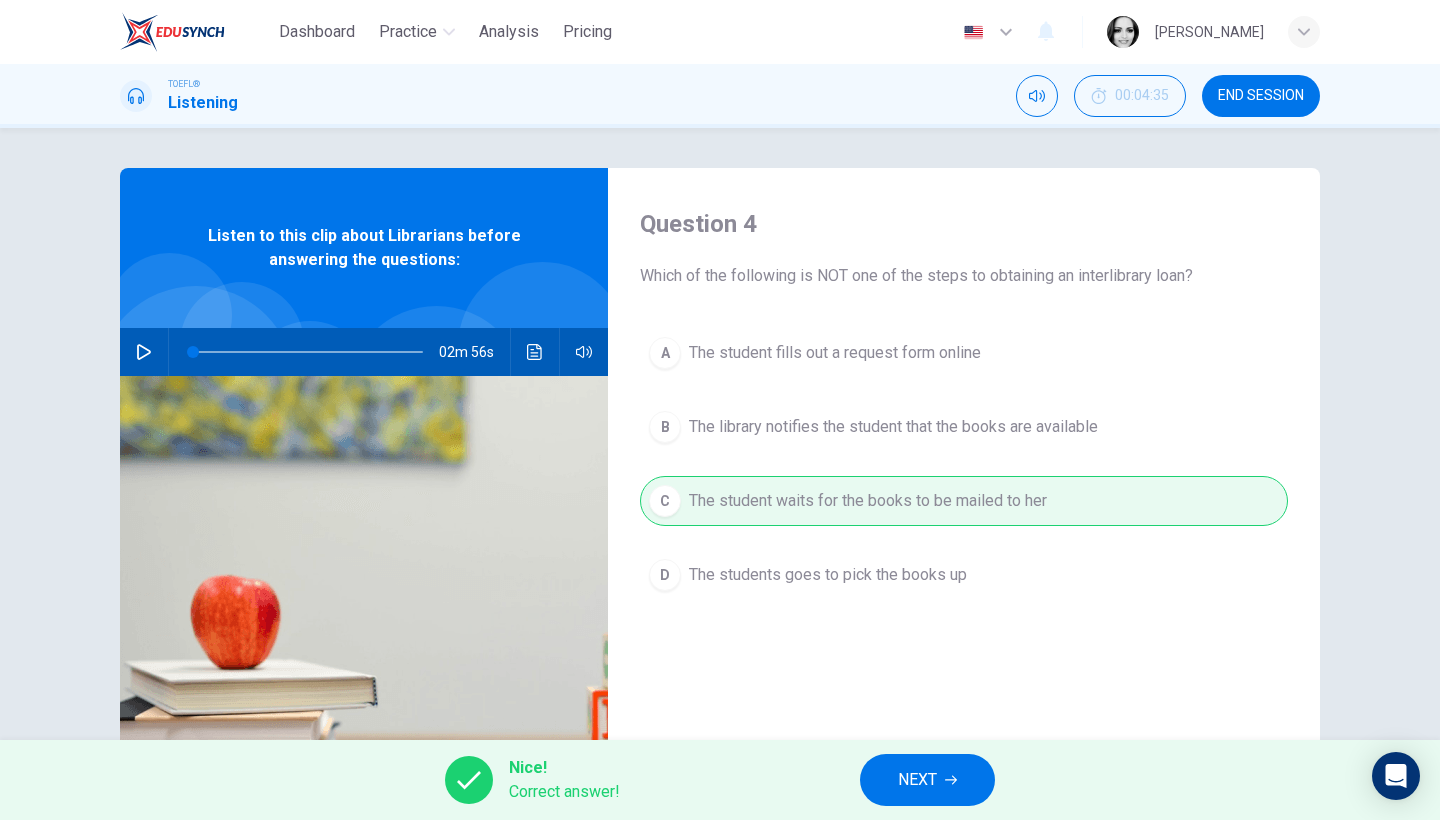 click on "NEXT" at bounding box center (917, 780) 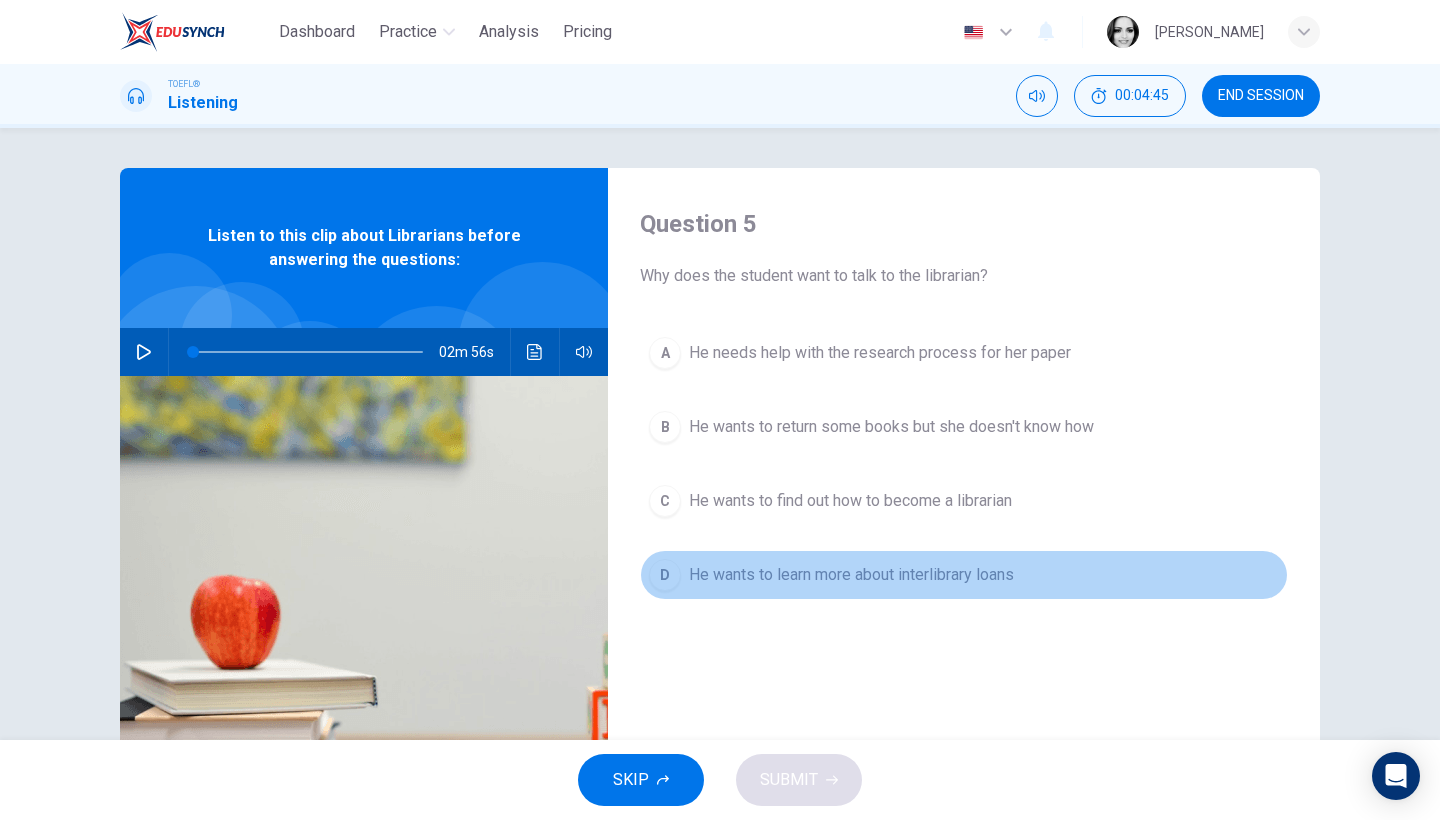 click on "He wants to learn more about interlibrary loans" at bounding box center [851, 575] 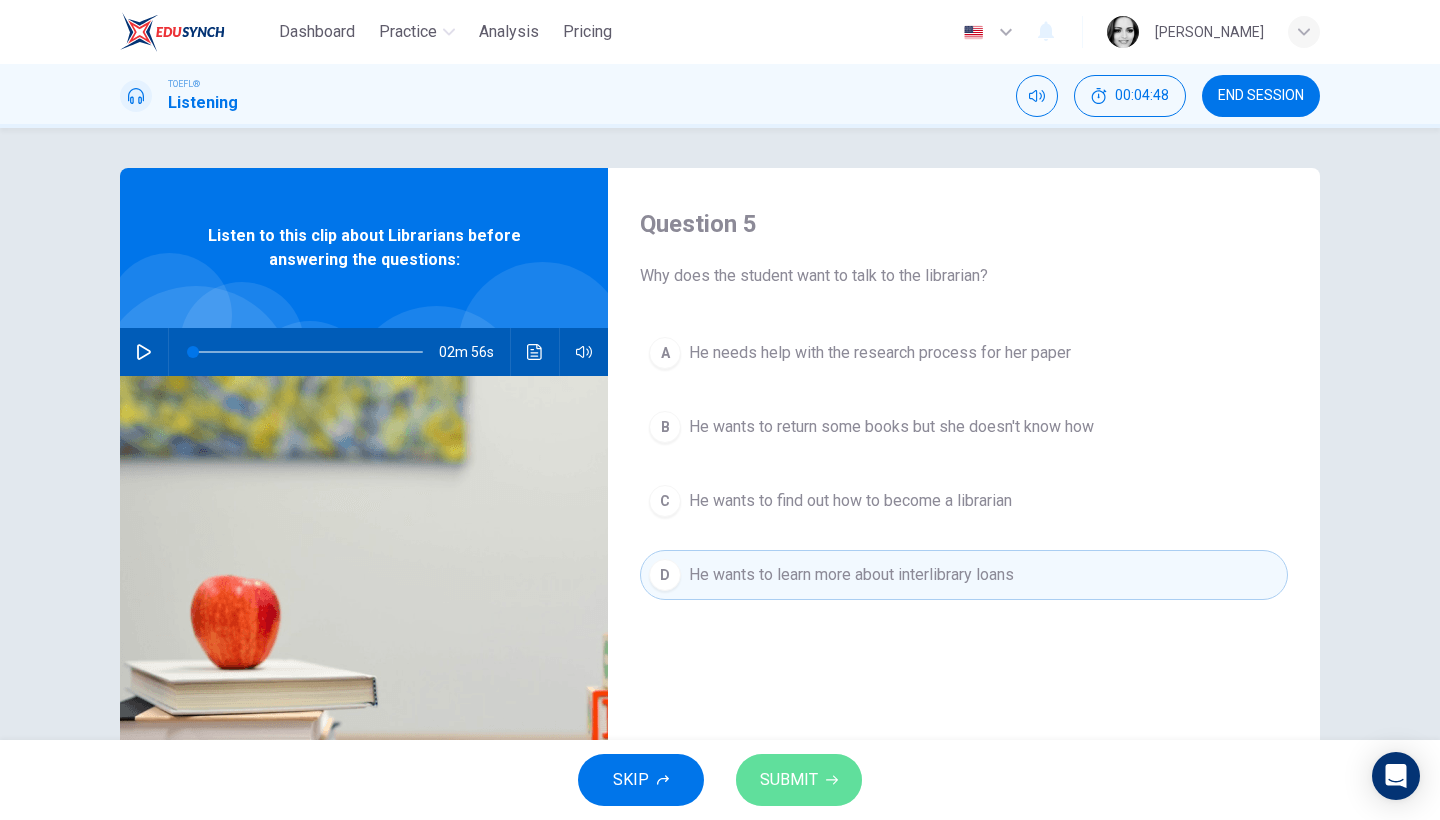 click on "SUBMIT" at bounding box center (789, 780) 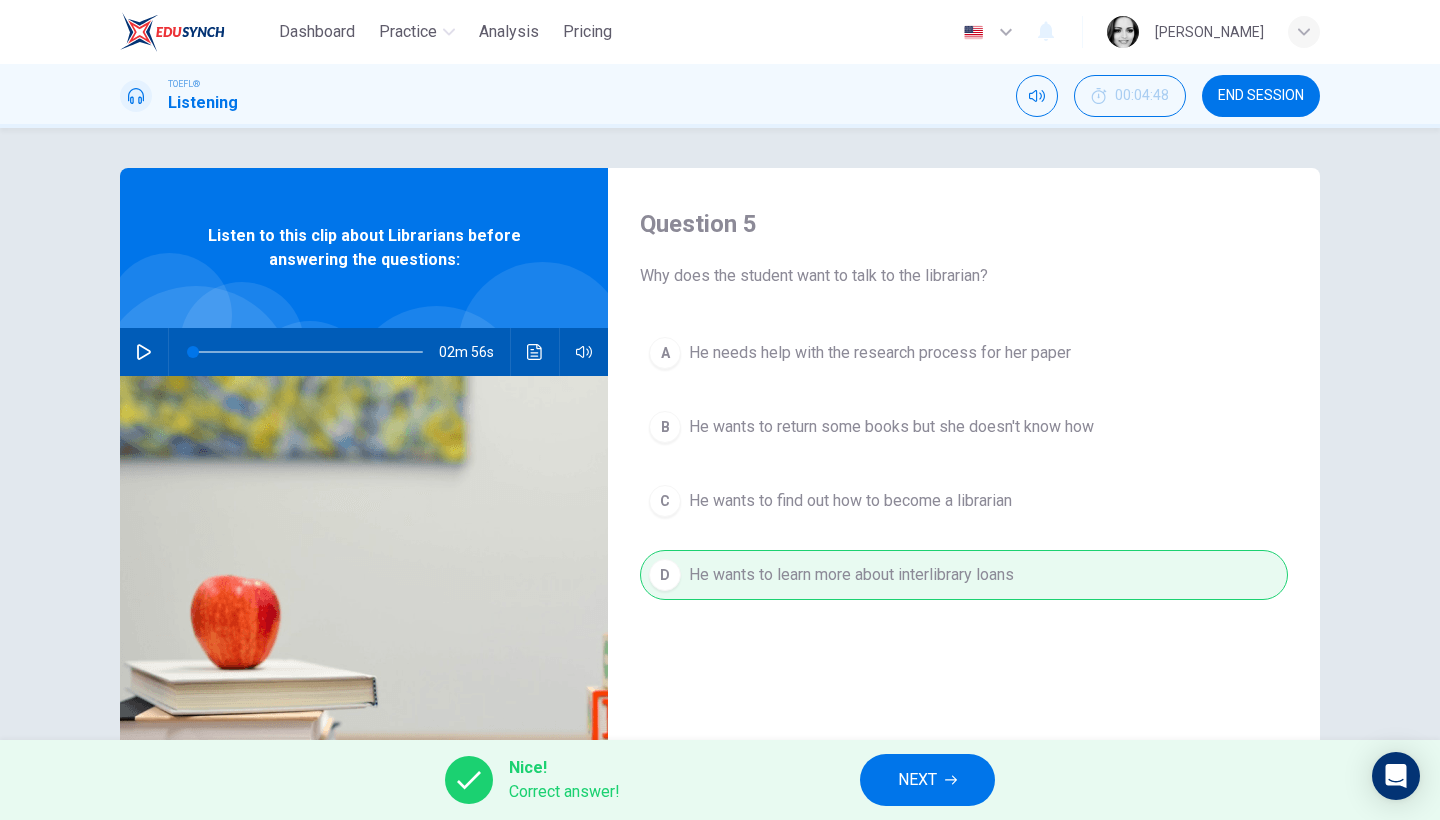 click on "NEXT" at bounding box center [927, 780] 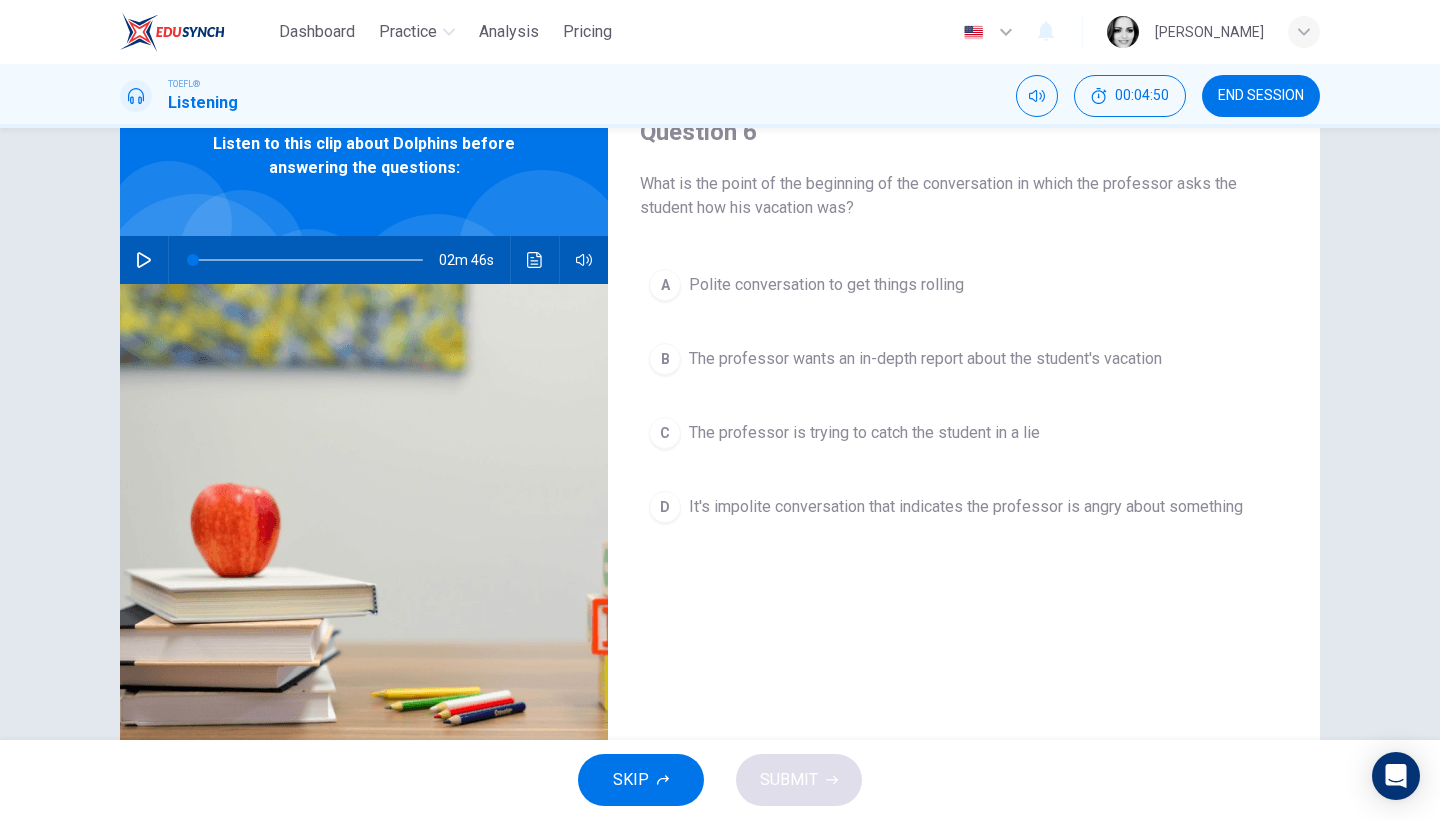scroll, scrollTop: 0, scrollLeft: 0, axis: both 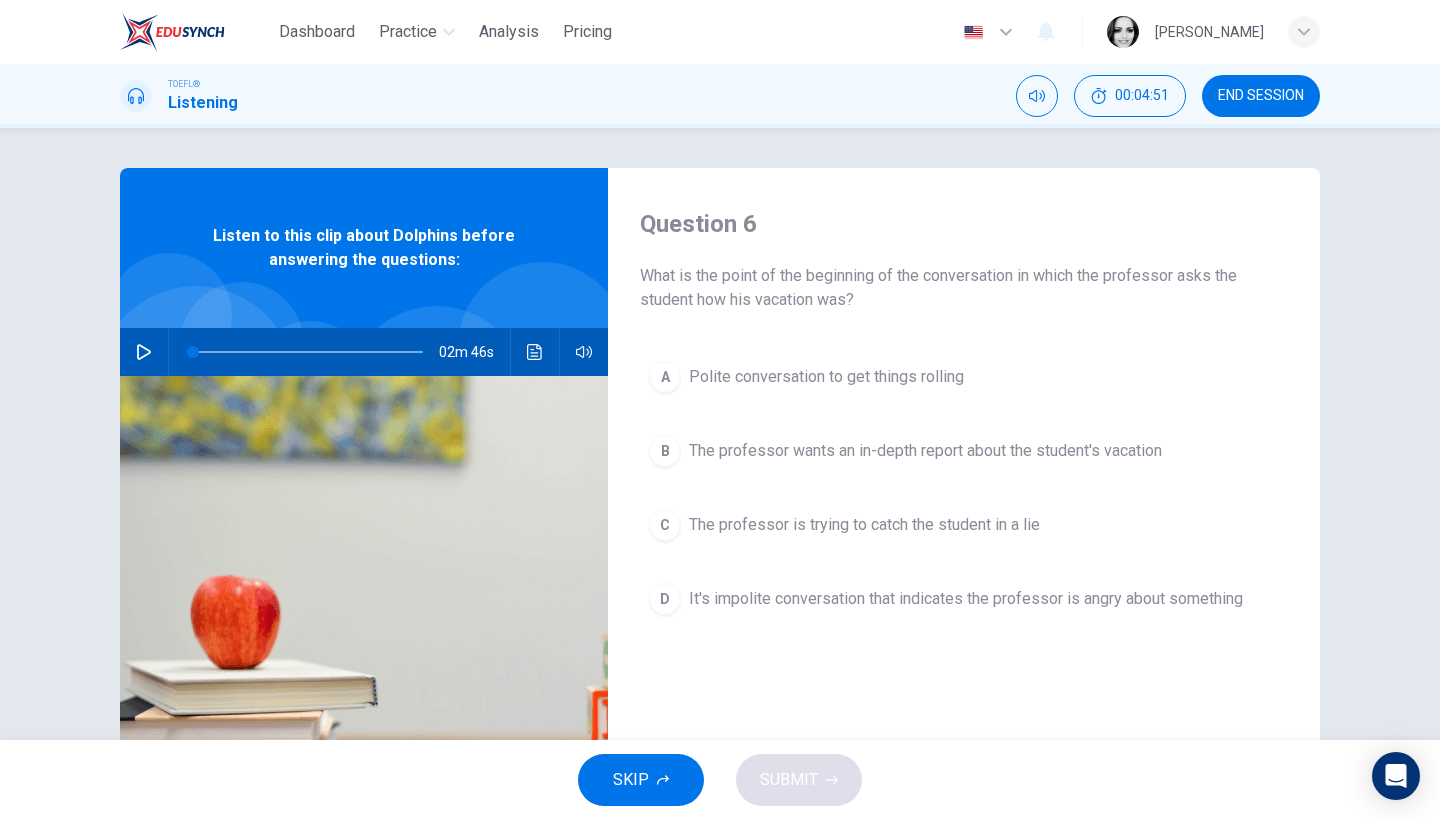 click 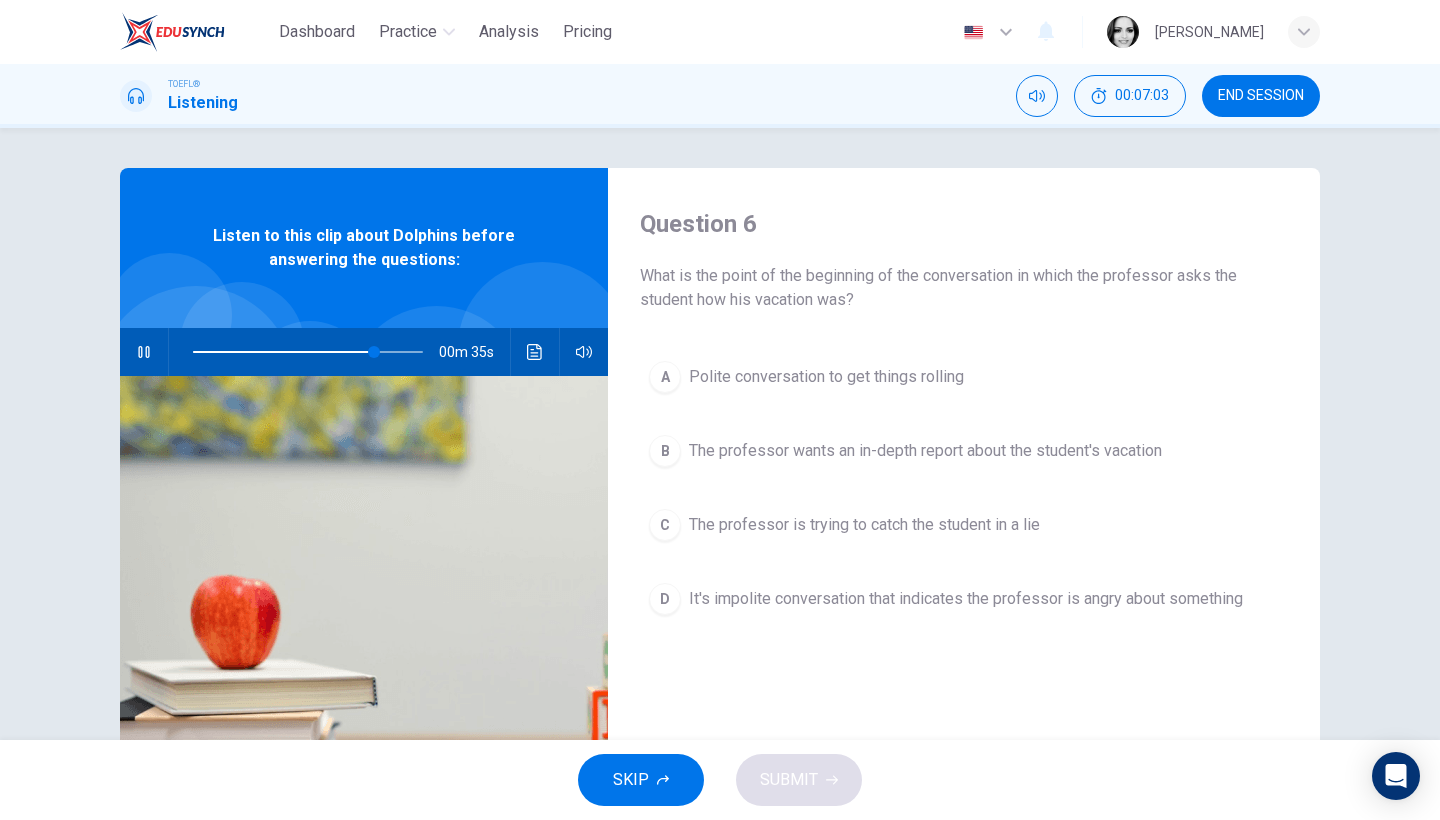 click on "B" at bounding box center [665, 451] 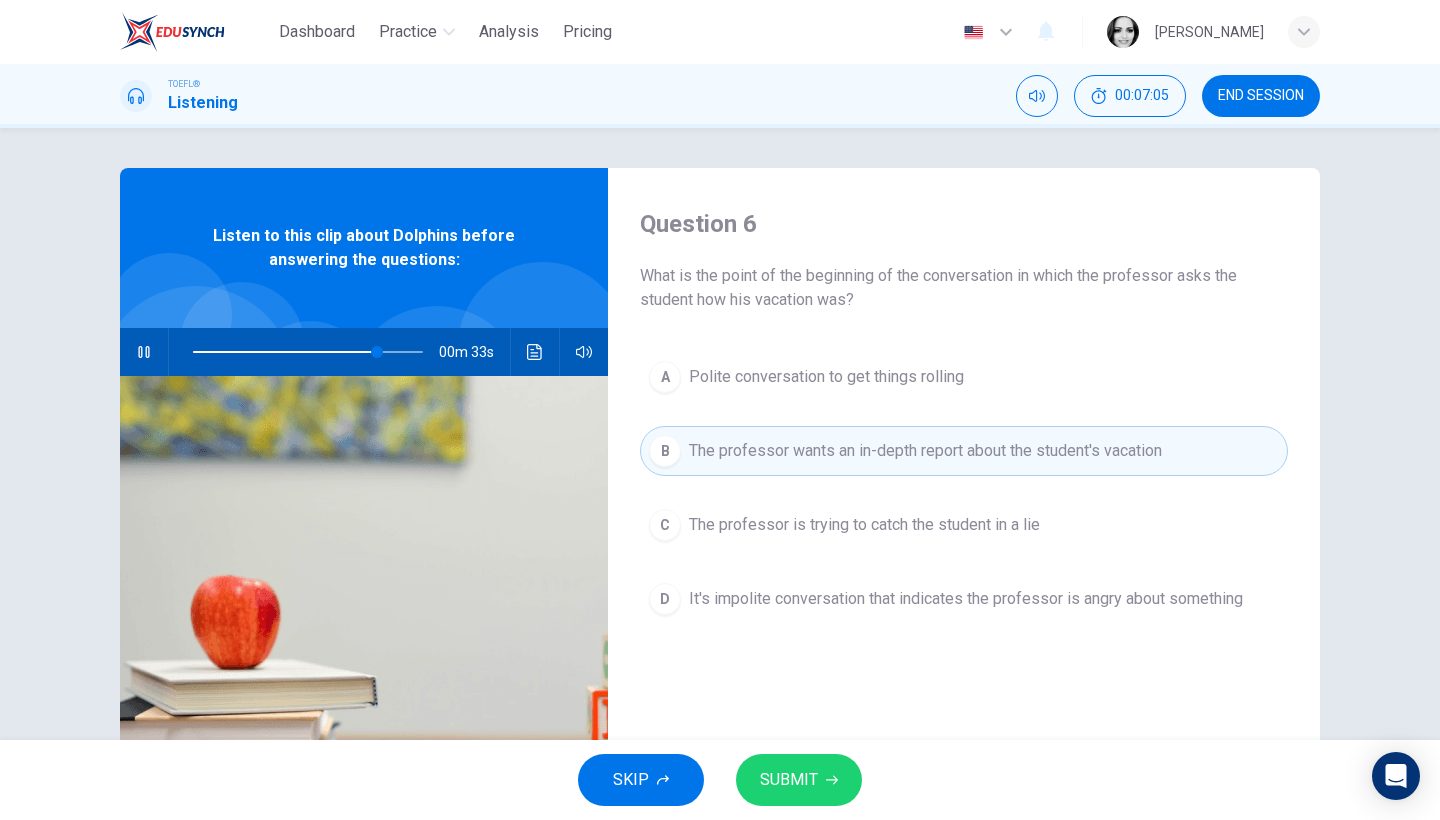 click on "Polite conversation to get things rolling" at bounding box center (826, 377) 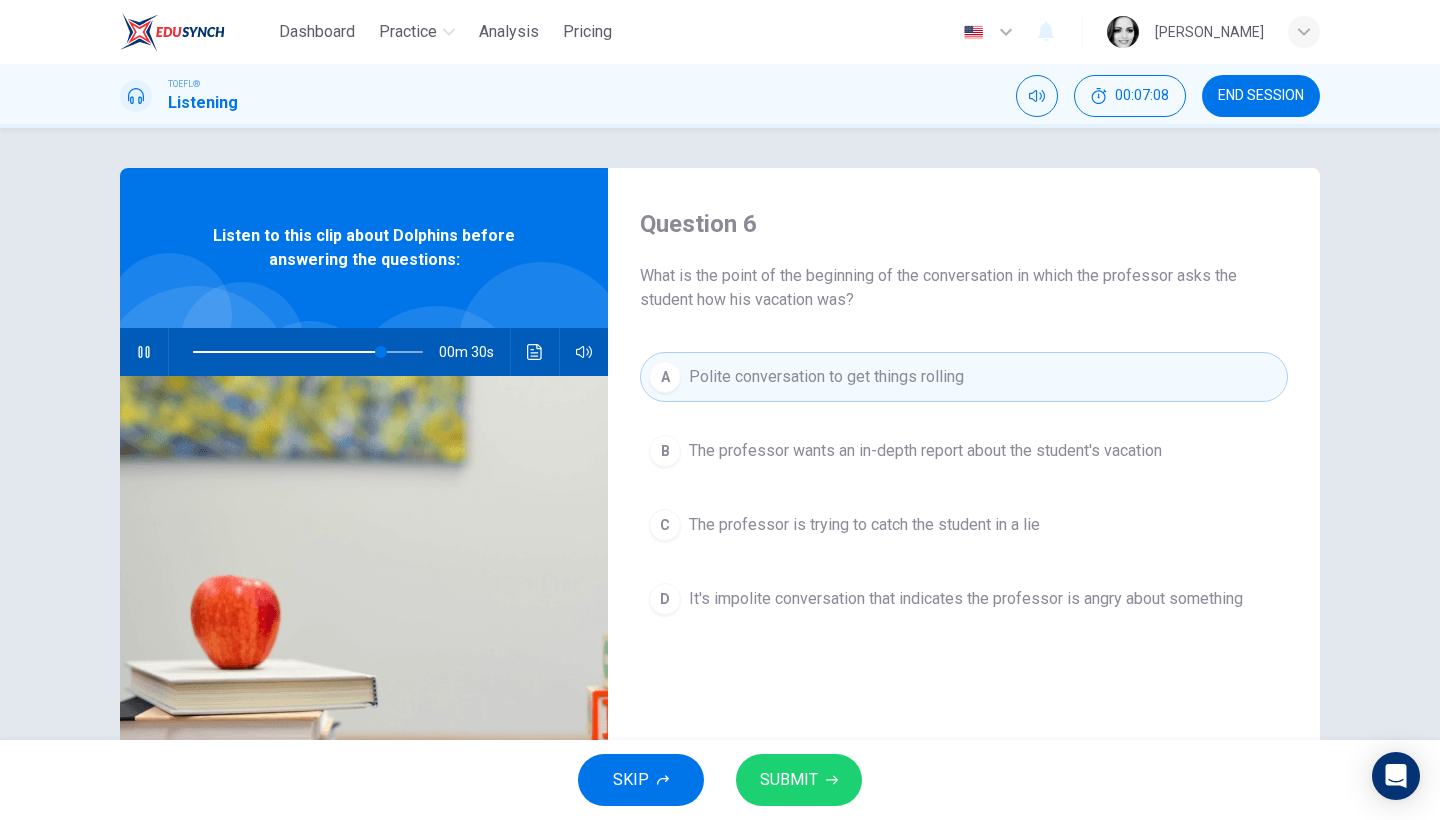 click on "The professor is trying to catch the student in a lie" at bounding box center [864, 525] 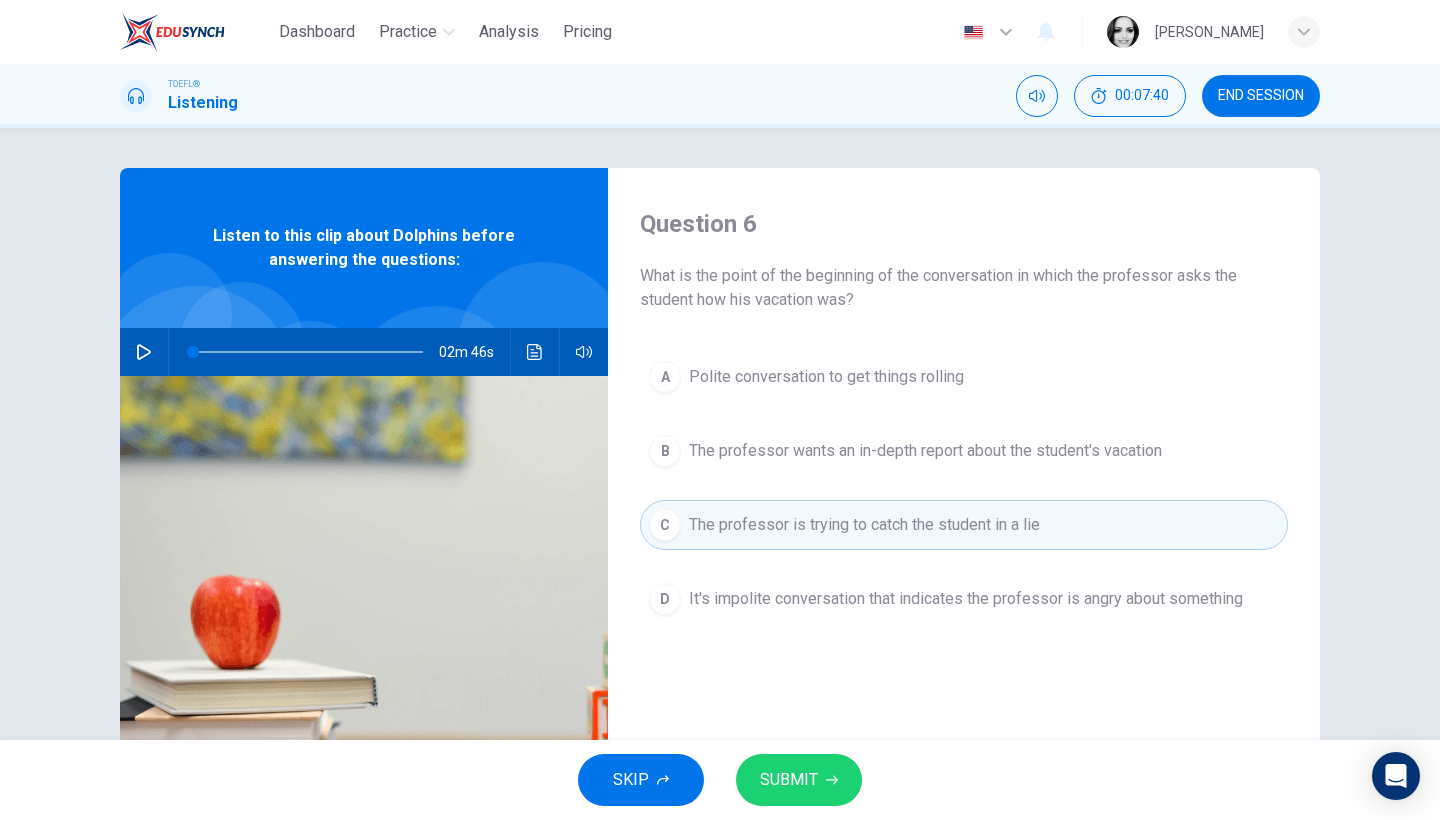 click on "Polite conversation to get things rolling" at bounding box center (826, 377) 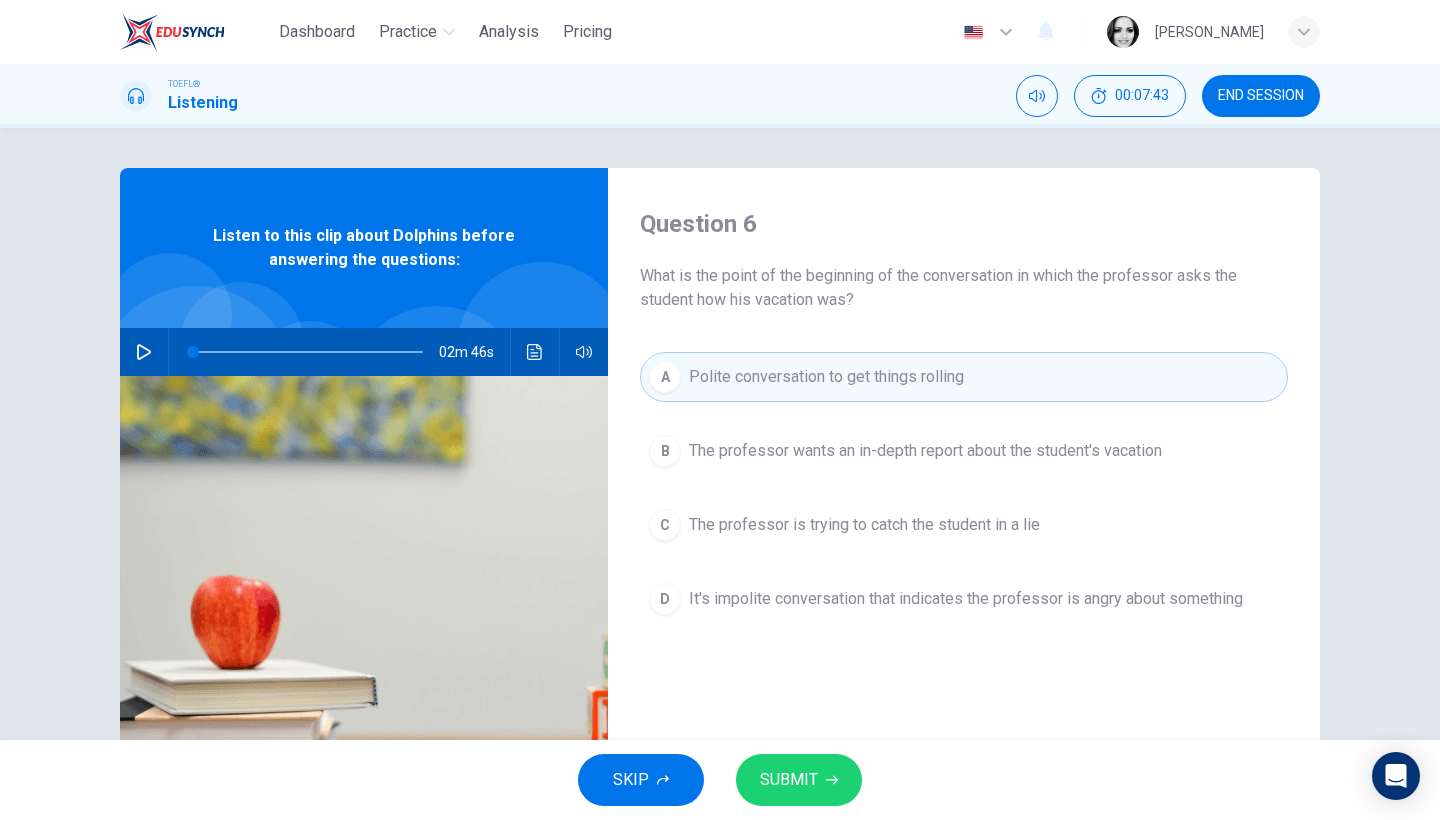 click 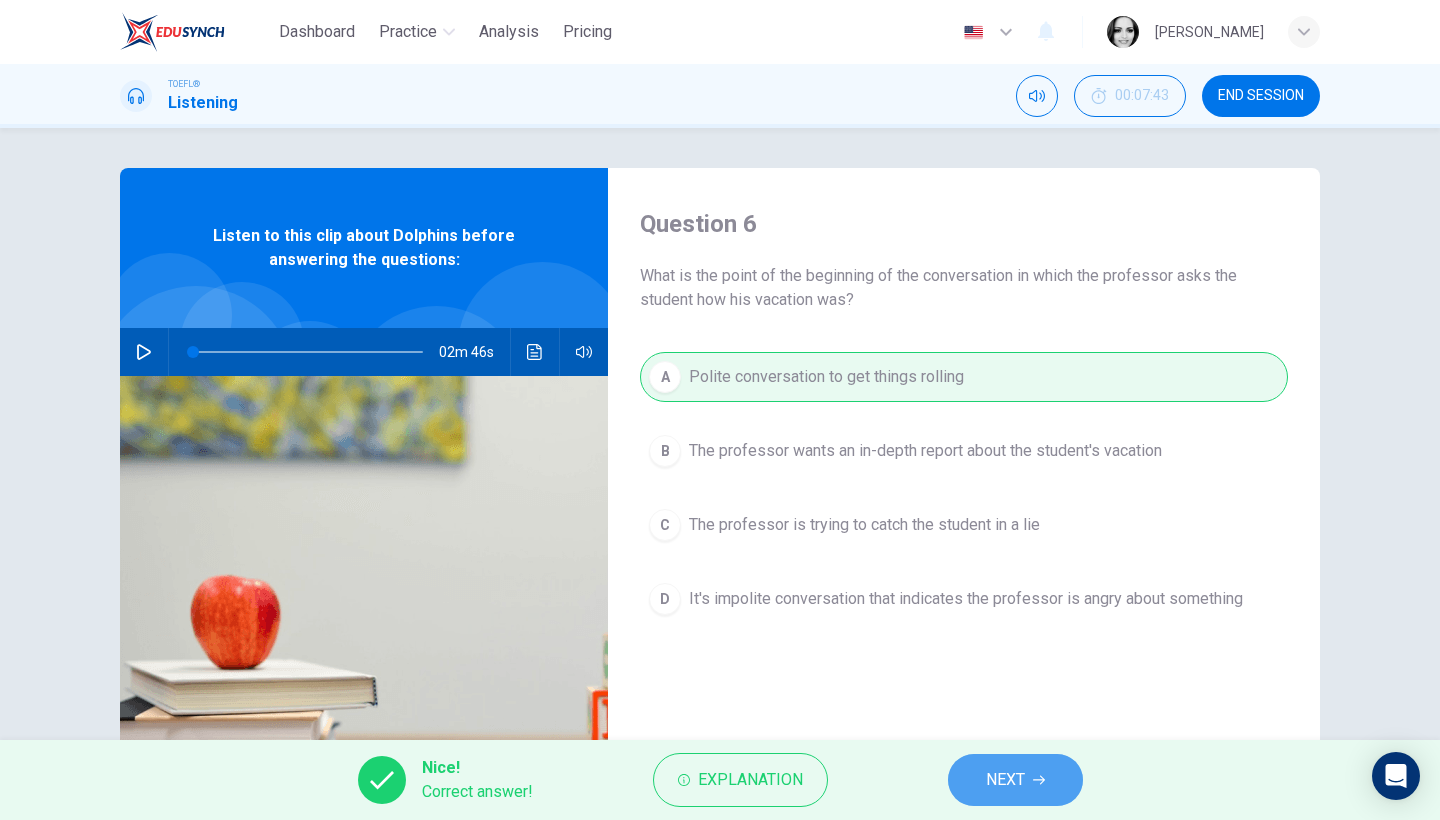 click on "NEXT" at bounding box center [1005, 780] 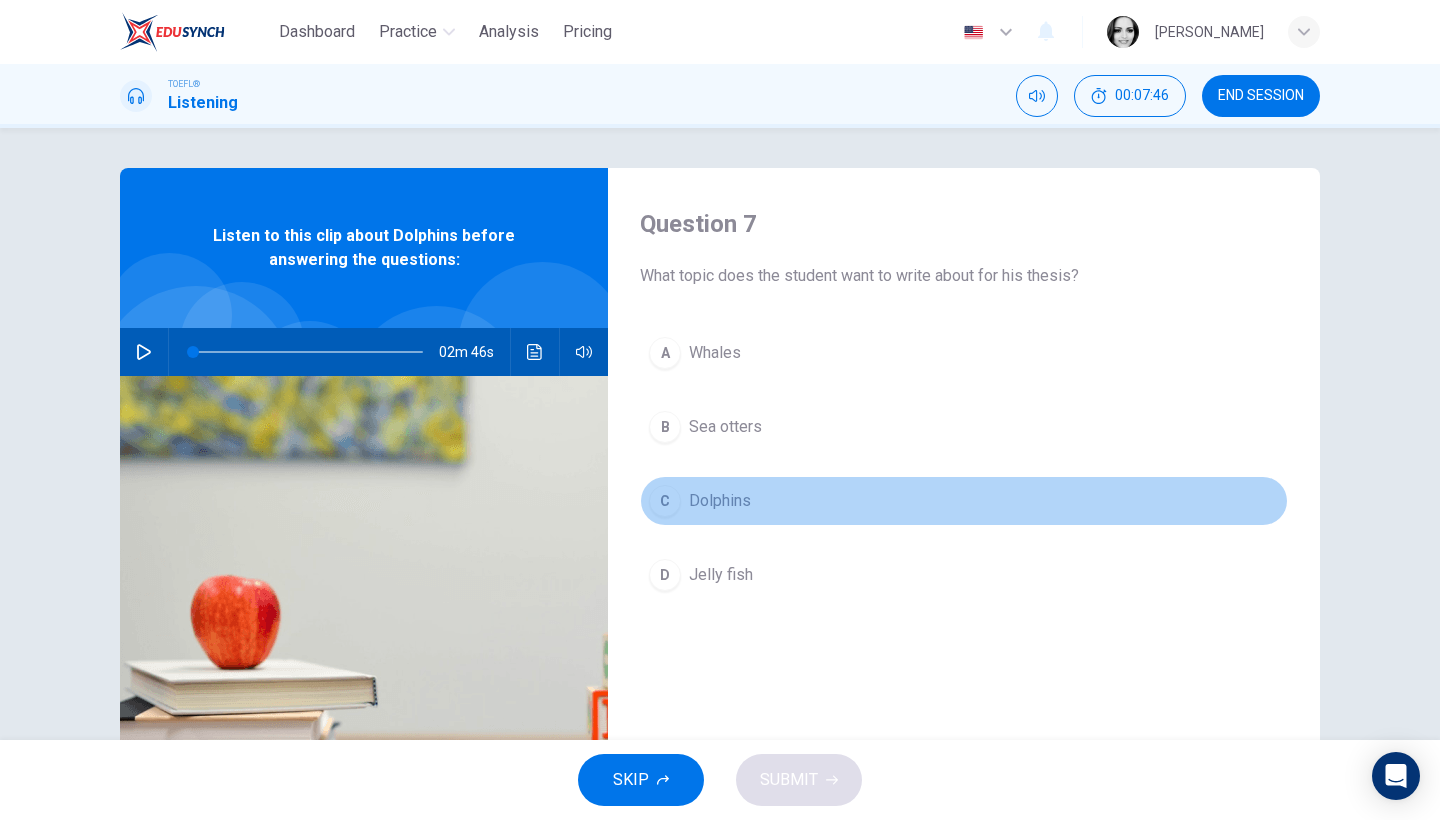 click on "Dolphins" at bounding box center (720, 501) 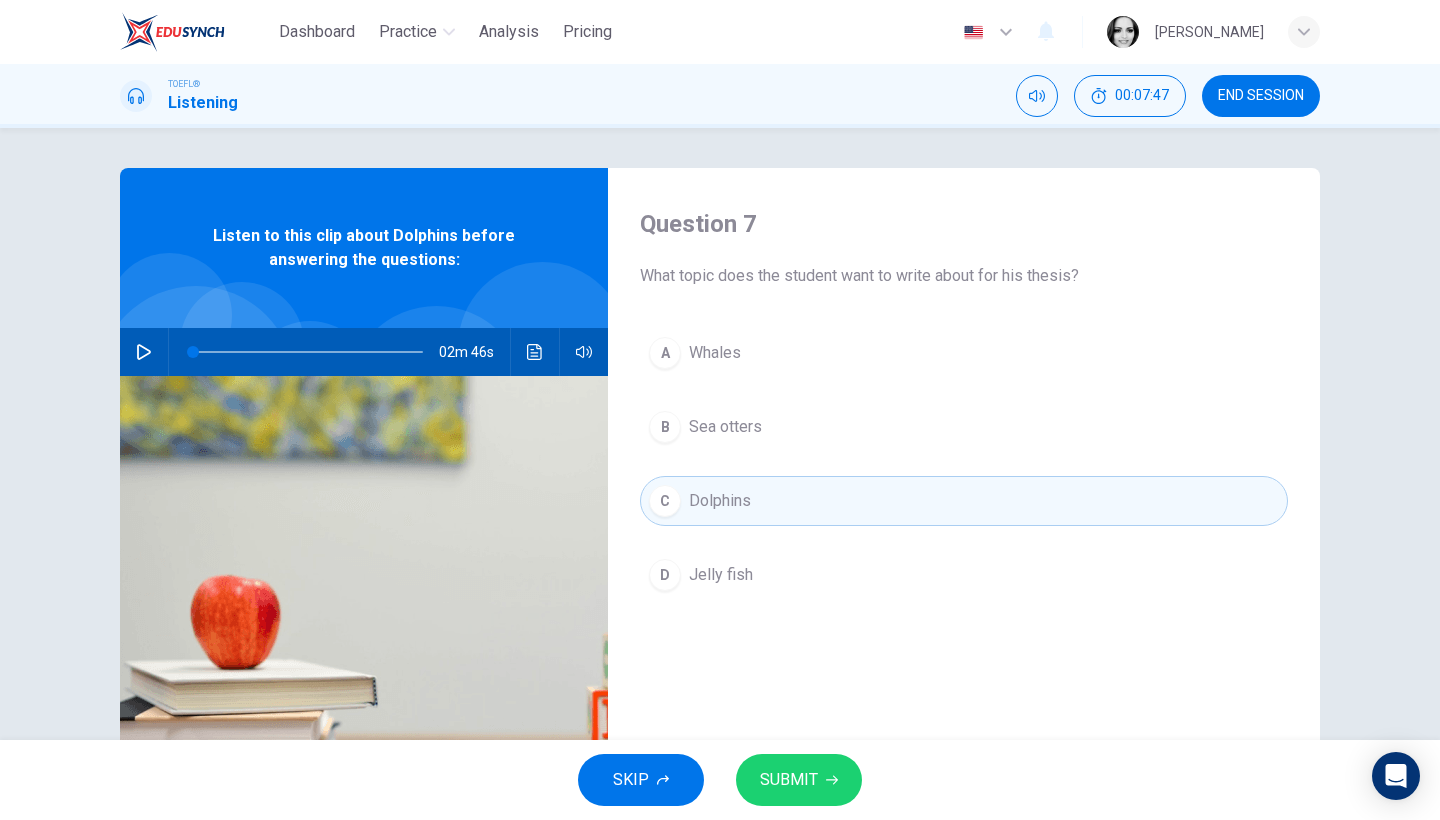 click on "SUBMIT" at bounding box center (789, 780) 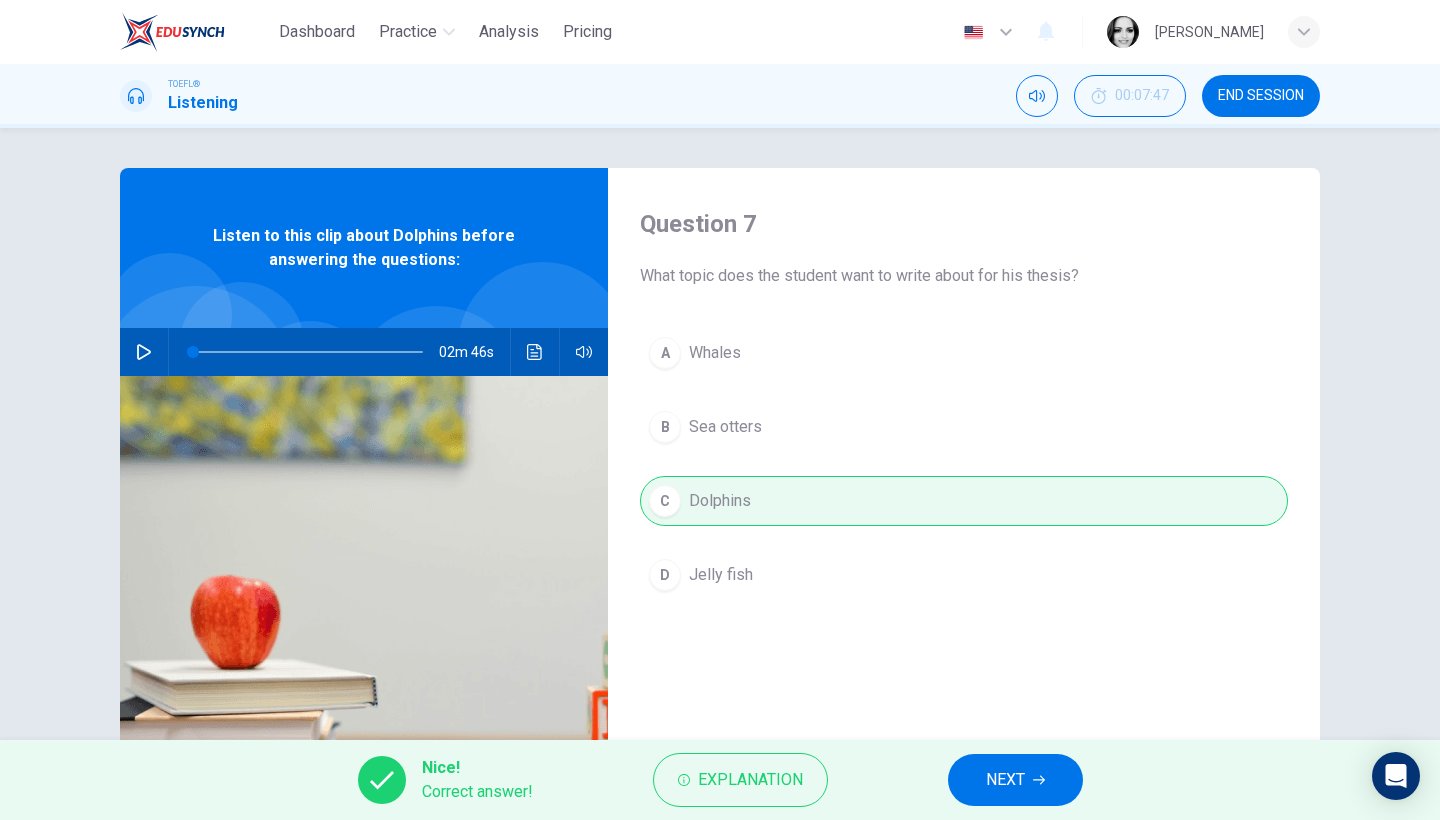 click on "NEXT" at bounding box center [1005, 780] 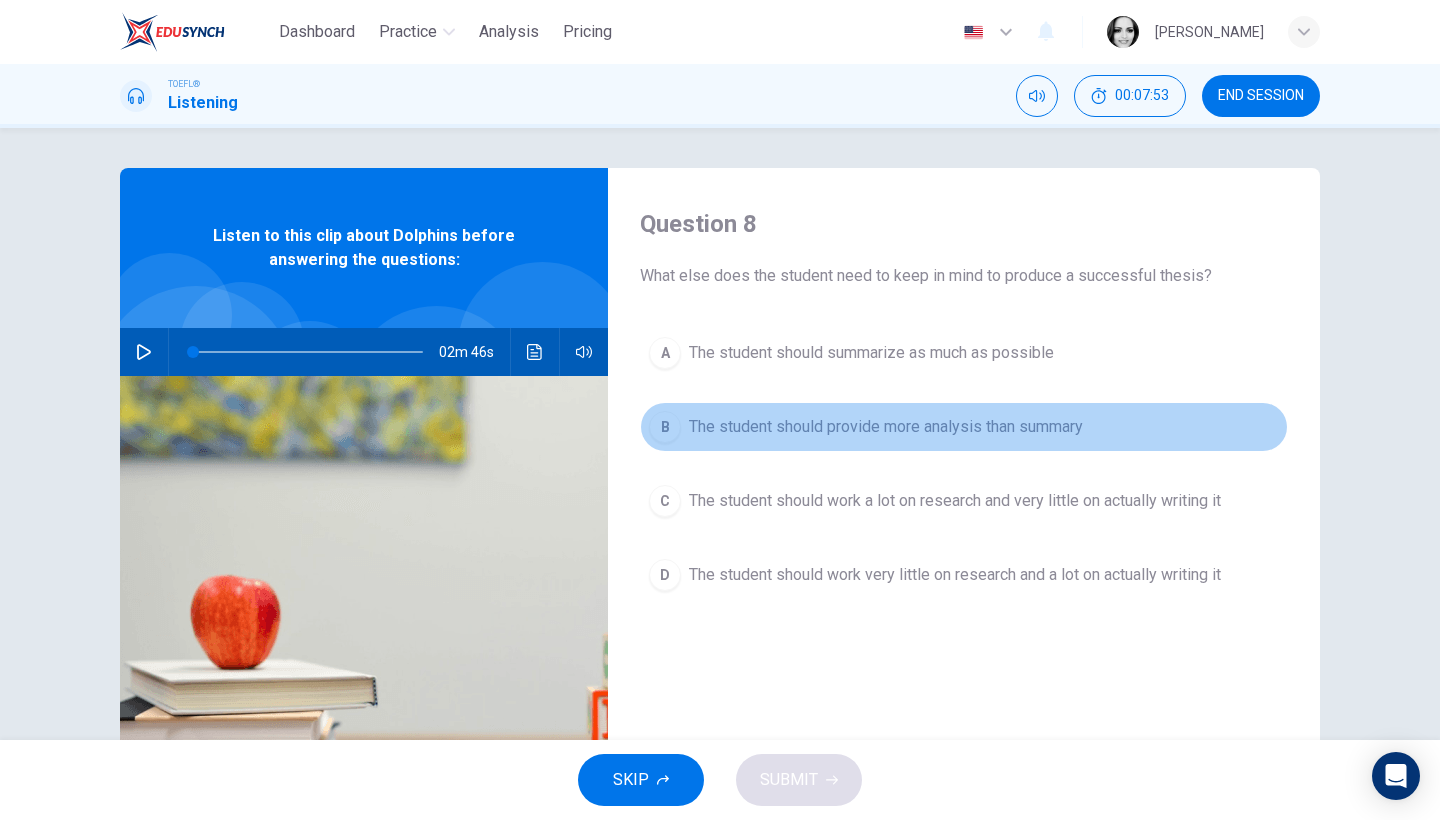 click on "The student should provide more analysis than summary" at bounding box center (886, 427) 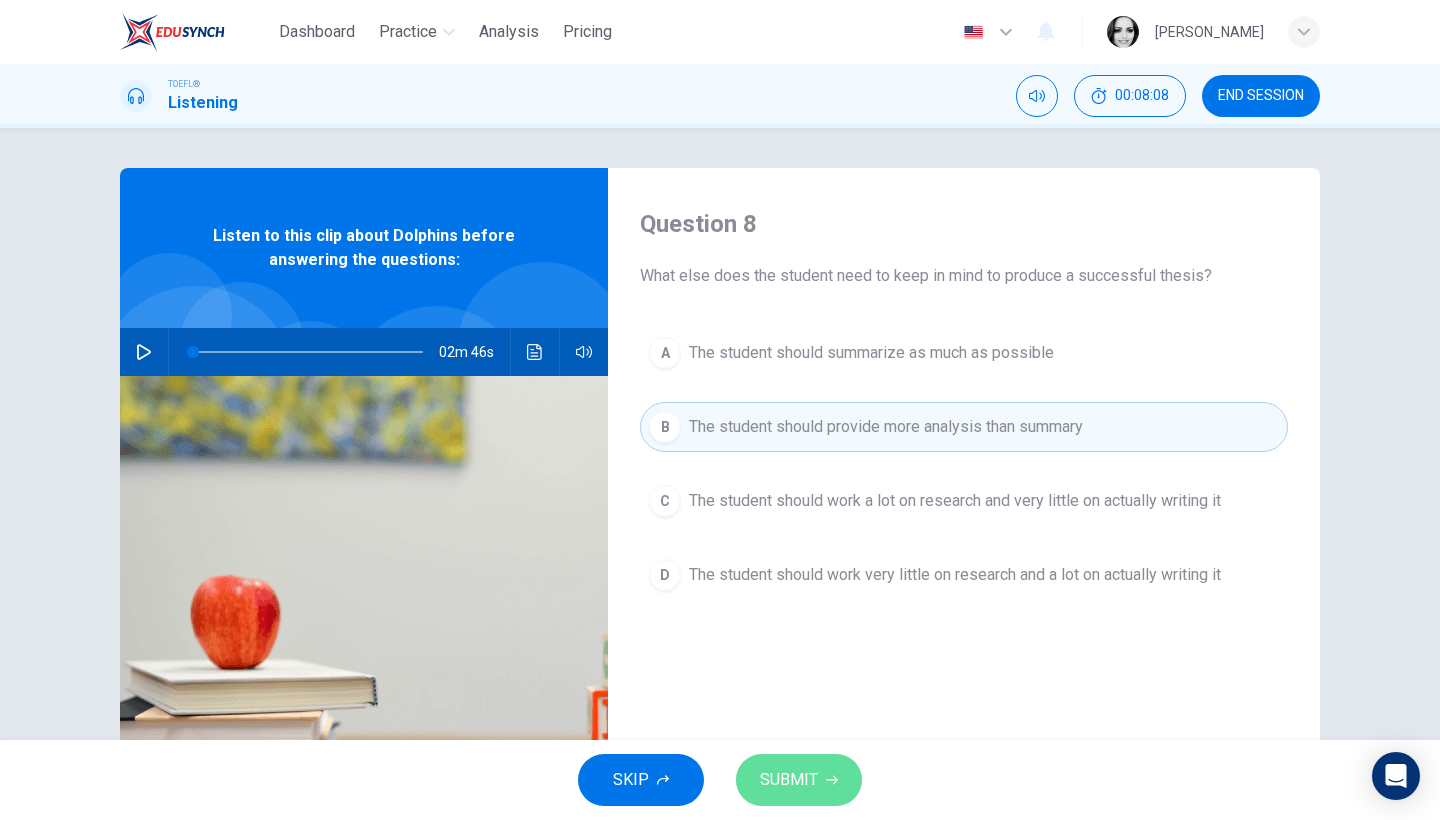 click on "SUBMIT" at bounding box center [789, 780] 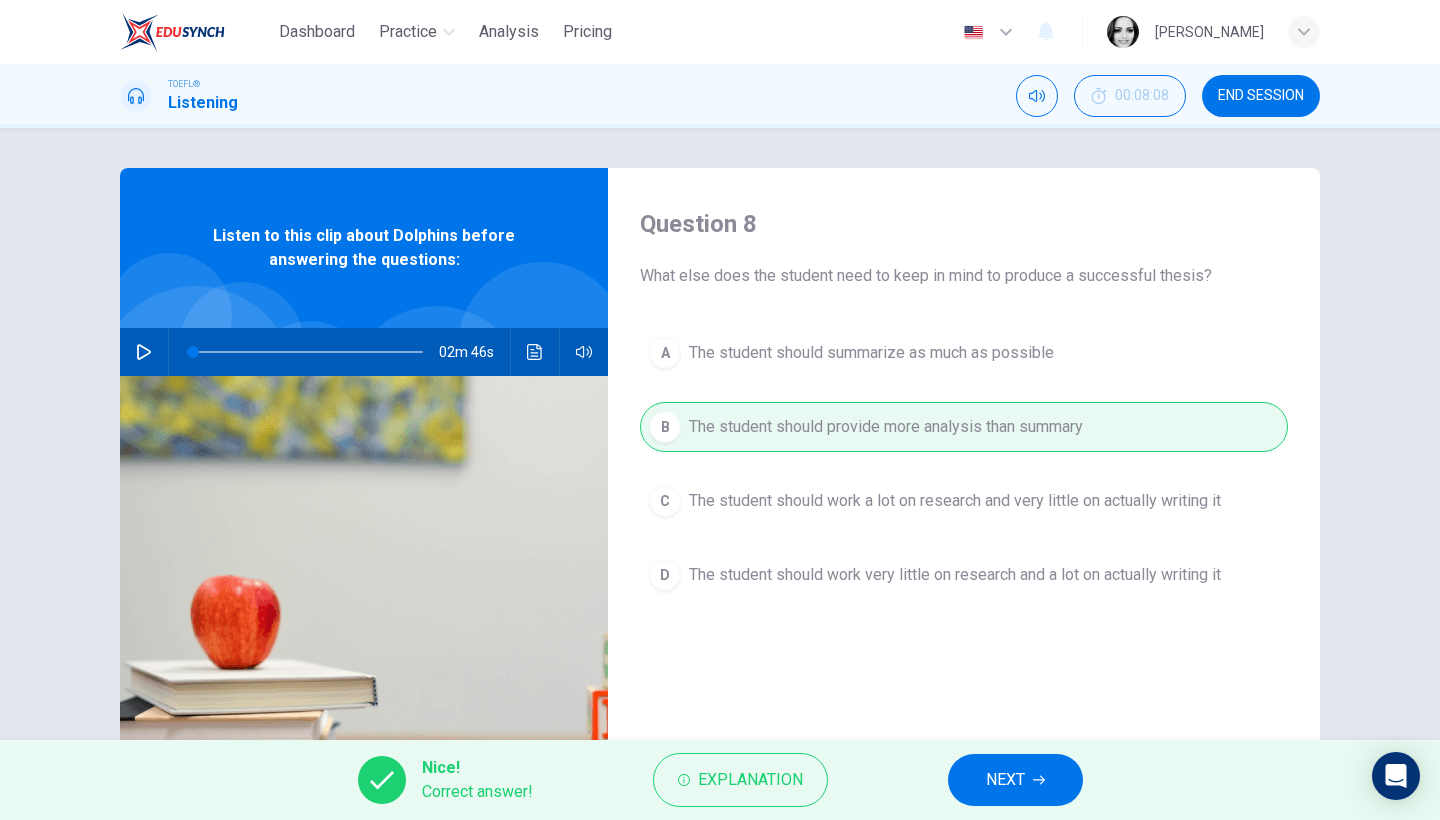 click on "NEXT" at bounding box center [1015, 780] 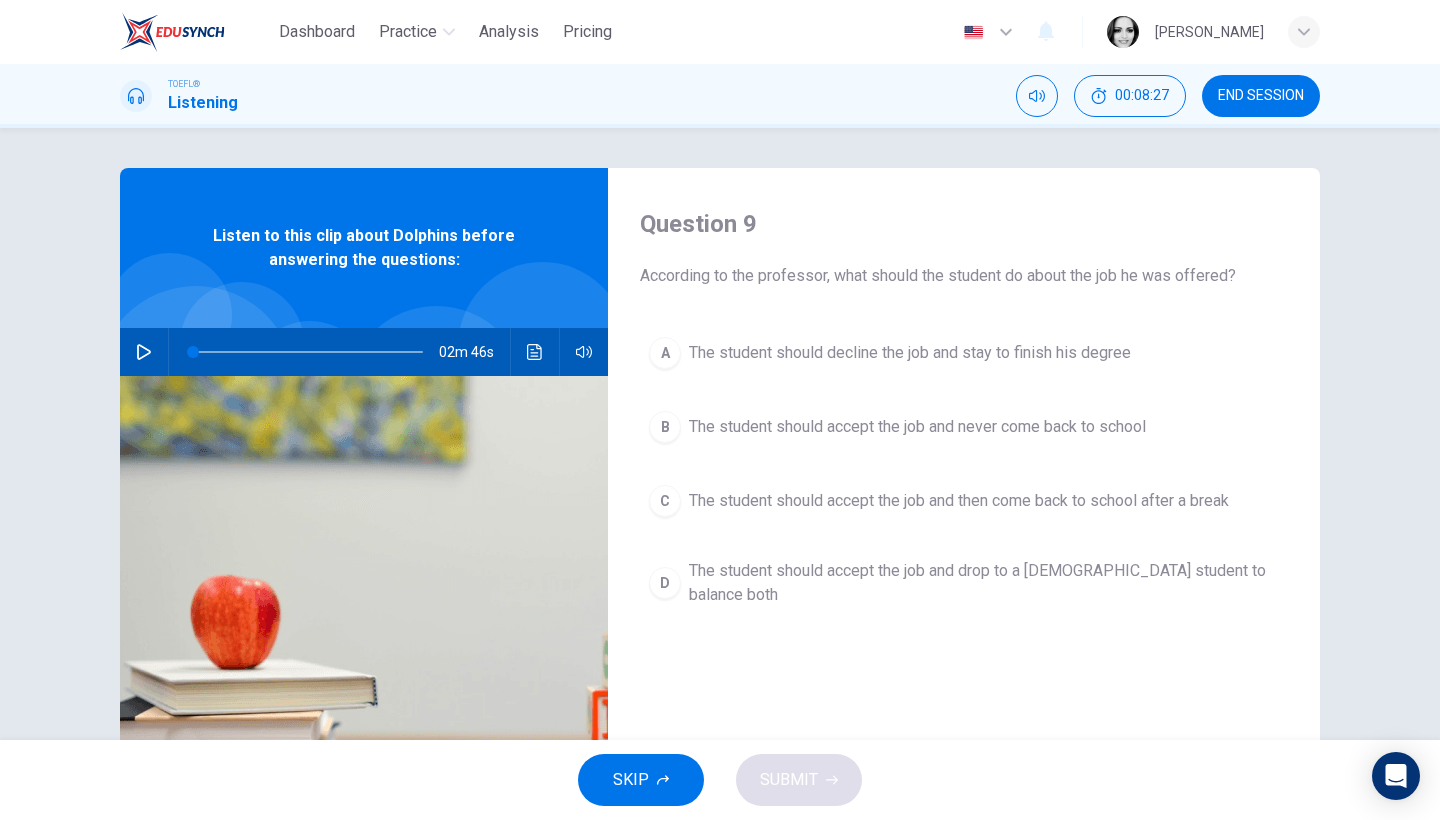 click 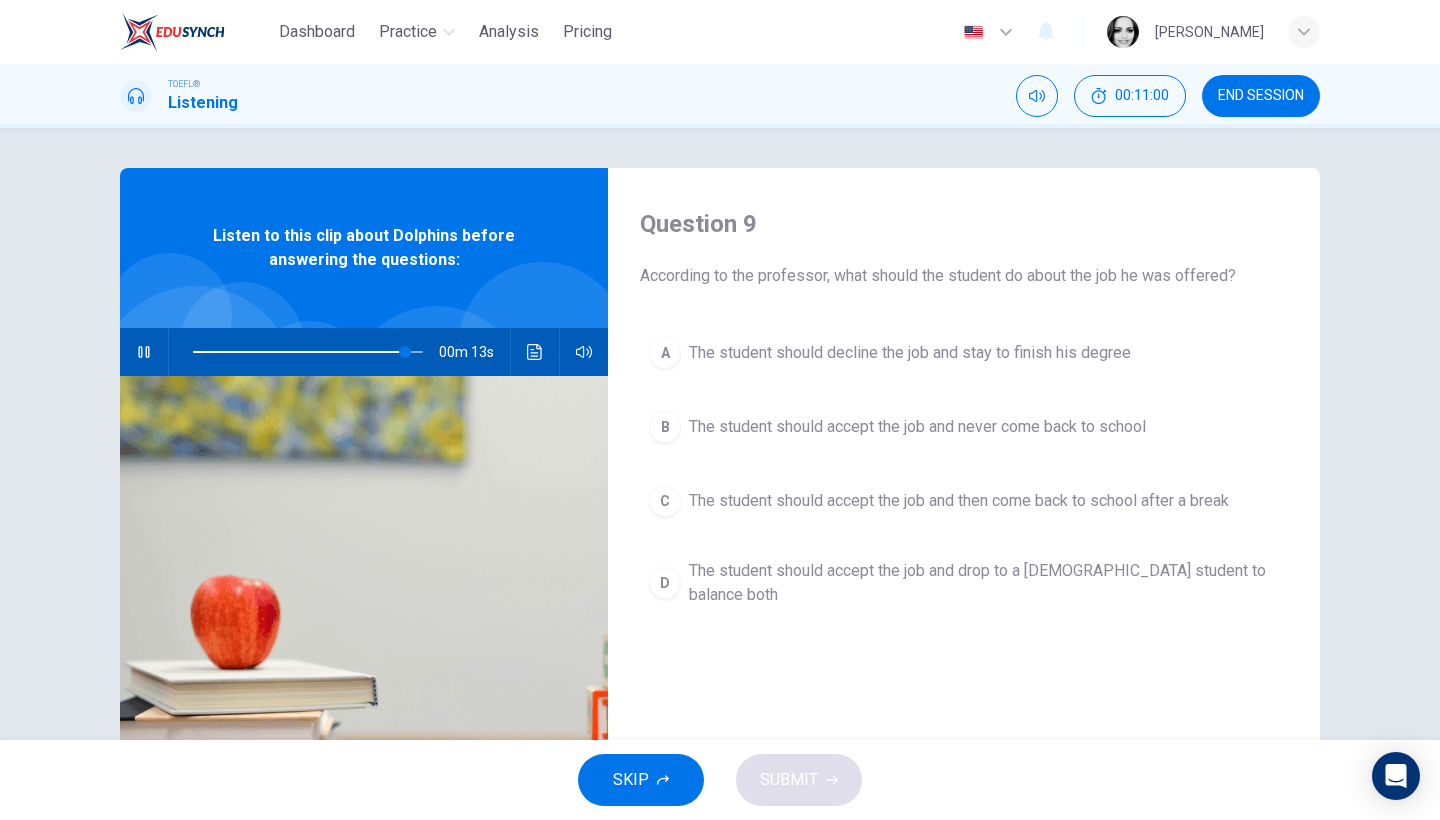 click on "The student should decline the job and stay to finish his degree" at bounding box center (910, 353) 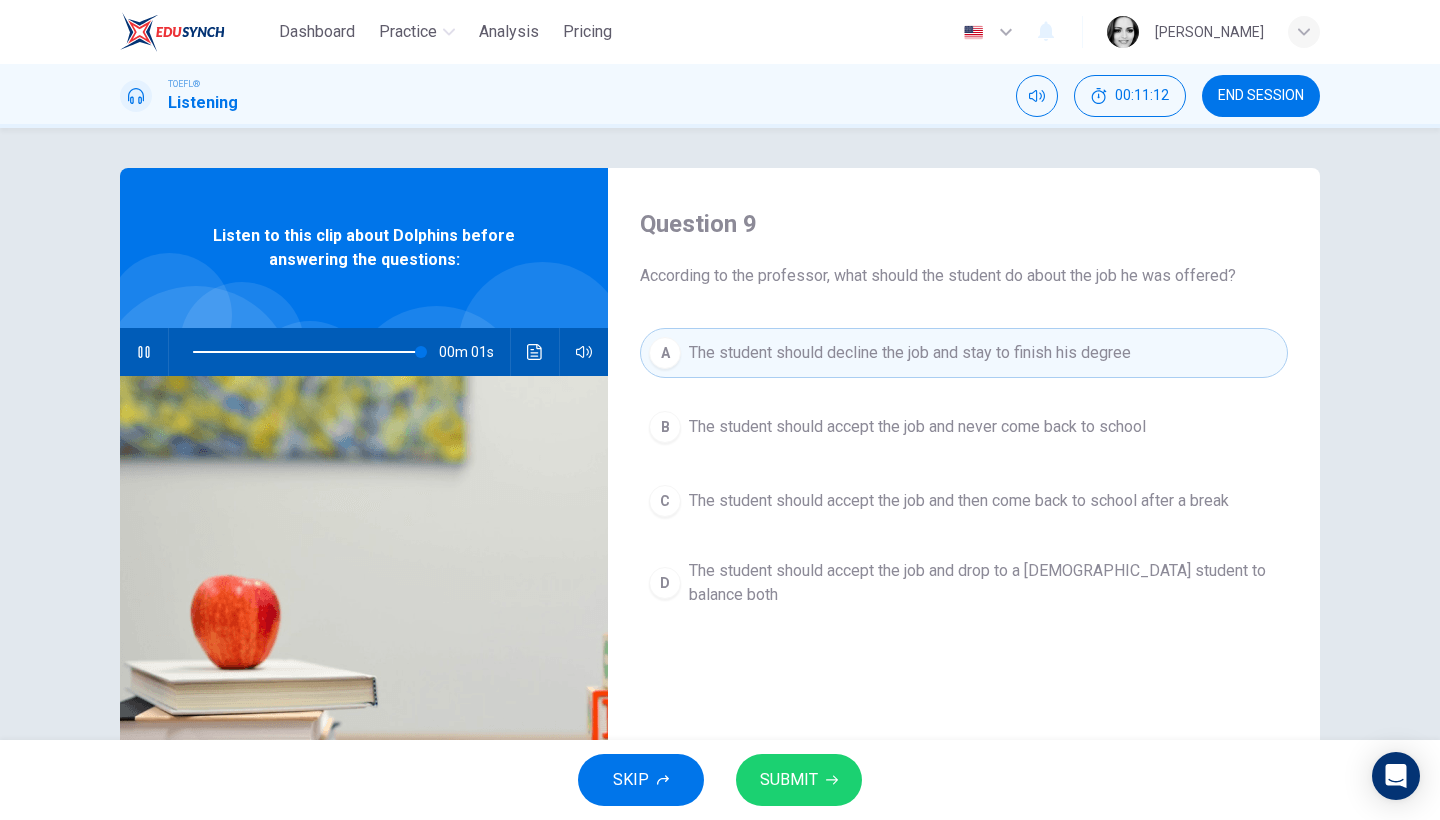 click on "SUBMIT" at bounding box center (789, 780) 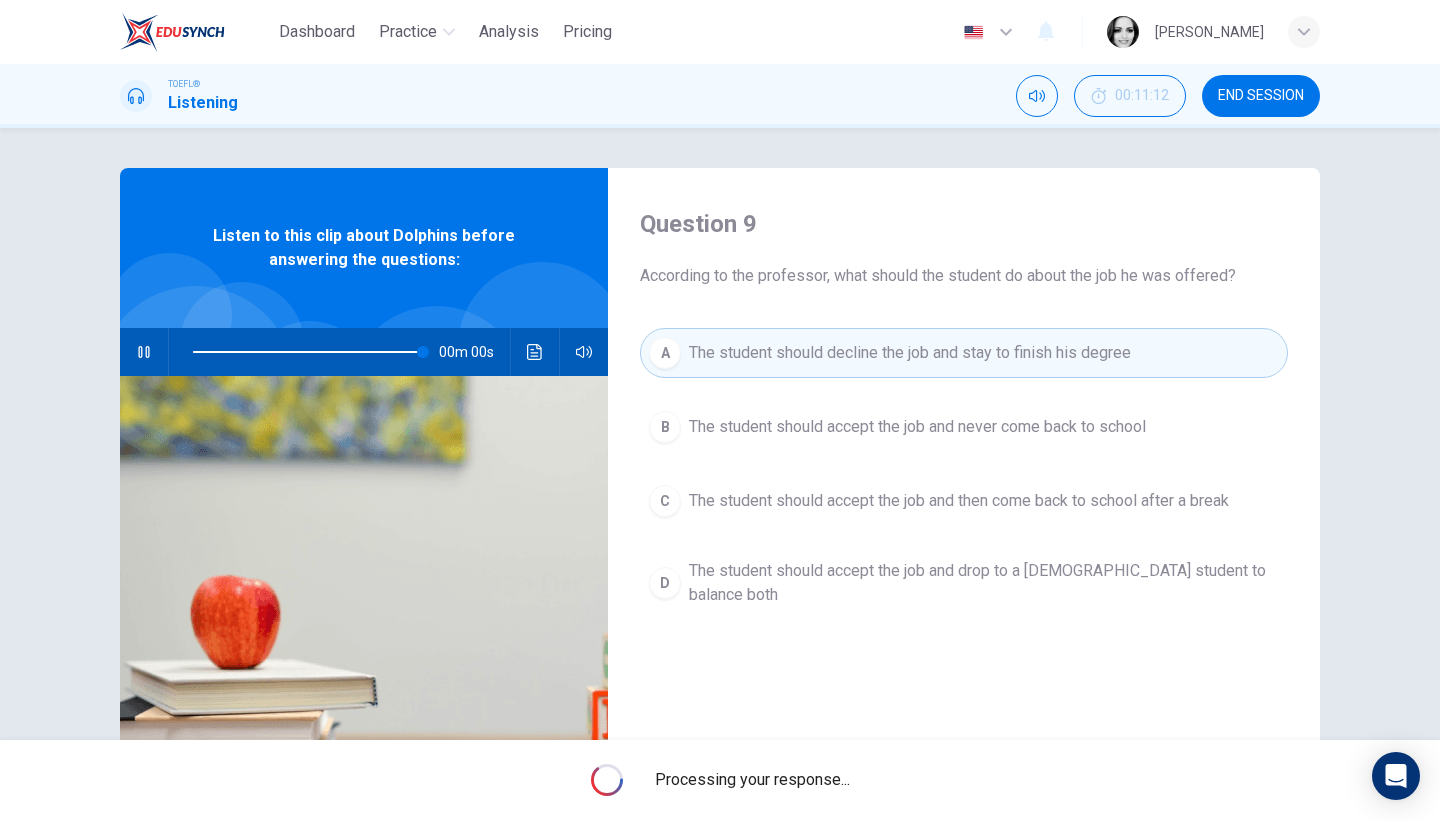 type on "0" 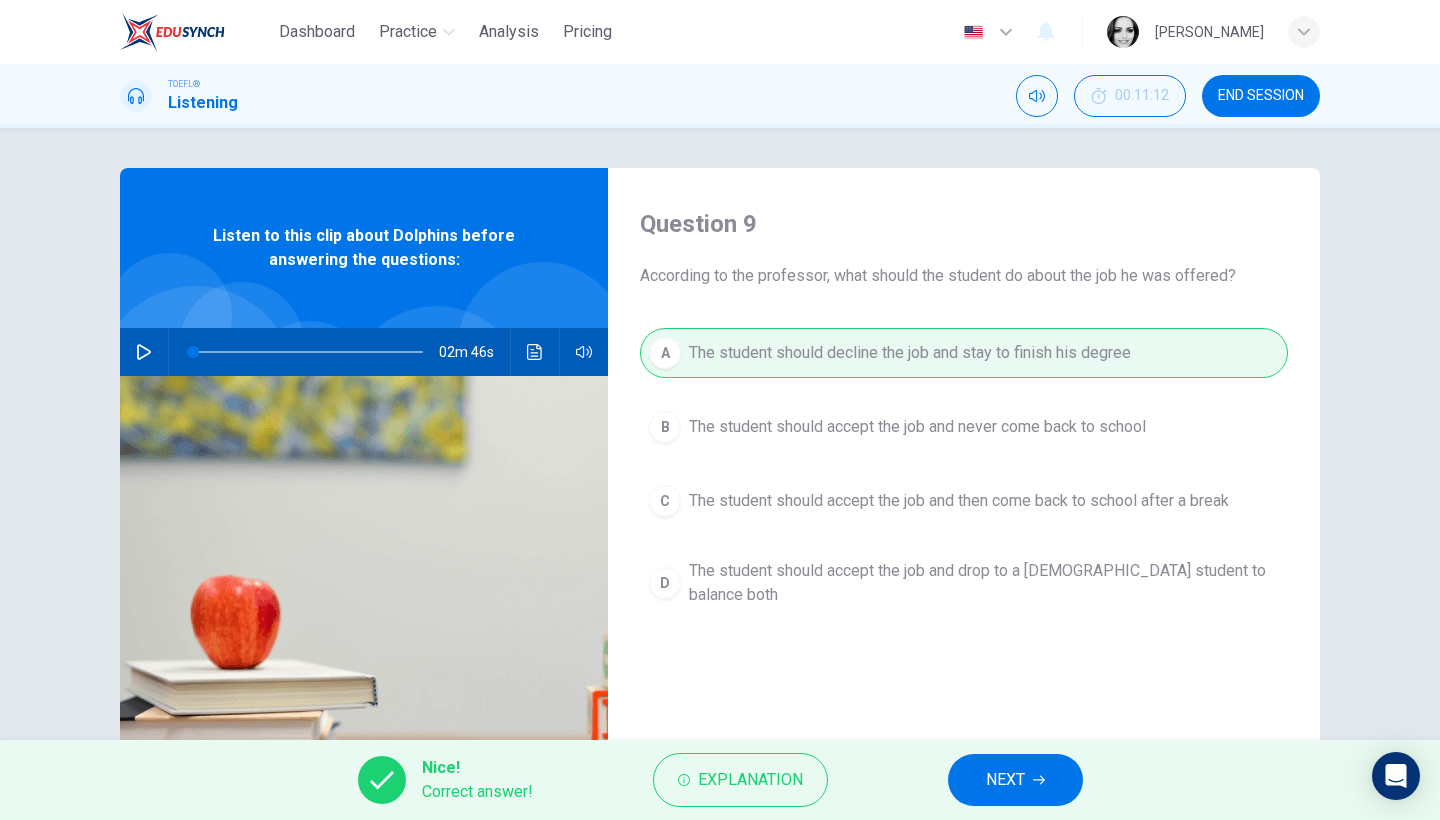 click on "NEXT" at bounding box center (1015, 780) 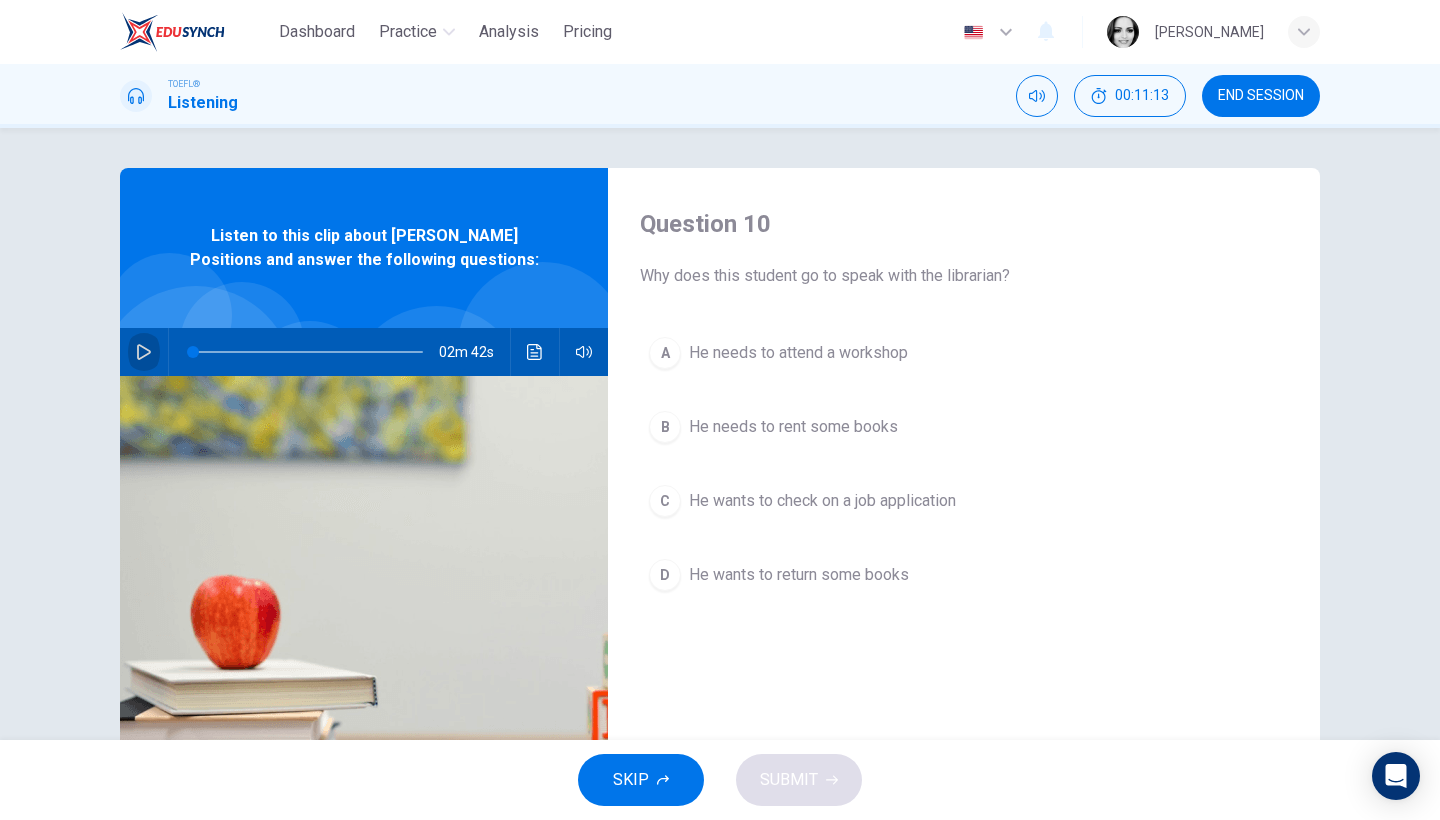 click at bounding box center (144, 352) 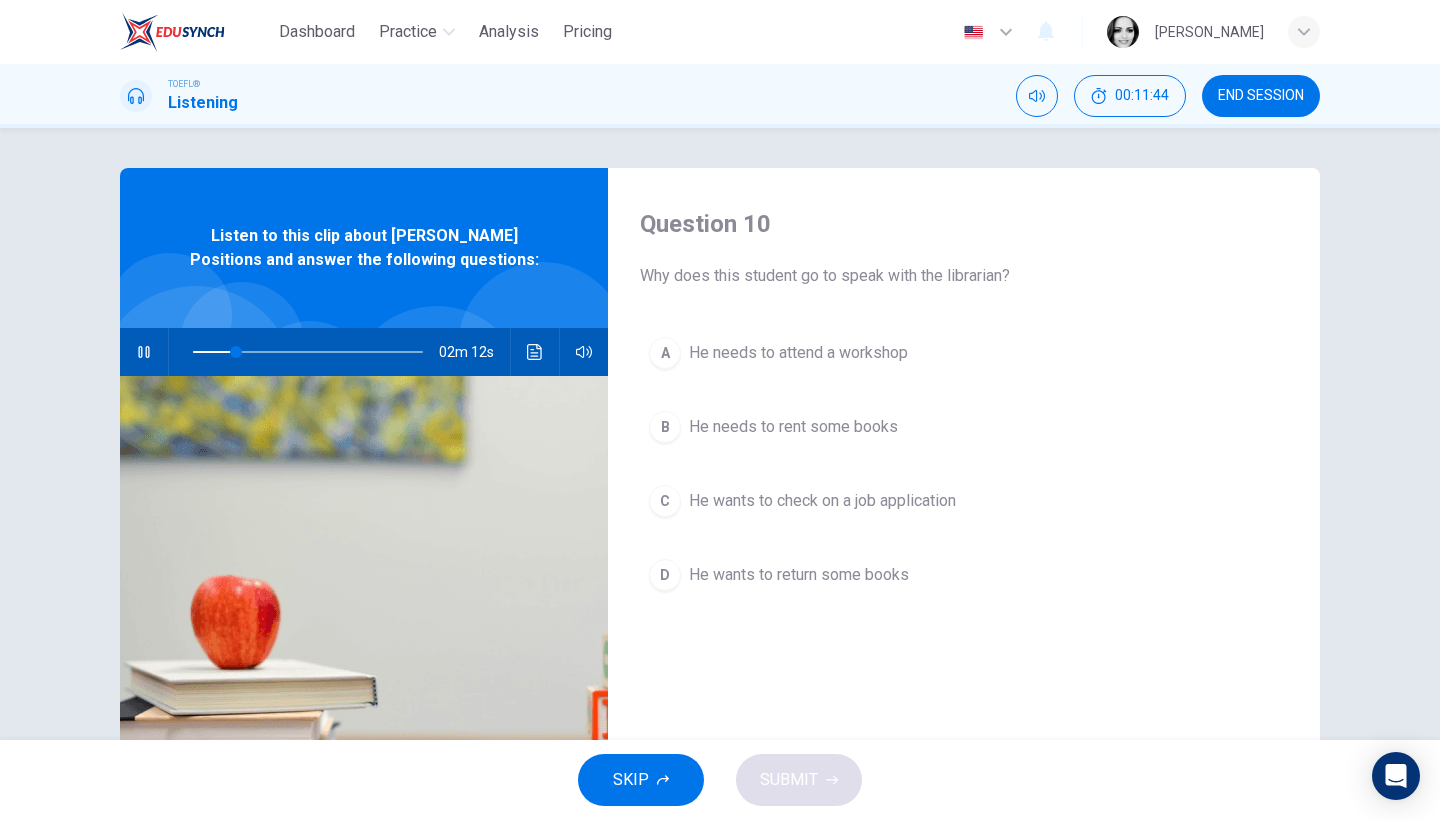 click on "He wants to check on a job application" at bounding box center [822, 501] 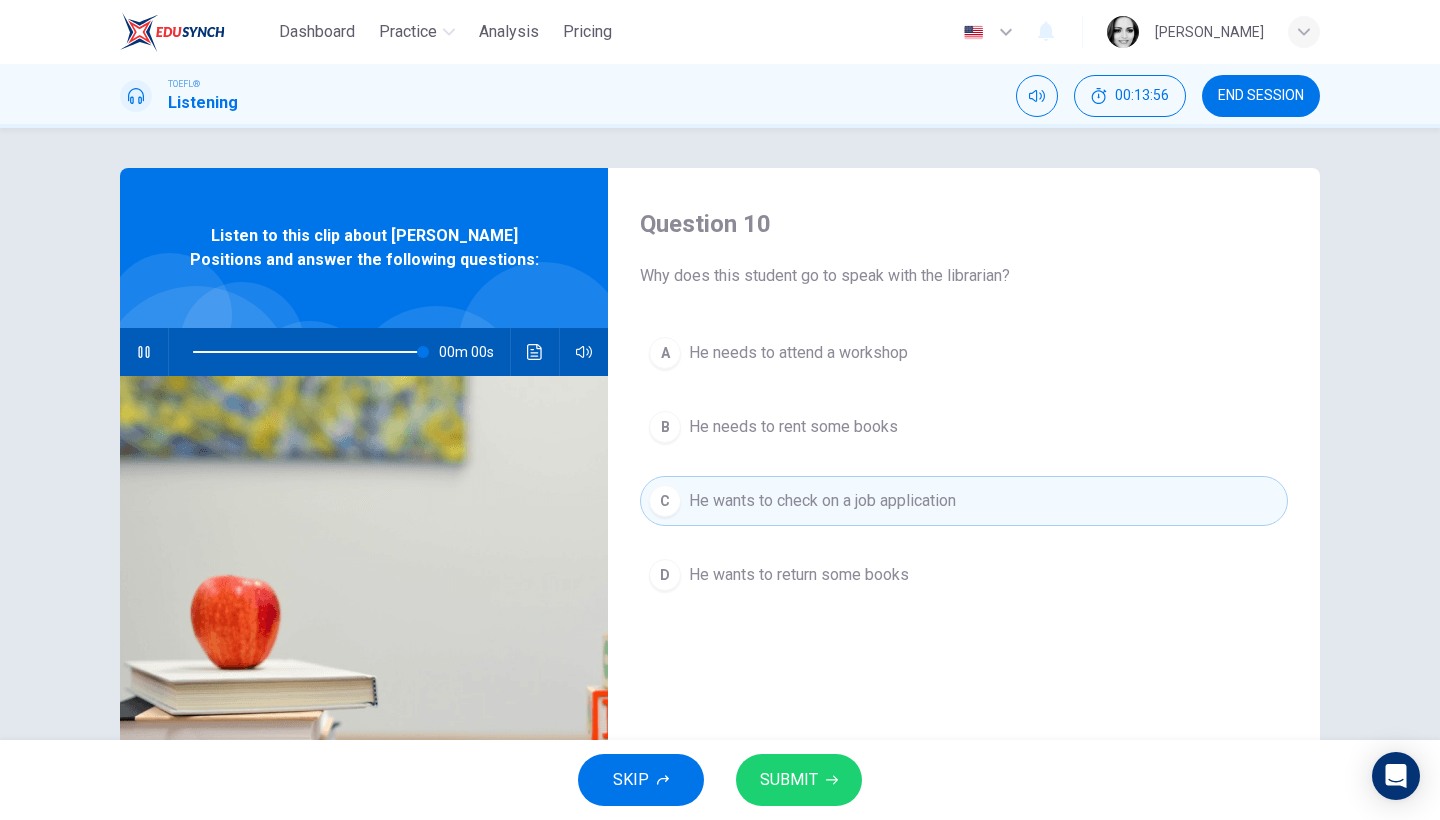 type on "0" 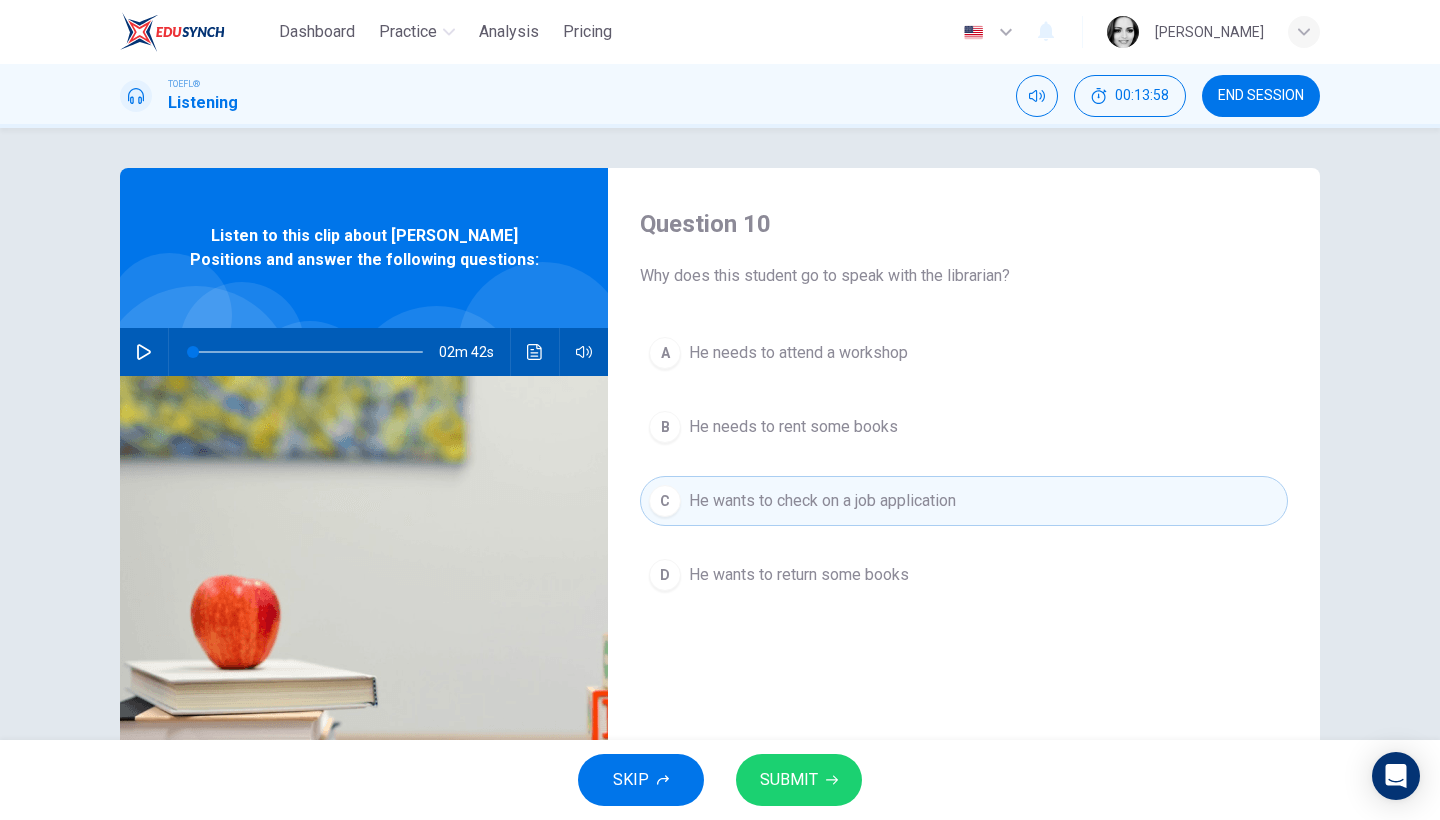 click on "SUBMIT" at bounding box center [789, 780] 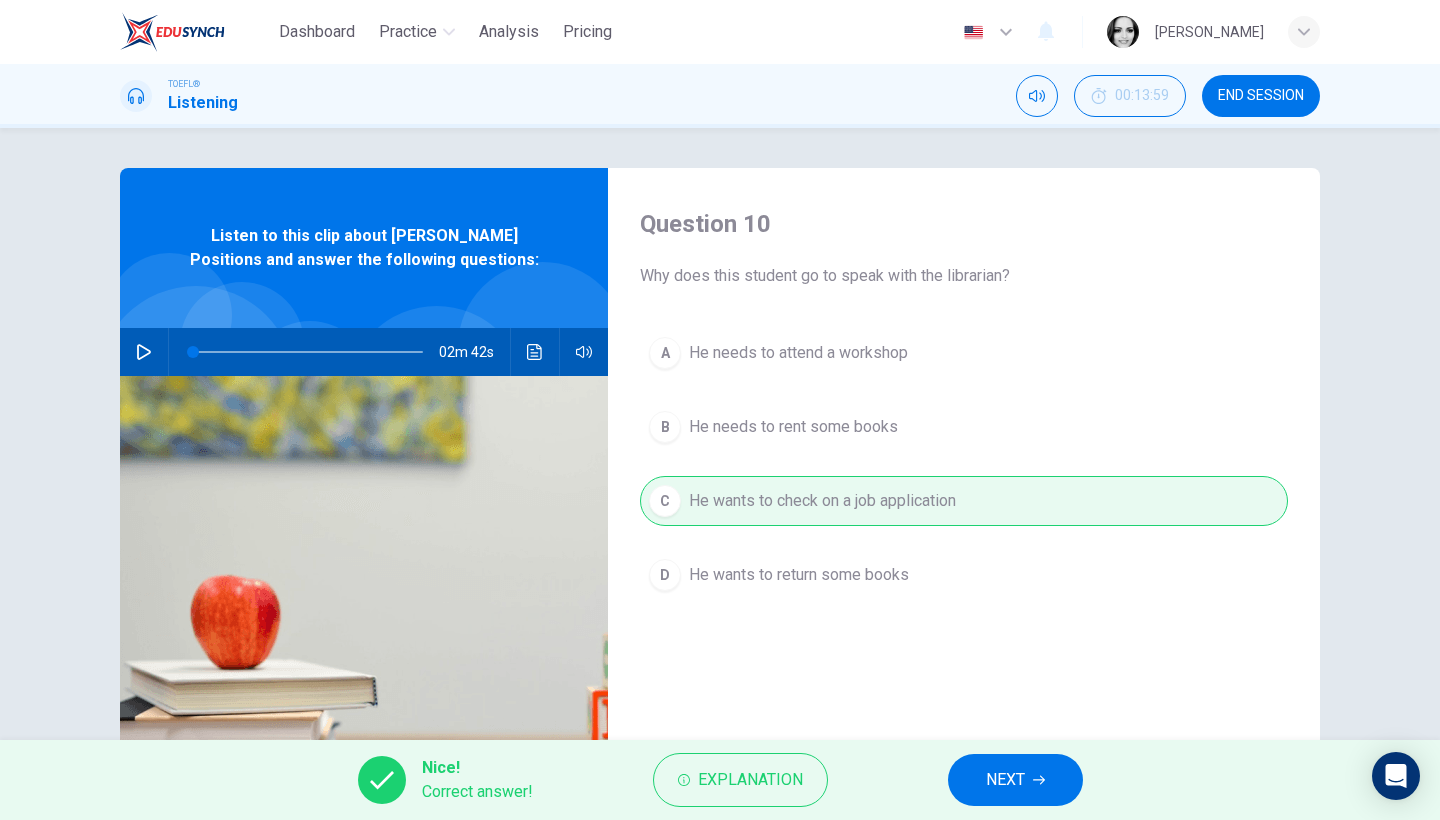 click on "NEXT" at bounding box center (1005, 780) 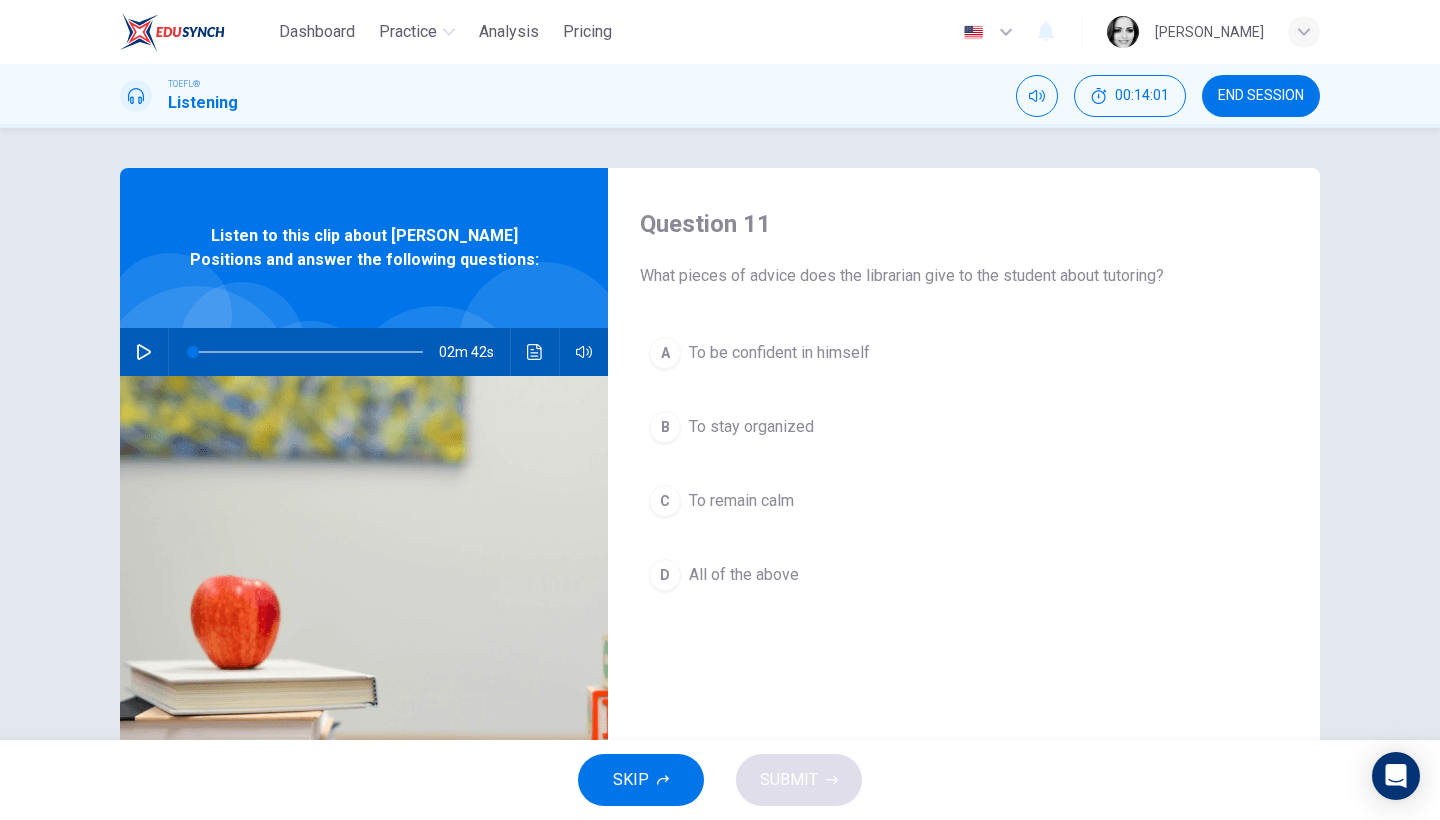 click on "A To be confident in himself" at bounding box center [964, 353] 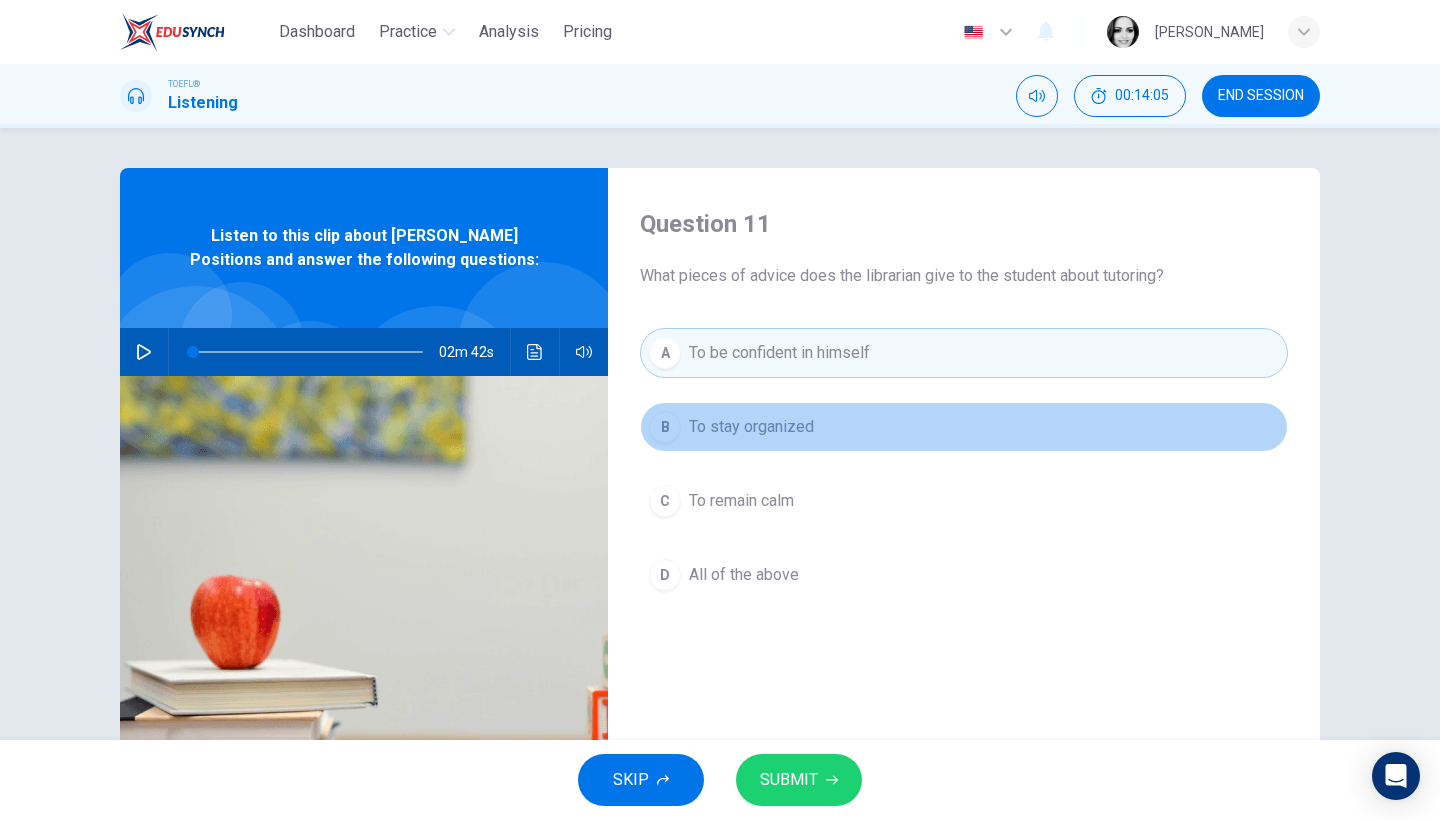 click on "B To stay organized" at bounding box center [964, 427] 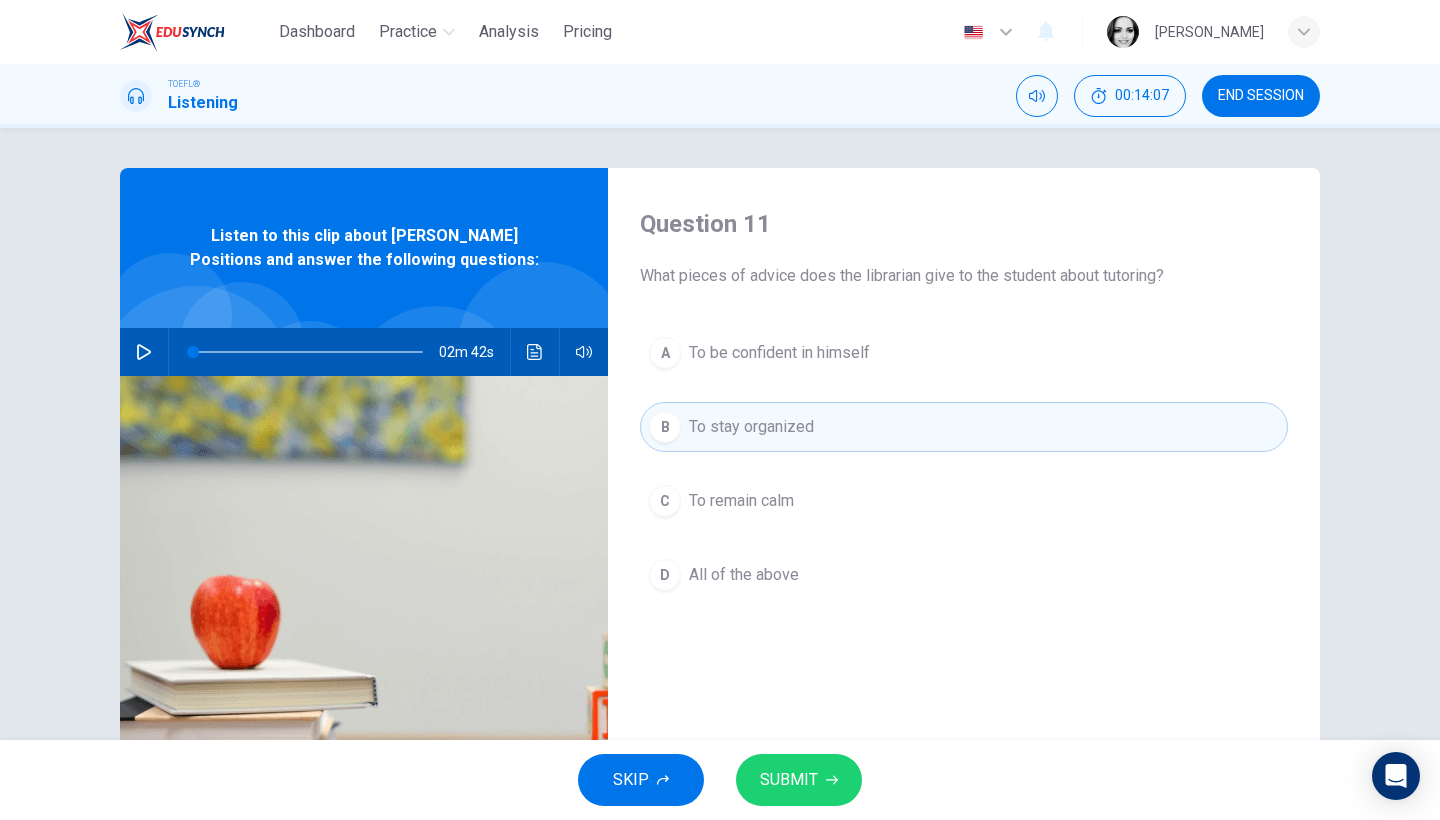click on "A To be confident in himself" at bounding box center (964, 353) 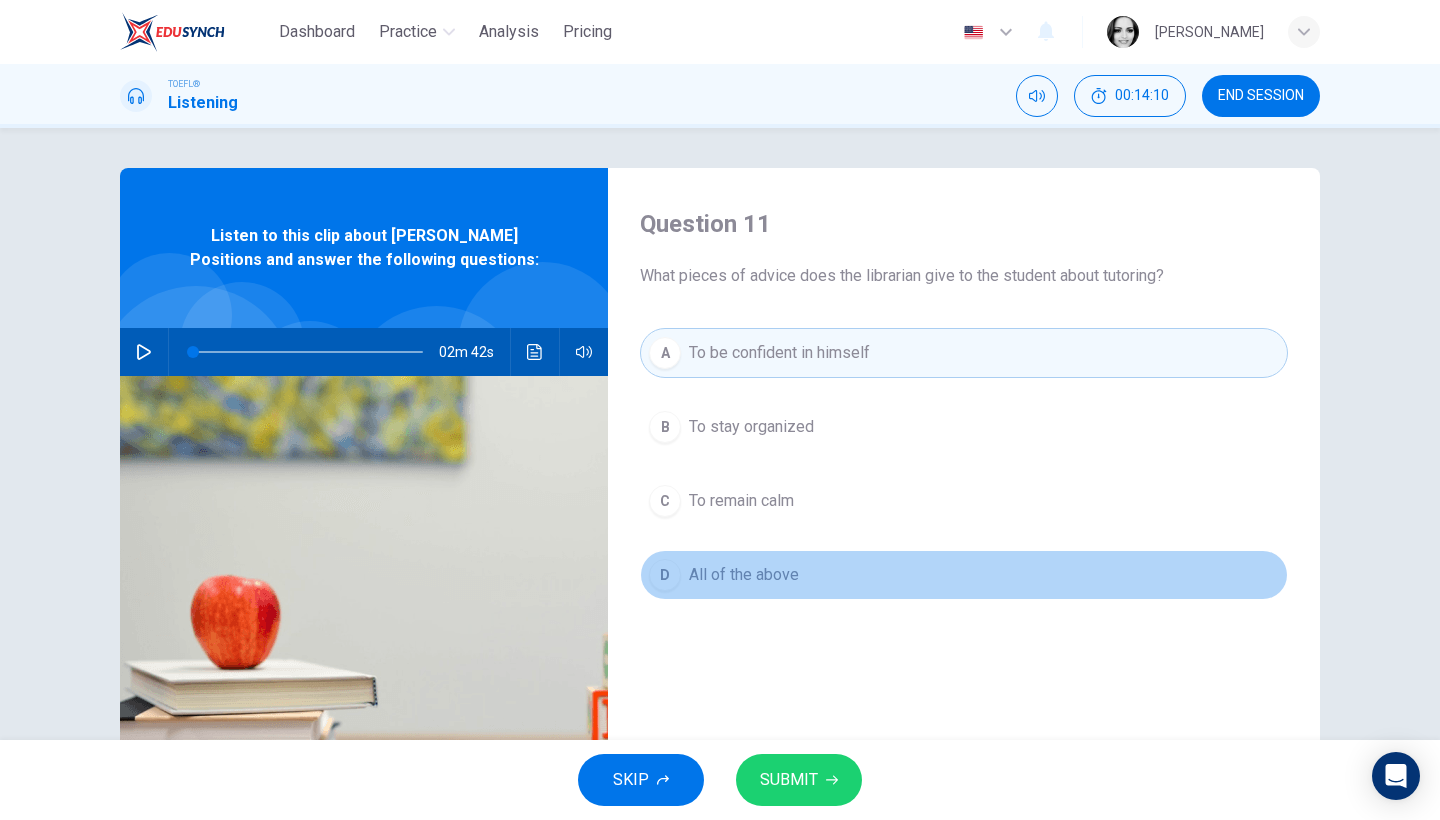 click on "All of the above" at bounding box center (744, 575) 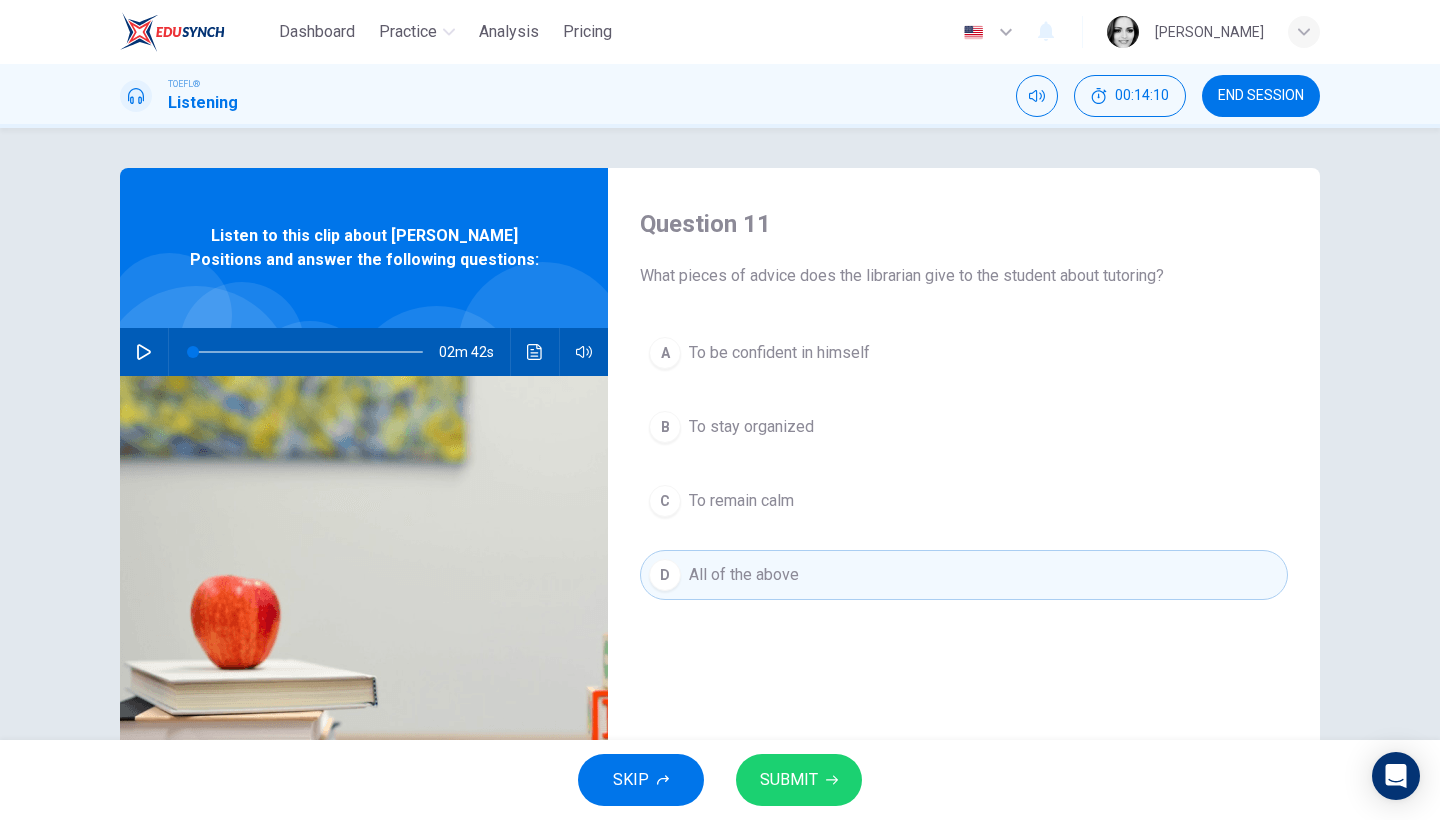 click 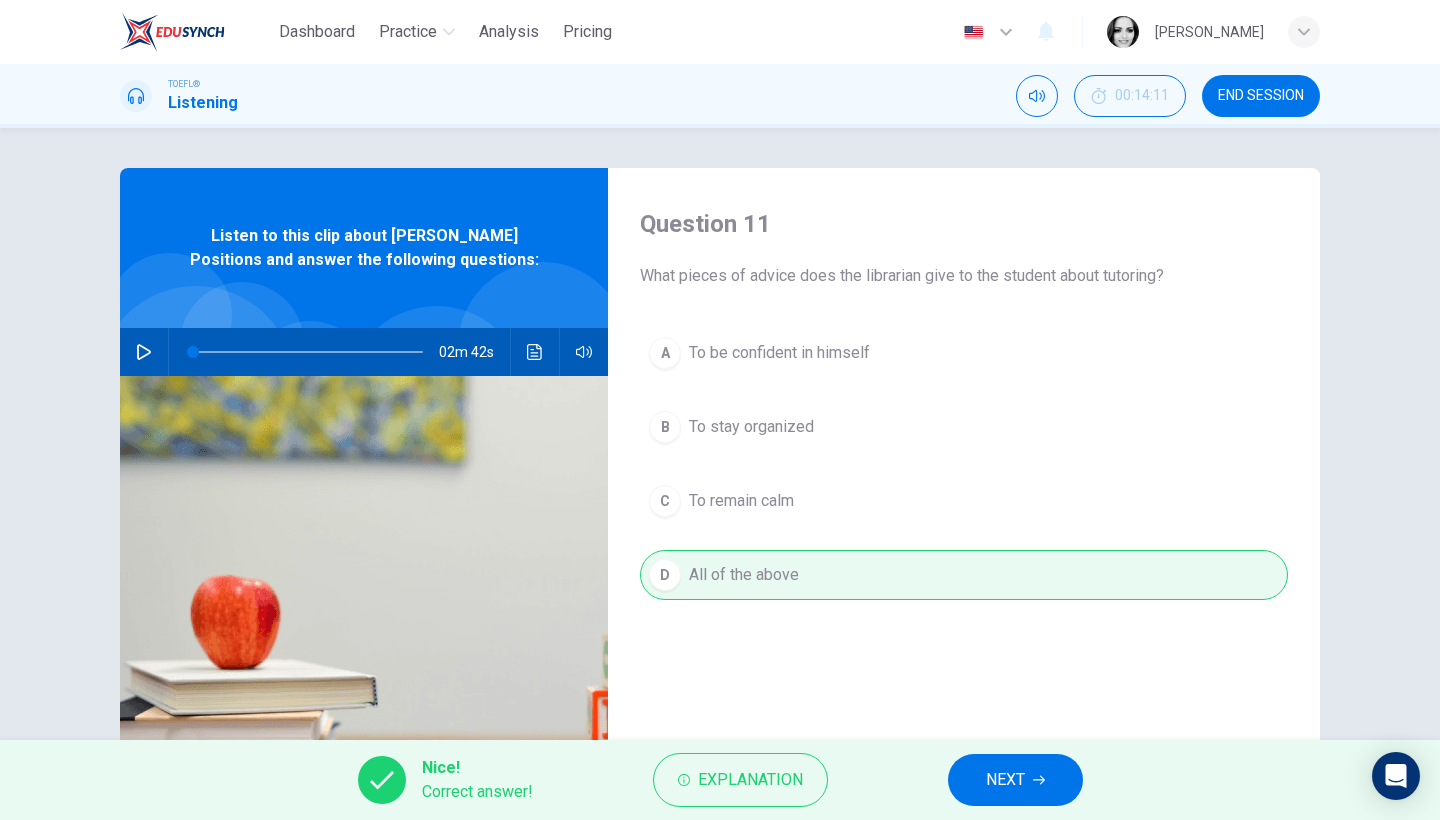 click on "NEXT" at bounding box center (1005, 780) 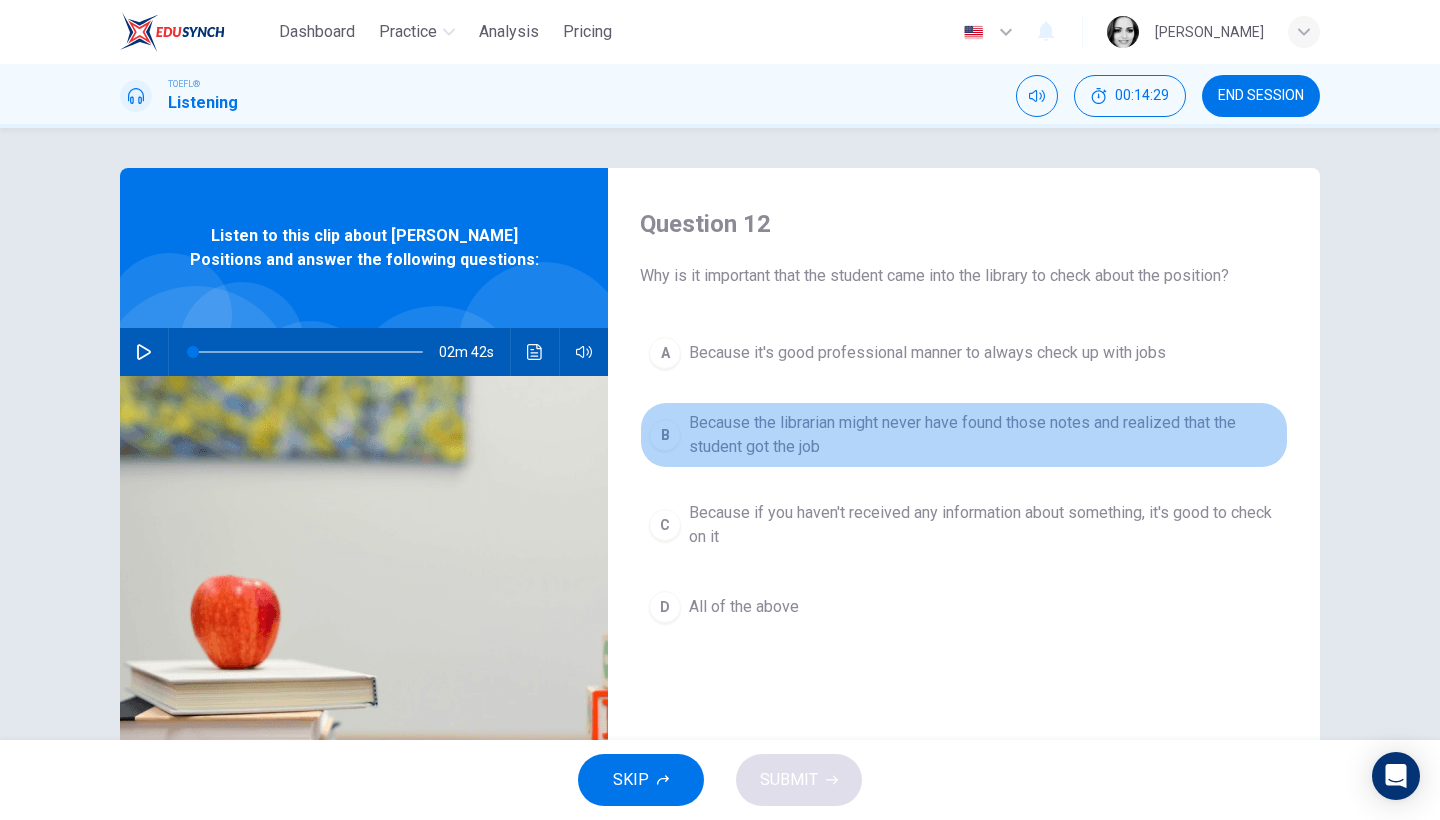 click on "Because the librarian might never have found those notes and realized that the student got the job" at bounding box center [984, 435] 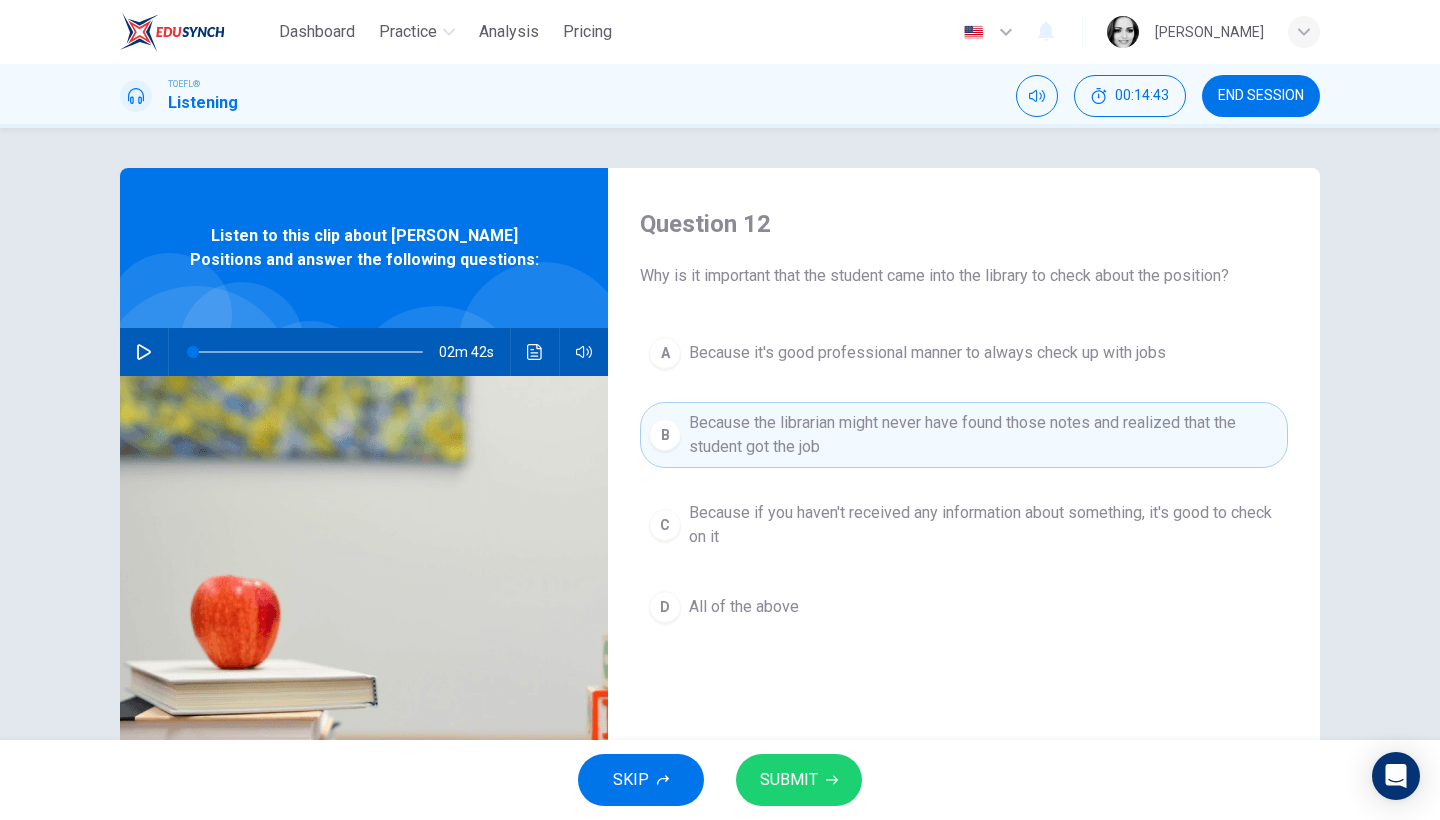 click on "All of the above" at bounding box center (744, 607) 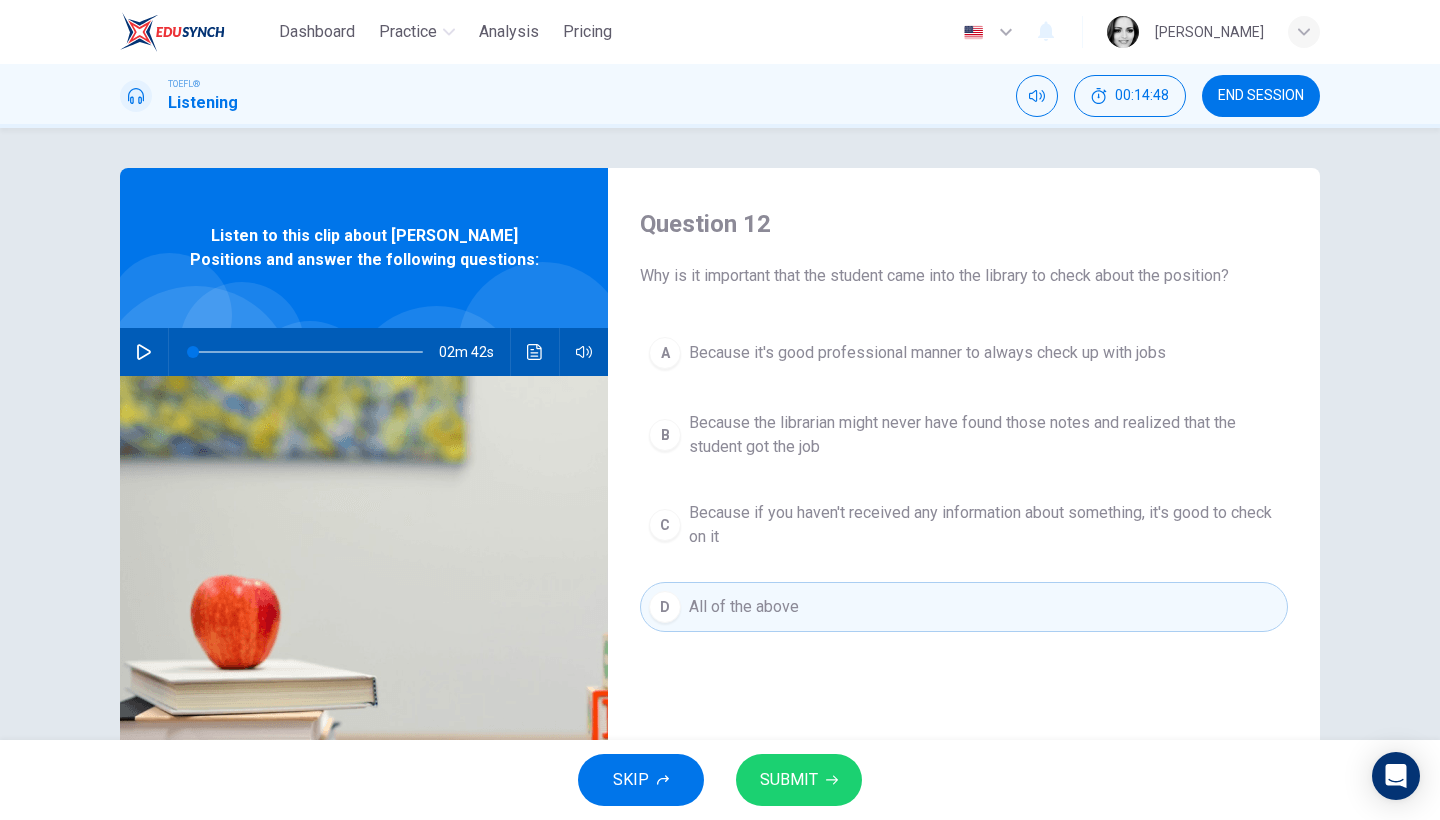 click on "Because if you haven't received any information about something, it's good to check on it" at bounding box center (984, 525) 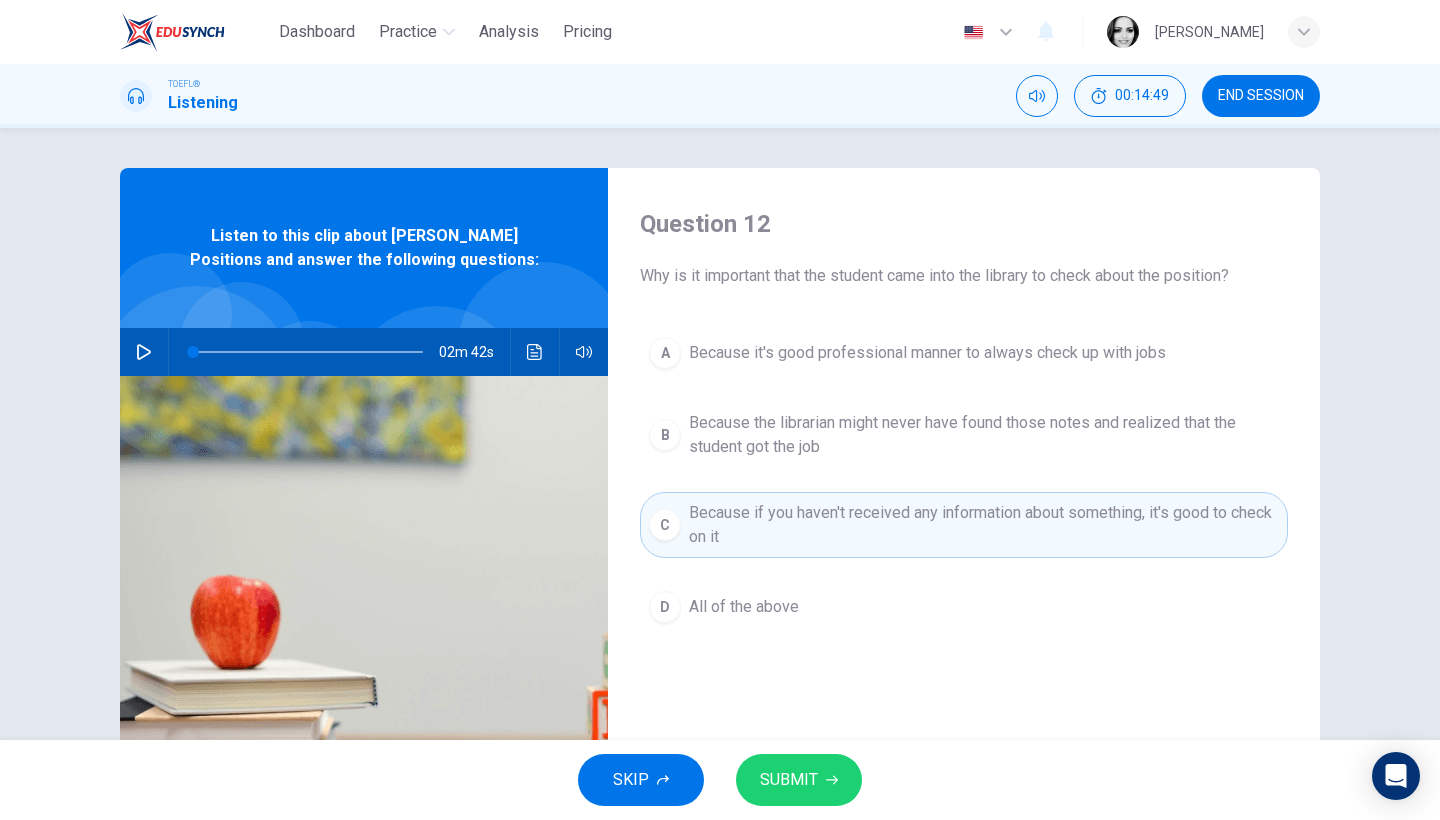 click on "SUBMIT" at bounding box center [789, 780] 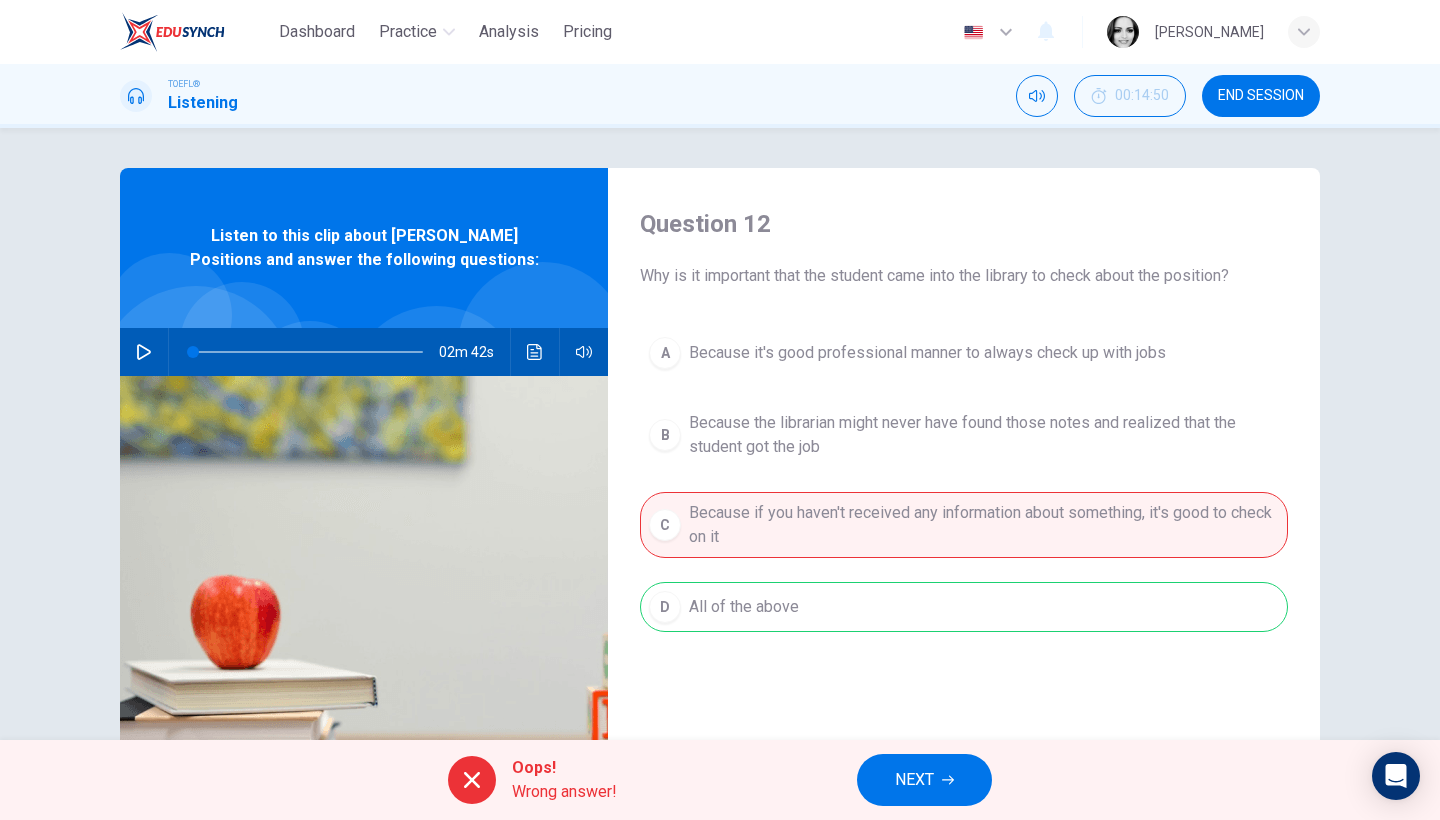 click on "NEXT" at bounding box center [924, 780] 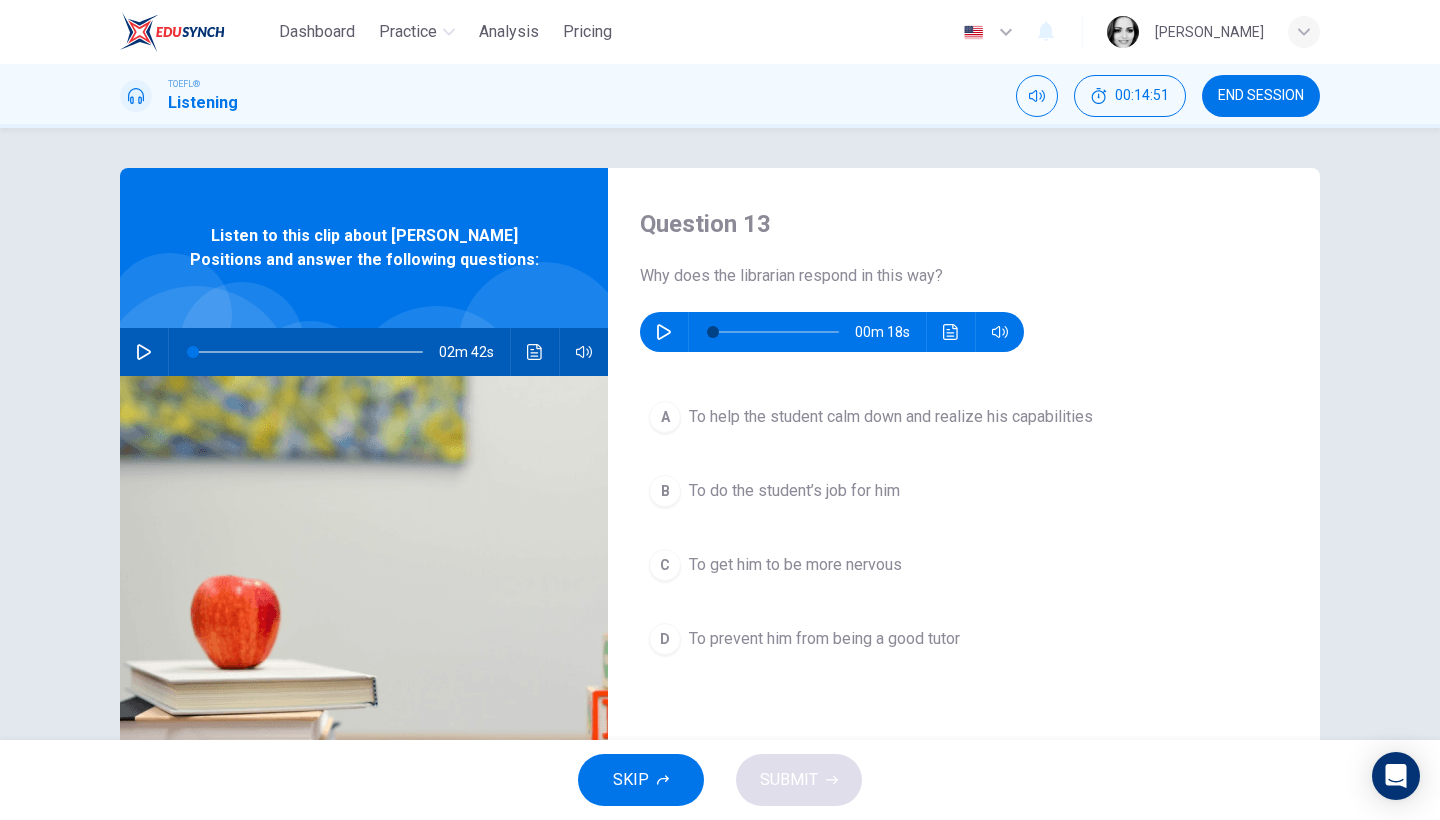 click 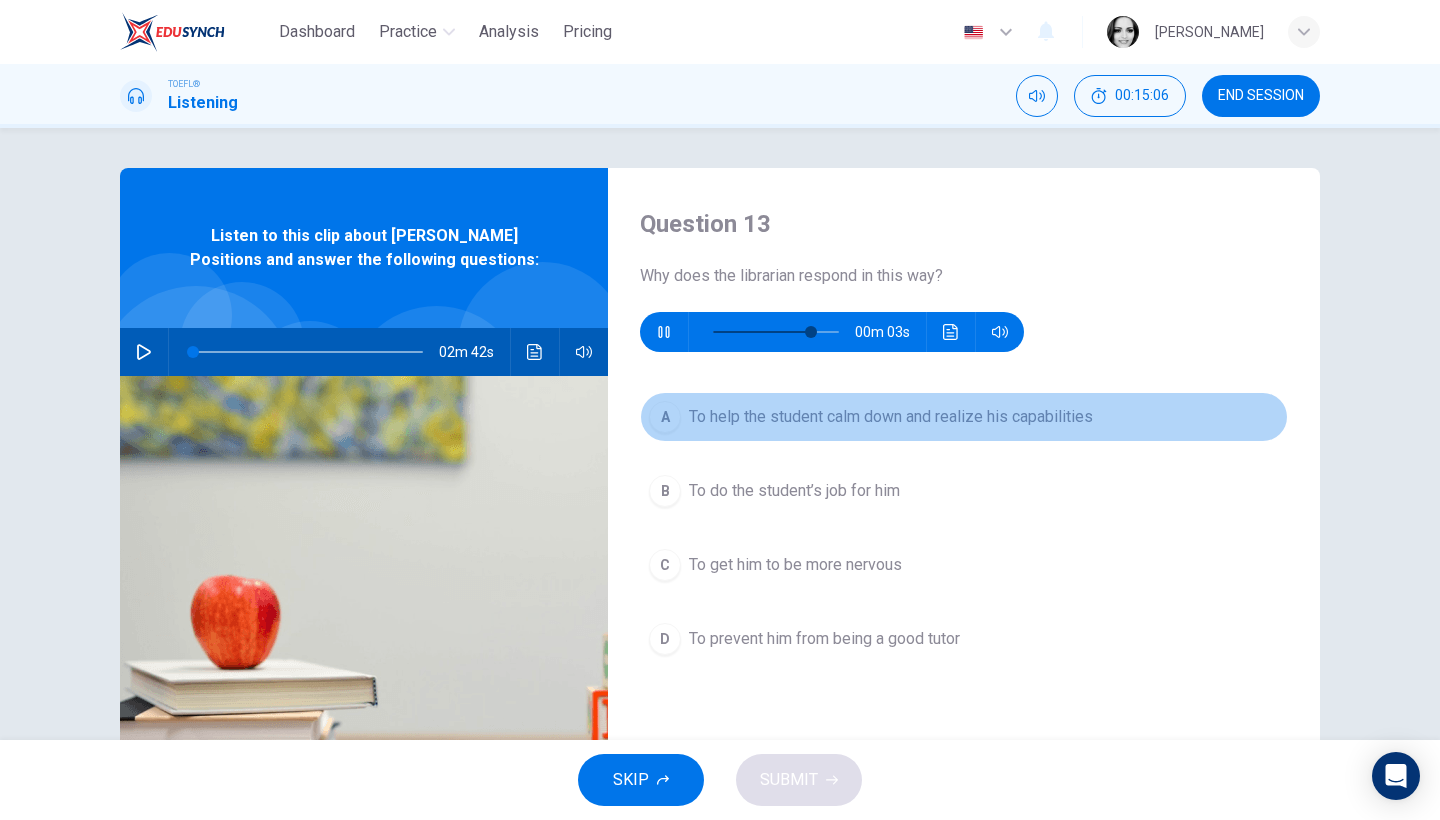 click on "To help the student calm down and realize his capabilities" at bounding box center [891, 417] 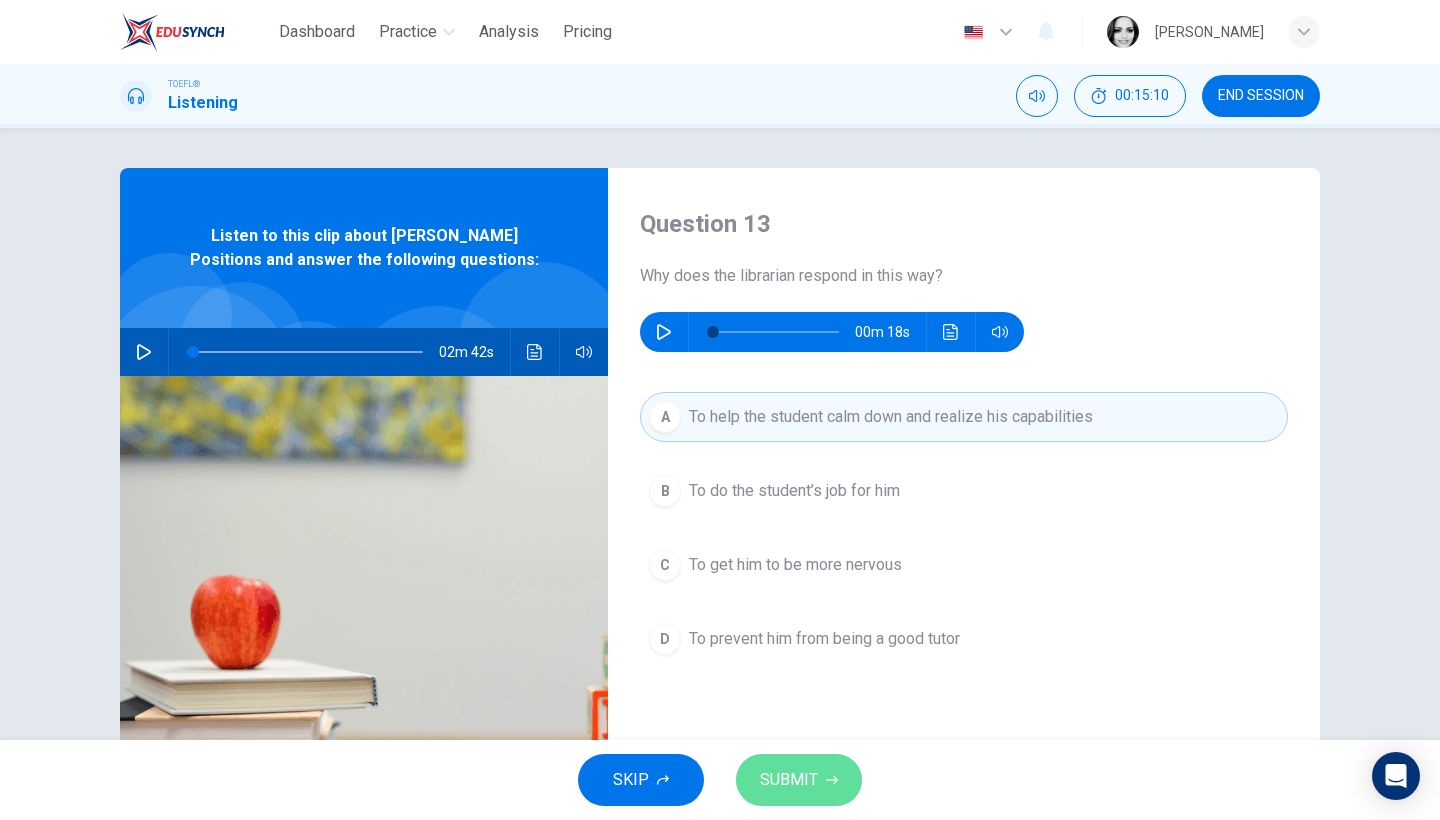 click on "SUBMIT" at bounding box center [799, 780] 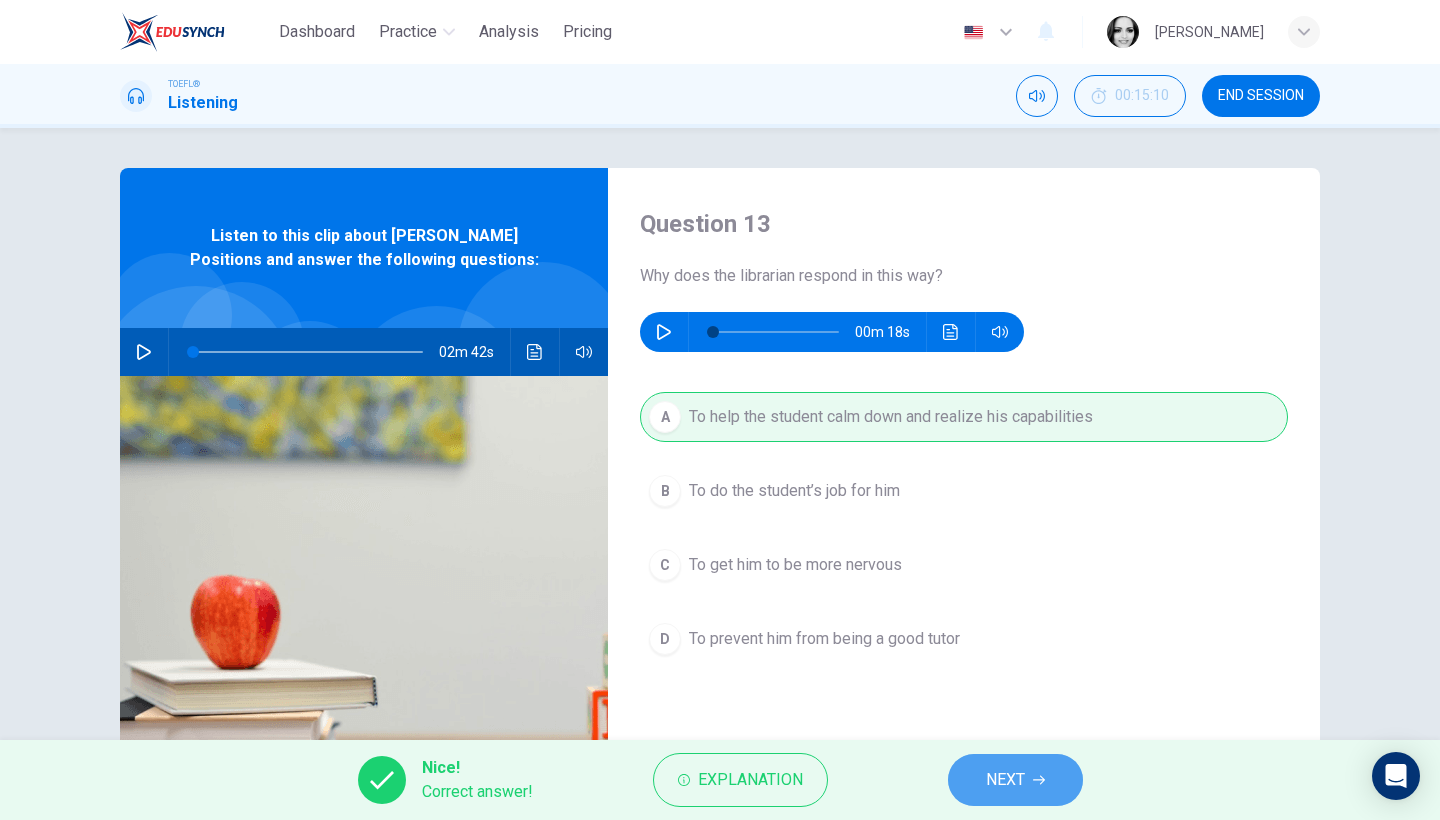 click on "NEXT" at bounding box center (1005, 780) 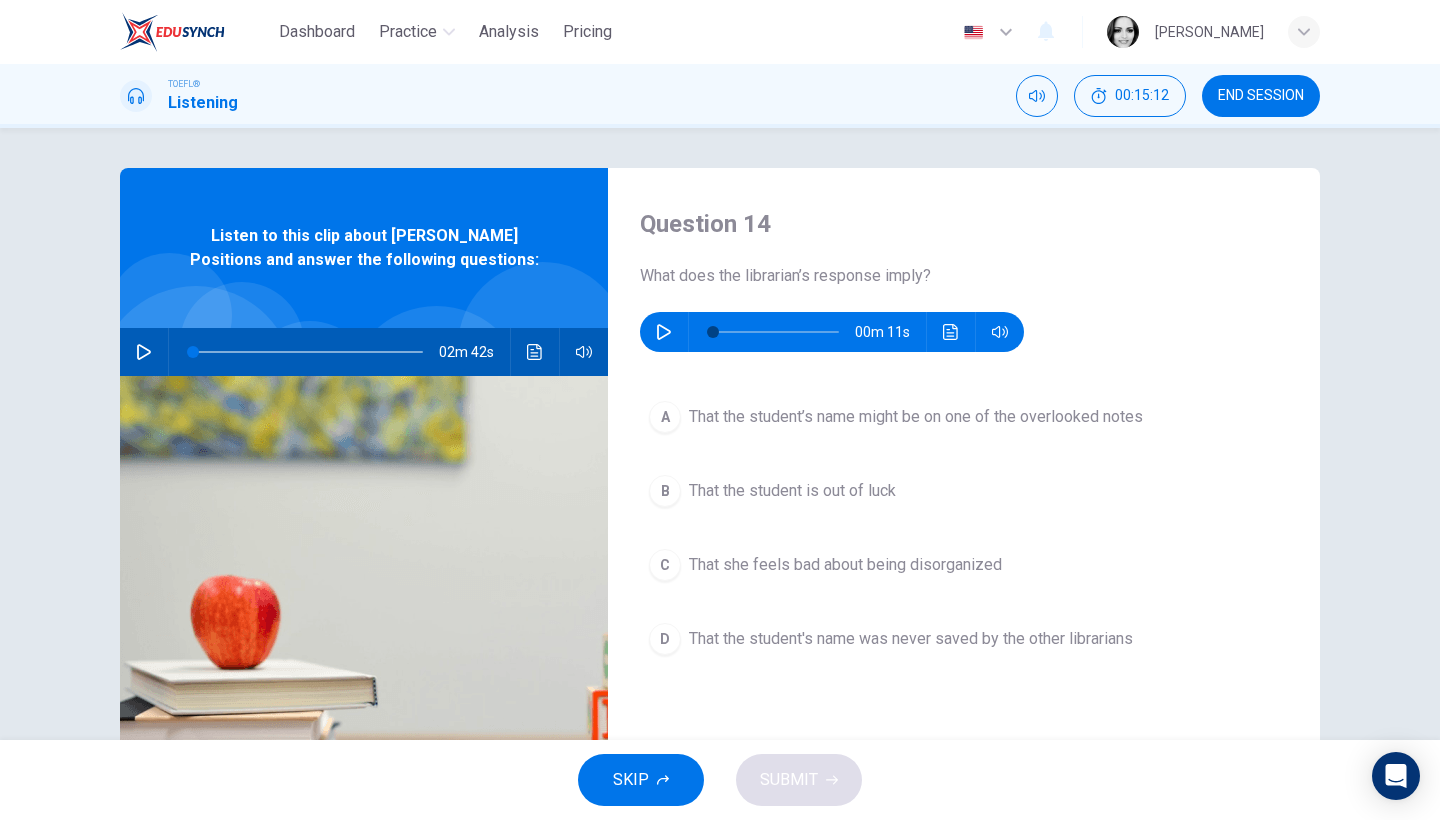 click 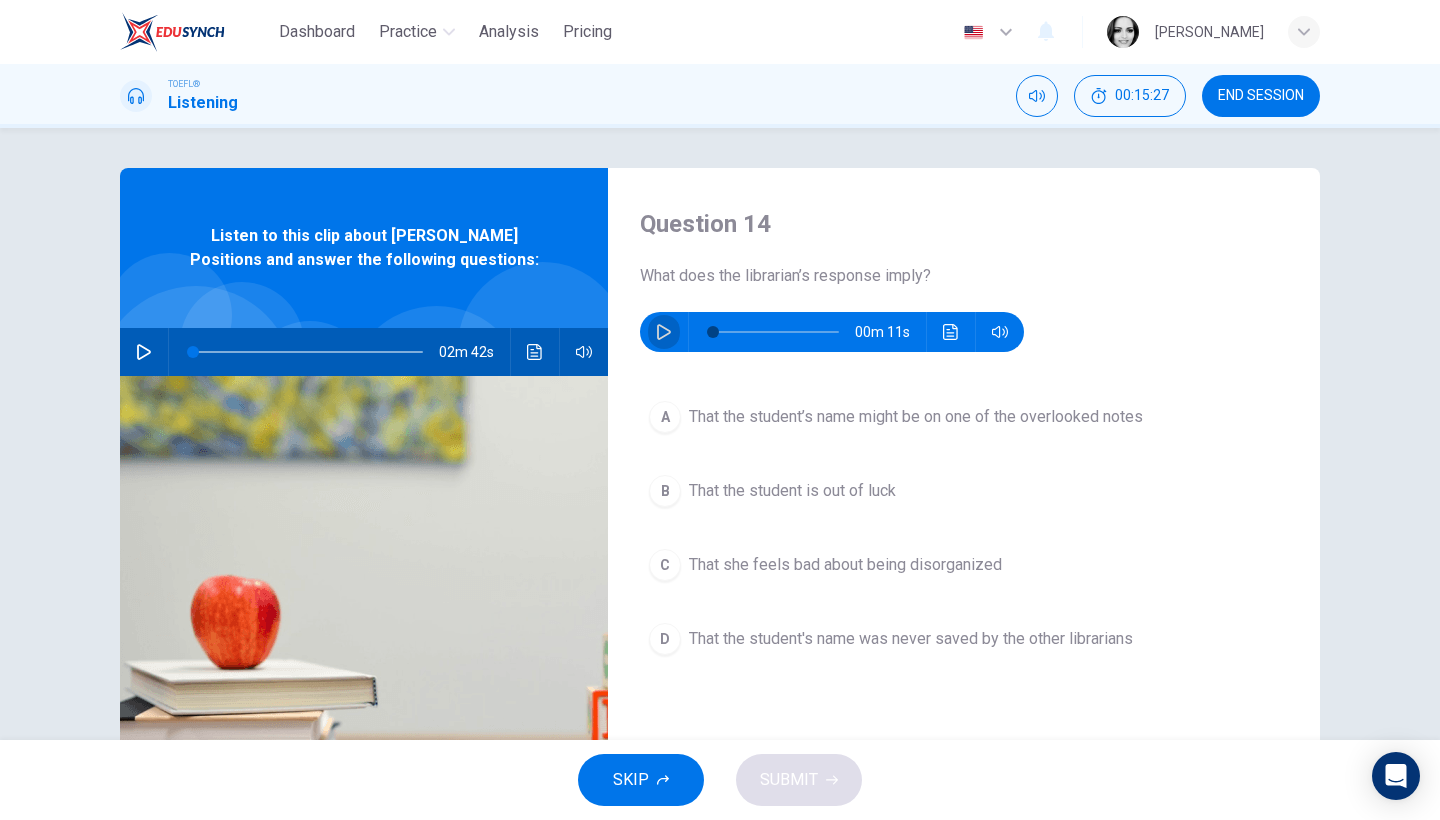 click at bounding box center [664, 332] 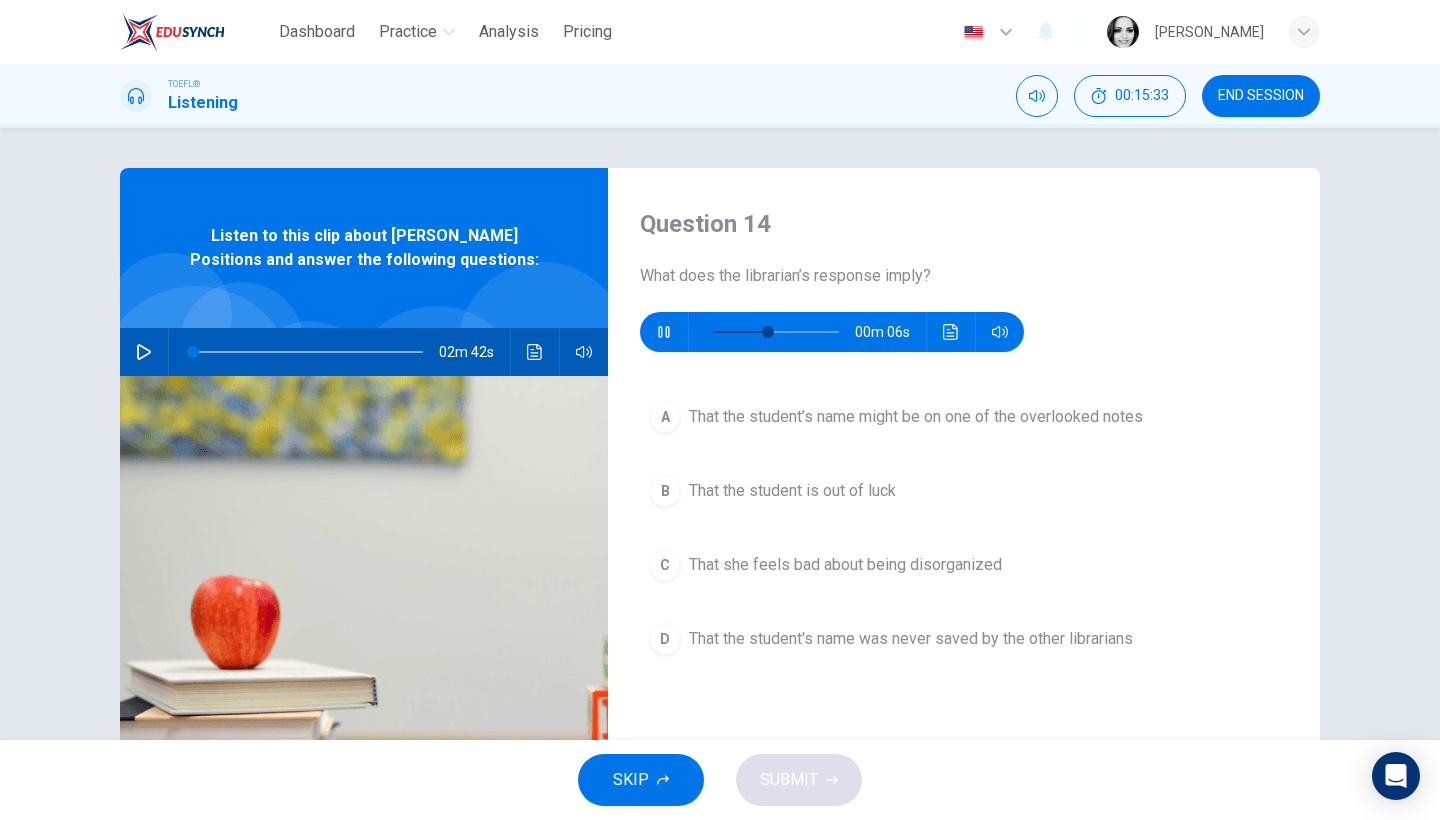 click on "That she feels bad about being disorganized" at bounding box center [845, 565] 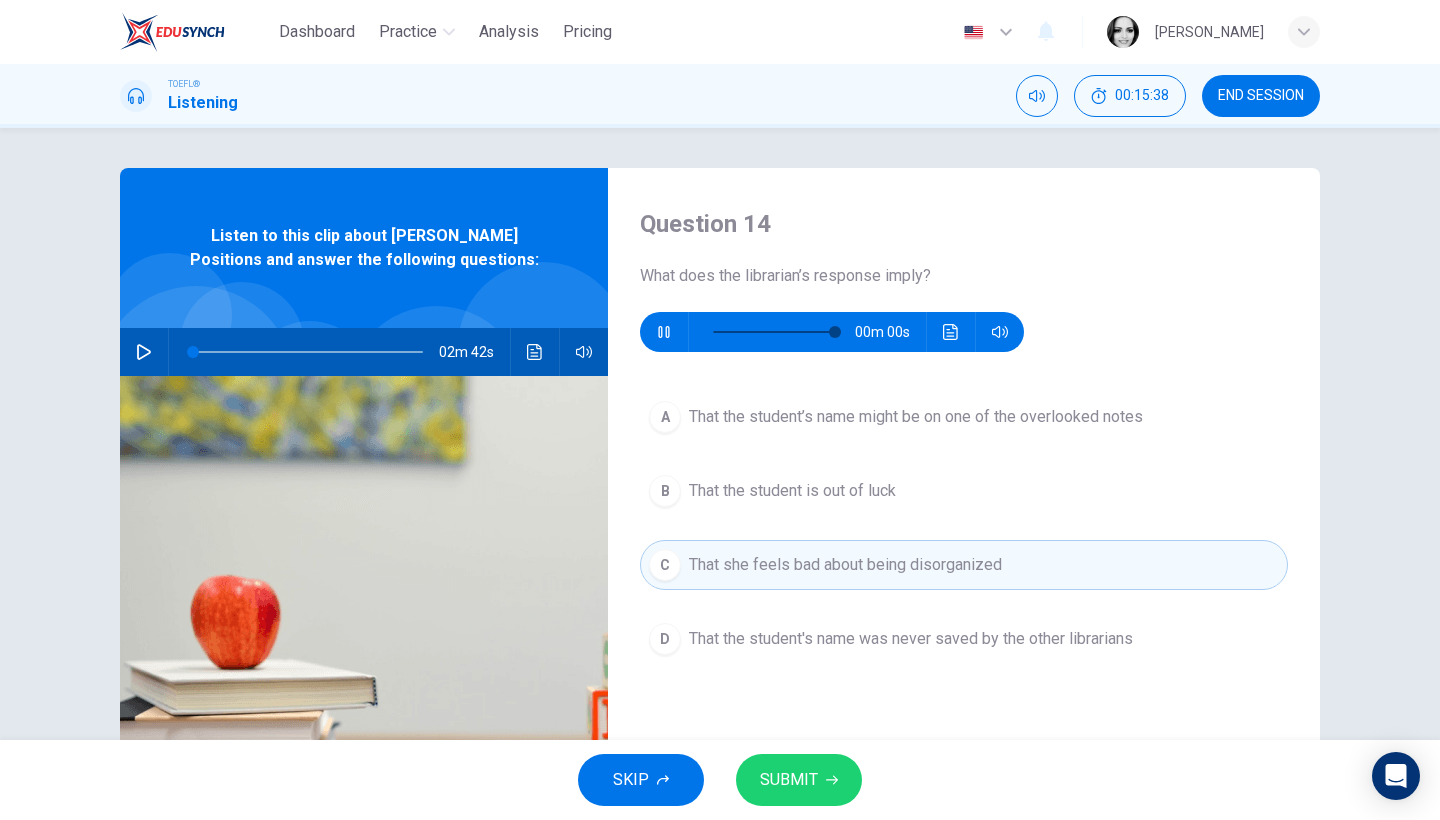 type on "0" 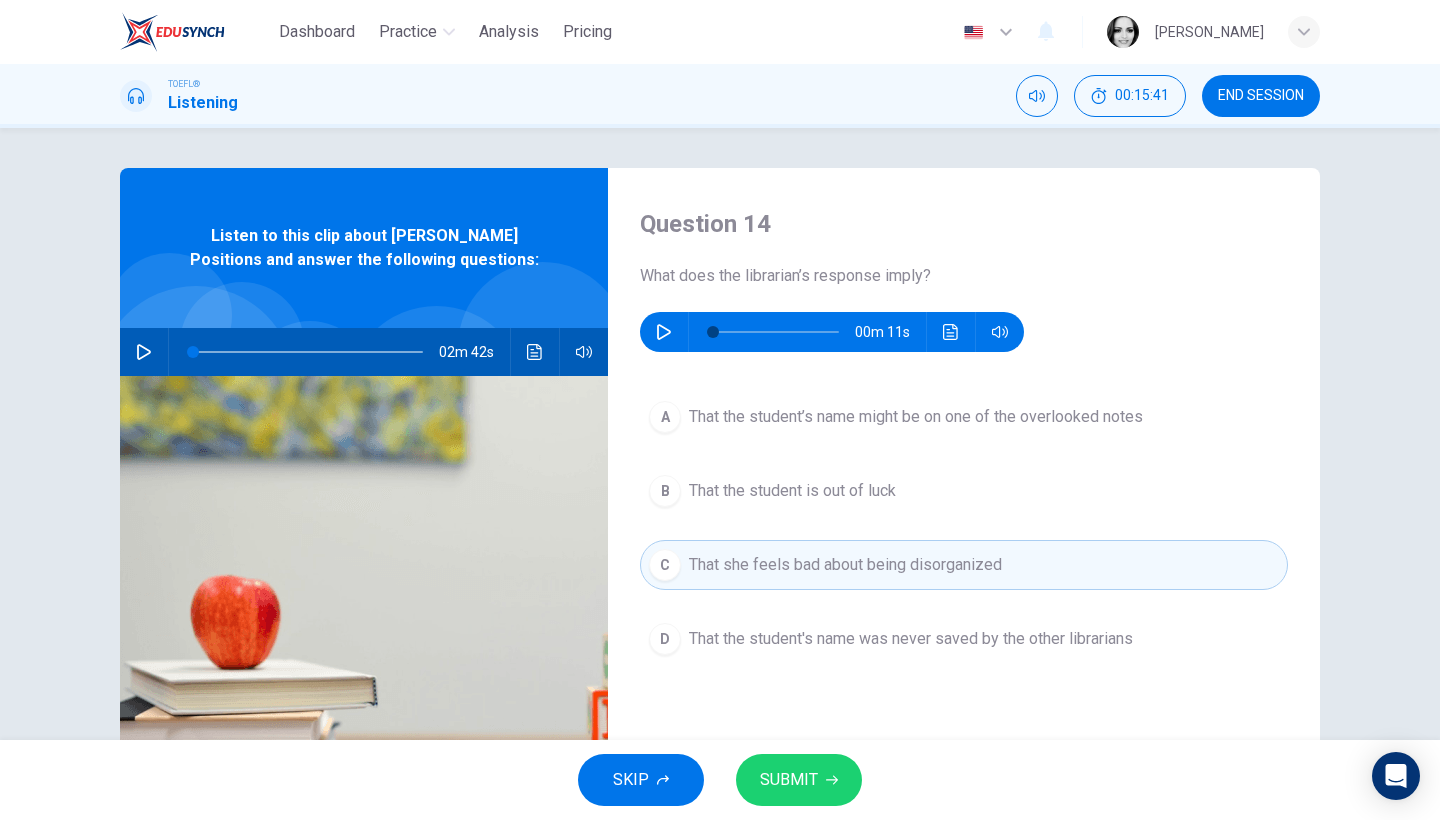 click on "That the student's name was never saved by the other librarians" at bounding box center [911, 639] 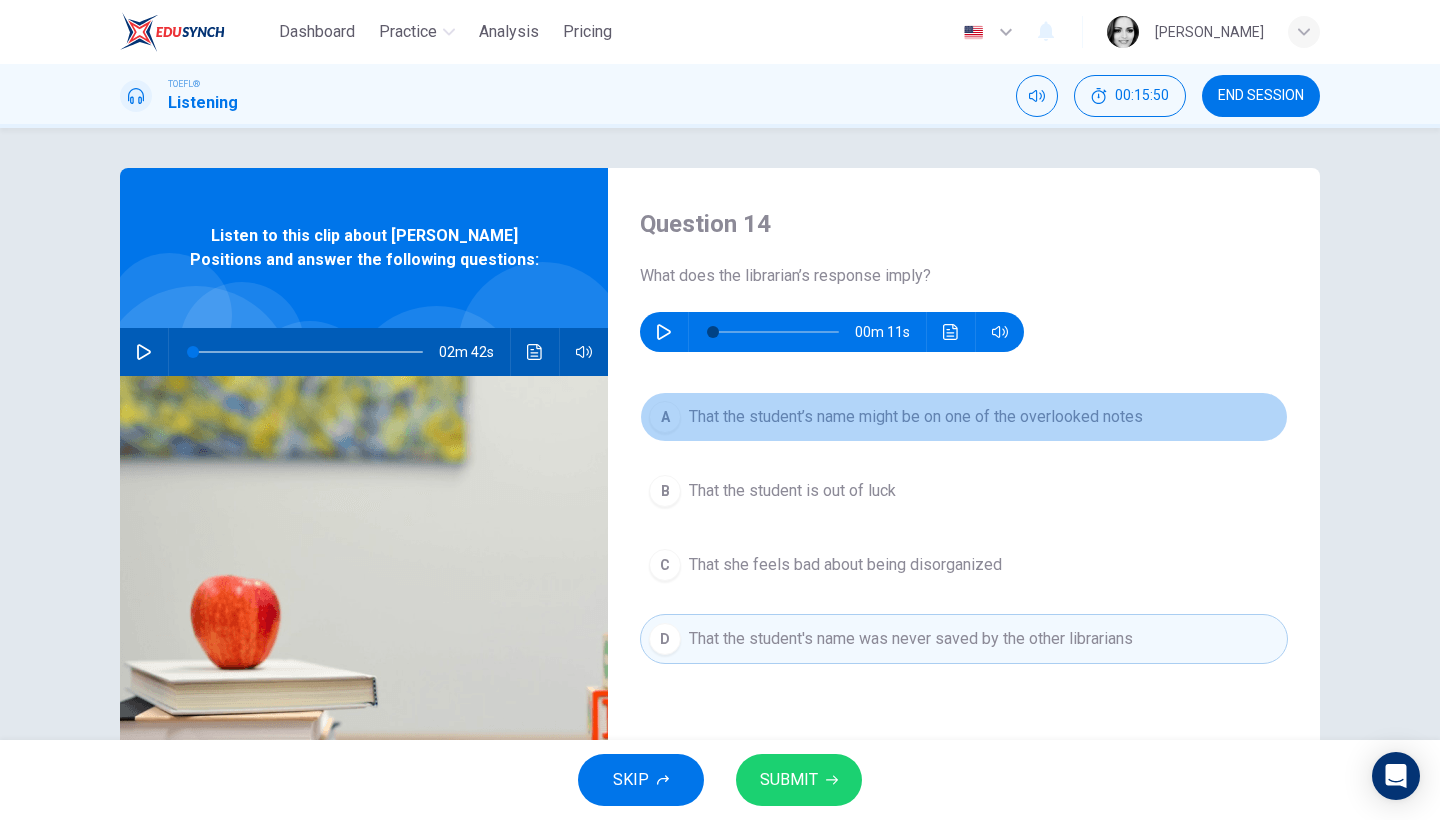 click on "That the student’s name might be on one of the overlooked notes" at bounding box center [916, 417] 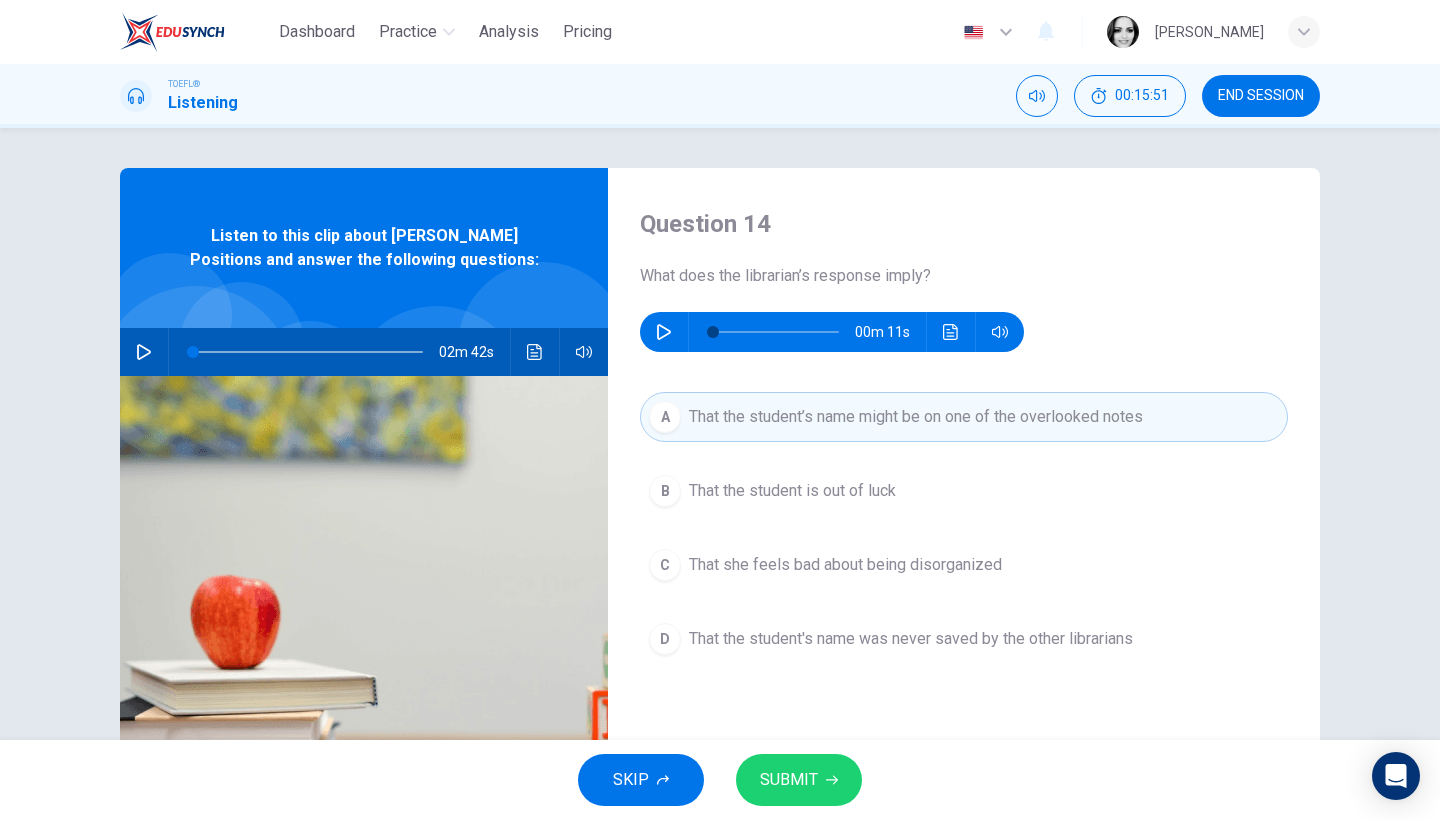 click on "SUBMIT" at bounding box center [799, 780] 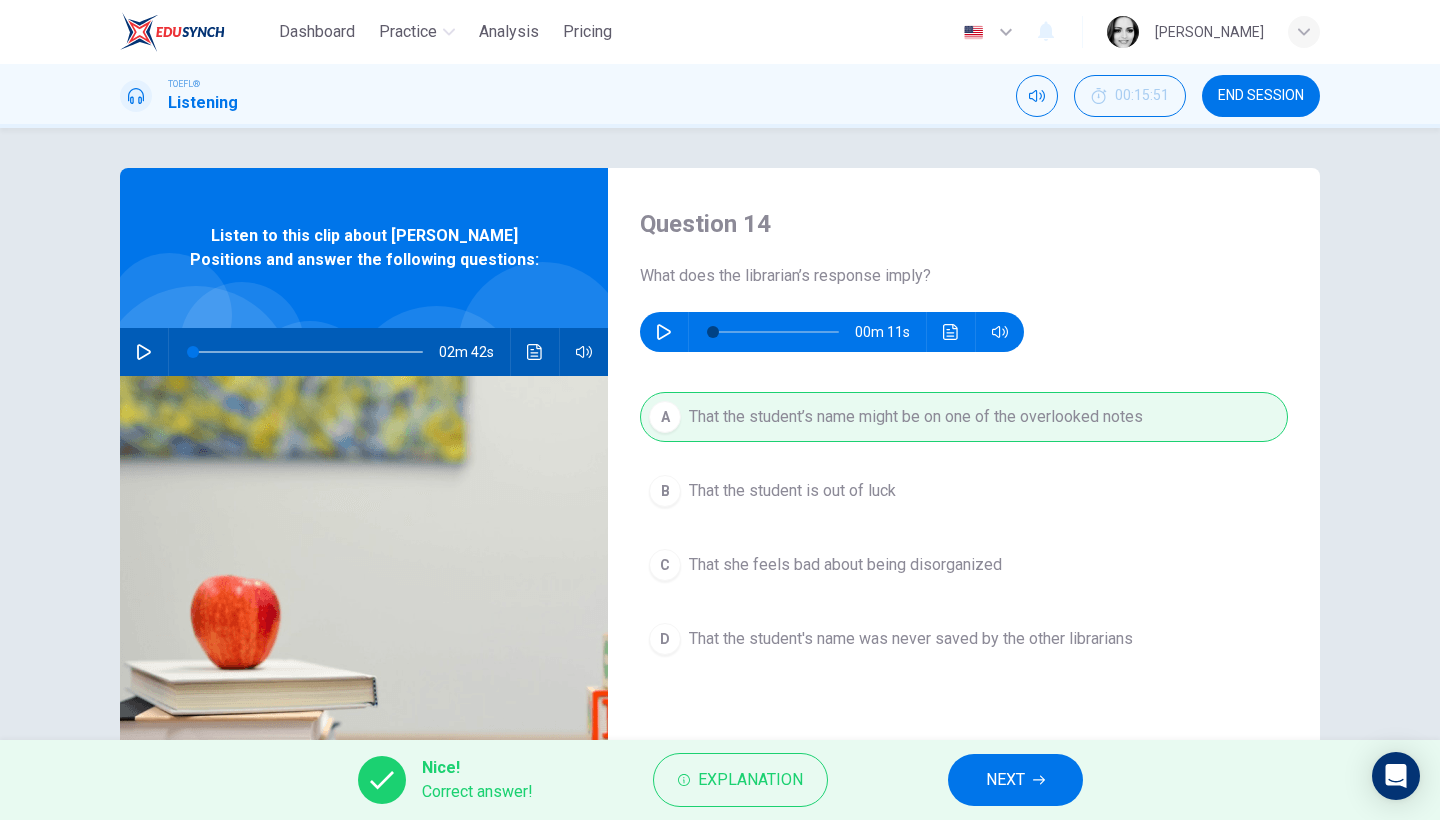 click on "NEXT" at bounding box center (1015, 780) 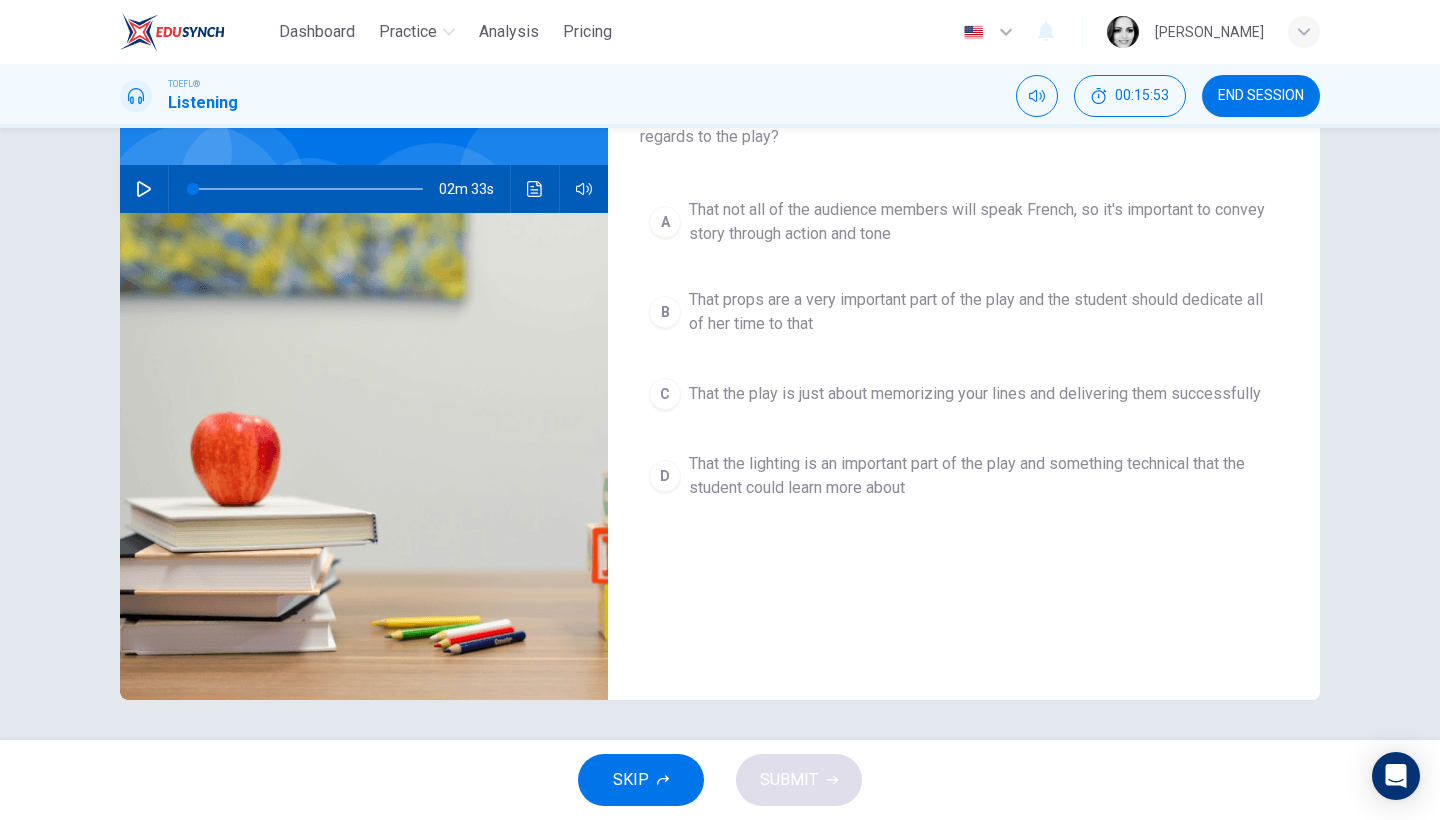 scroll, scrollTop: 0, scrollLeft: 0, axis: both 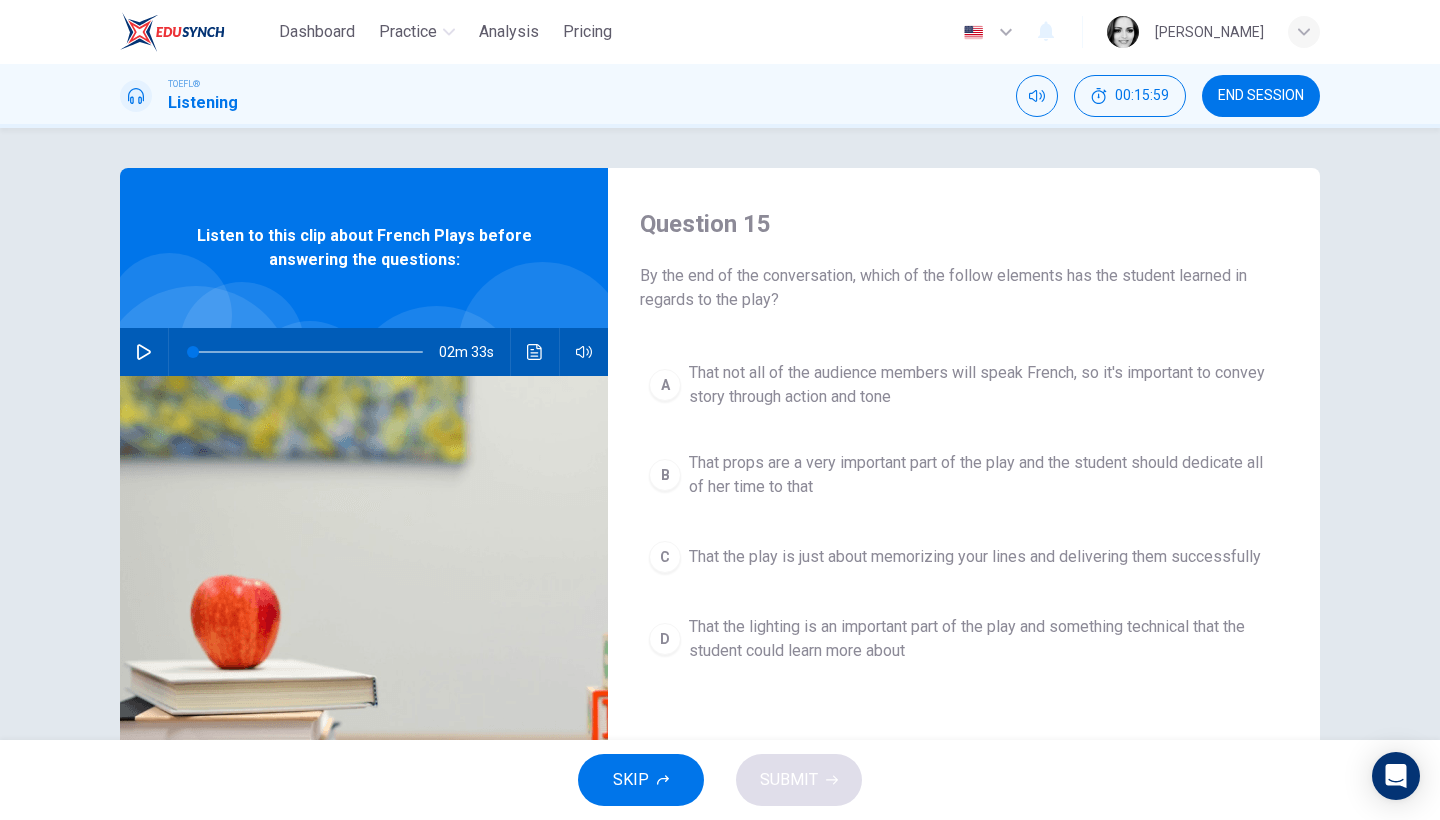 click 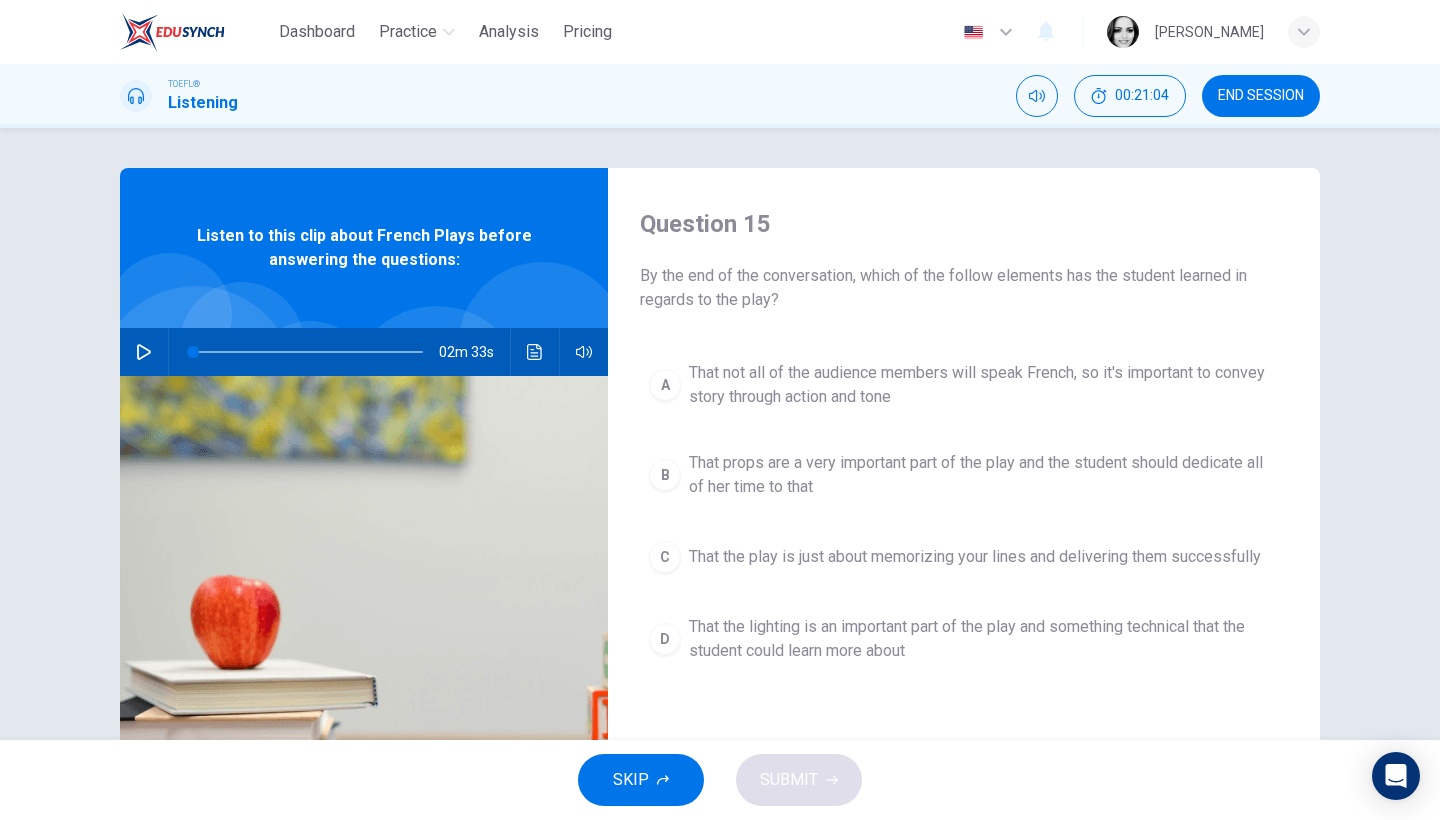 click 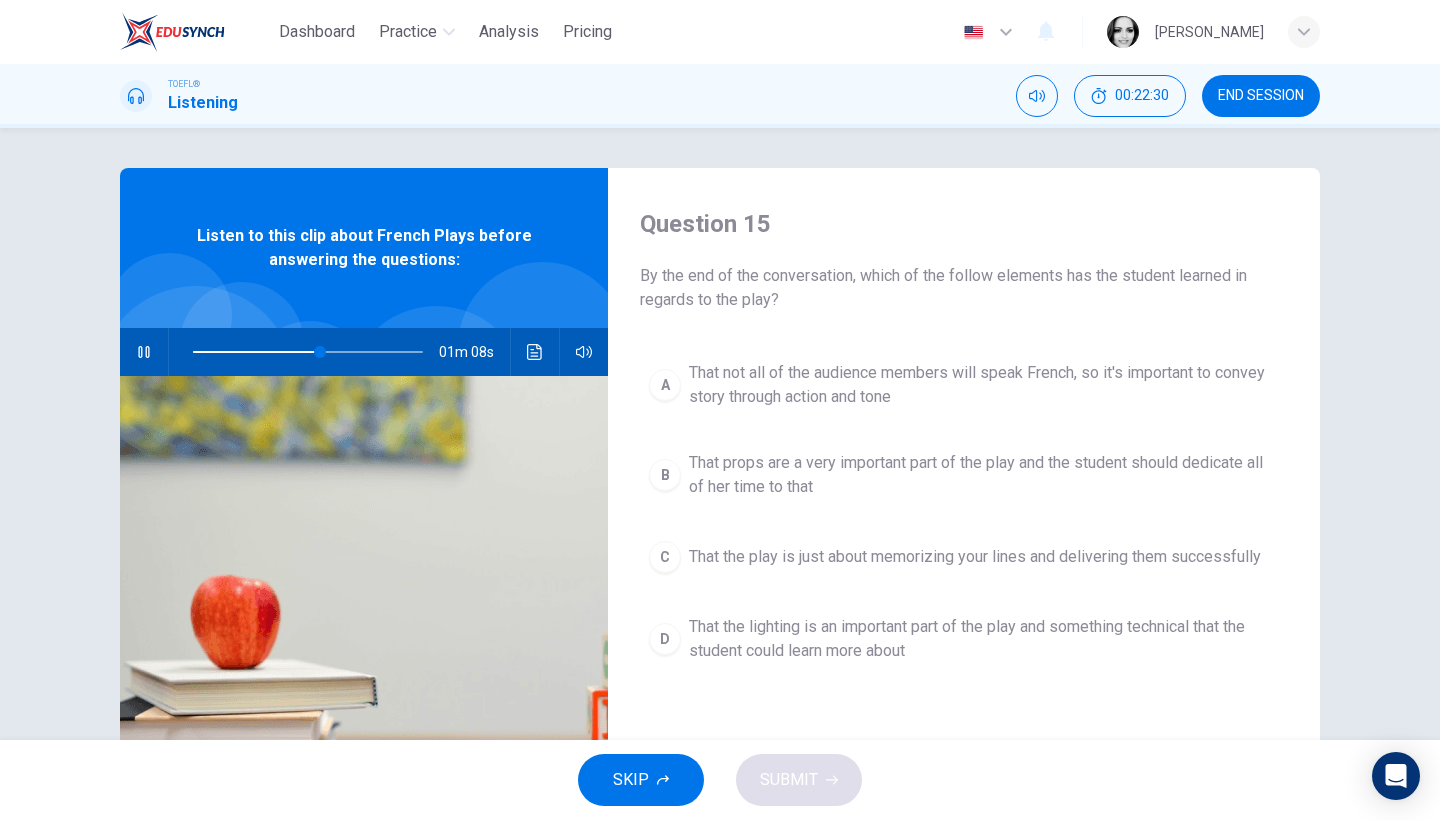 type on "56" 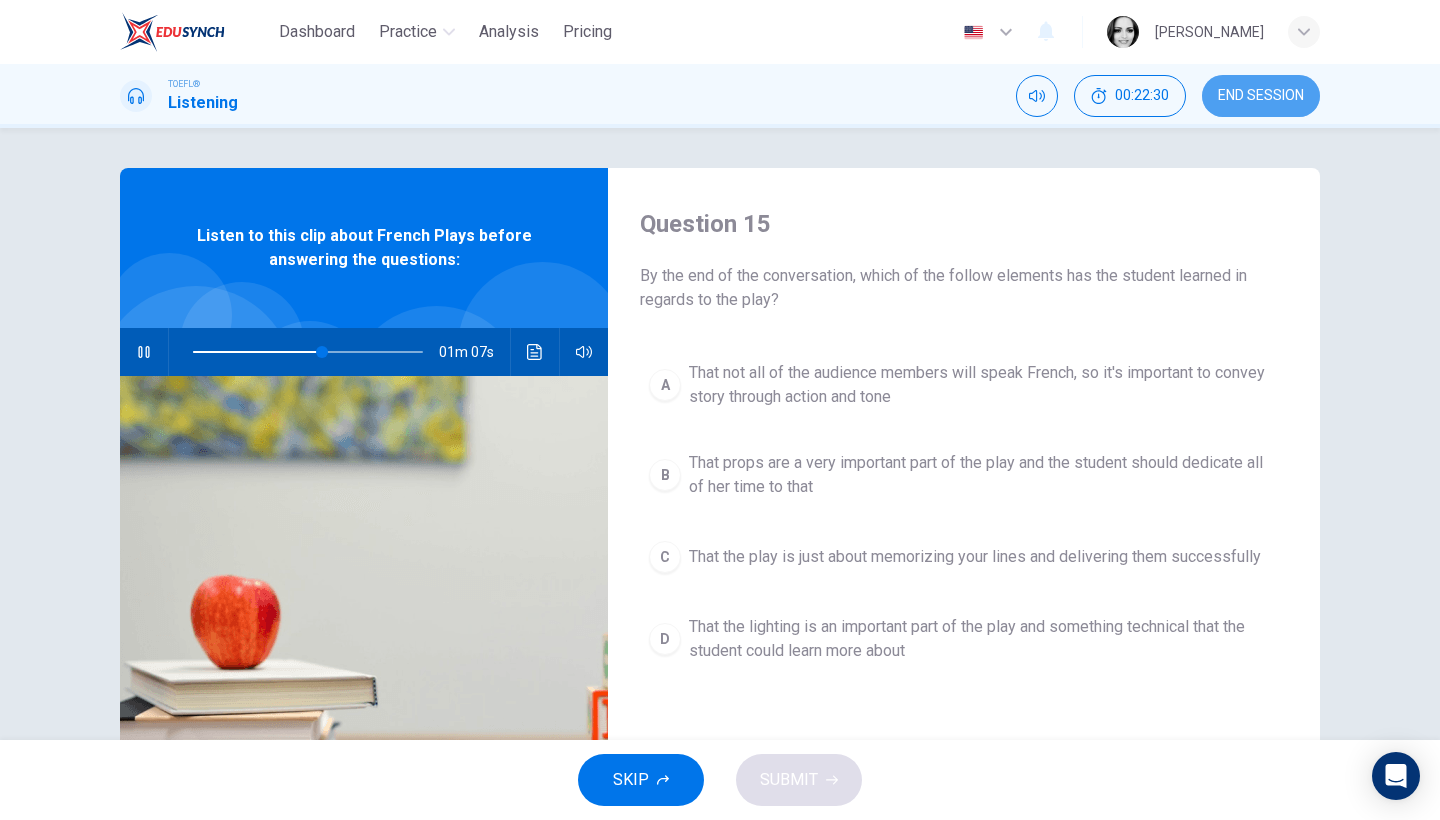 click on "END SESSION" at bounding box center [1261, 96] 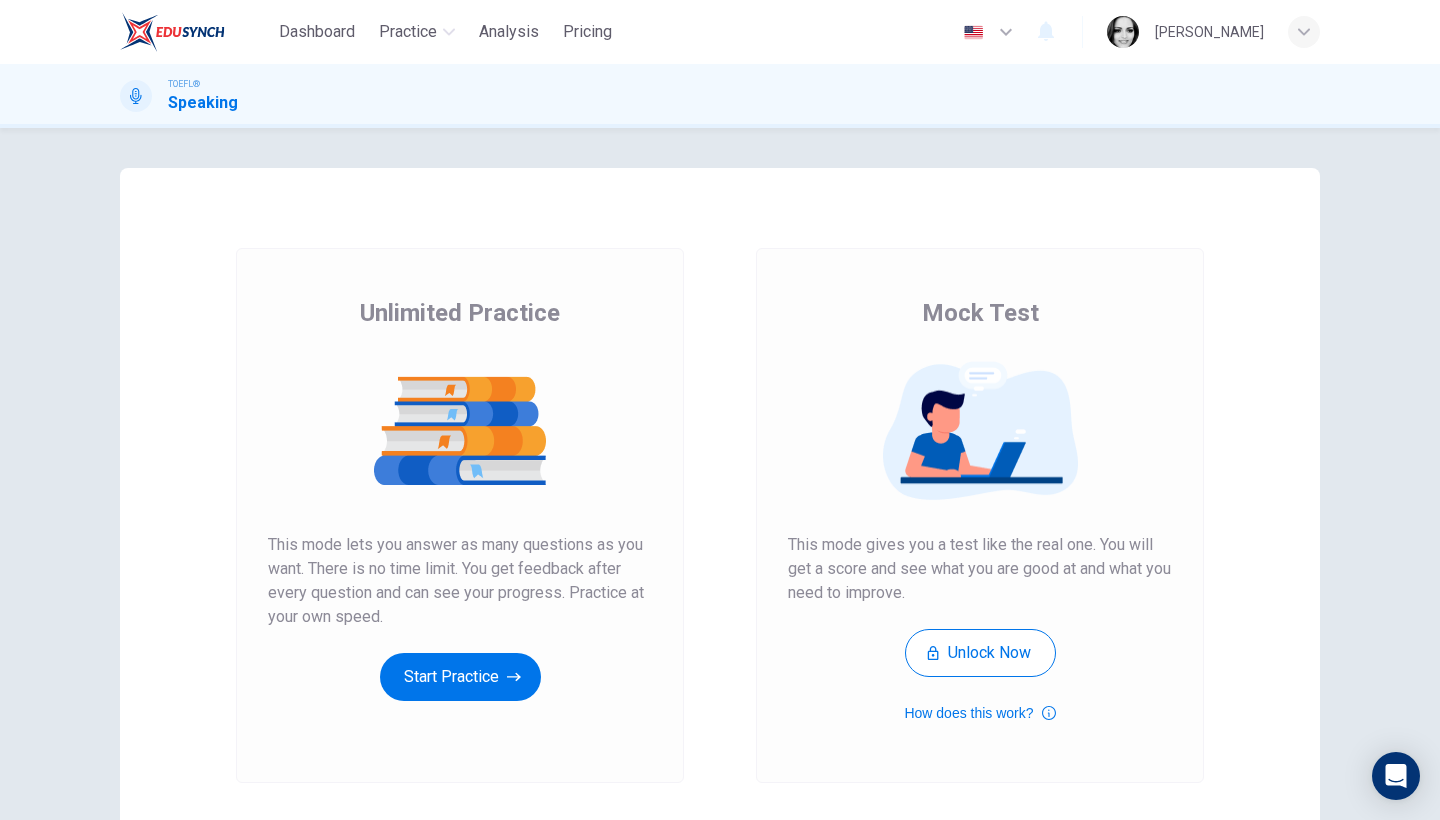 scroll, scrollTop: 0, scrollLeft: 0, axis: both 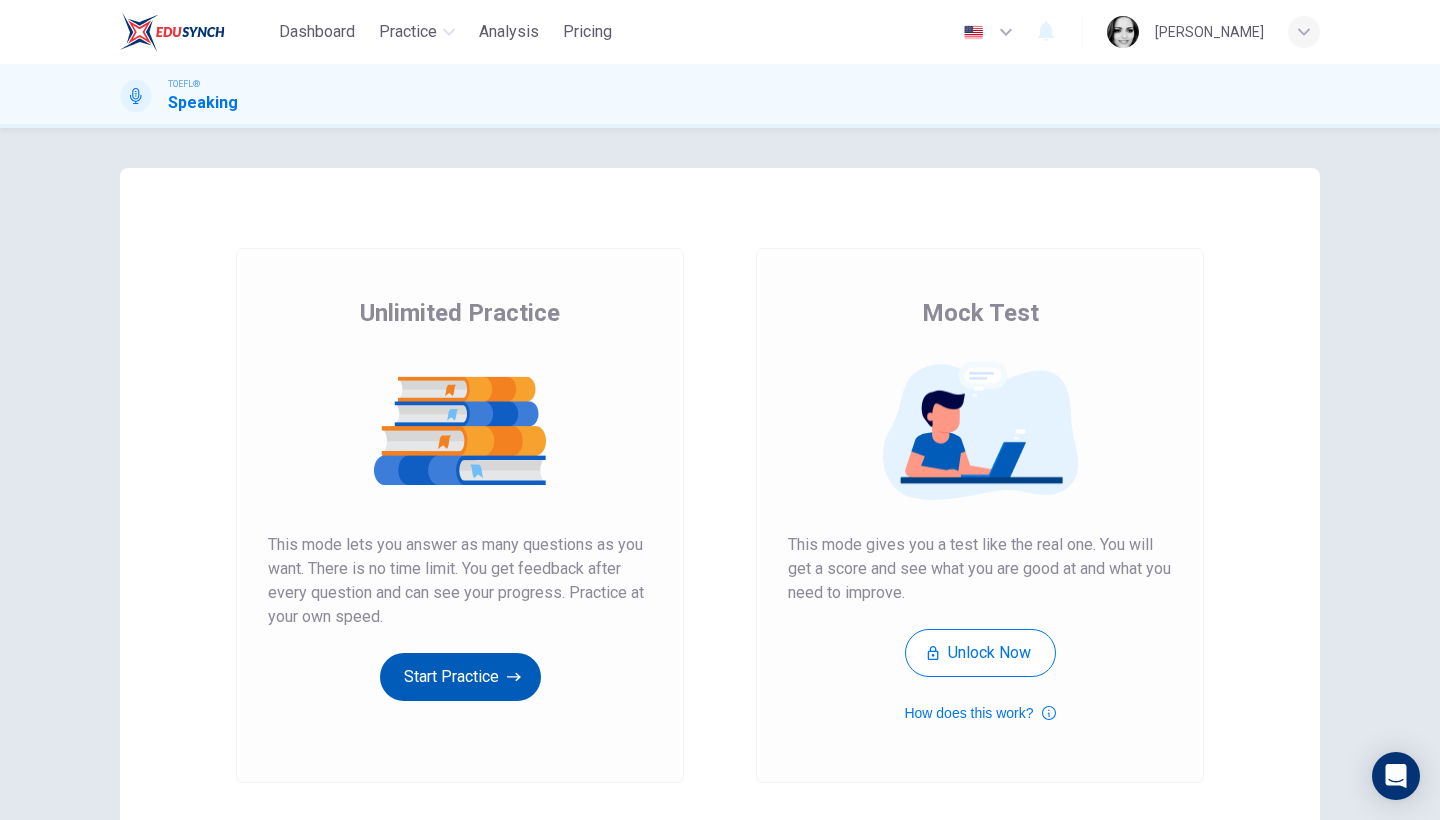 click on "Start Practice" at bounding box center (460, 677) 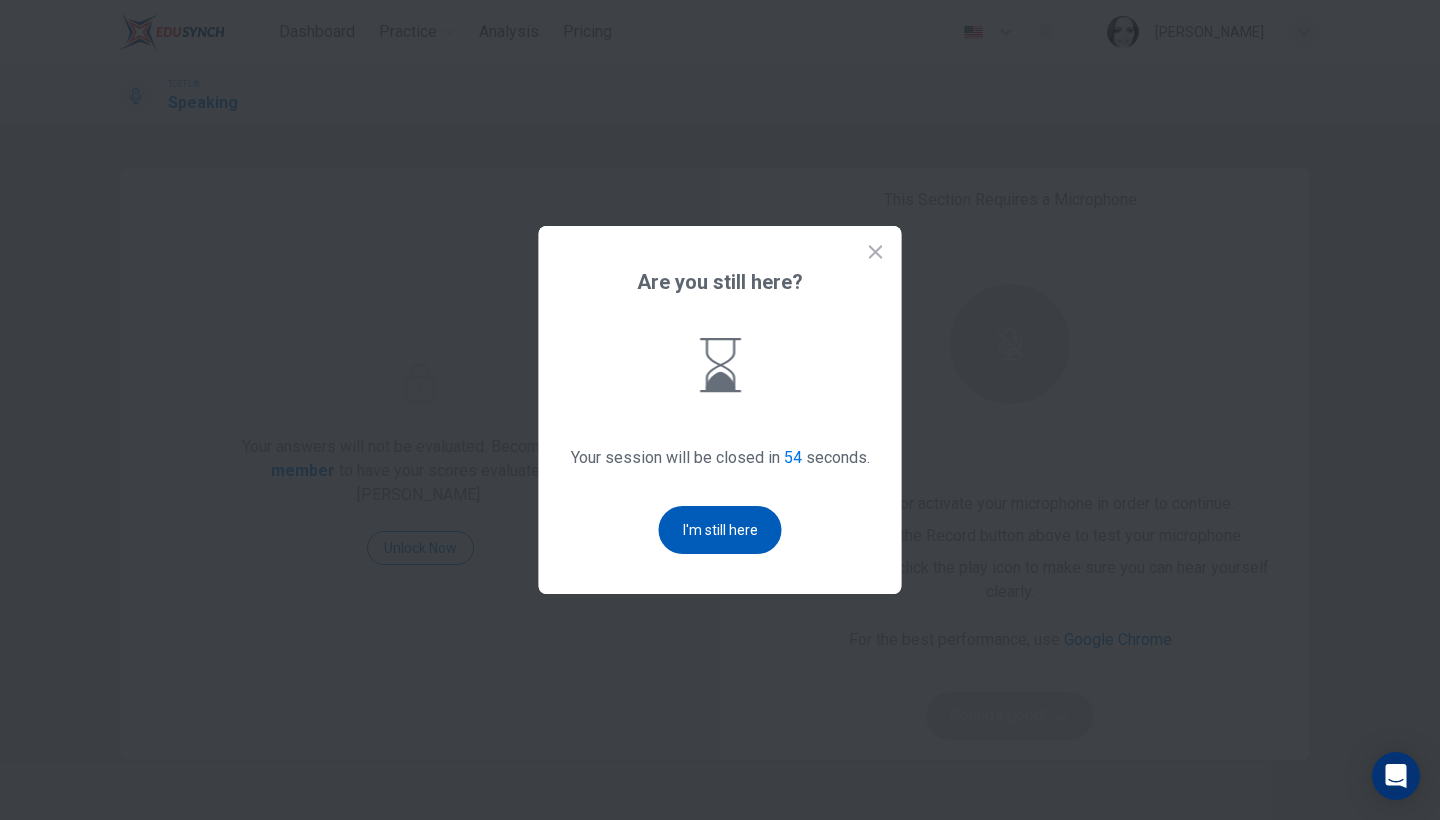 click on "I'm still here" at bounding box center [720, 530] 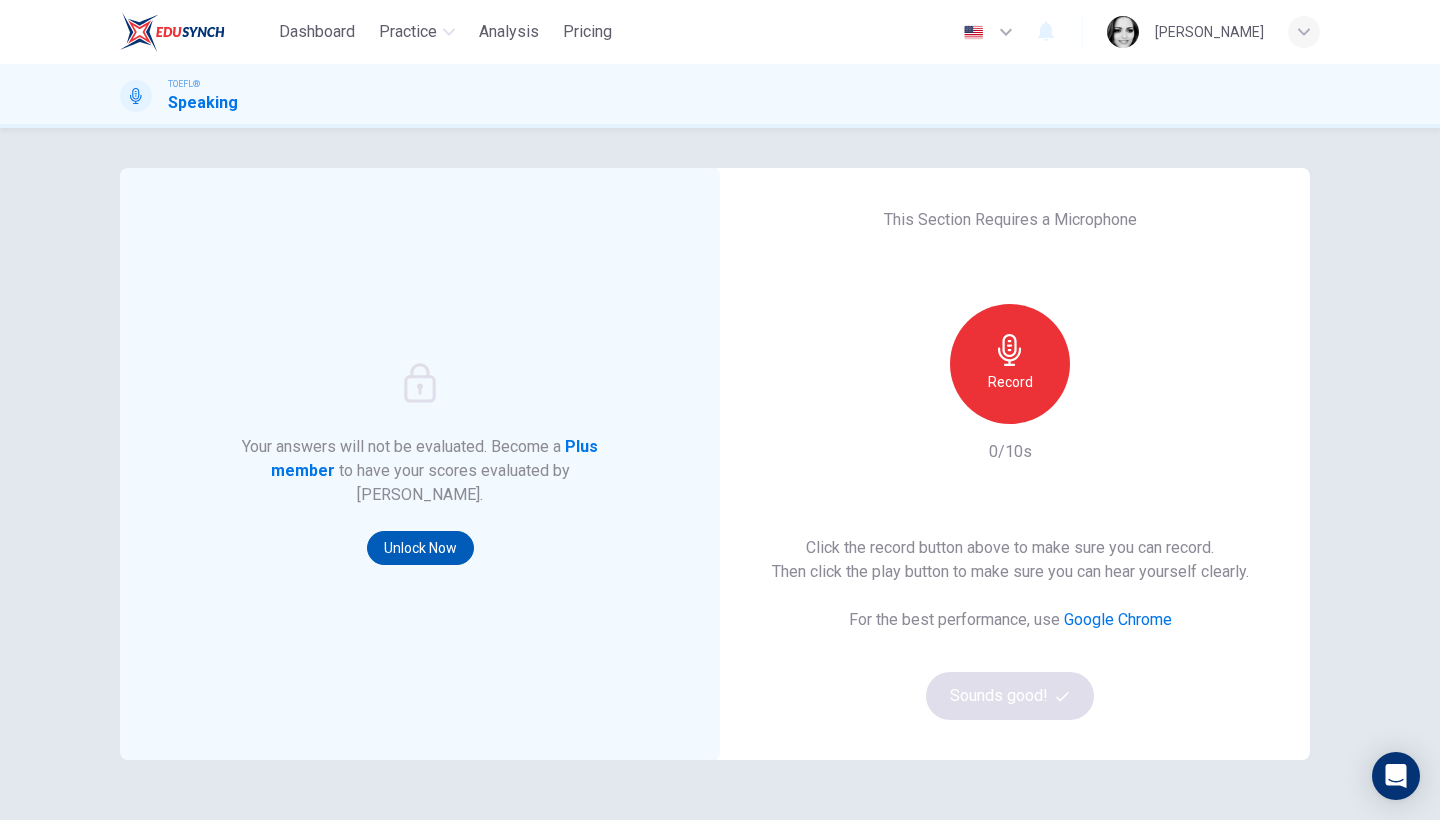 click on "Unlock Now" at bounding box center (420, 548) 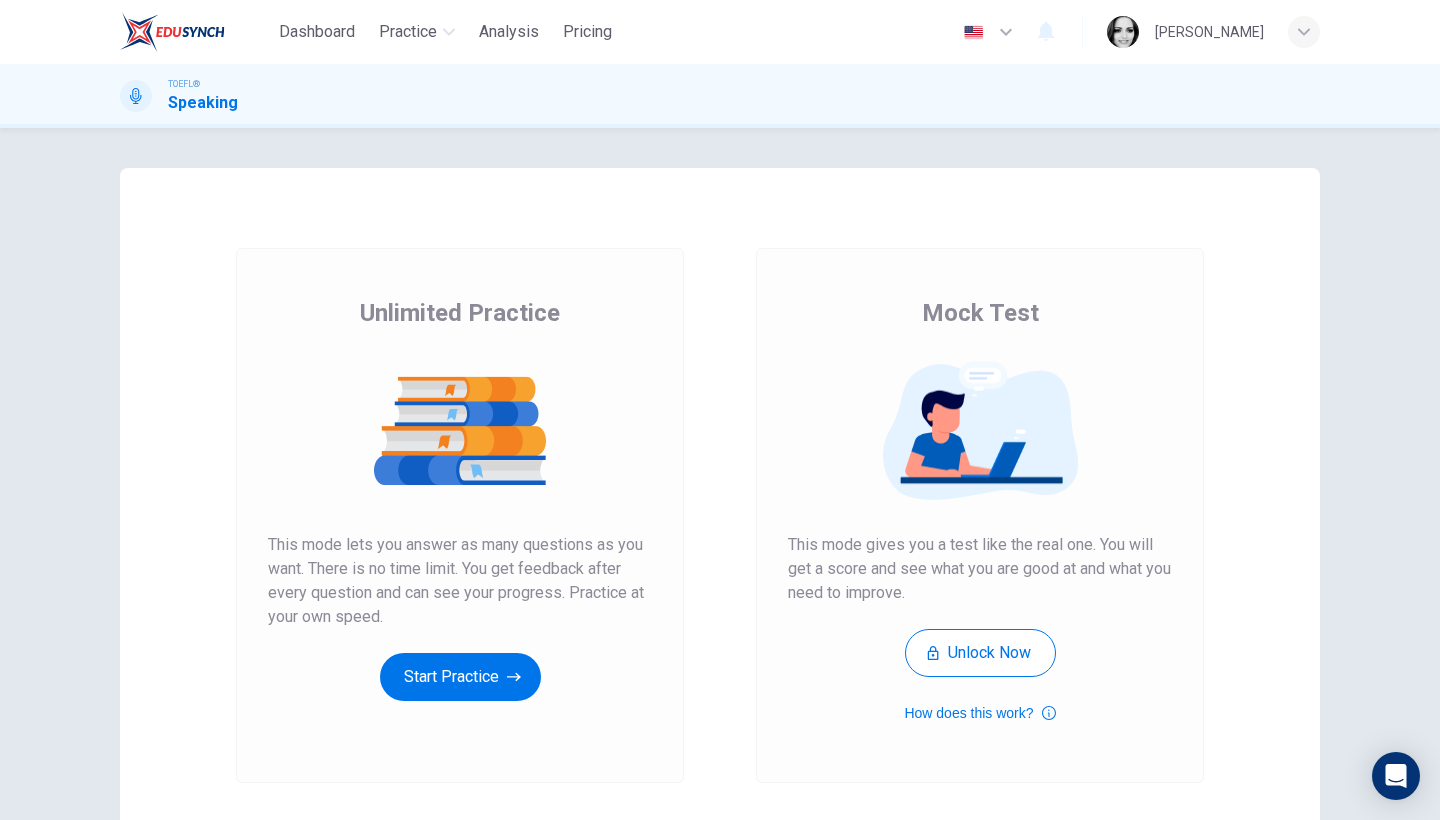 scroll, scrollTop: 0, scrollLeft: 0, axis: both 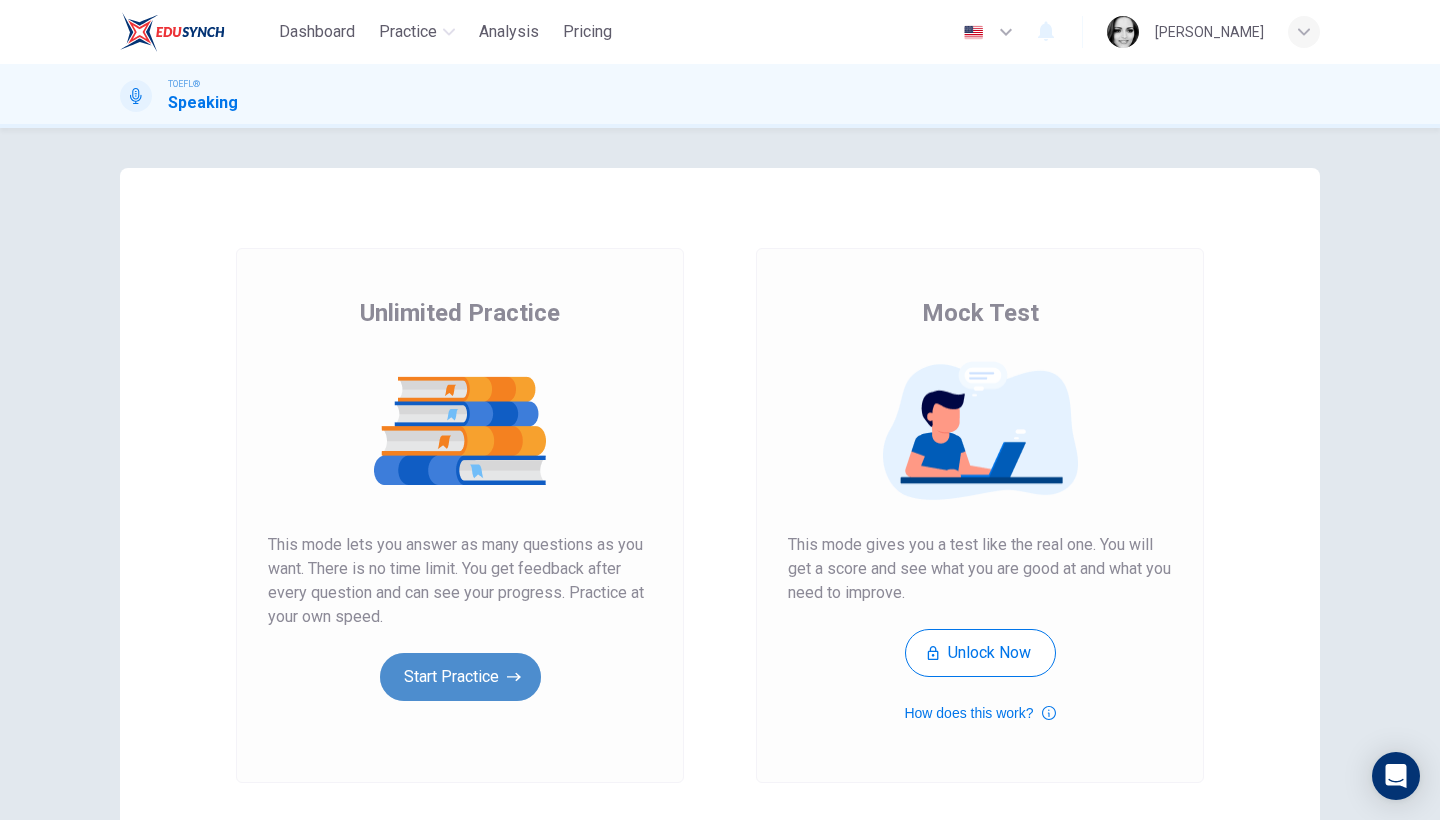 click on "Start Practice" at bounding box center [460, 677] 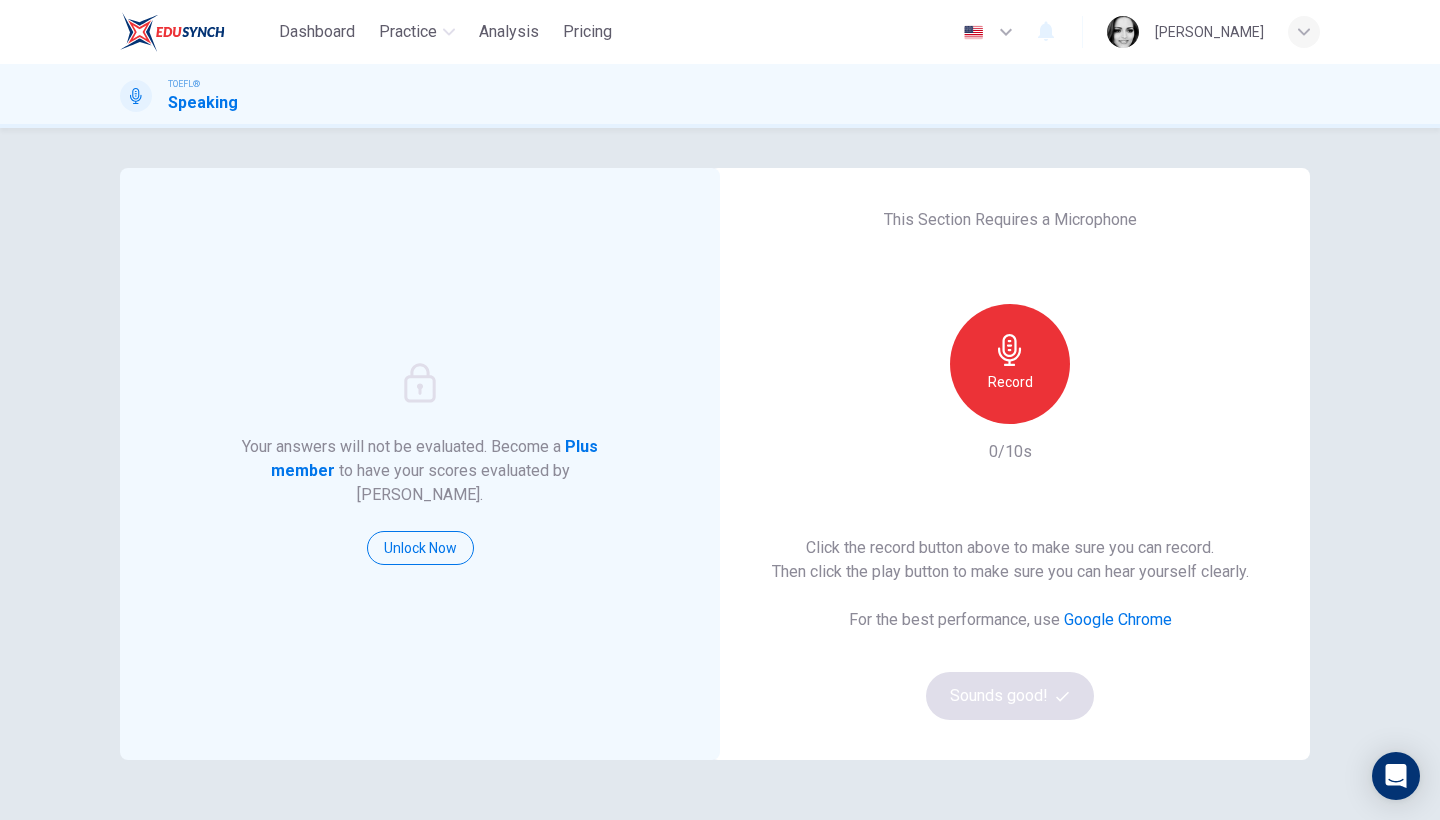 click 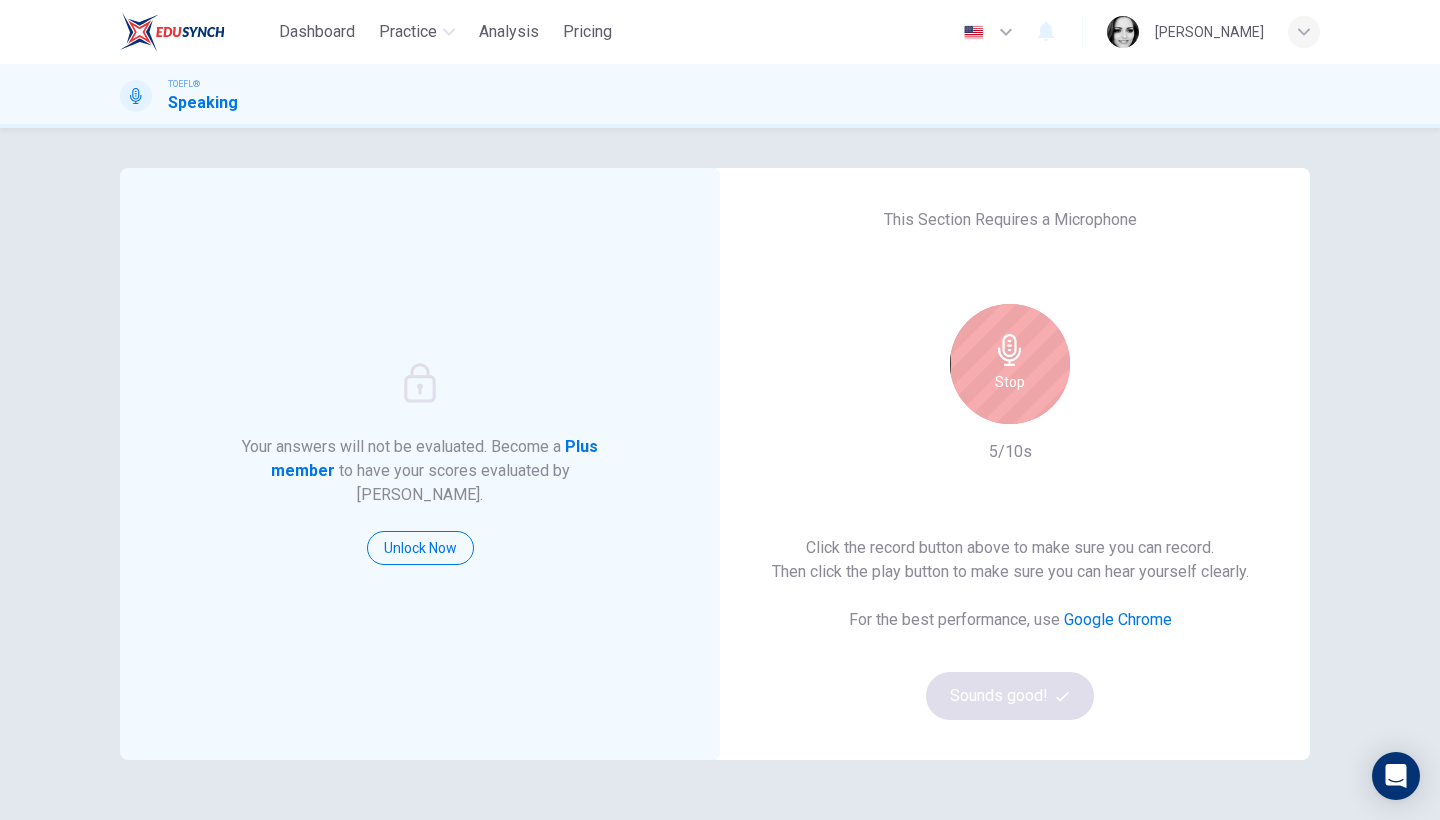 click on "Click the record button above to make sure you can record.     Then click the play button to make sure you can hear yourself clearly. For the best performance, use   Google Chrome Sounds good!" at bounding box center [1010, 628] 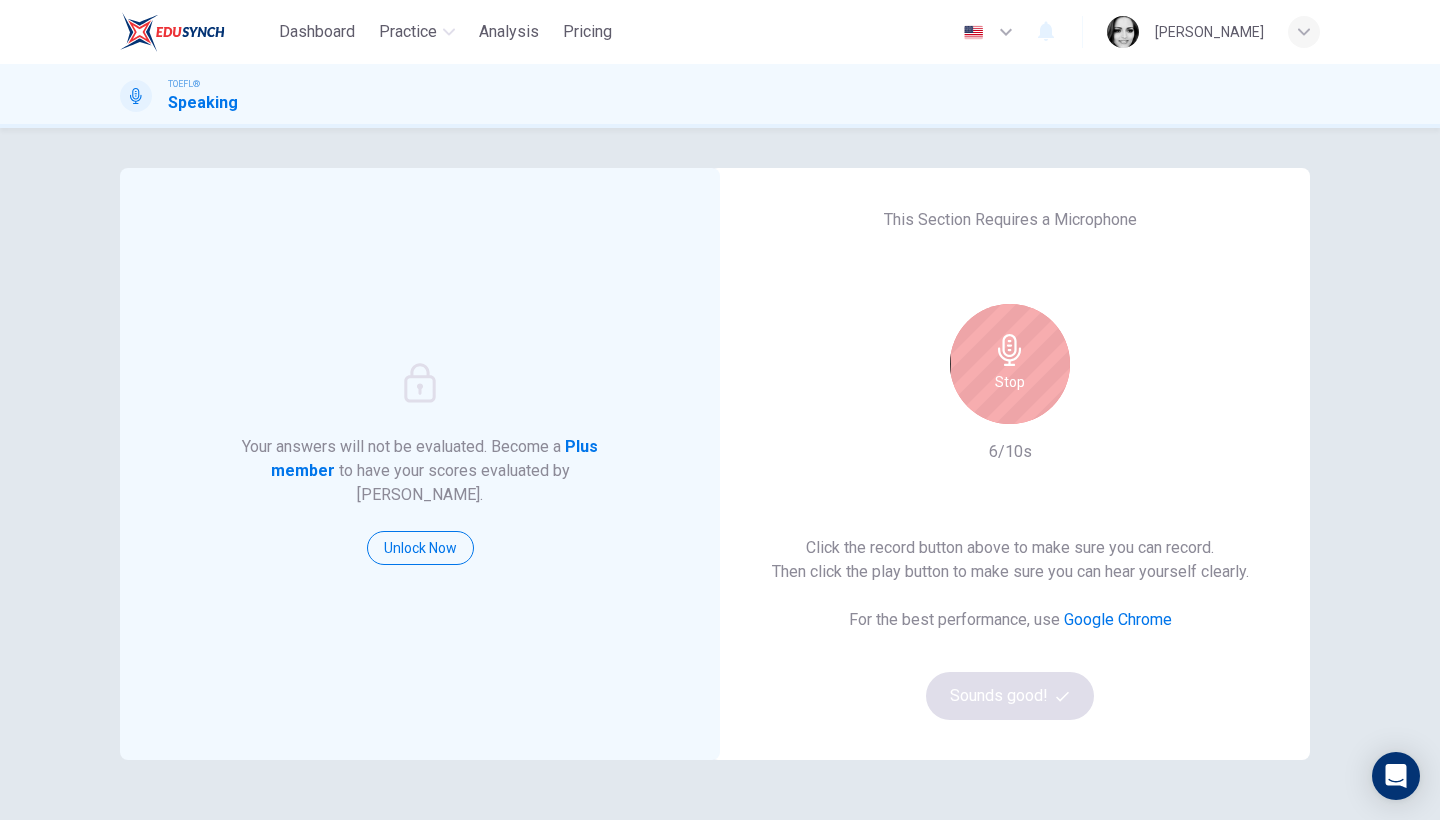 click on "Google Chrome" at bounding box center (1118, 619) 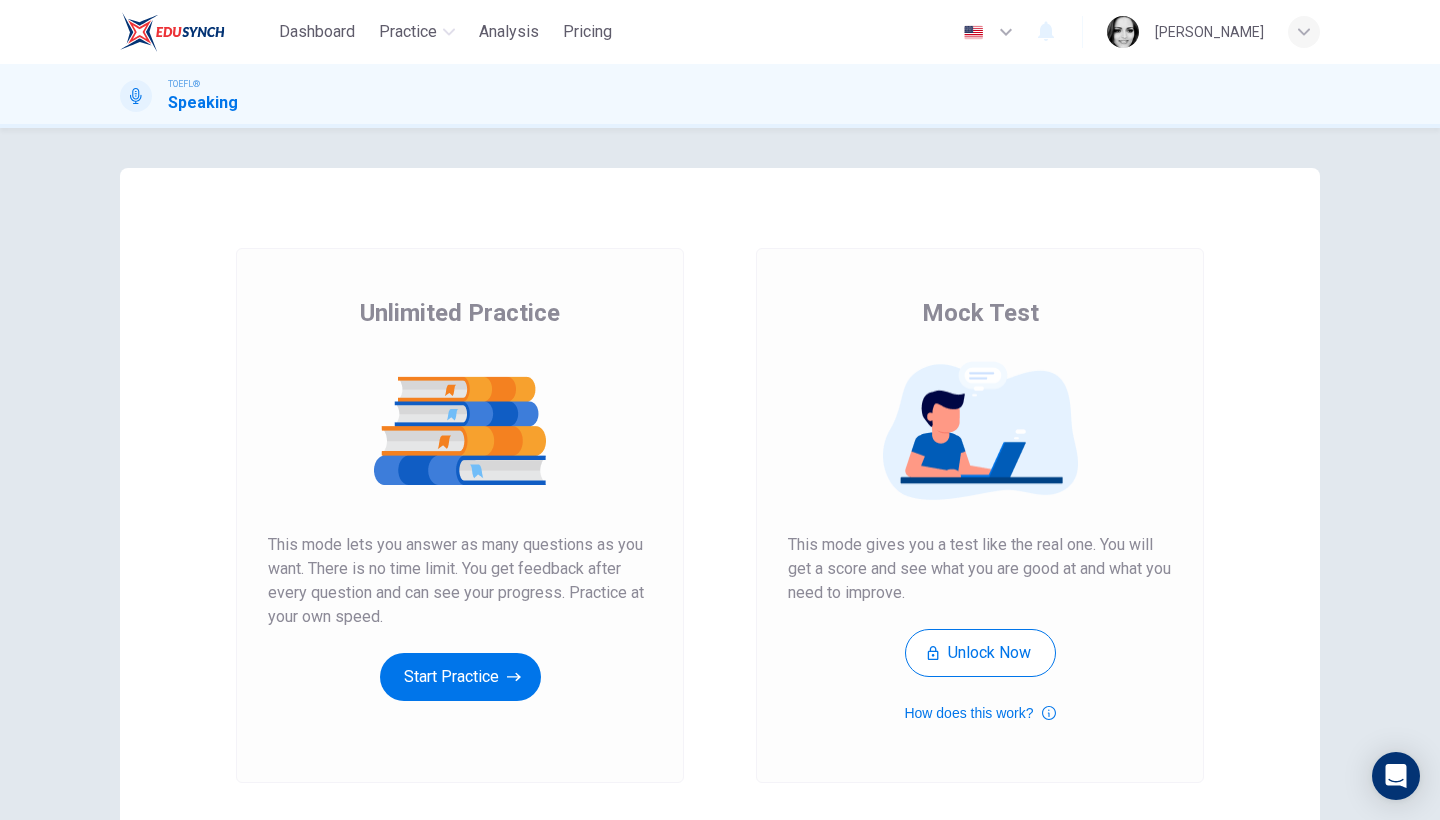 scroll, scrollTop: 0, scrollLeft: 0, axis: both 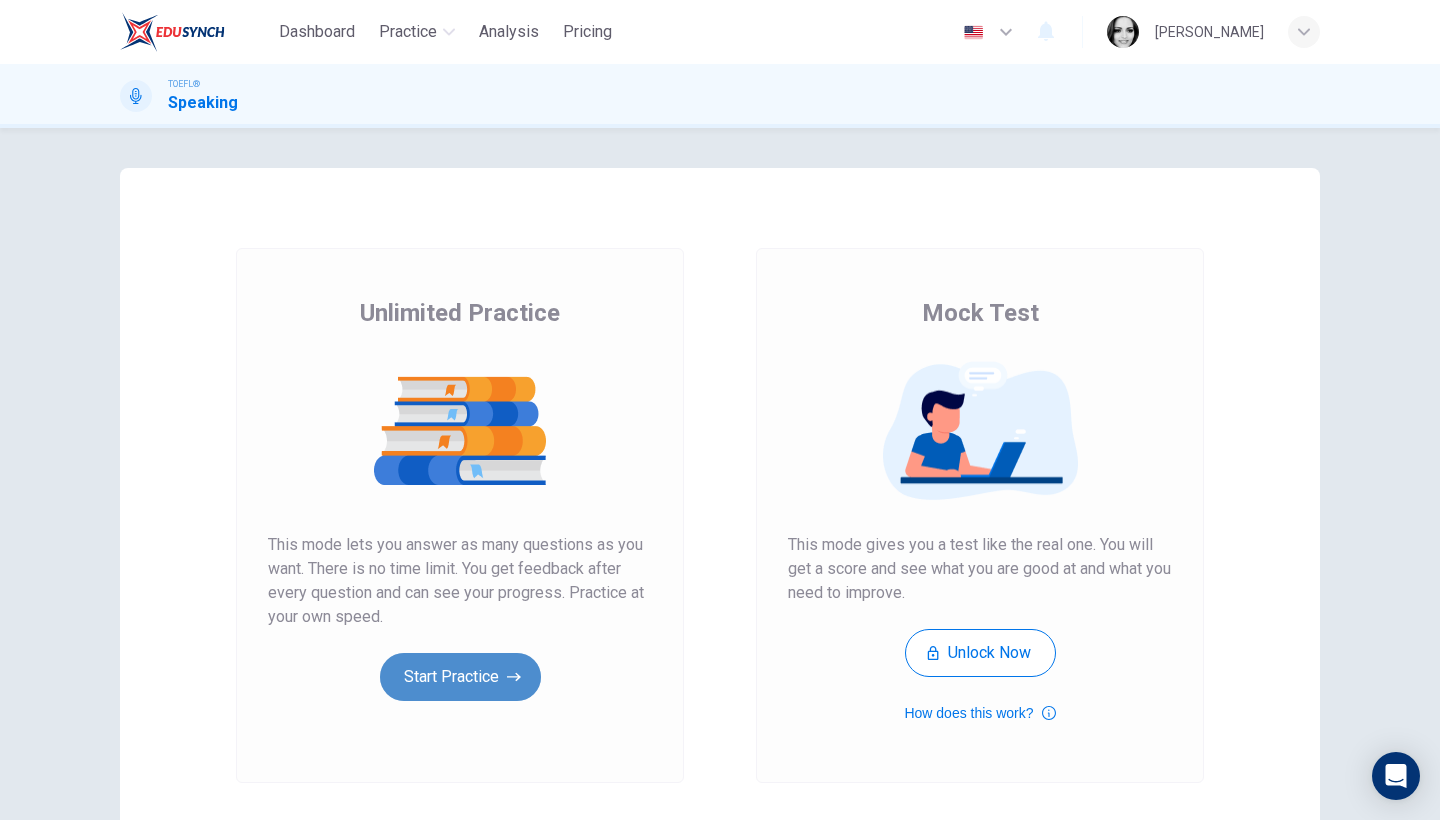click on "Start Practice" at bounding box center (460, 677) 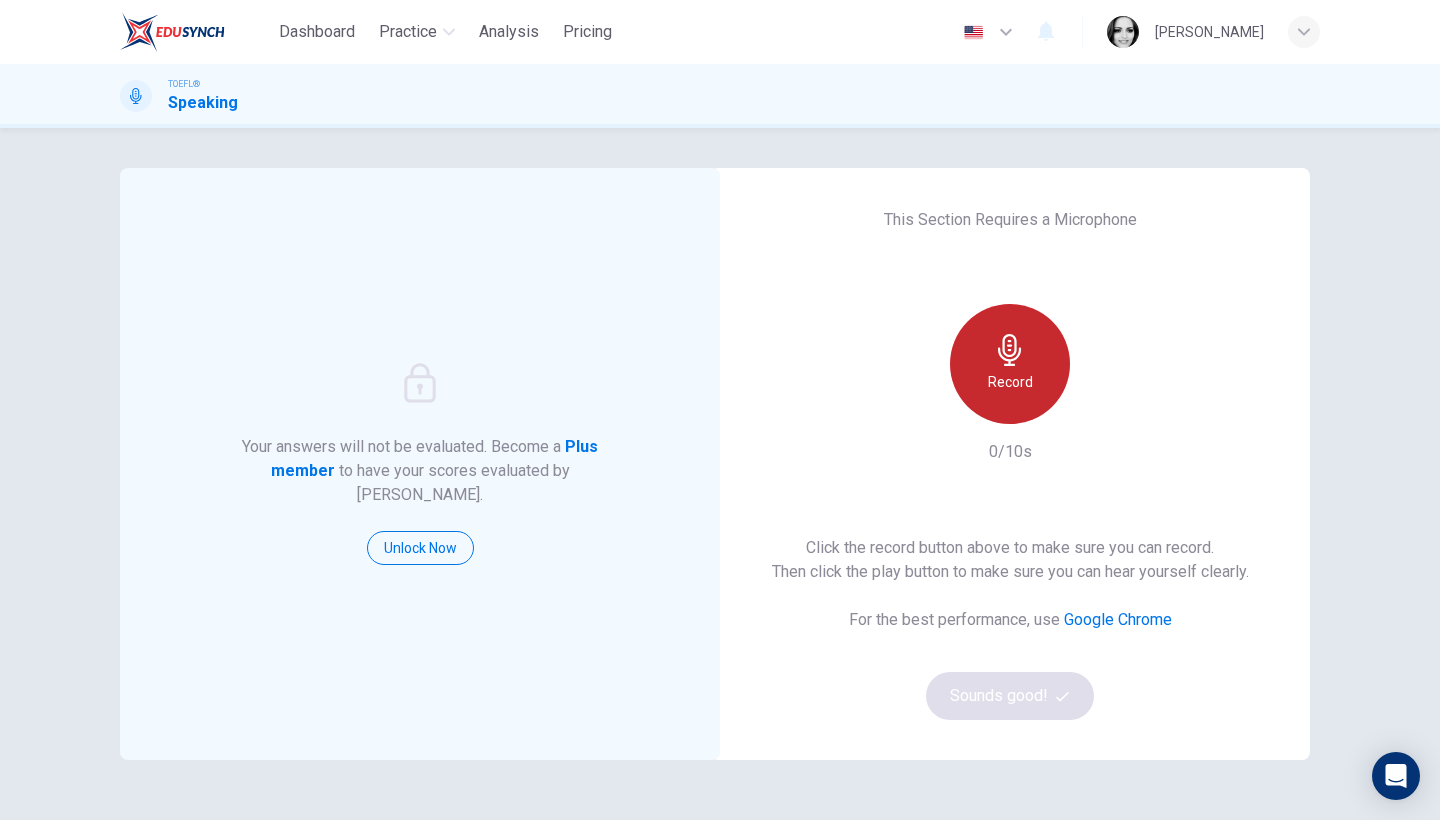 click on "Record" at bounding box center [1010, 364] 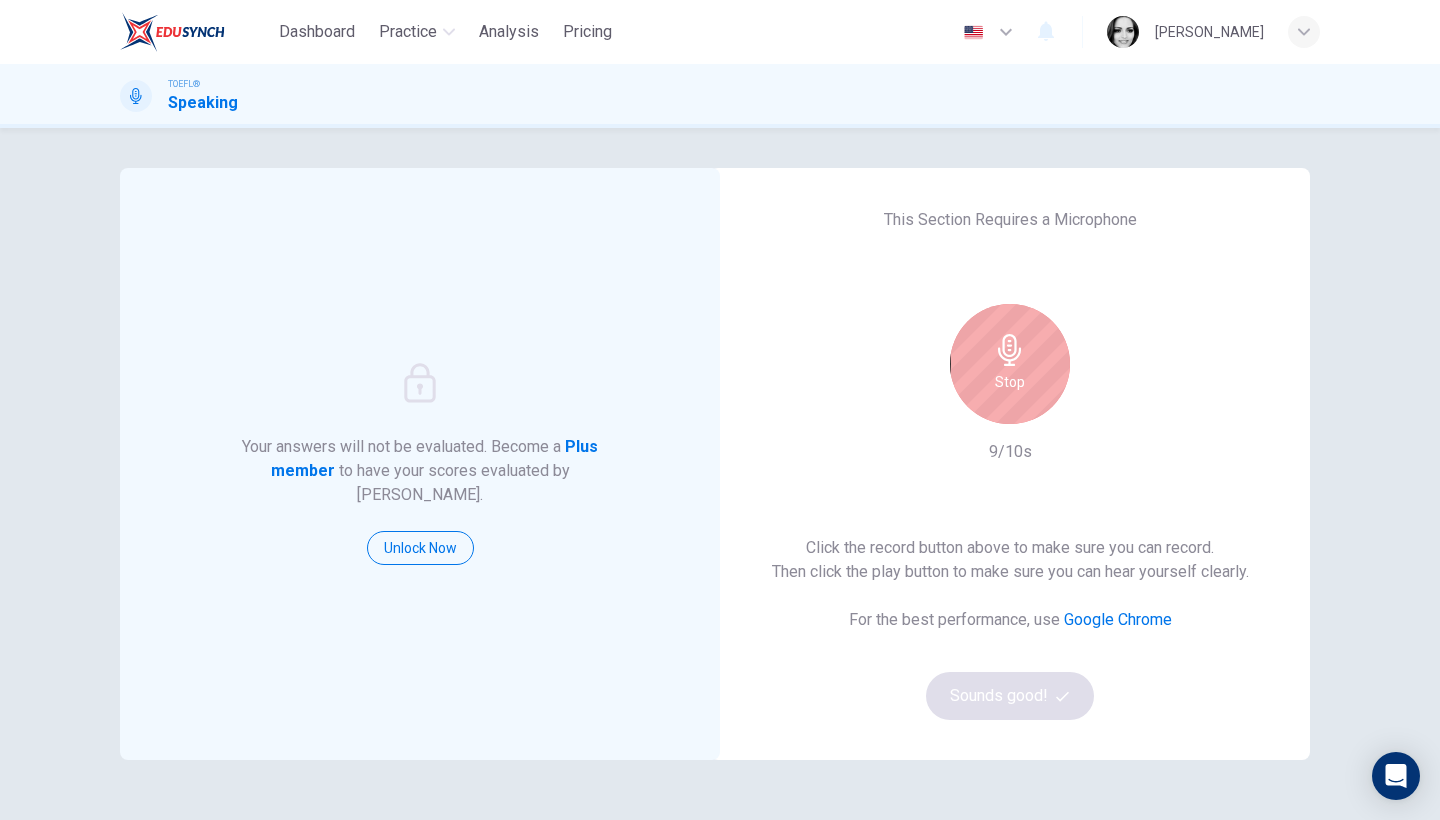 click on "Stop" at bounding box center (1010, 364) 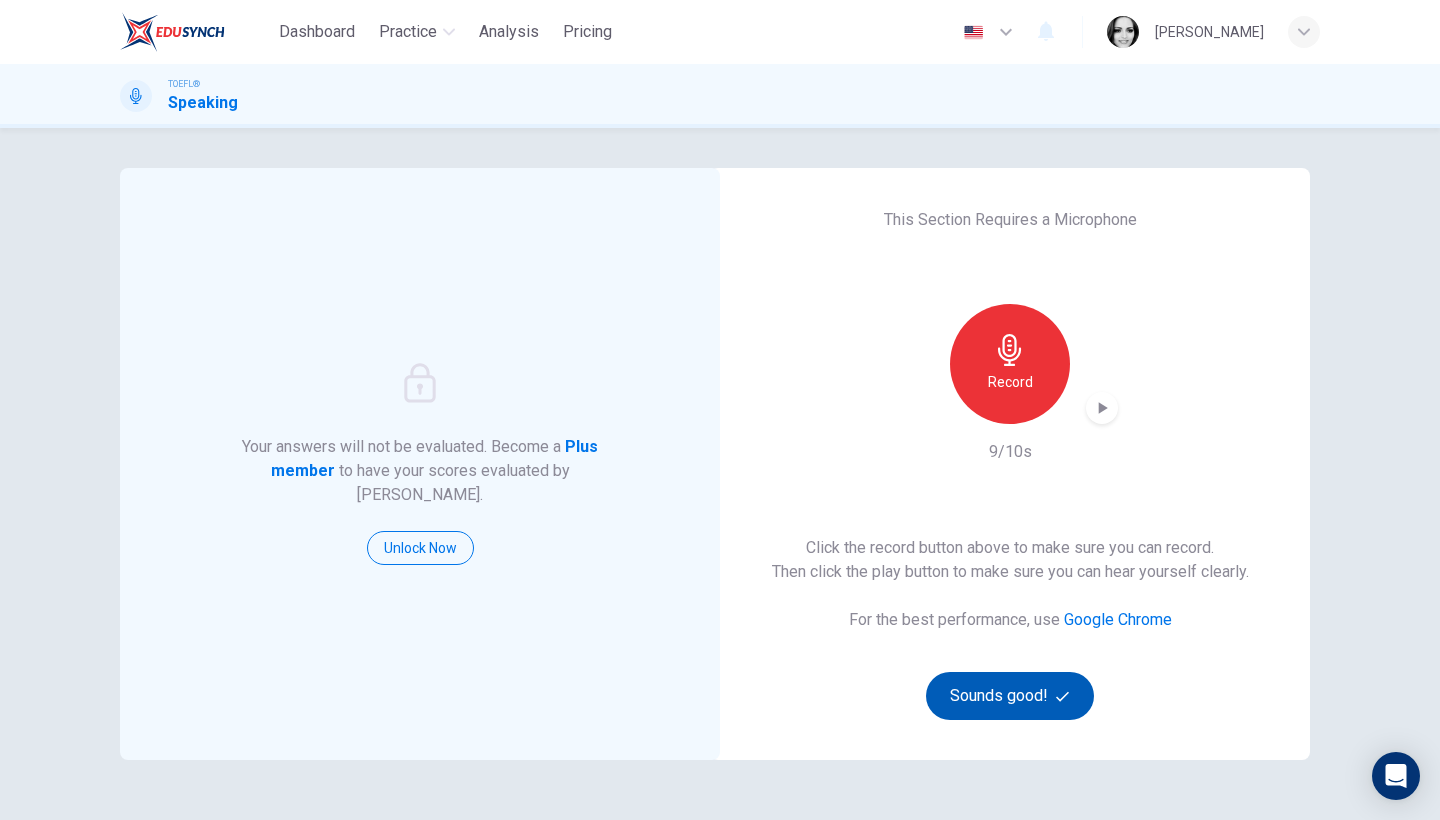 click on "Sounds good!" at bounding box center (1010, 696) 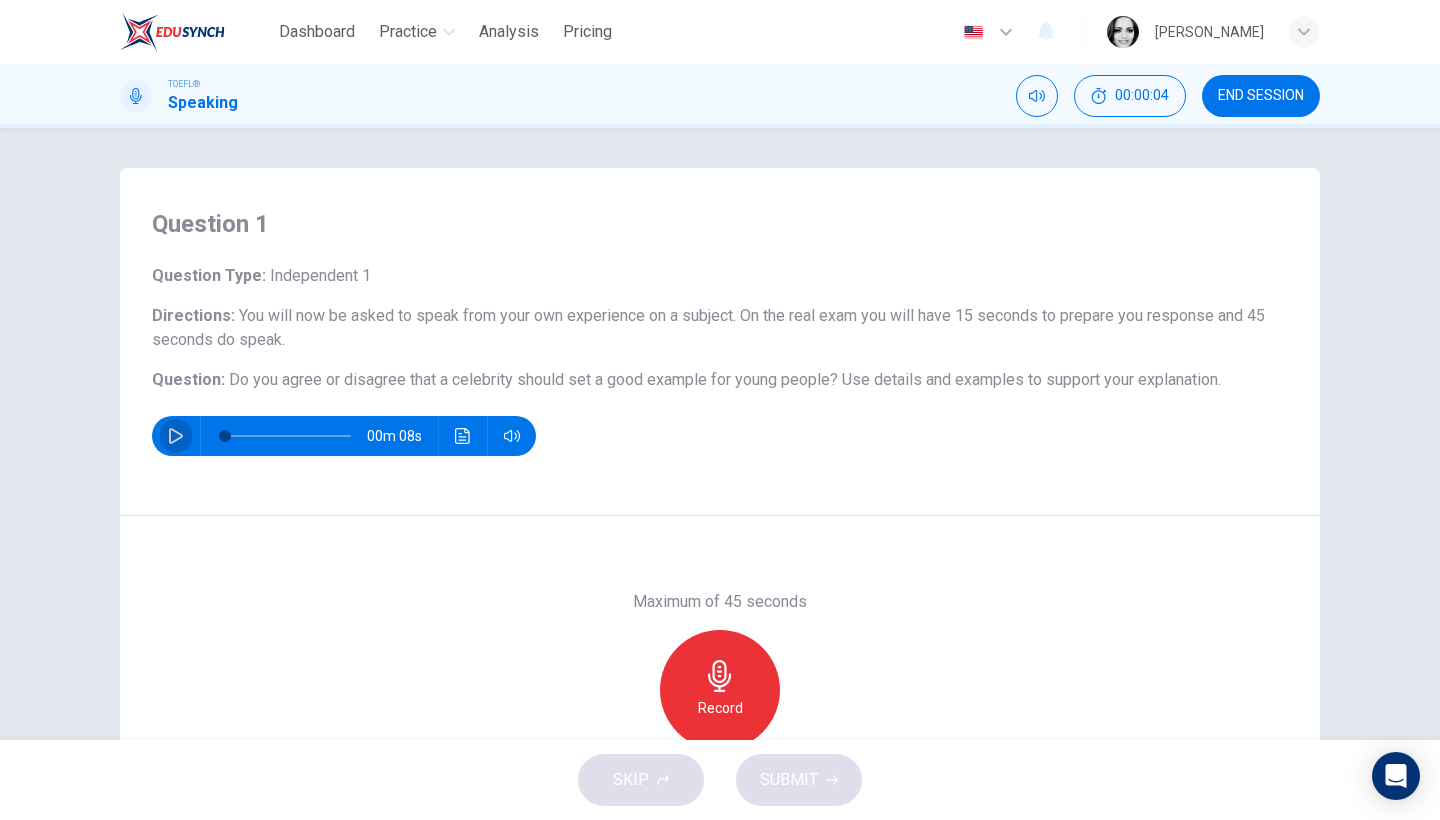 click 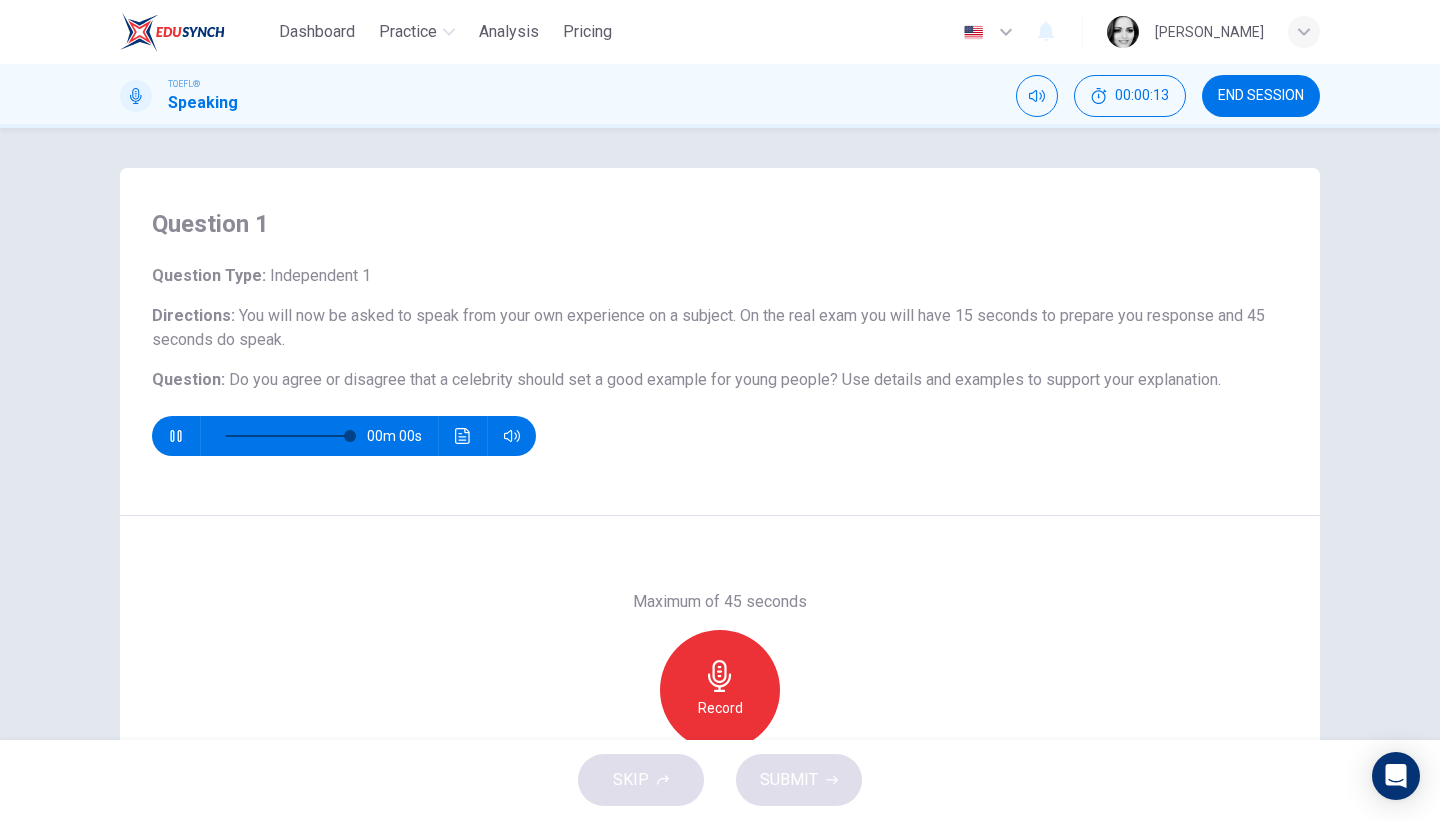 type on "0" 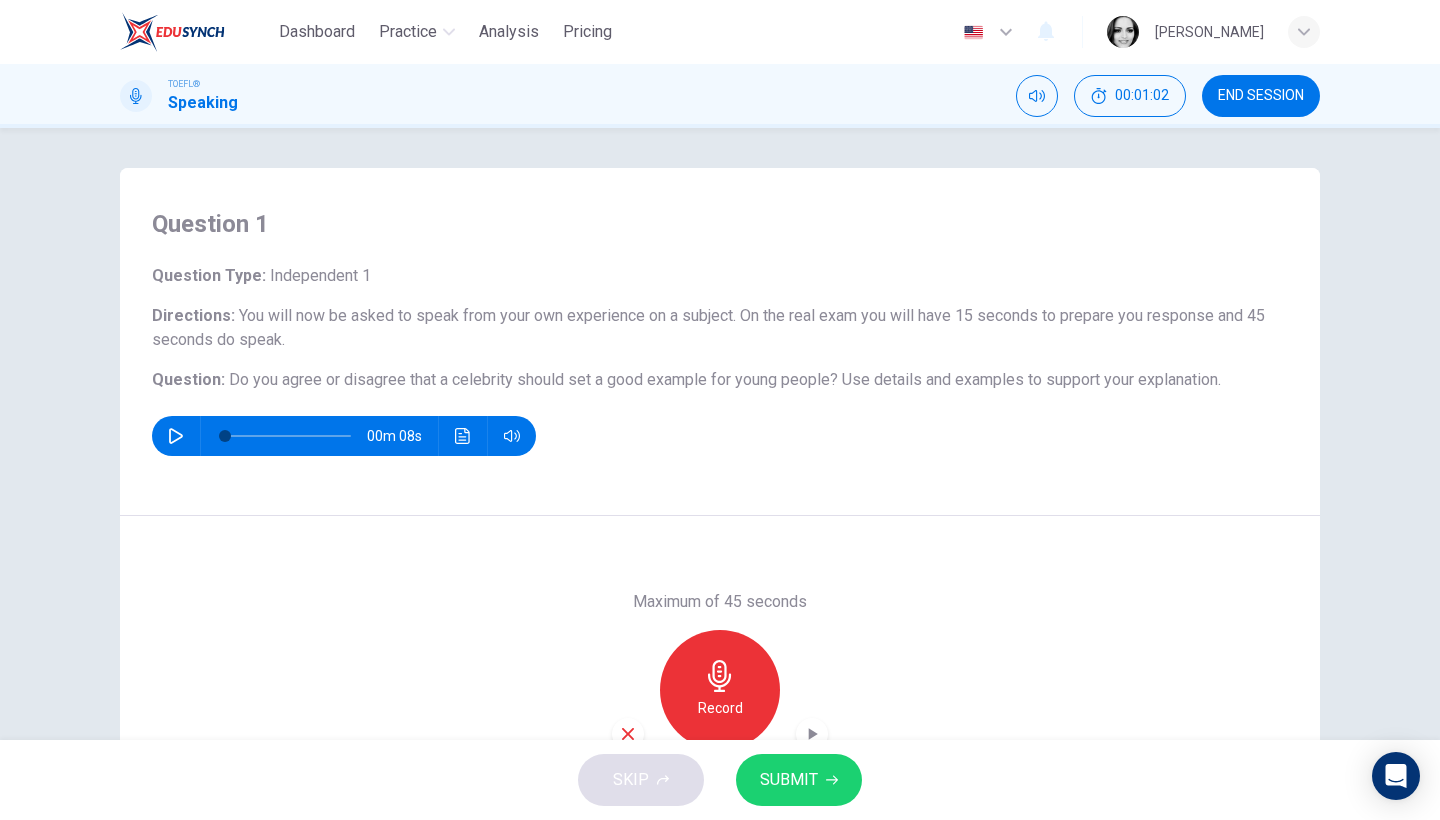 click on "SUBMIT" at bounding box center (789, 780) 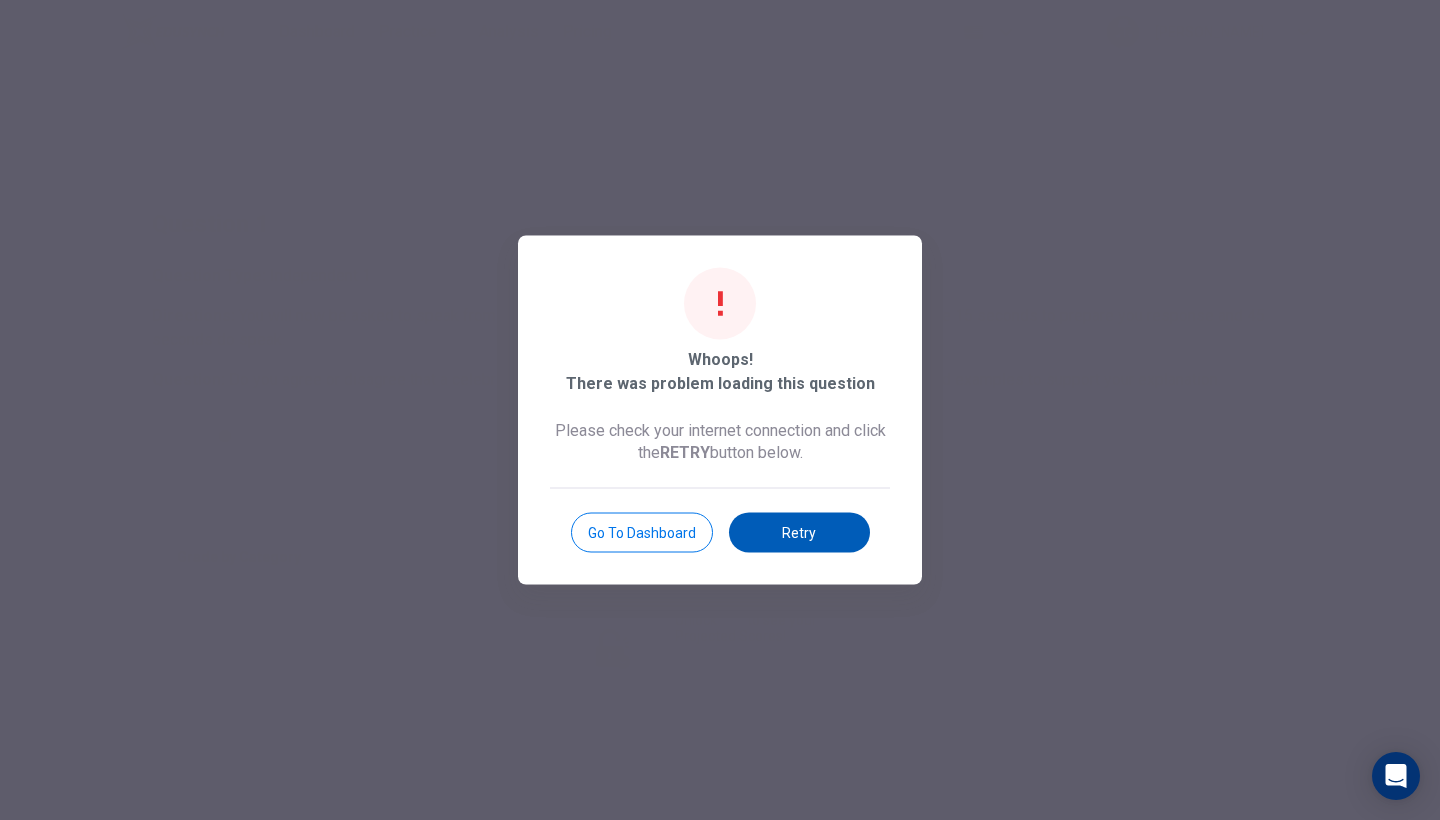 click on "Retry" at bounding box center [799, 533] 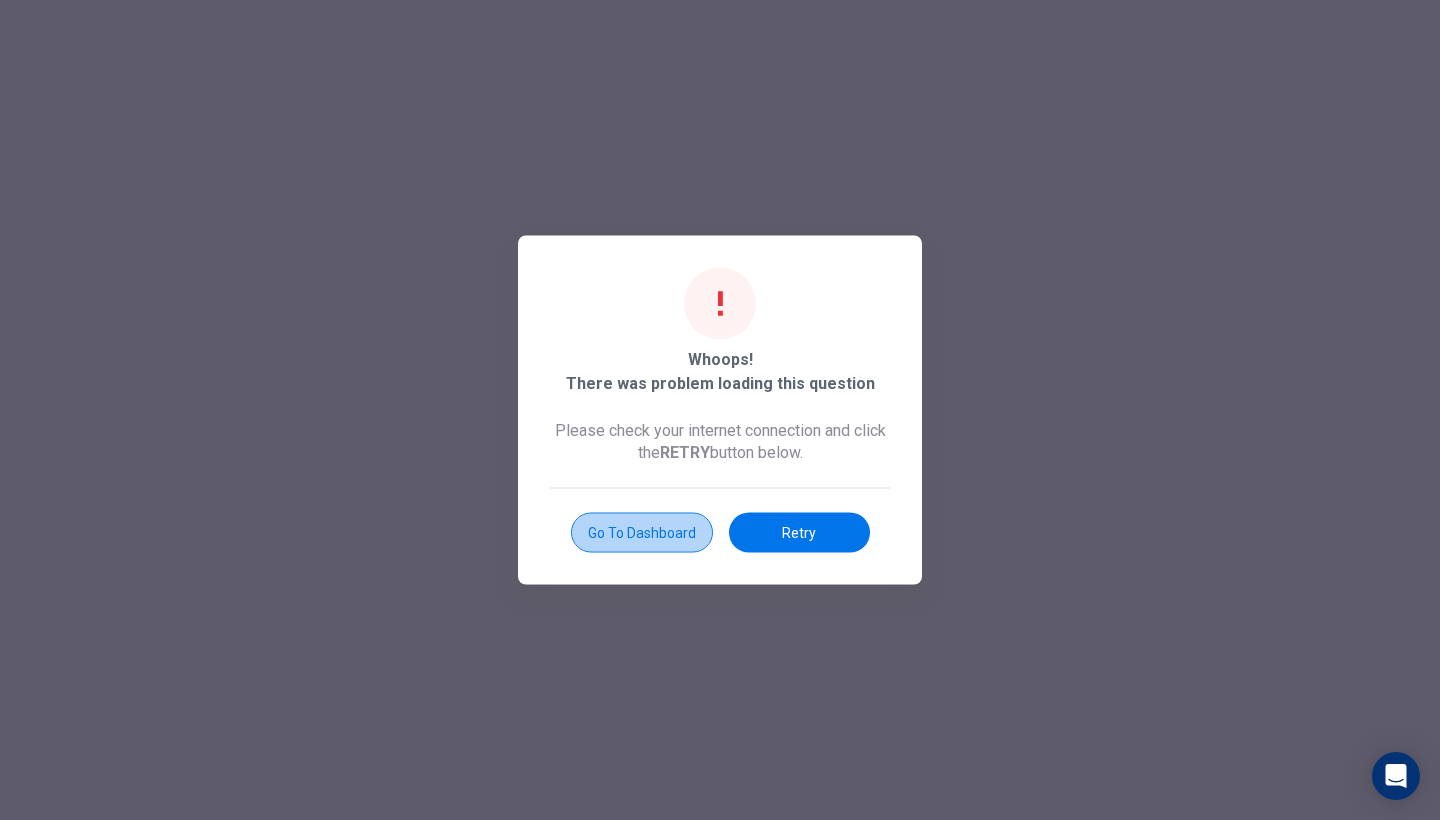 click on "Go to Dashboard" at bounding box center (642, 533) 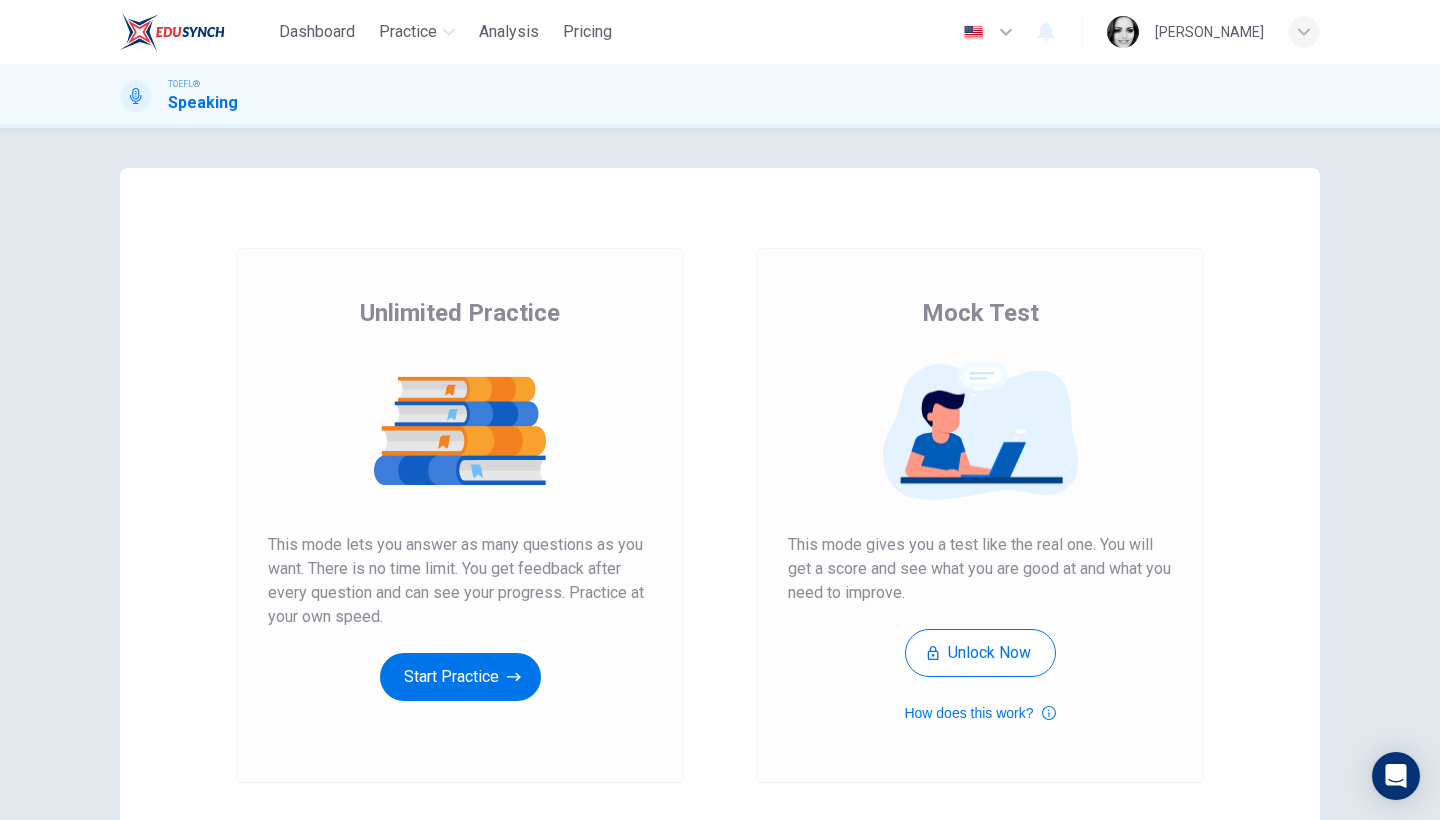 scroll, scrollTop: 0, scrollLeft: 0, axis: both 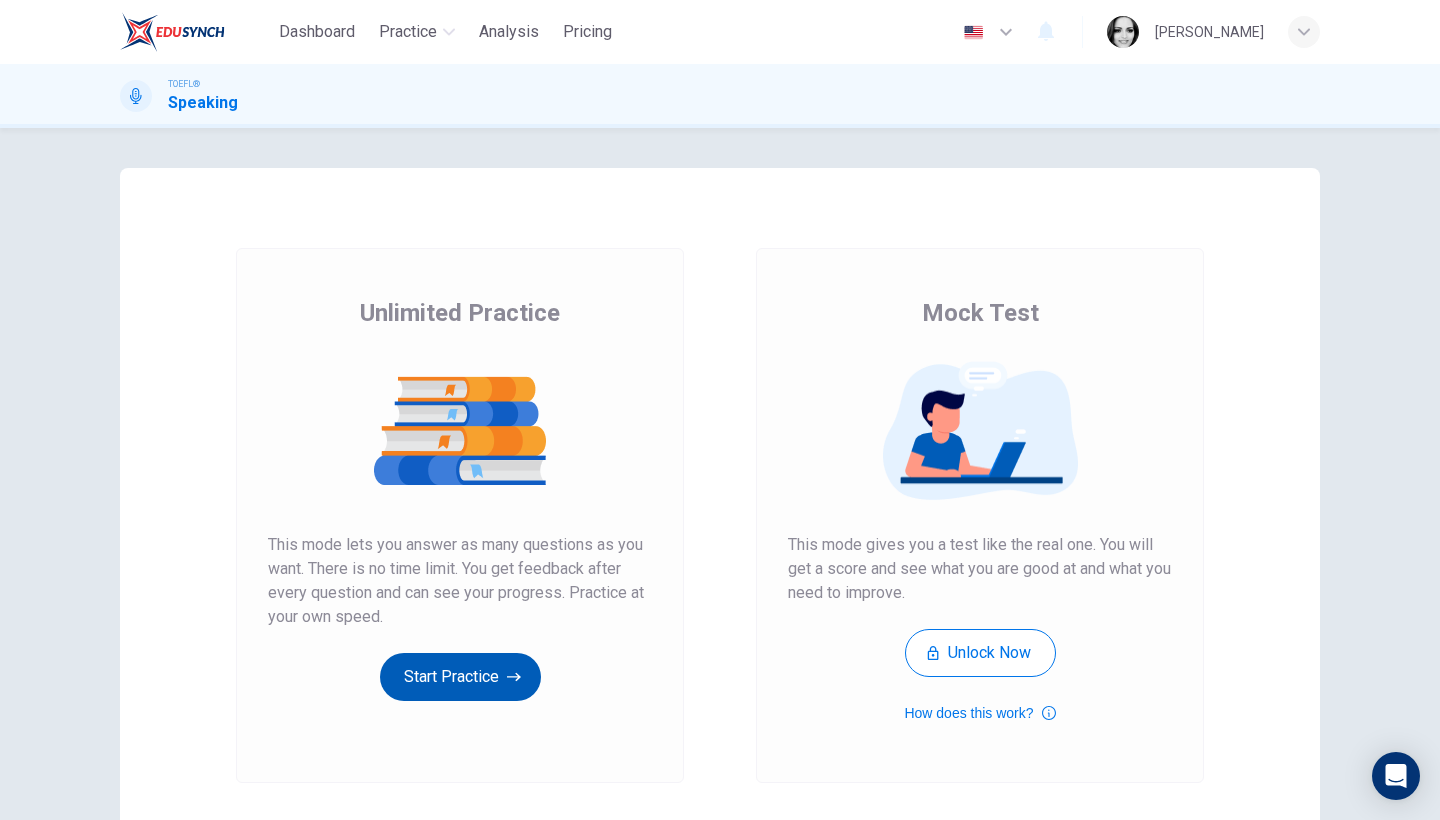 click on "Start Practice" at bounding box center (460, 677) 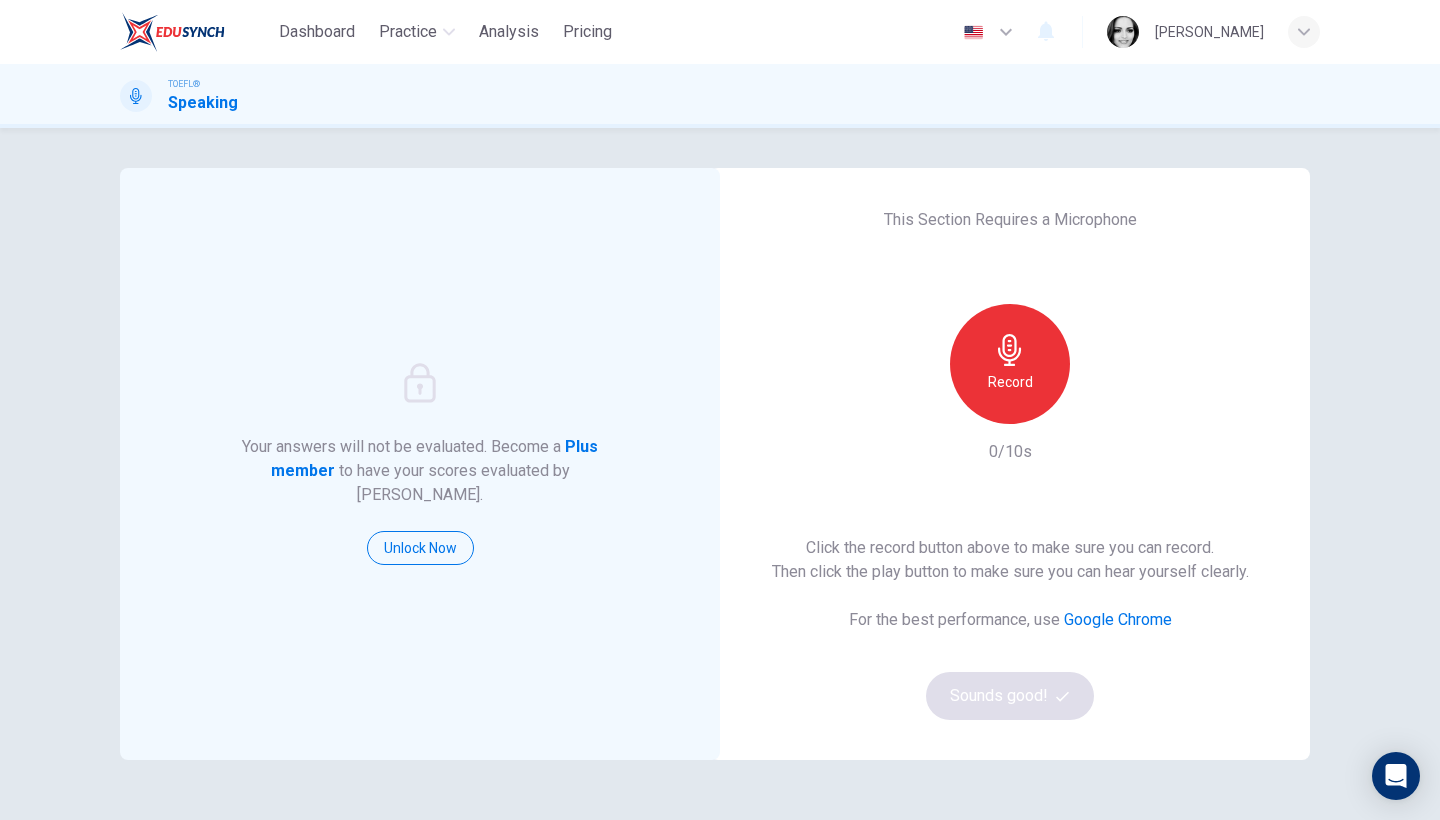 click on "Record" at bounding box center (1010, 364) 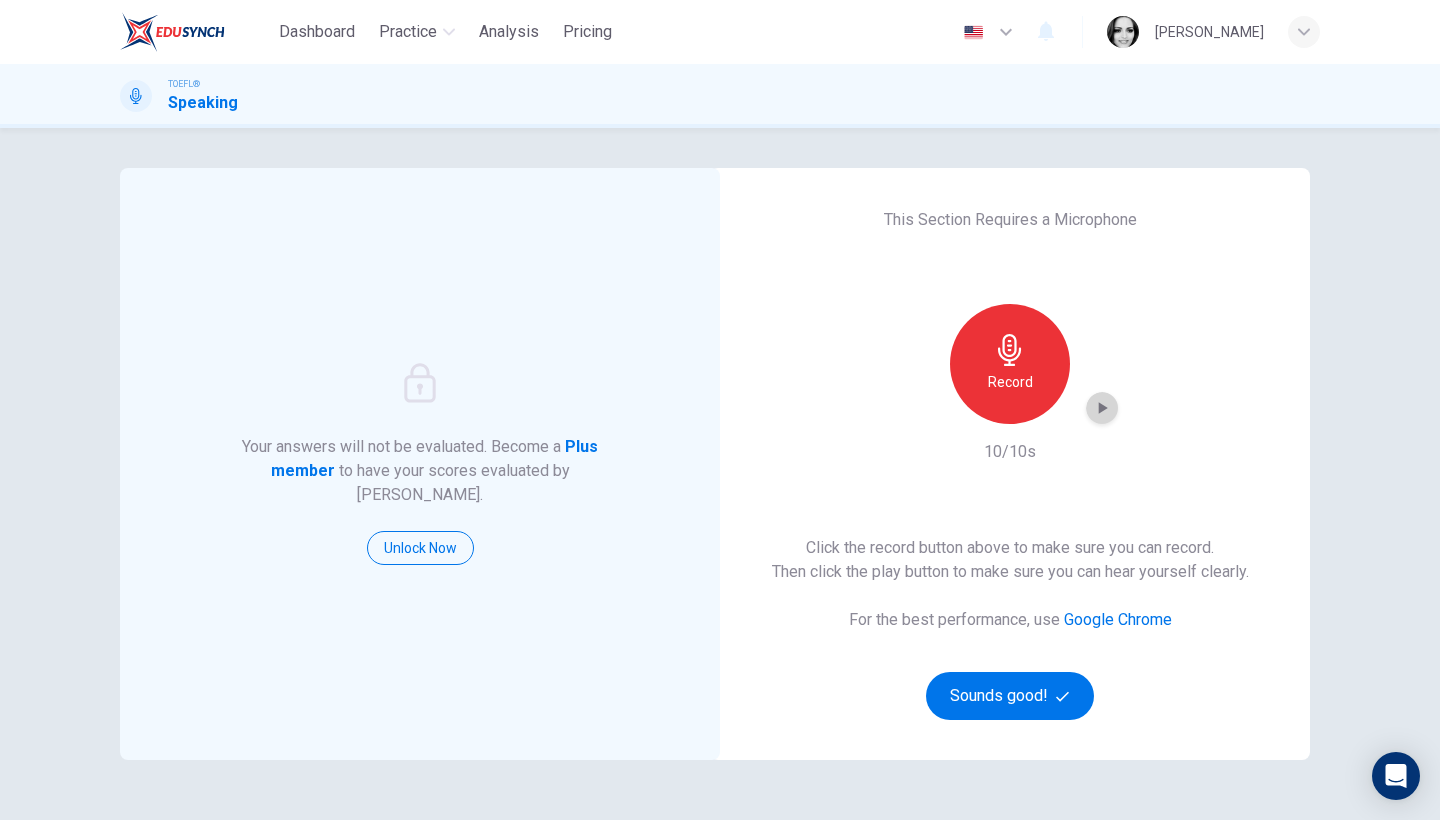 click 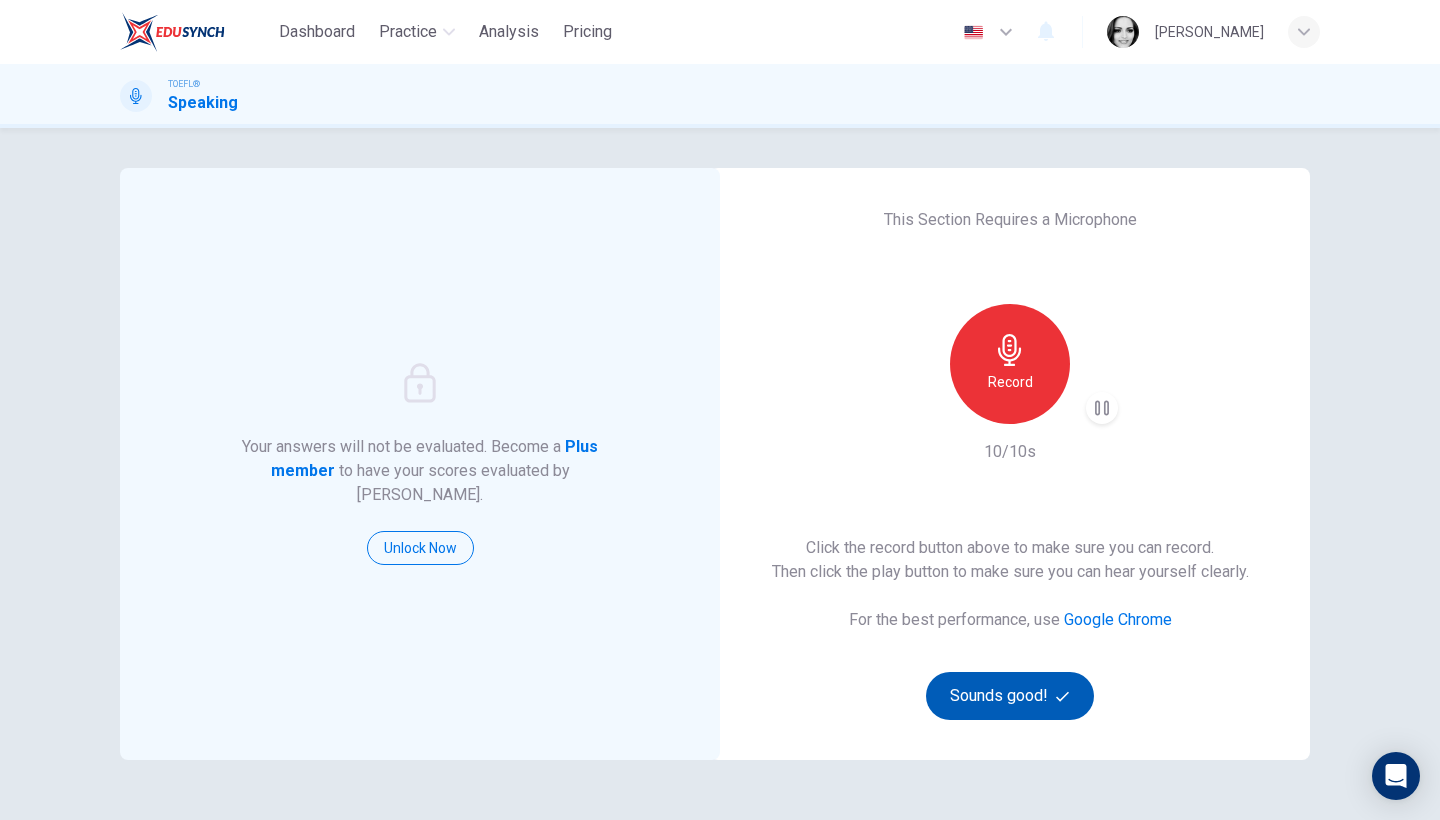 click on "Sounds good!" at bounding box center [1010, 696] 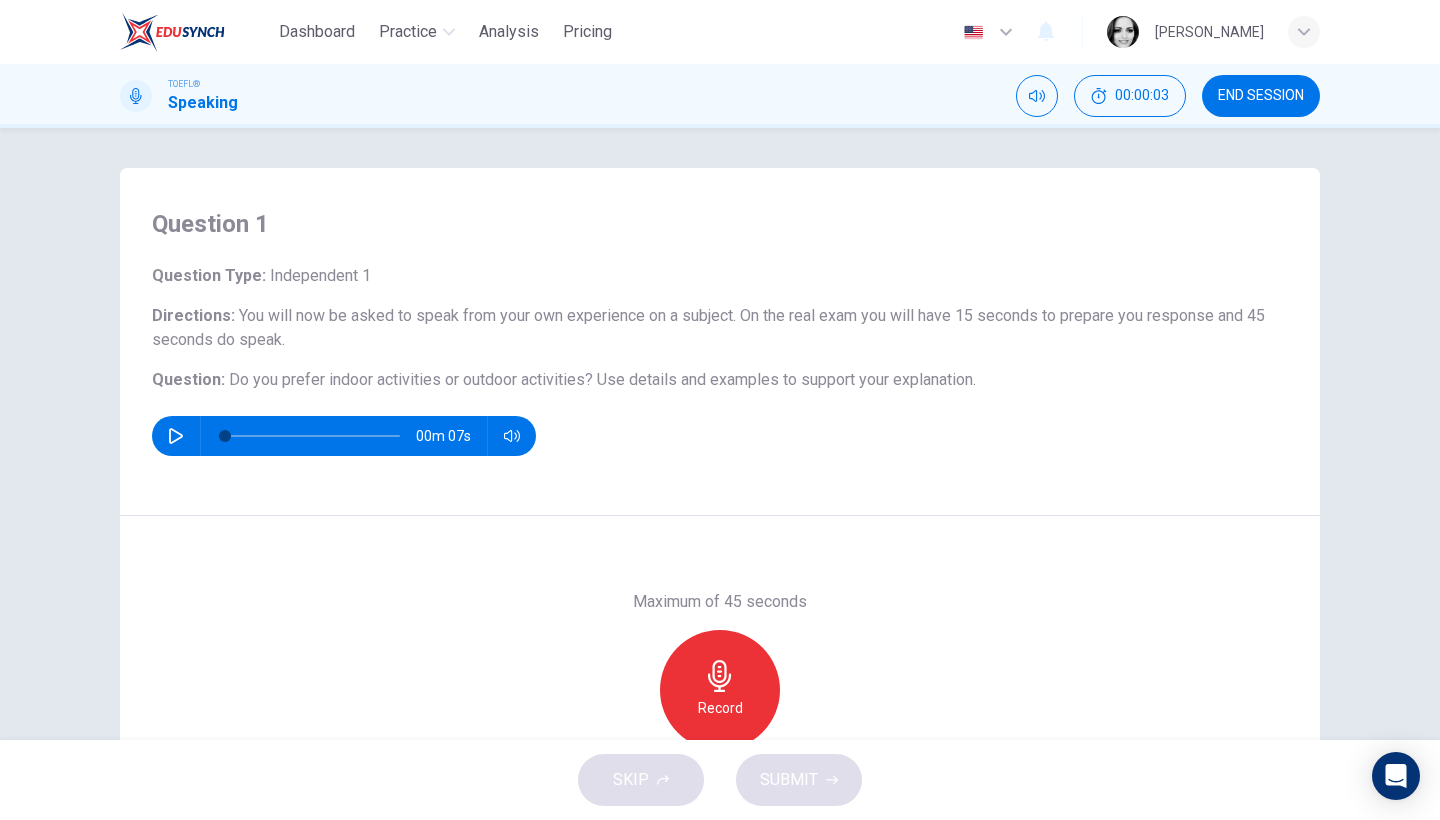 click 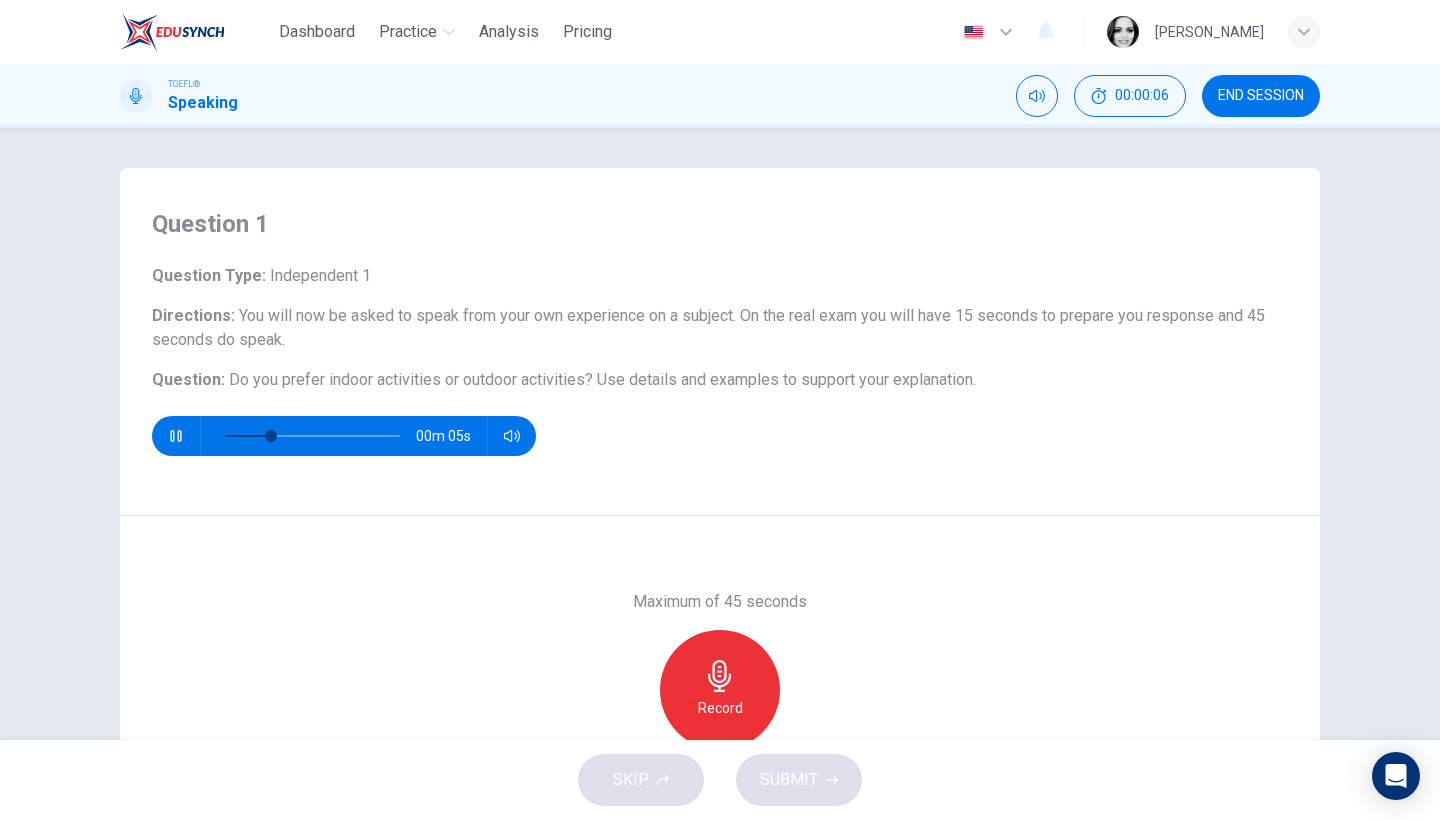 scroll, scrollTop: 152, scrollLeft: 0, axis: vertical 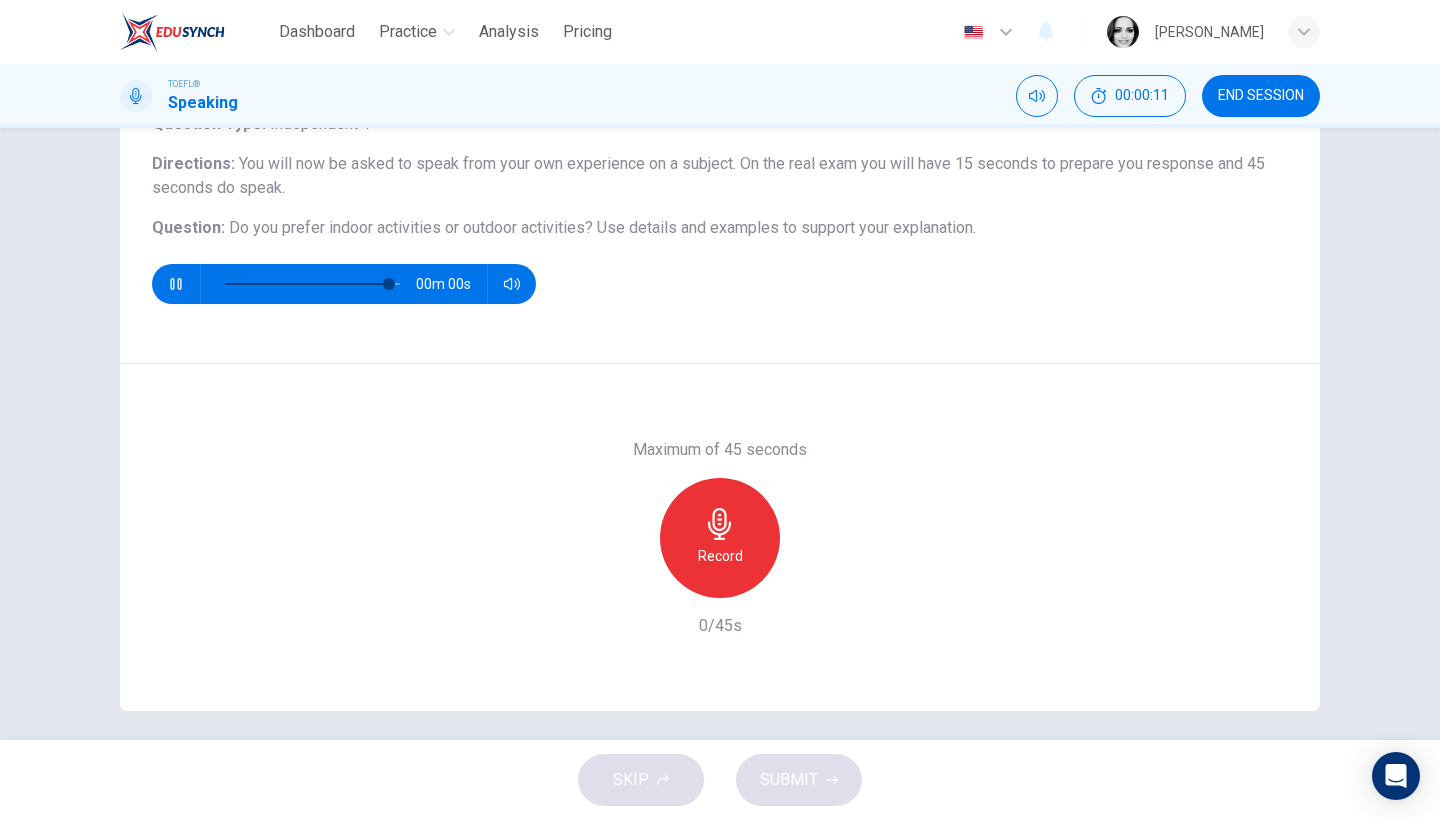 type on "0" 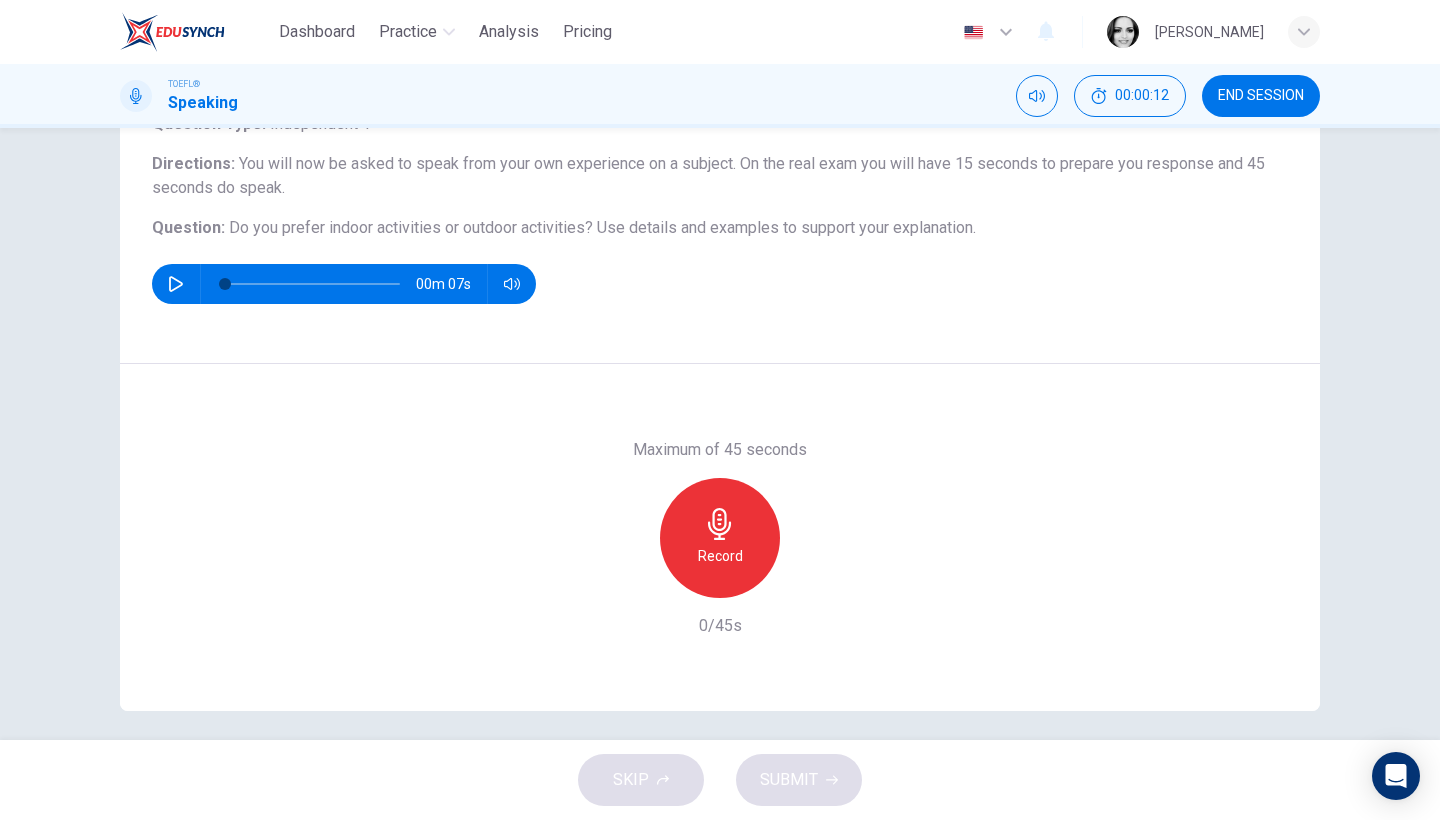 click 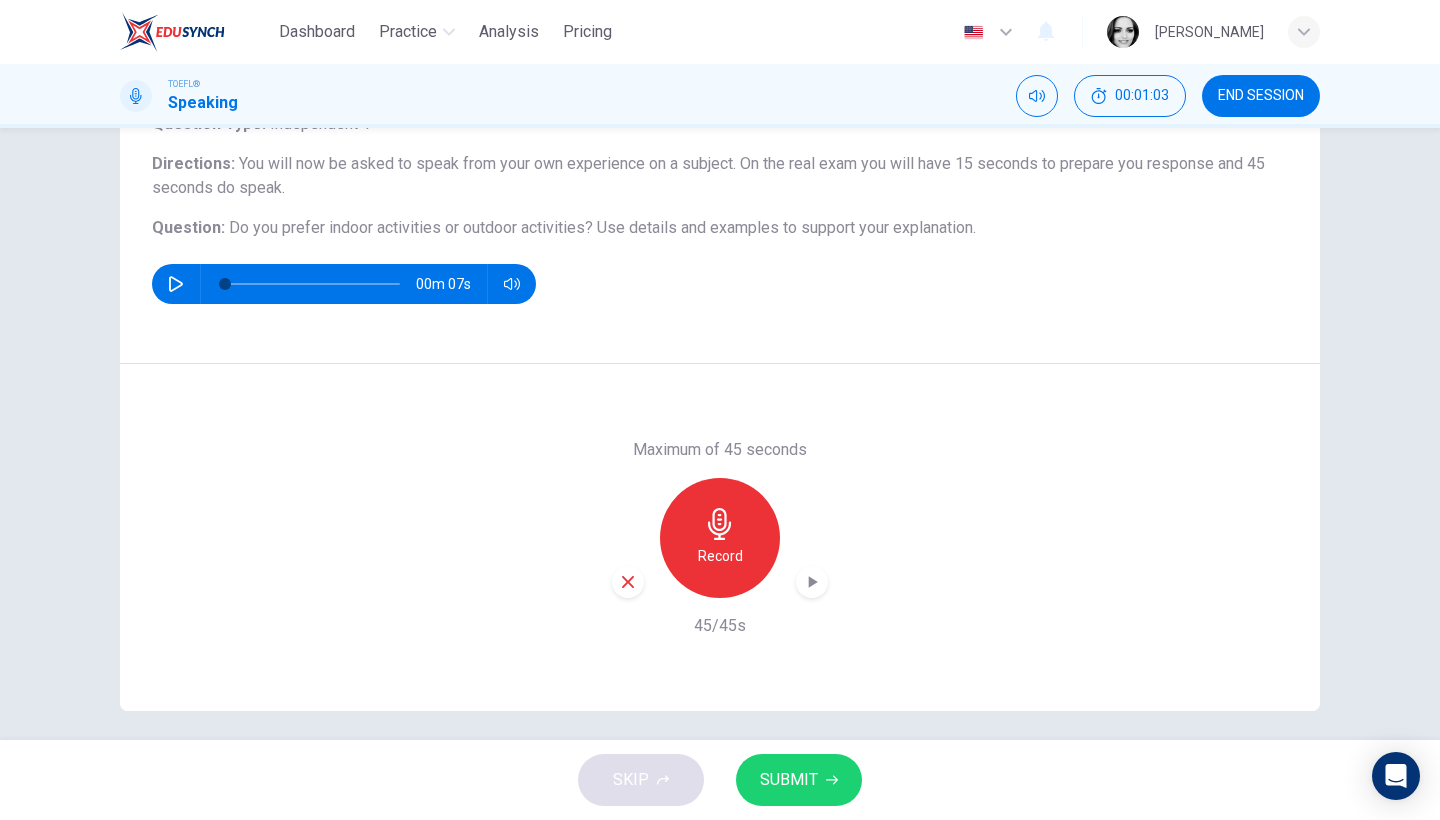 click on "SUBMIT" at bounding box center [789, 780] 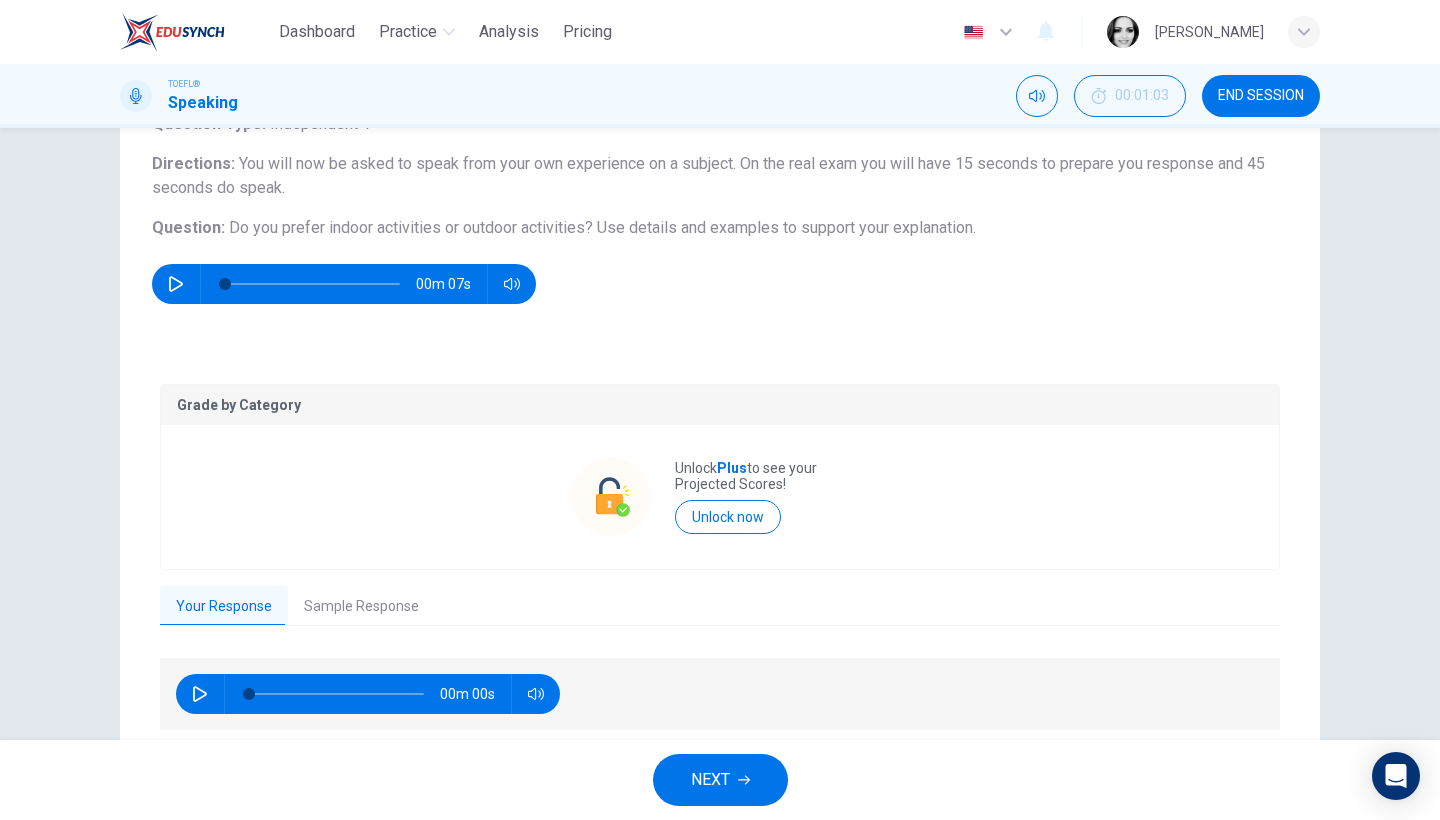 scroll, scrollTop: 184, scrollLeft: 0, axis: vertical 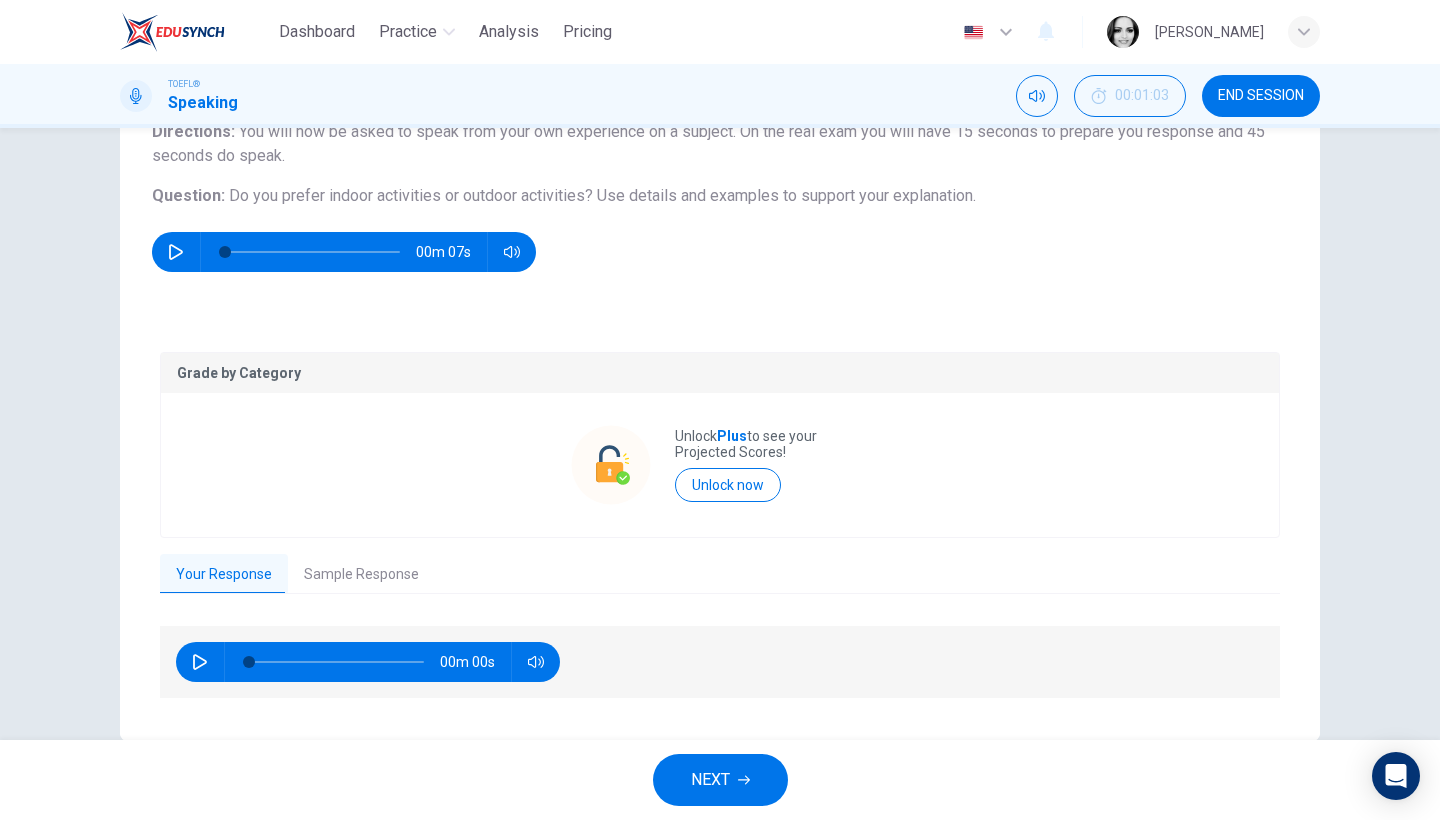 click 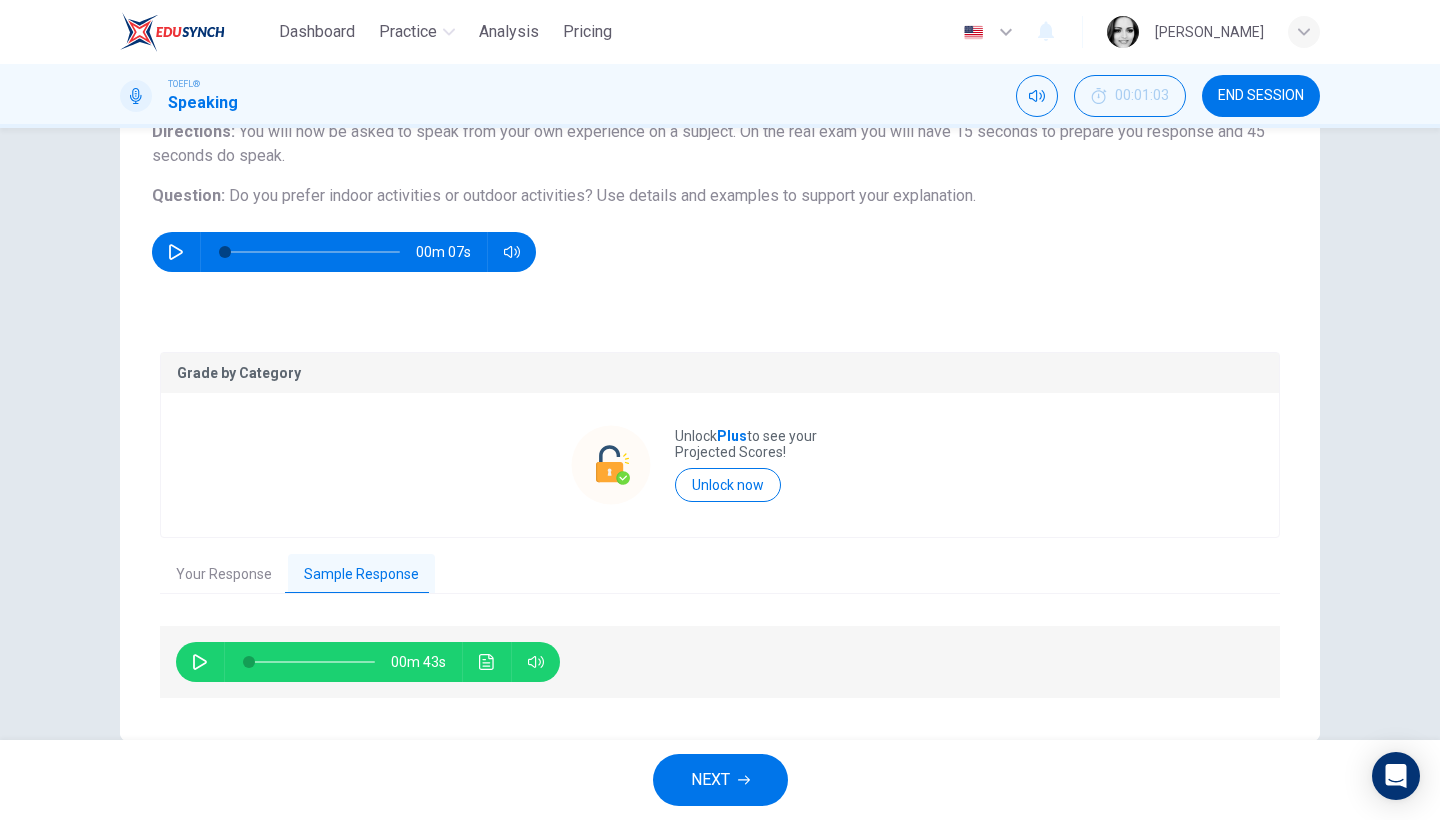 scroll, scrollTop: 222, scrollLeft: 0, axis: vertical 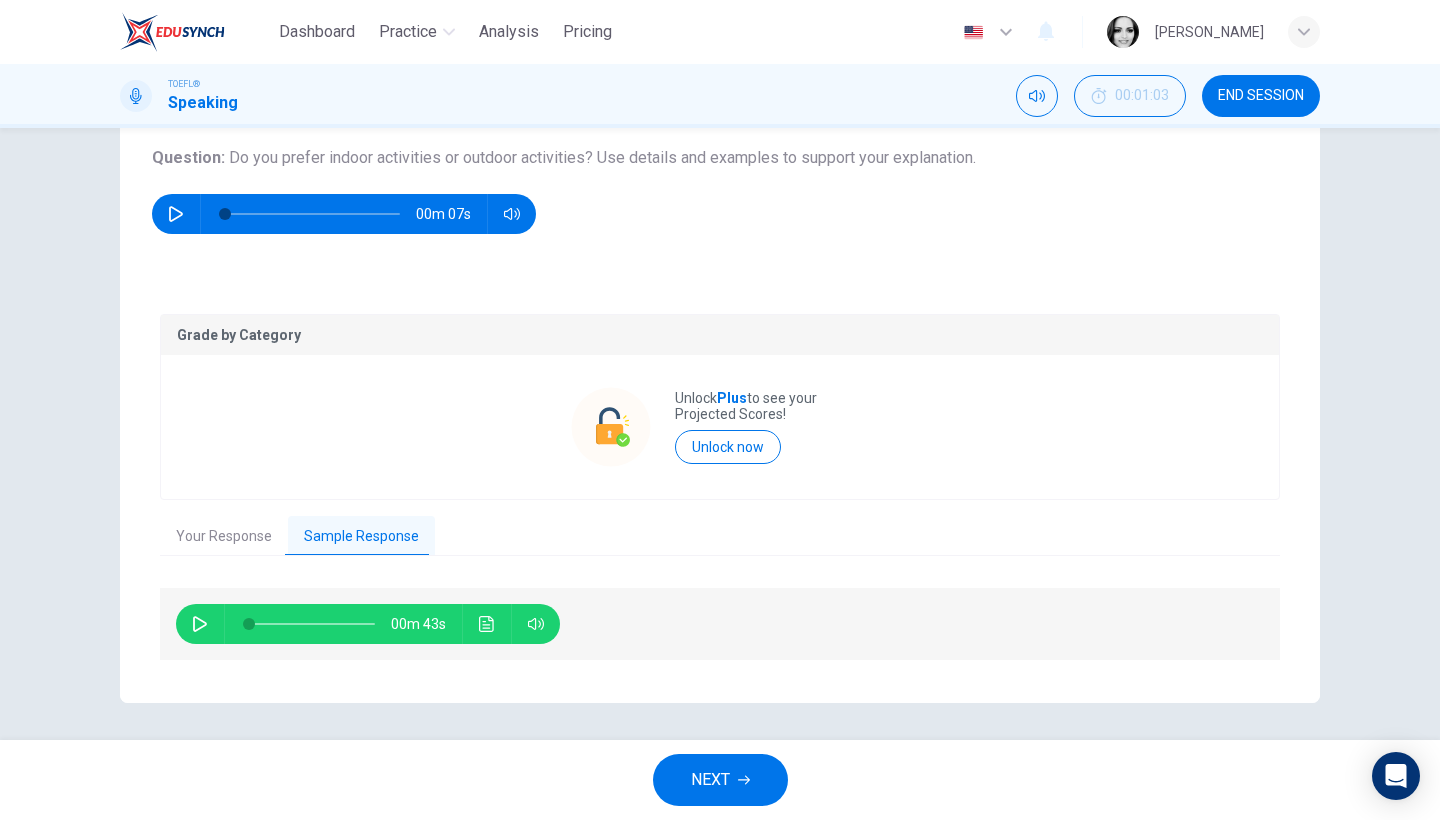 click at bounding box center [200, 624] 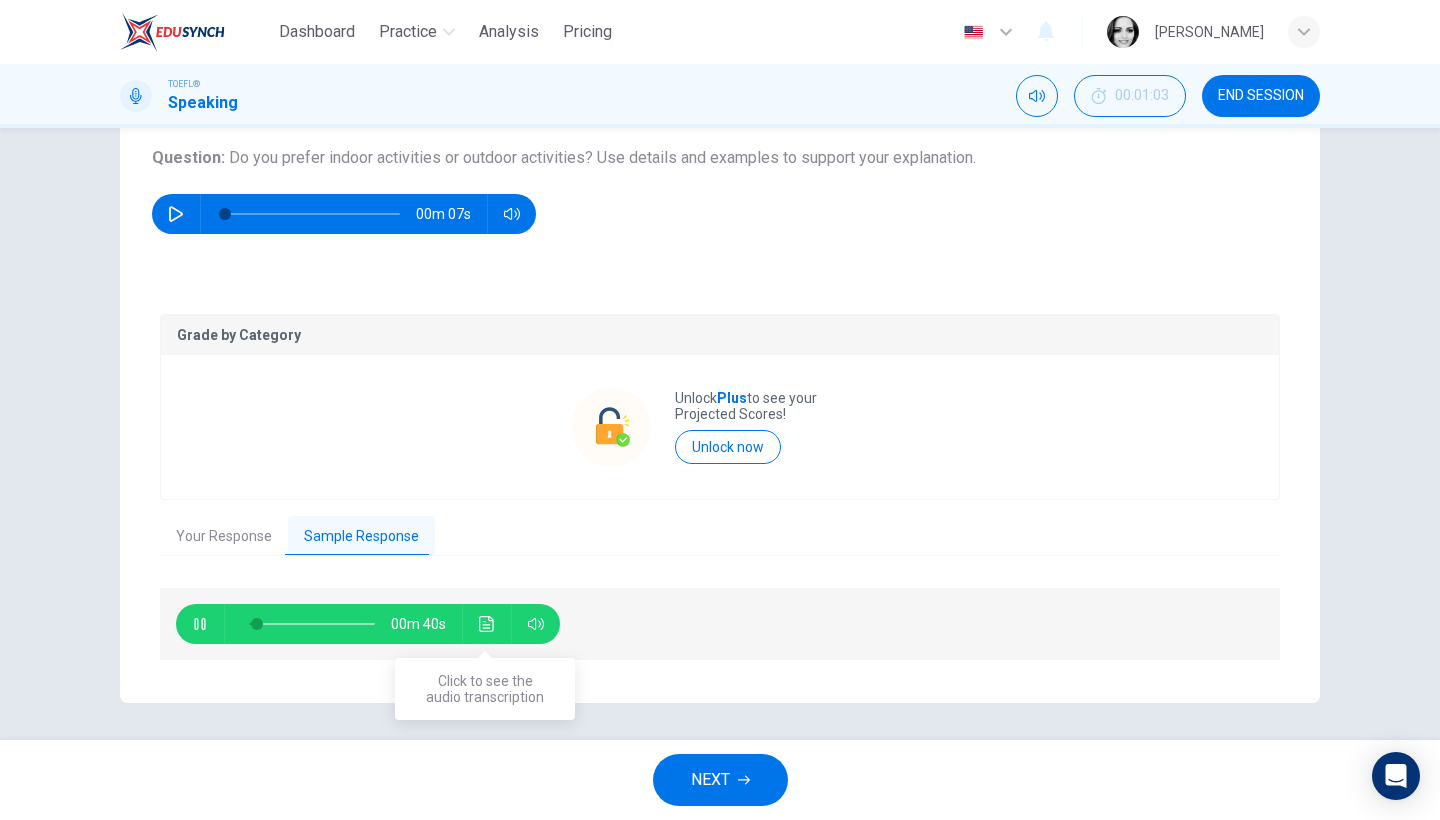 click 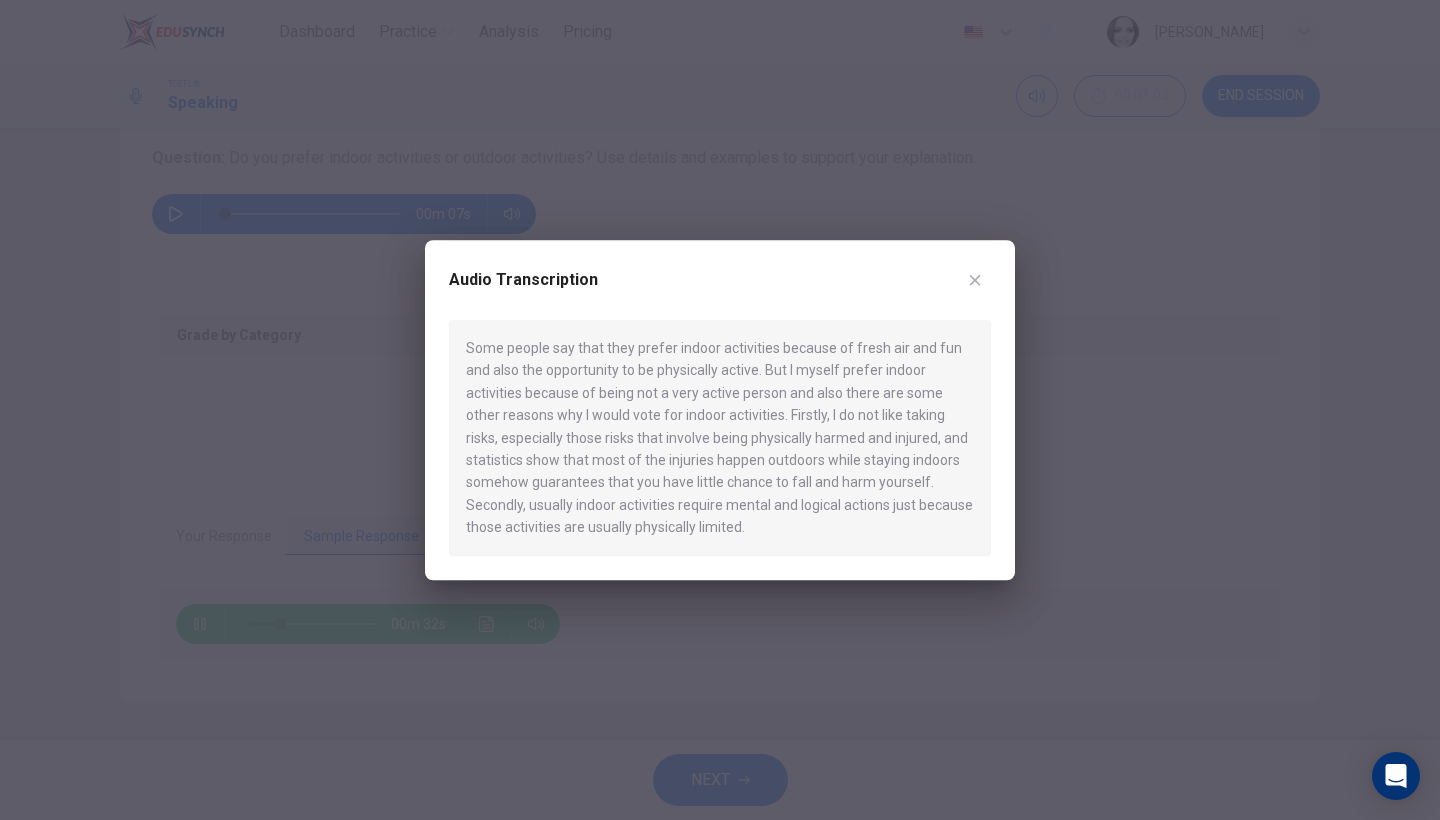 click 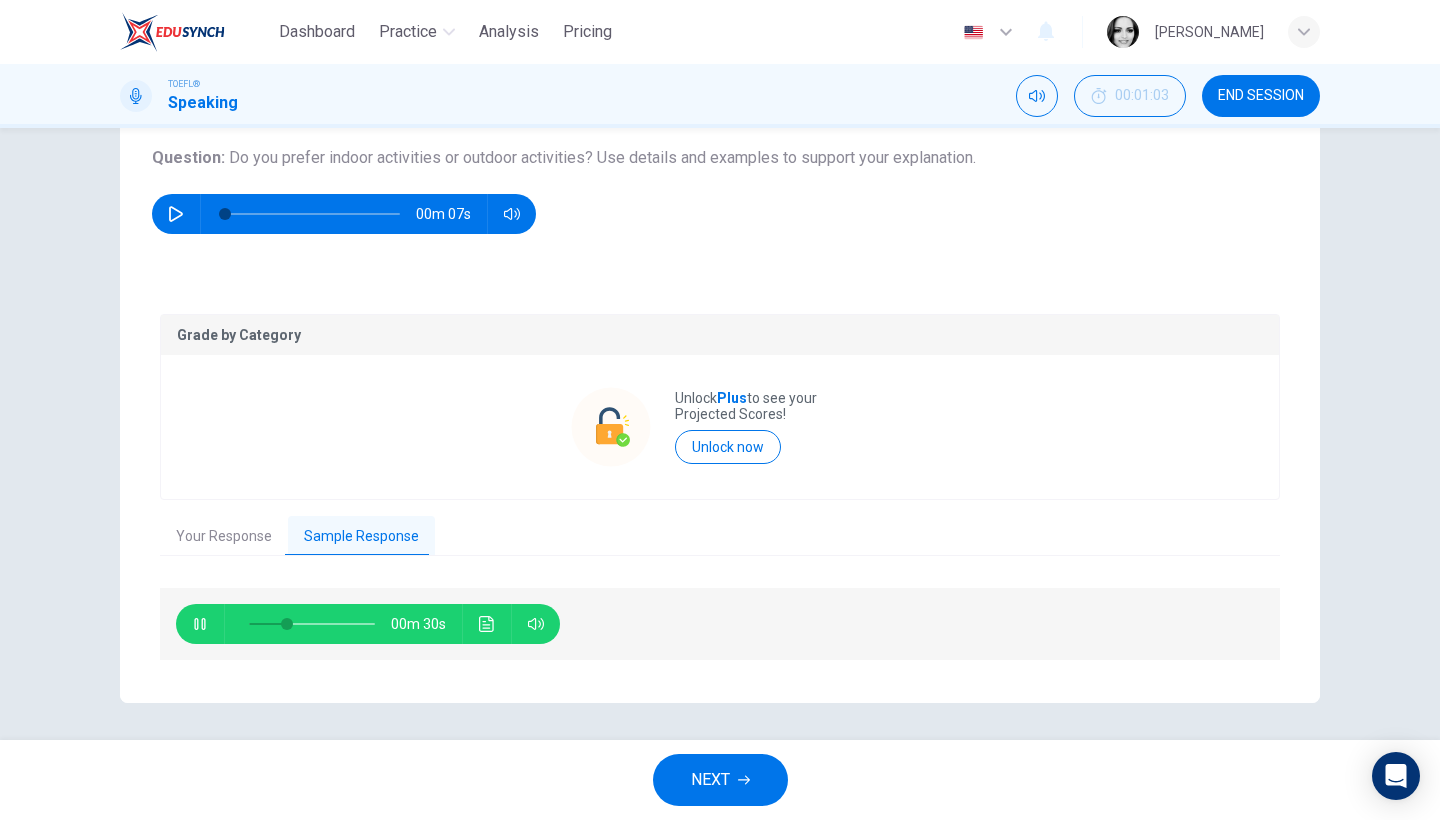 click on "Your Response" at bounding box center (224, 537) 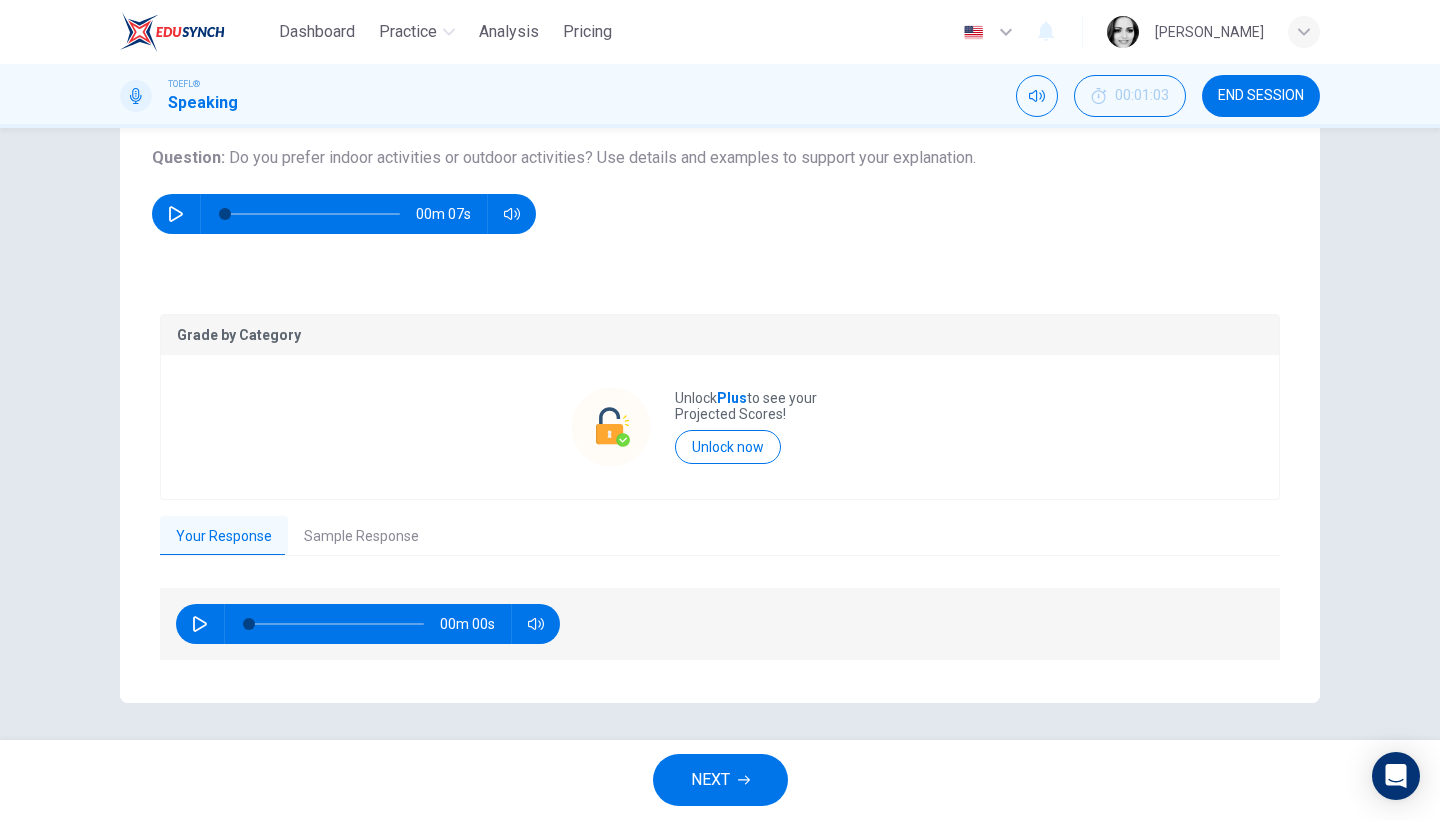 click 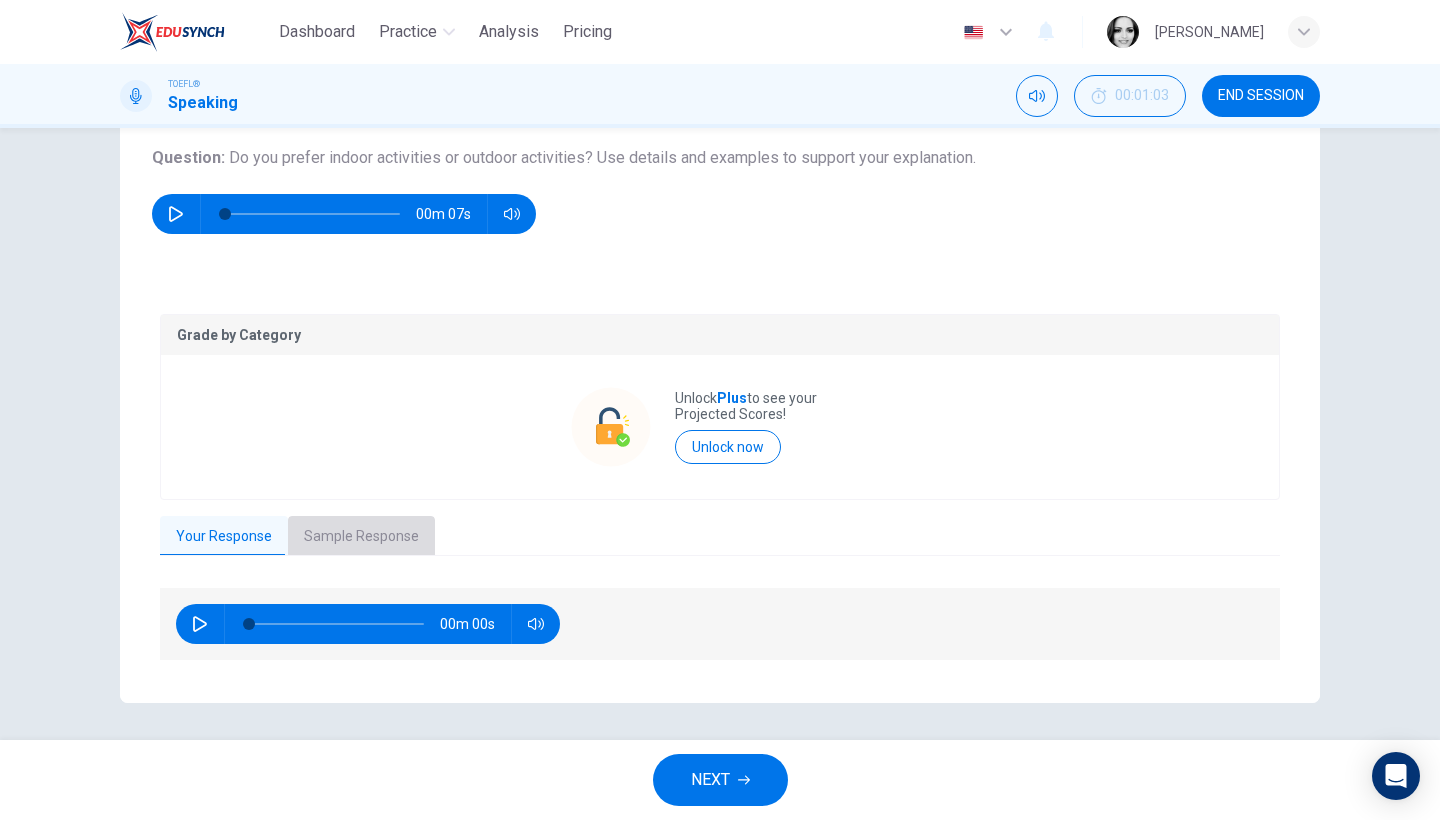 click on "Sample Response" at bounding box center [361, 537] 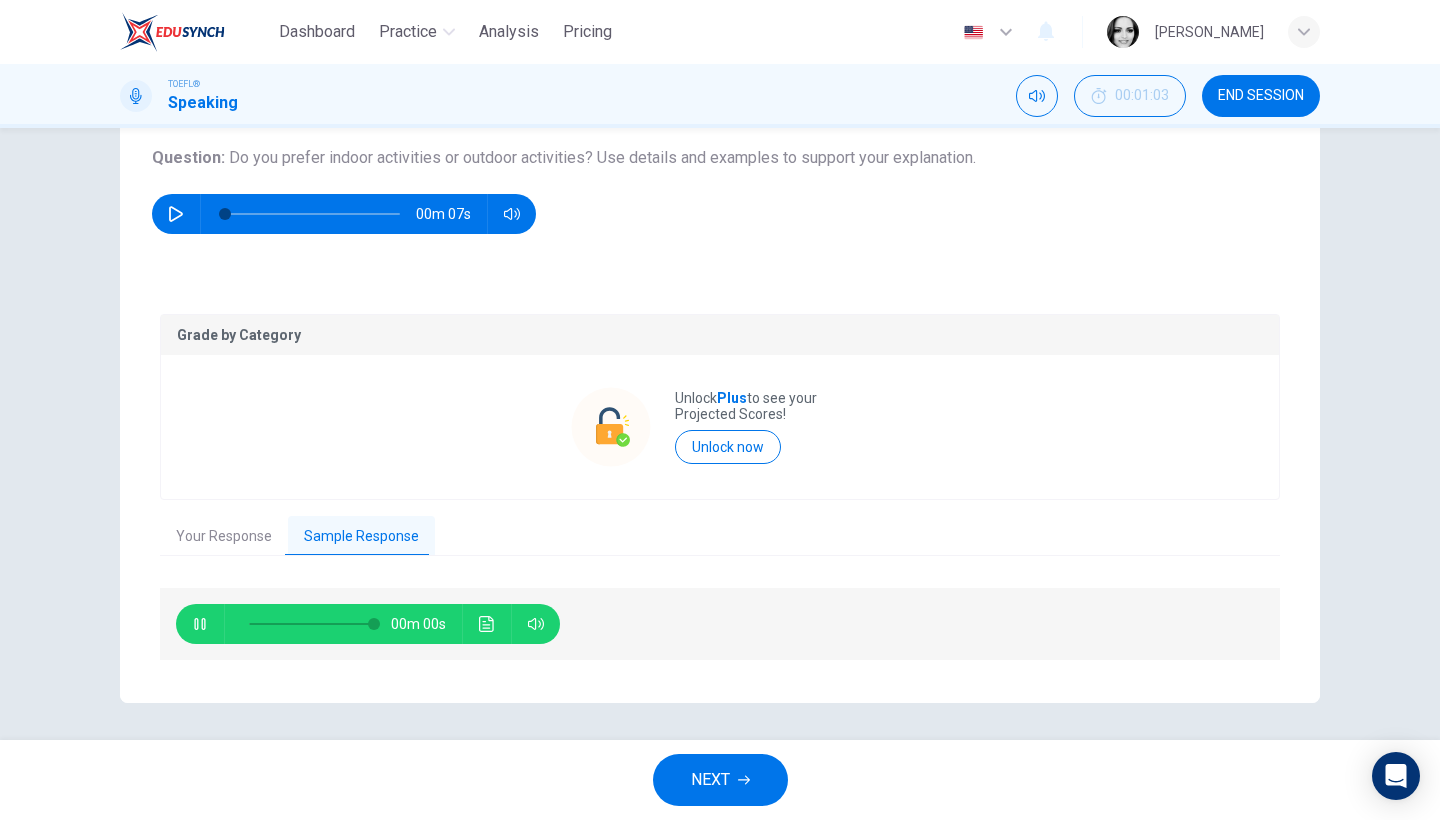 type on "0" 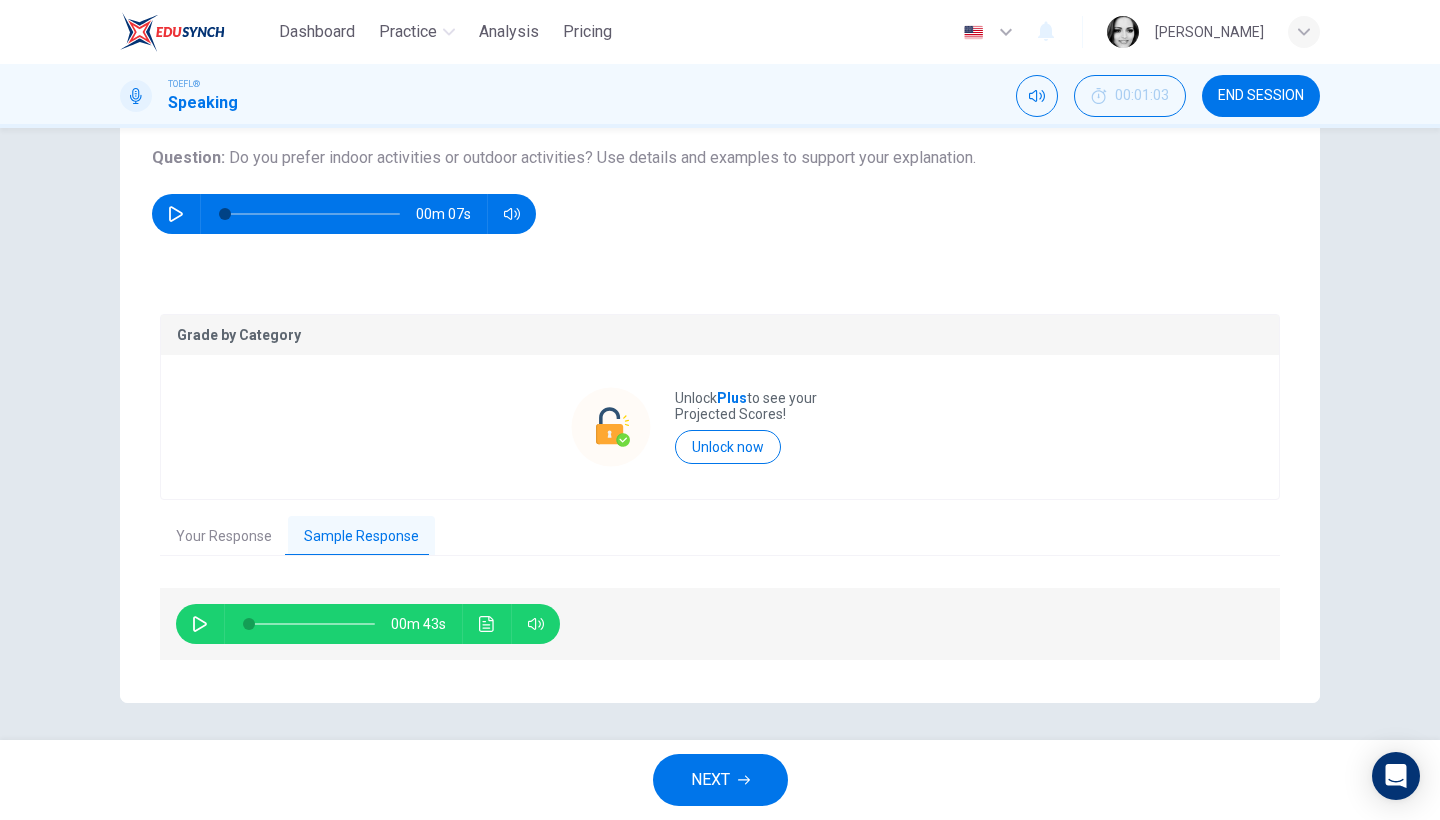 click on "NEXT" at bounding box center [710, 780] 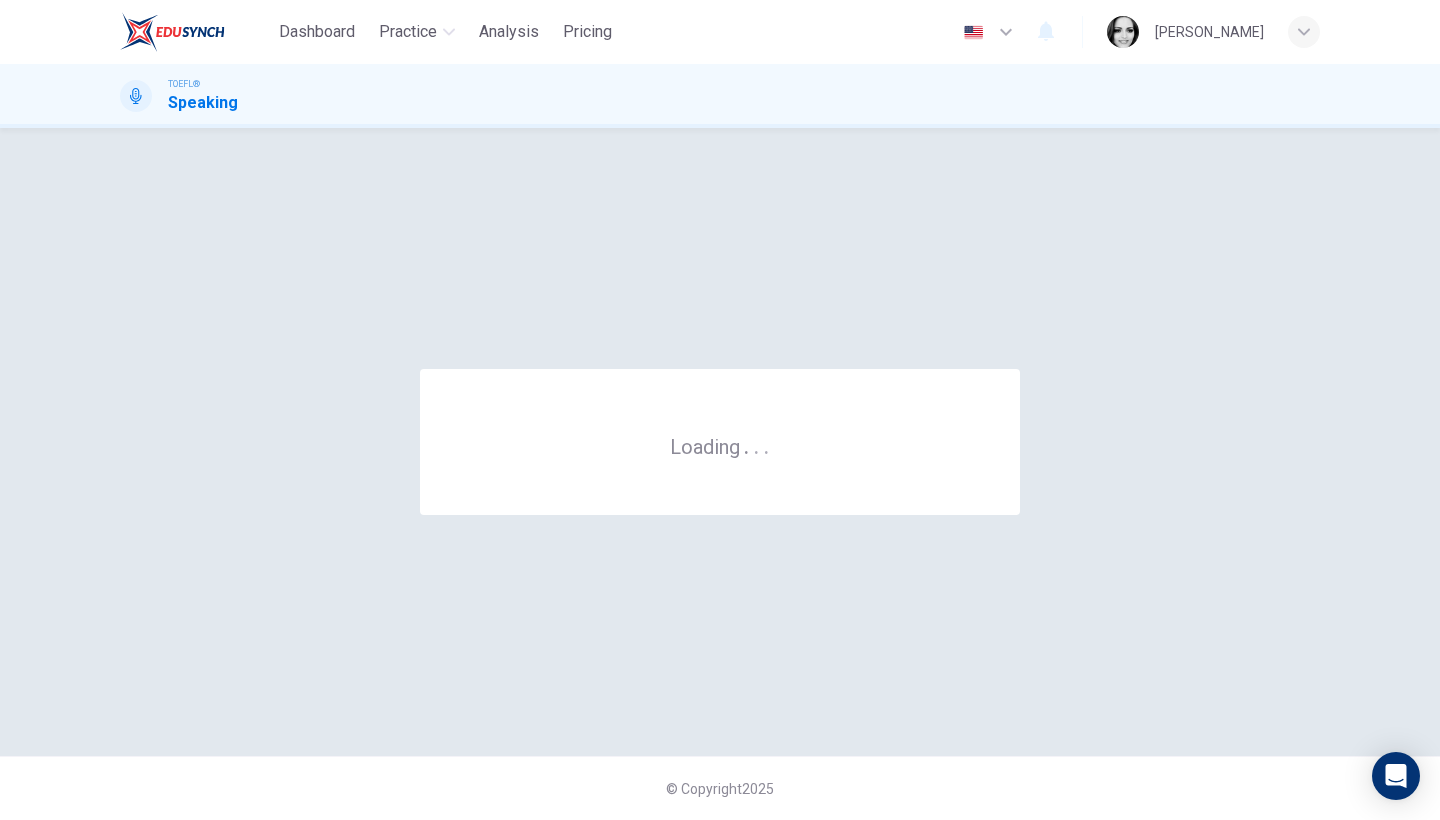 scroll, scrollTop: 0, scrollLeft: 0, axis: both 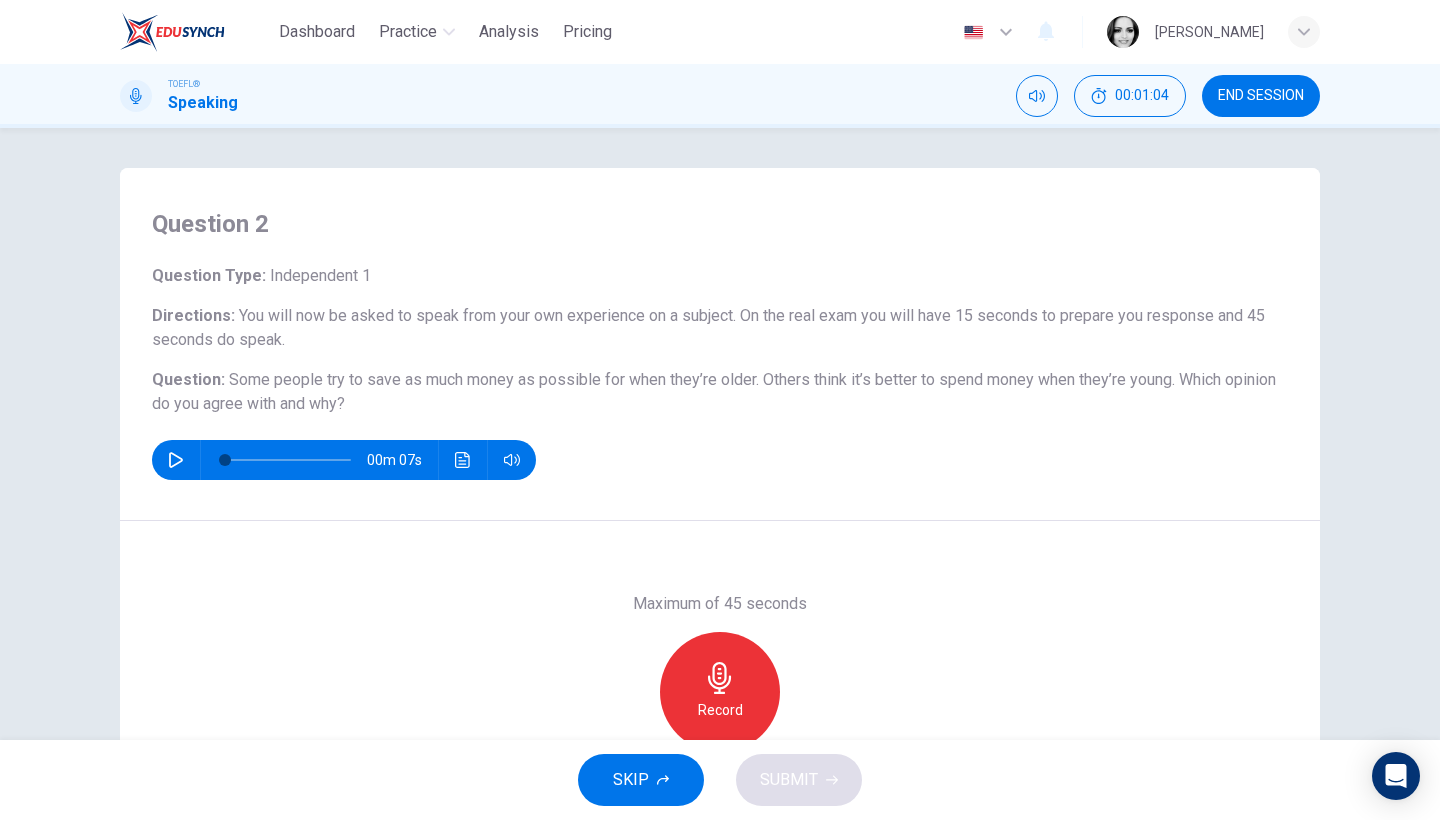 click 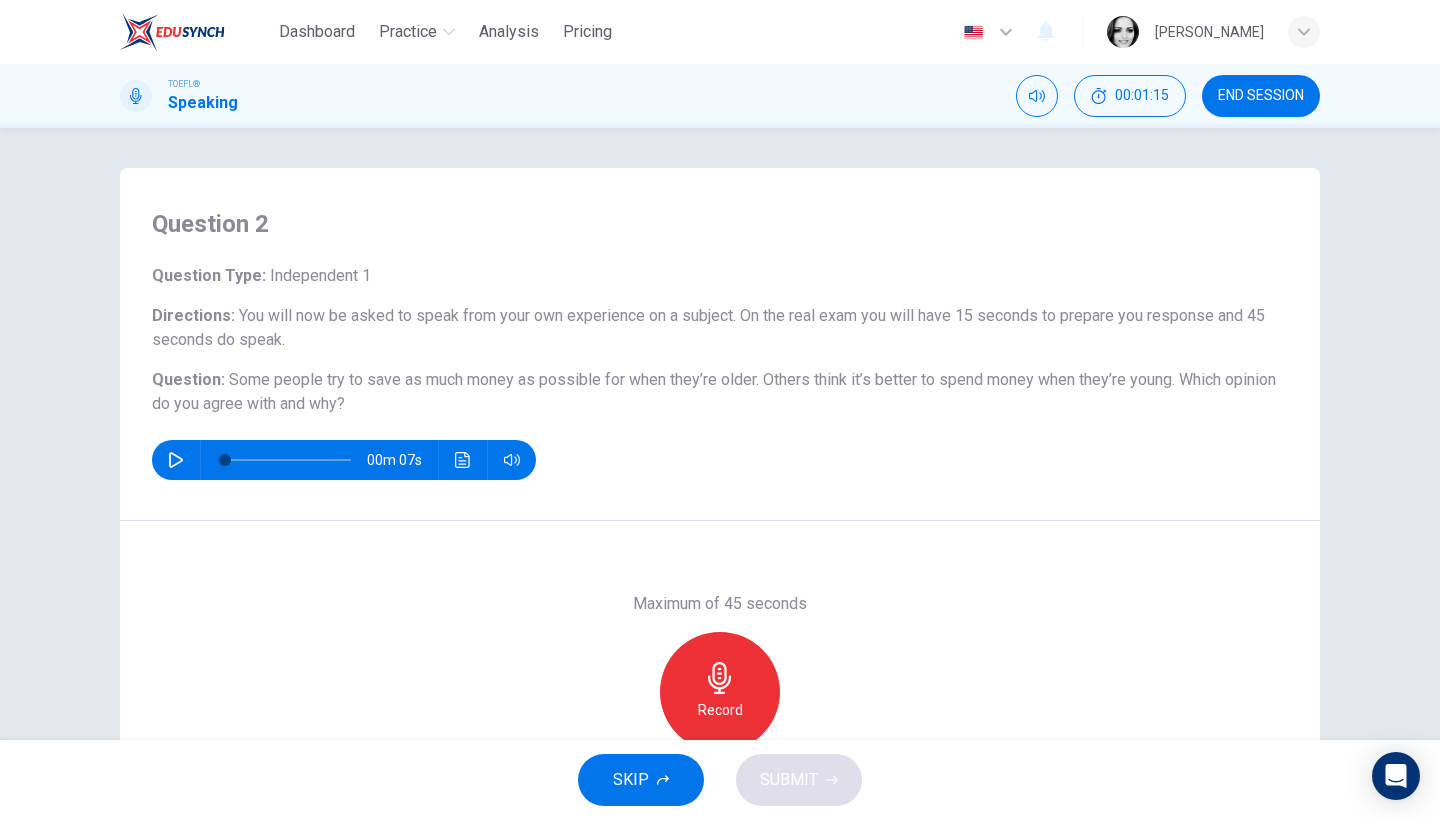 click 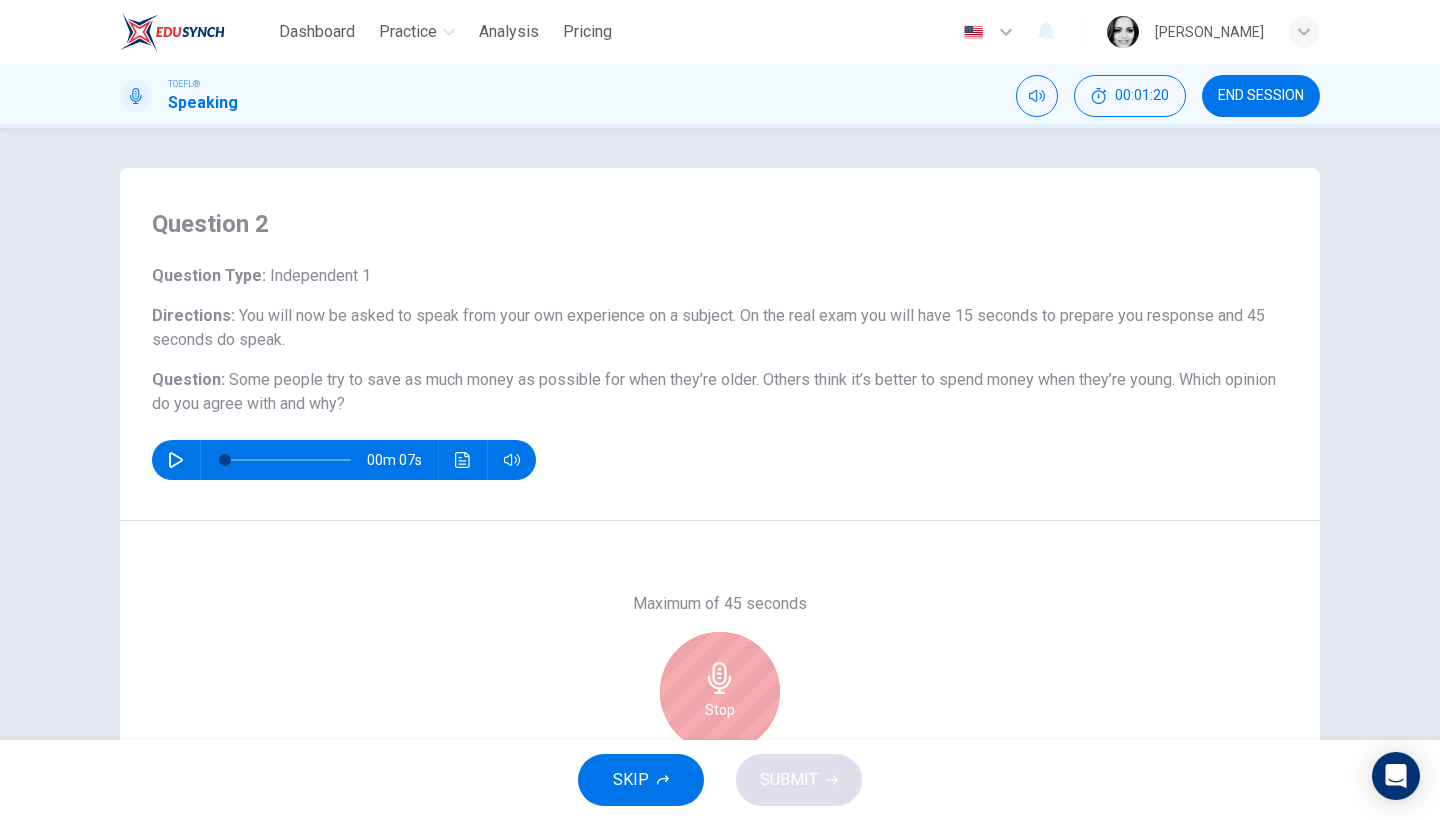 scroll, scrollTop: 163, scrollLeft: 0, axis: vertical 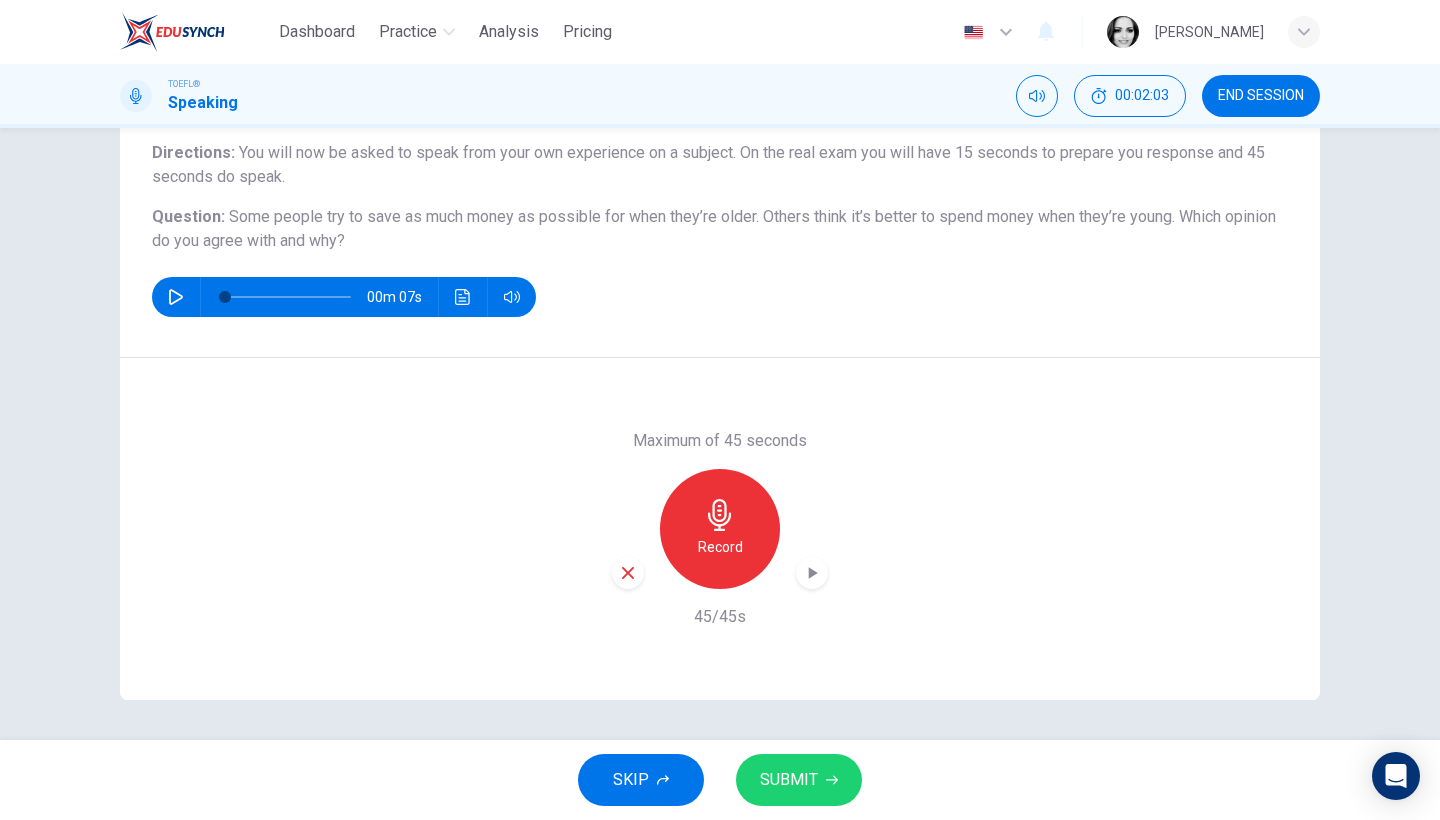 click on "SUBMIT" at bounding box center (789, 780) 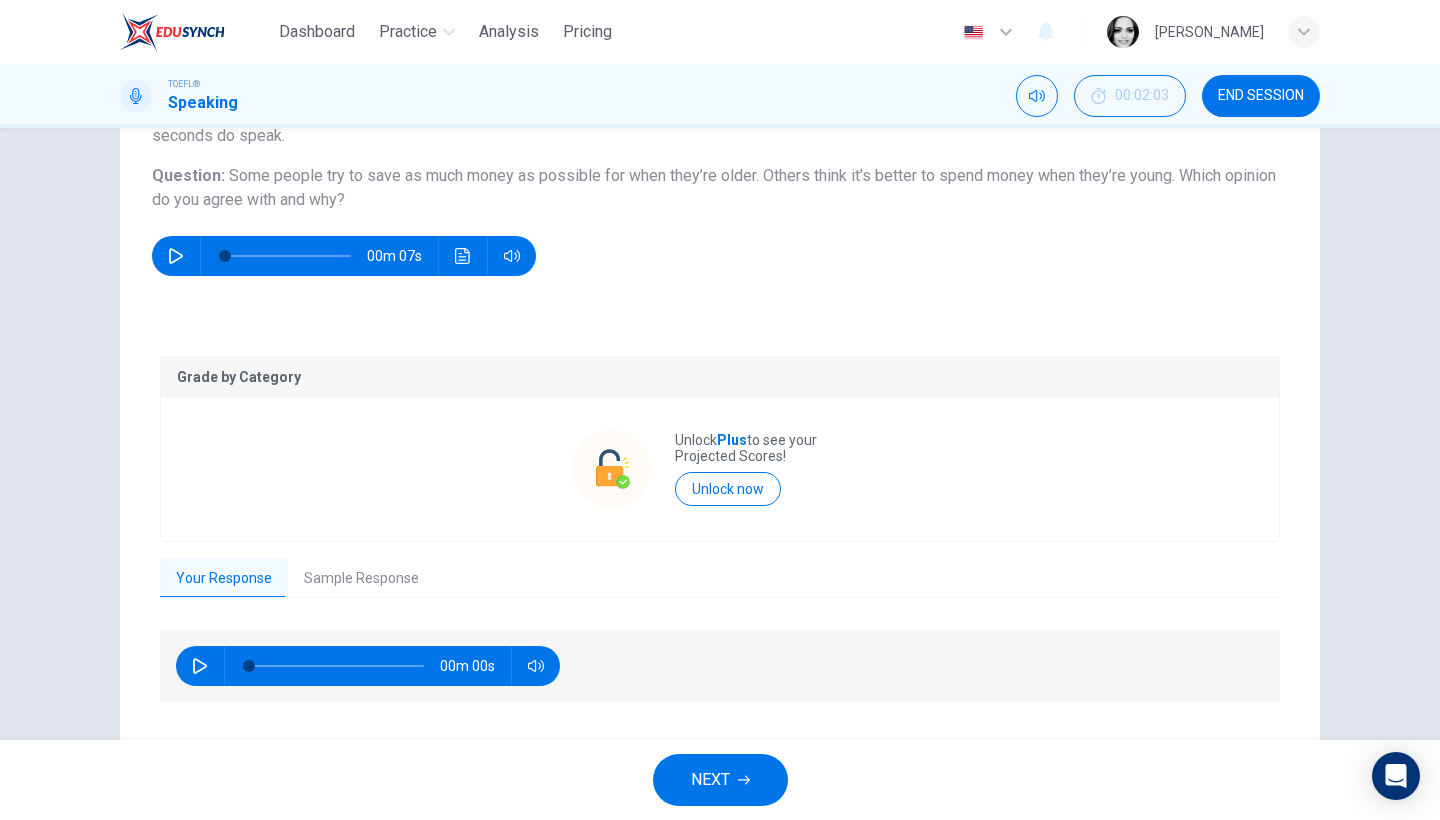 scroll, scrollTop: 248, scrollLeft: 0, axis: vertical 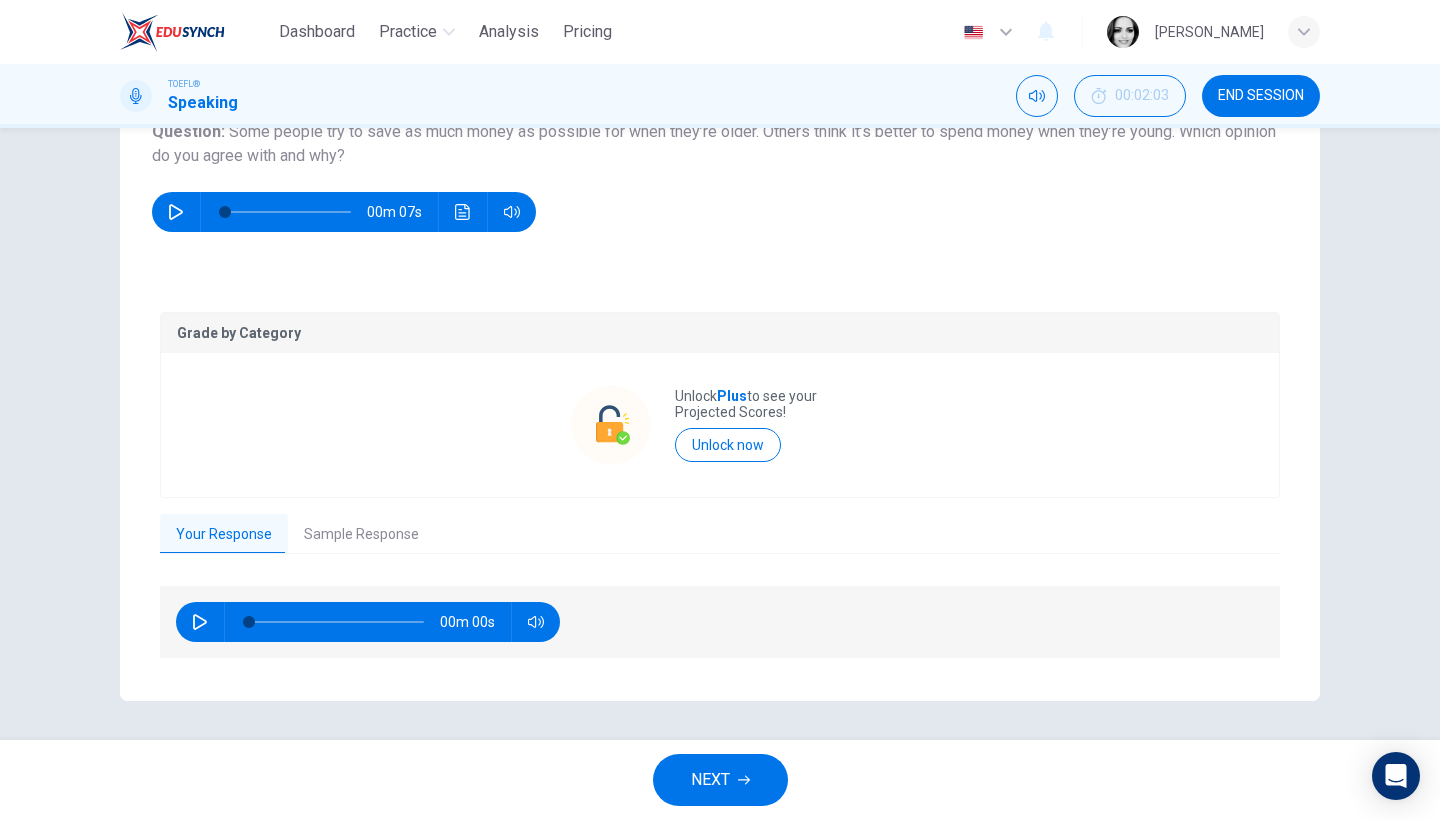 click 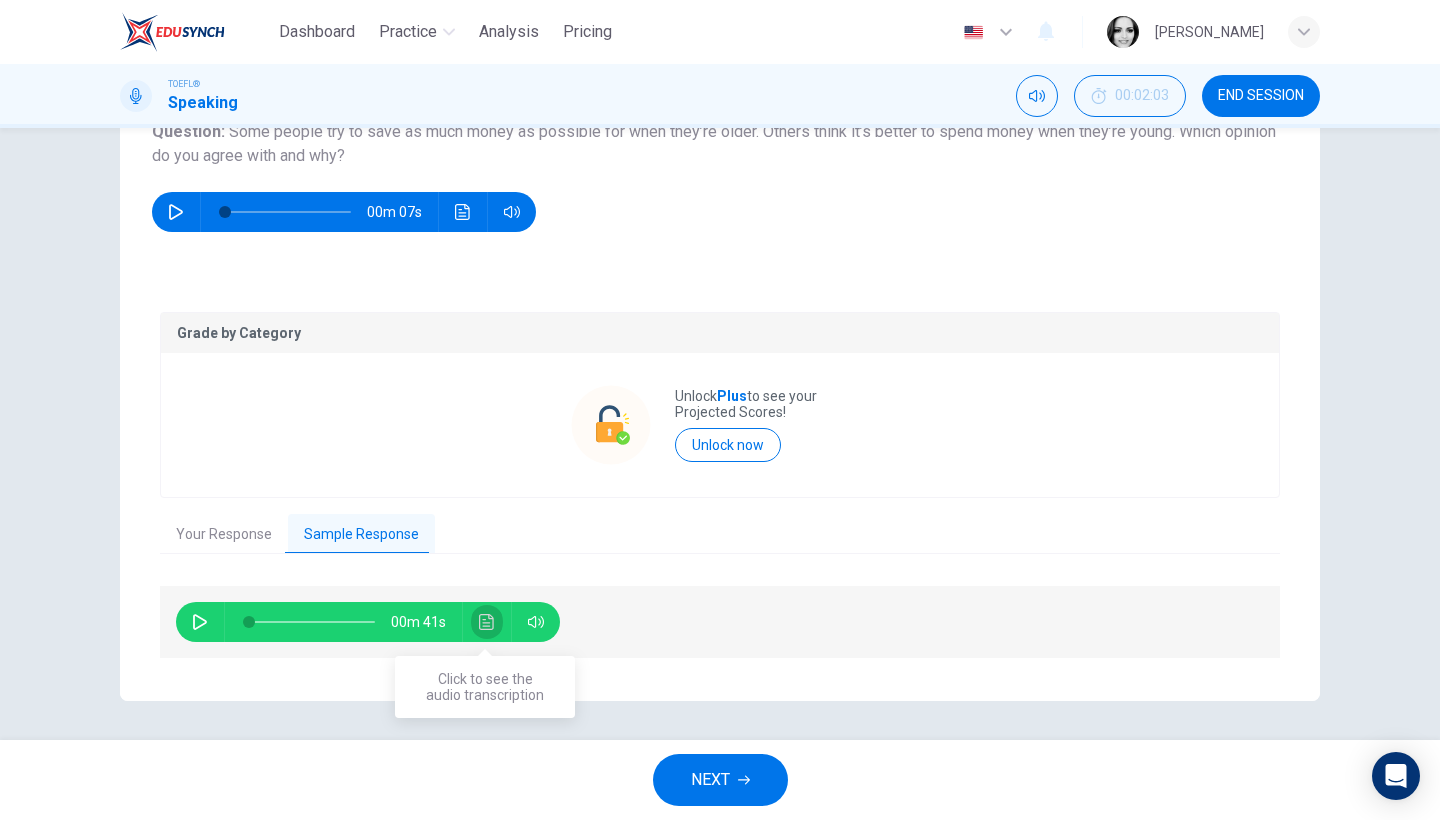 click 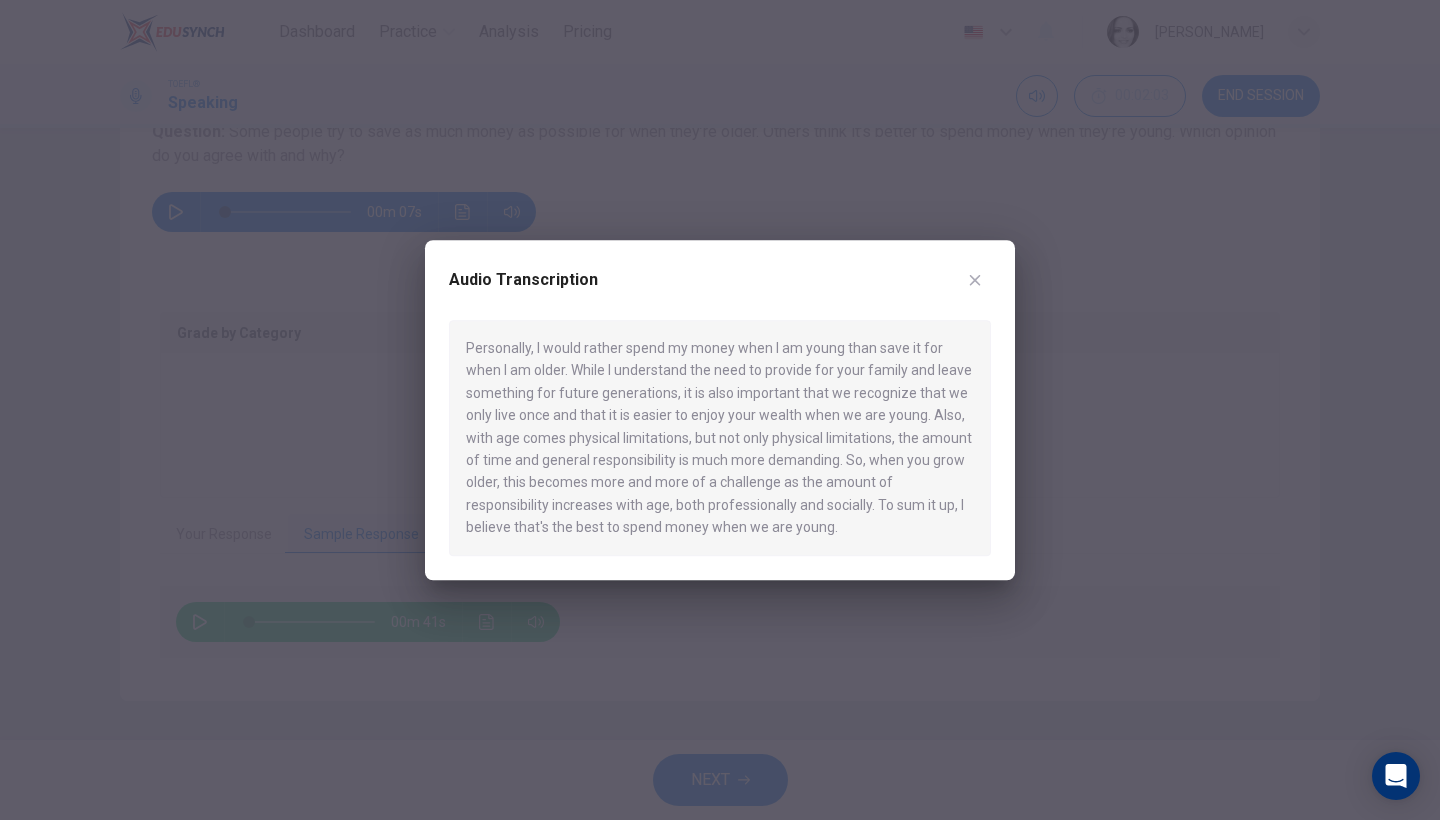 click 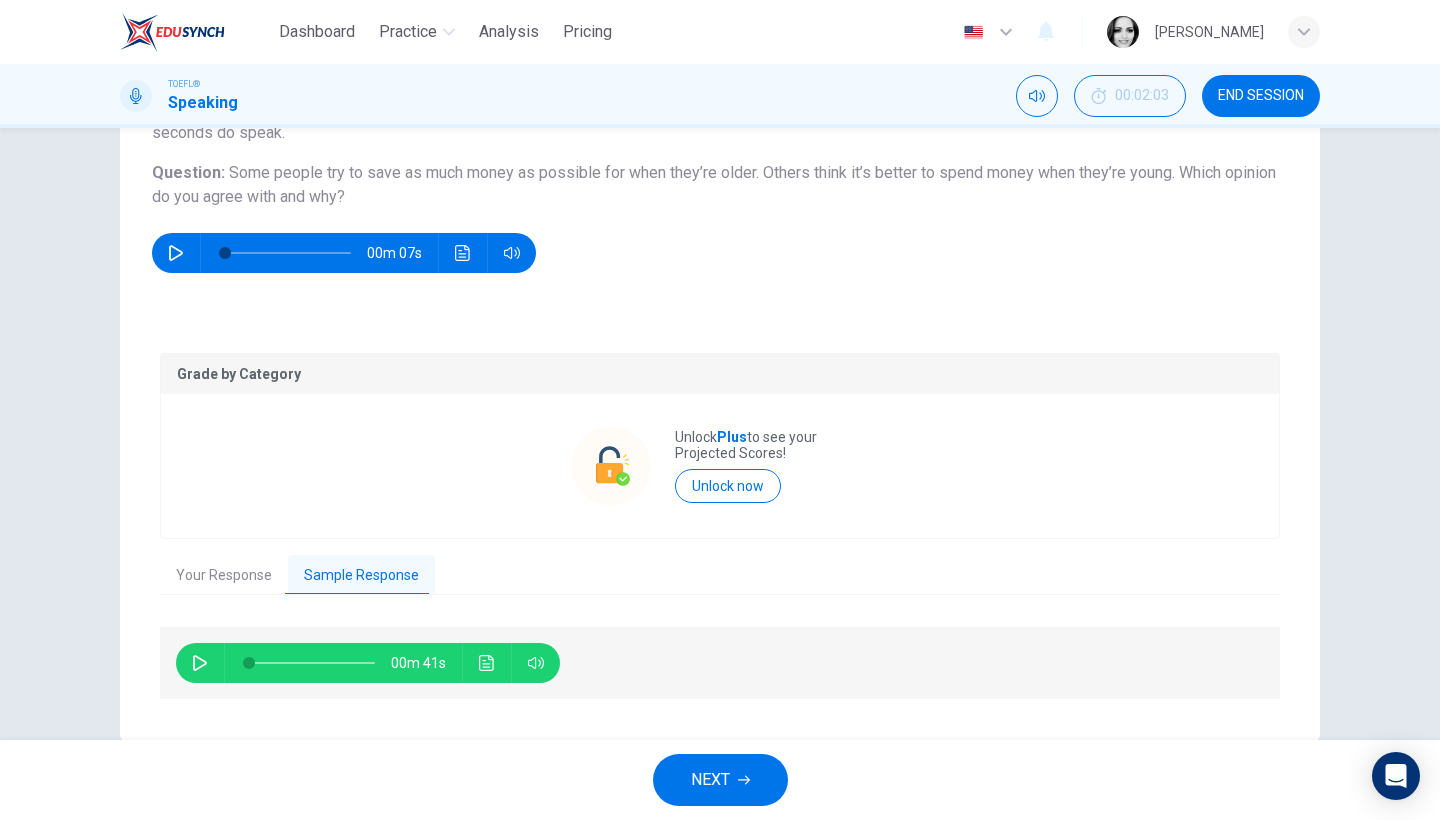scroll, scrollTop: 0, scrollLeft: 0, axis: both 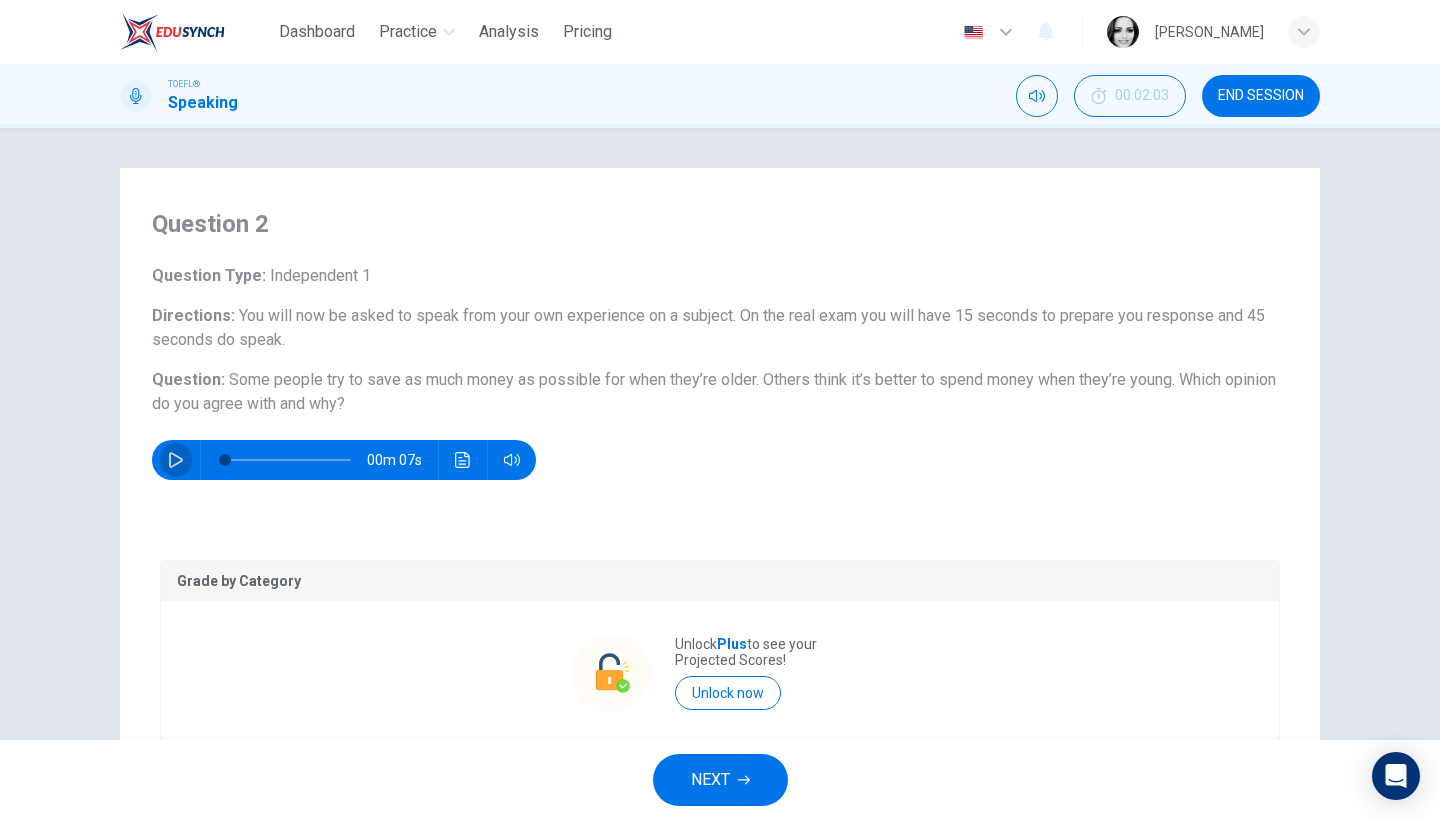 click at bounding box center (176, 460) 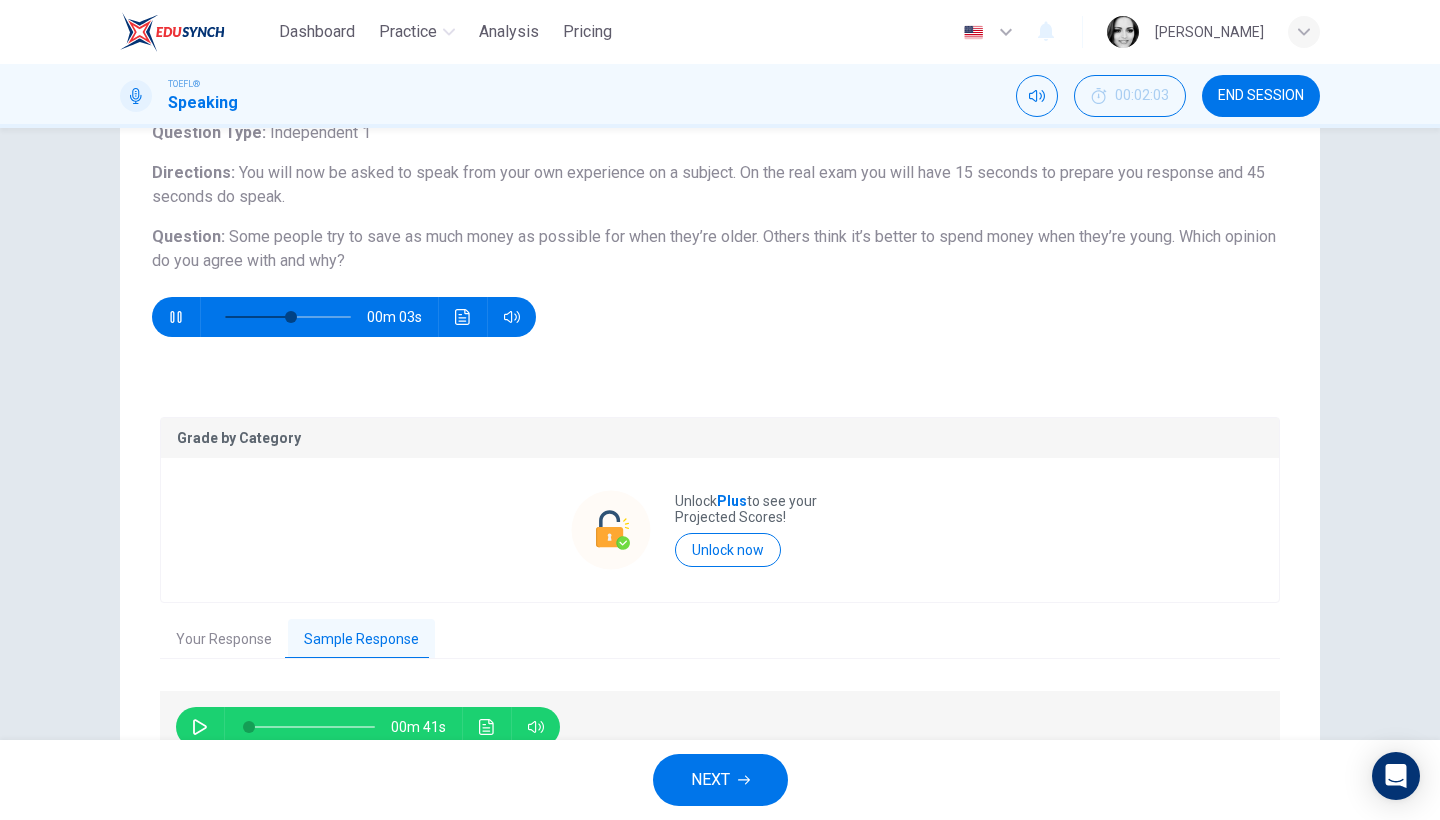 scroll, scrollTop: 248, scrollLeft: 0, axis: vertical 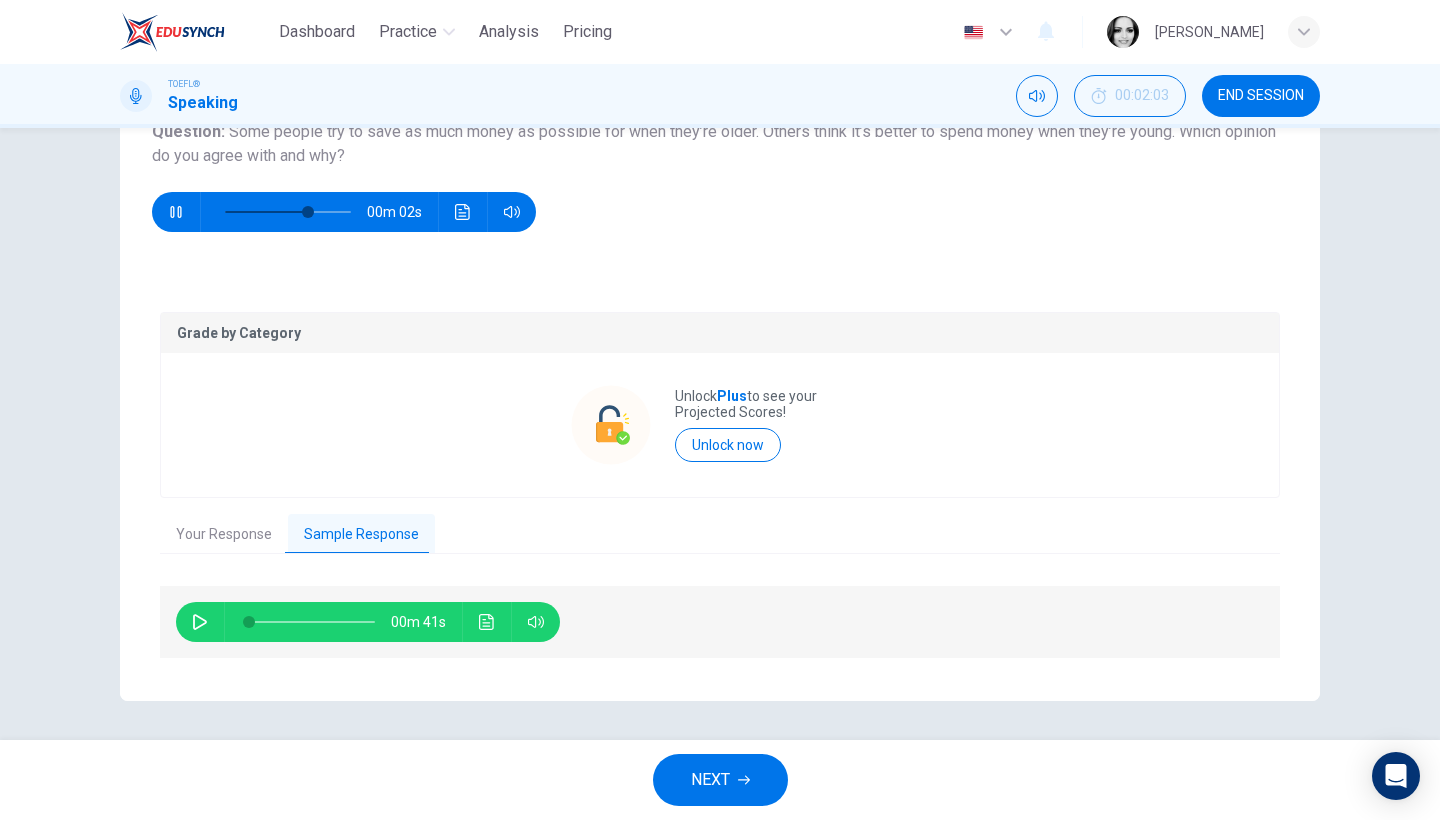 type on "79" 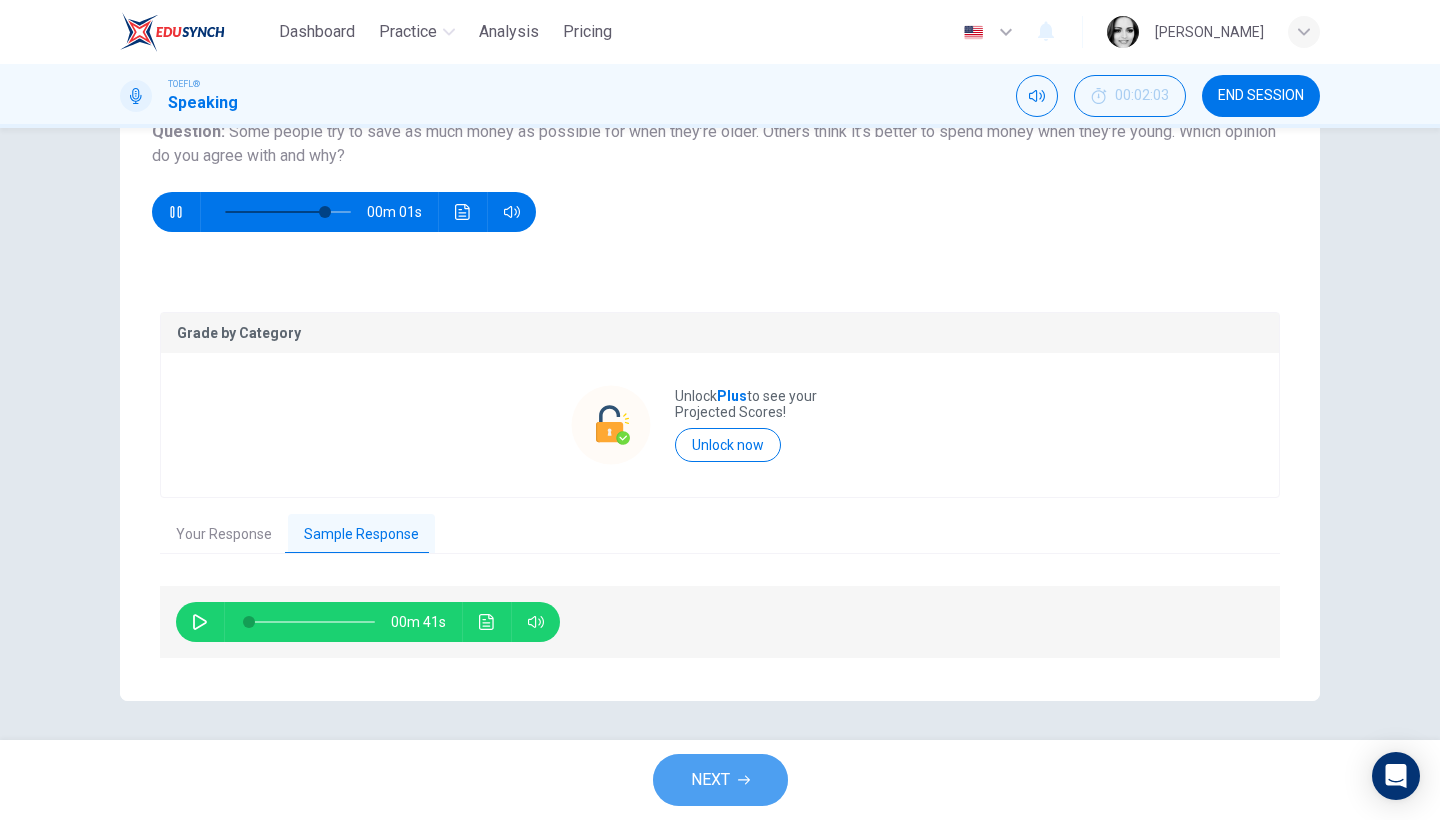 click on "NEXT" at bounding box center (720, 780) 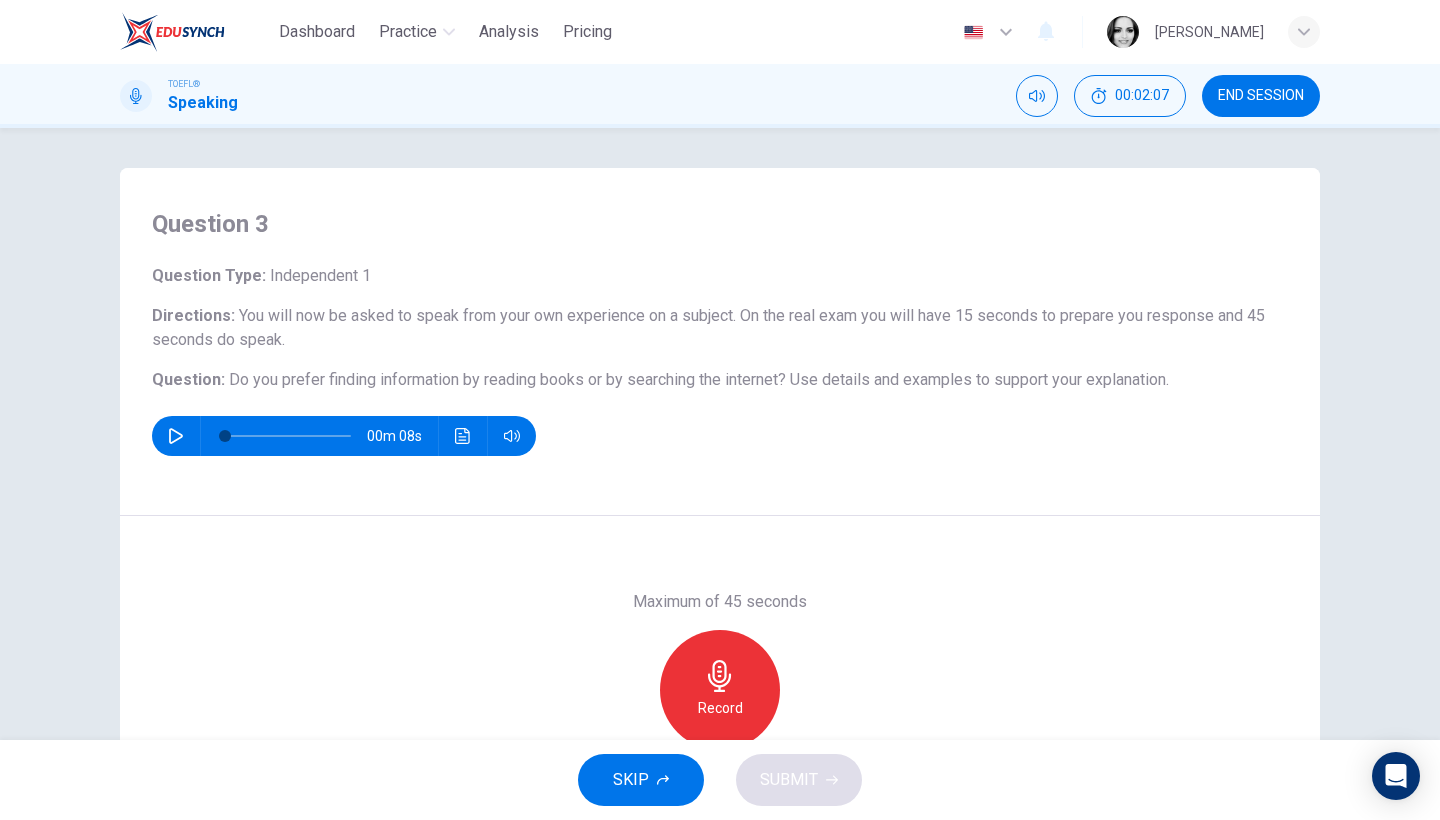click 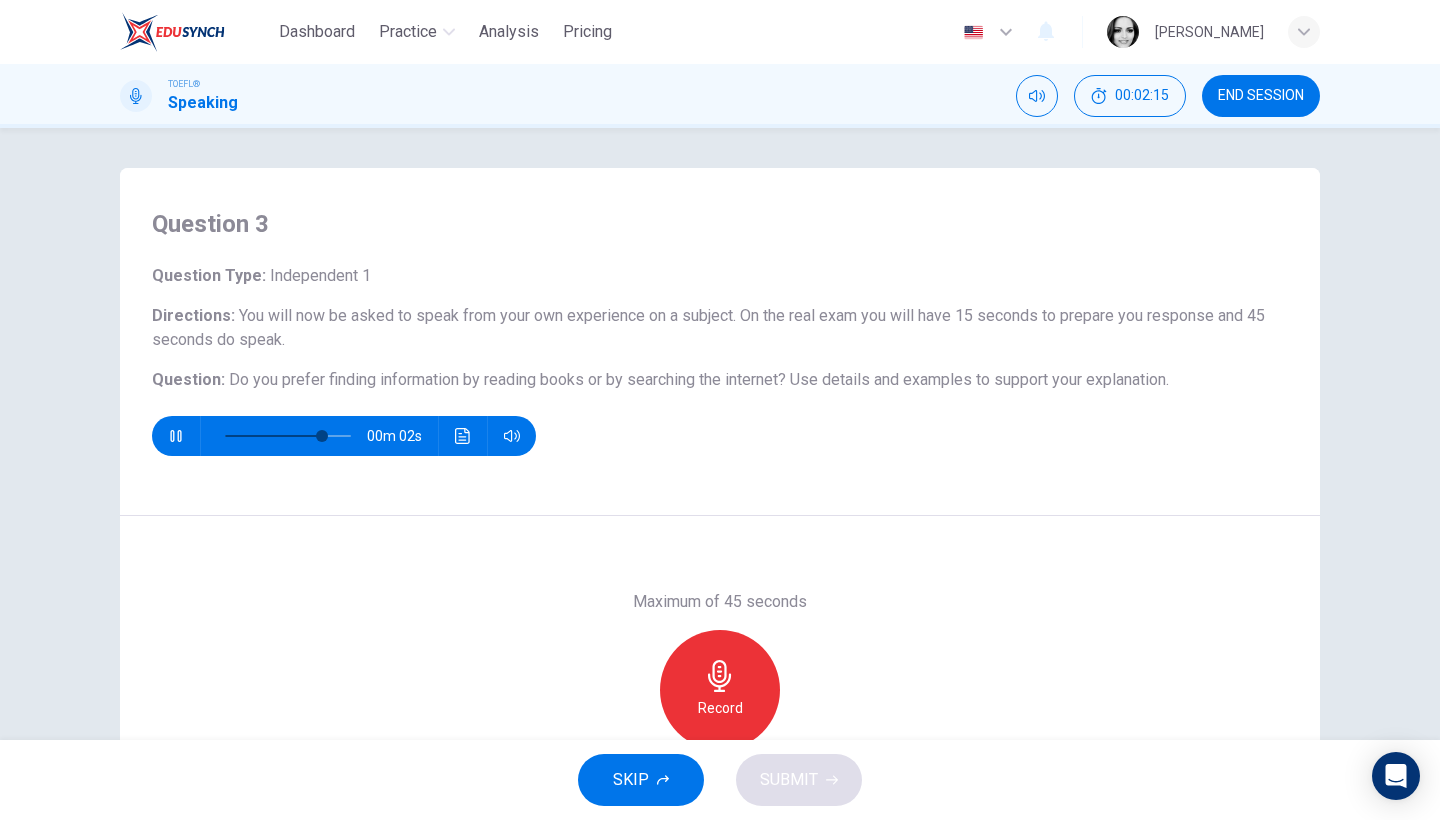 click 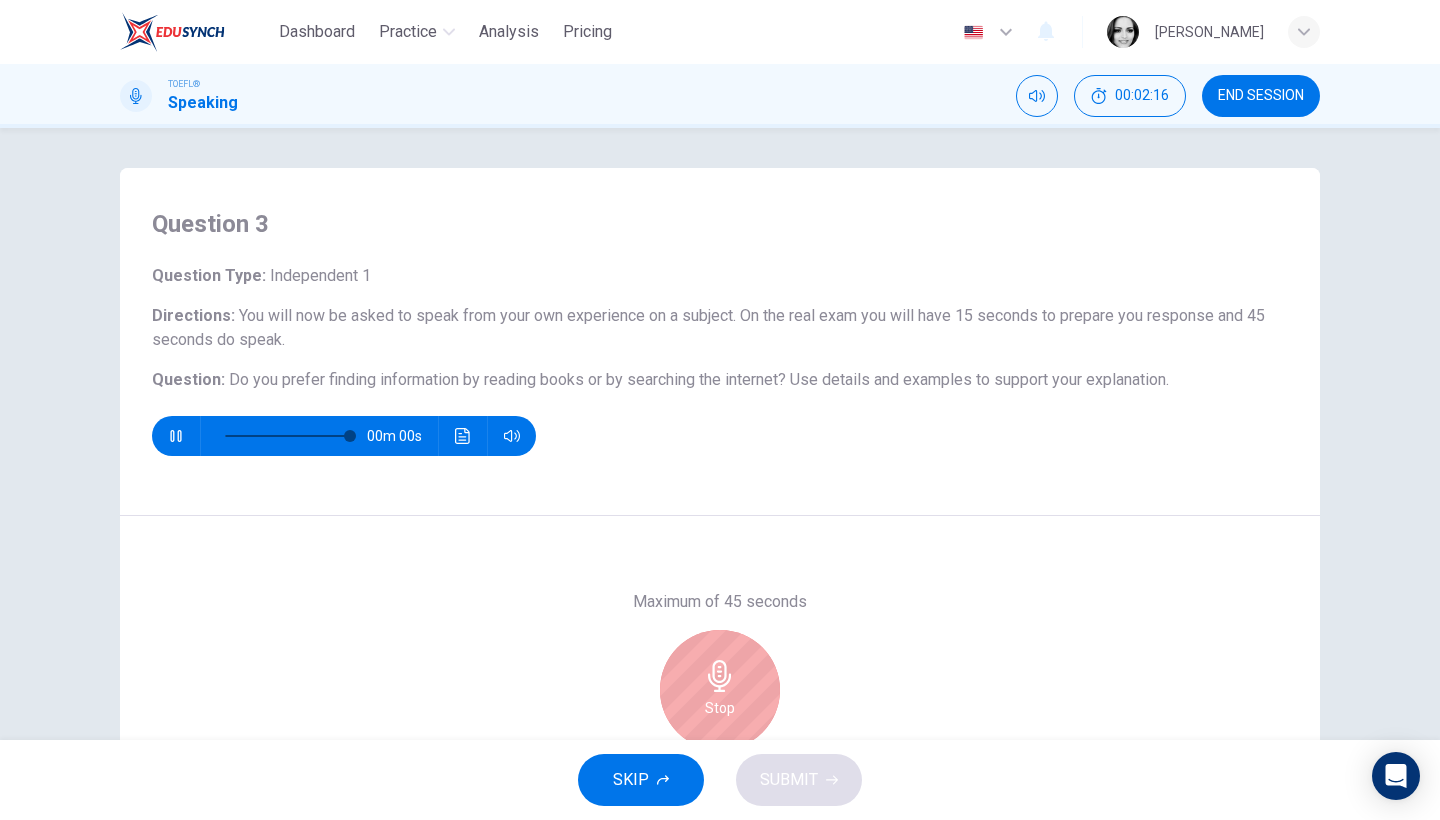 type on "0" 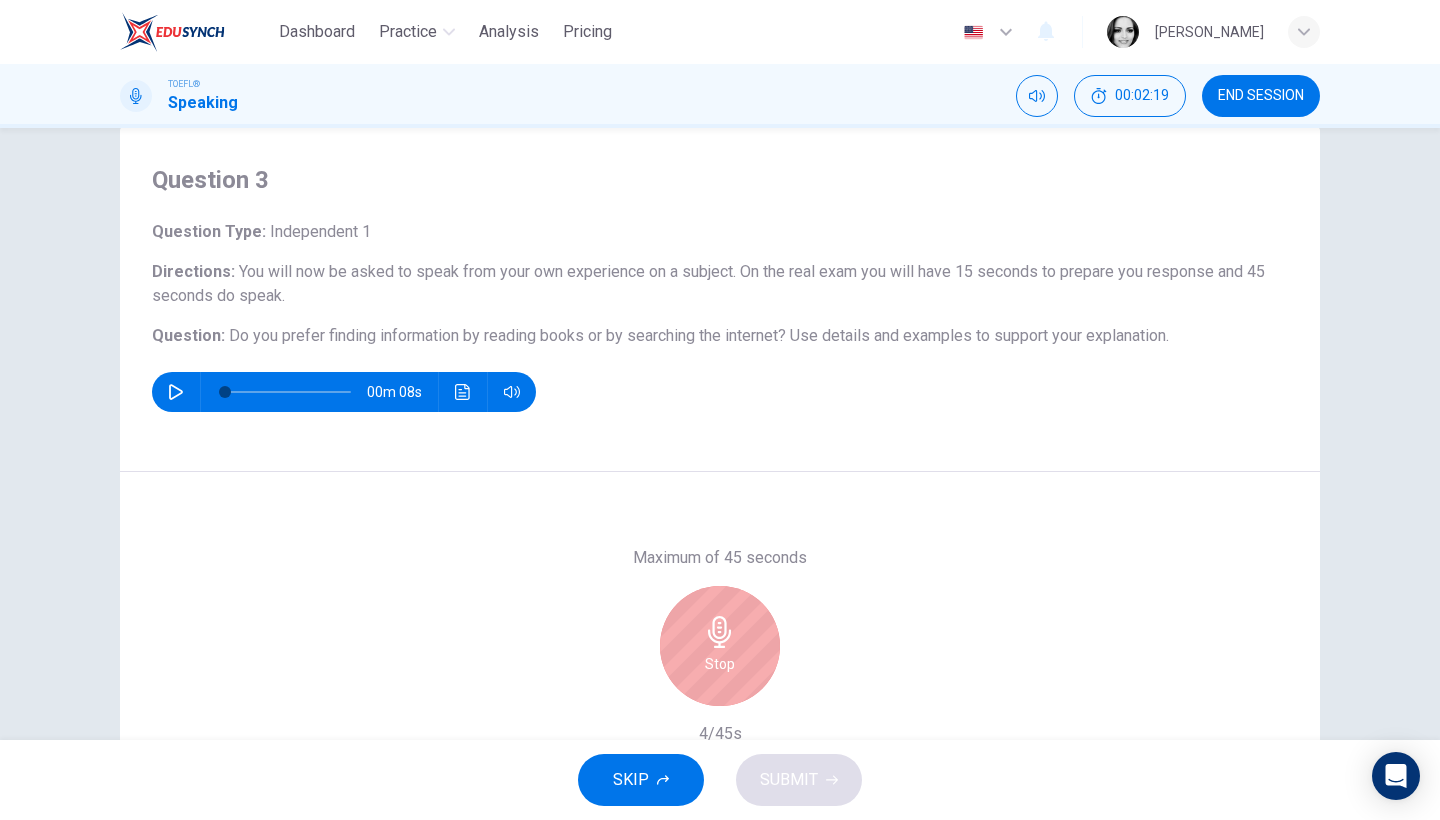 scroll, scrollTop: 88, scrollLeft: 0, axis: vertical 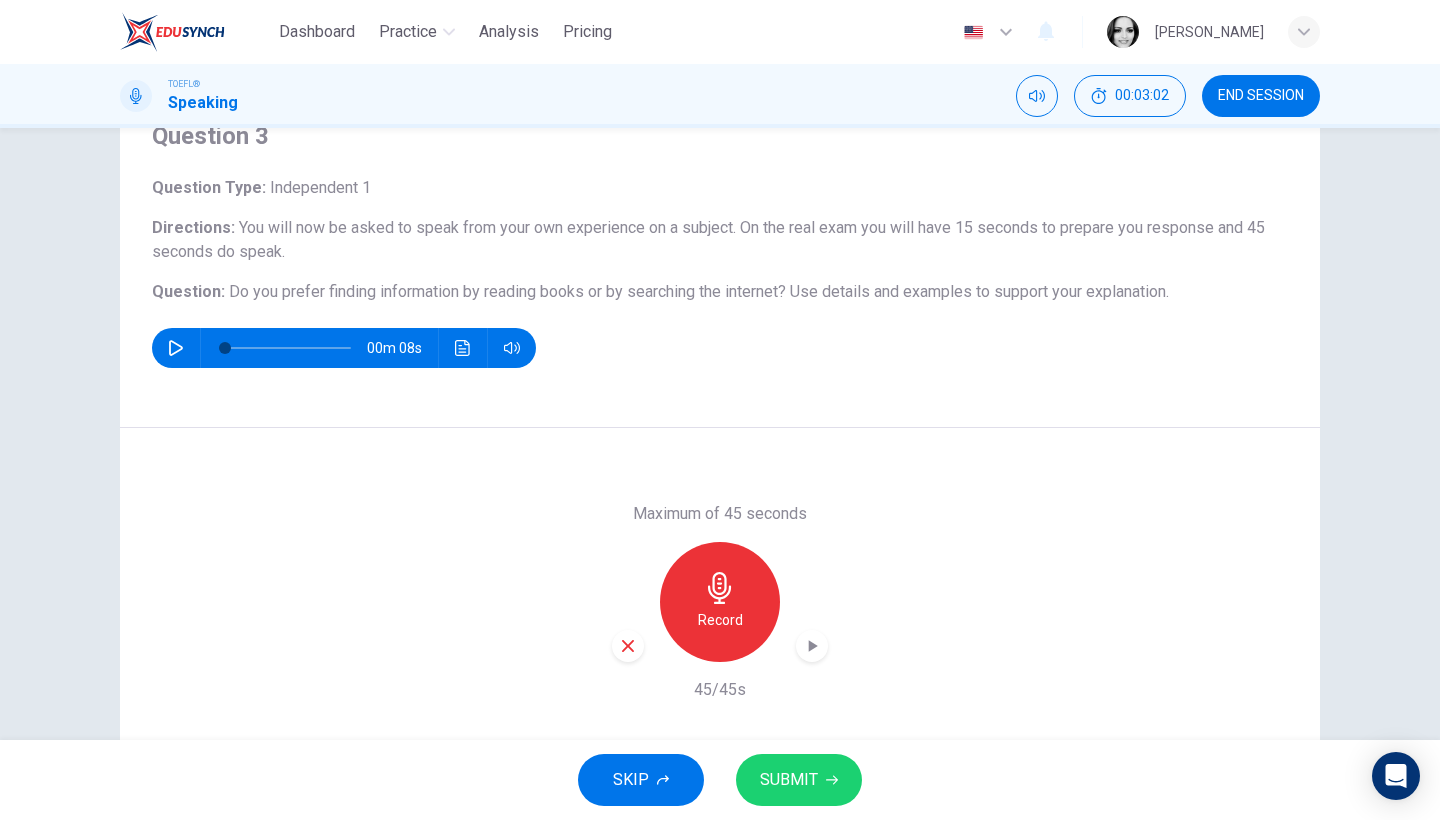 click on "SUBMIT" at bounding box center (799, 780) 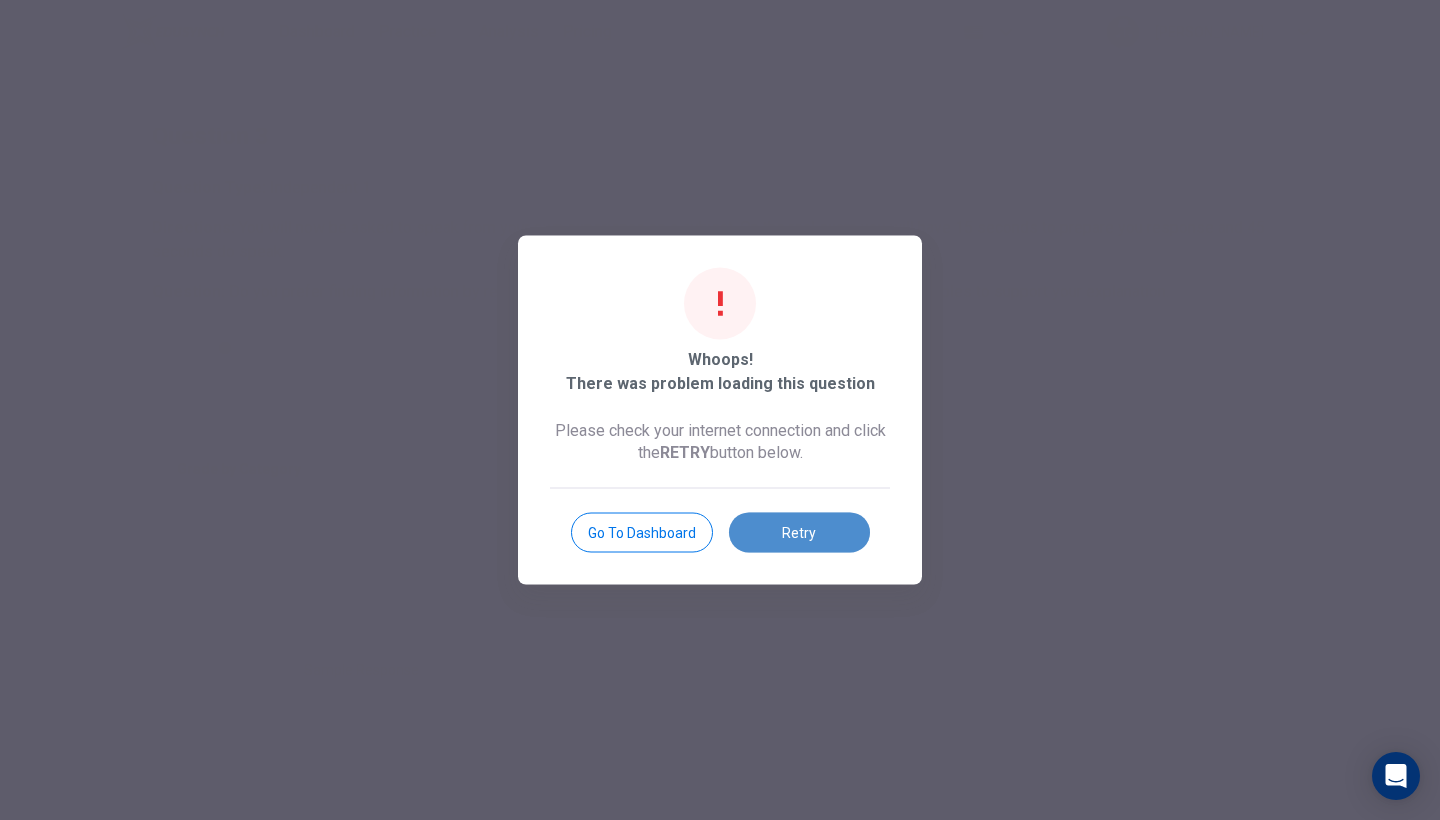 click on "Retry" at bounding box center (799, 533) 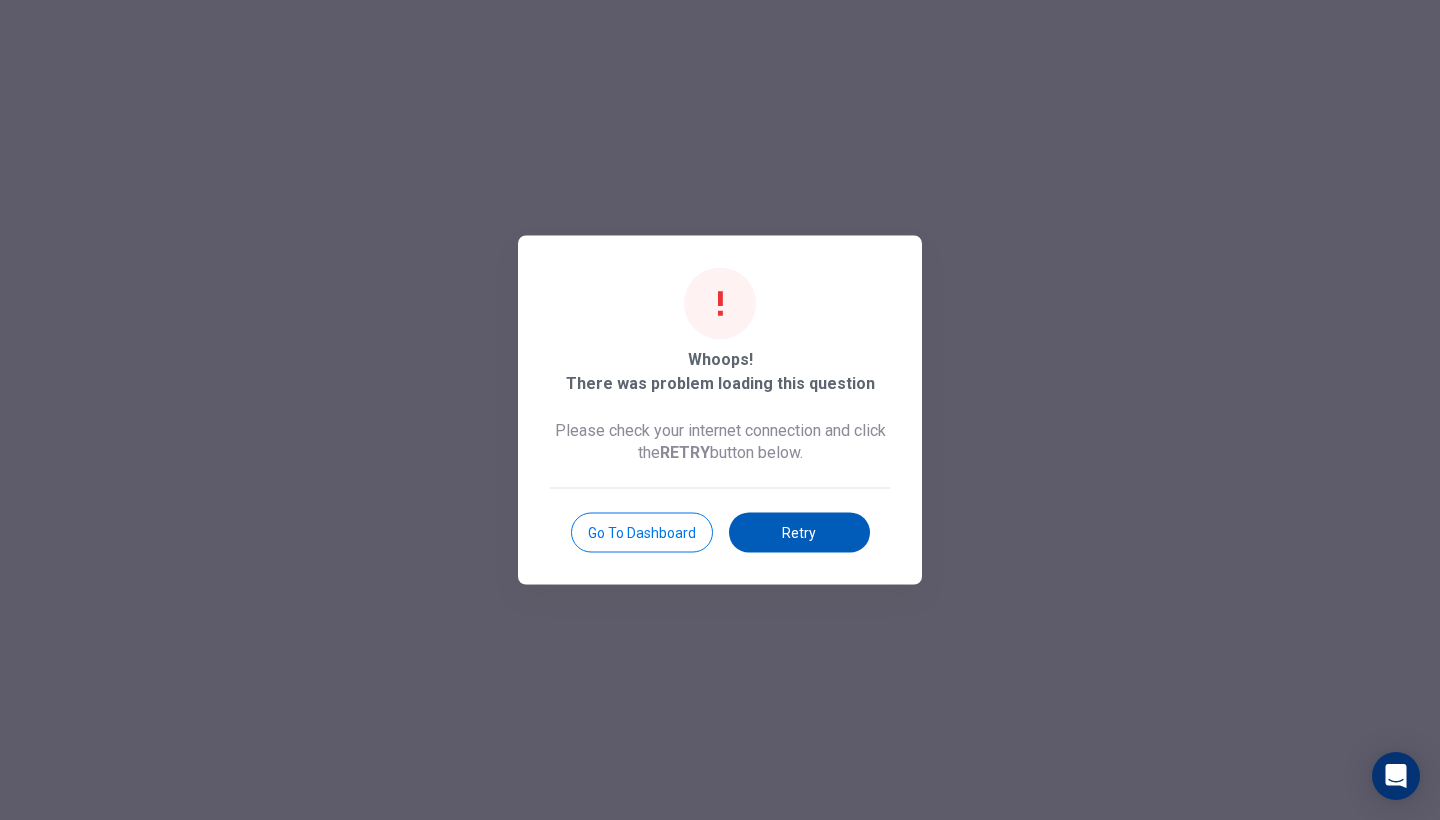 click on "Retry" at bounding box center (799, 533) 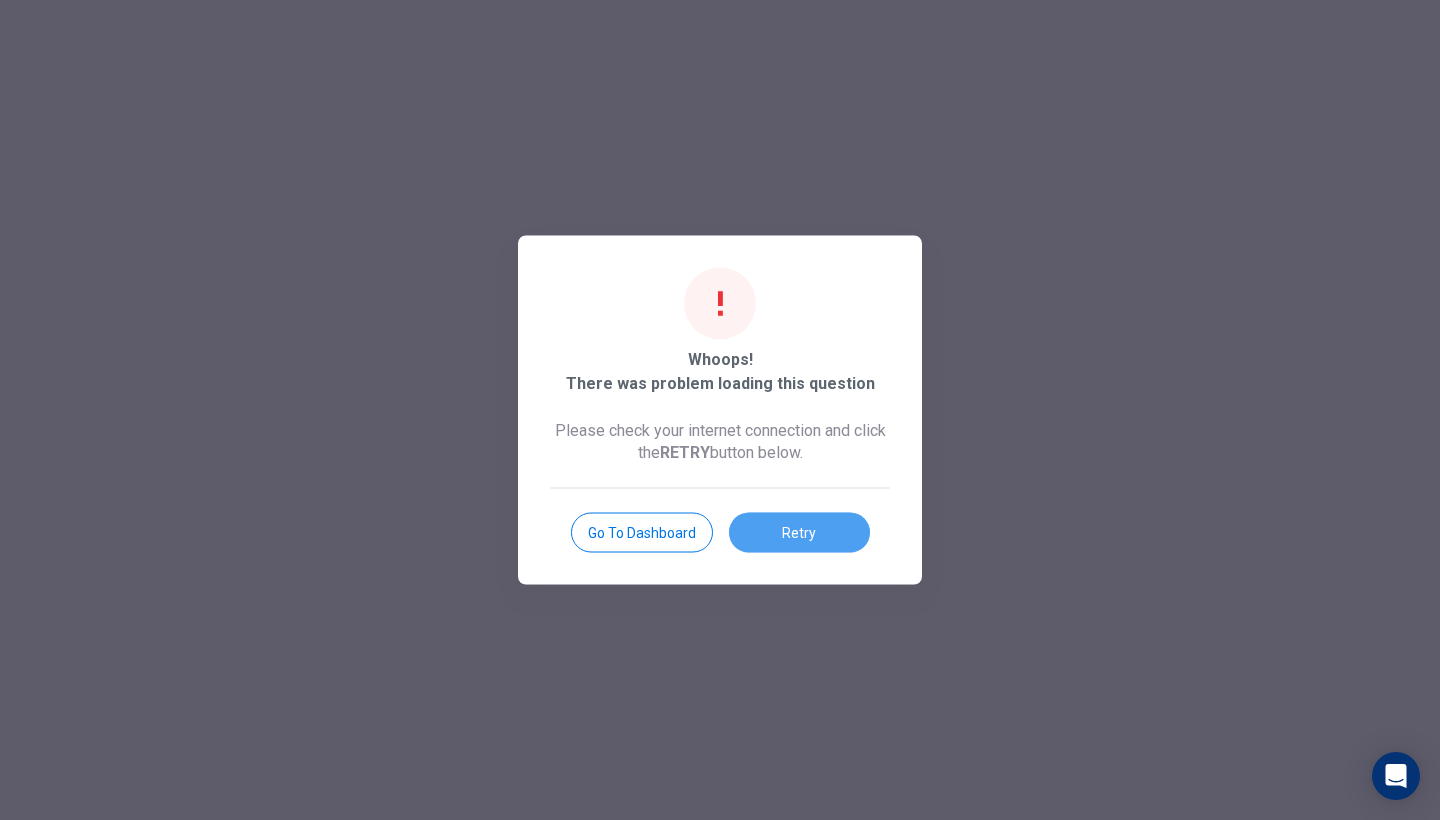 click on "Retry" at bounding box center (799, 533) 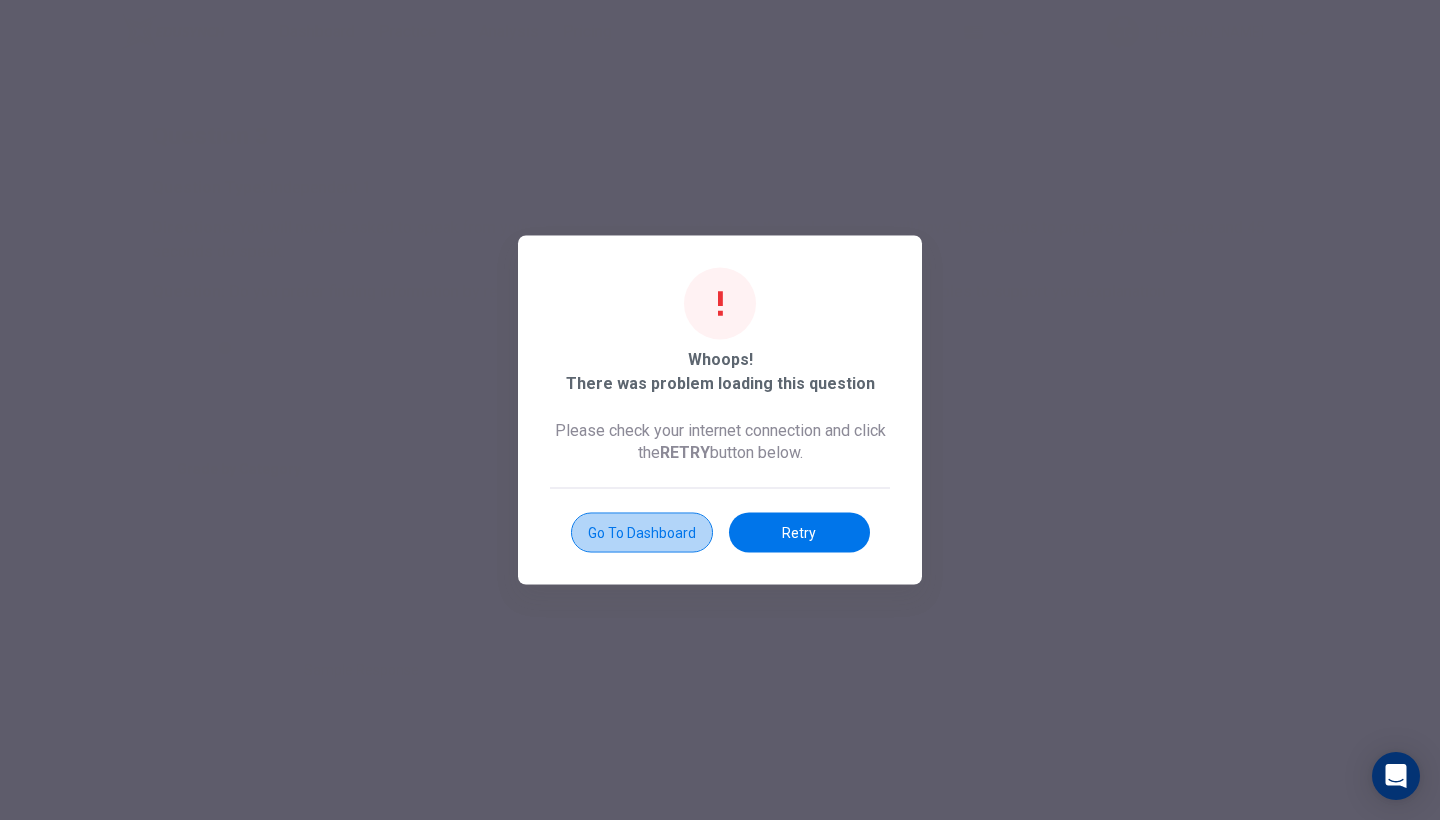 click on "Go to Dashboard" at bounding box center [642, 533] 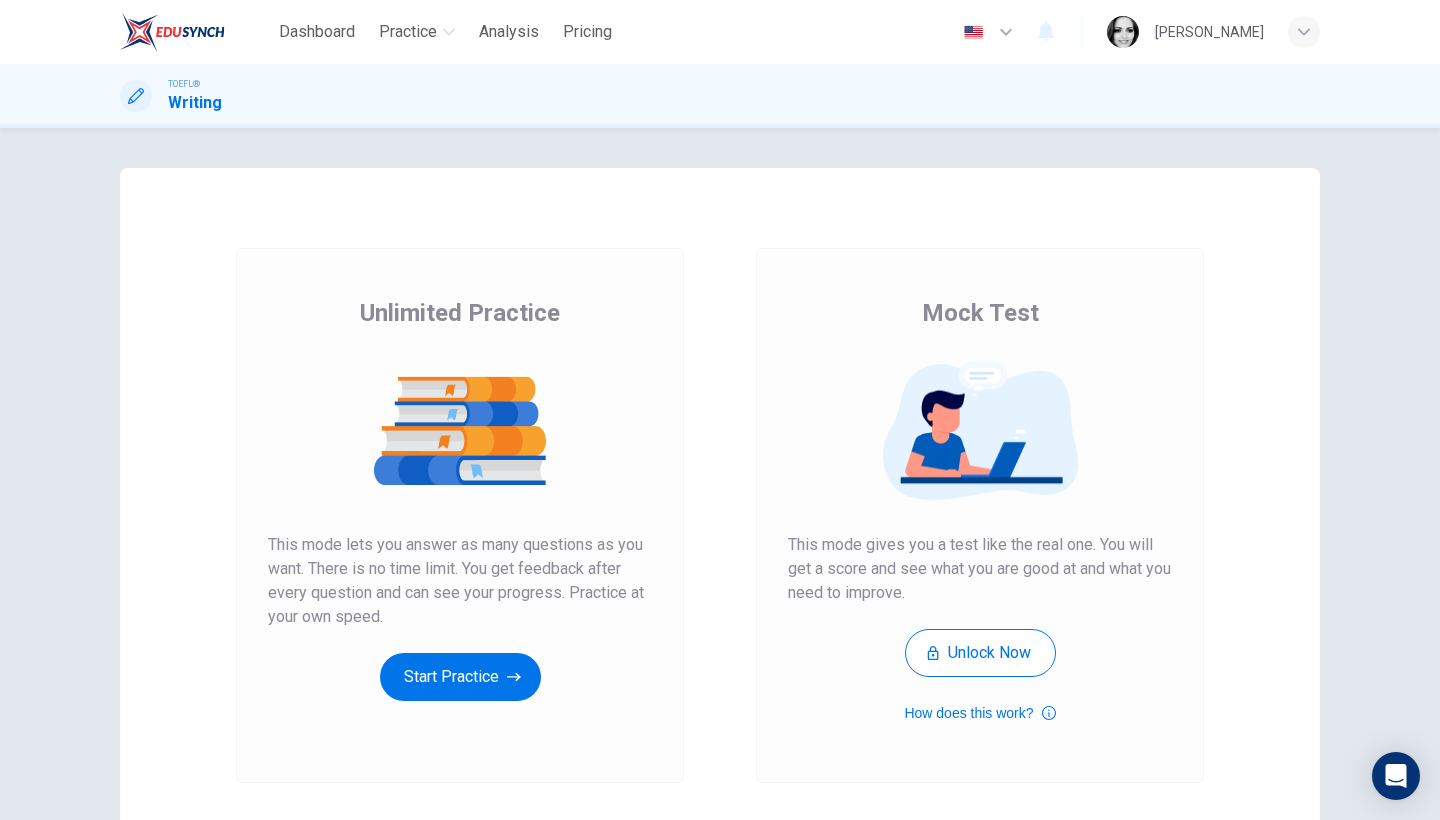 scroll, scrollTop: 0, scrollLeft: 0, axis: both 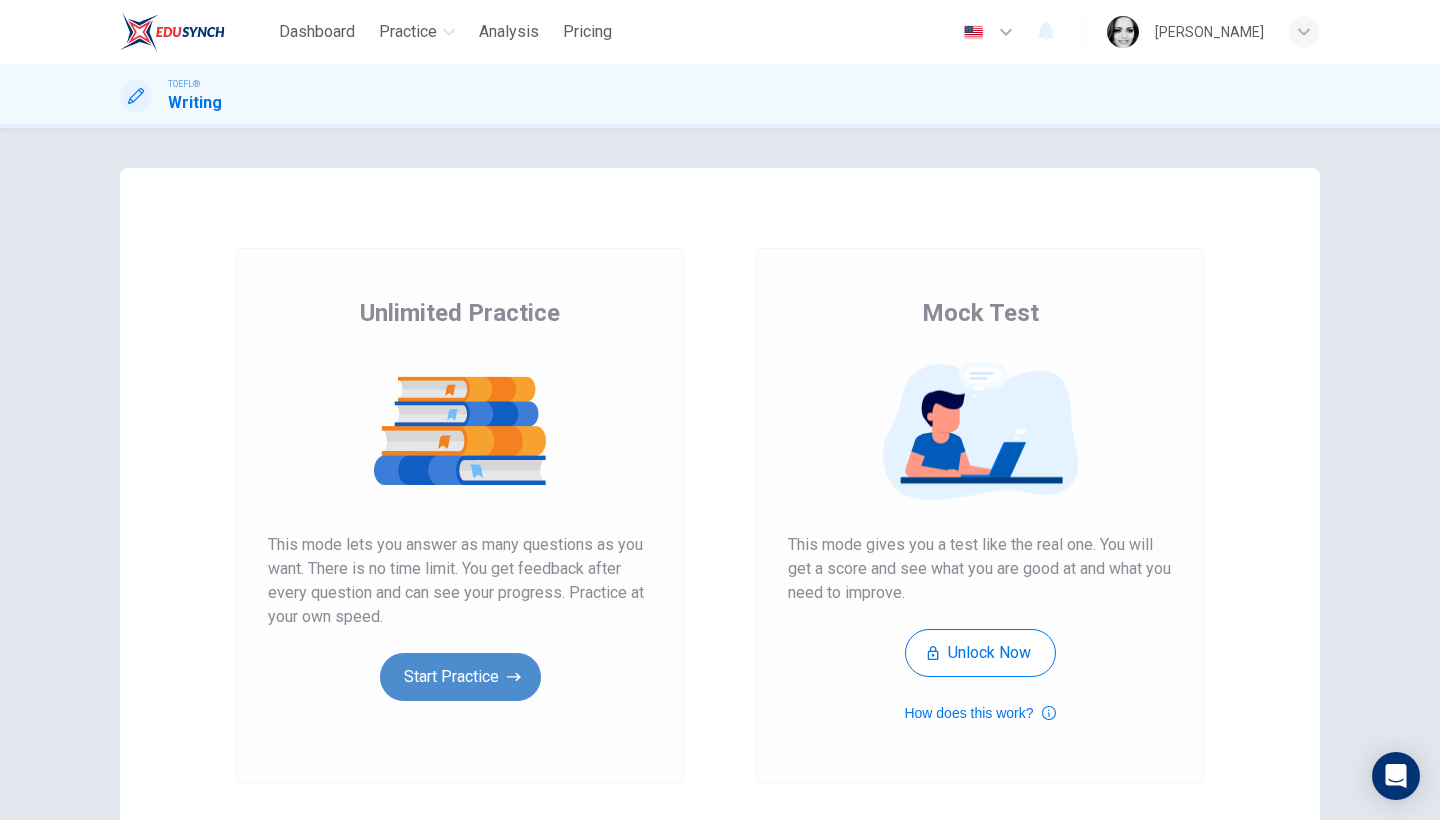 click on "Start Practice" at bounding box center [460, 677] 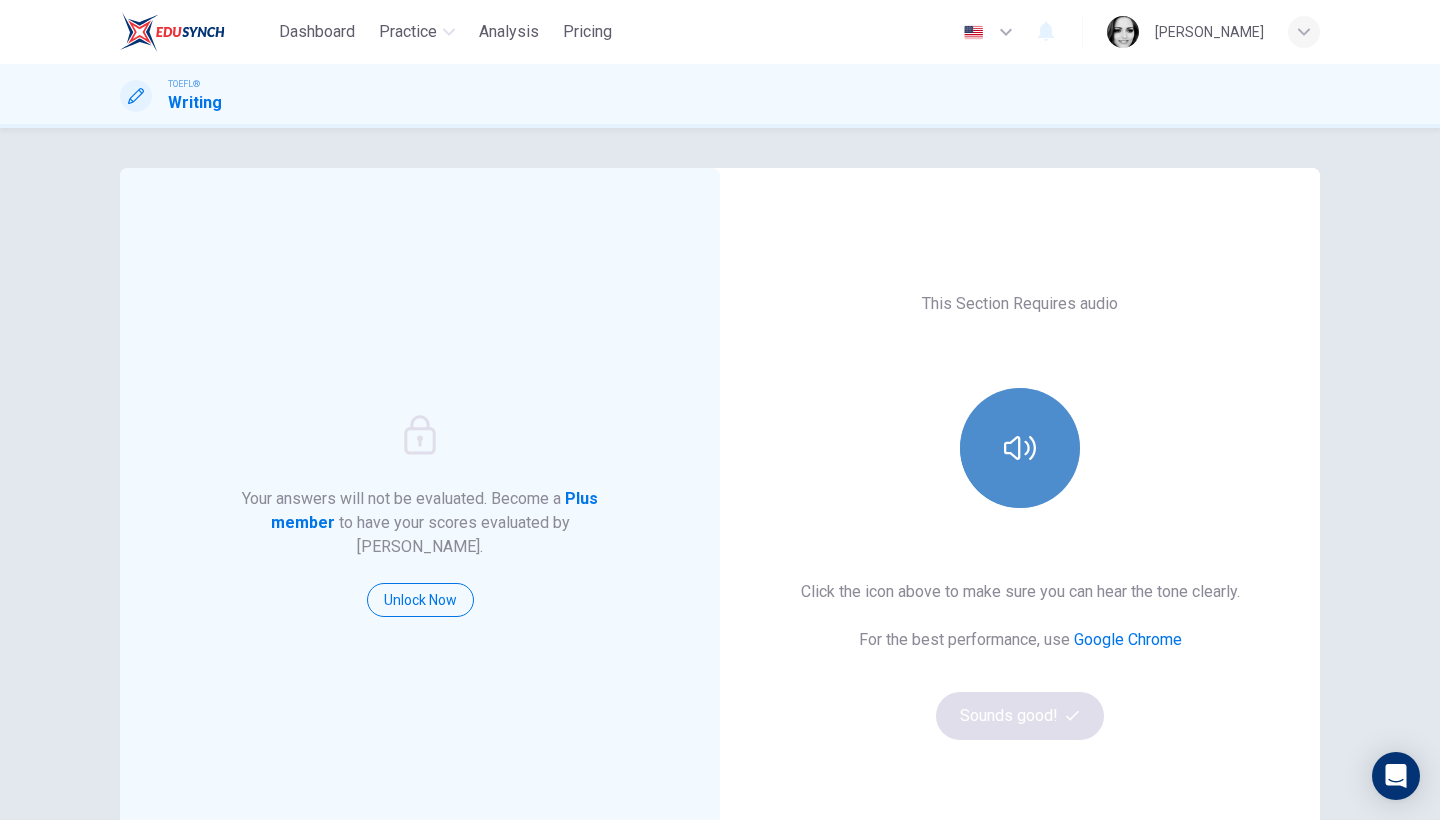 click 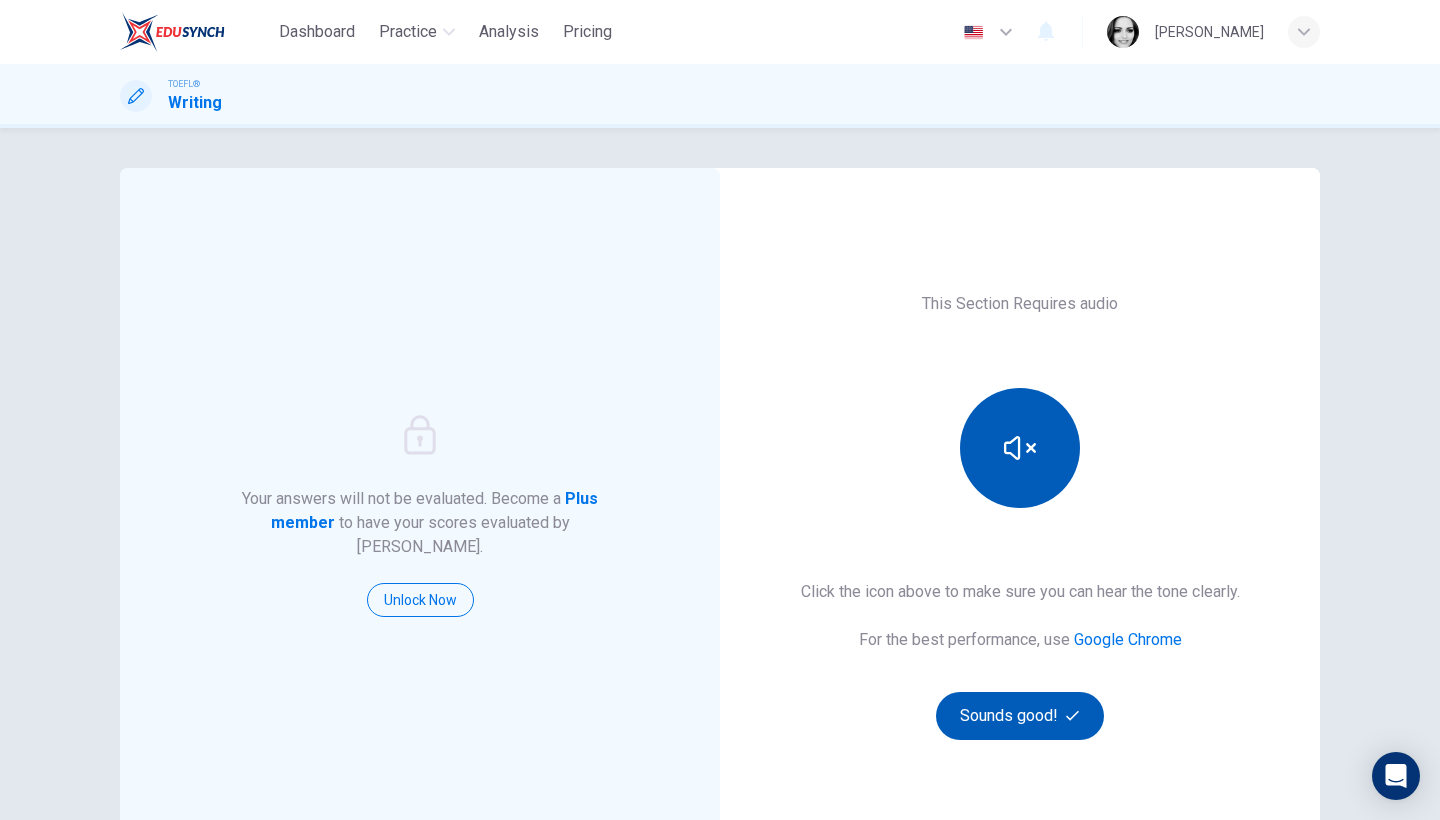 click on "Sounds good!" at bounding box center [1020, 716] 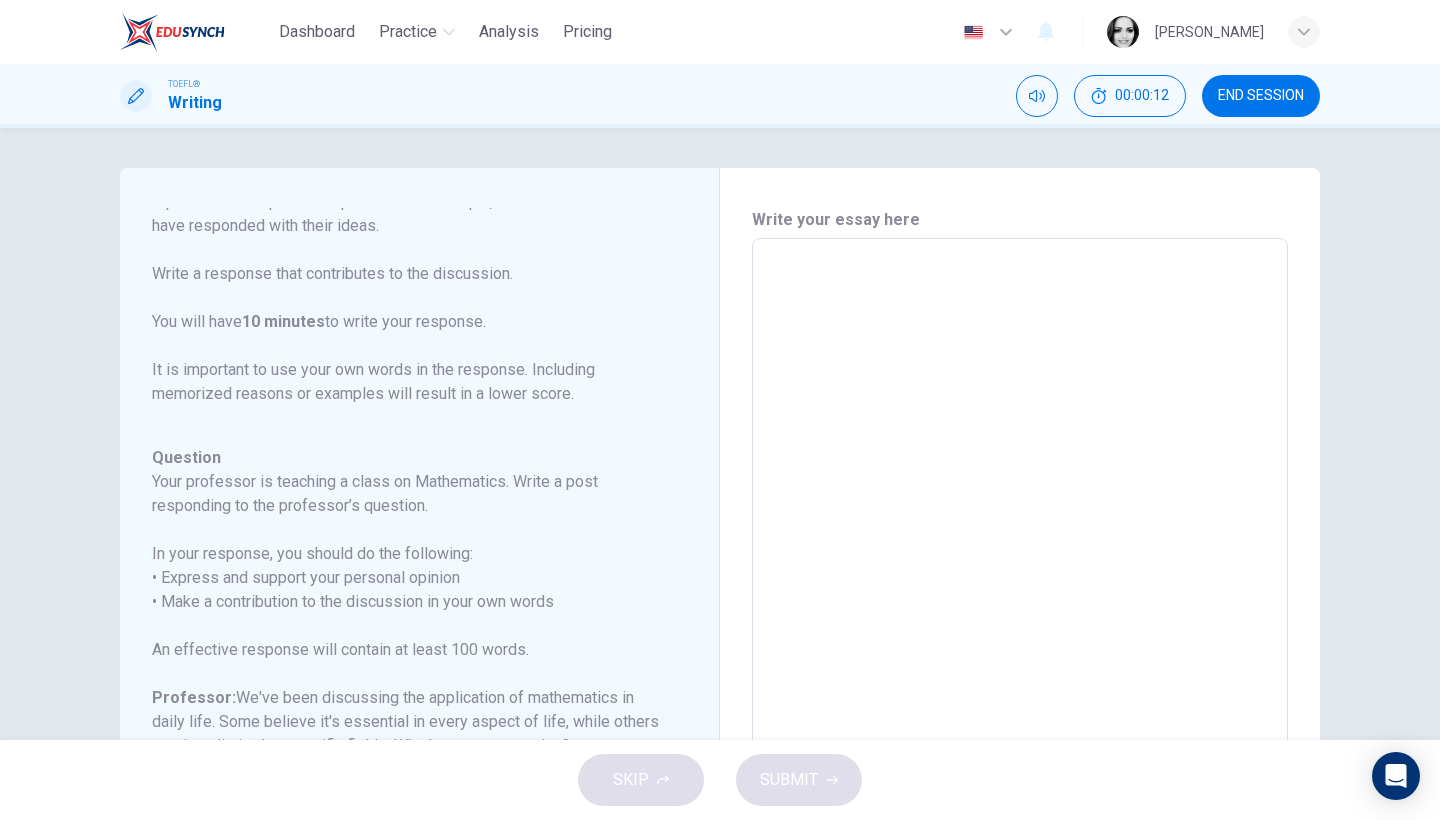 scroll, scrollTop: 198, scrollLeft: 0, axis: vertical 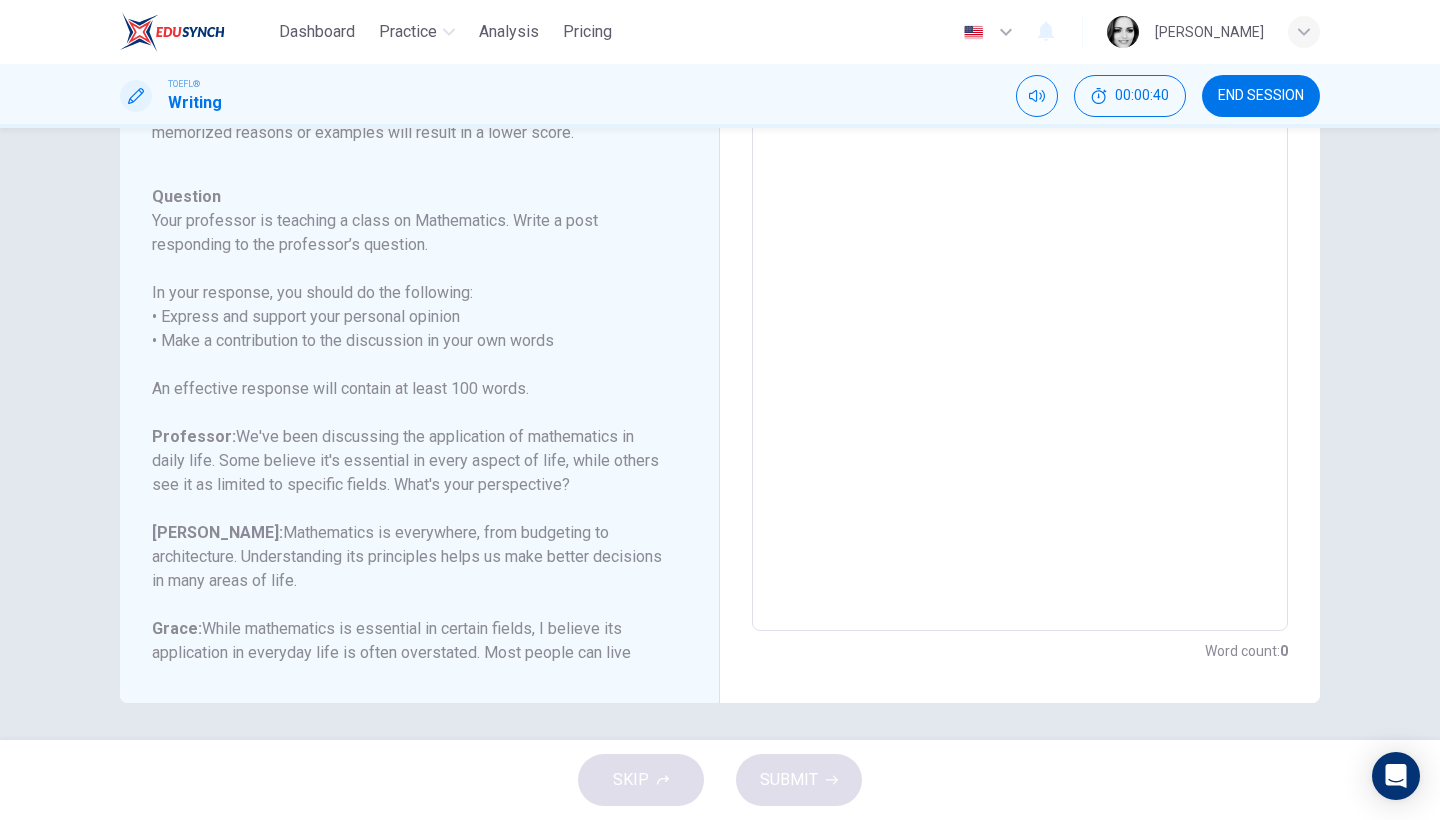 click at bounding box center (1020, 297) 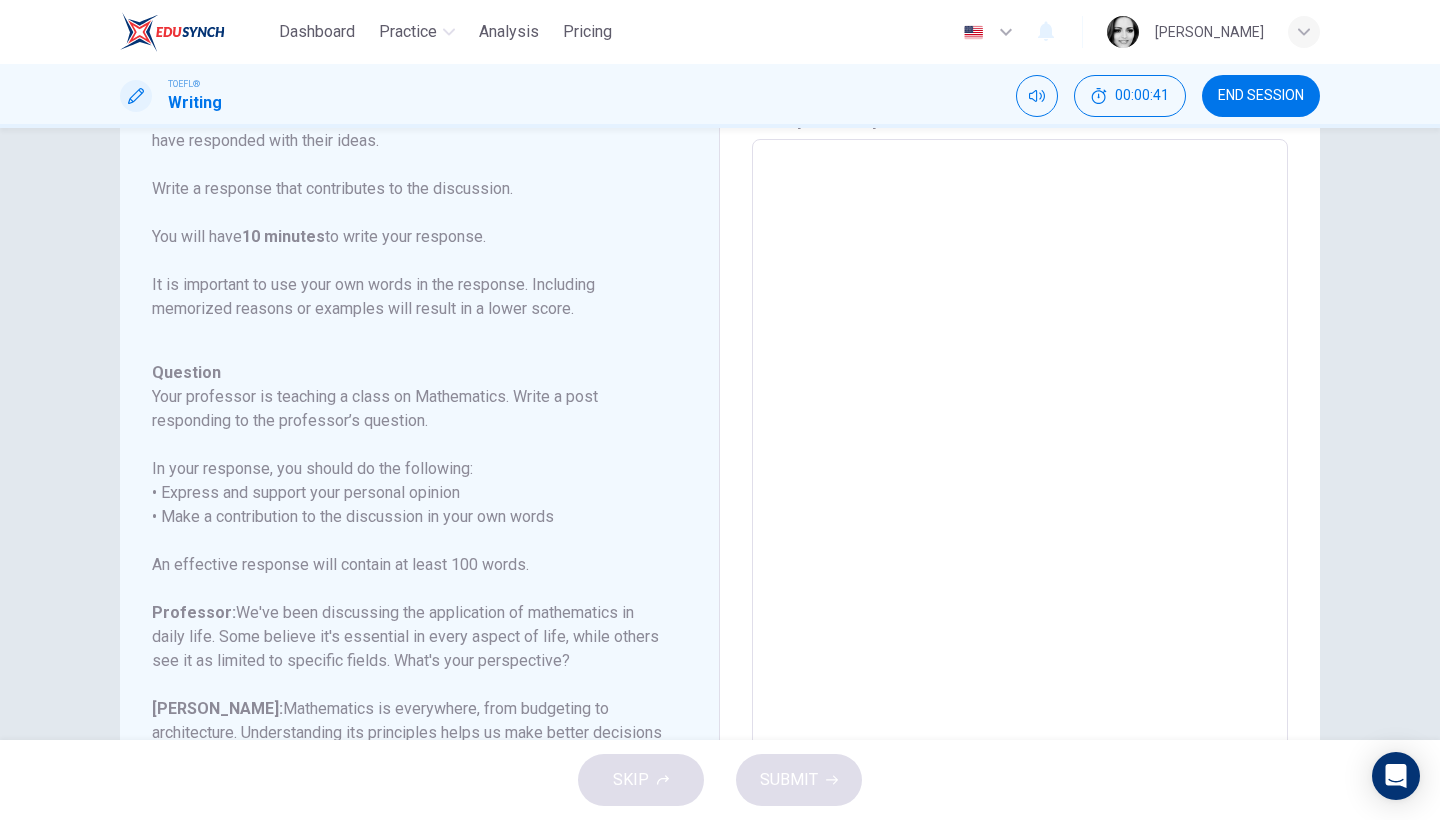 scroll, scrollTop: 0, scrollLeft: 0, axis: both 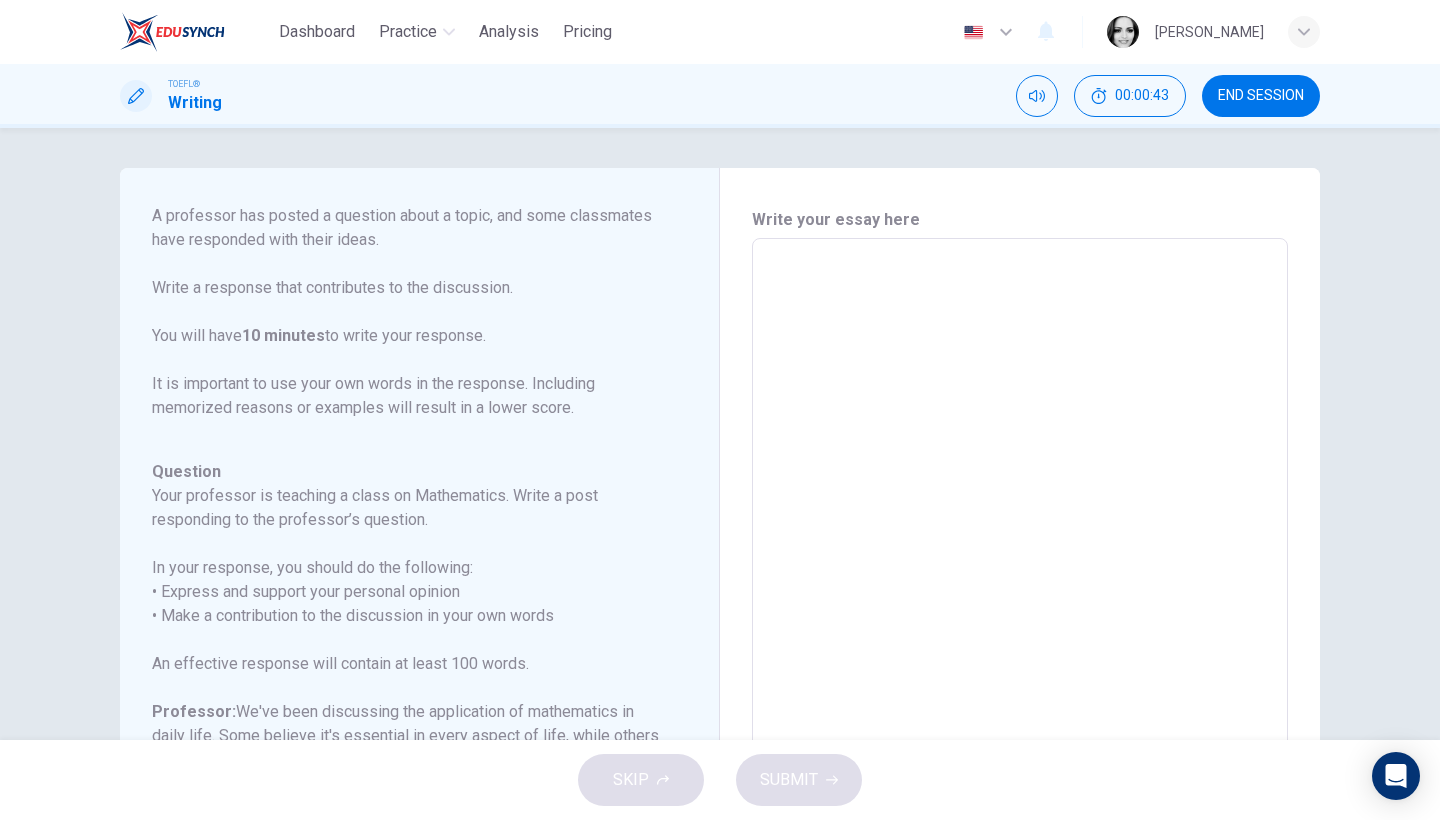 type on "I" 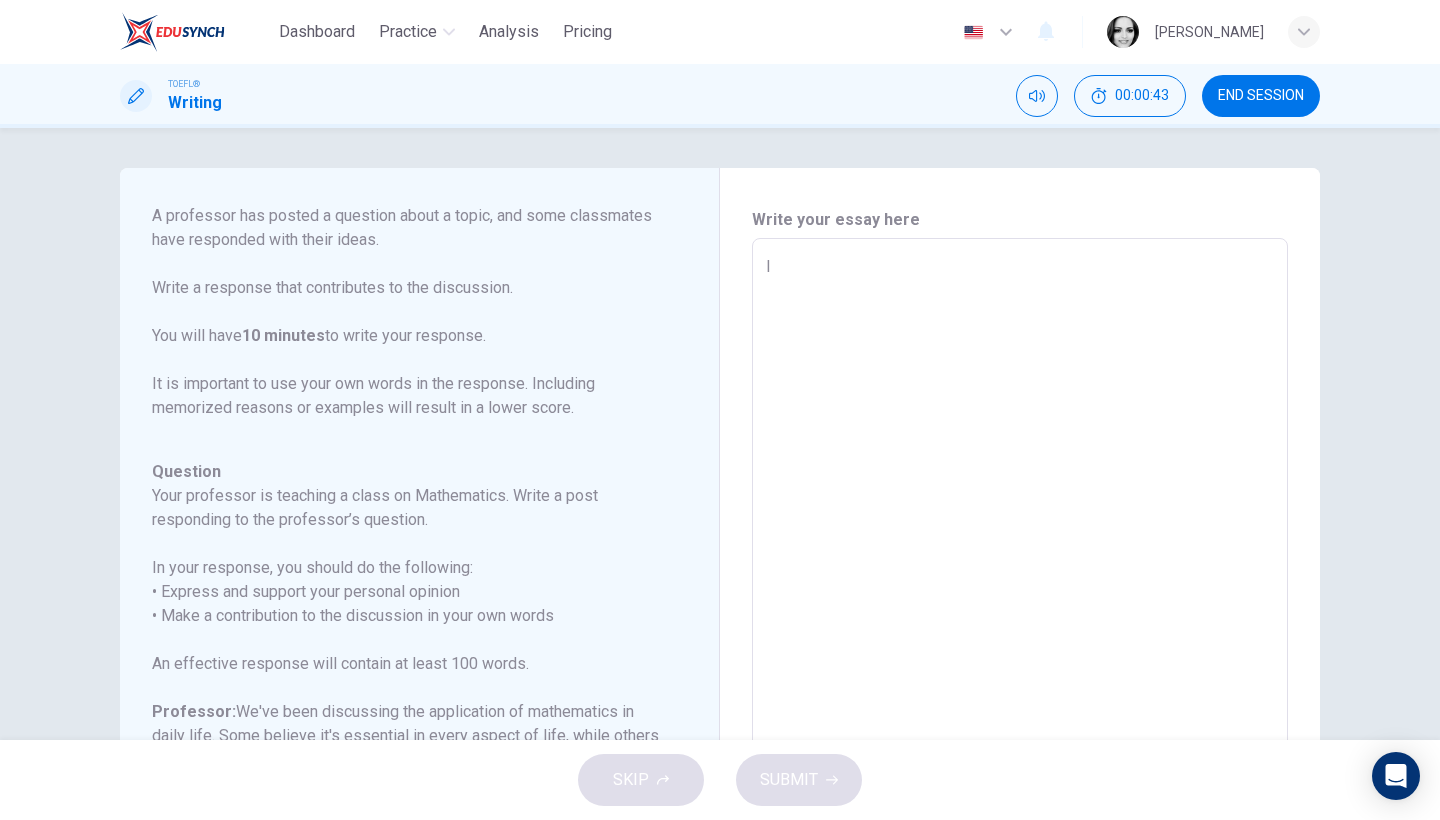 type on "x" 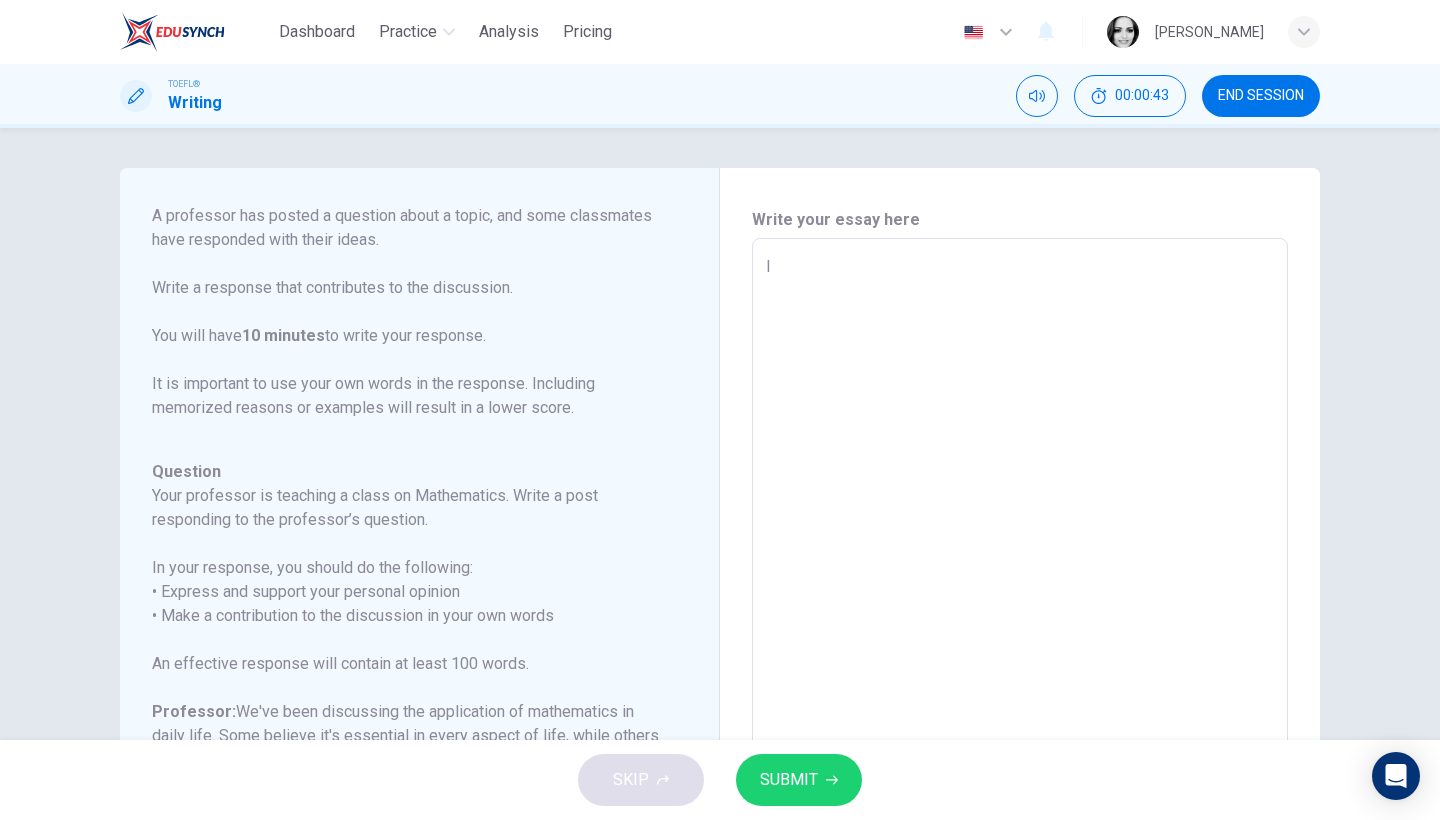 type on "I" 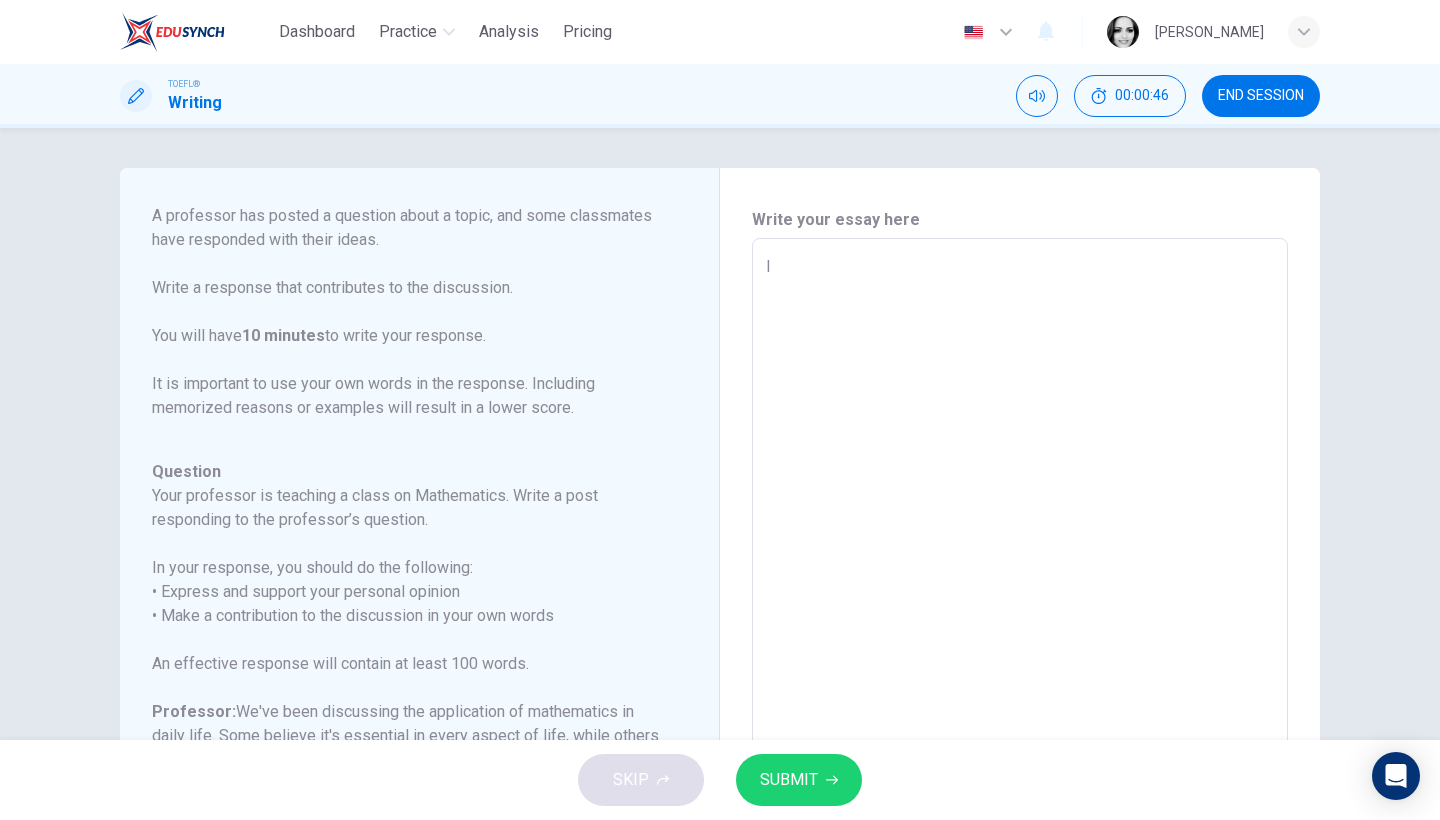 type on "I u" 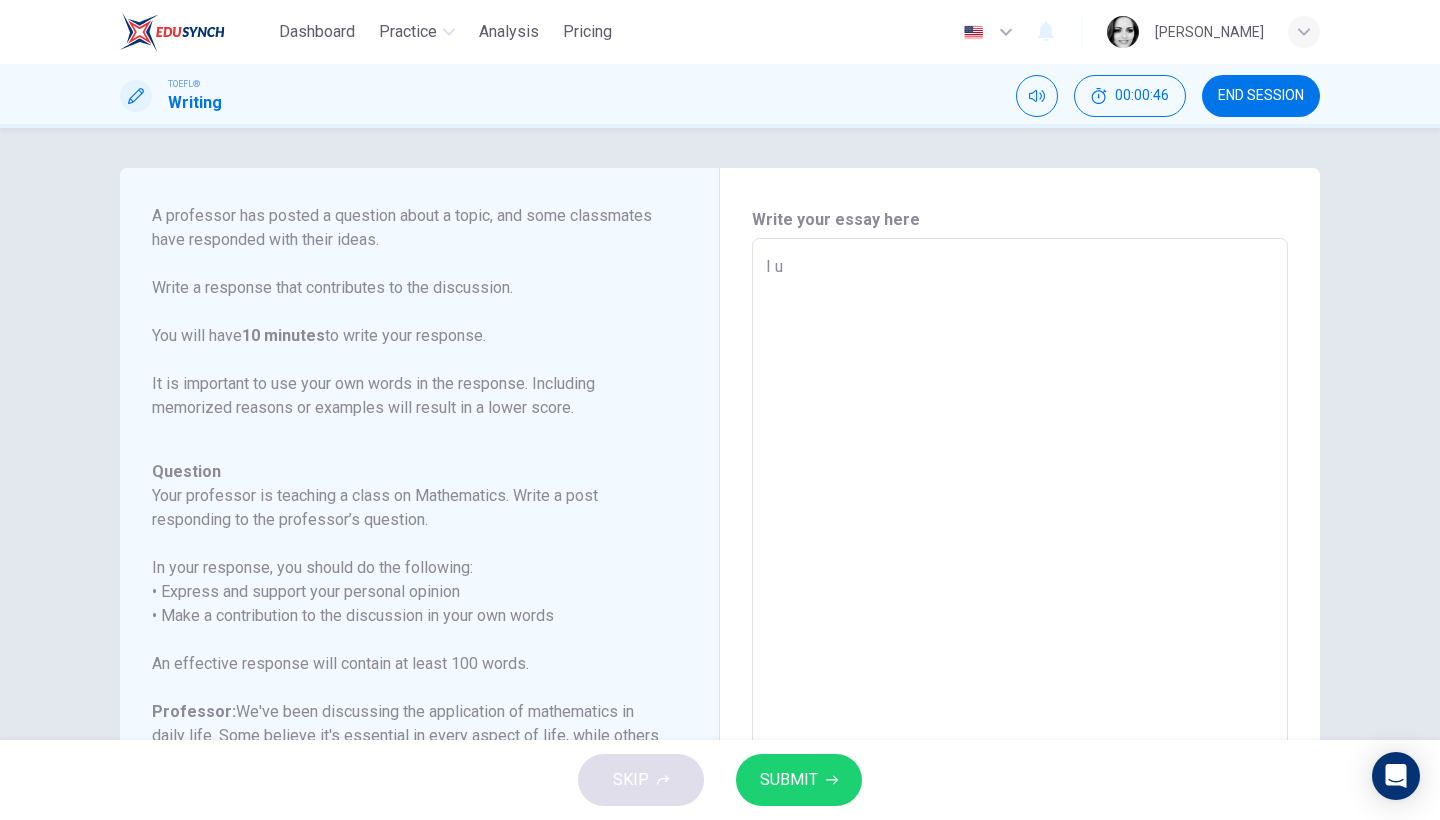 type on "x" 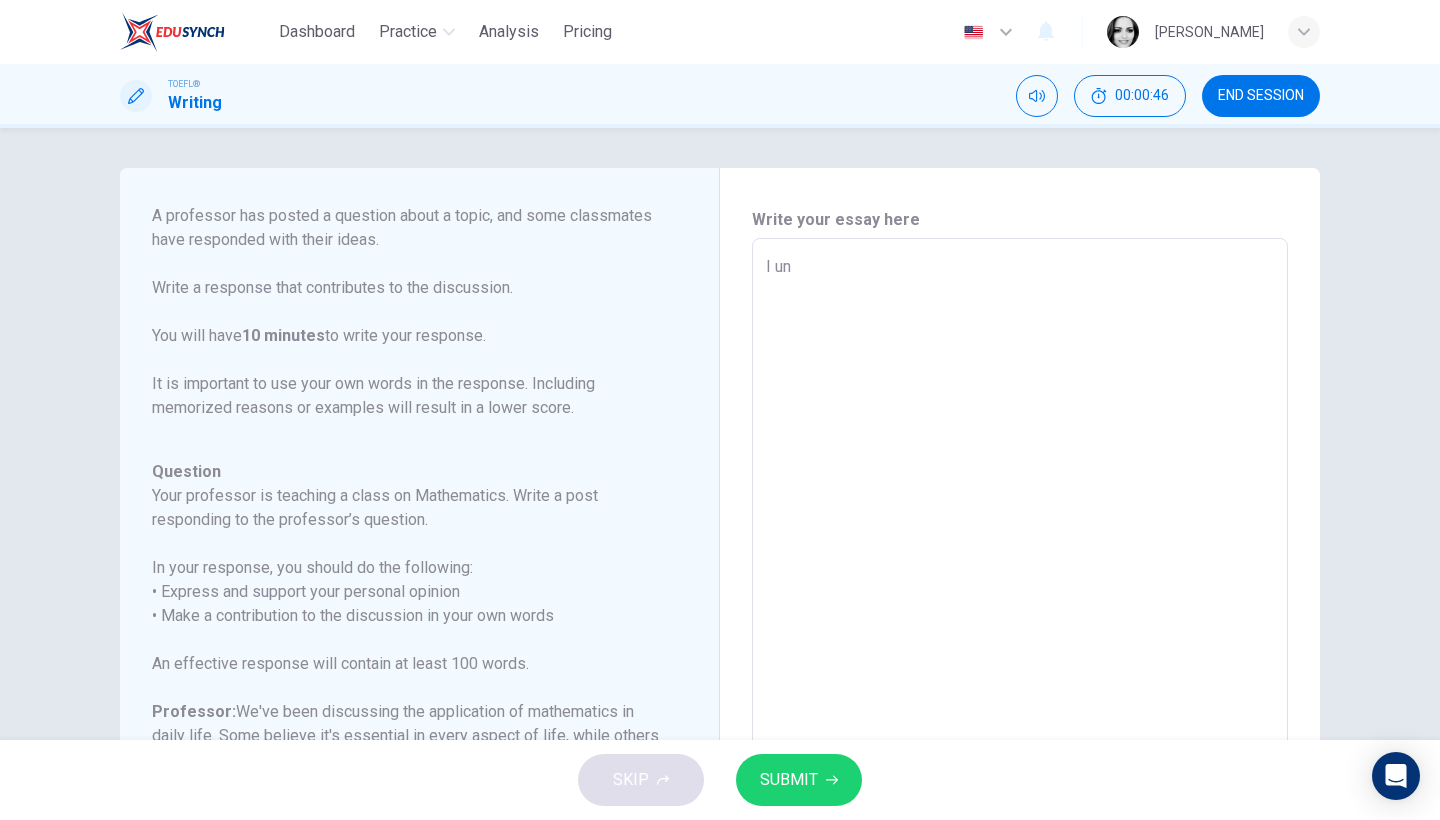 type on "x" 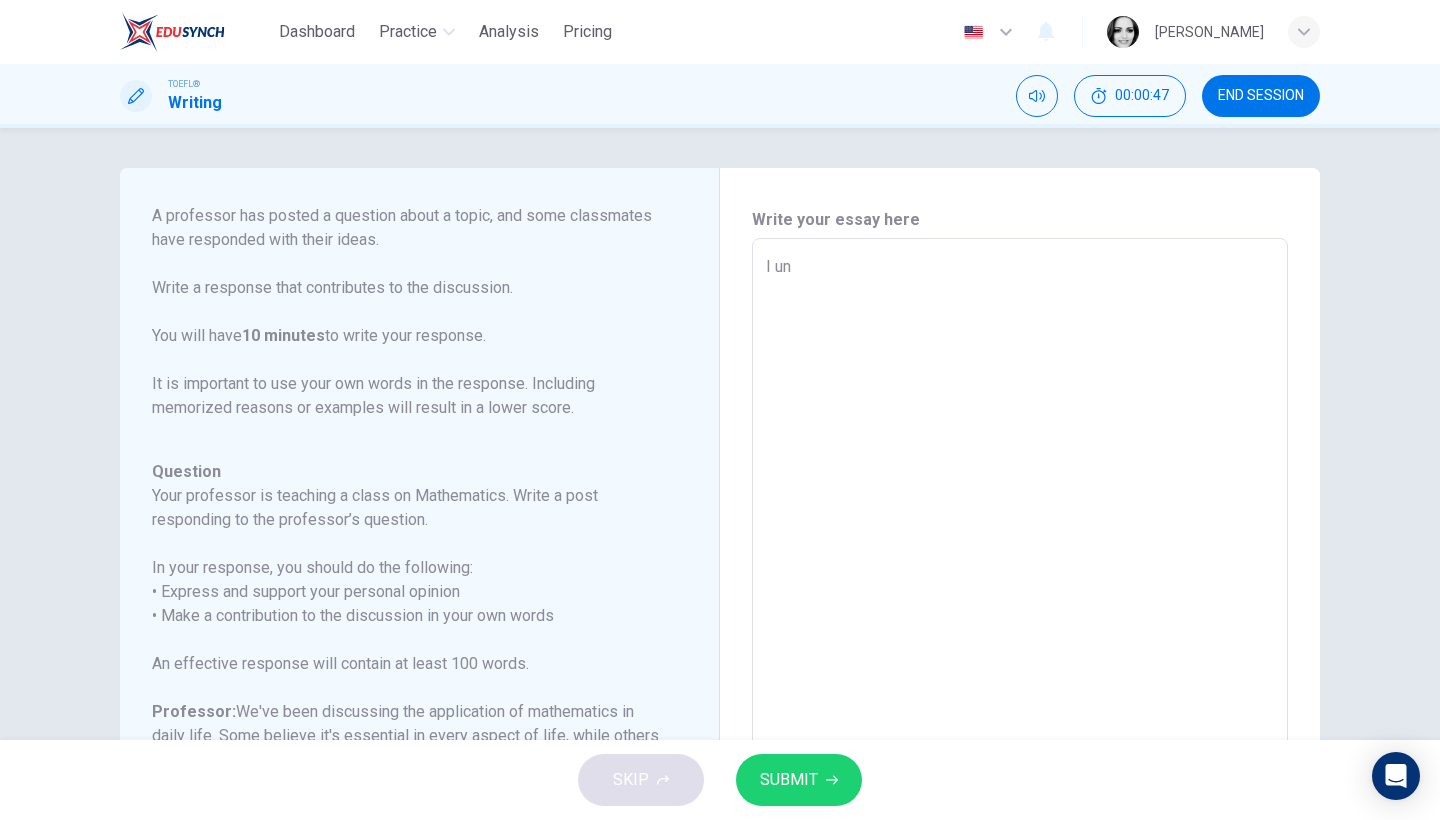 type on "I und" 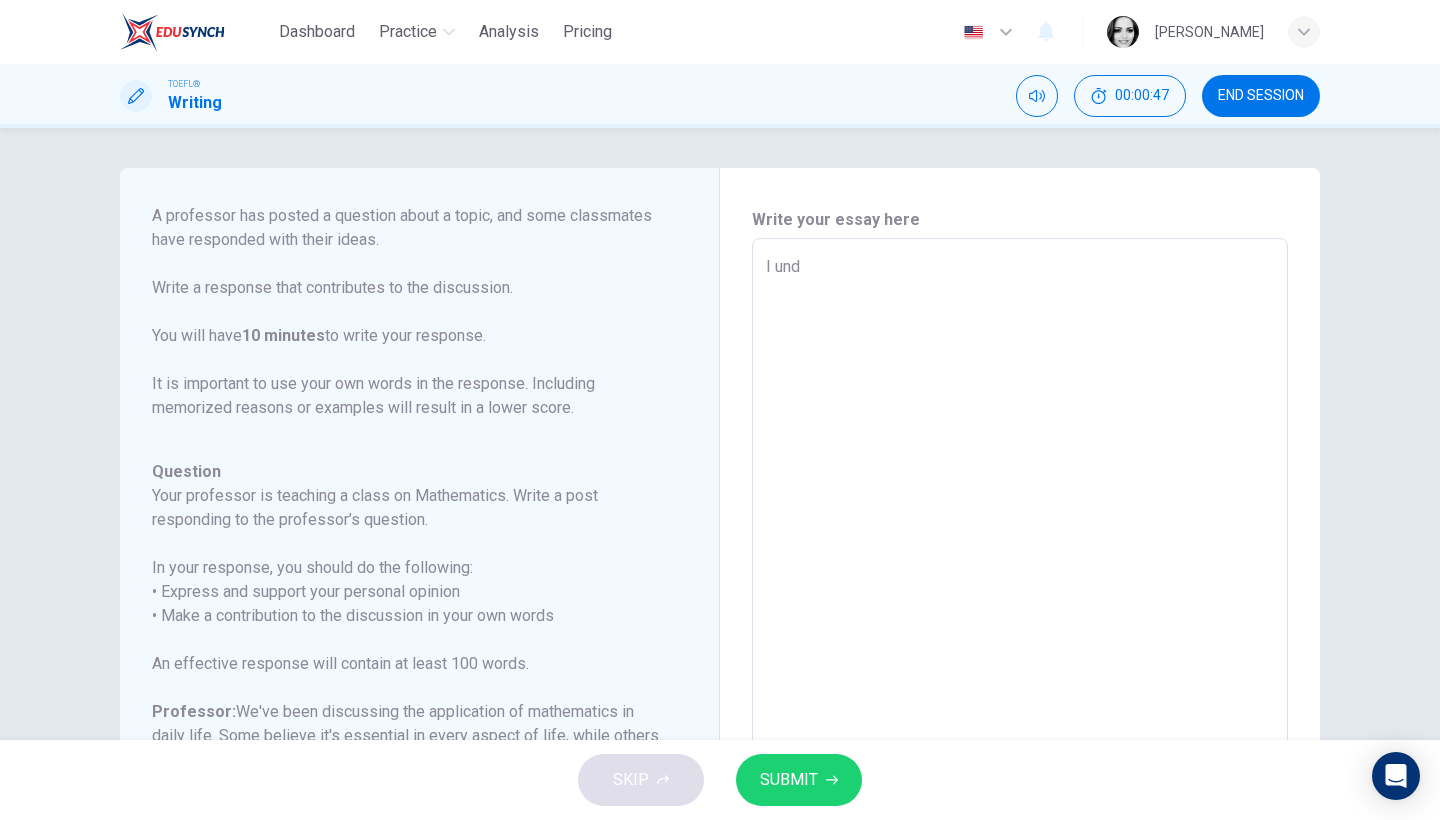 type on "x" 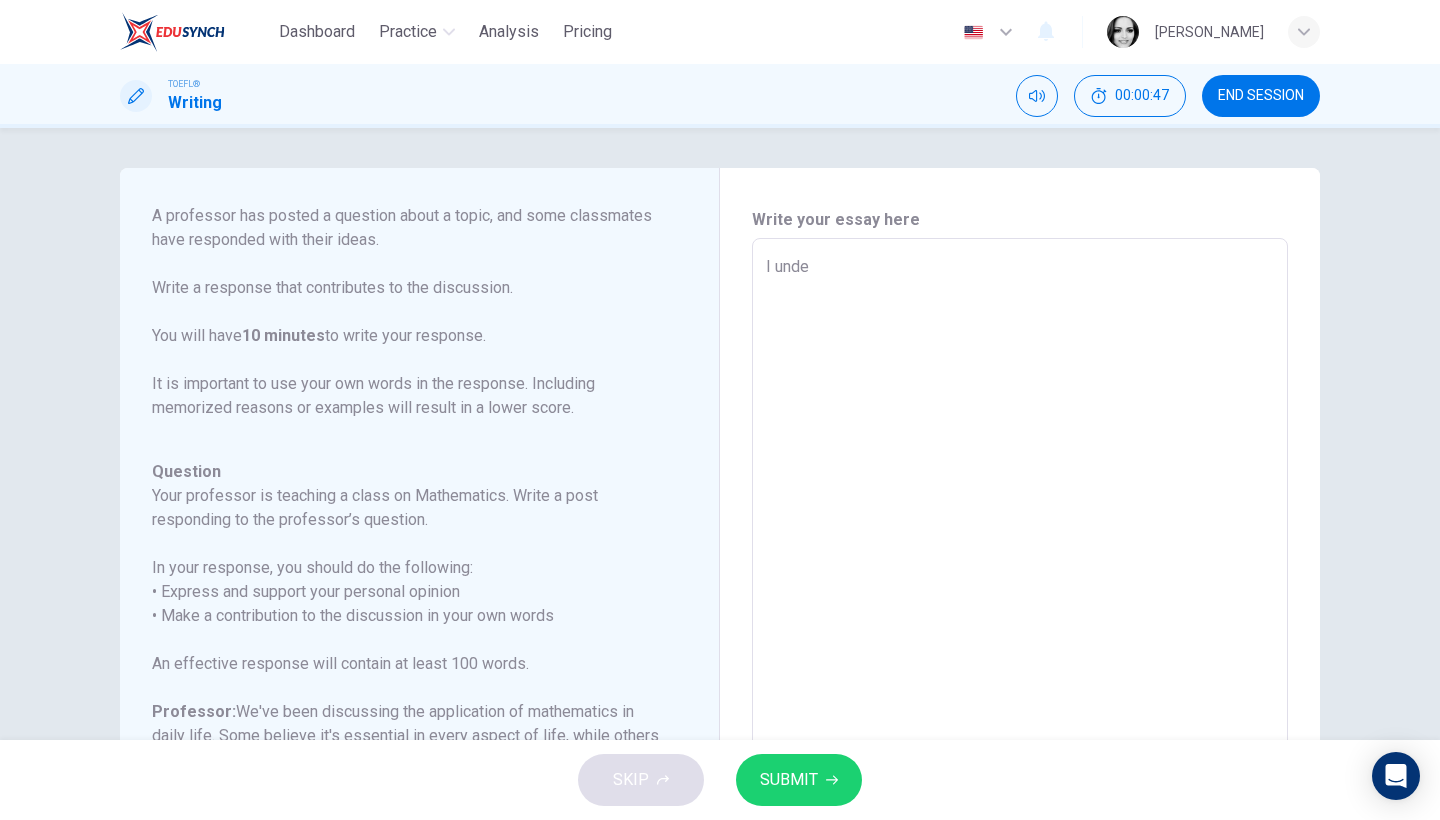 type on "x" 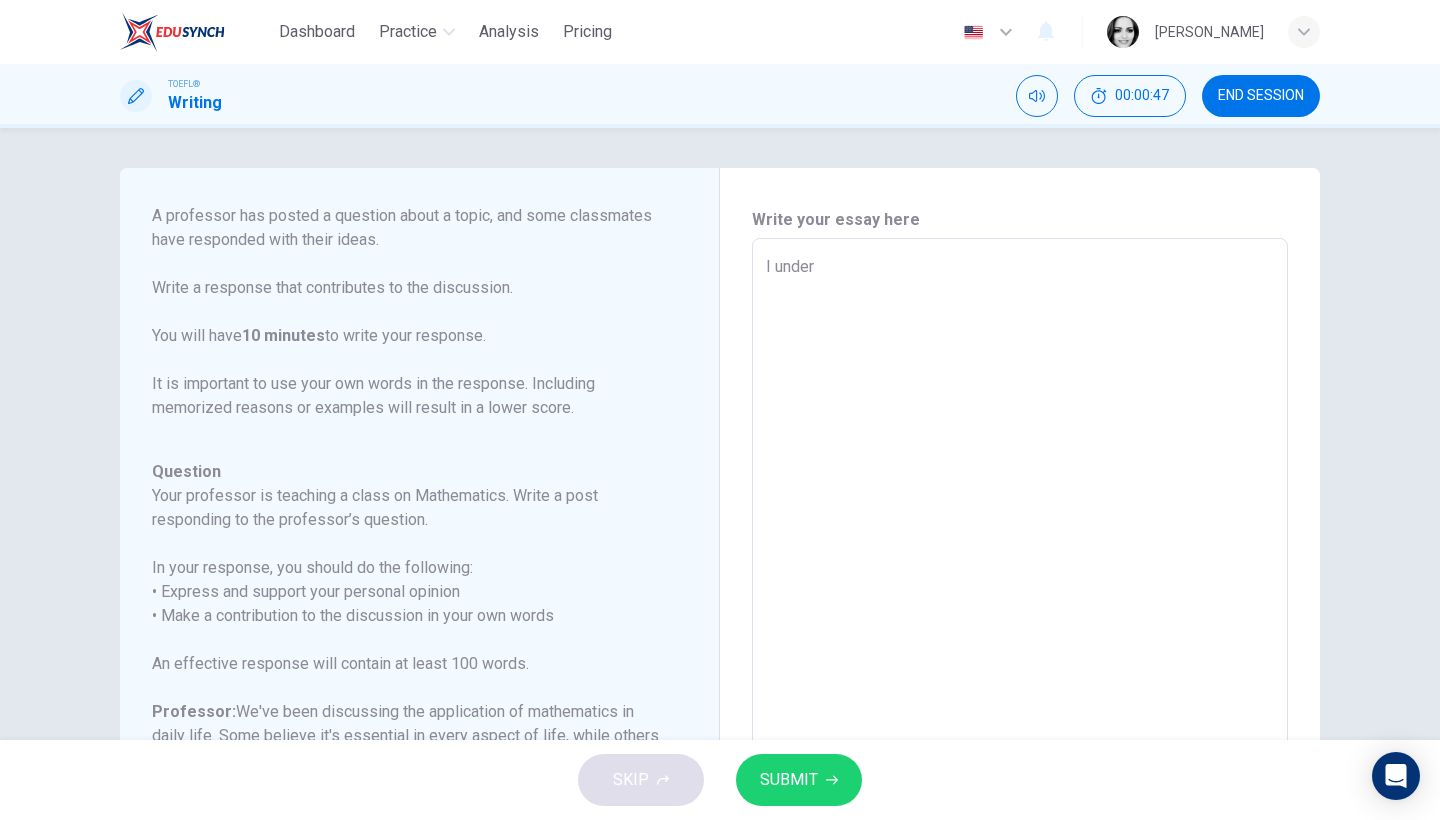 type on "x" 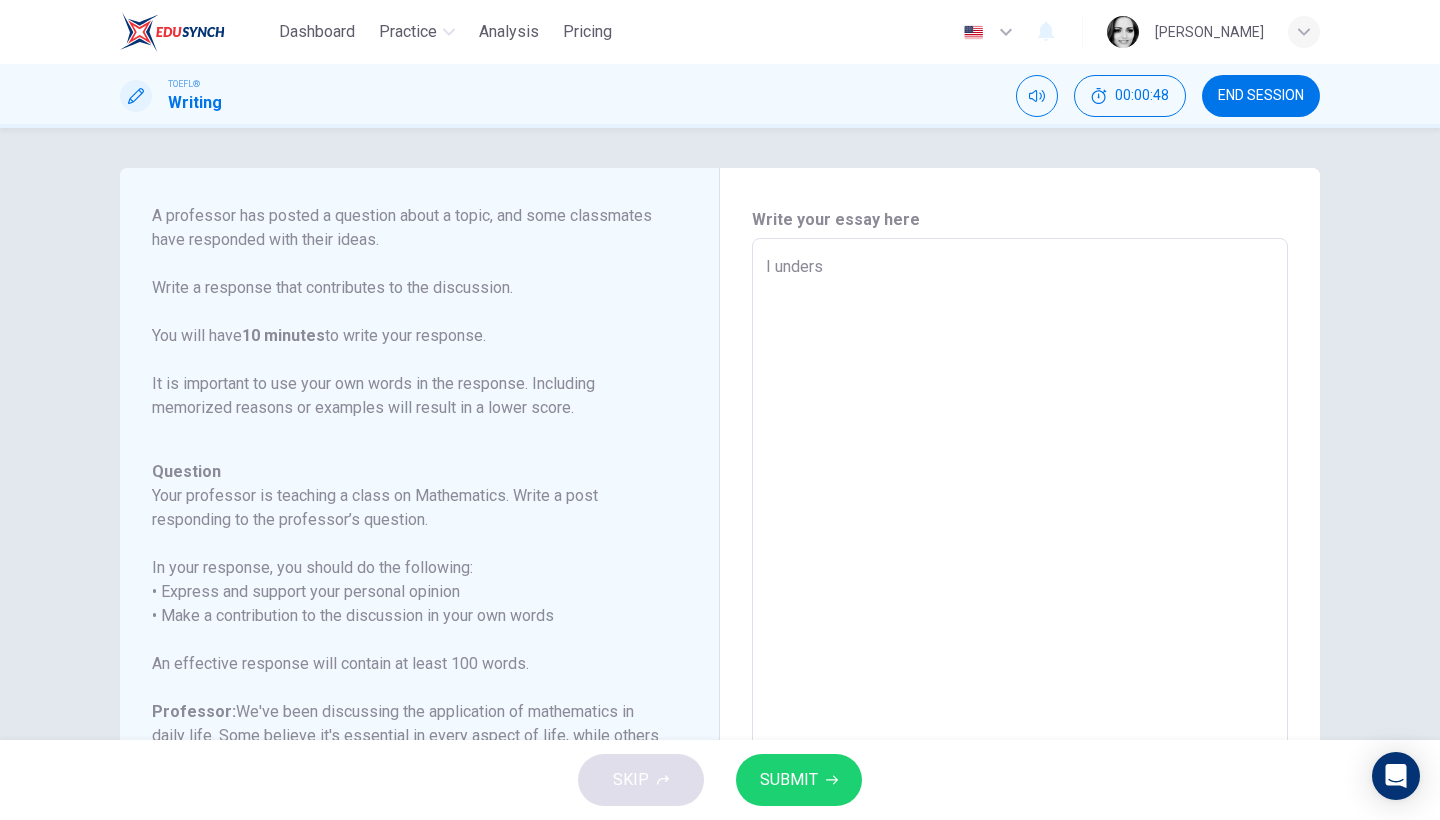 type on "x" 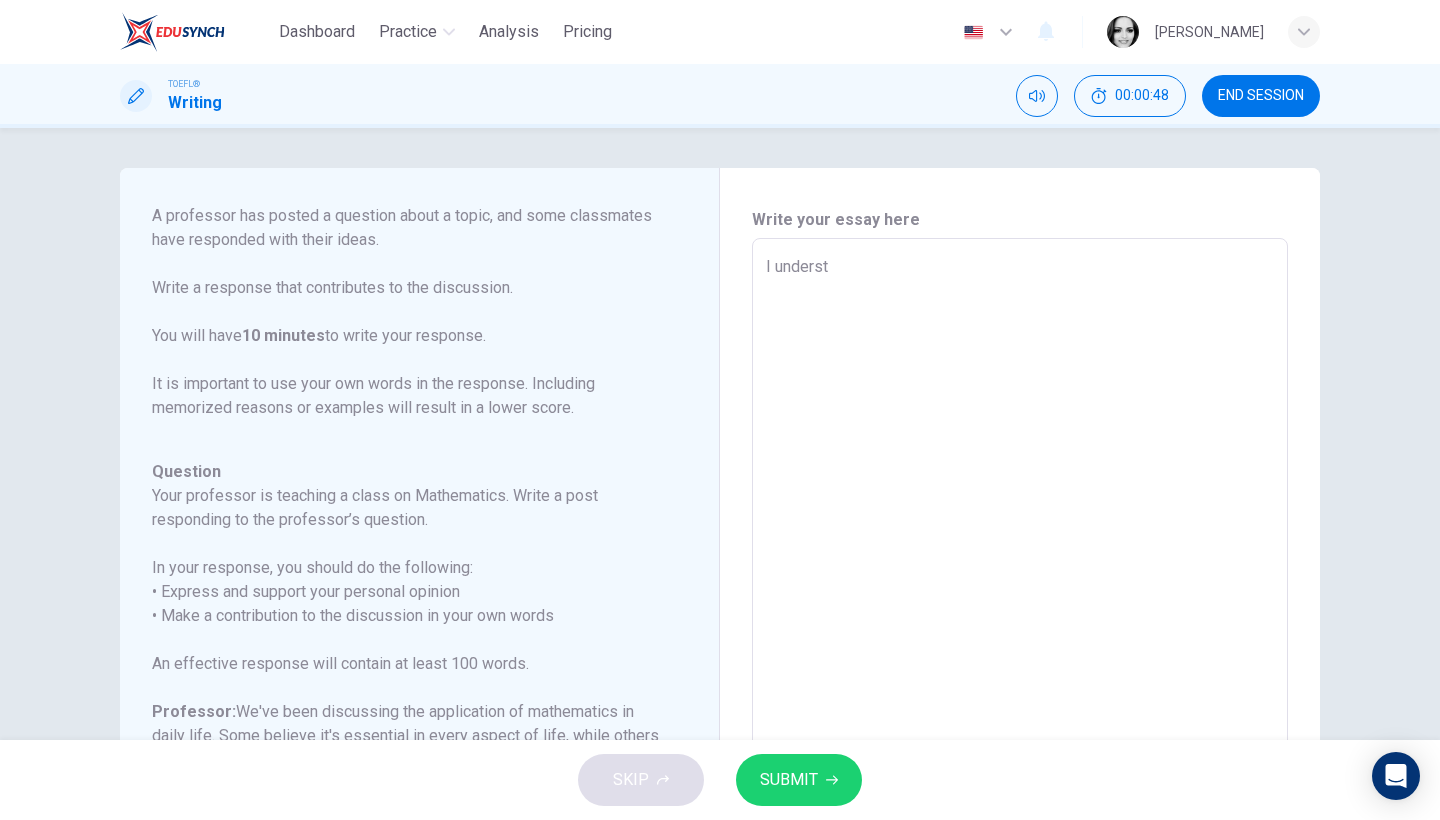type on "x" 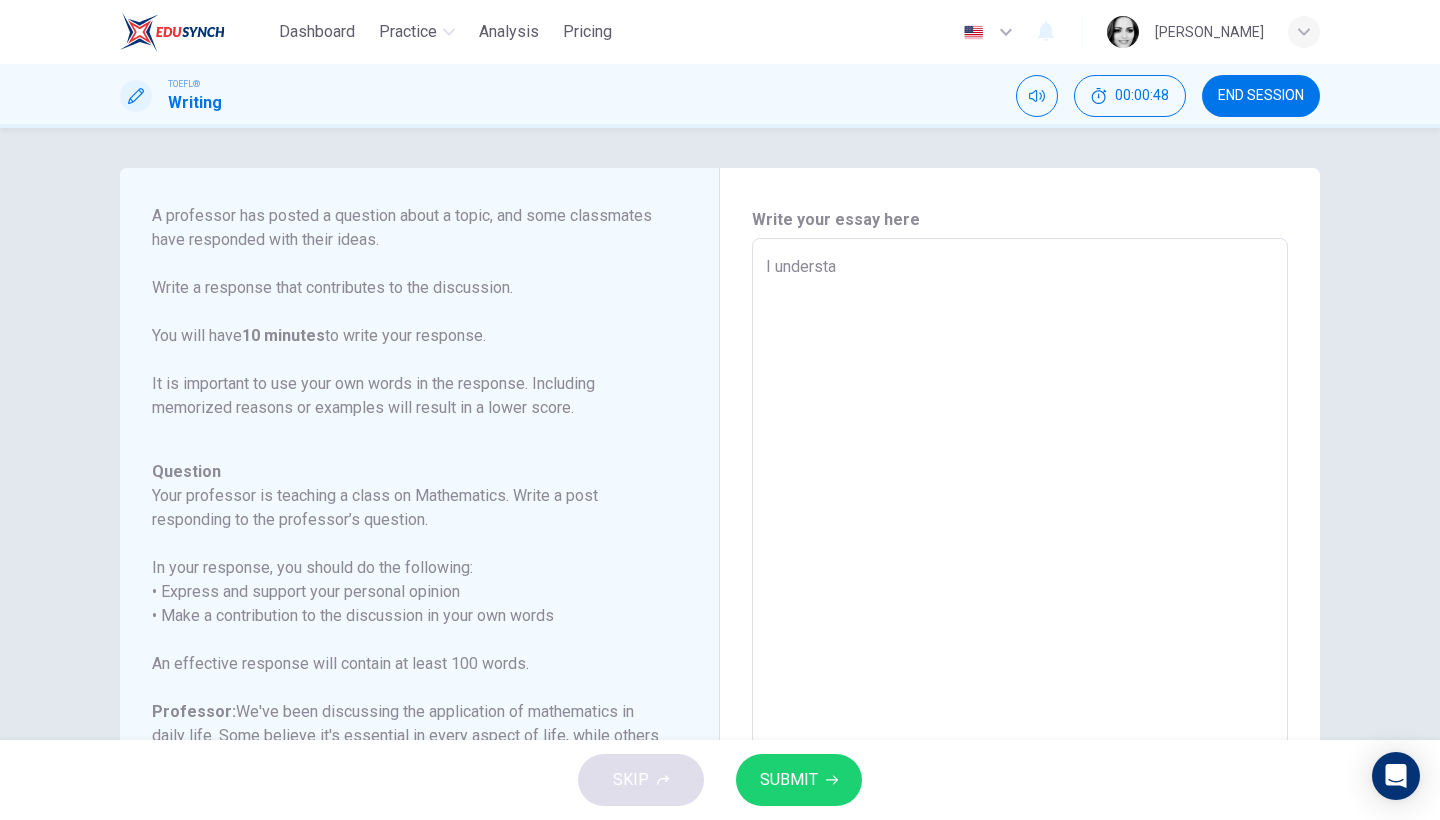 type on "x" 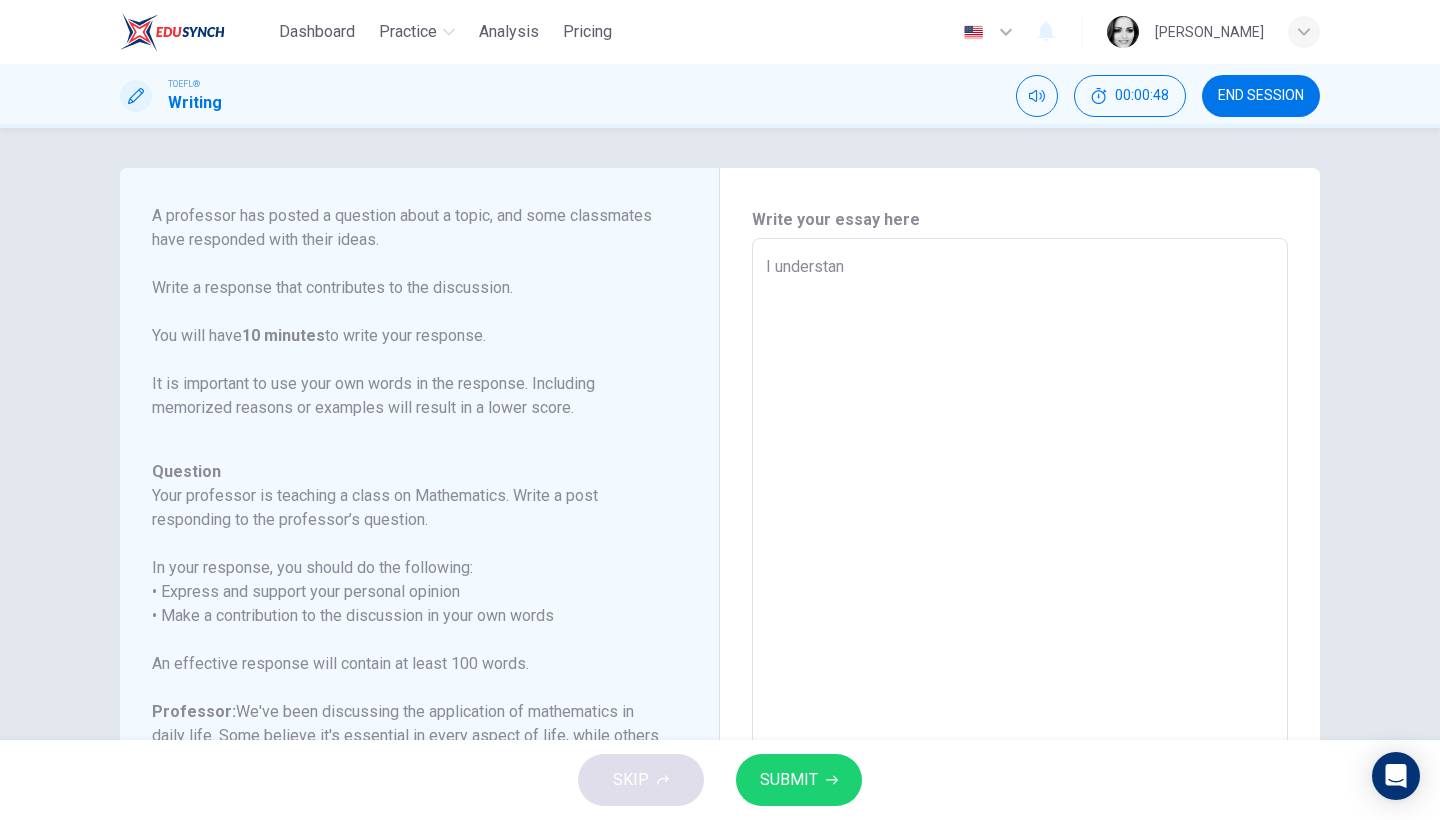 type on "x" 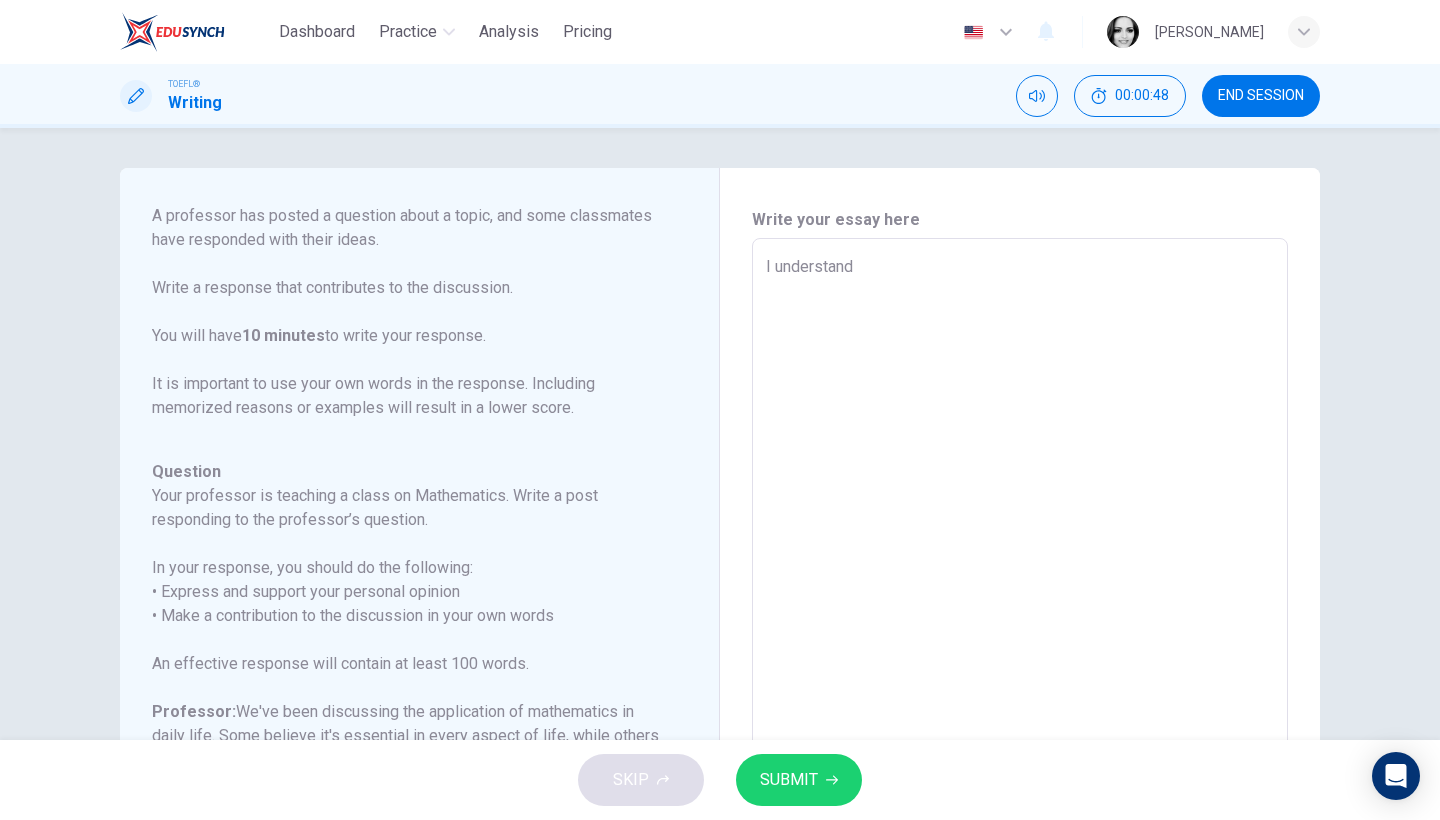 type on "x" 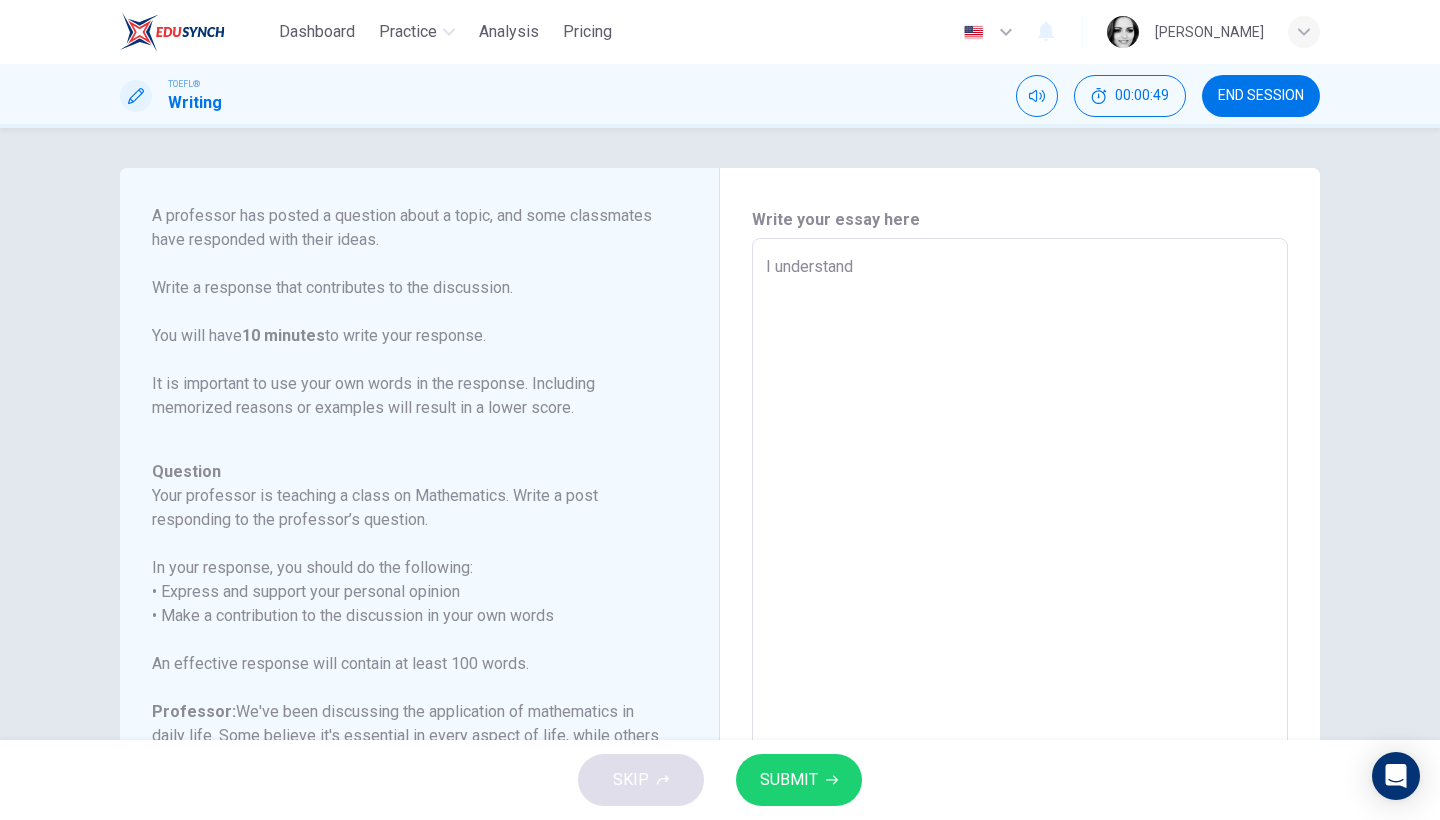 type on "I understand" 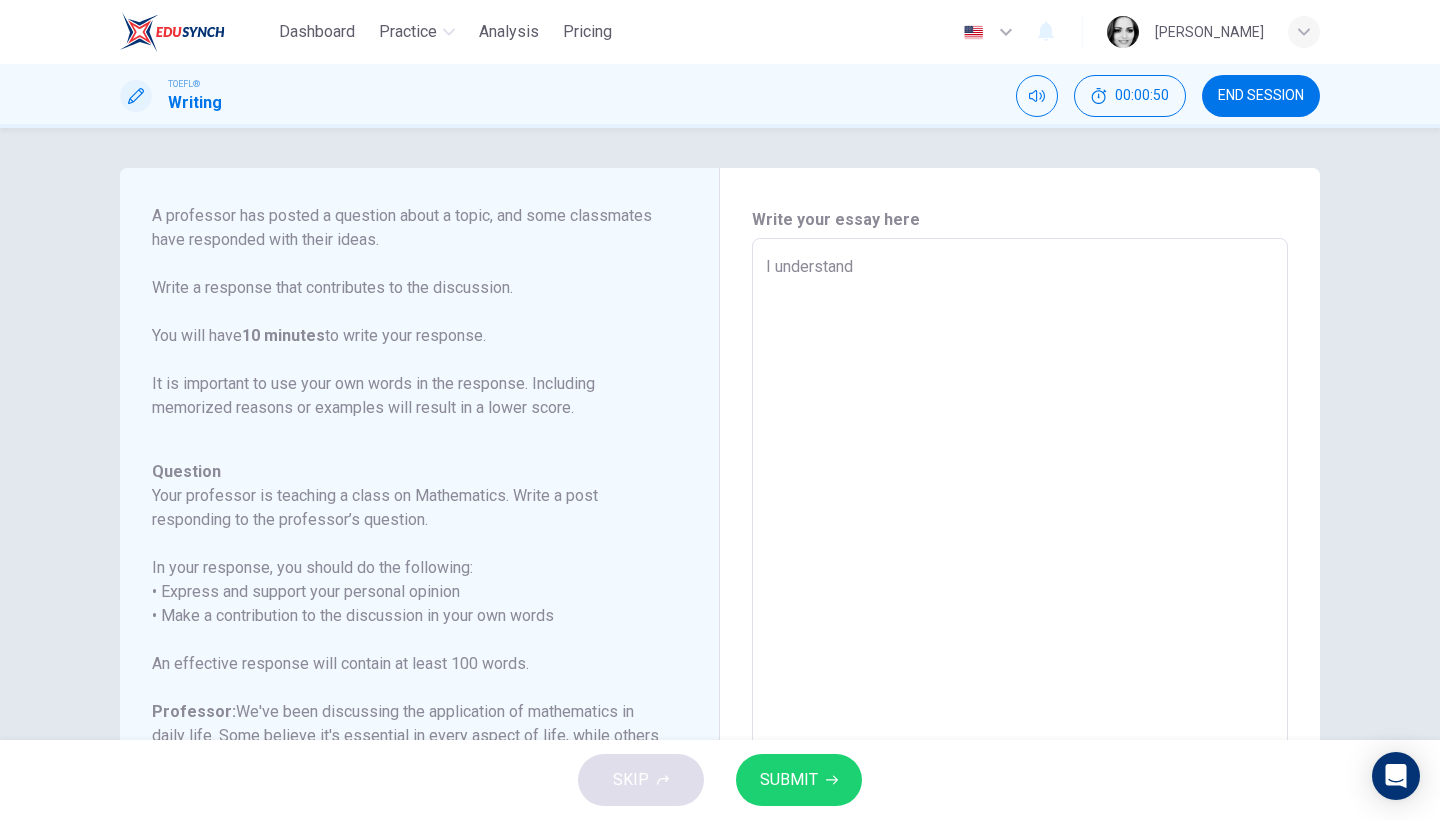 scroll, scrollTop: 198, scrollLeft: 0, axis: vertical 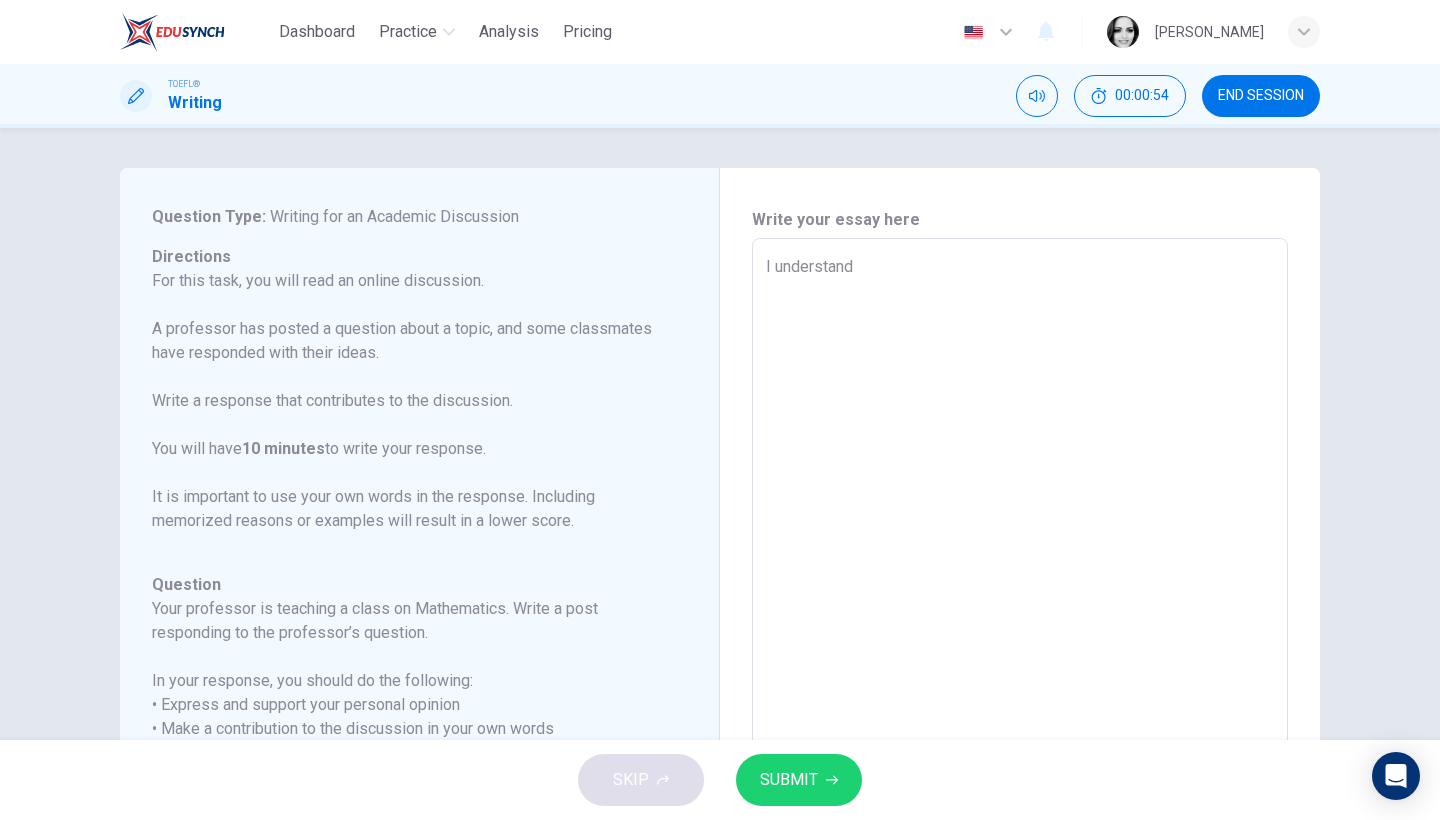 type on "I understand G" 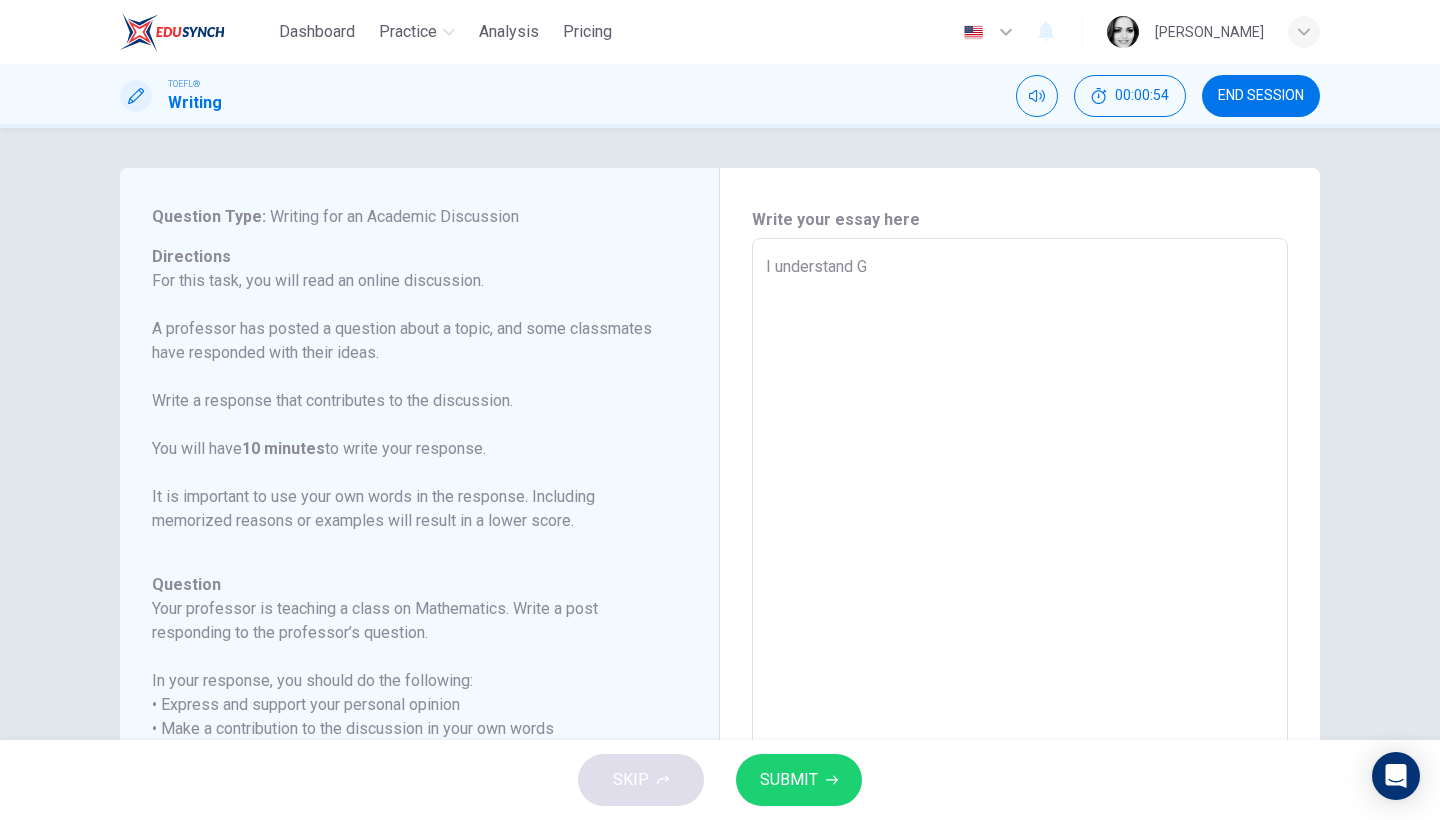 type on "x" 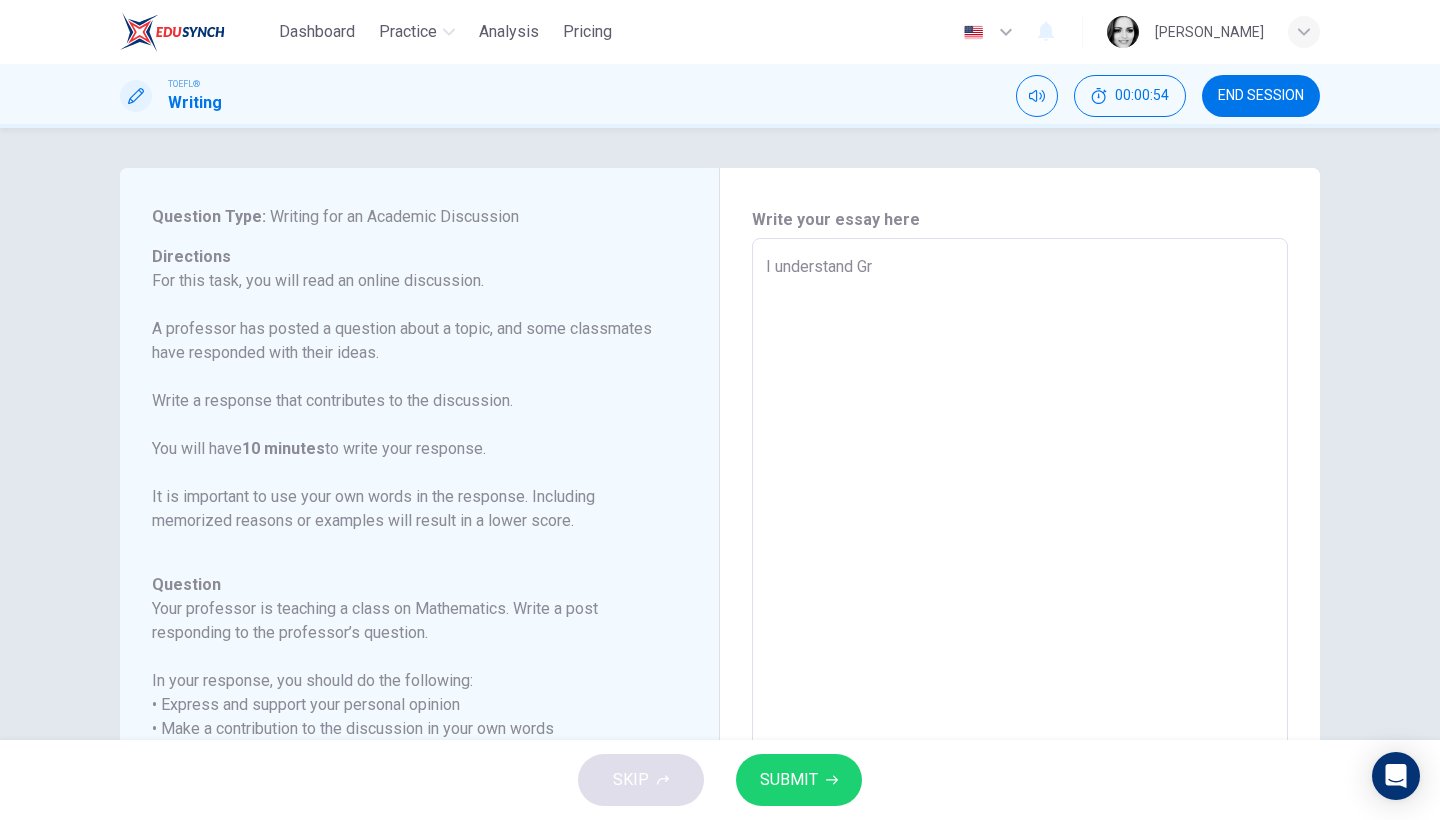 type on "x" 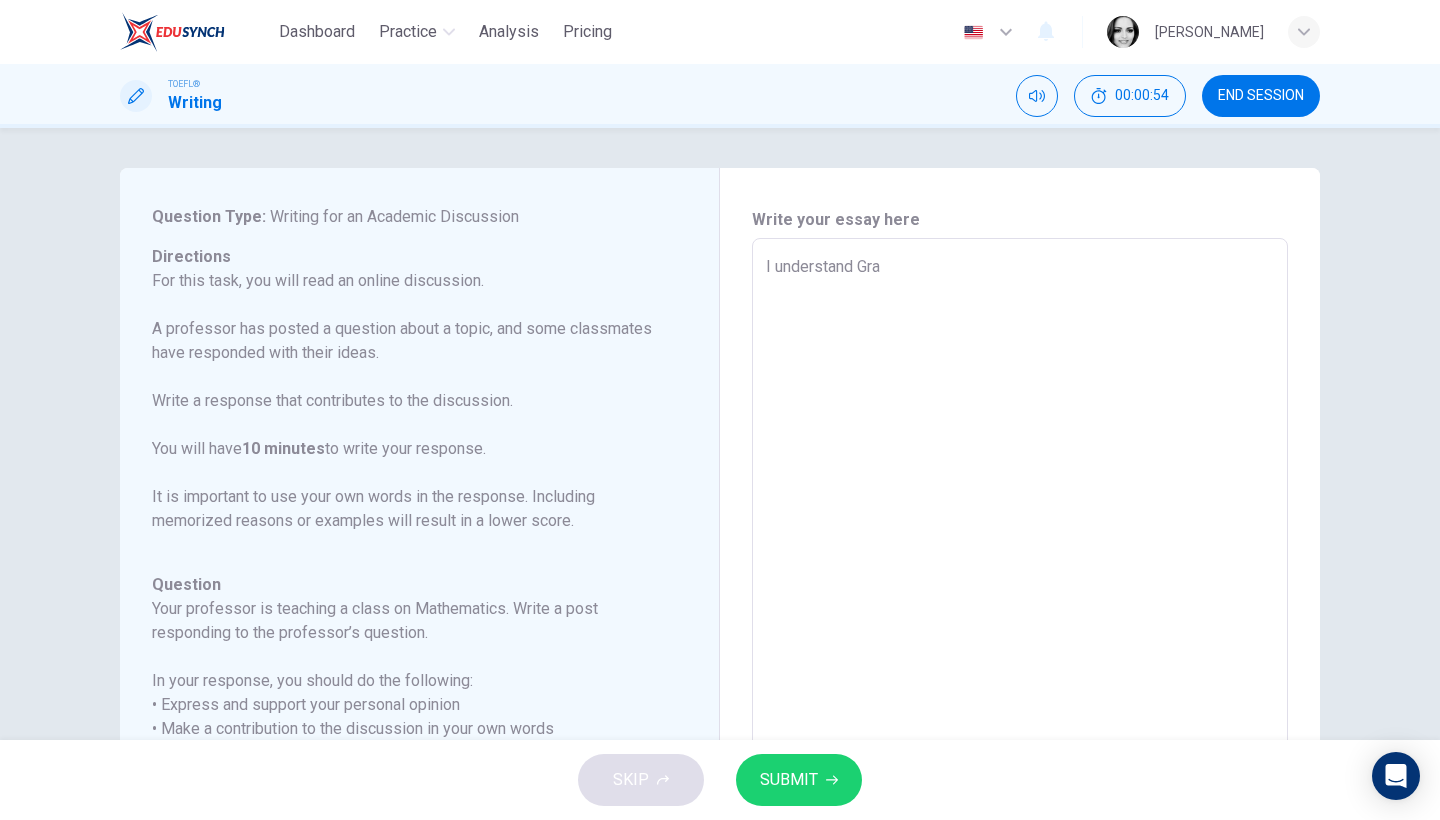 type on "x" 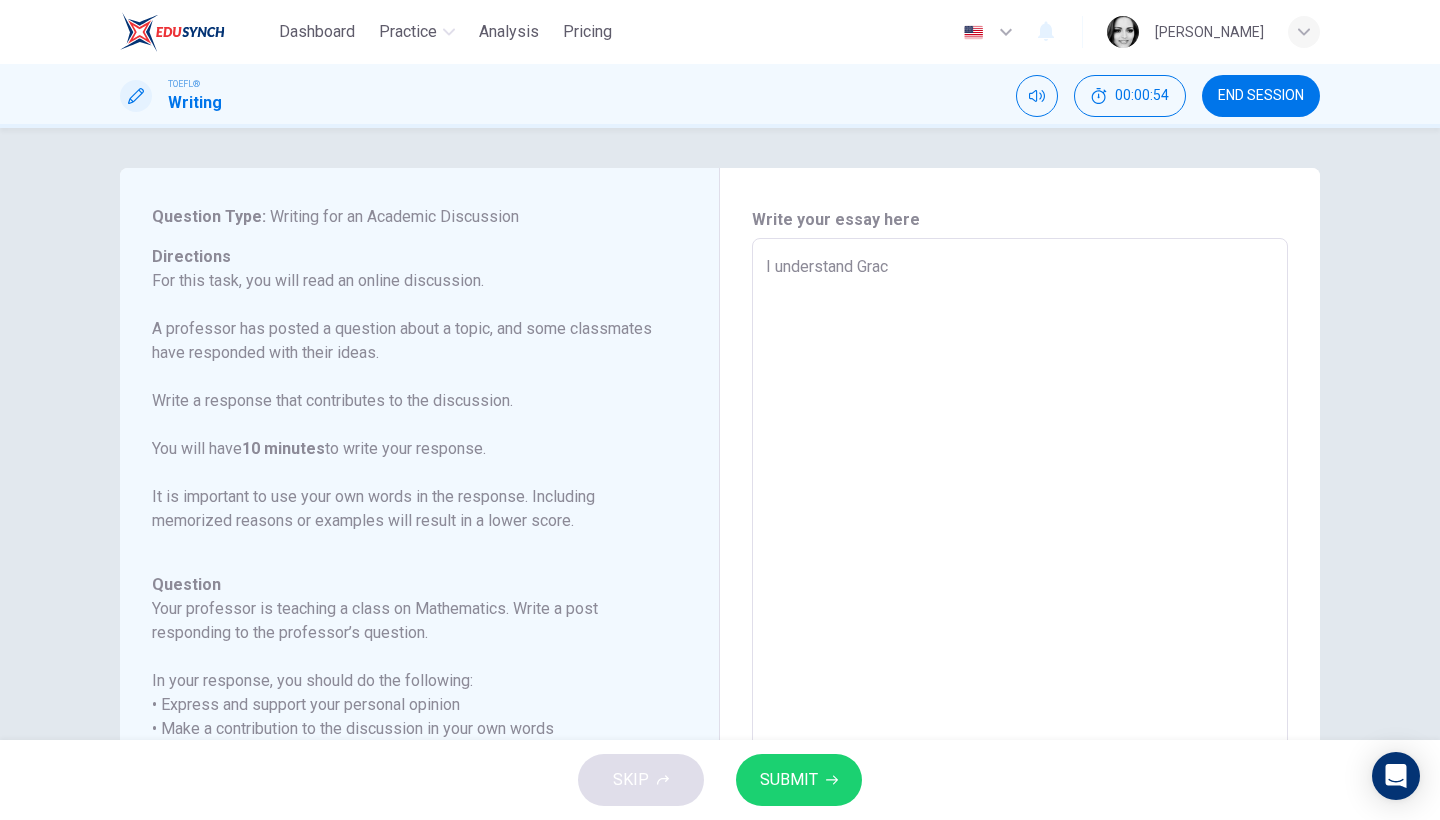 type on "x" 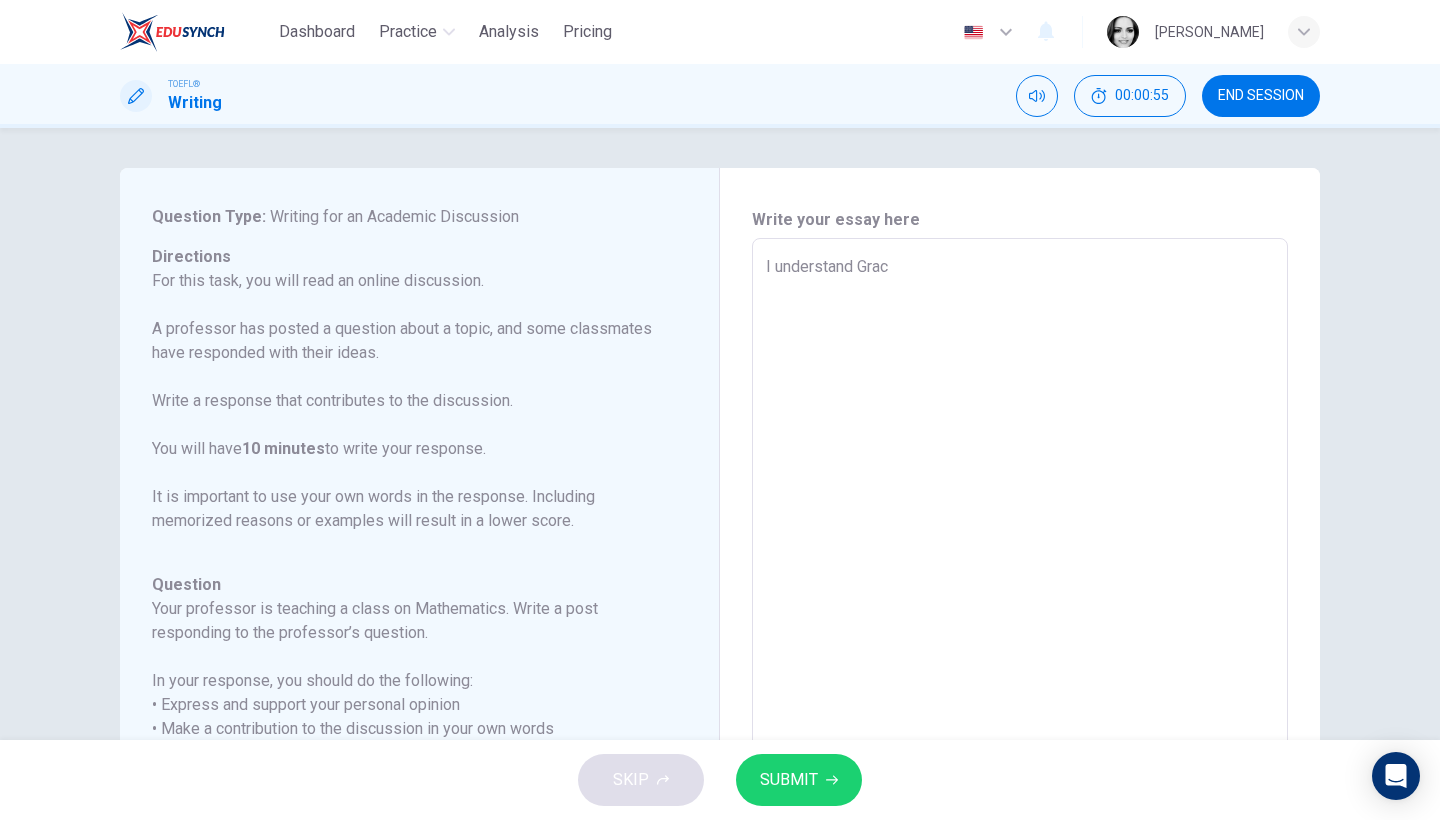 type on "I understand [PERSON_NAME]" 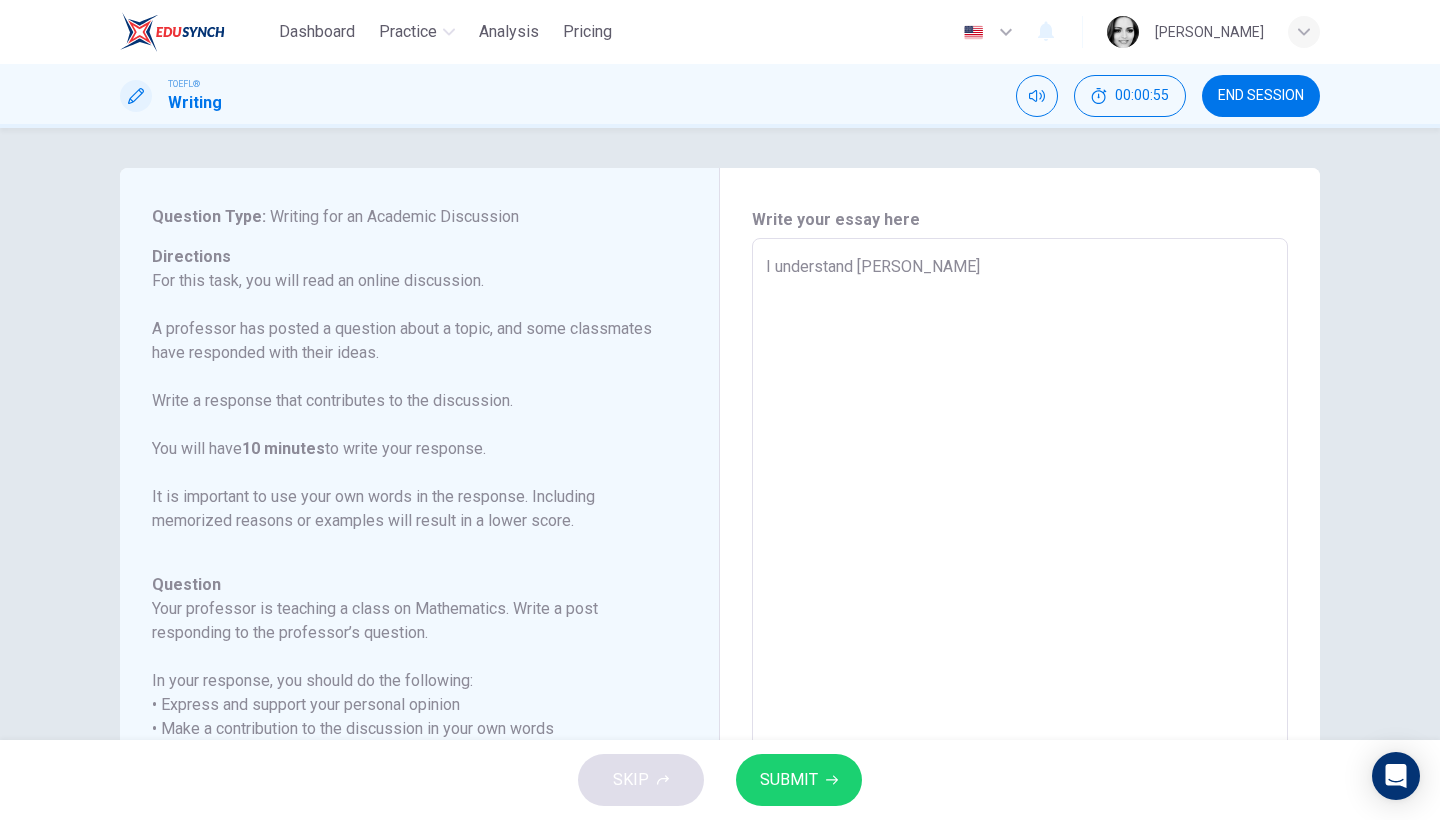type on "x" 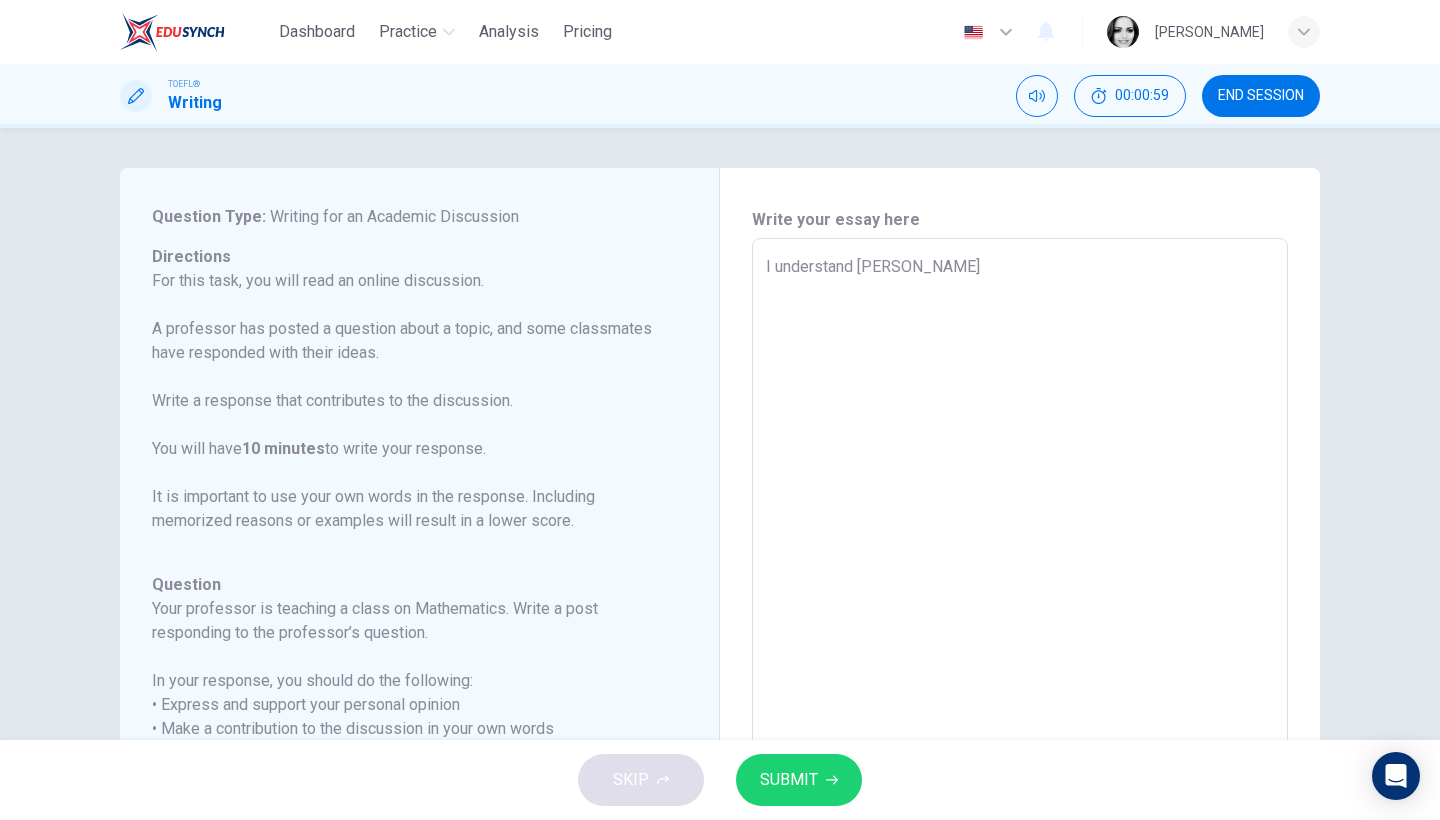 type on "I understand [PERSON_NAME]" 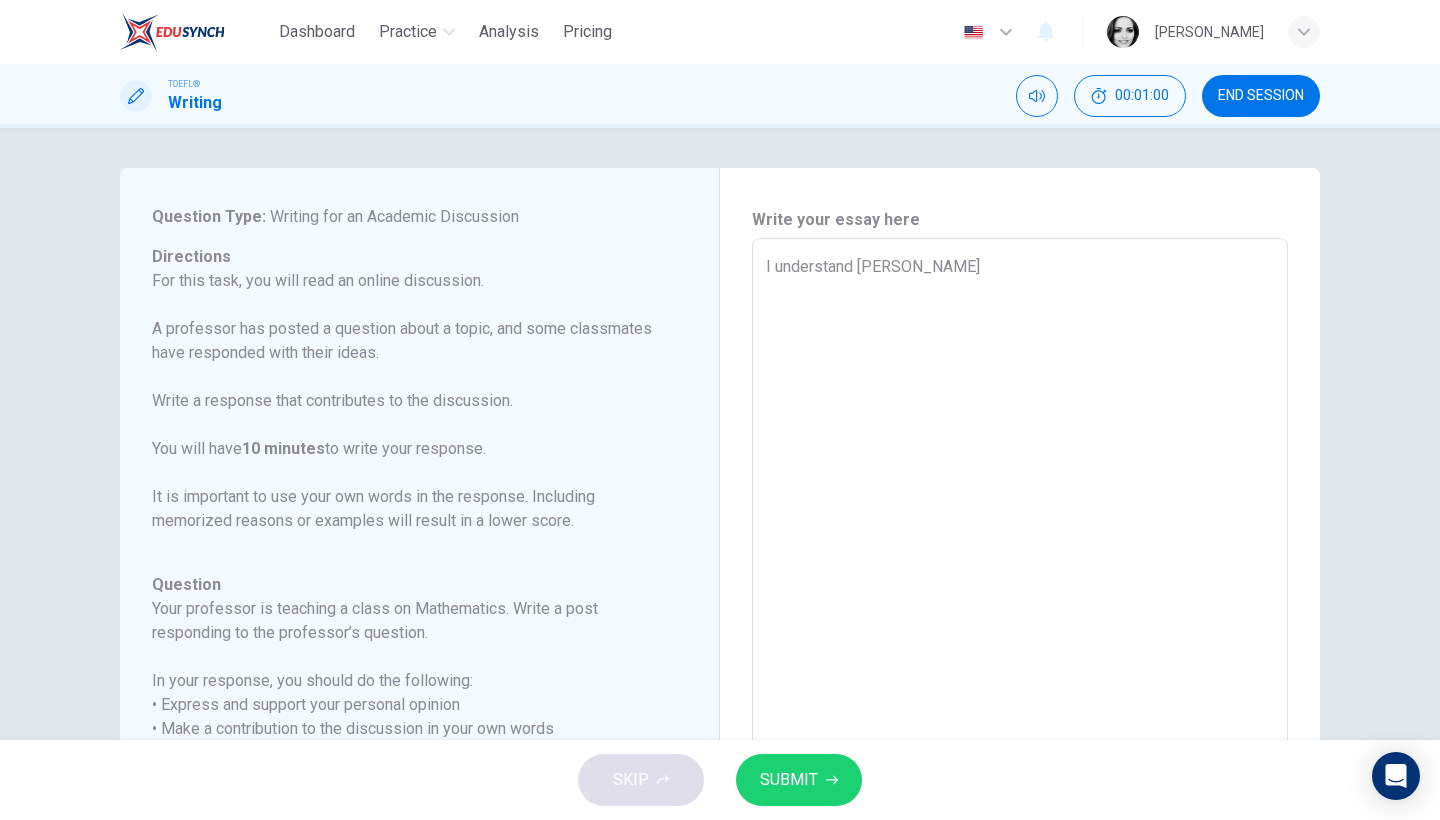 type on "I understand [PERSON_NAME]" 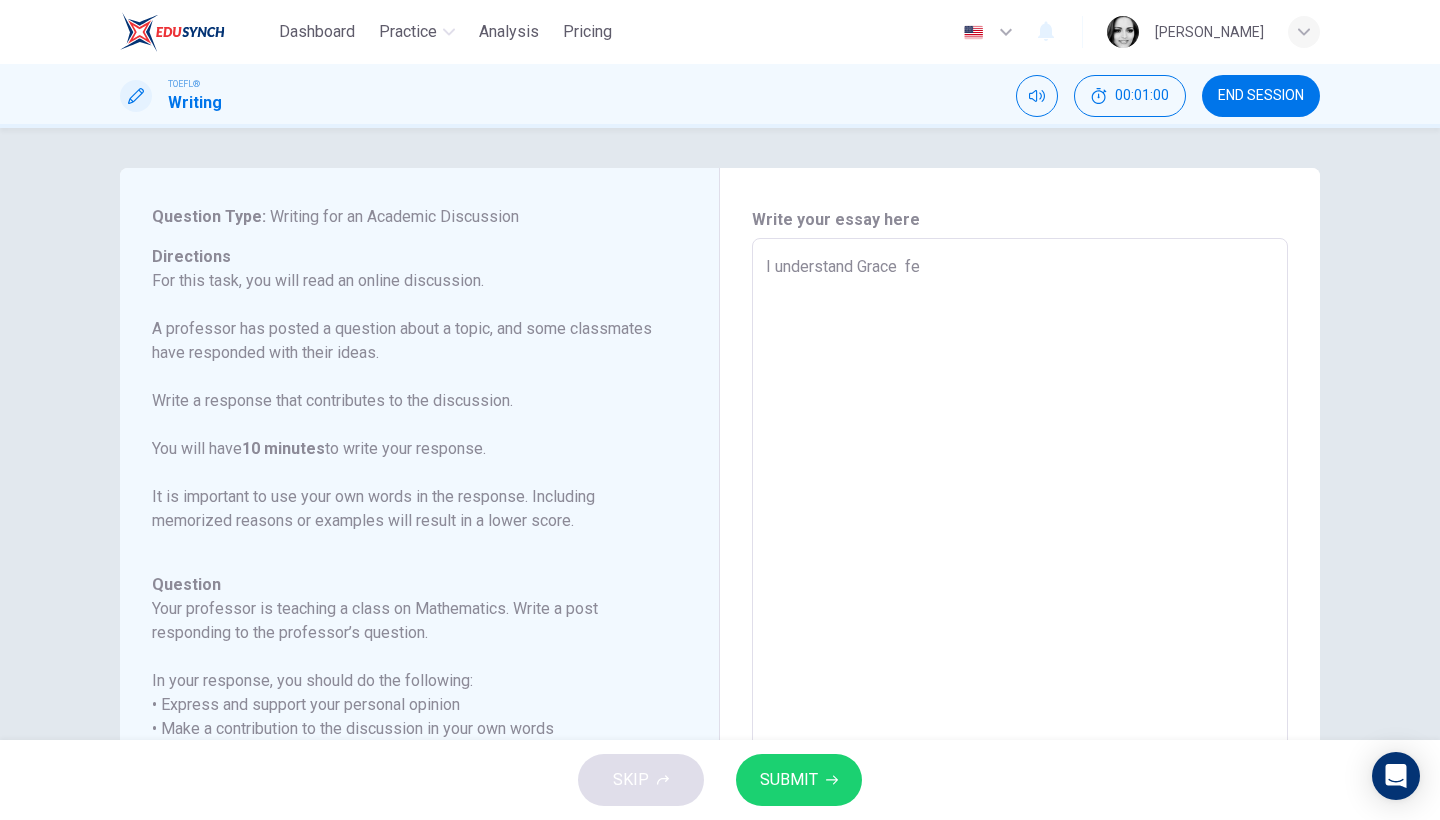 type on "x" 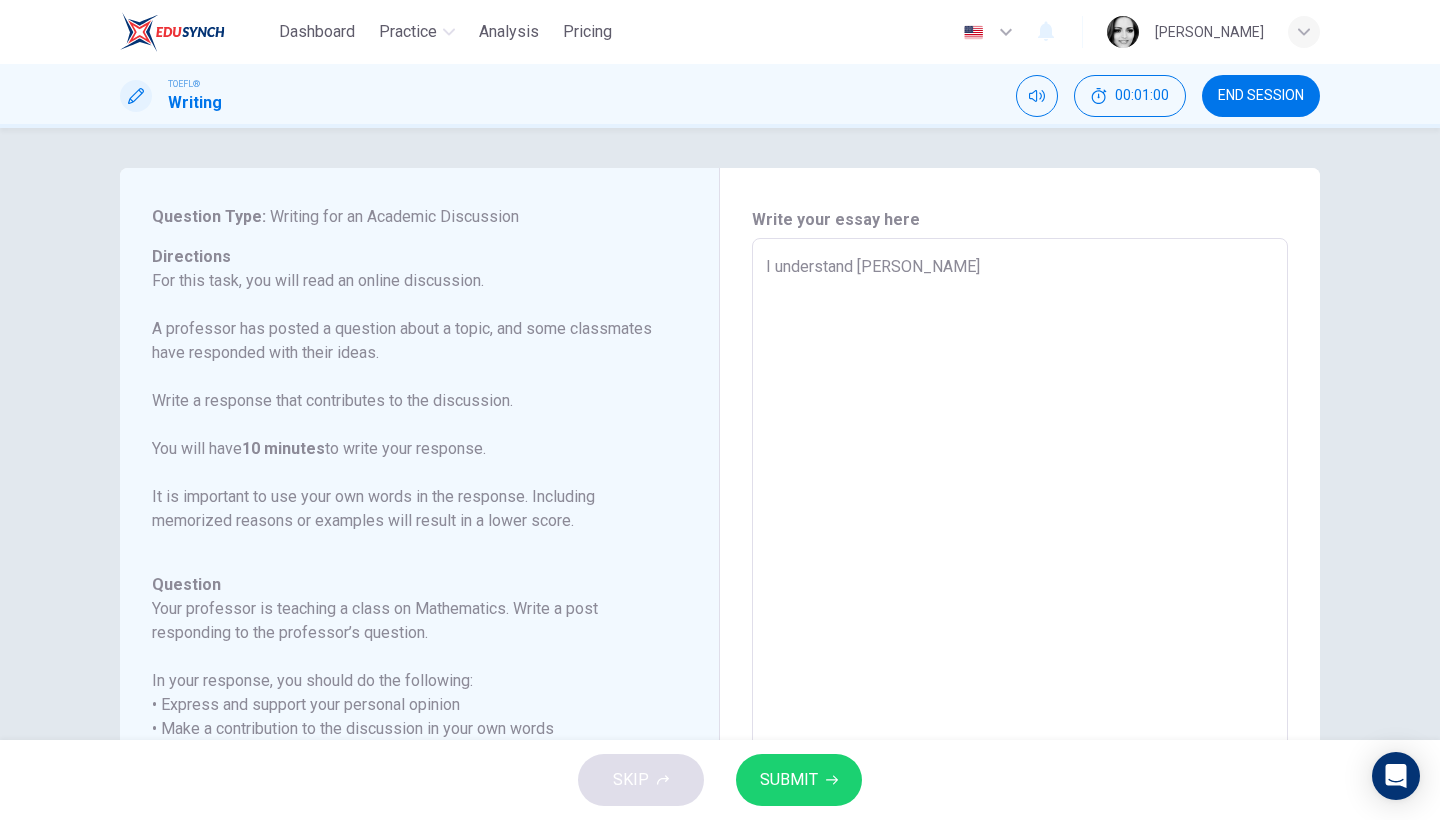 type on "x" 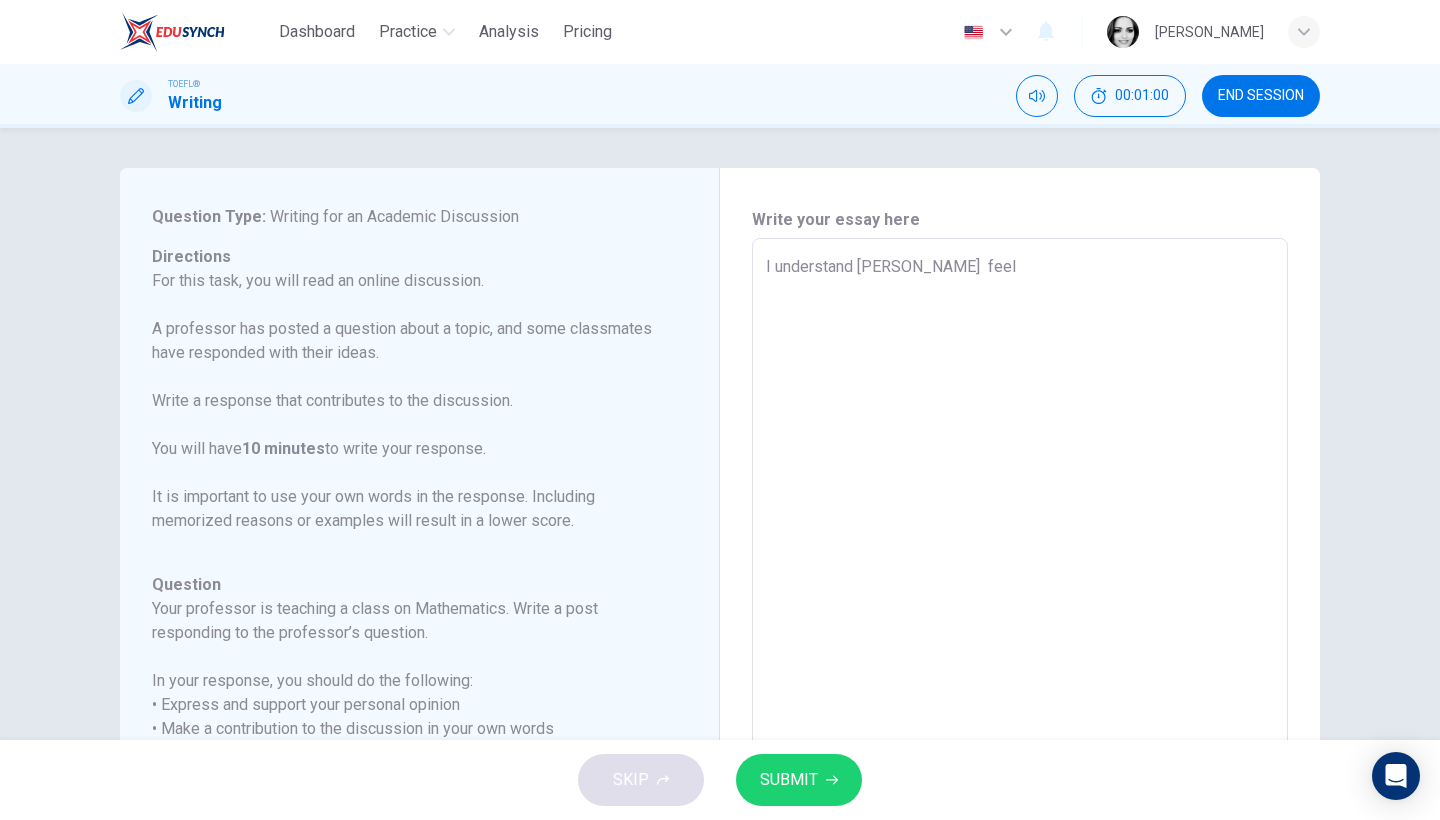 type on "x" 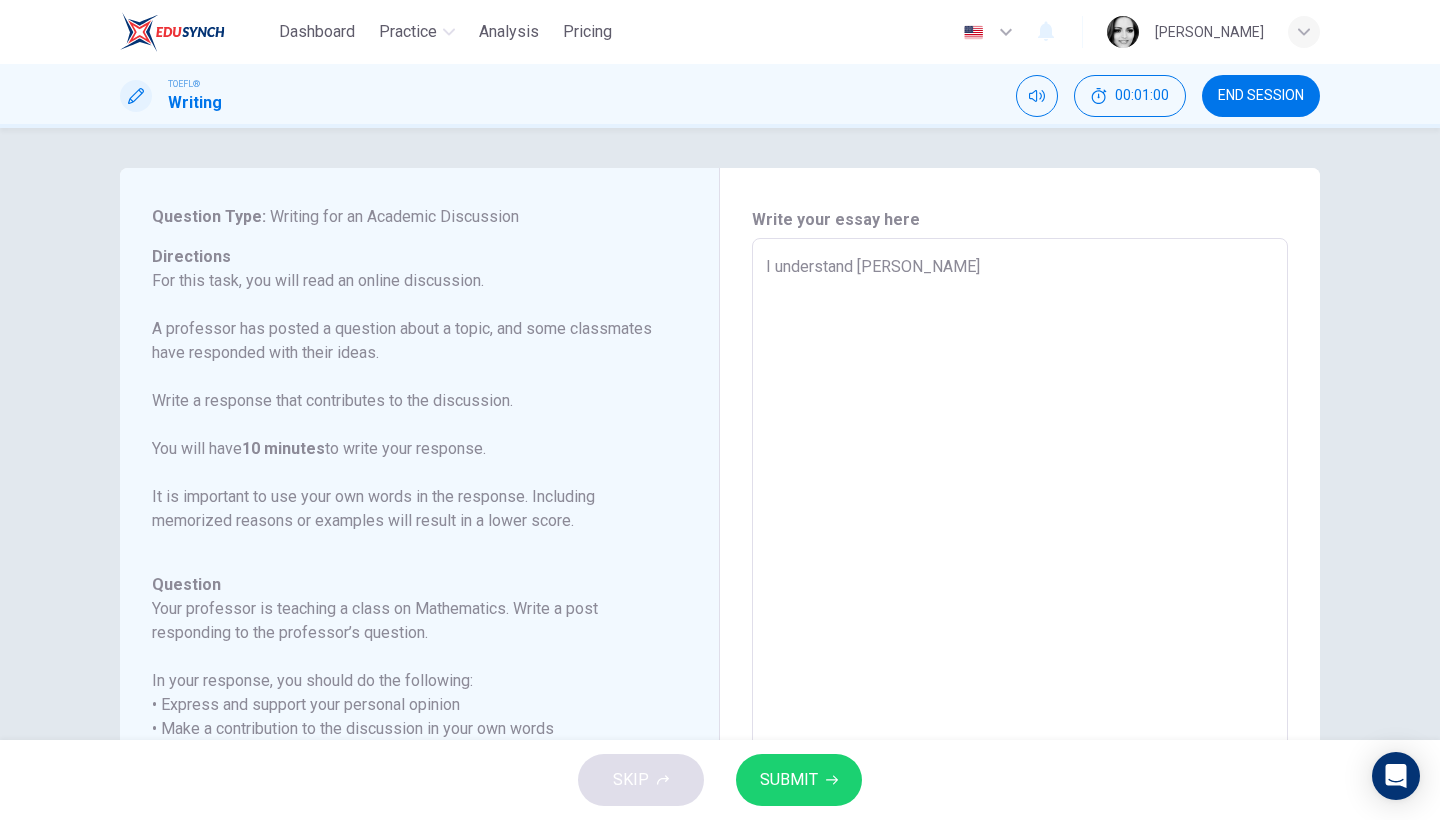 type on "x" 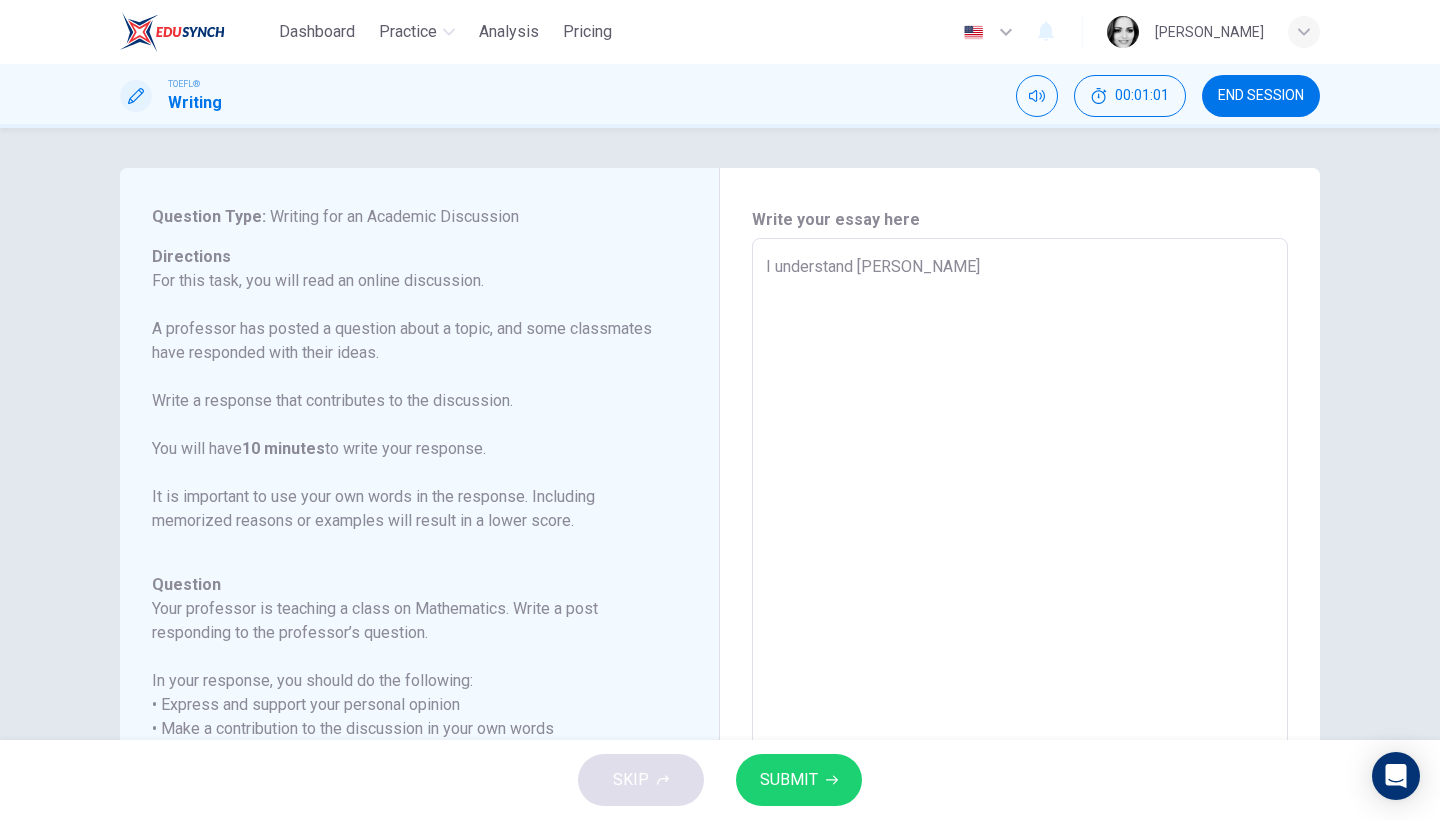 type on "I understand [PERSON_NAME]  feelin" 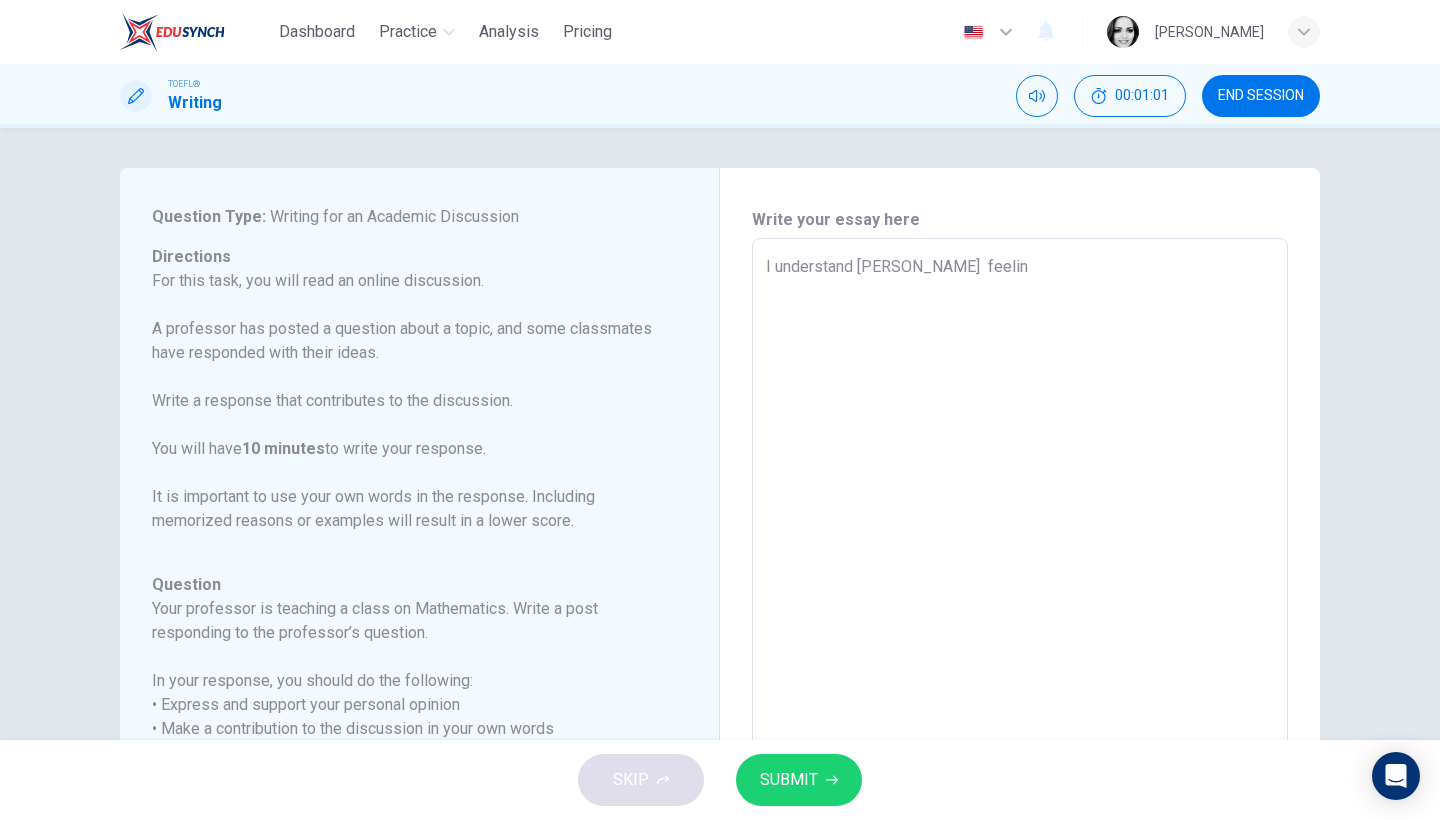 type on "x" 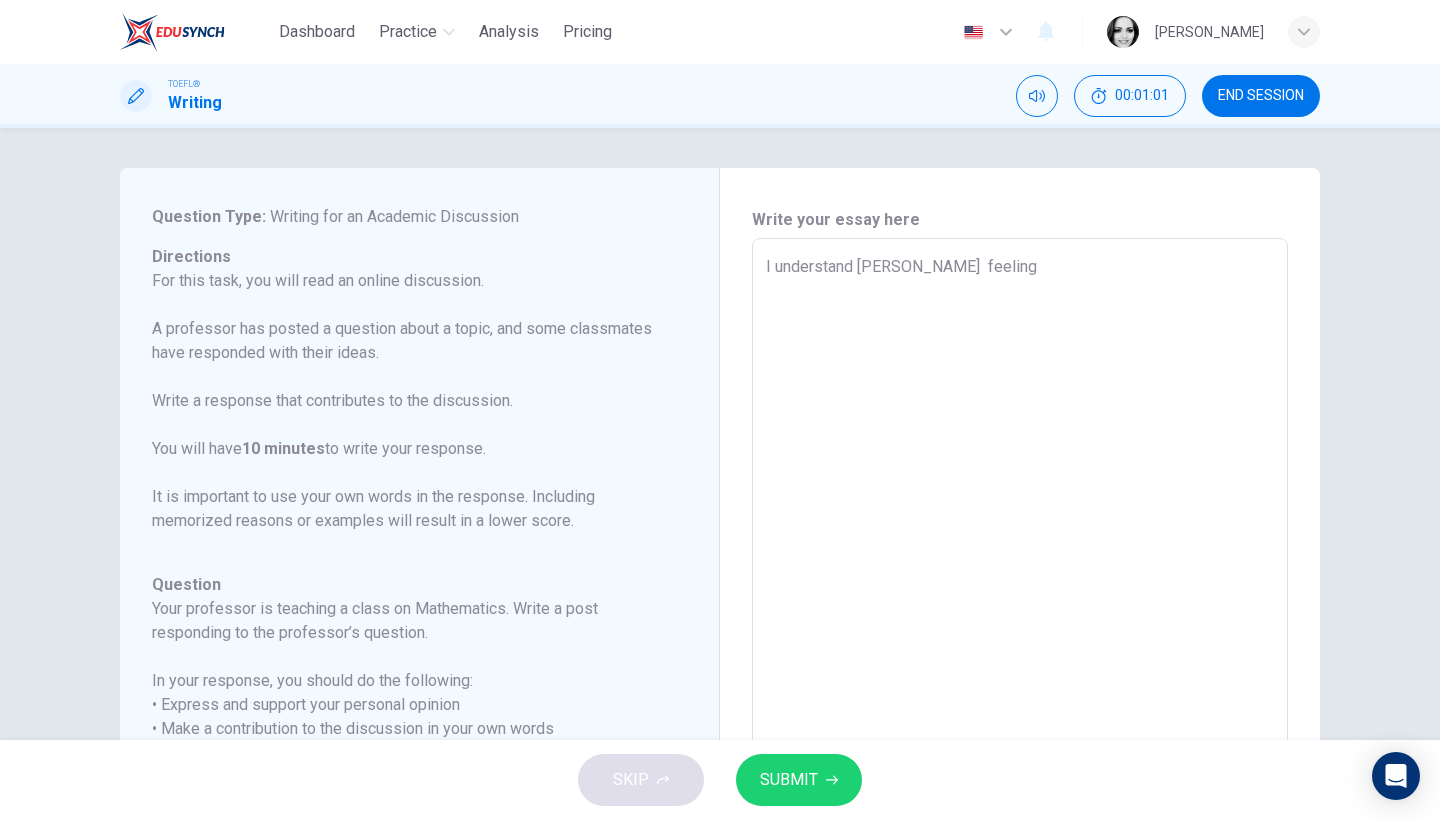 type on "x" 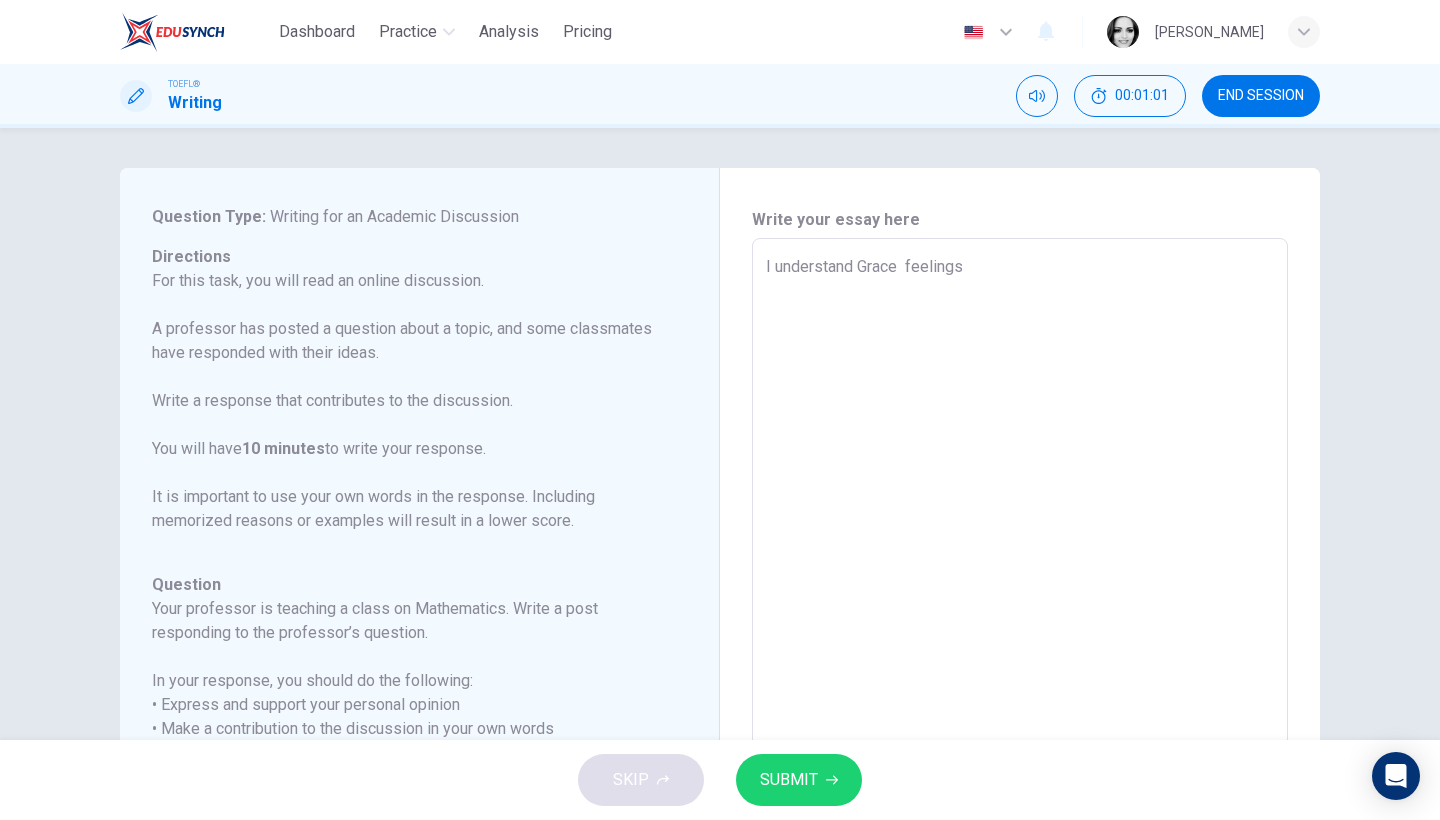 type on "x" 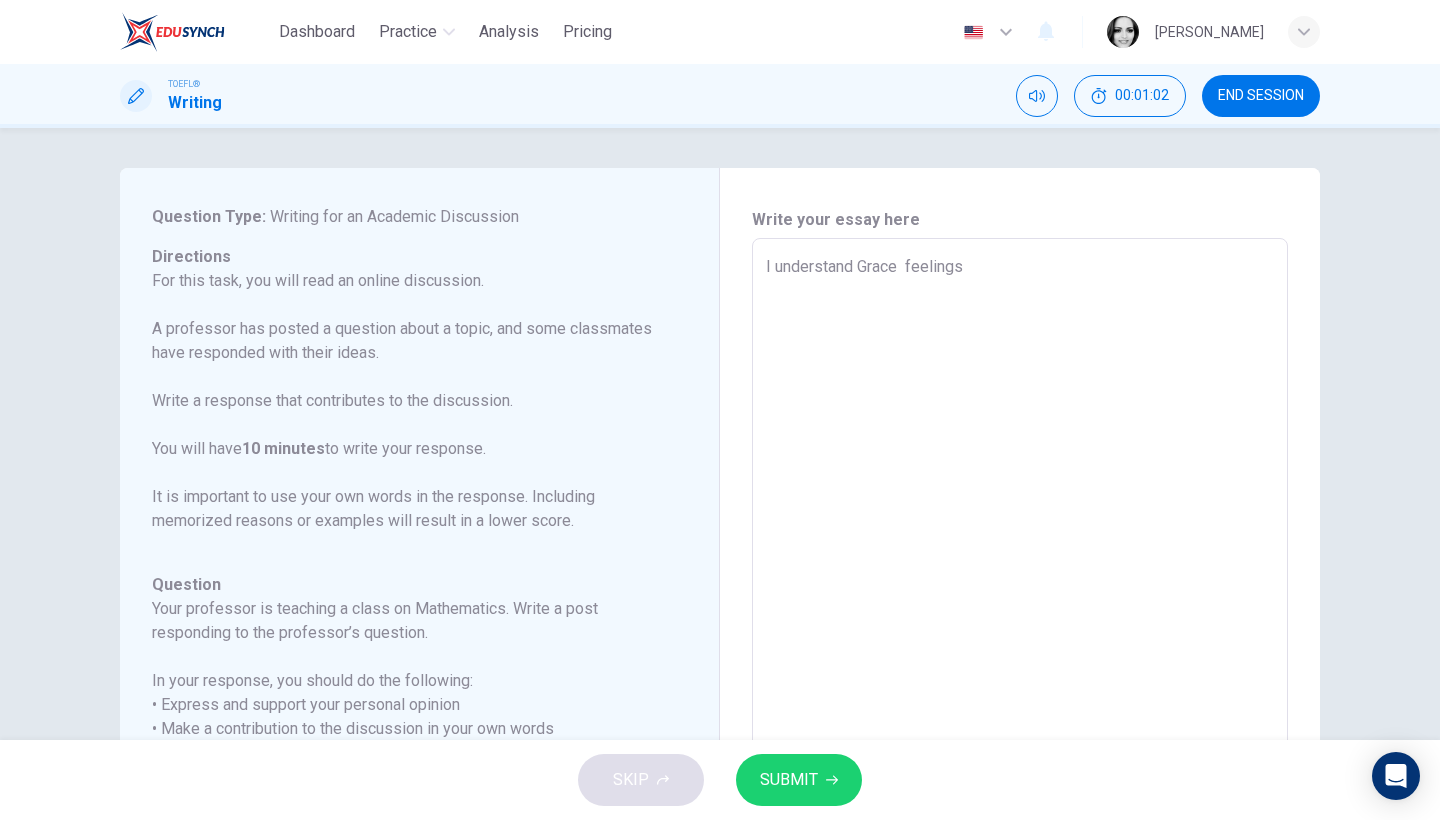 type on "I understand [PERSON_NAME]  feelings n" 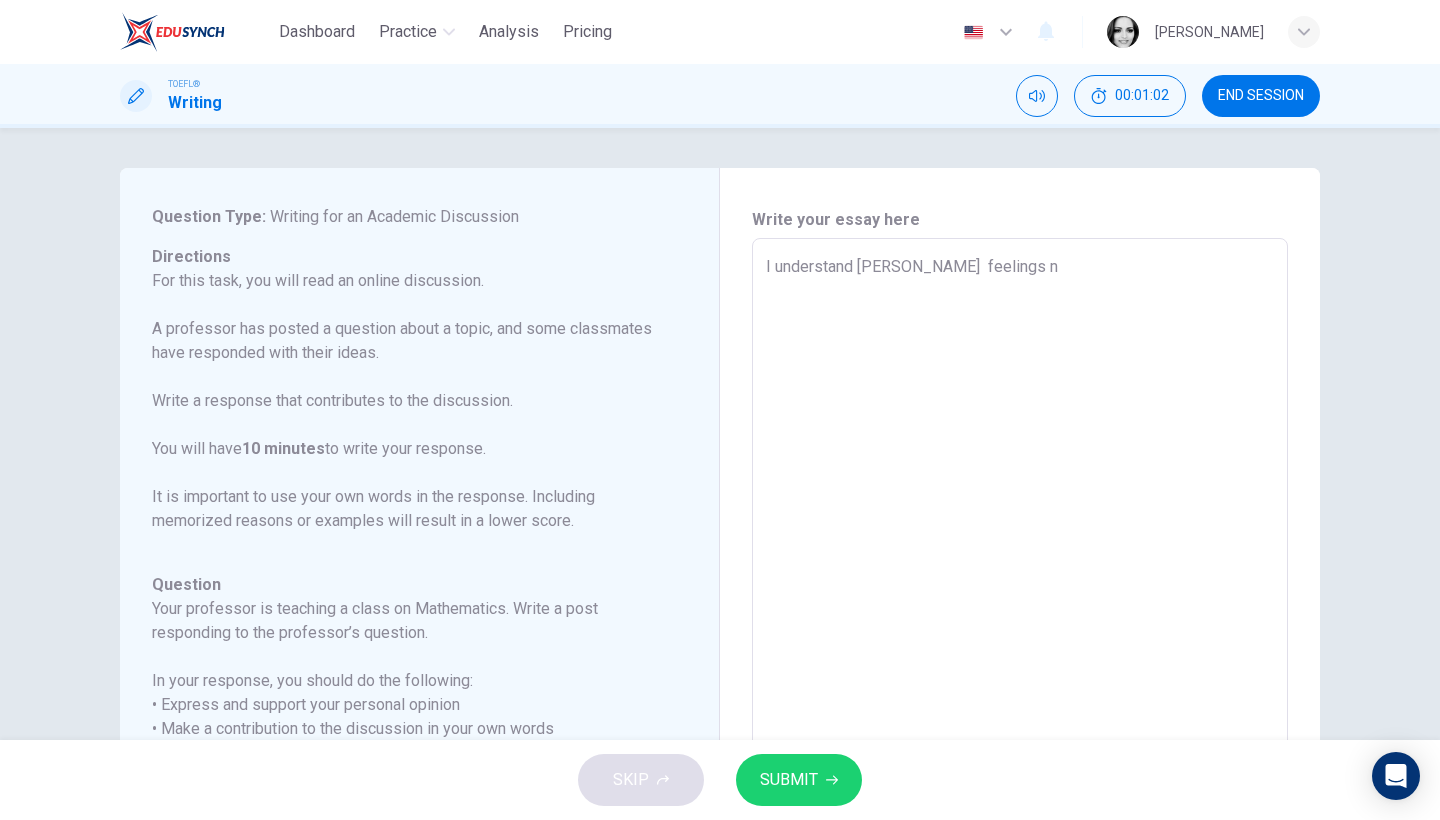 type on "x" 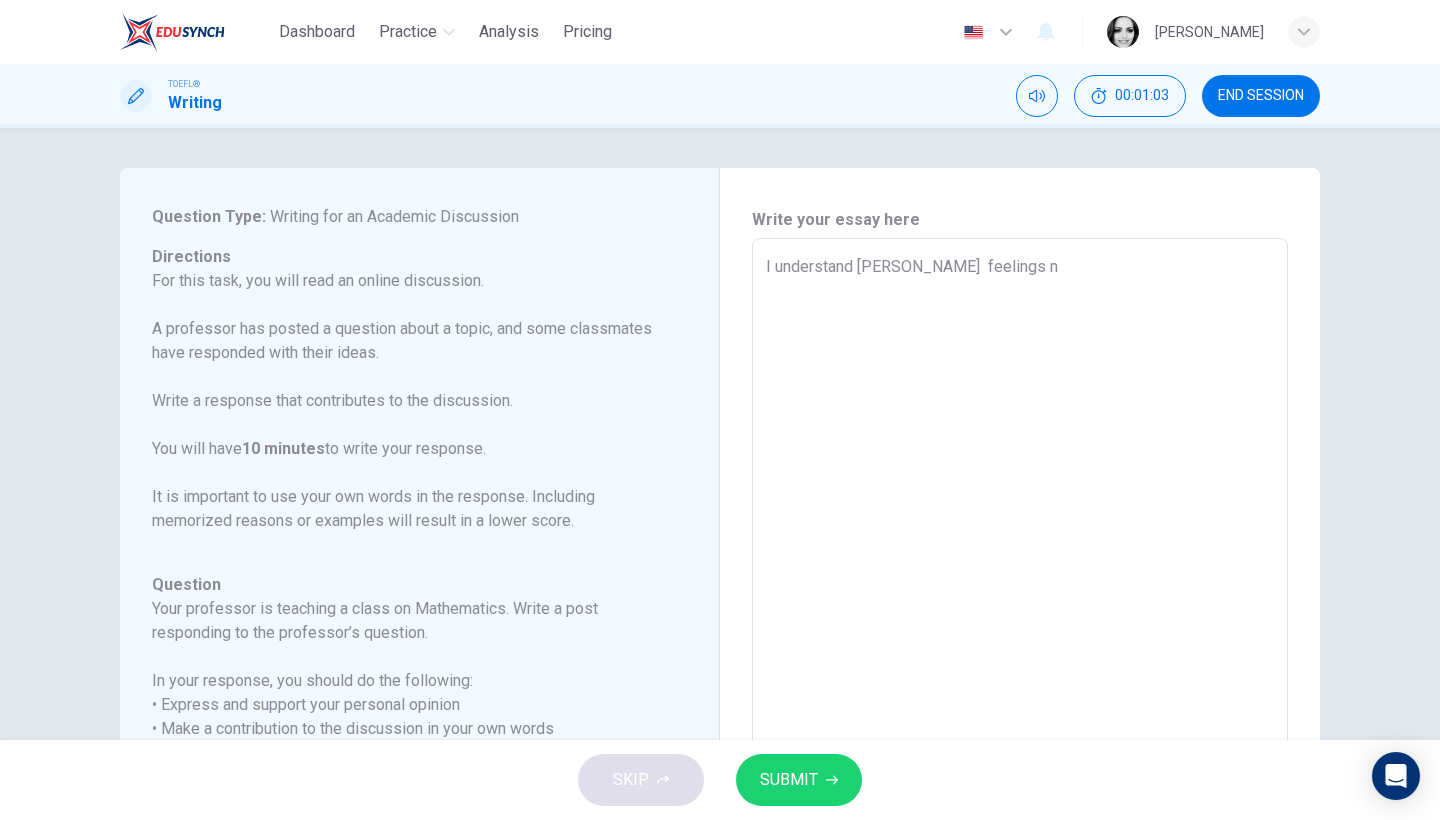 type on "I understand [PERSON_NAME]  feelings no" 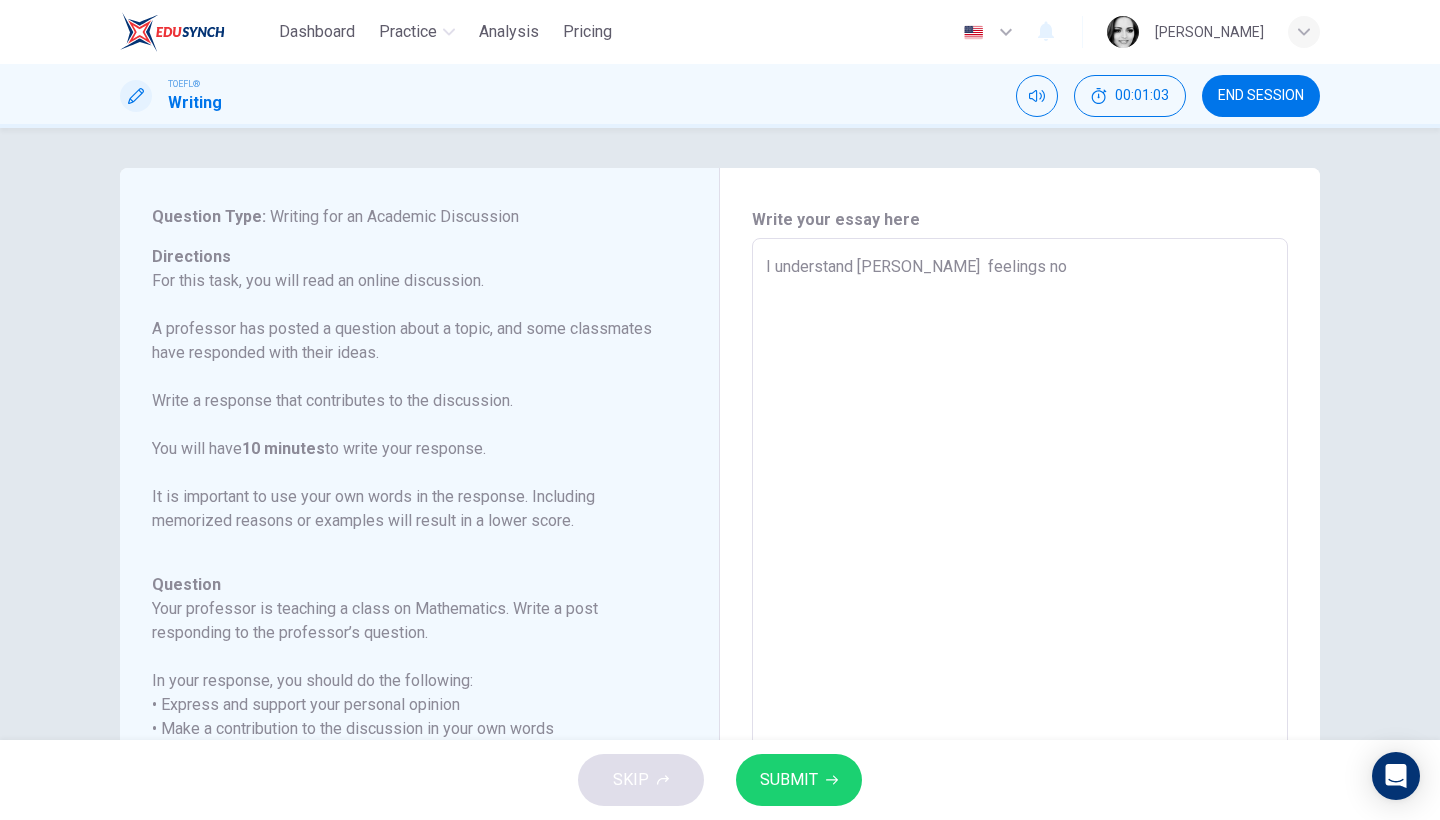 type on "x" 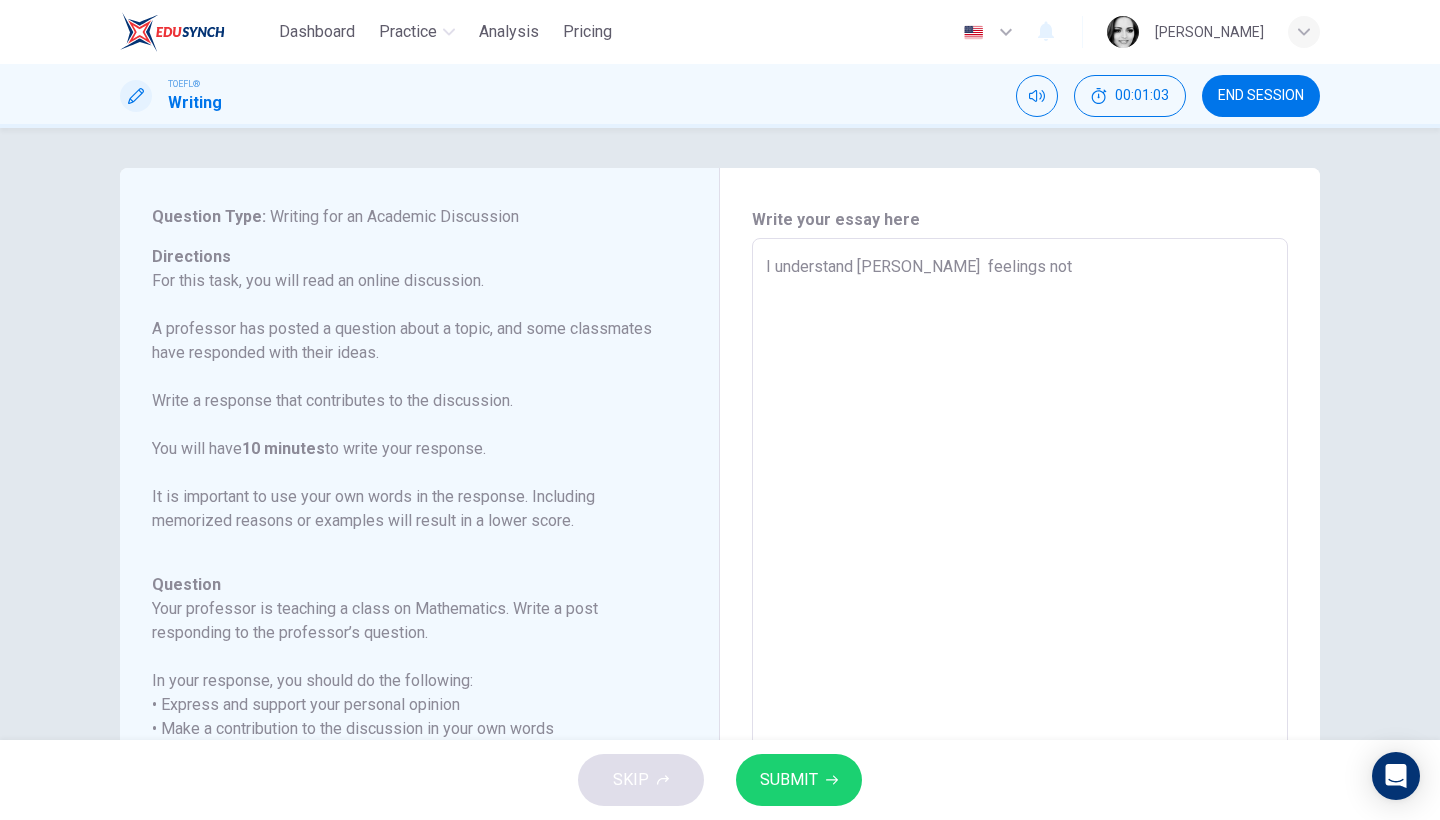 type on "x" 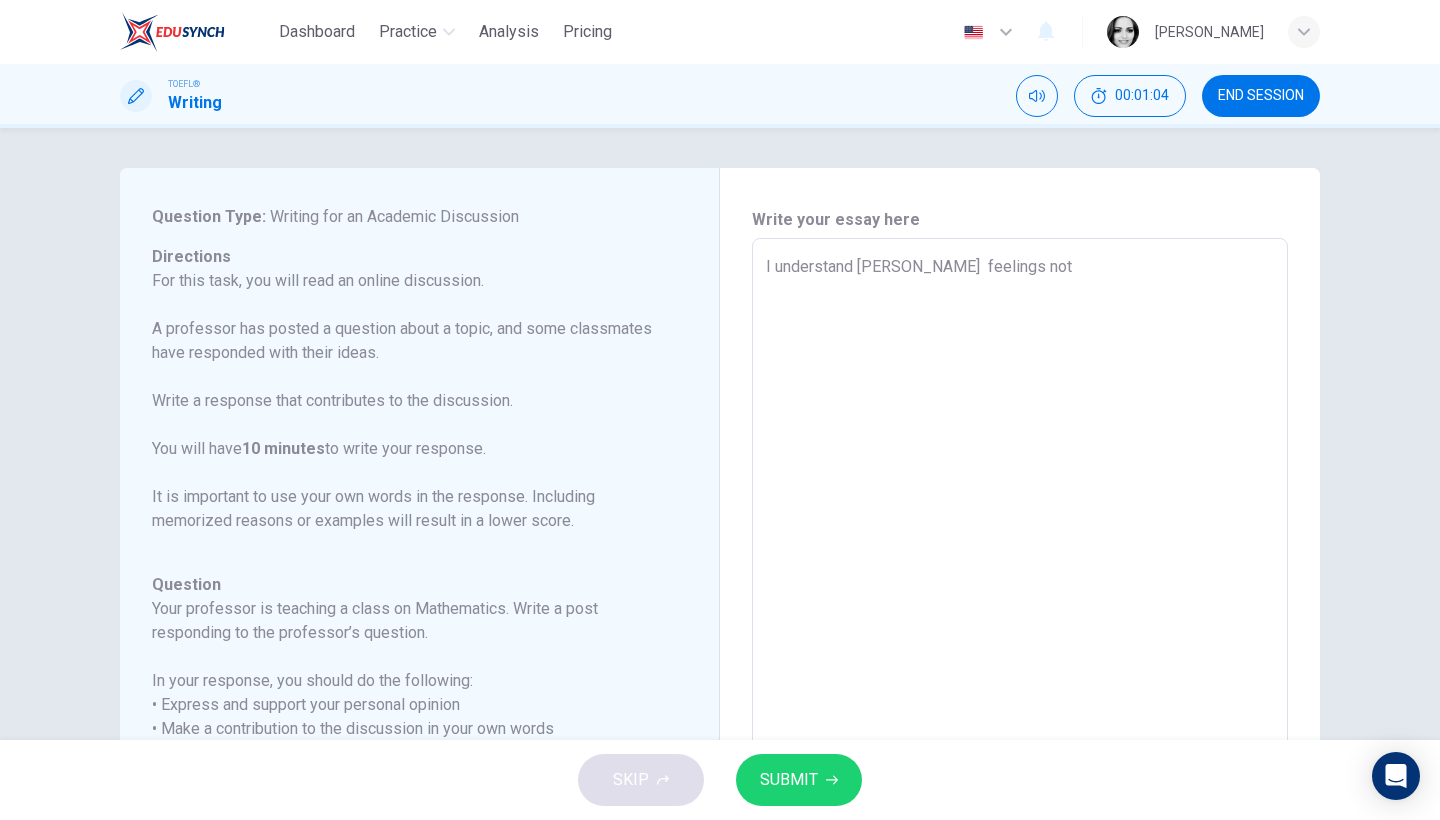 type on "I understand [PERSON_NAME]  feelings not e" 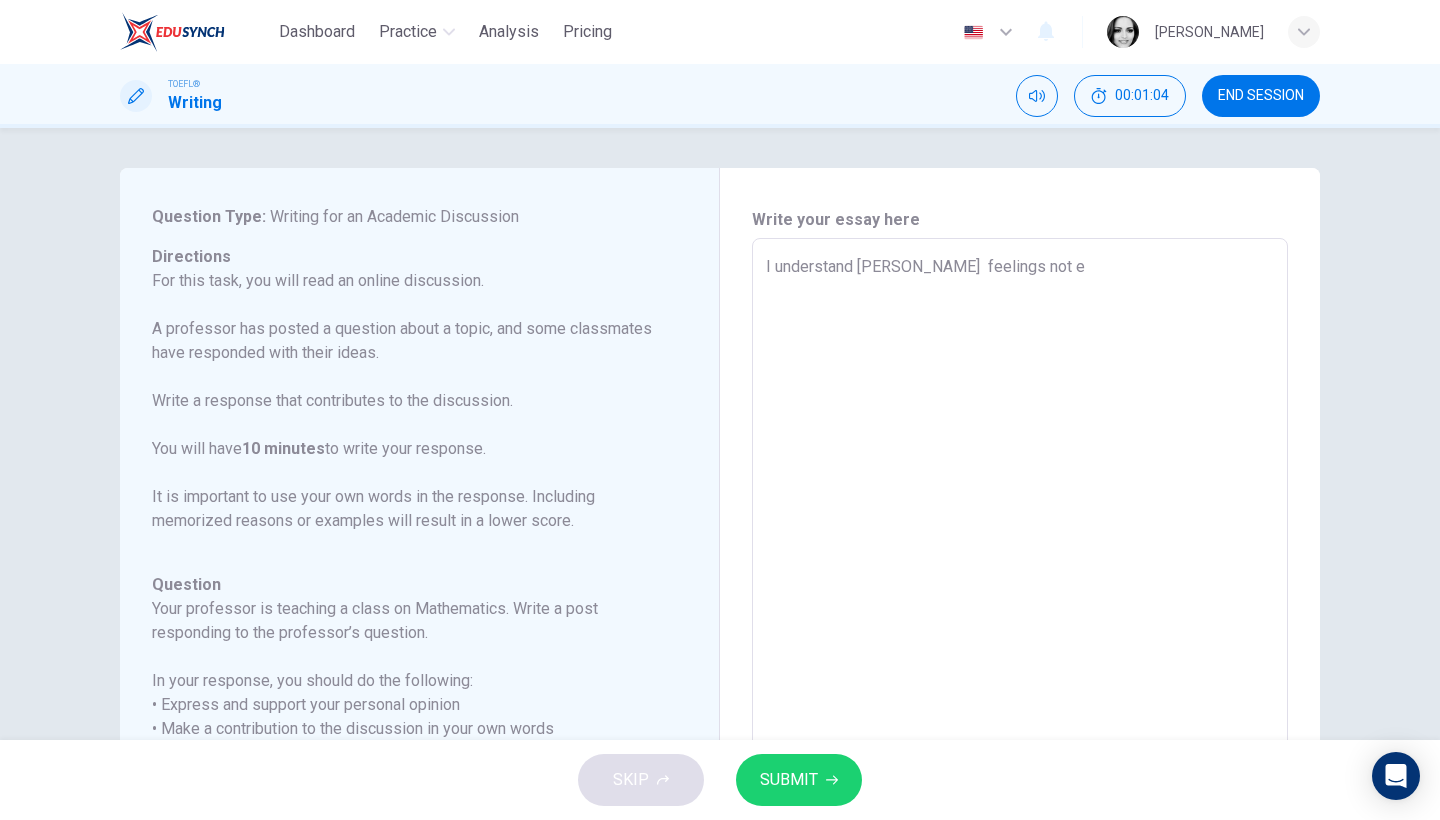type on "x" 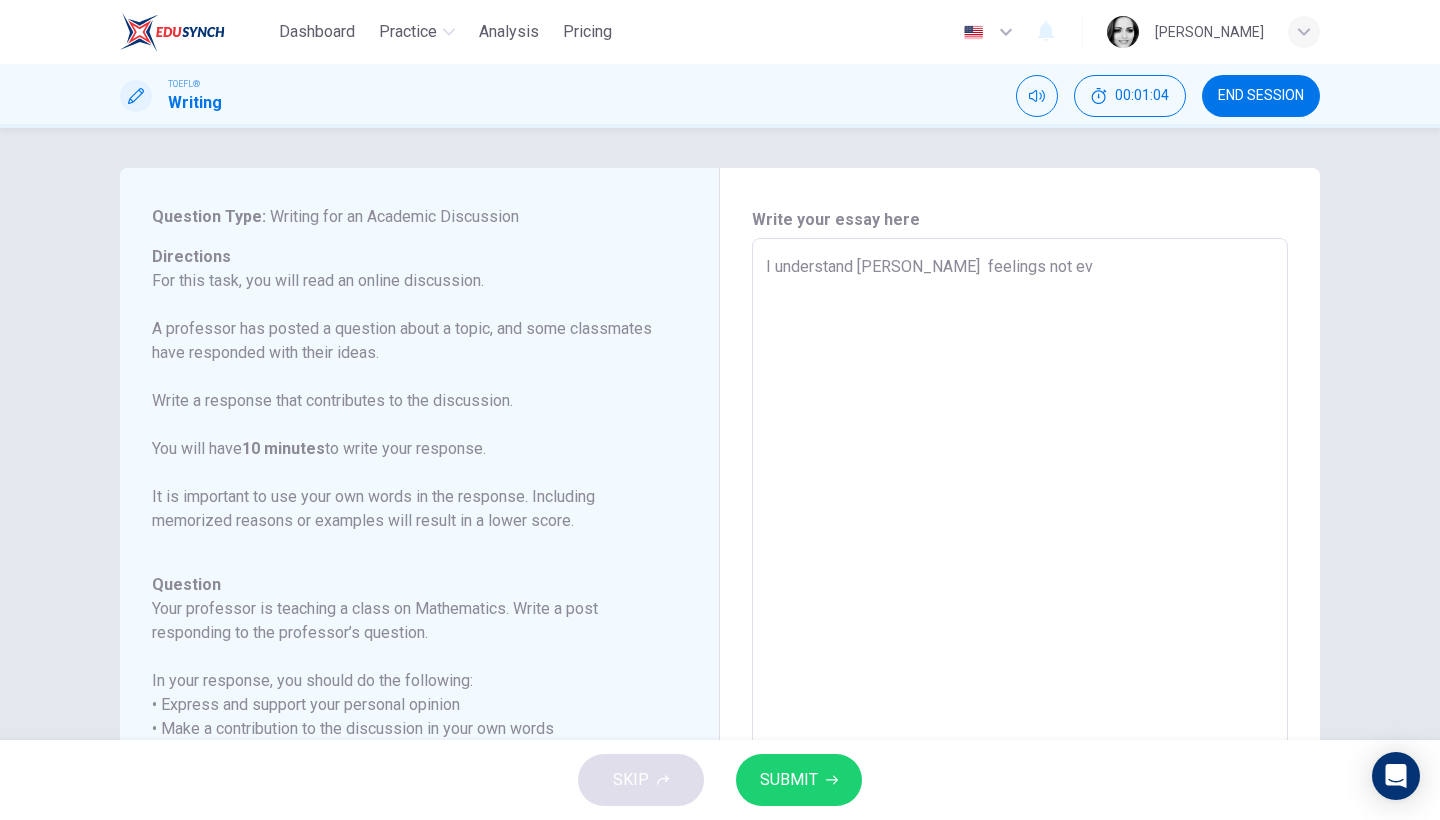 type on "x" 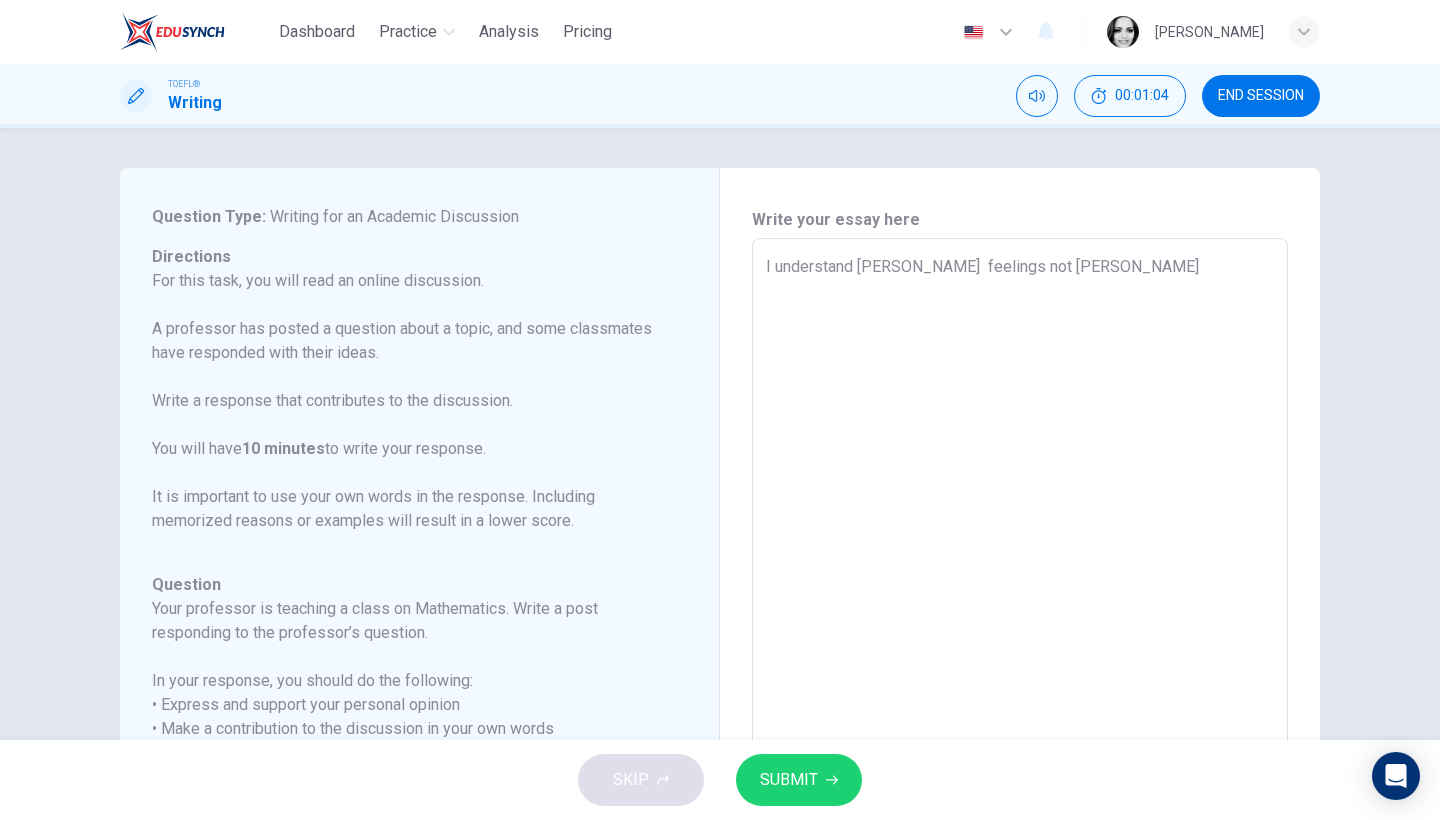 type on "x" 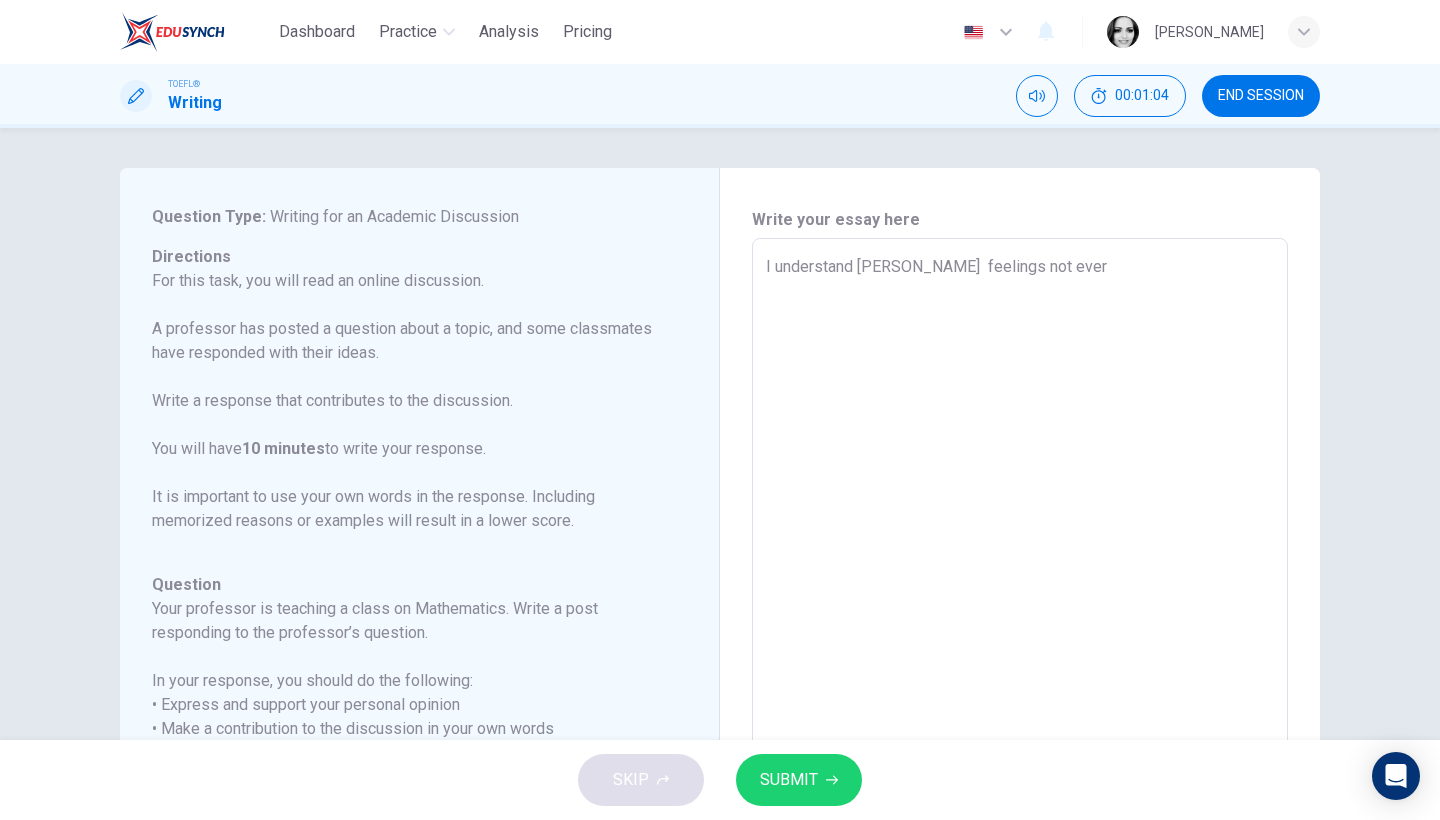 type on "x" 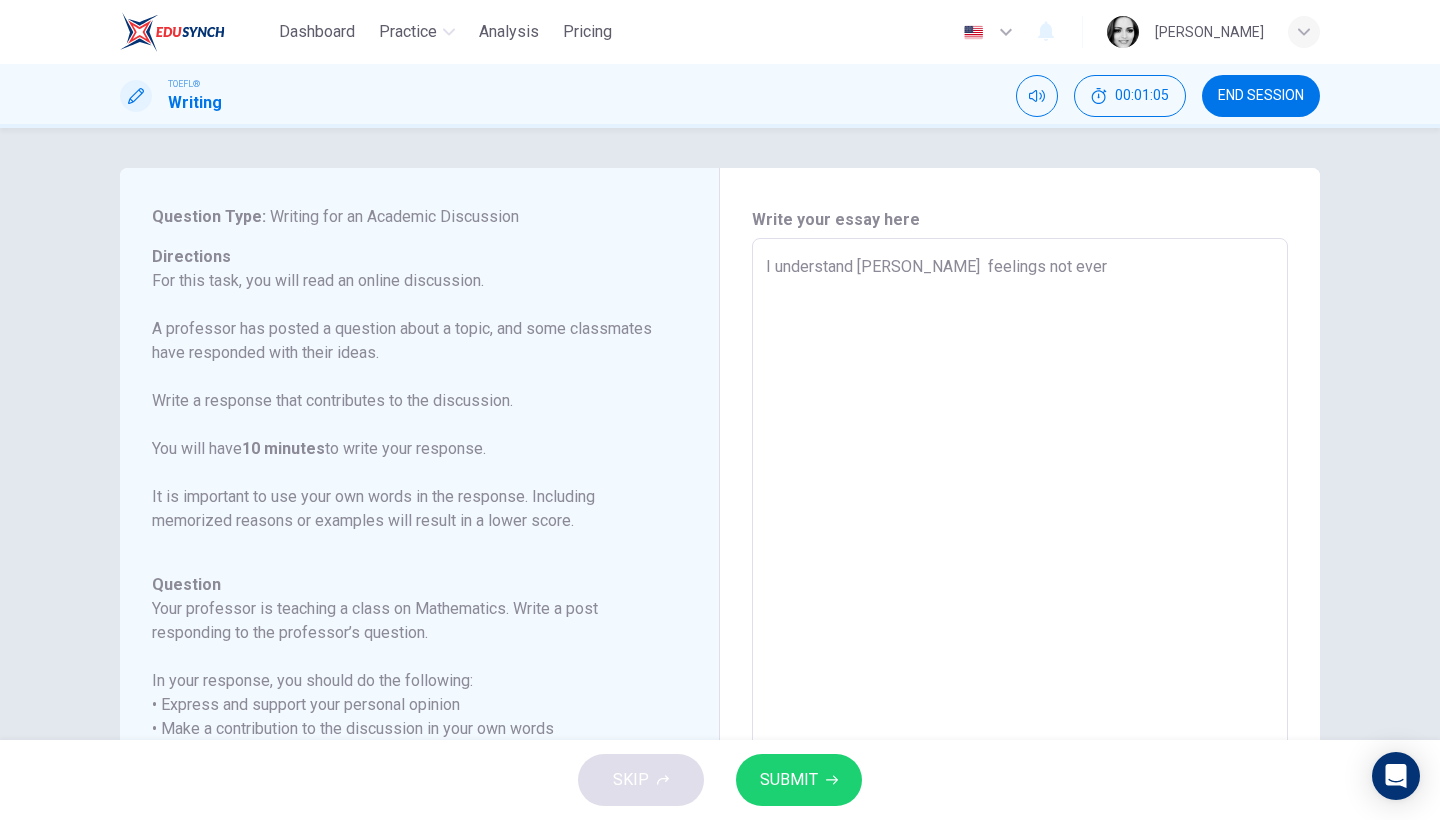 type on "I understand [PERSON_NAME]  feelings not every" 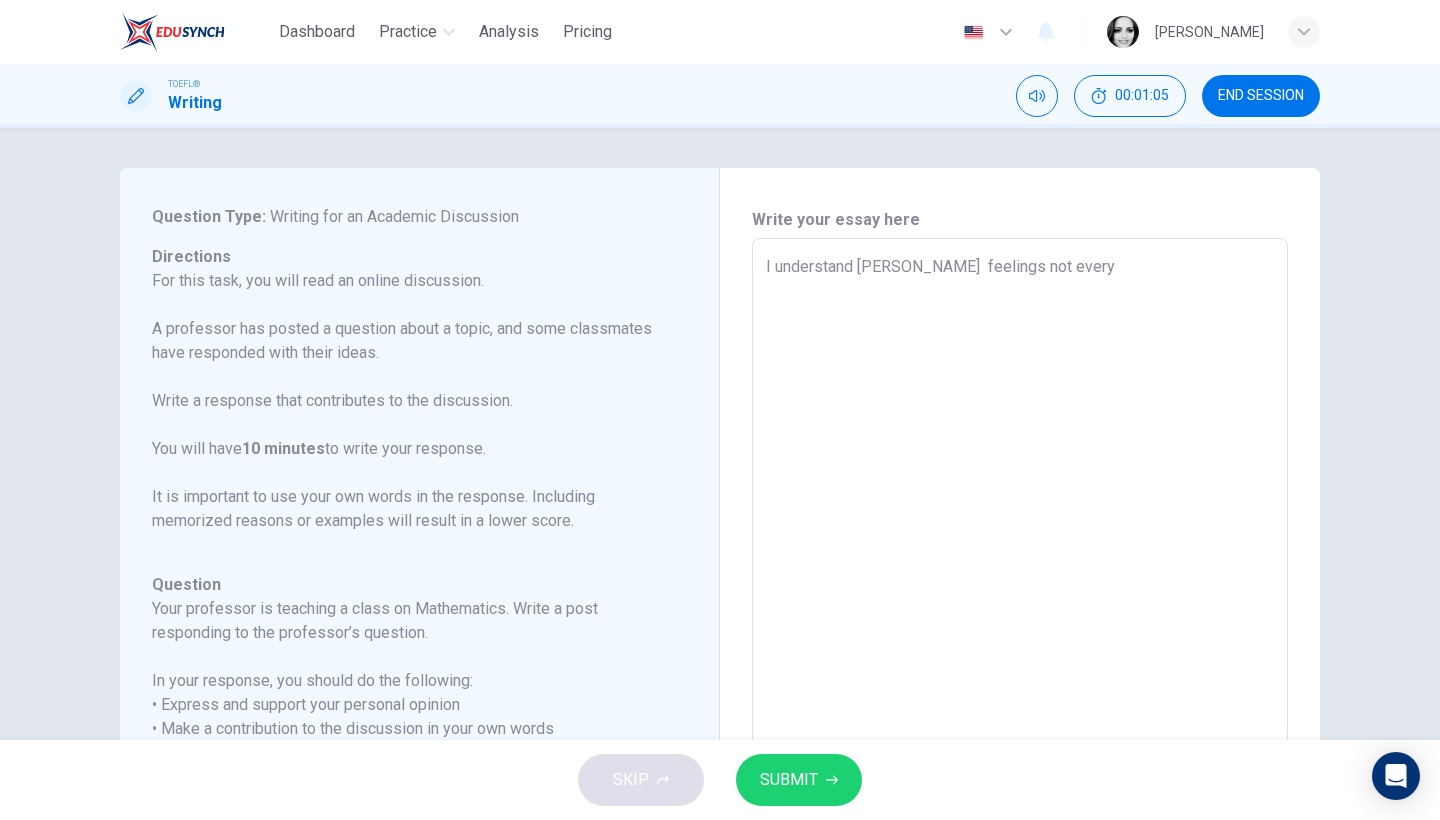 type on "x" 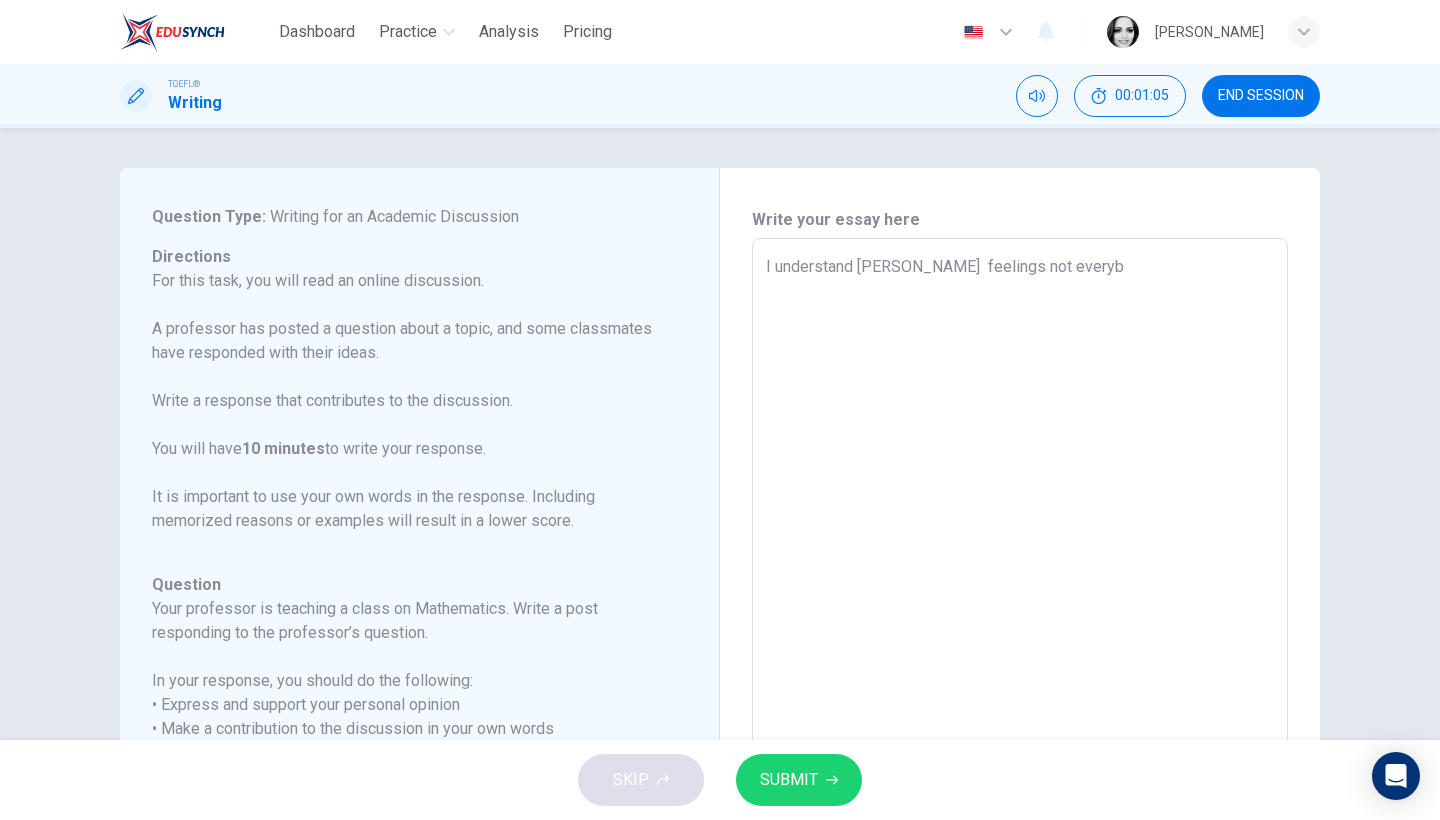 type on "x" 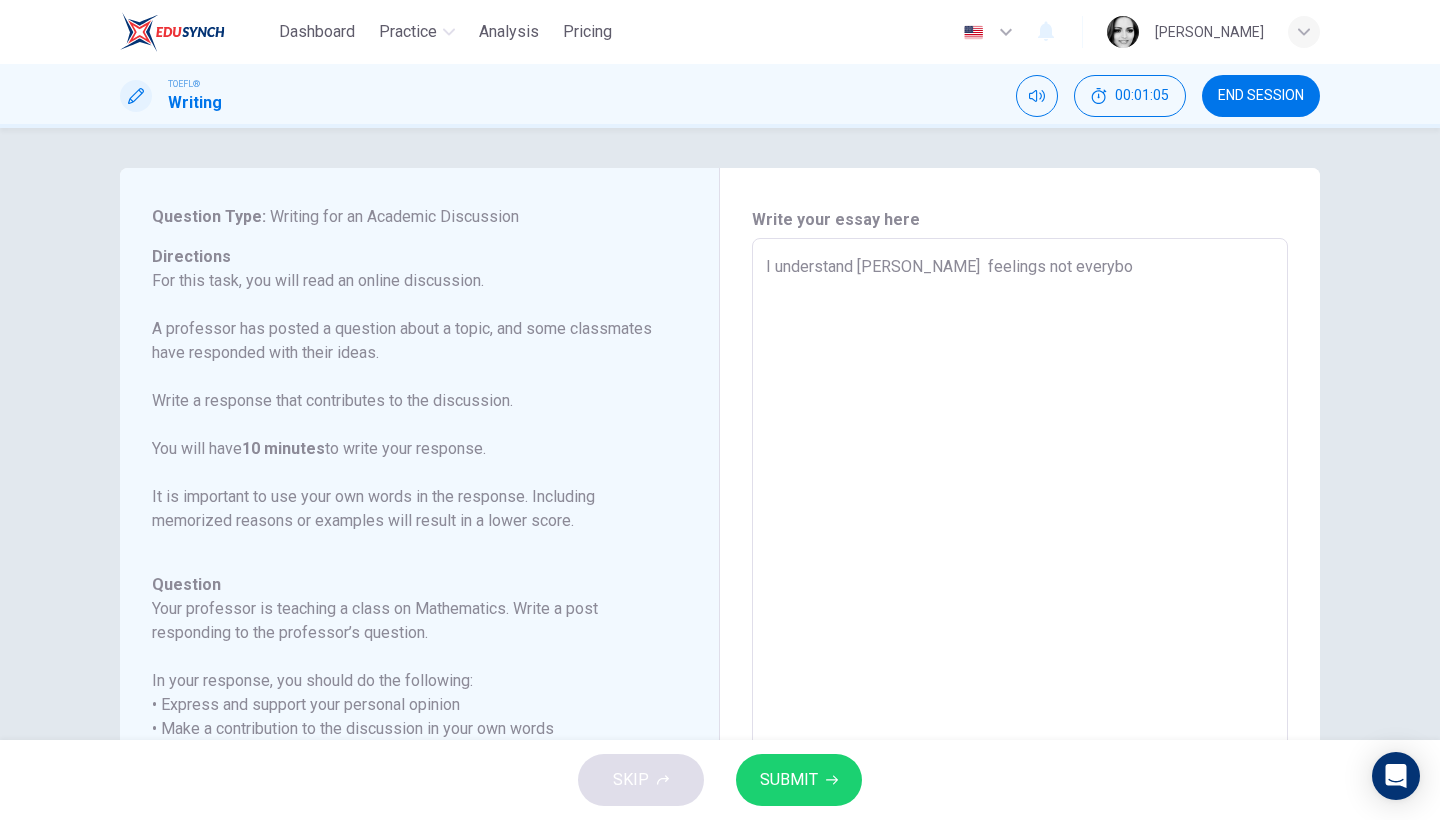 type on "x" 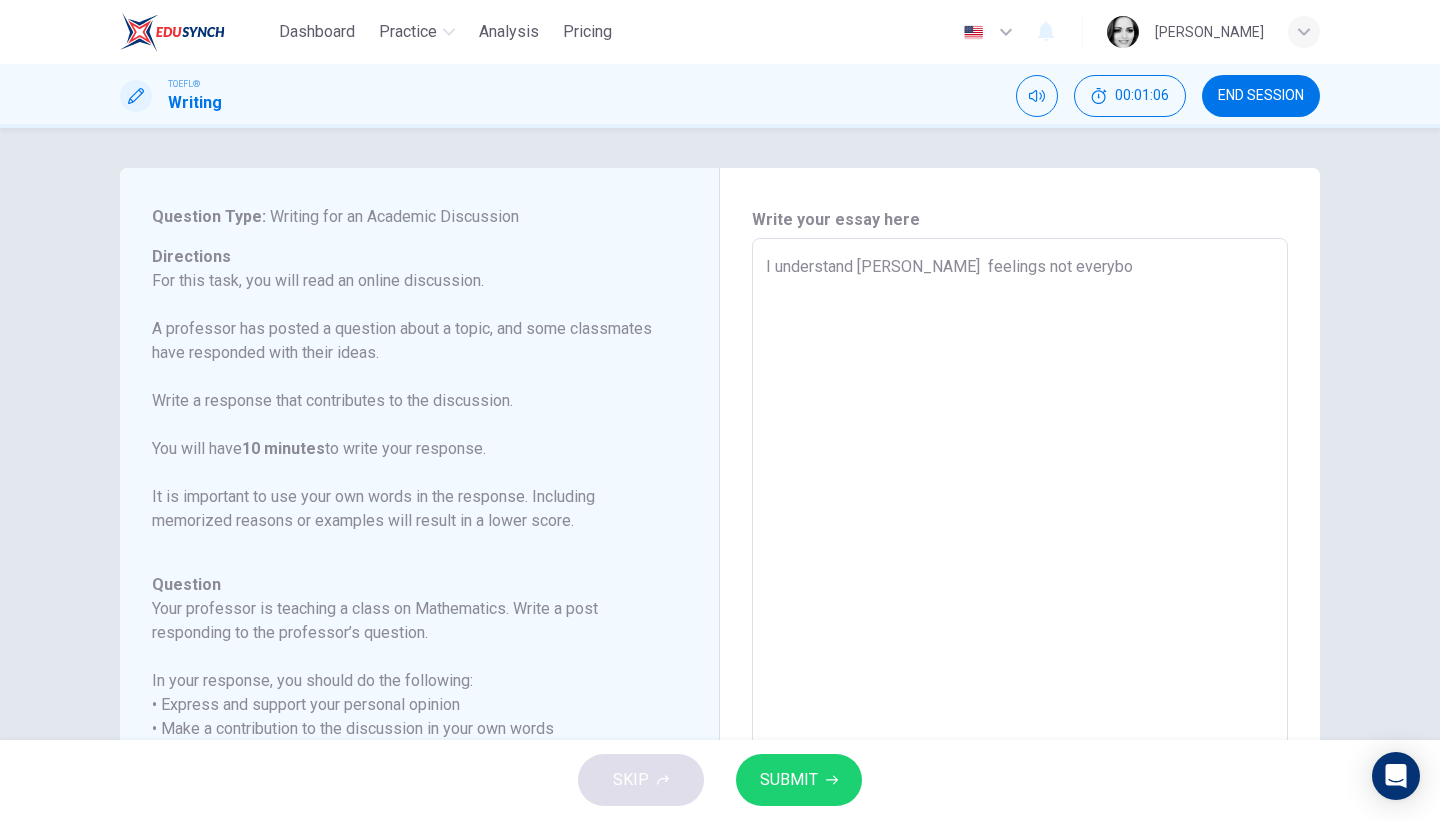 type on "I understand Grace  feelings not everybod" 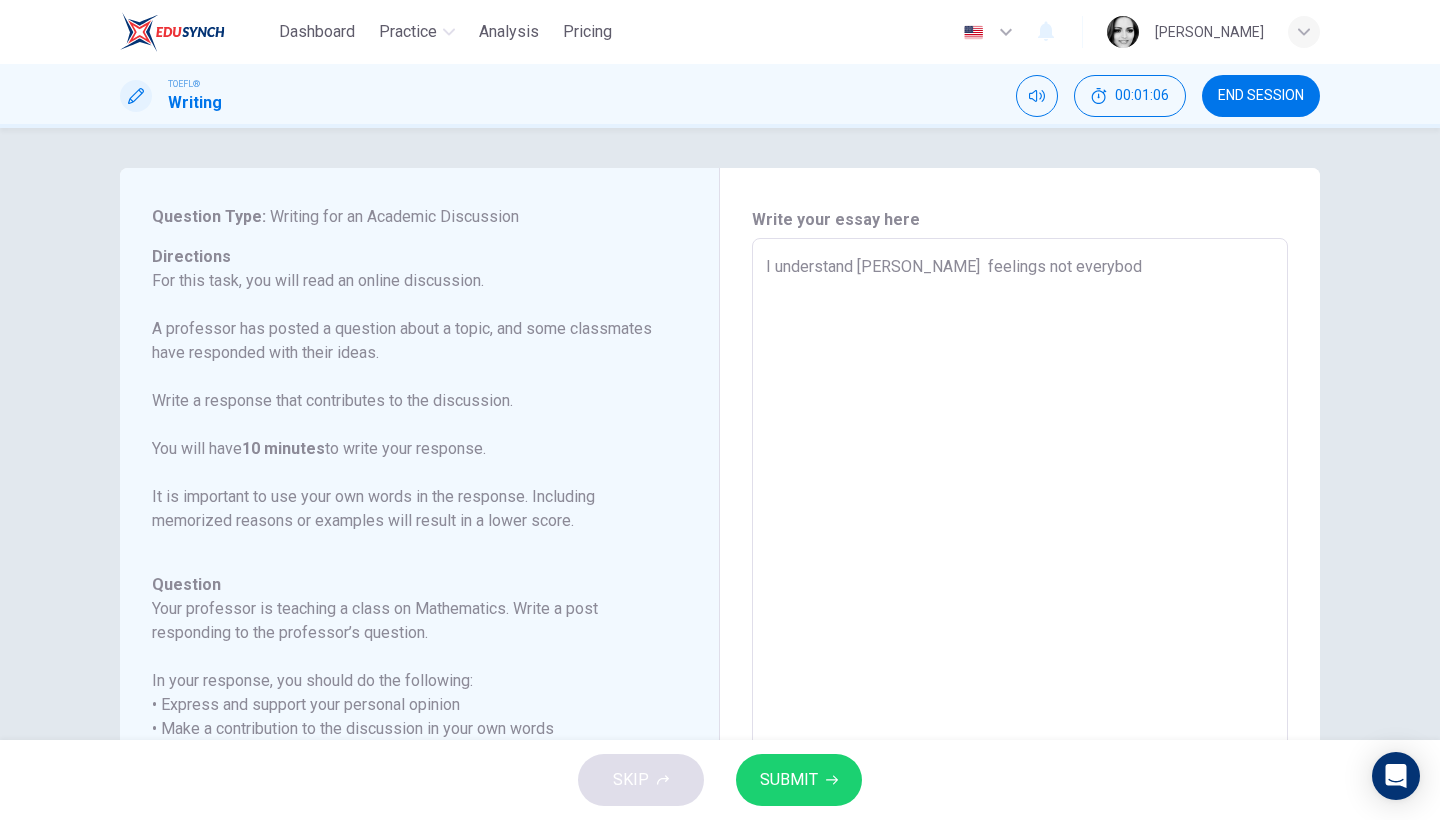 type on "x" 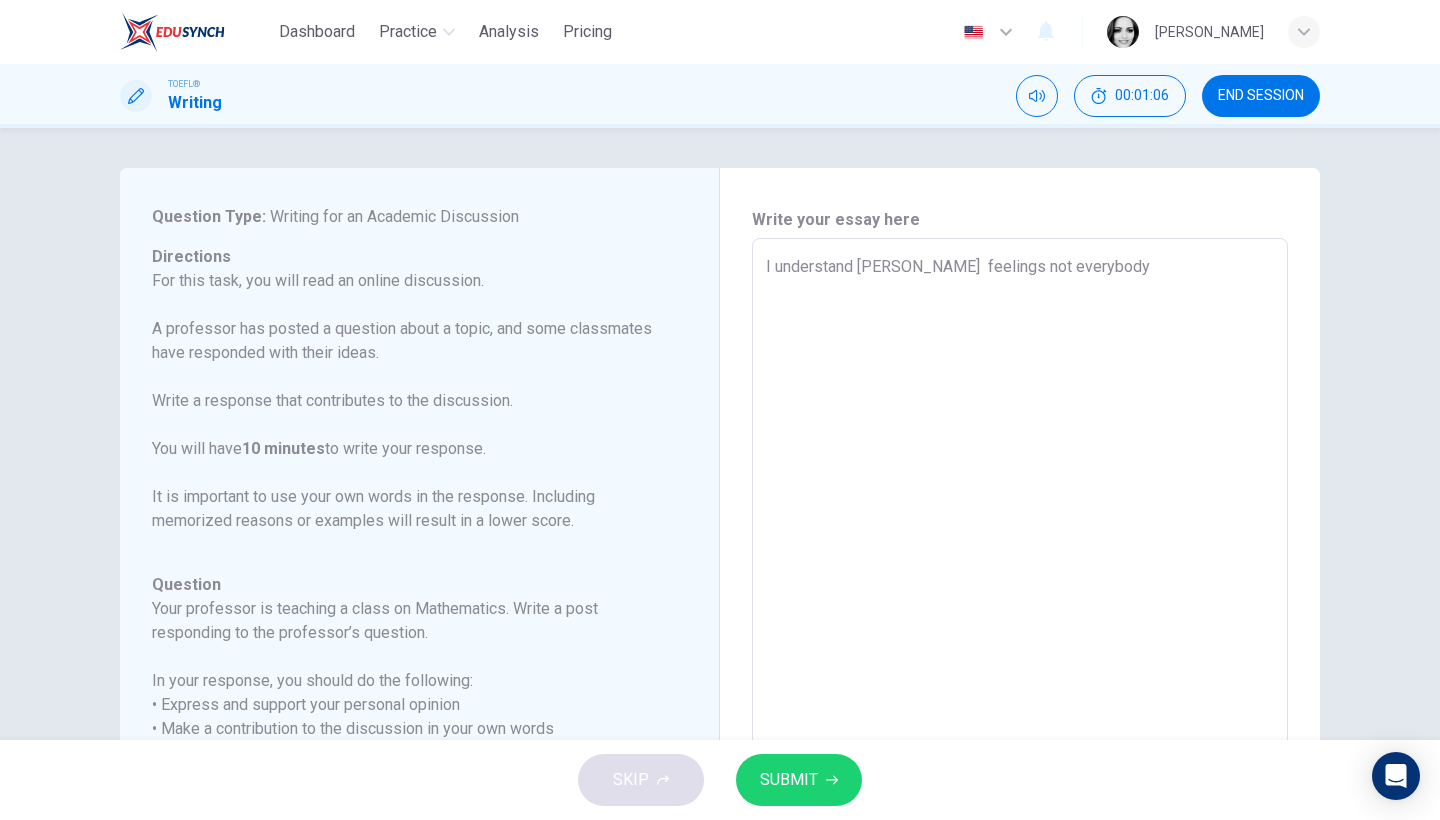 type on "x" 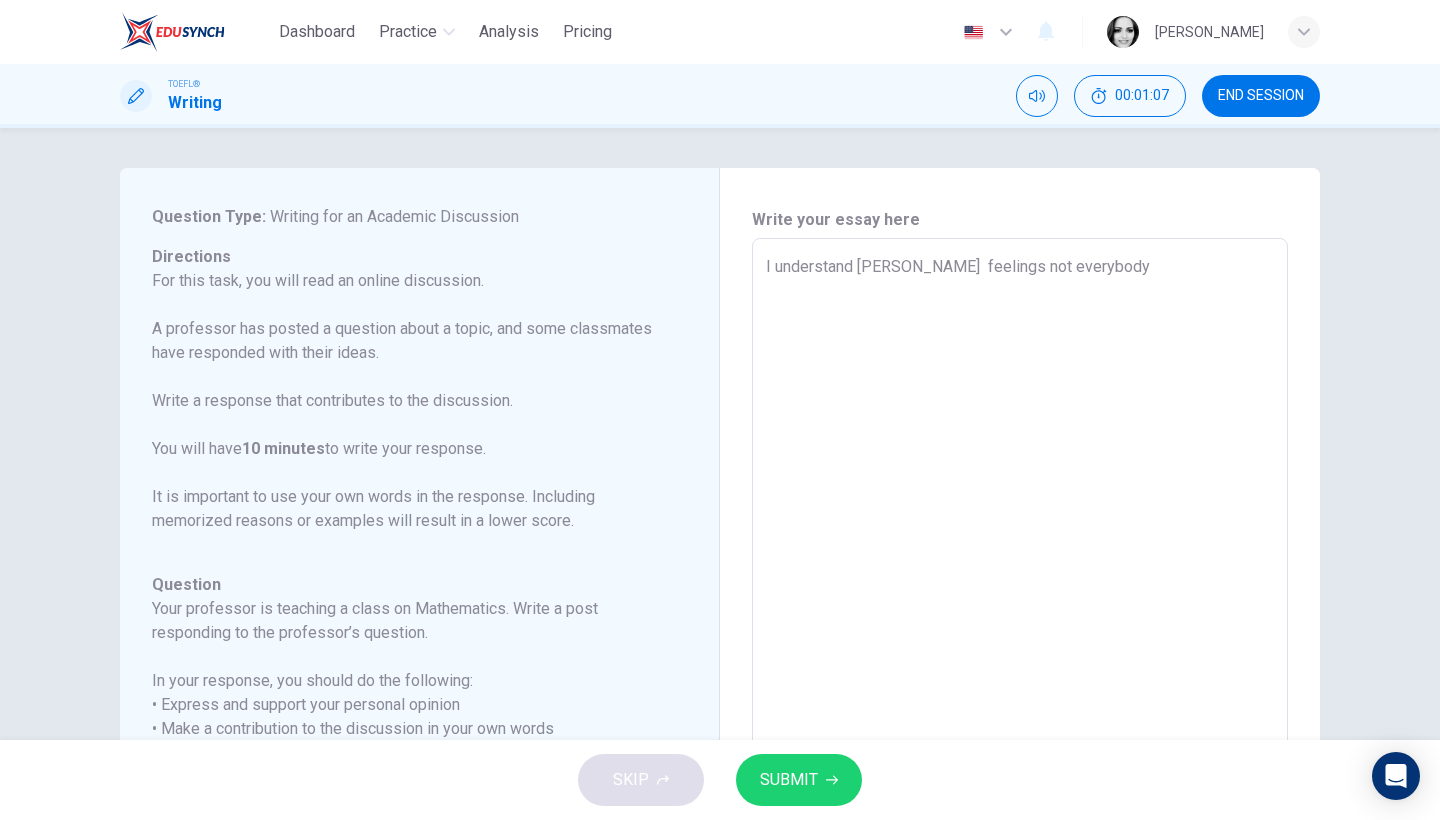type on "I understand Grace  feelings not everybody l" 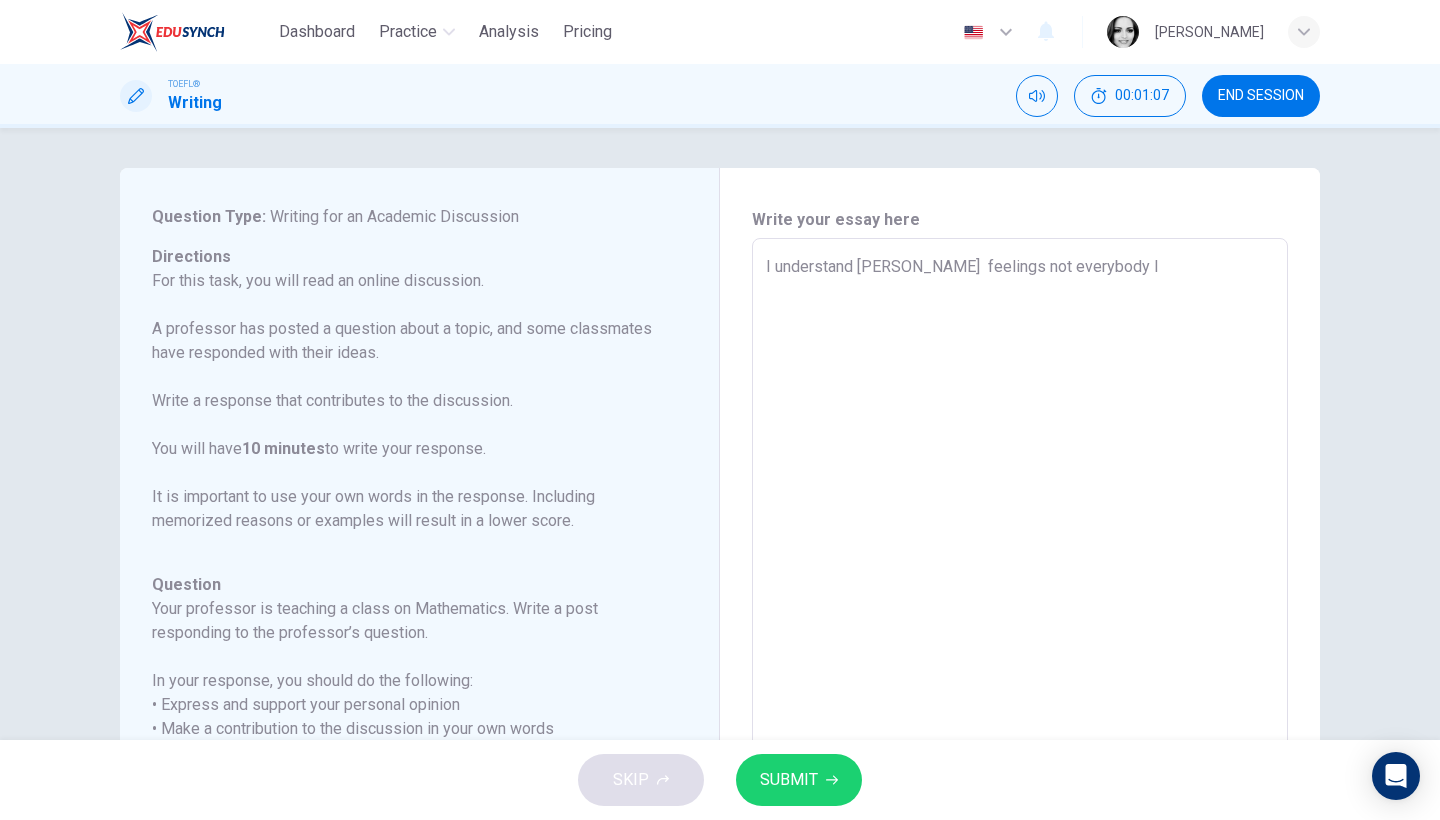 type on "x" 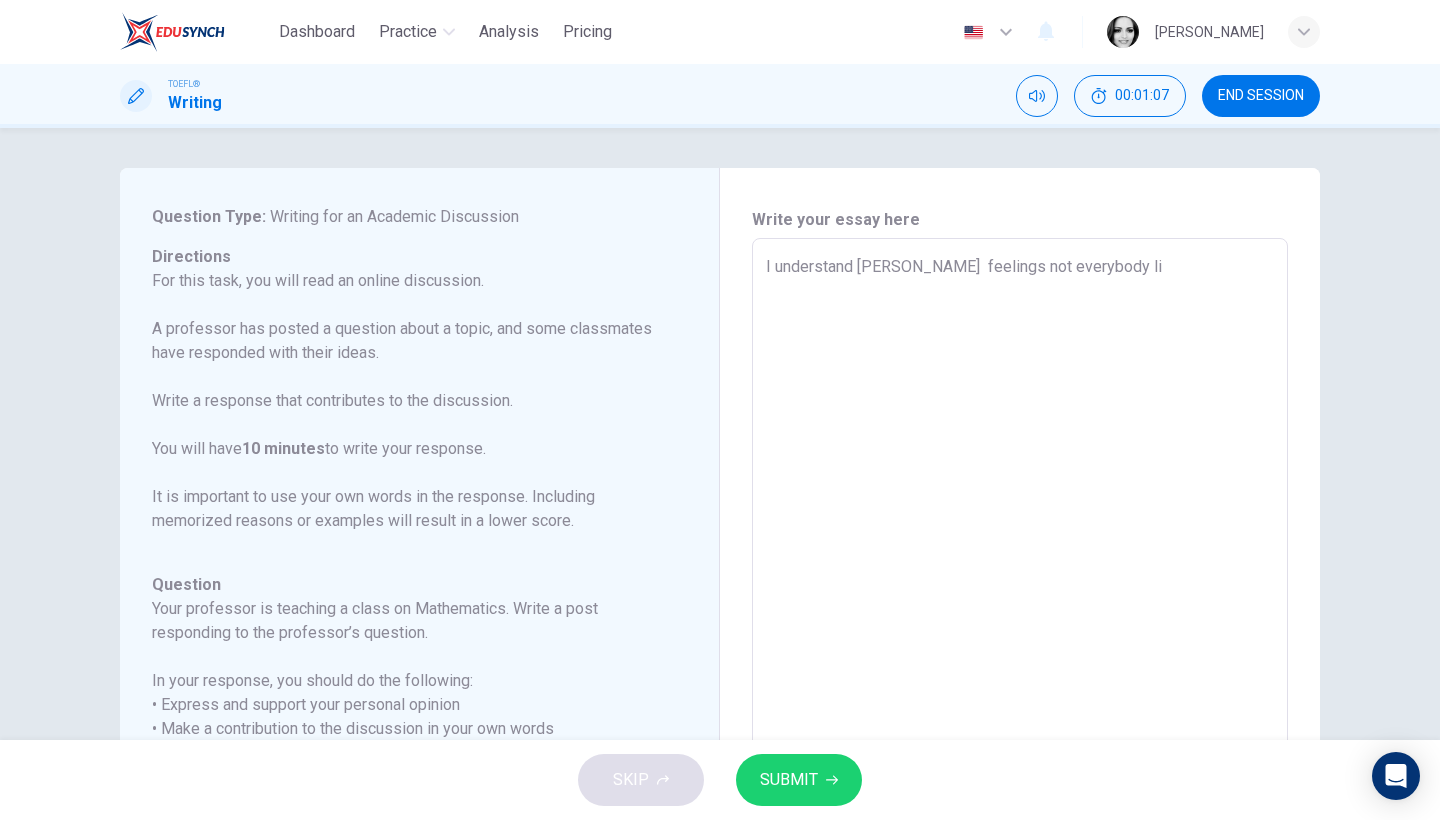 type on "x" 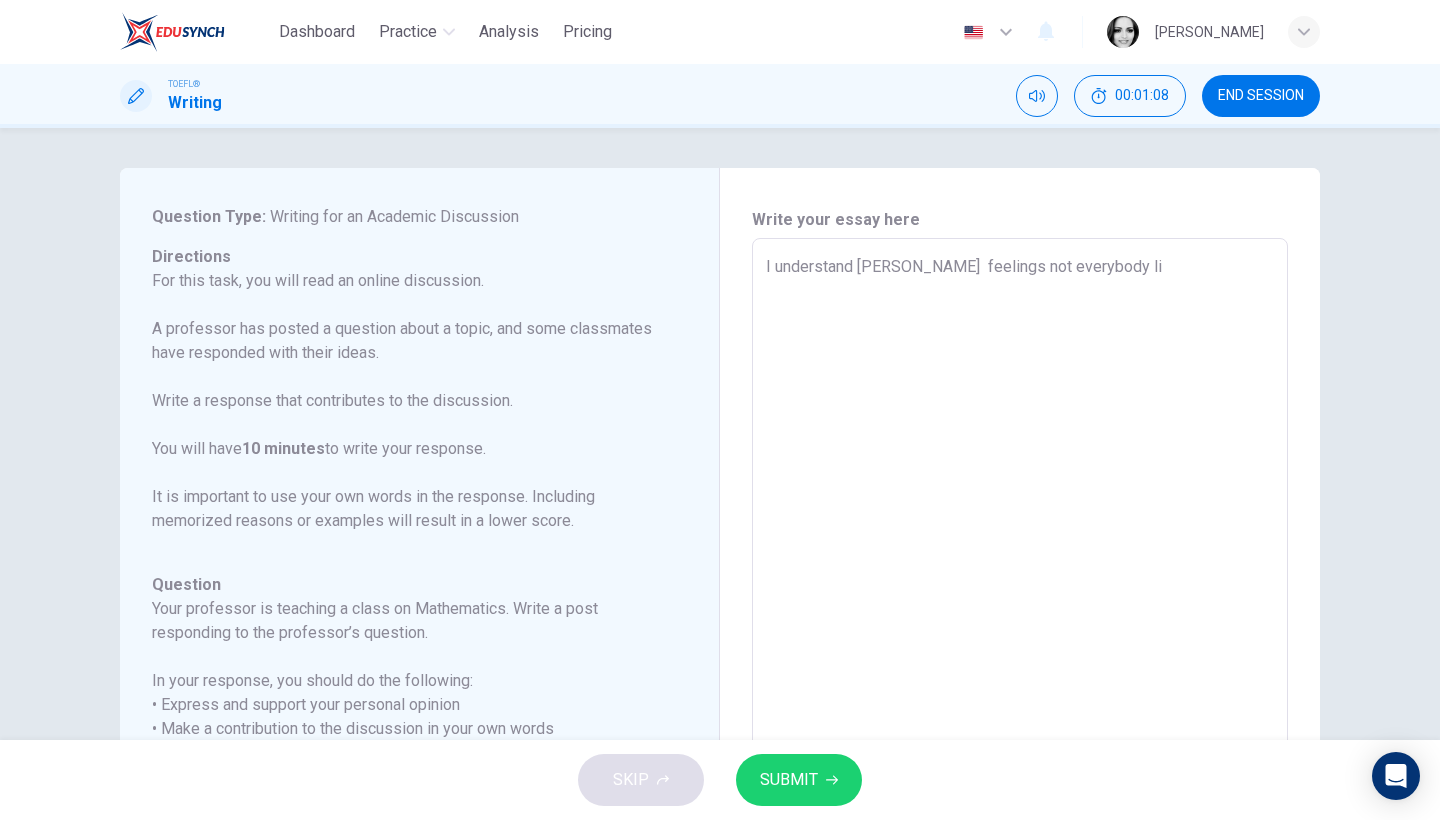 type on "I understand Grace  feelings not everybody lik" 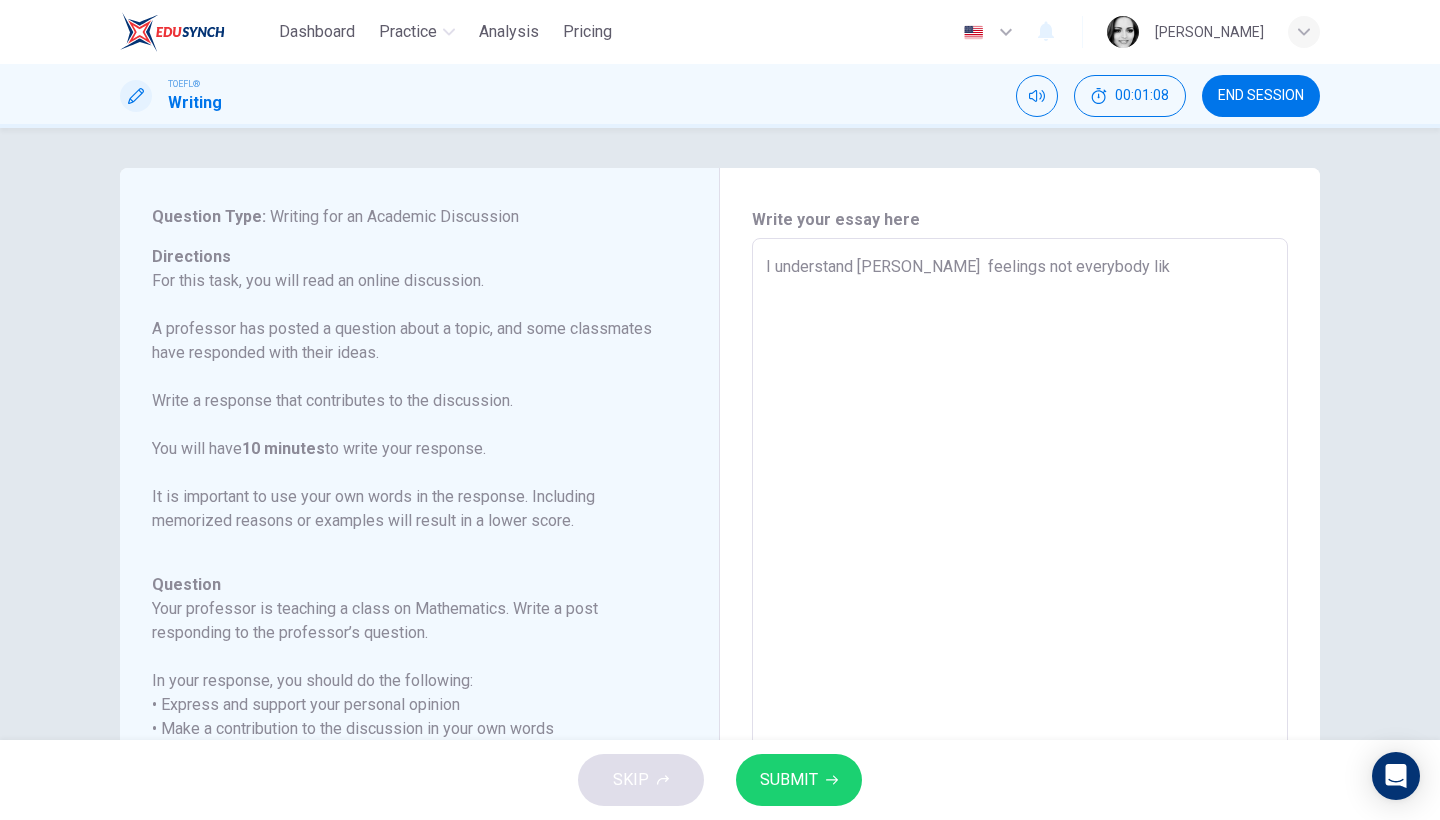 type on "x" 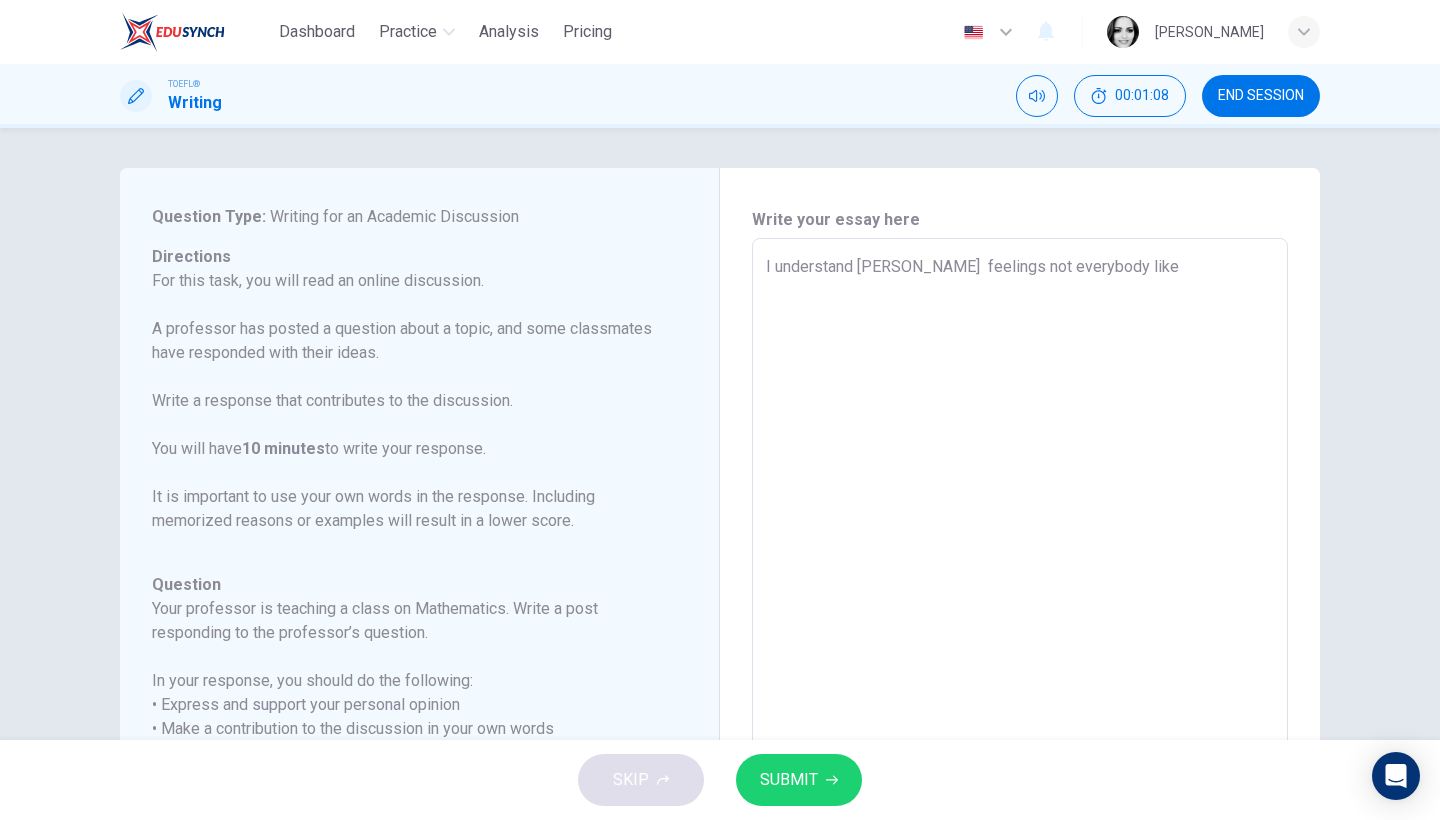 type on "x" 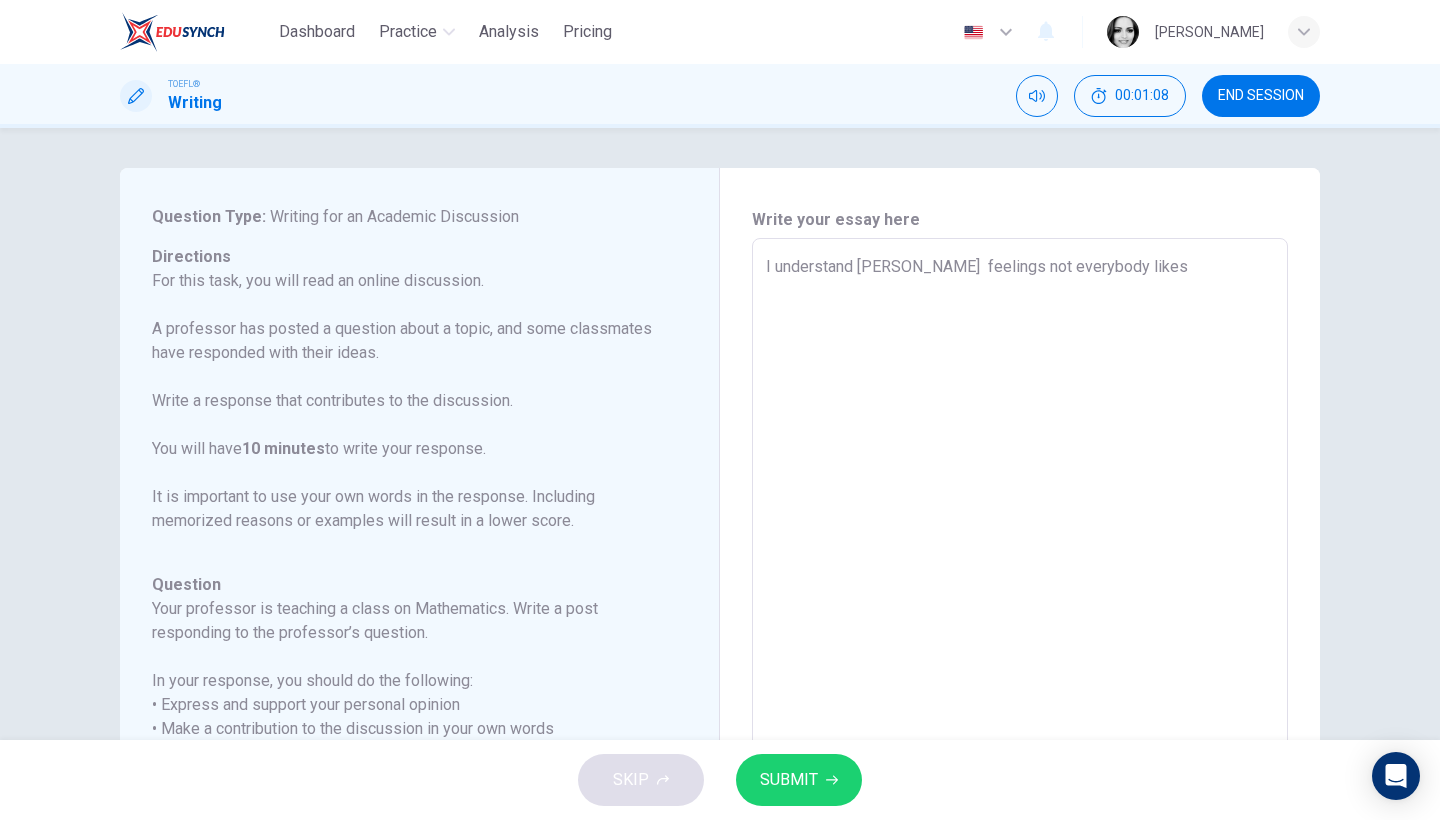 type on "x" 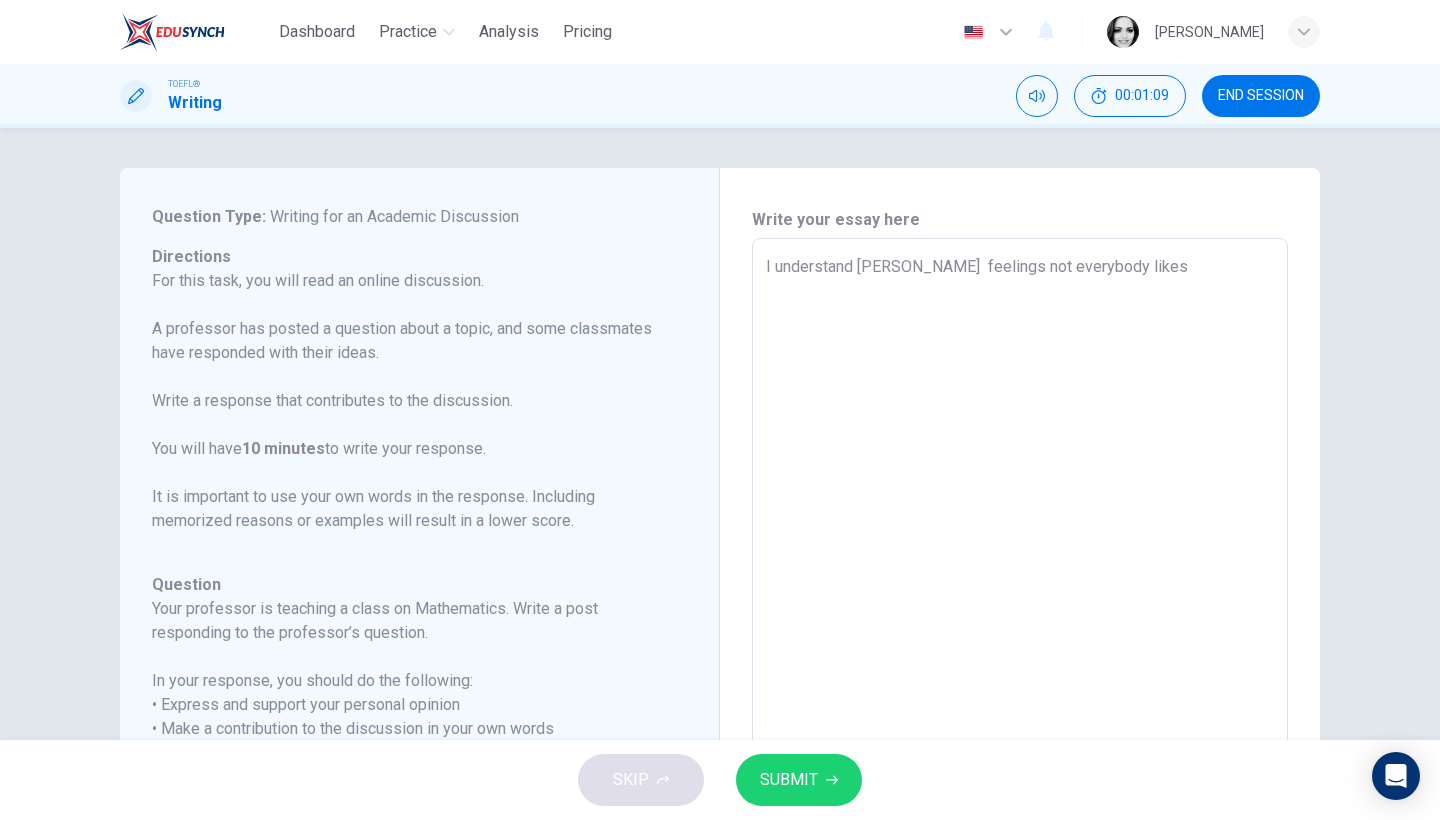 type on "I understand Grace  feelings not everybody likes l" 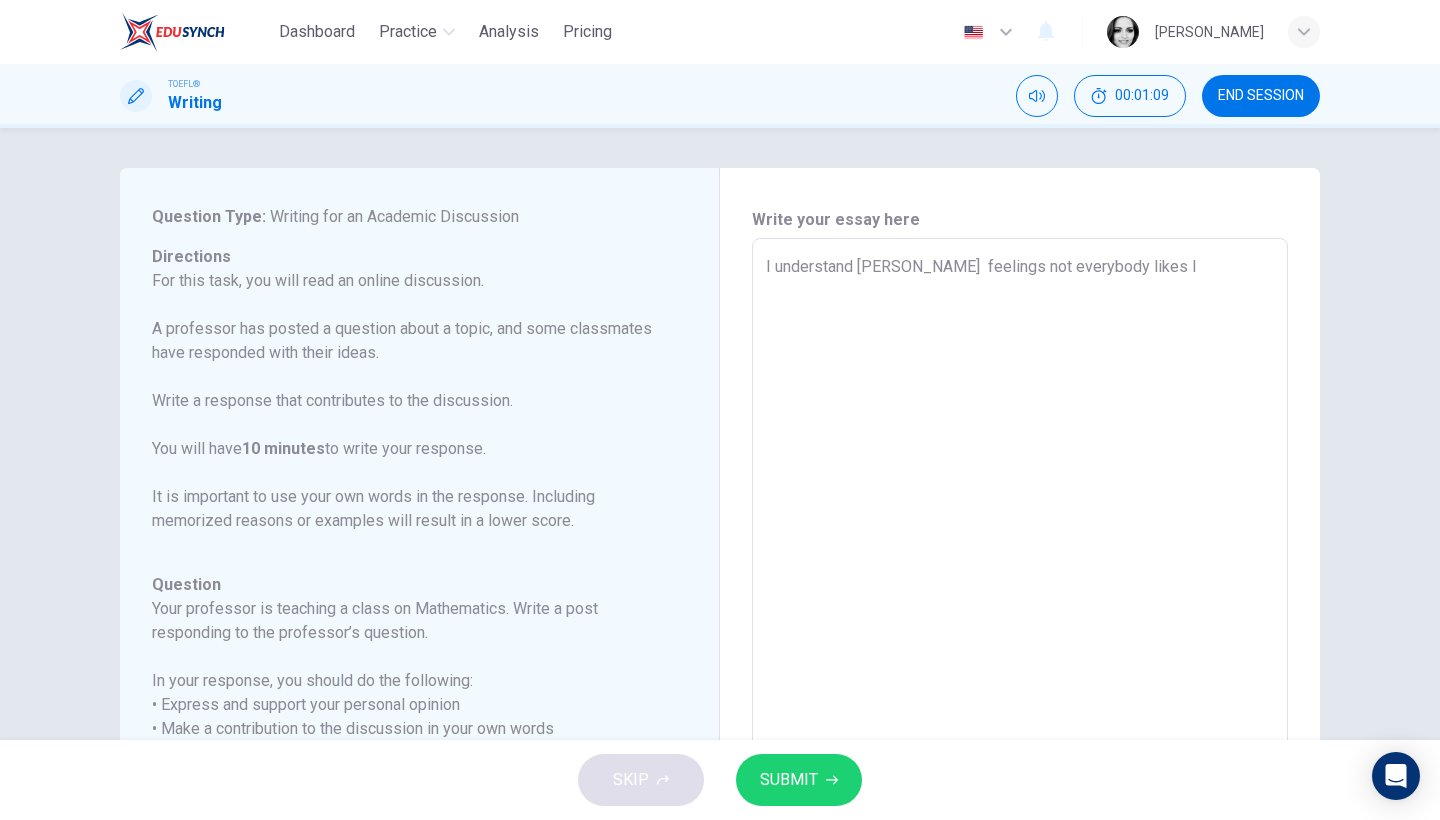 type on "x" 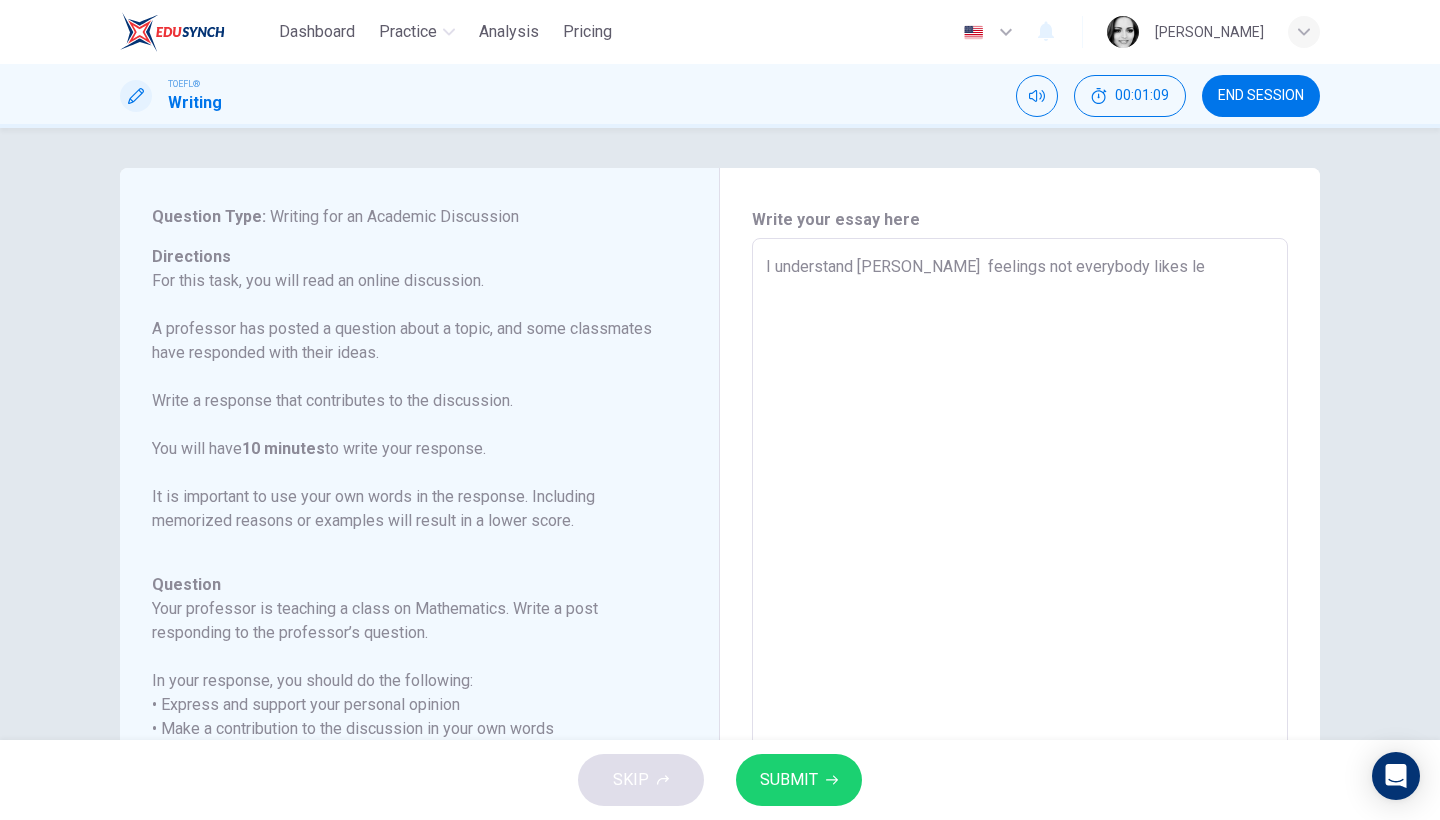 type on "x" 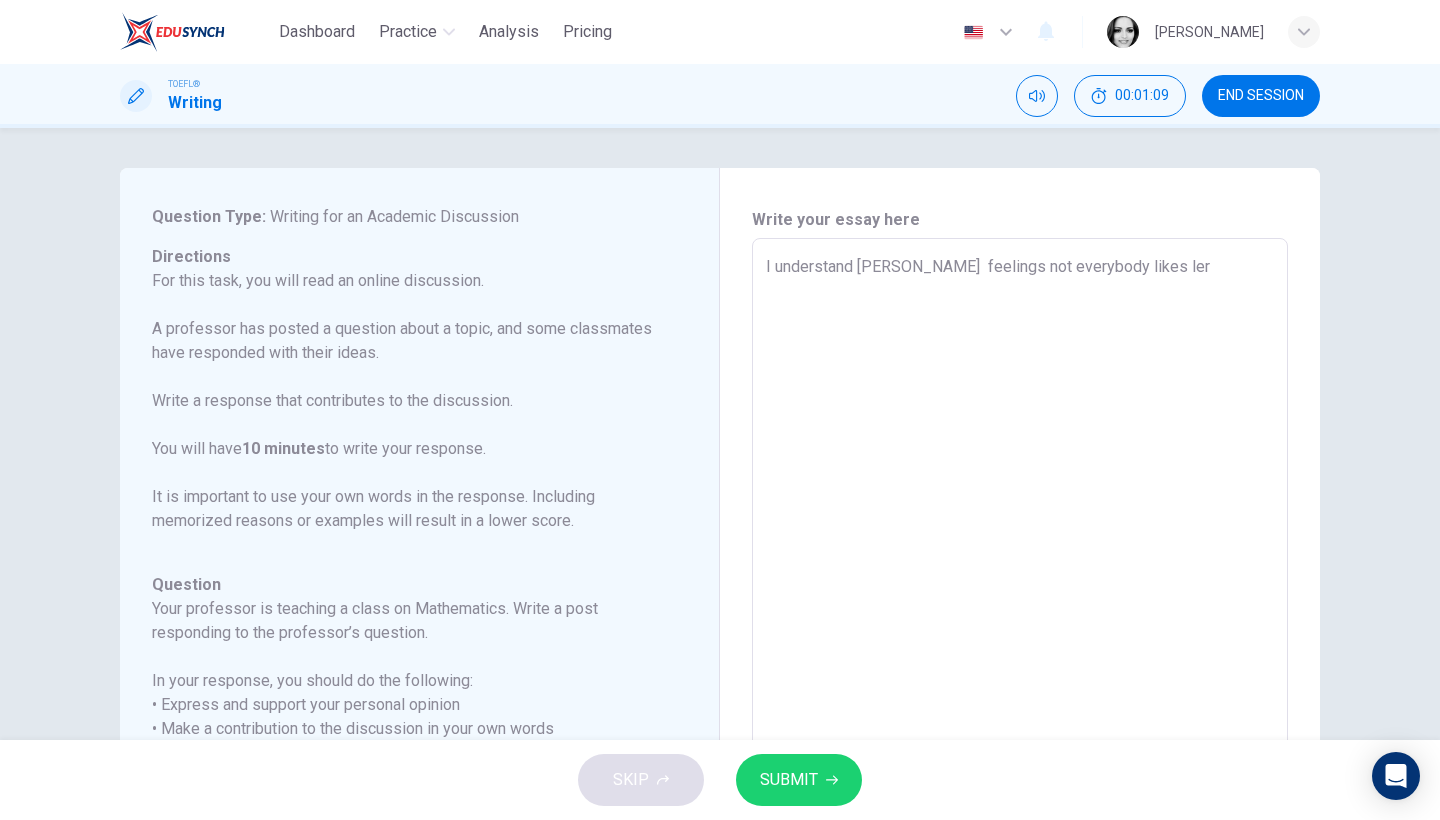 type on "x" 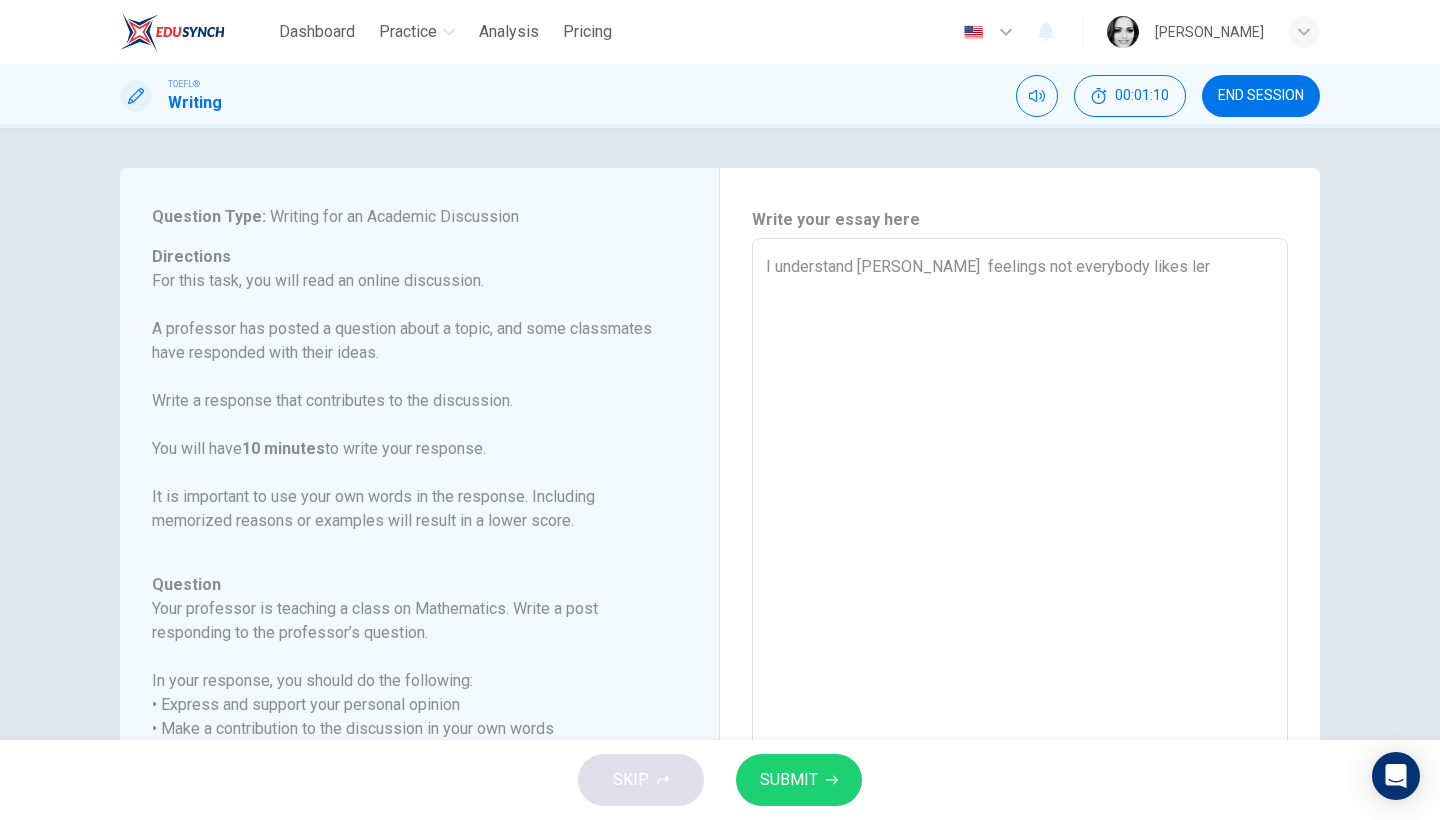 type on "I understand Grace  feelings not everybody likes le" 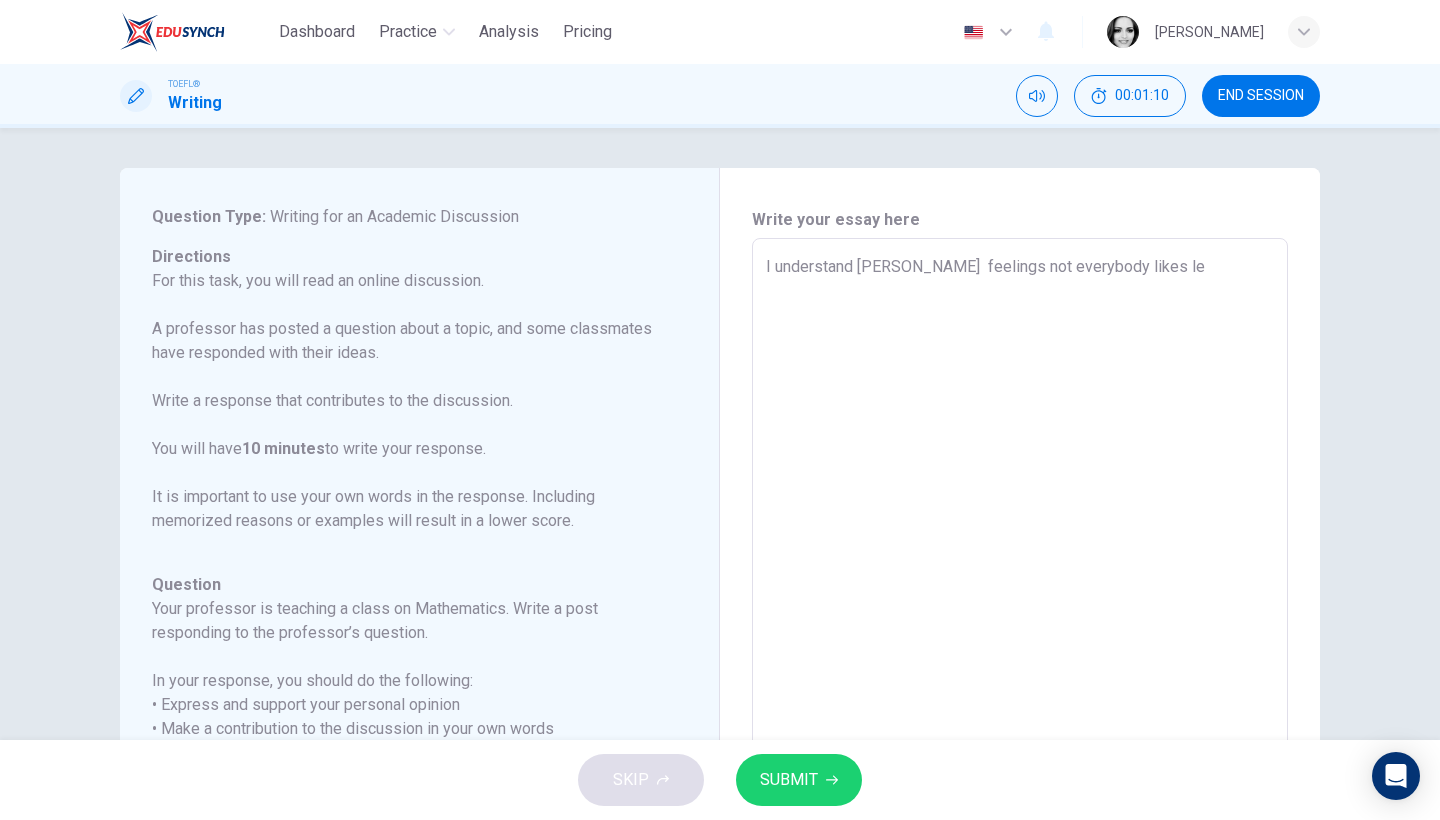 type on "x" 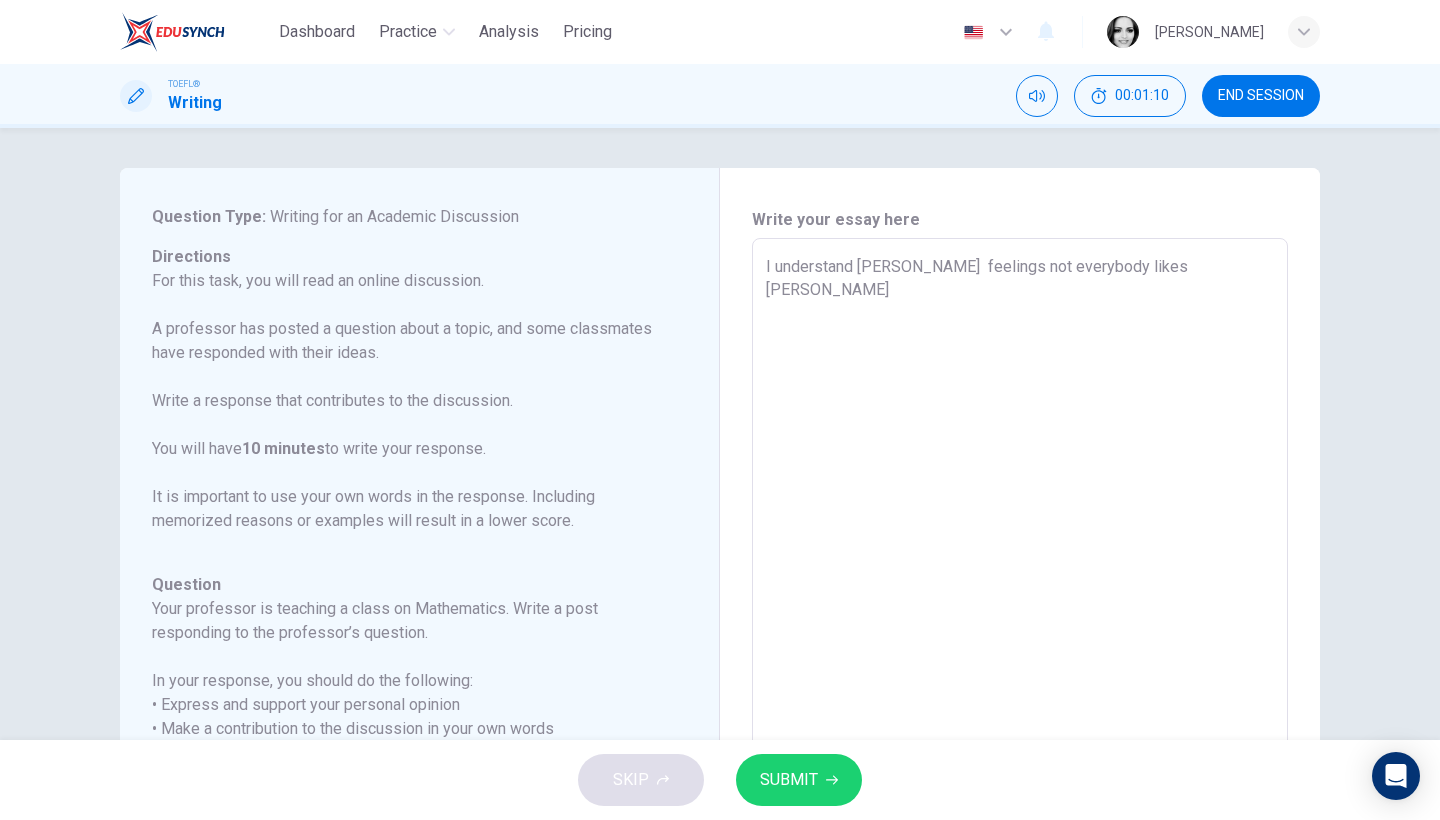 type on "x" 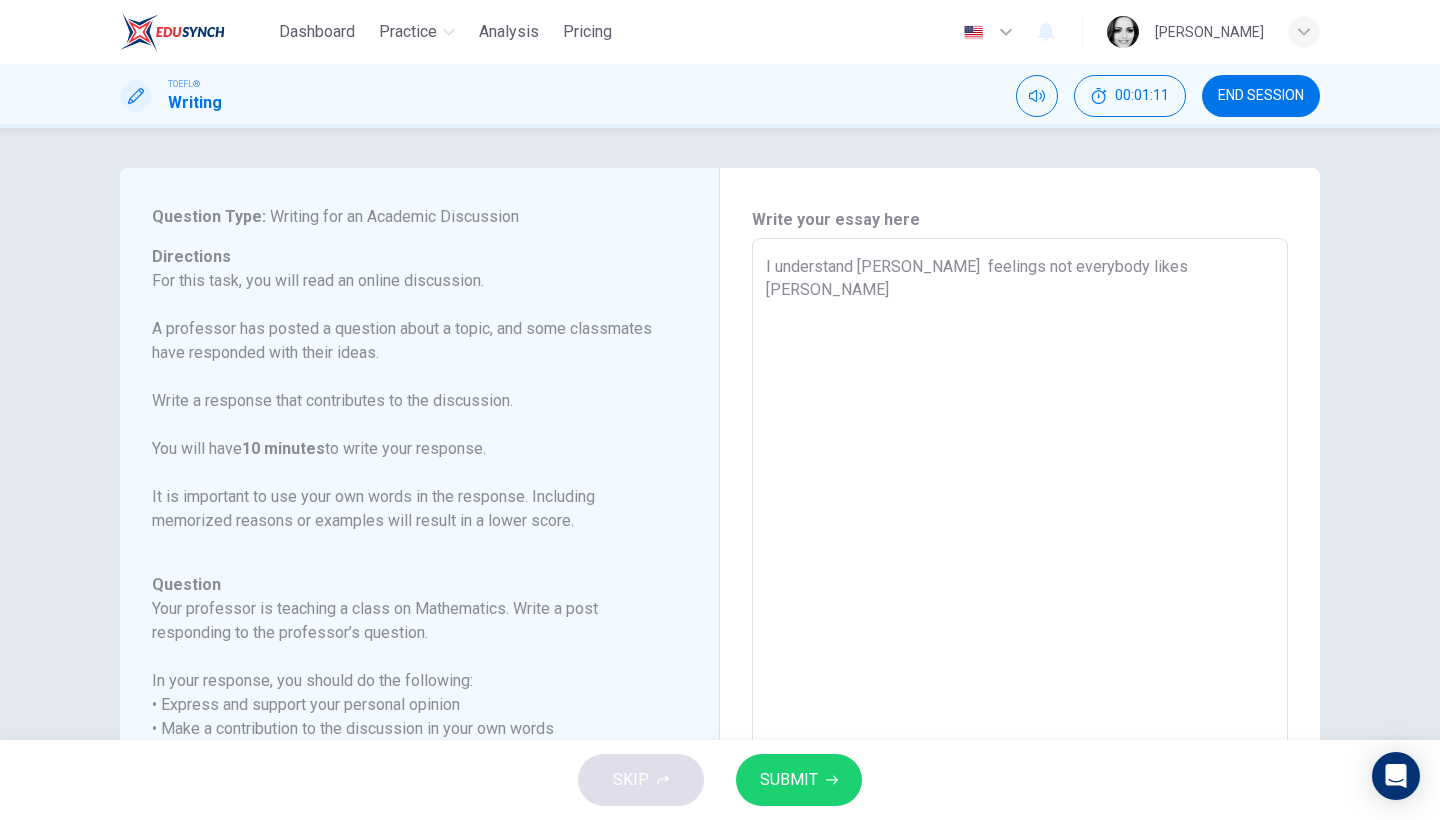 type on "I understand Grace  feelings not everybody likes lear" 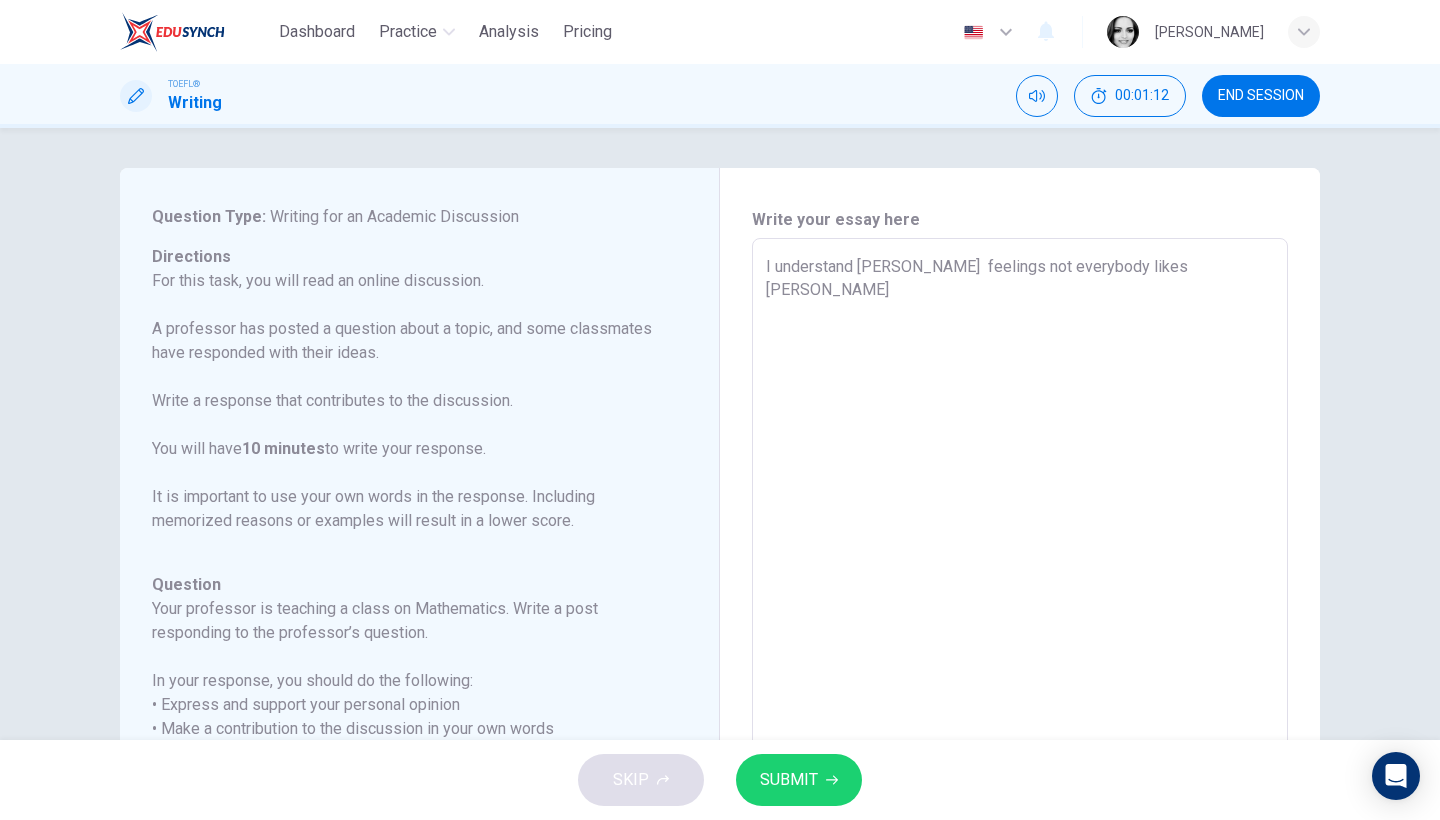 type on "I understand Grace  feelings not everybody likes learn" 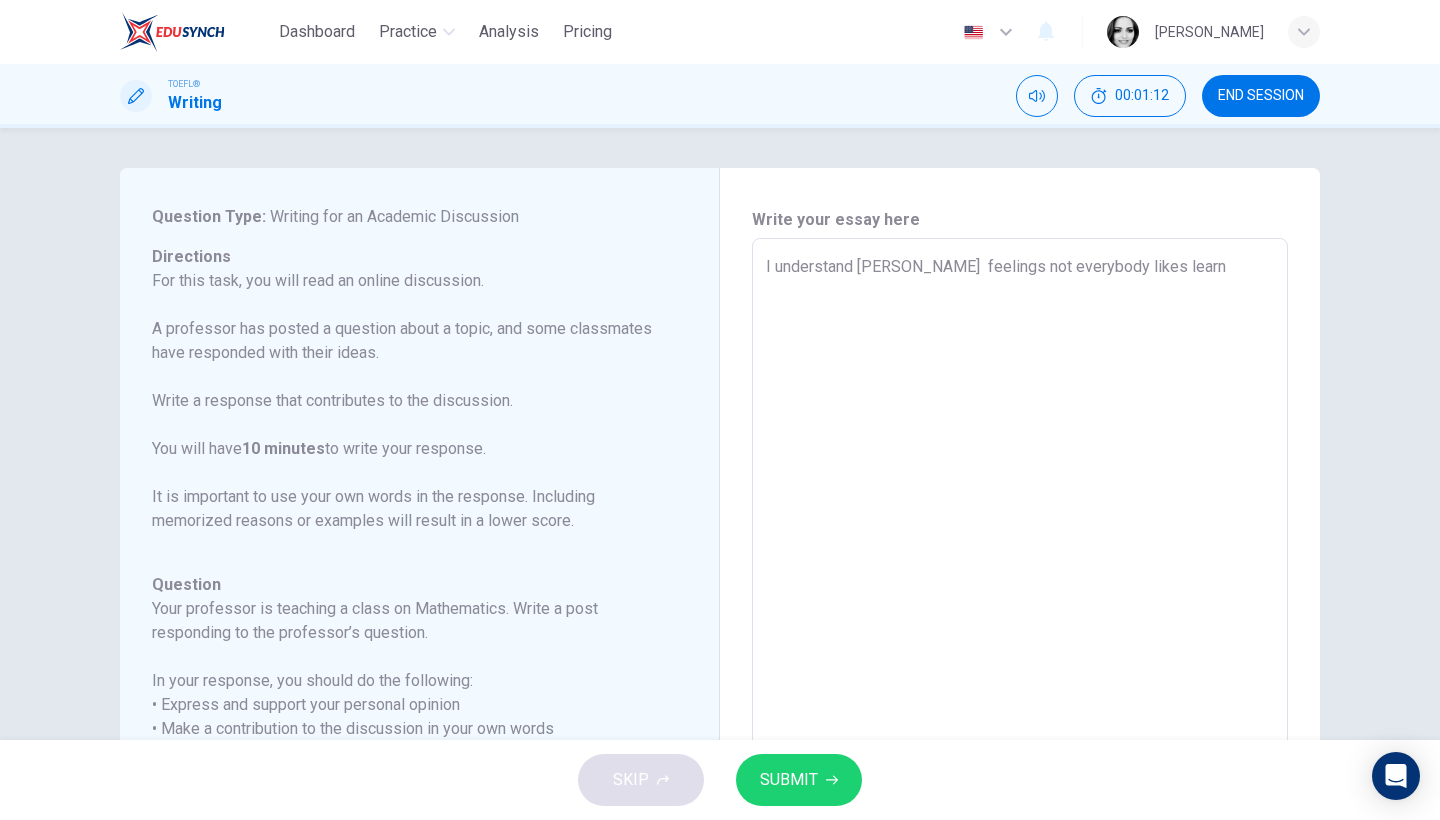 type on "x" 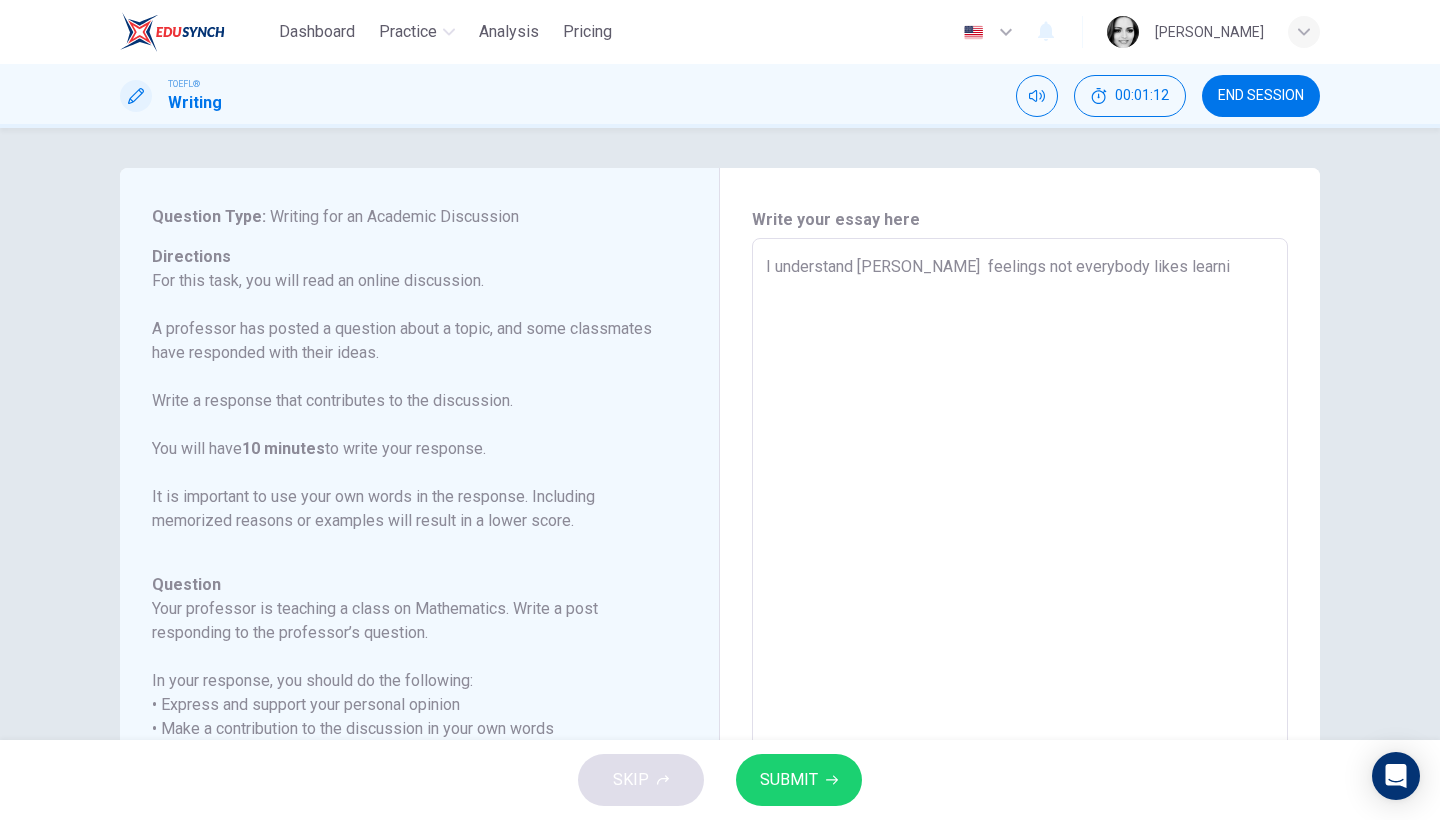 type on "x" 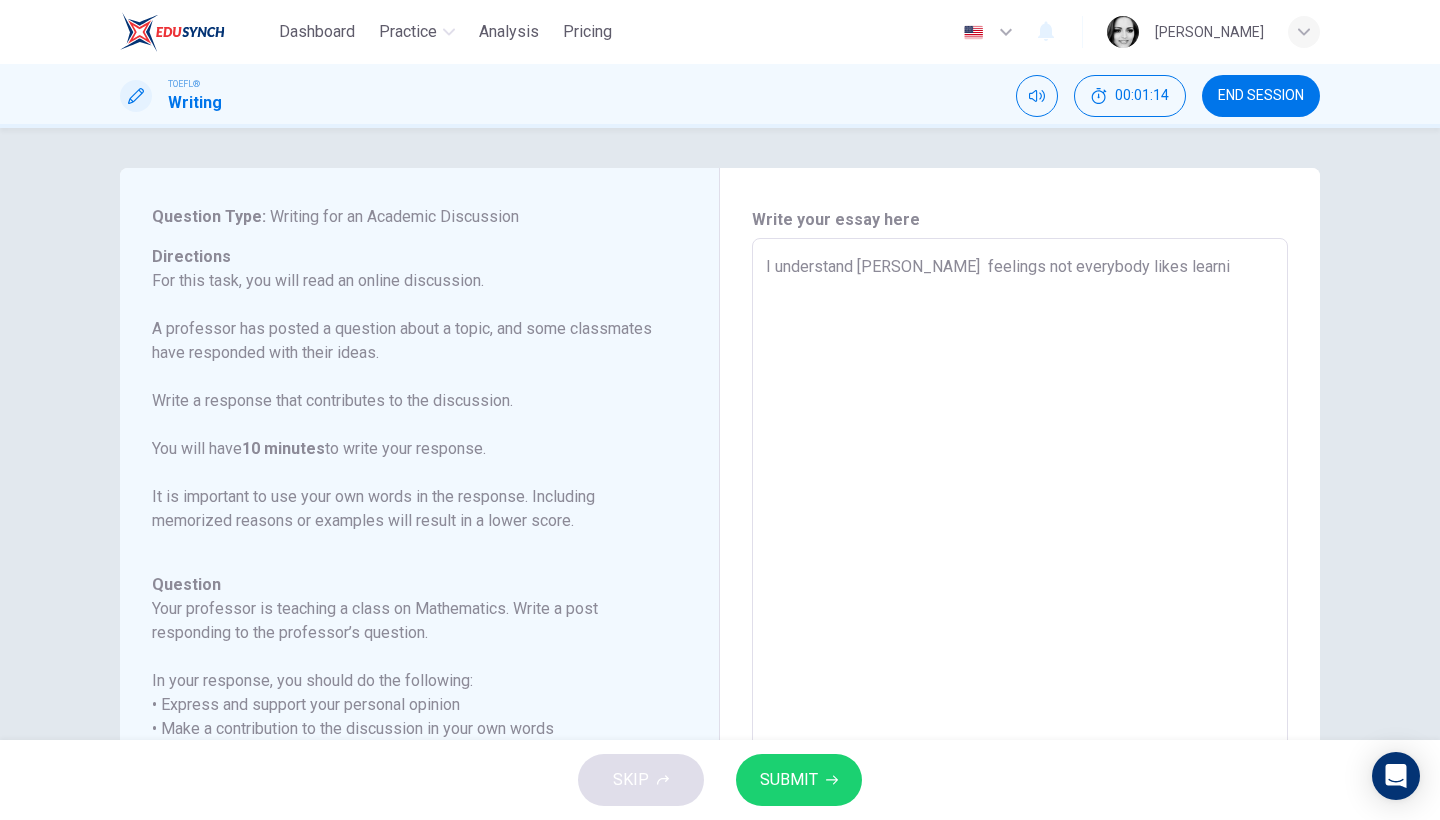 type on "I understand Grace  feelings not everybody likes learn" 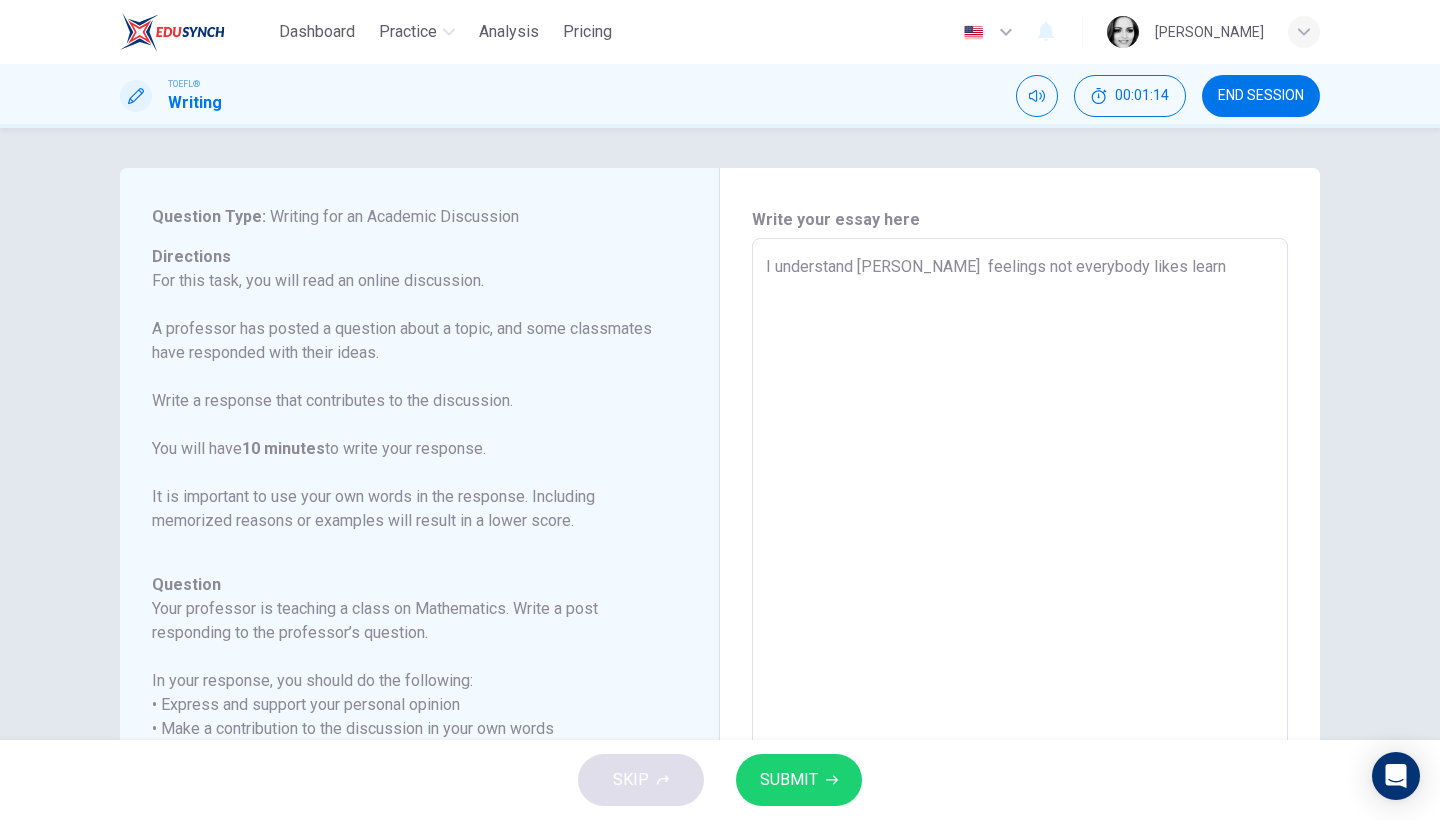 type on "x" 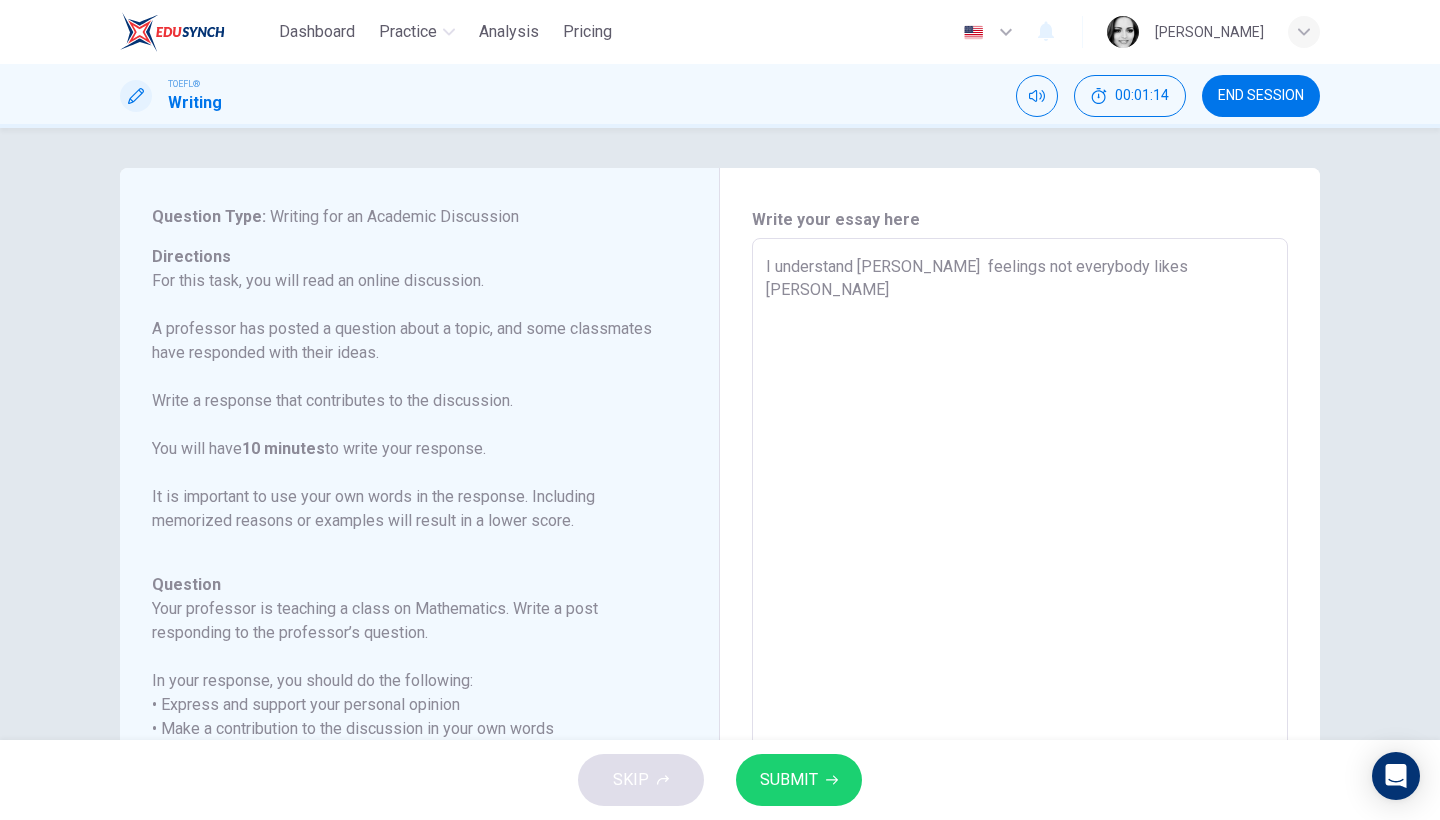 type on "x" 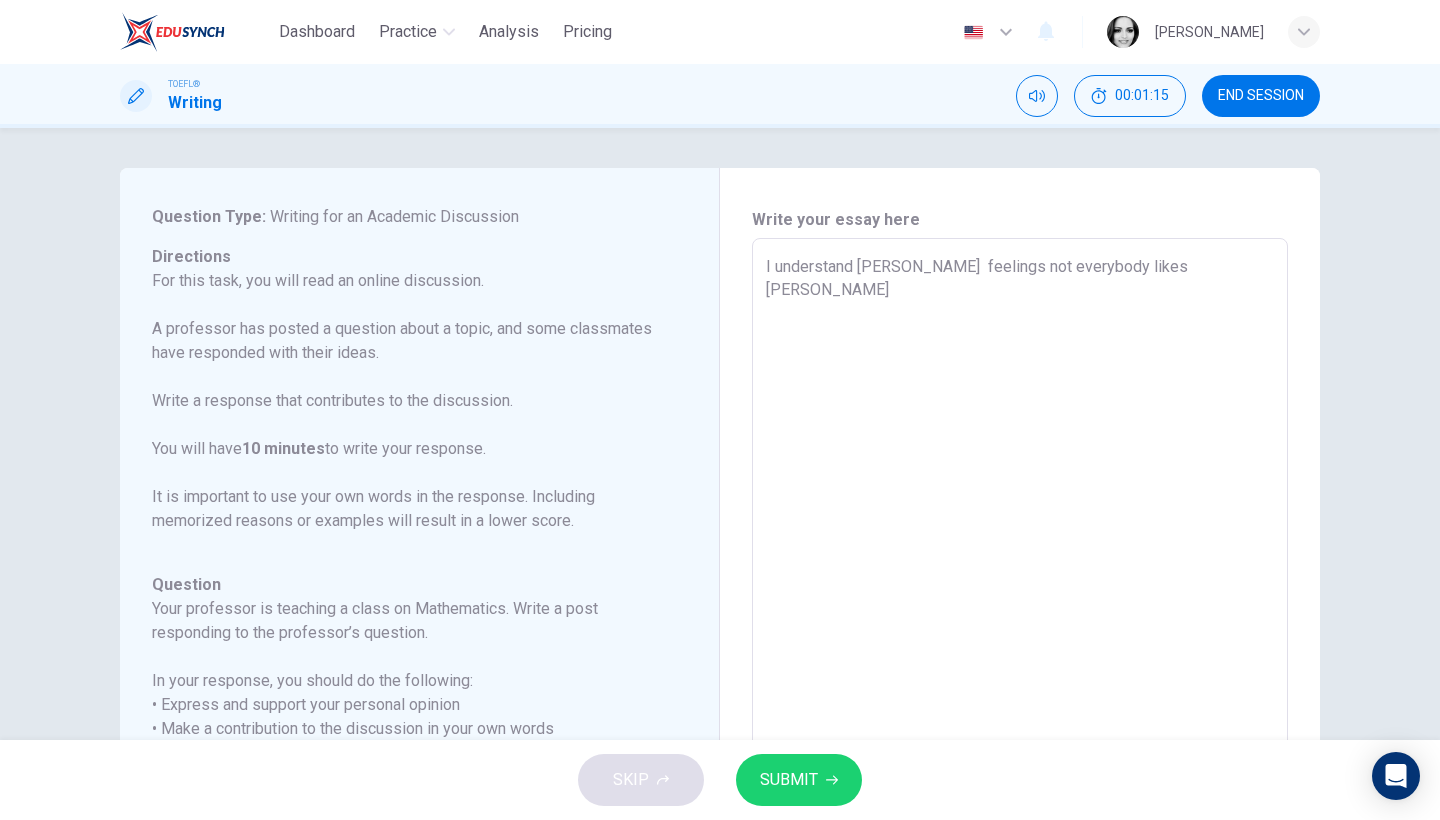 type on "x" 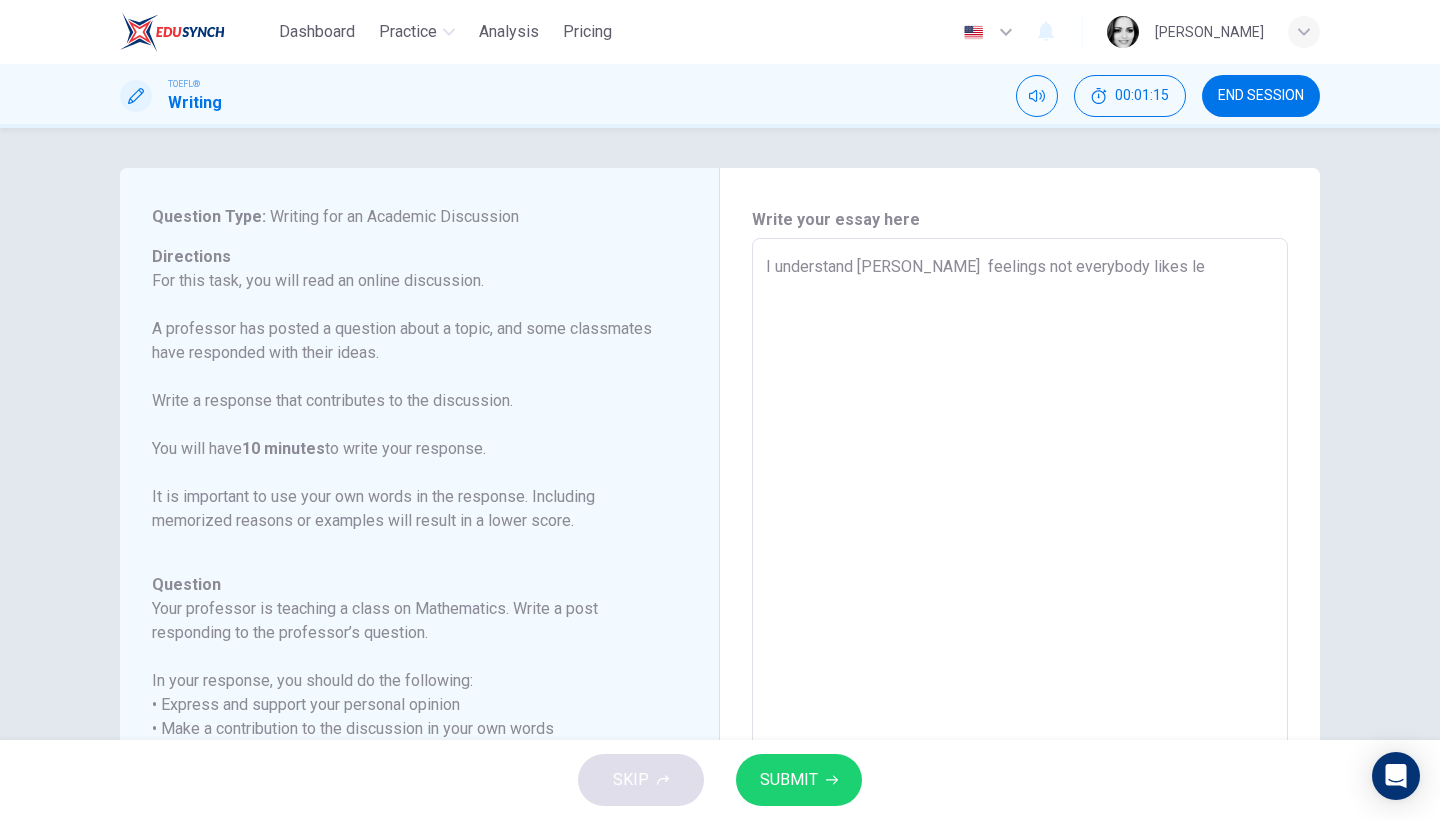type on "x" 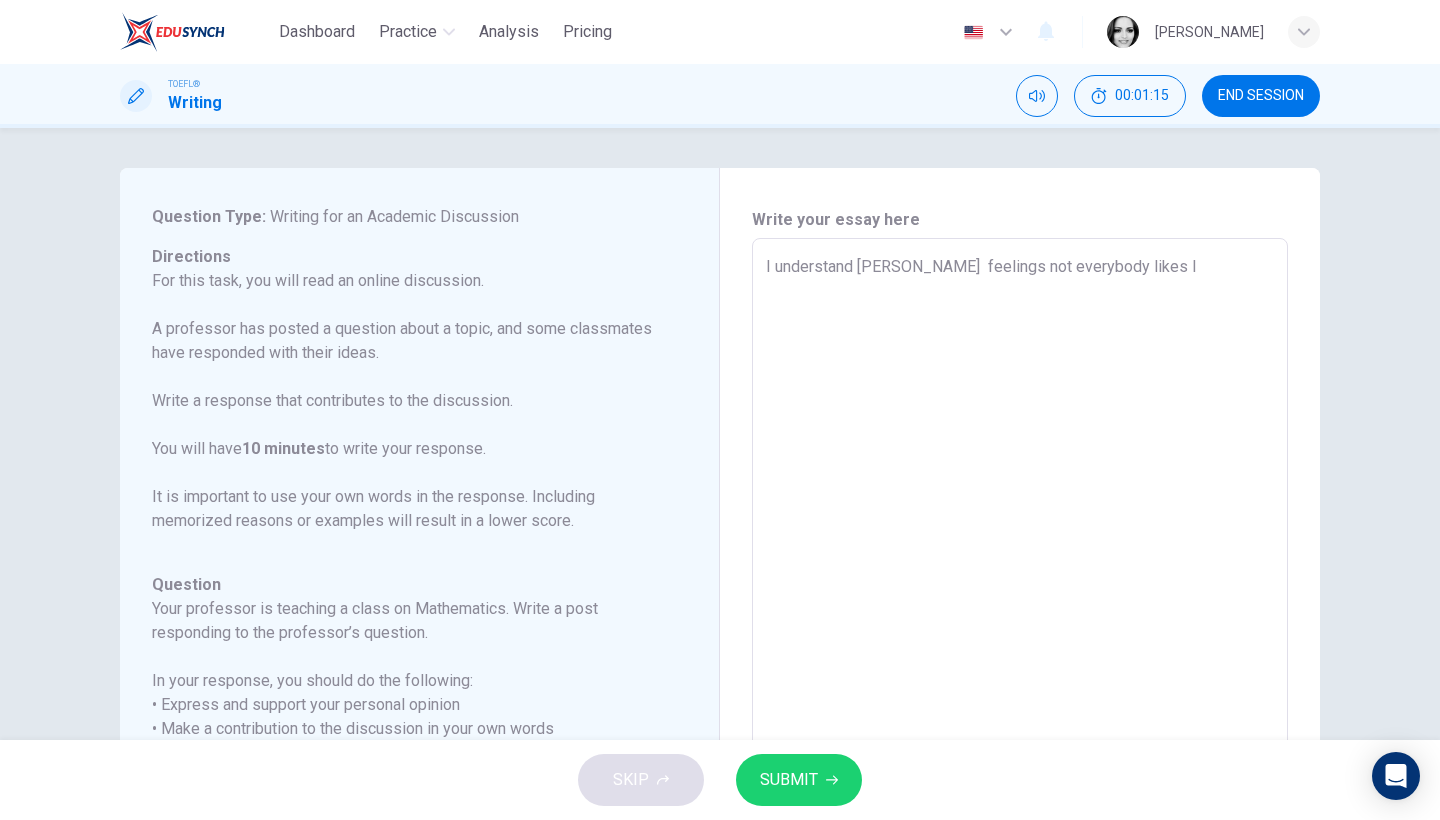 type on "x" 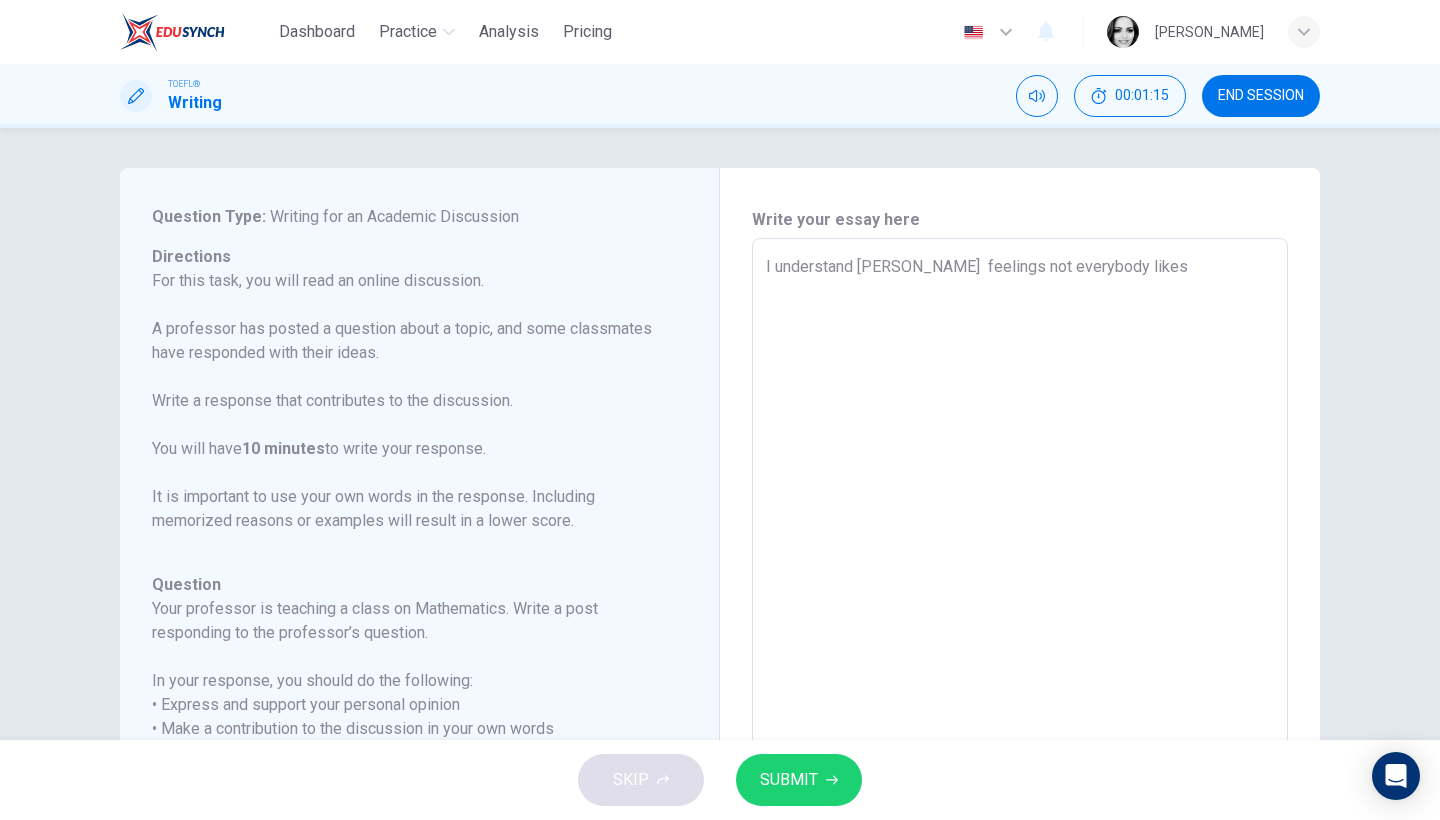 type on "x" 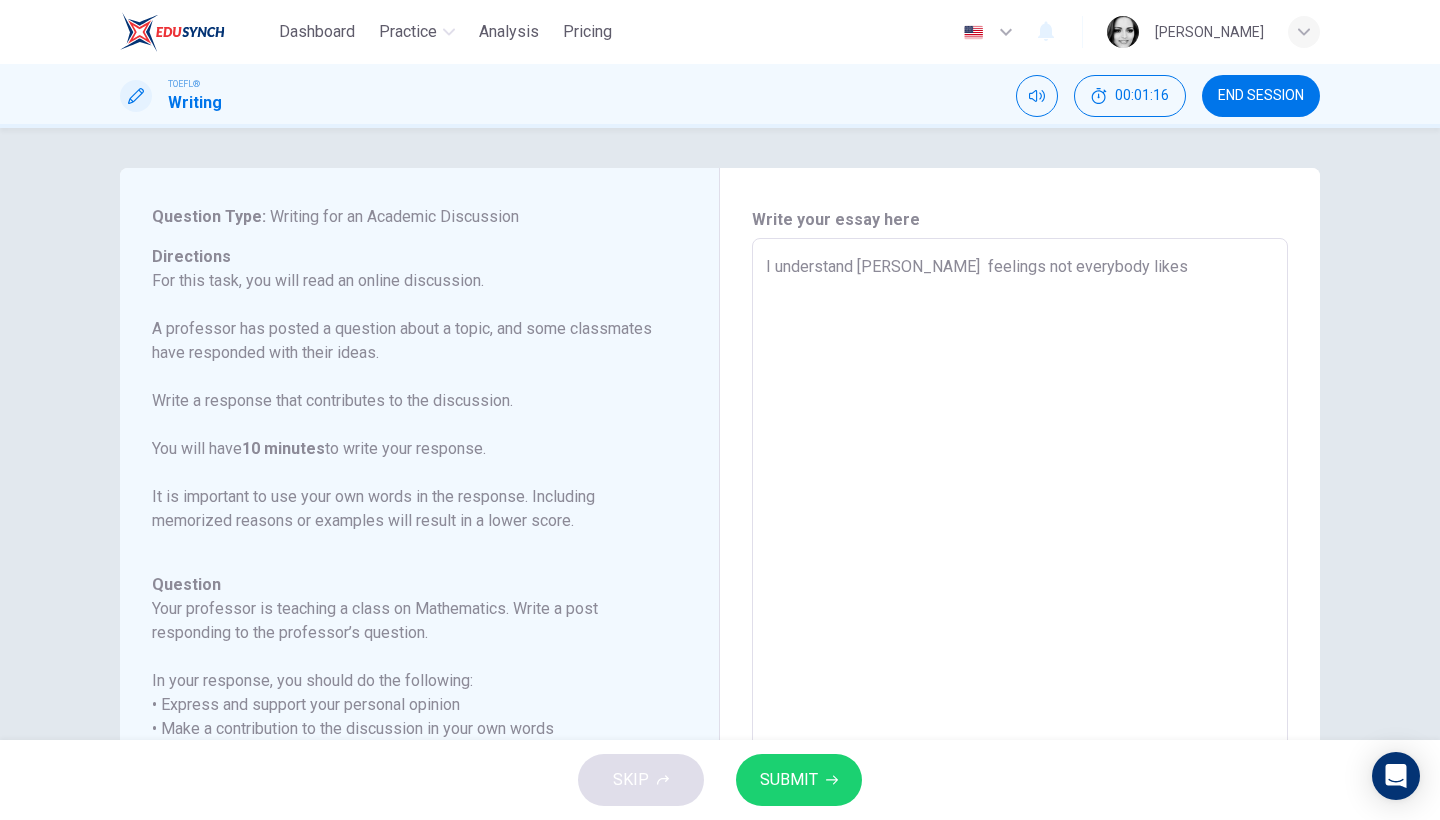 type on "I understand Grace  feelings not everybody likes" 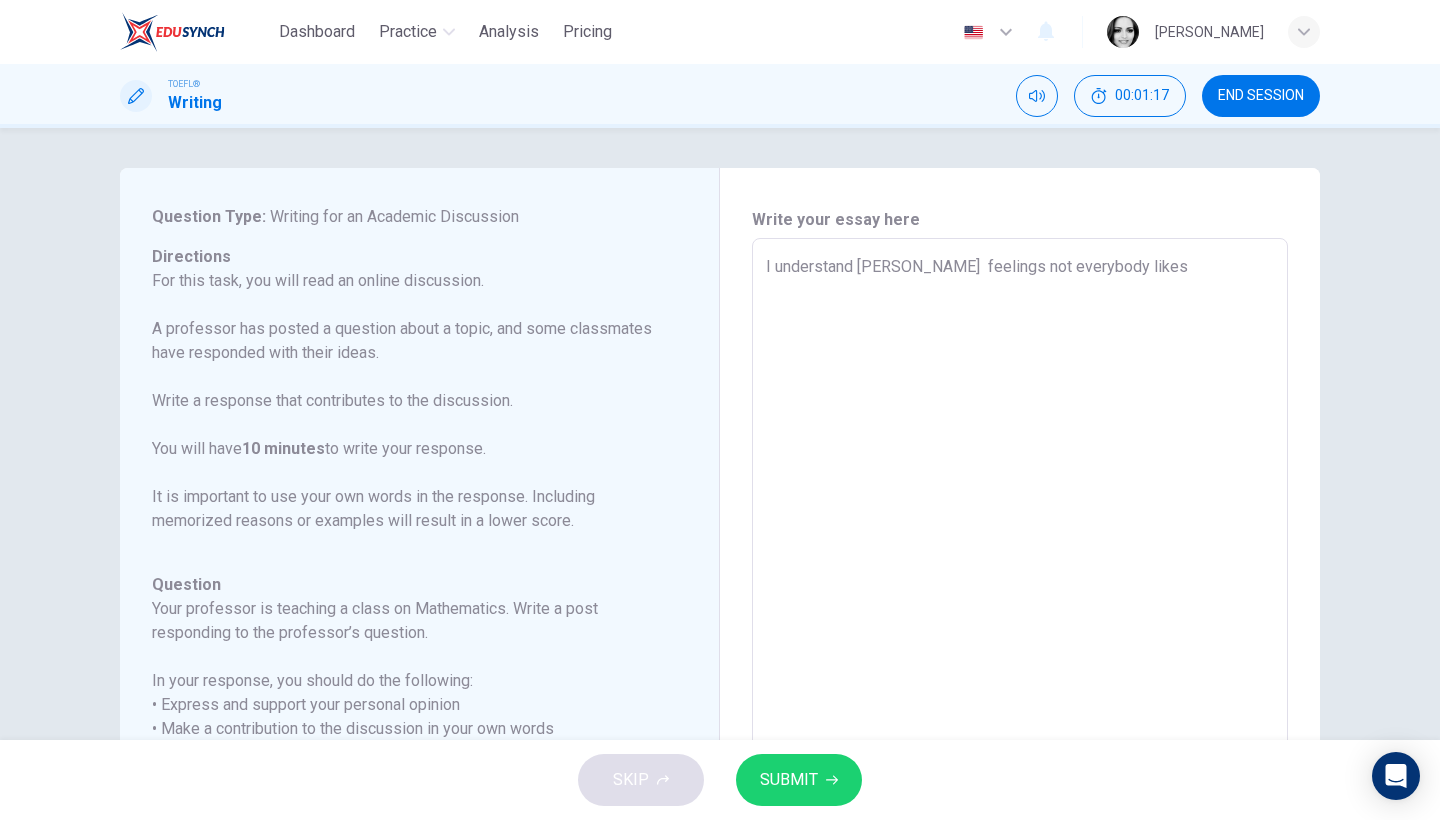 type on "I understand Grace  feelings not everybody likes t" 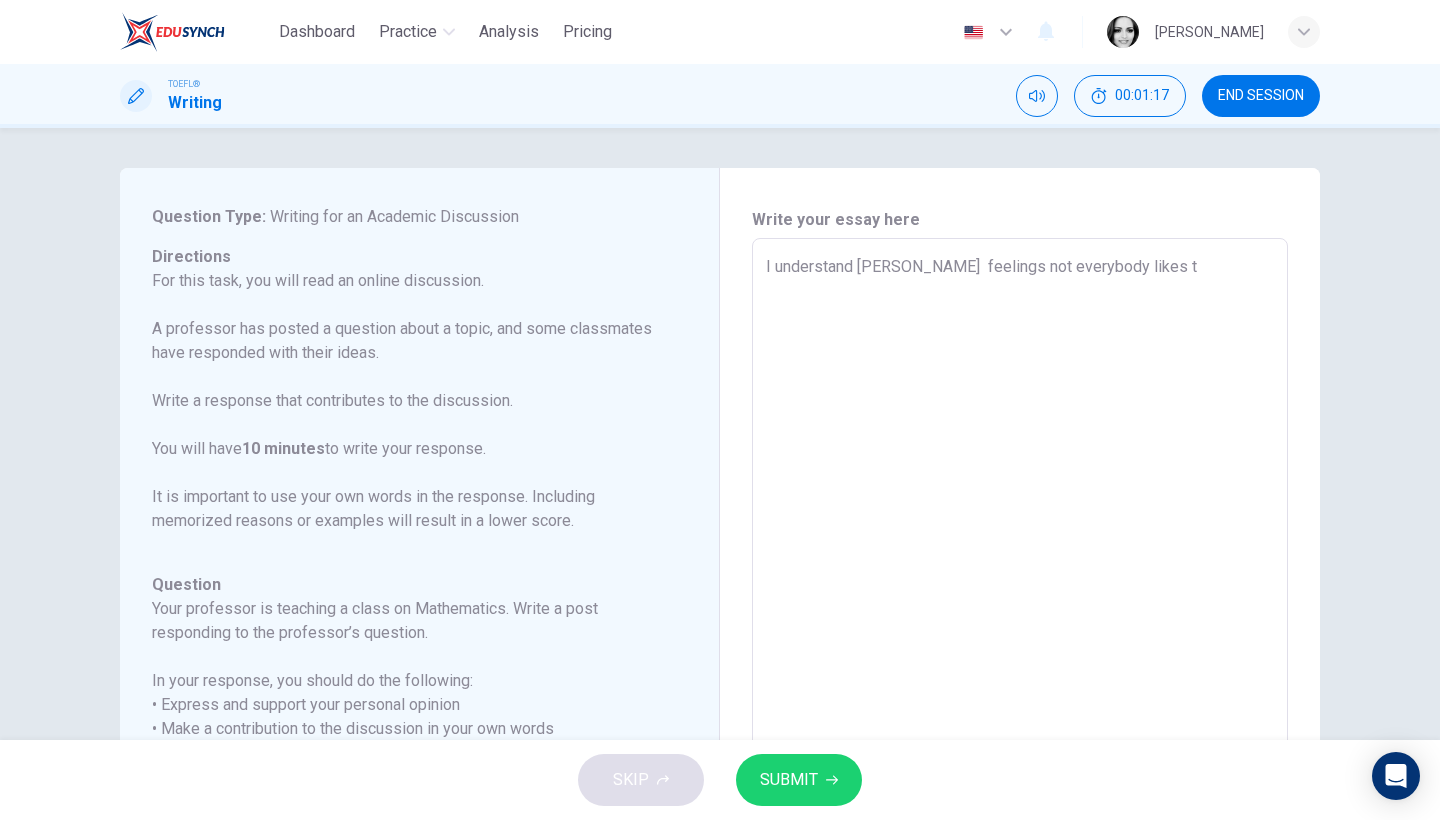 type on "x" 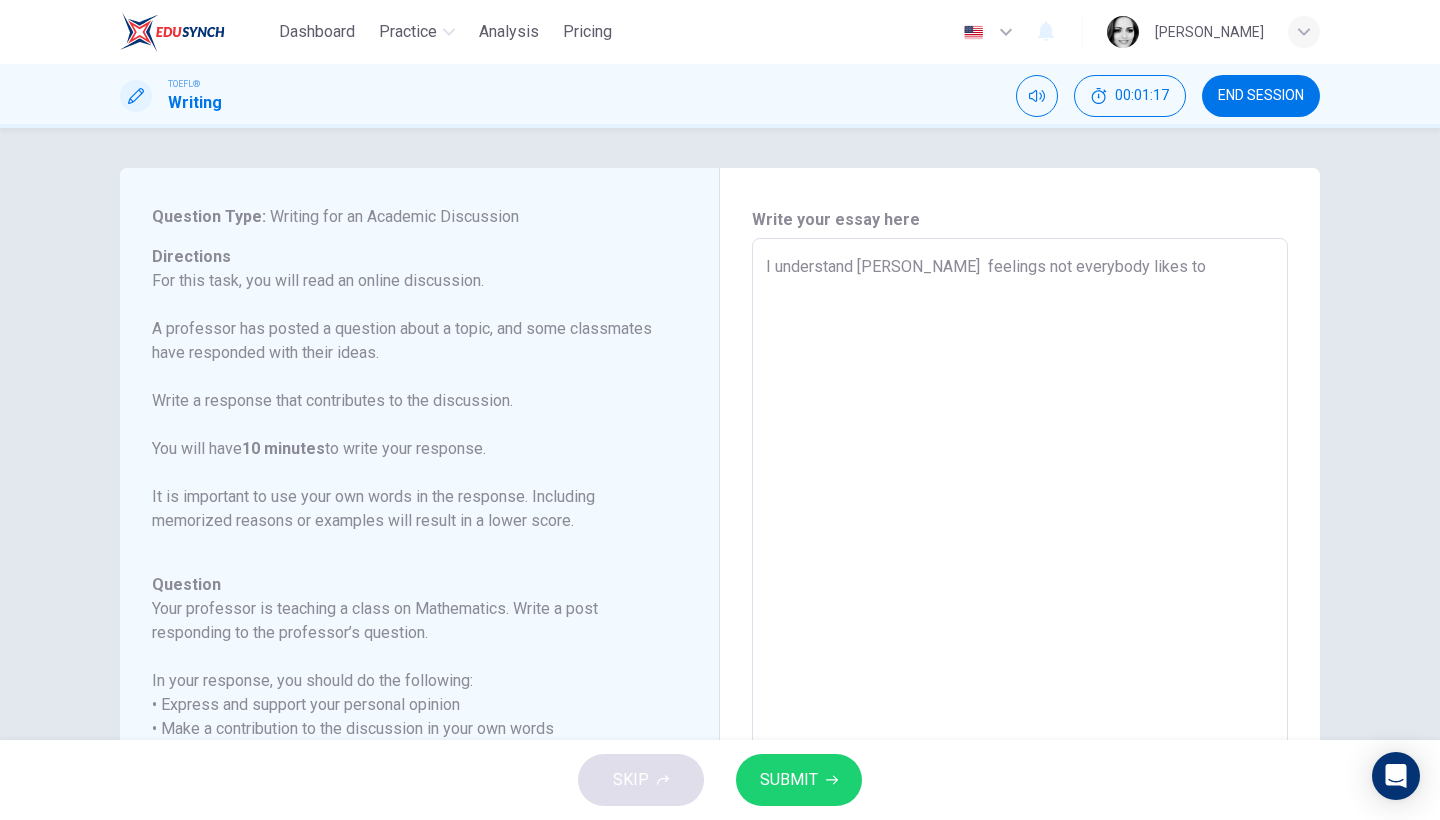 type on "x" 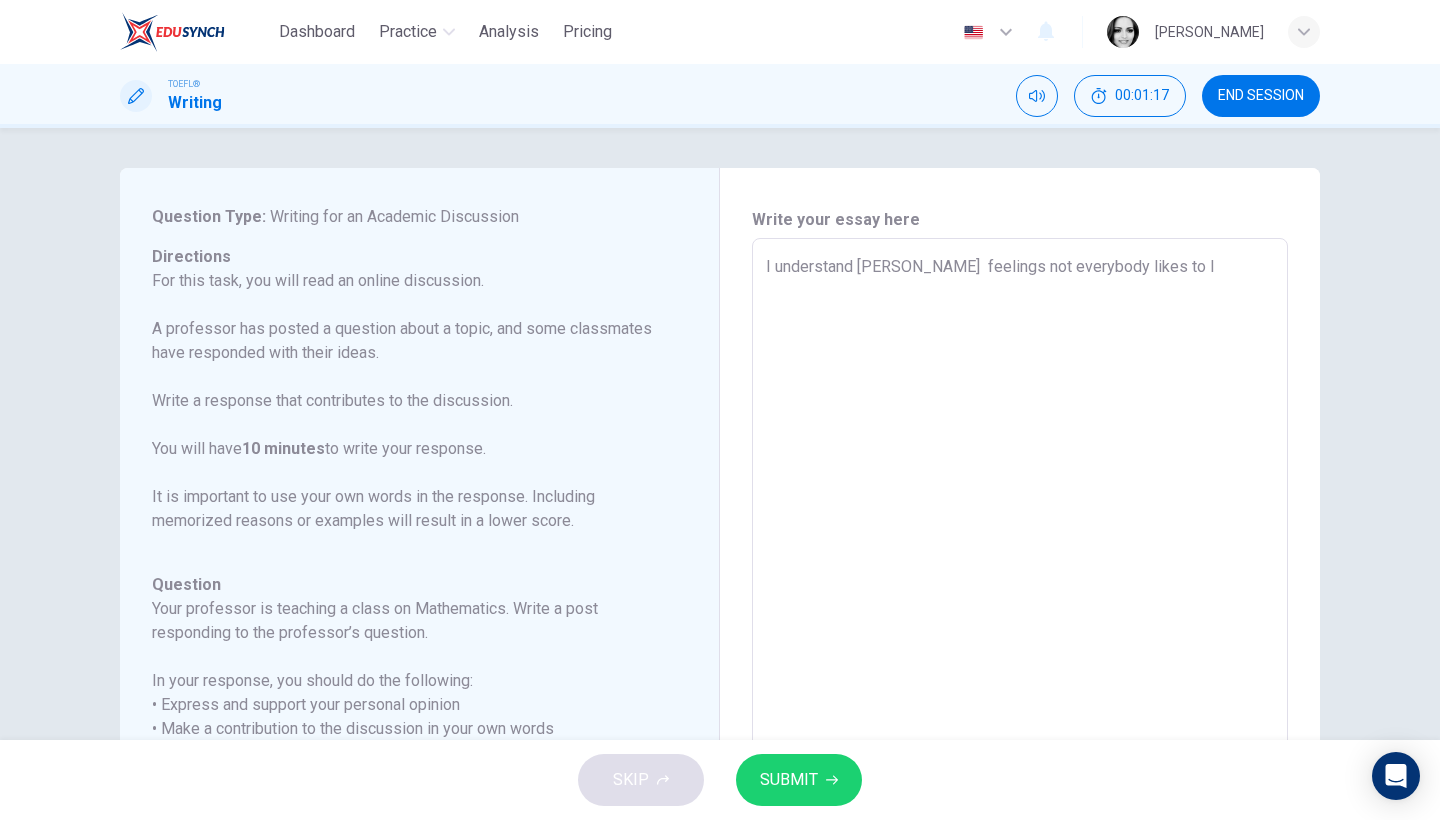 type on "x" 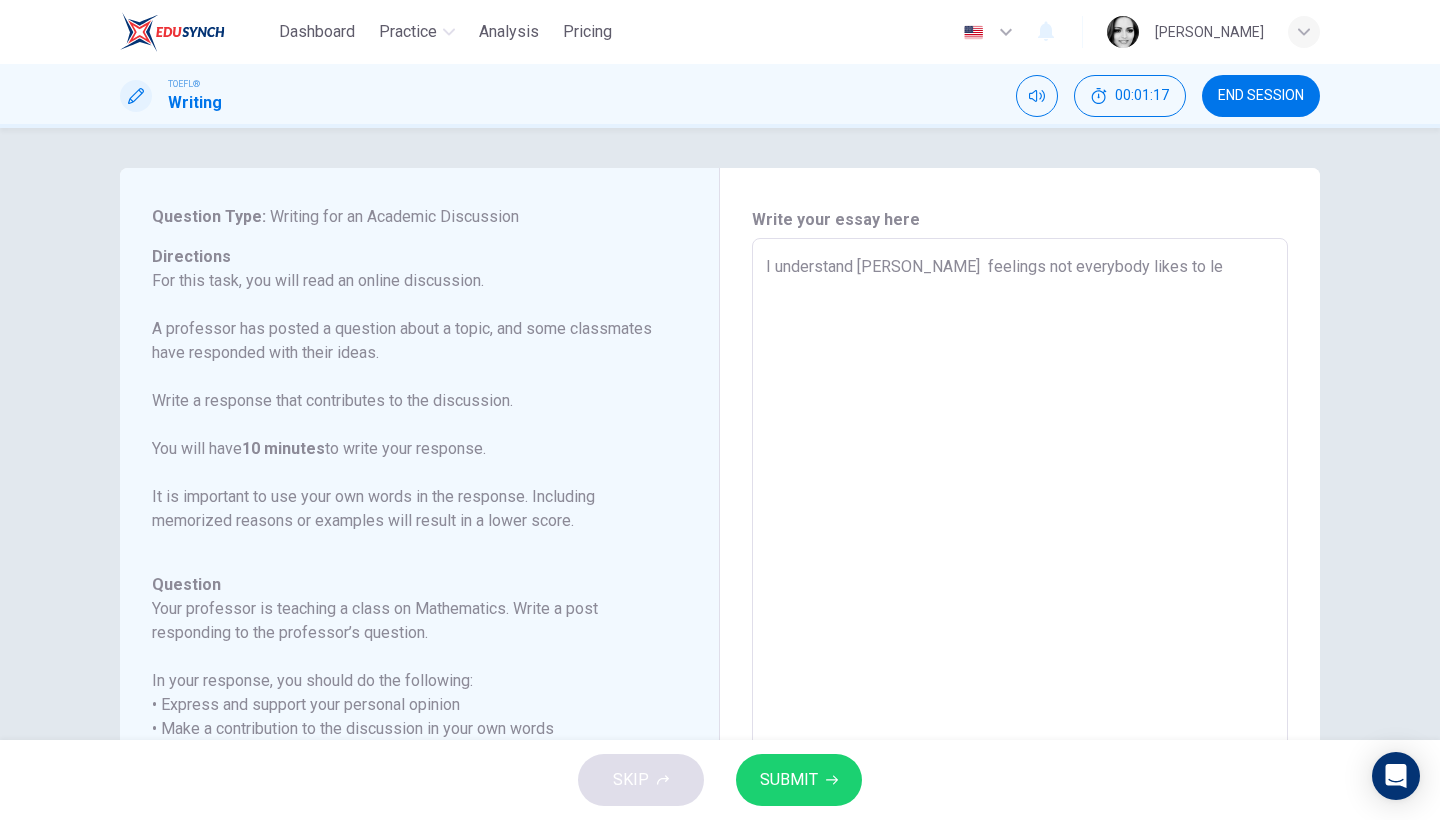 type on "x" 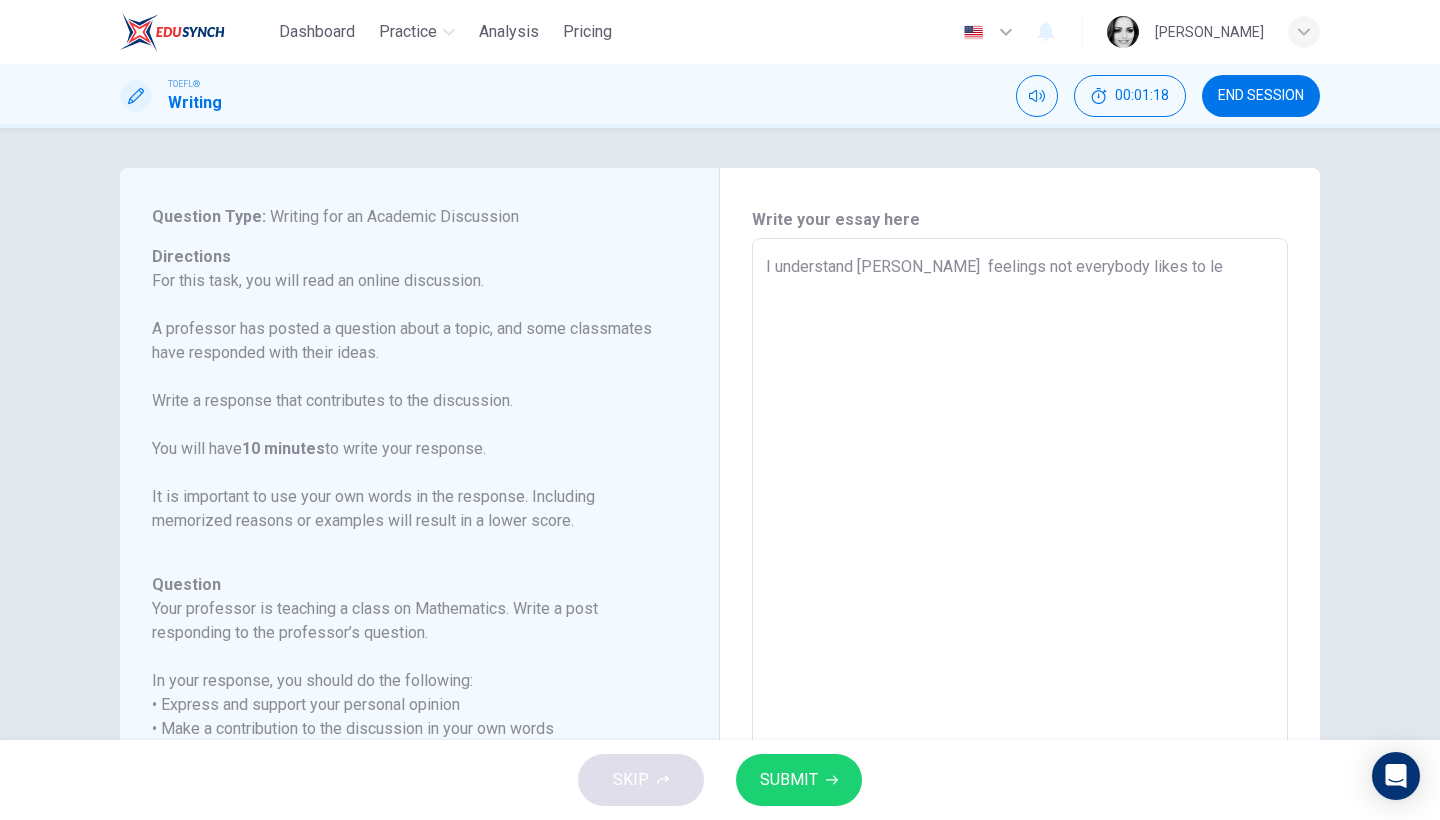 type on "I understand Grace  feelings not everybody likes to ler" 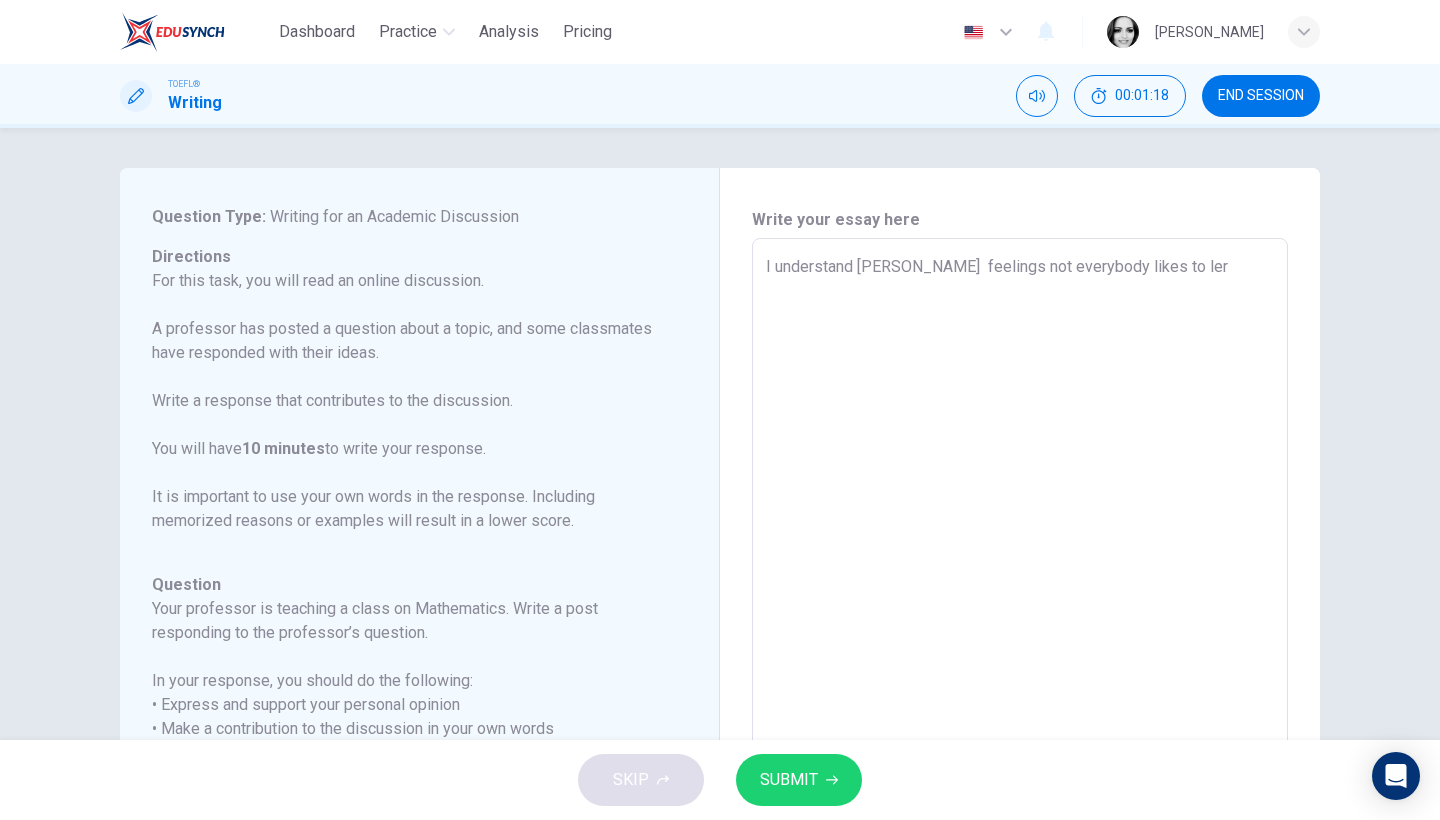 type on "x" 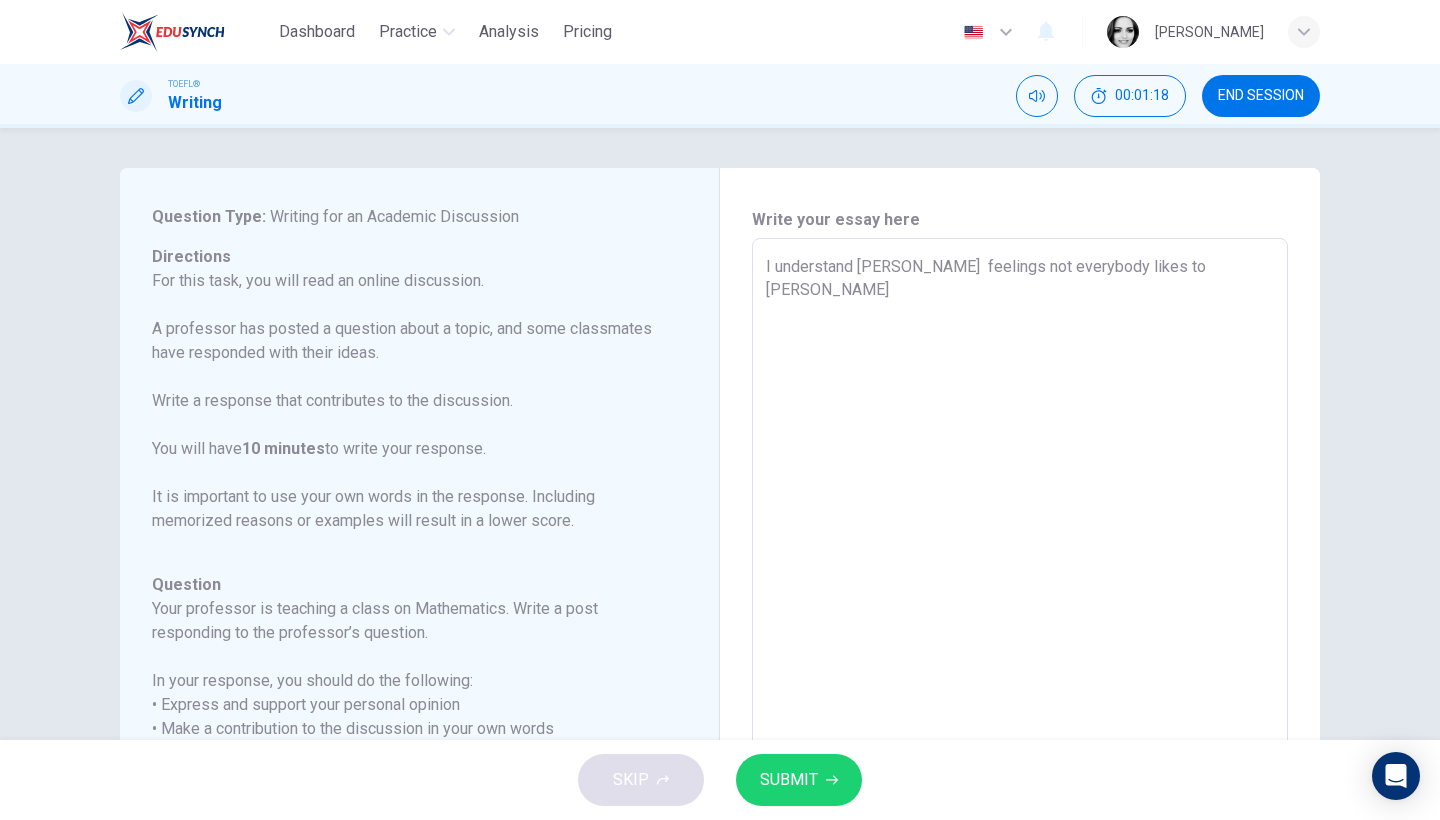 type on "x" 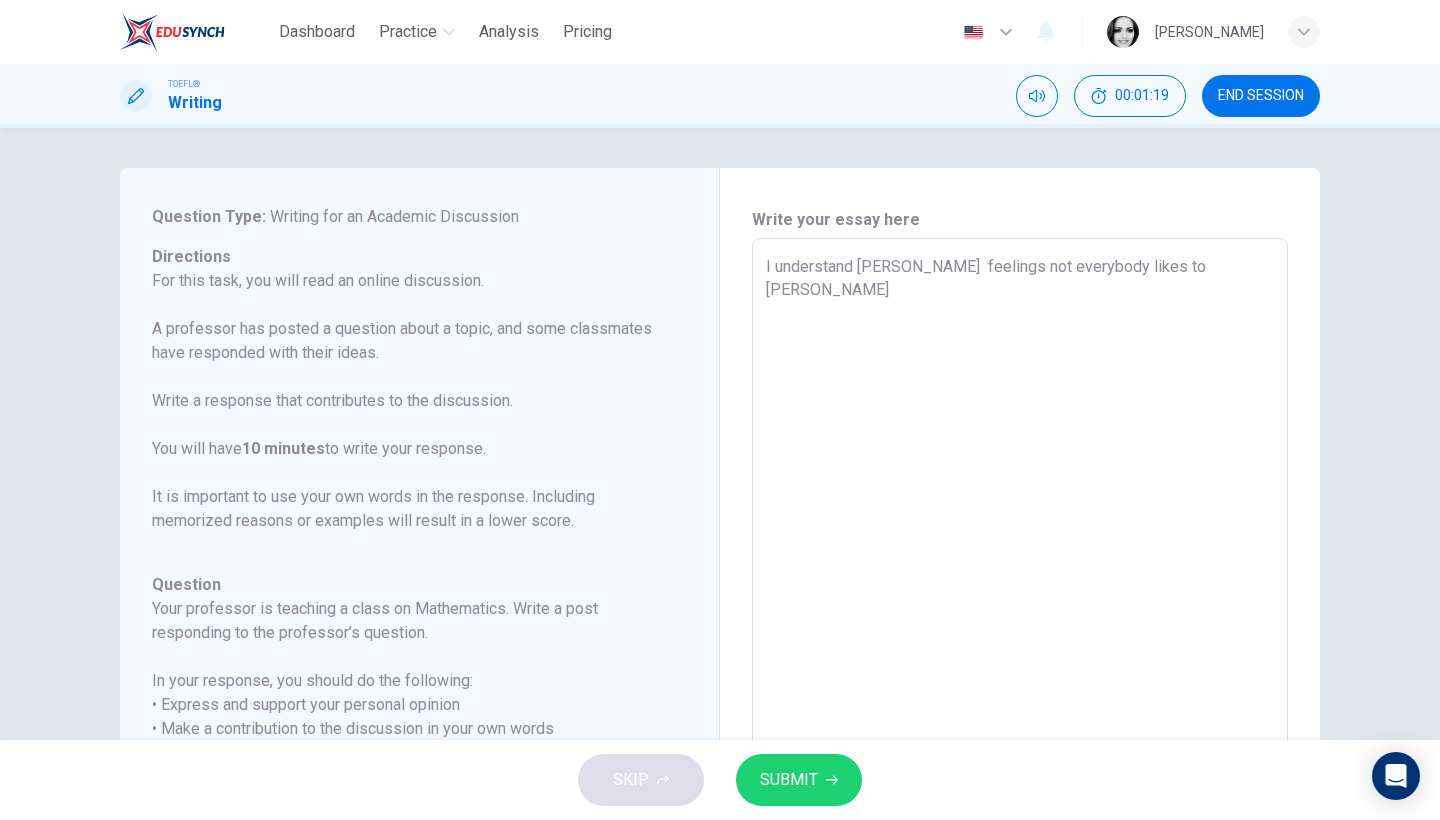 type on "I understand Grace  feelings not everybody likes to leran" 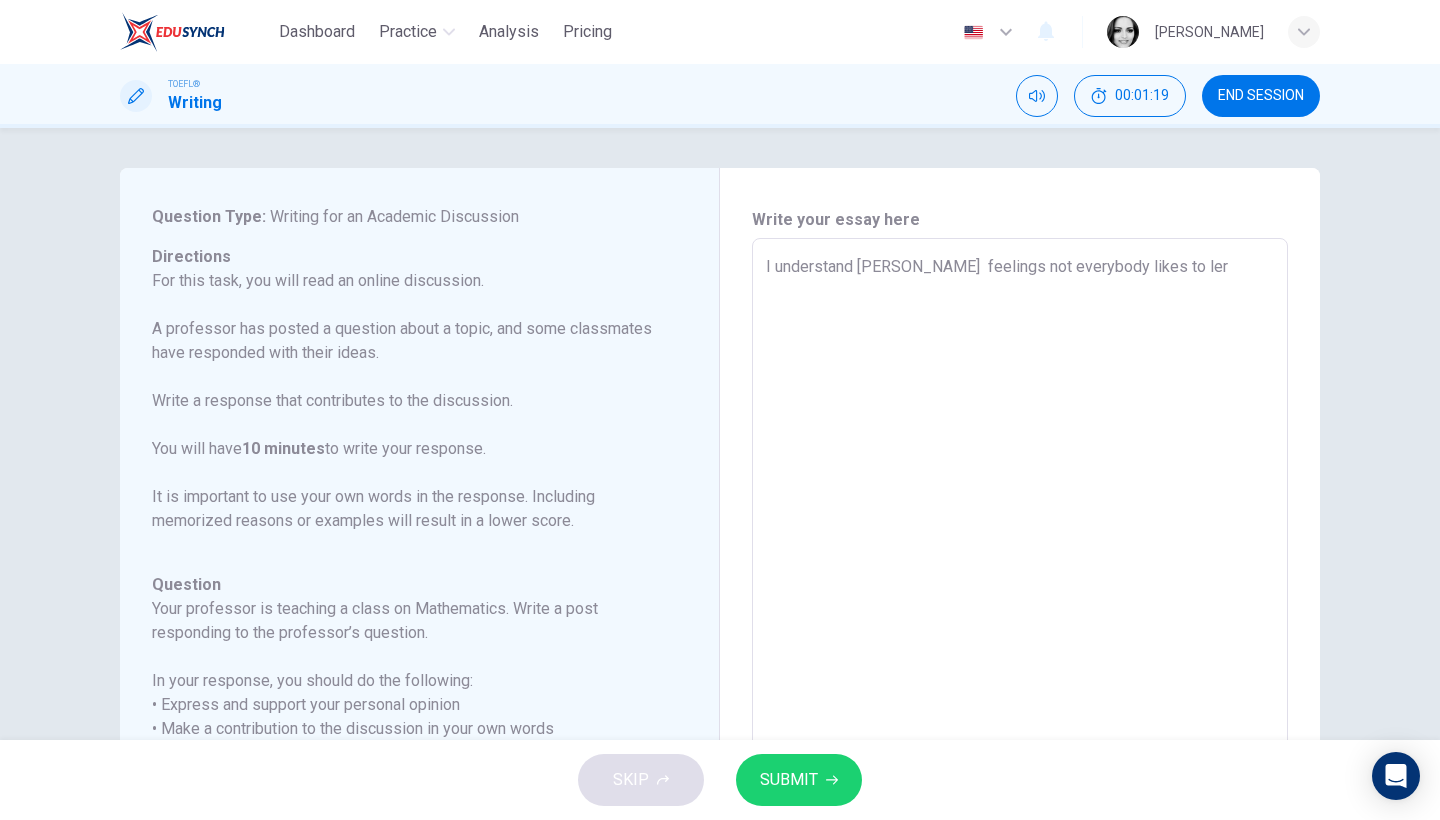 type on "x" 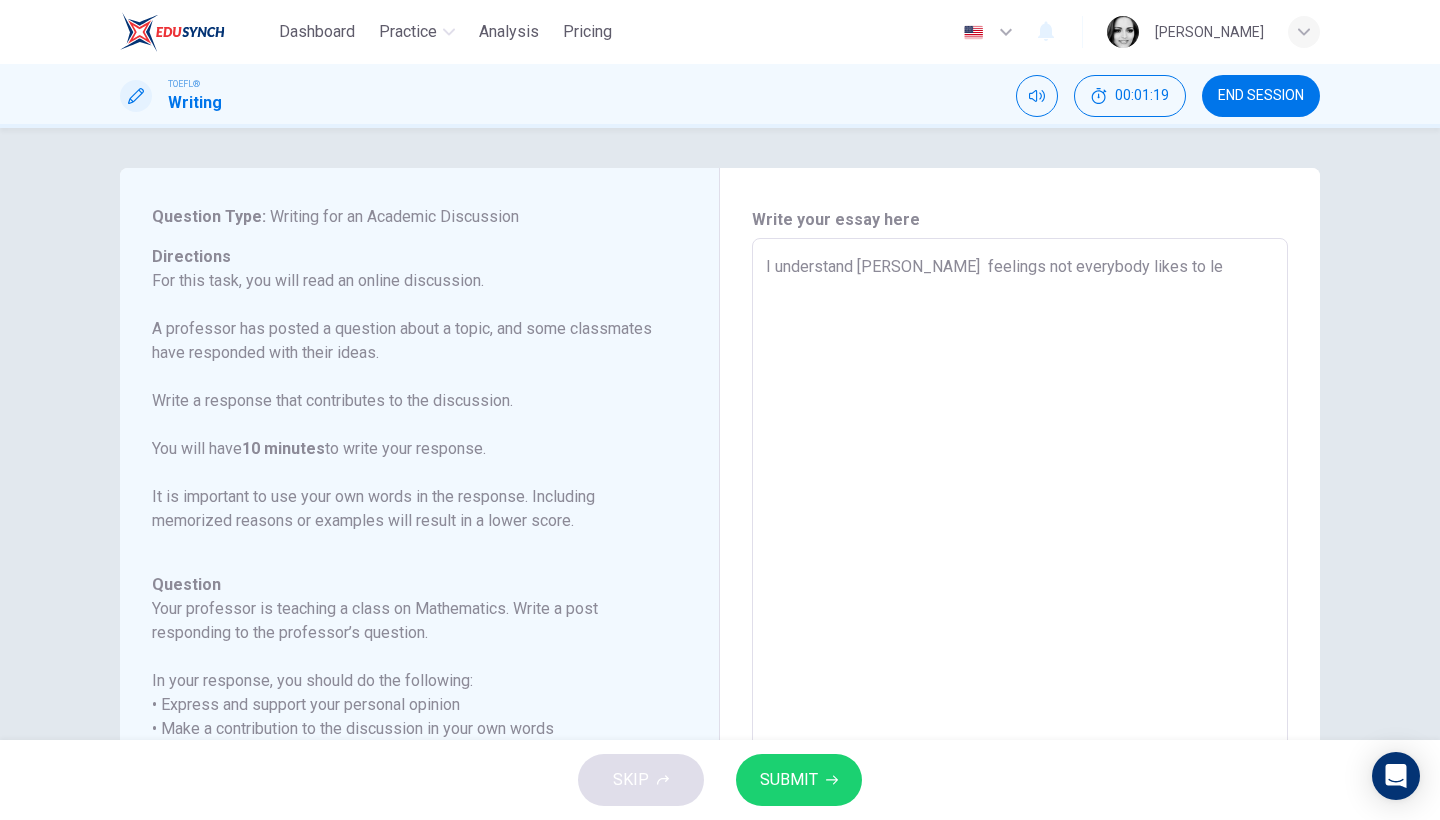 type on "x" 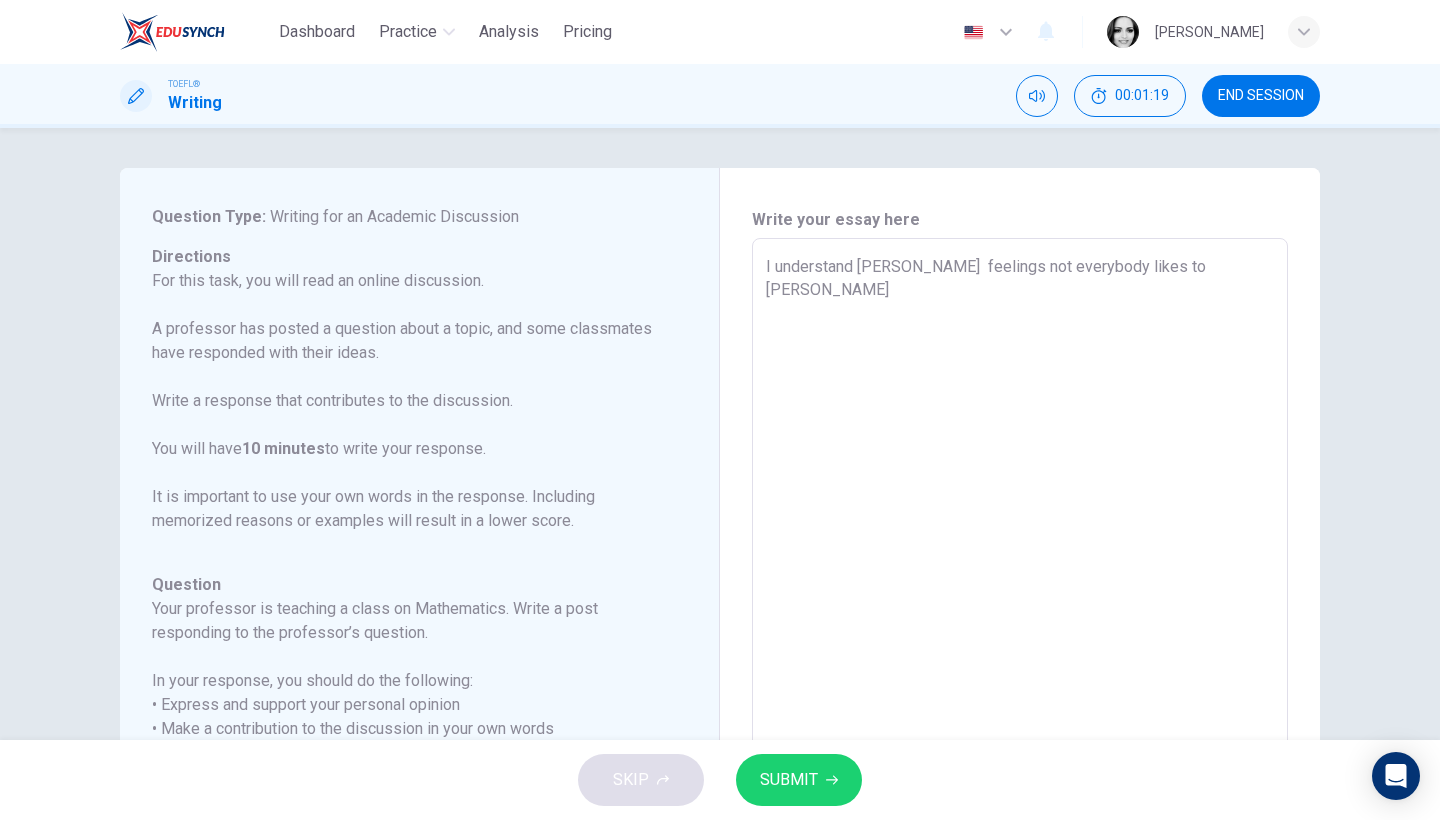 type on "x" 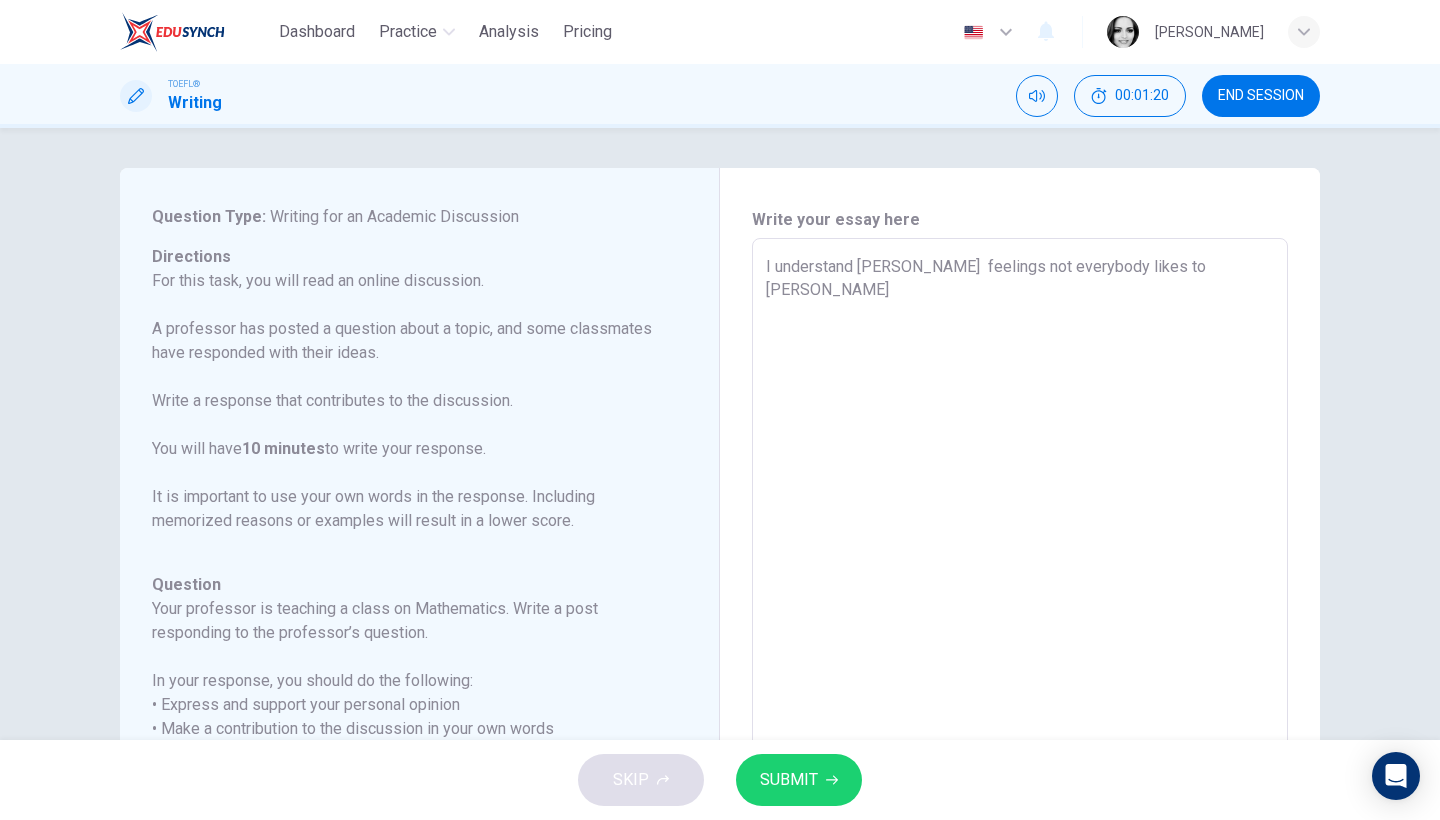 type on "I understand Grace  feelings not everybody likes to lear" 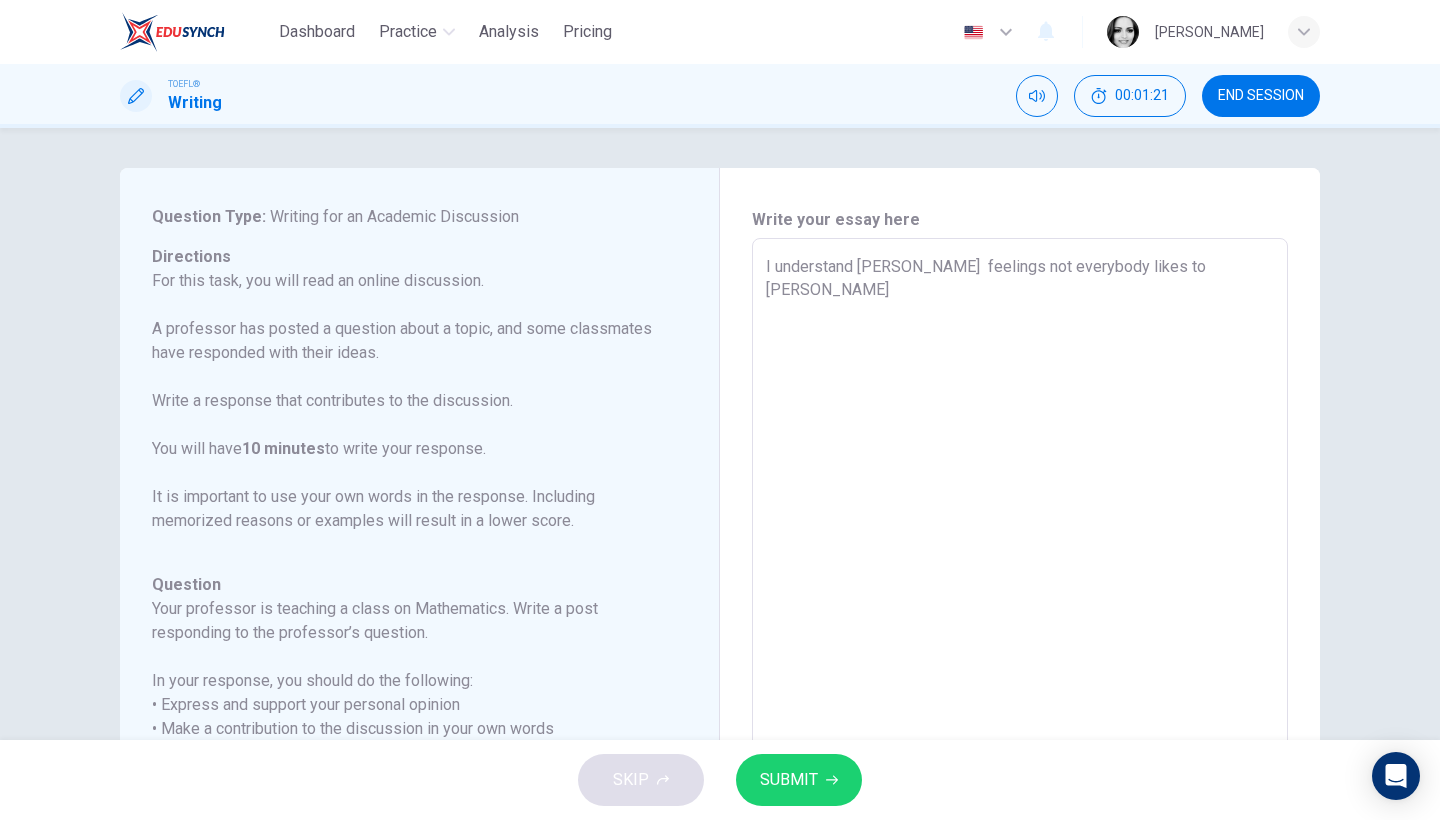 type on "I understand Grace  feelings not everybody likes to learn" 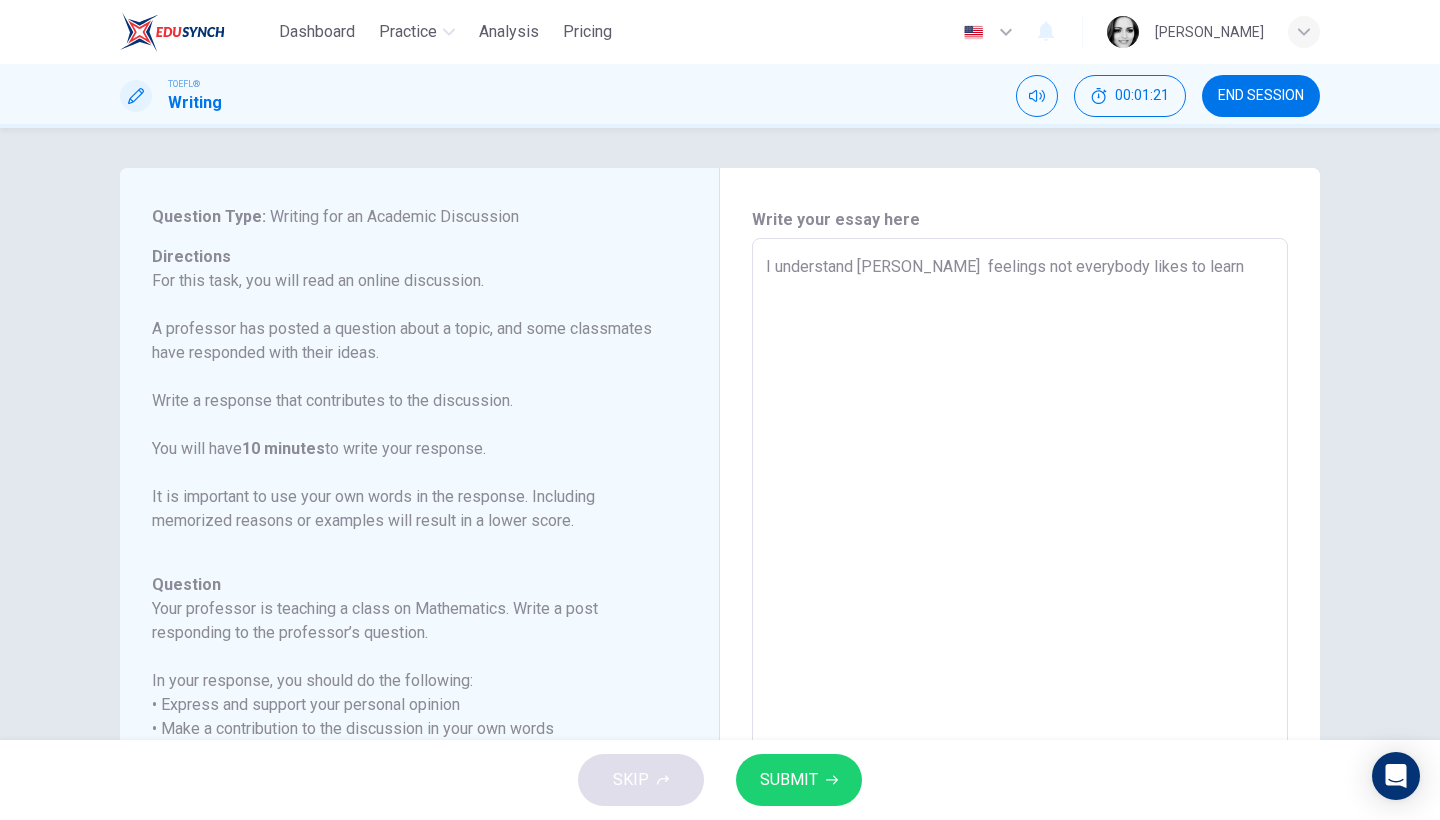 type on "x" 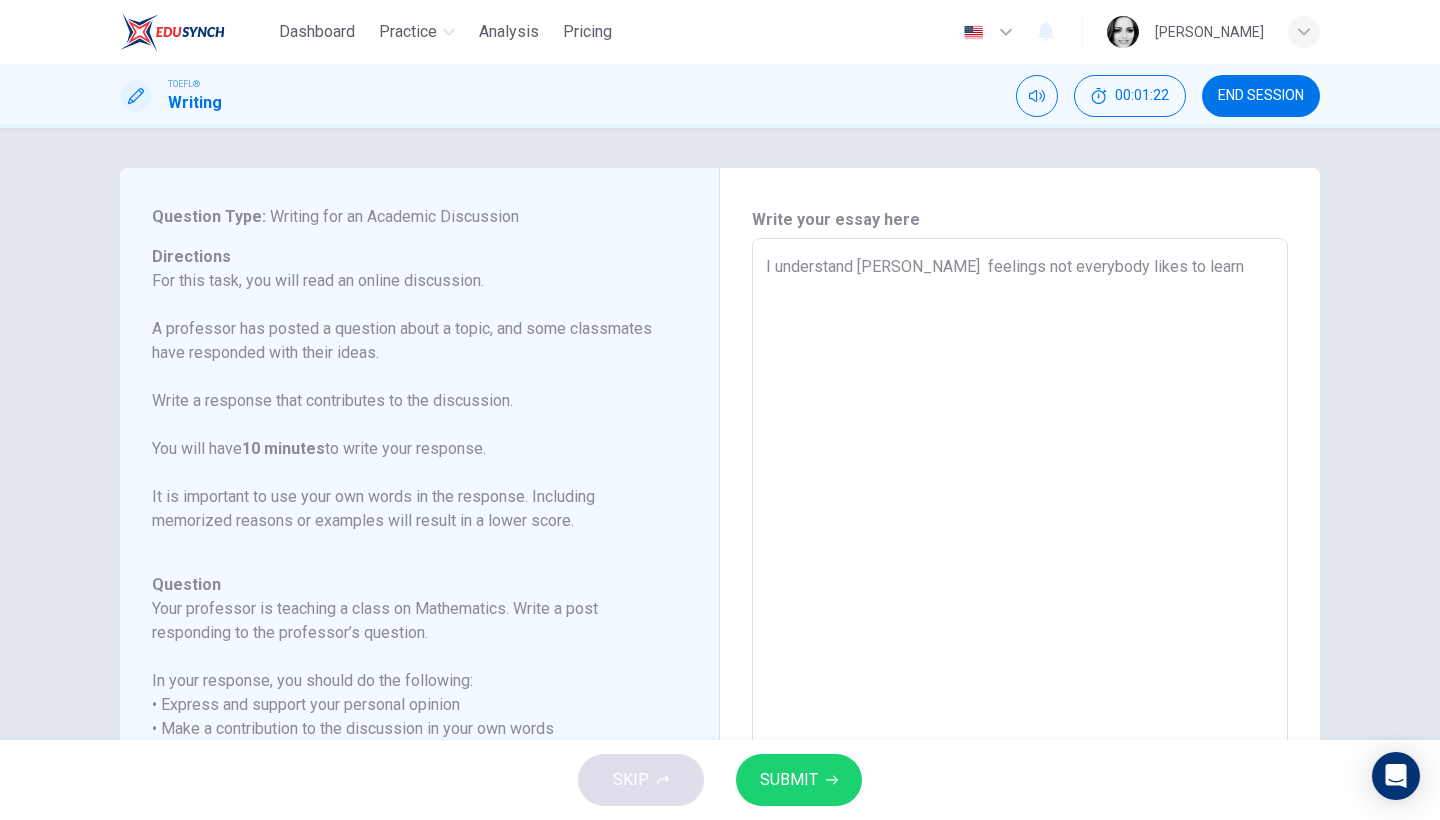 type on "I understand Grace  feelings not everybody likes to learn M" 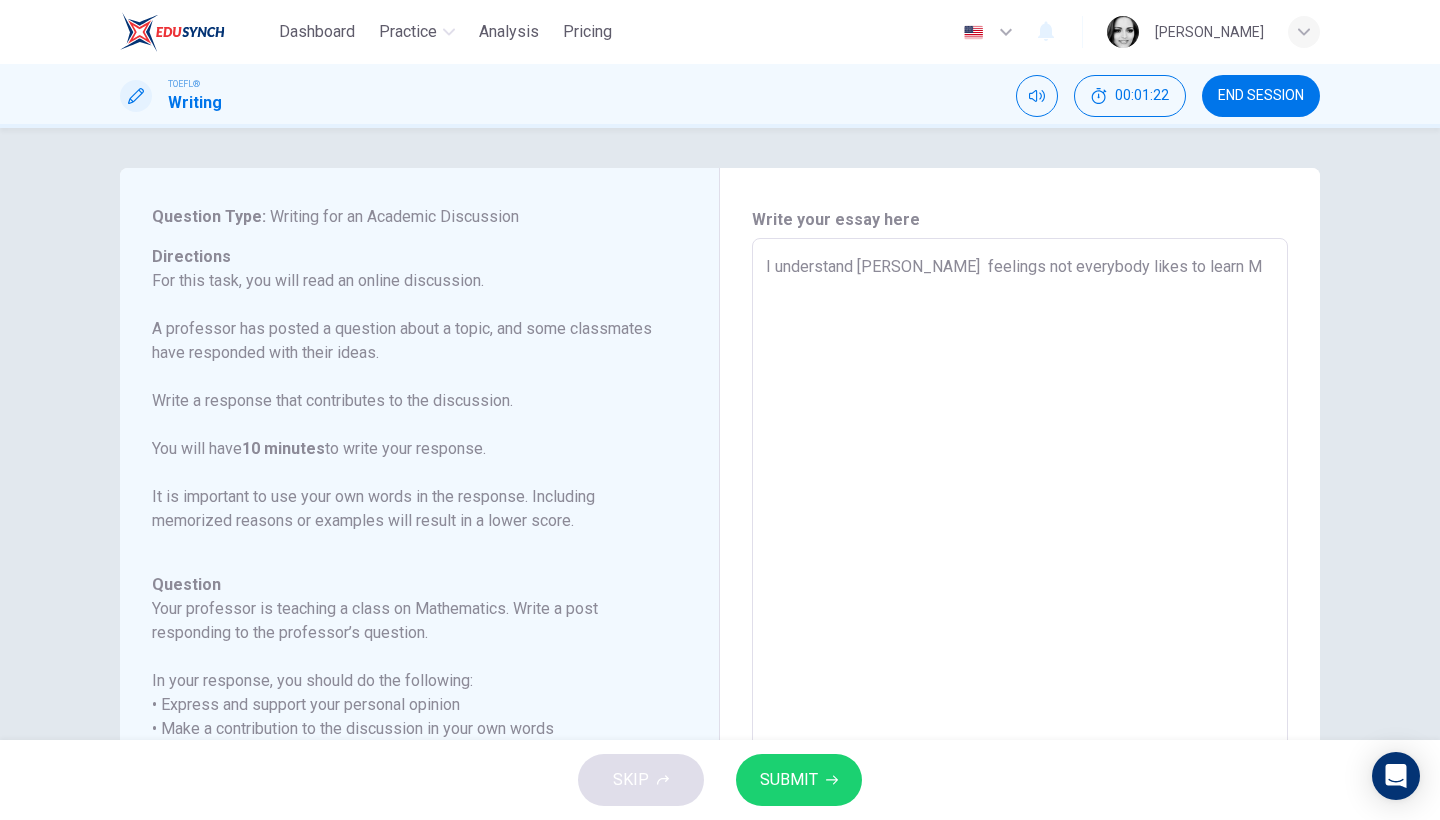 type on "x" 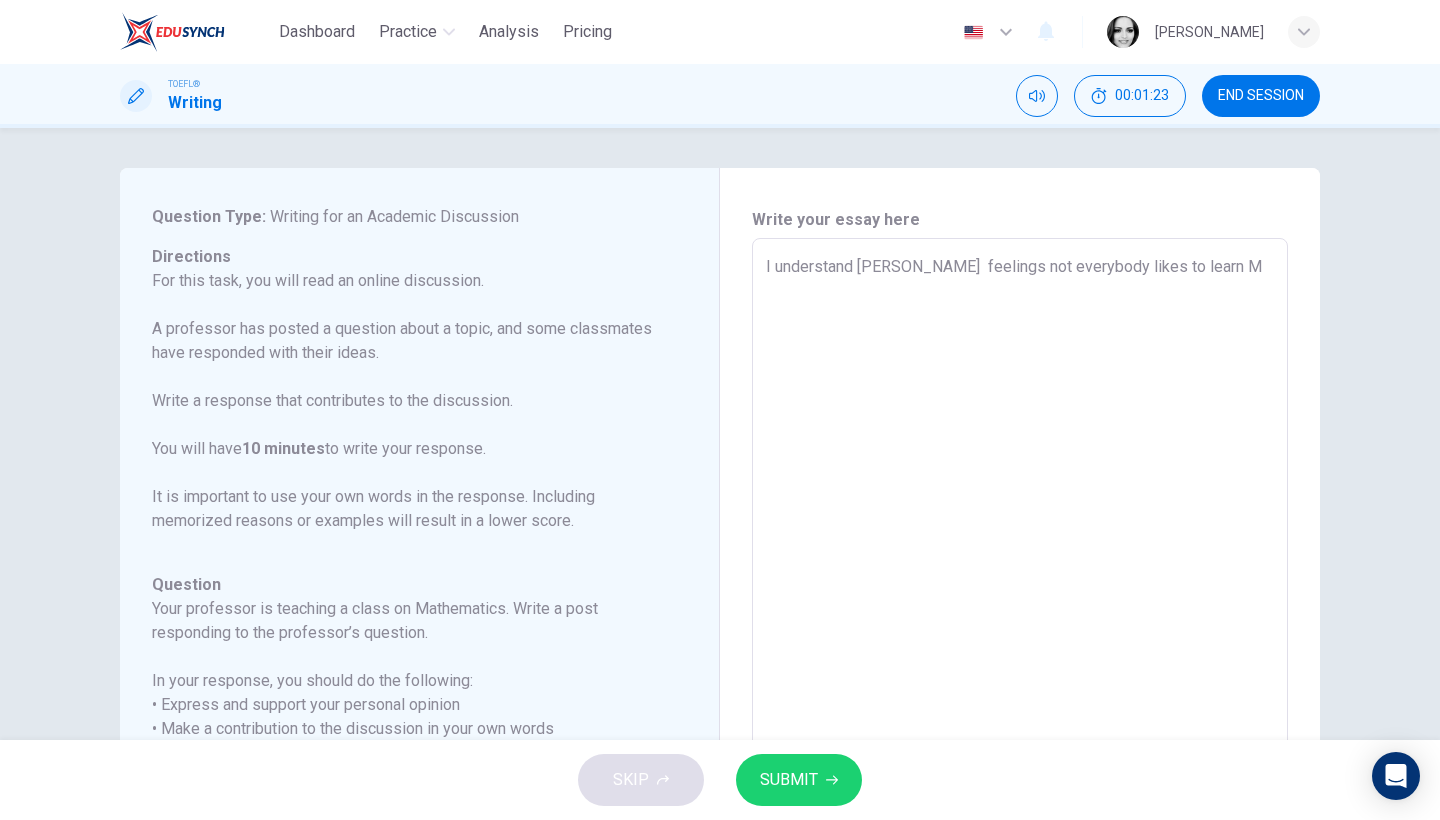 type on "I understand Grace  feelings not everybody likes to learn Ma" 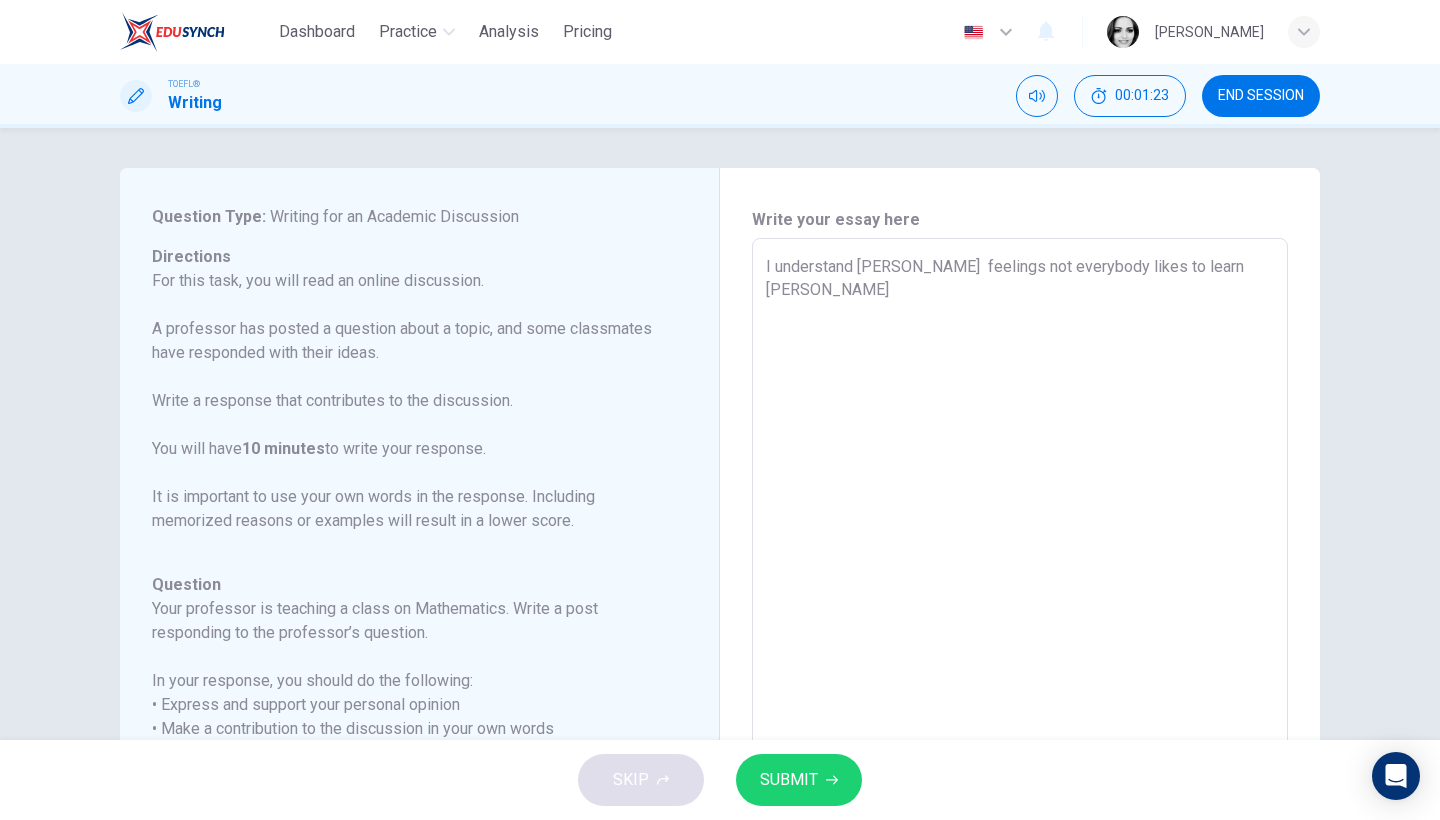 type on "x" 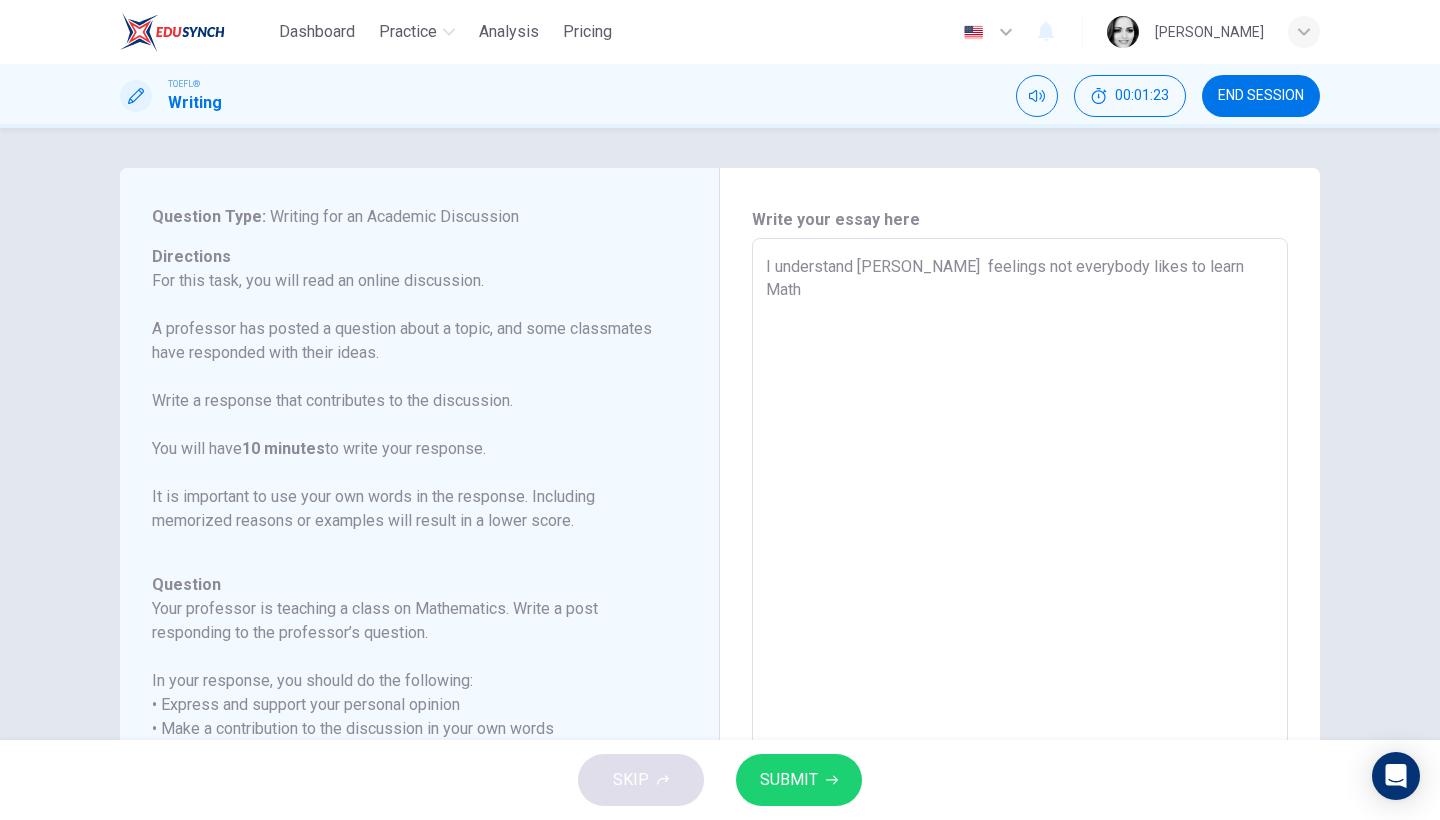type on "x" 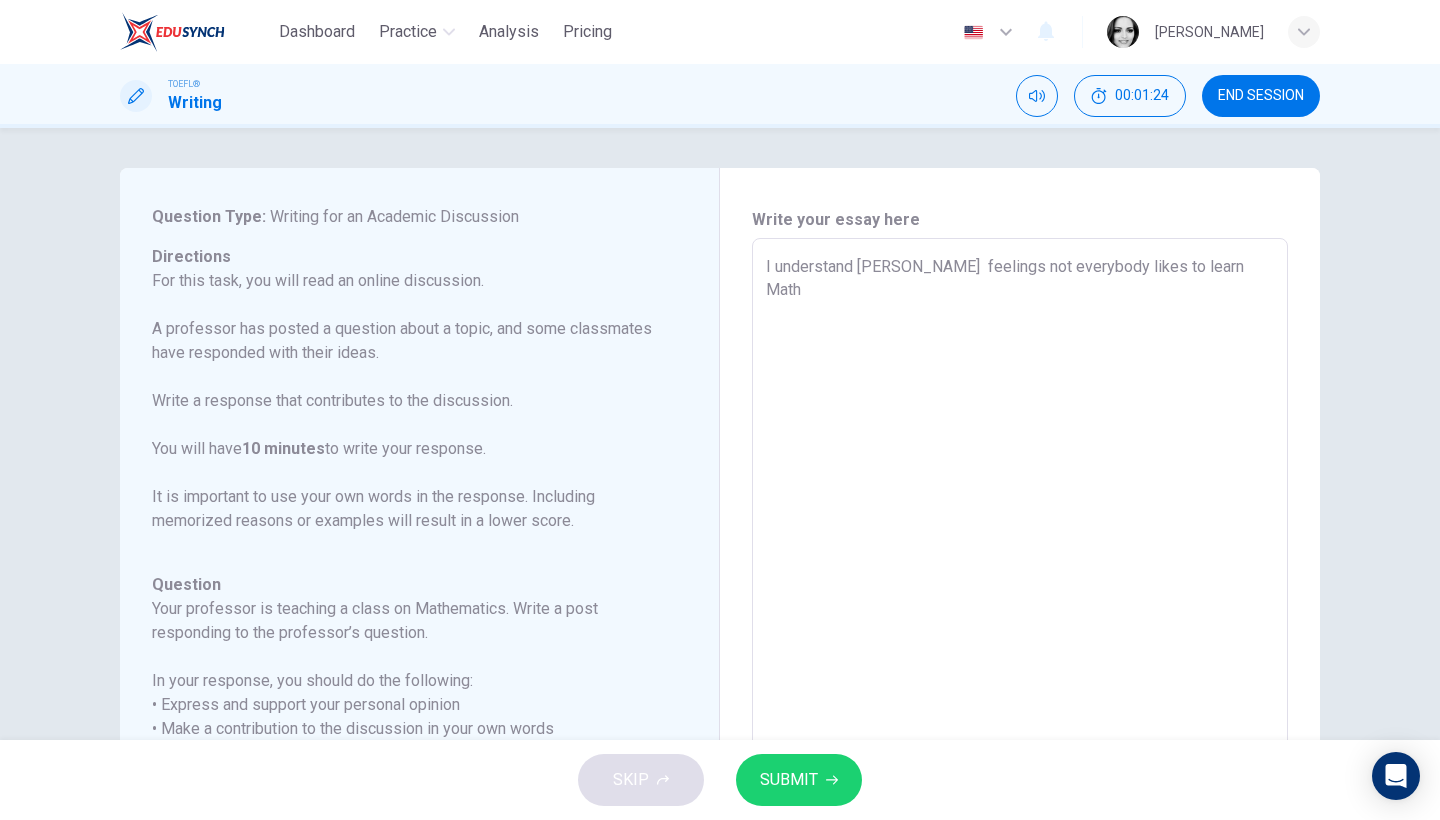 type on "I understand Grace  feelings not everybody likes to learn Math" 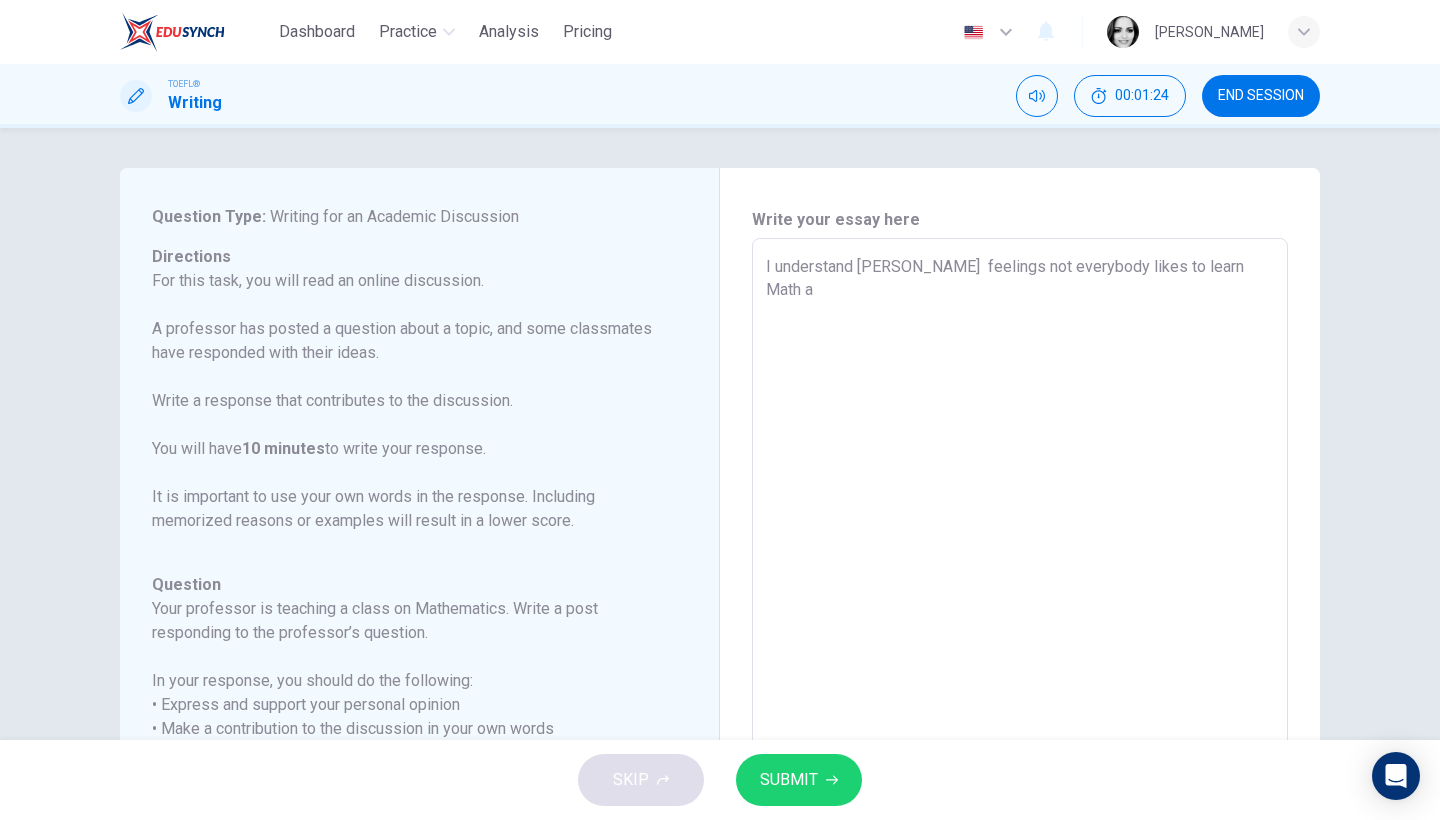 type on "x" 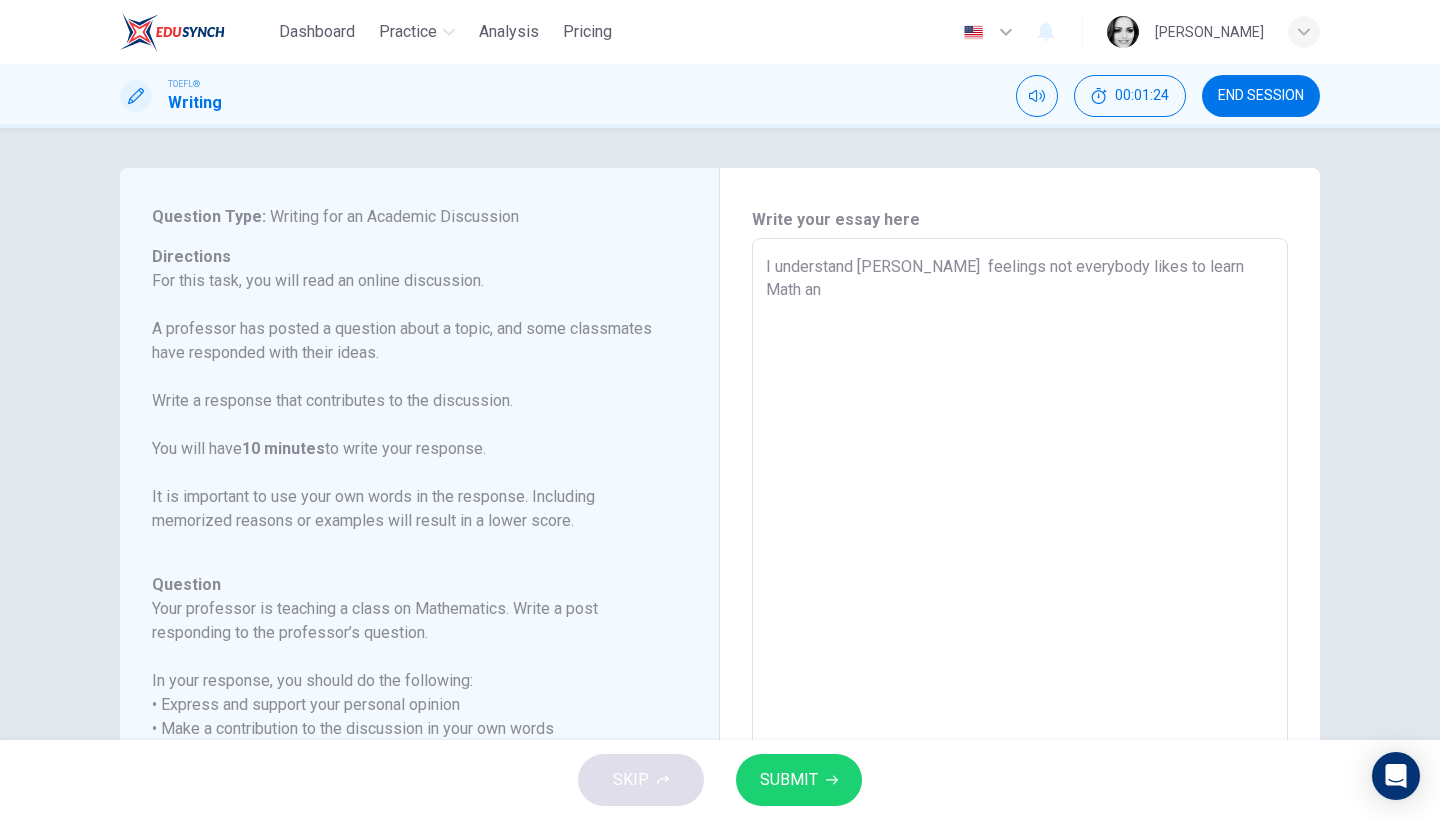 type on "x" 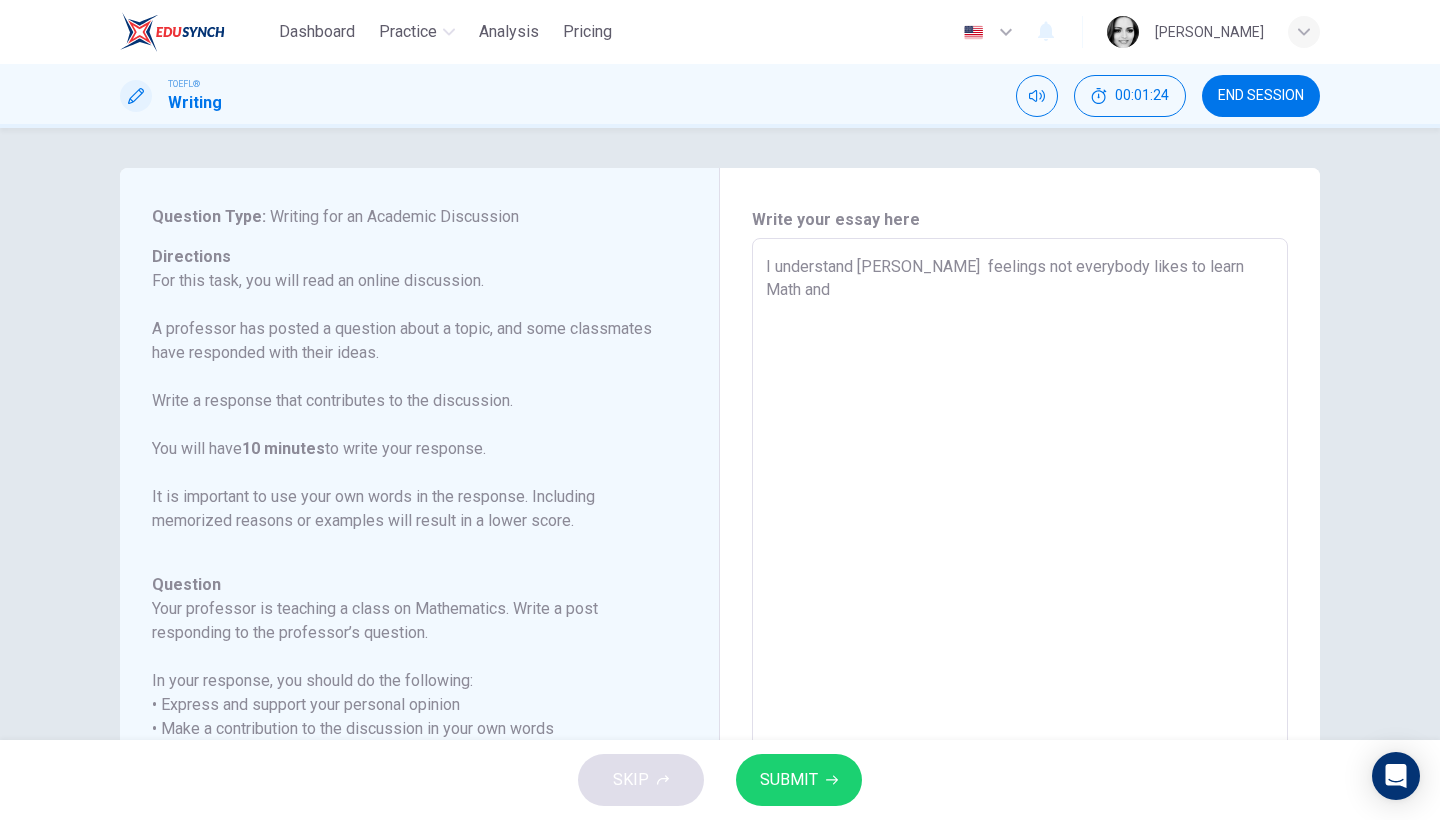 type on "x" 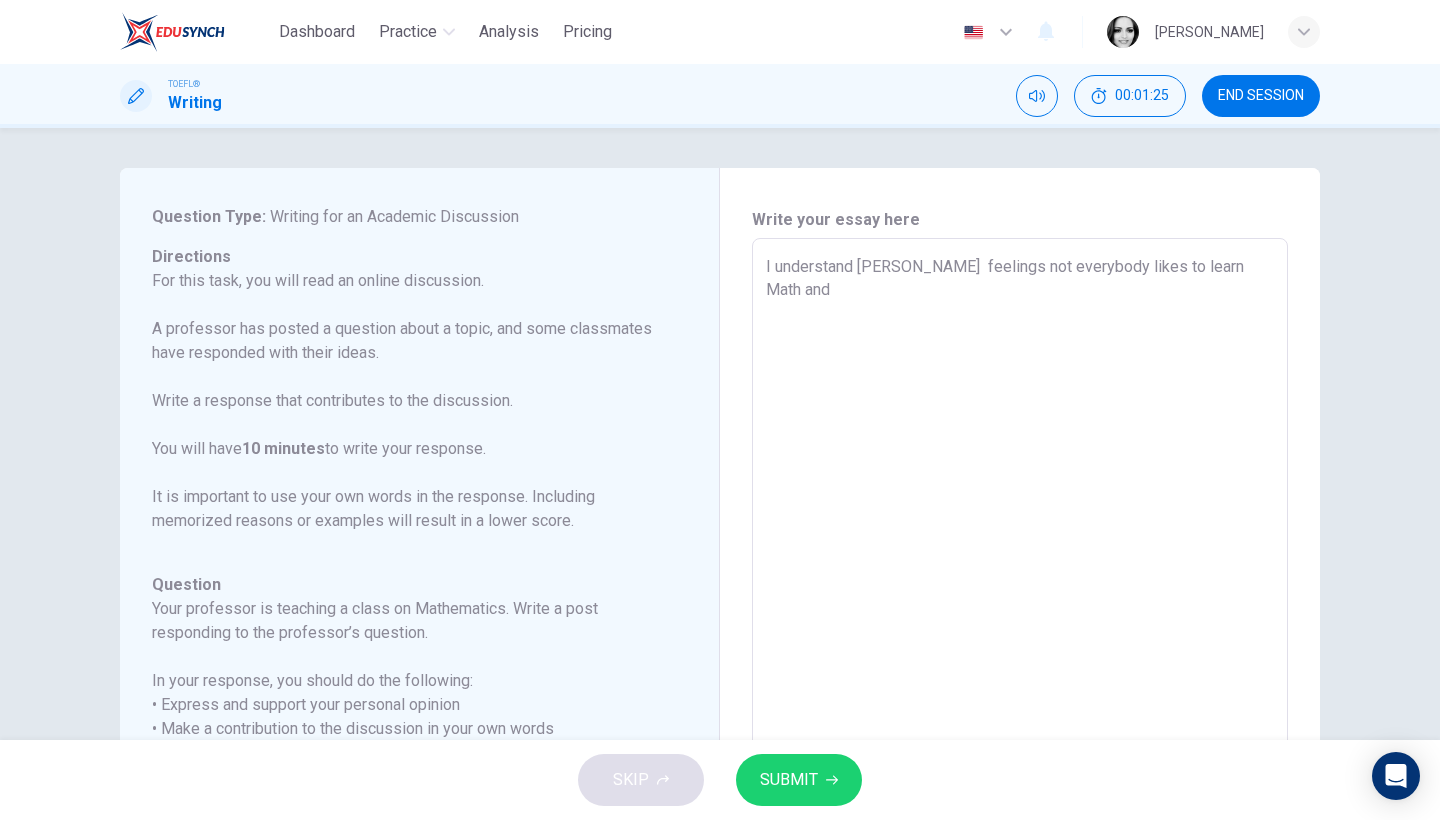 type on "I understand Grace  feelings not everybody likes to learn Math and b" 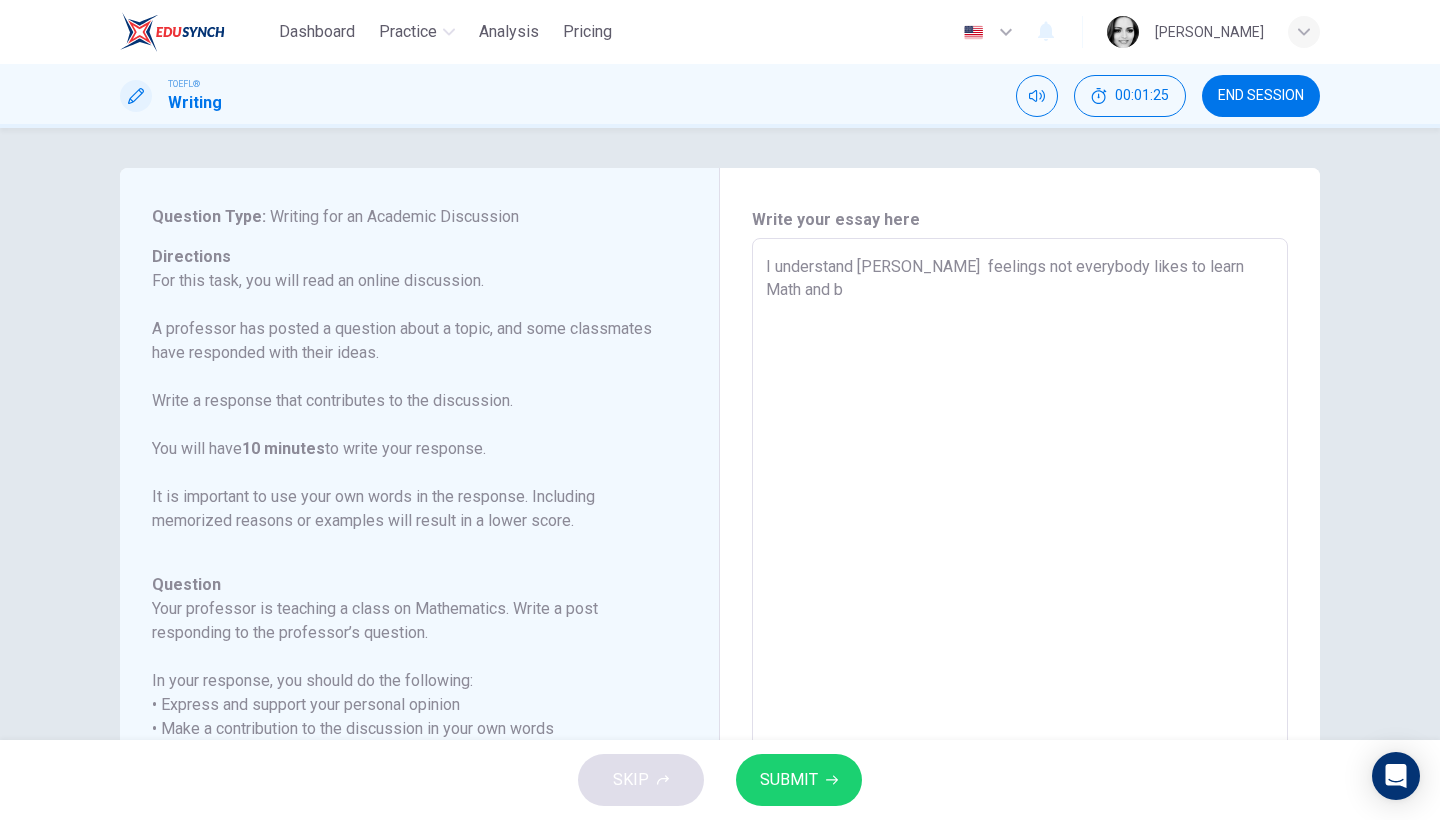 type on "x" 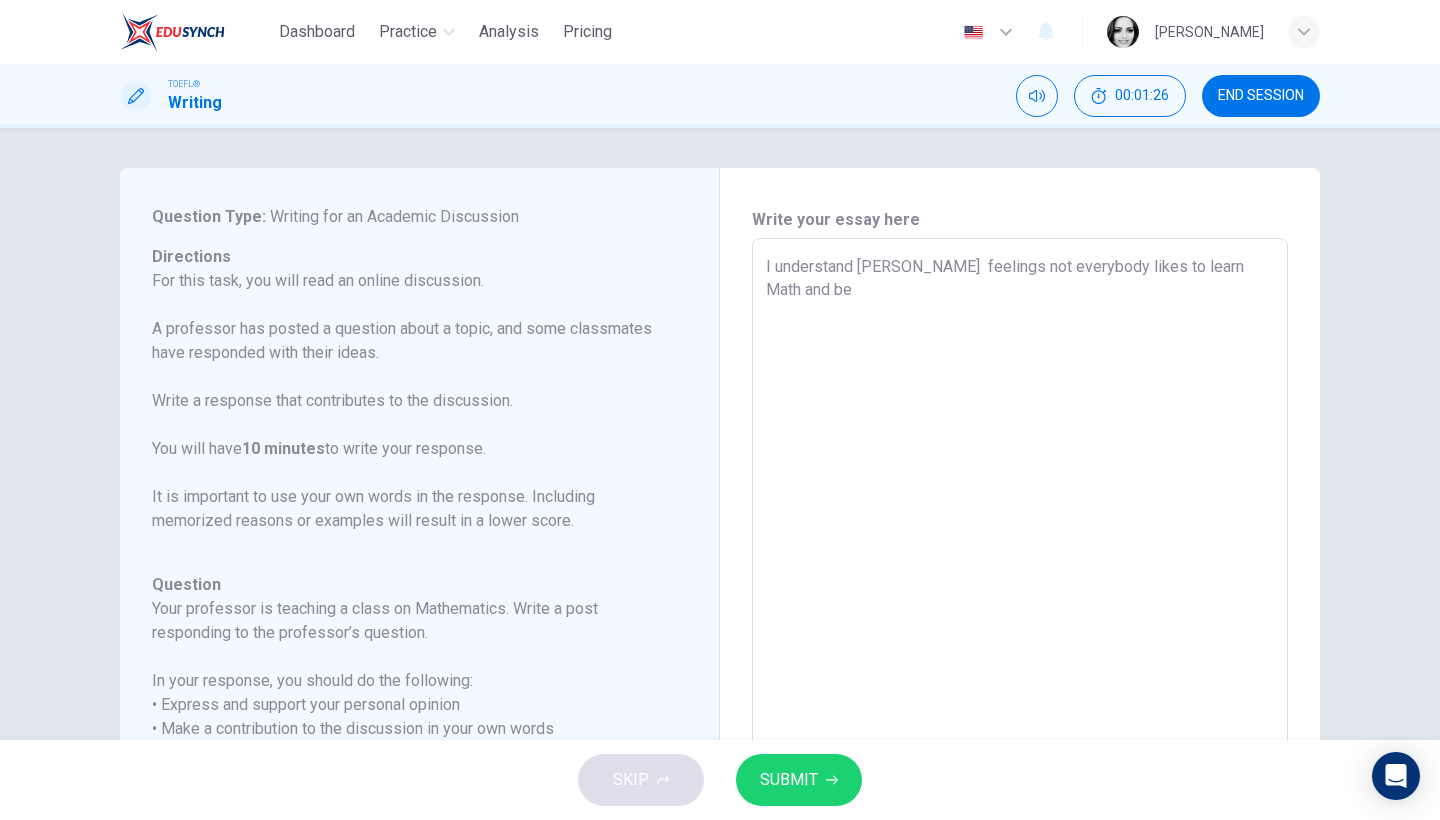 type on "I understand Grace  feelings not everybody likes to learn Math and bec" 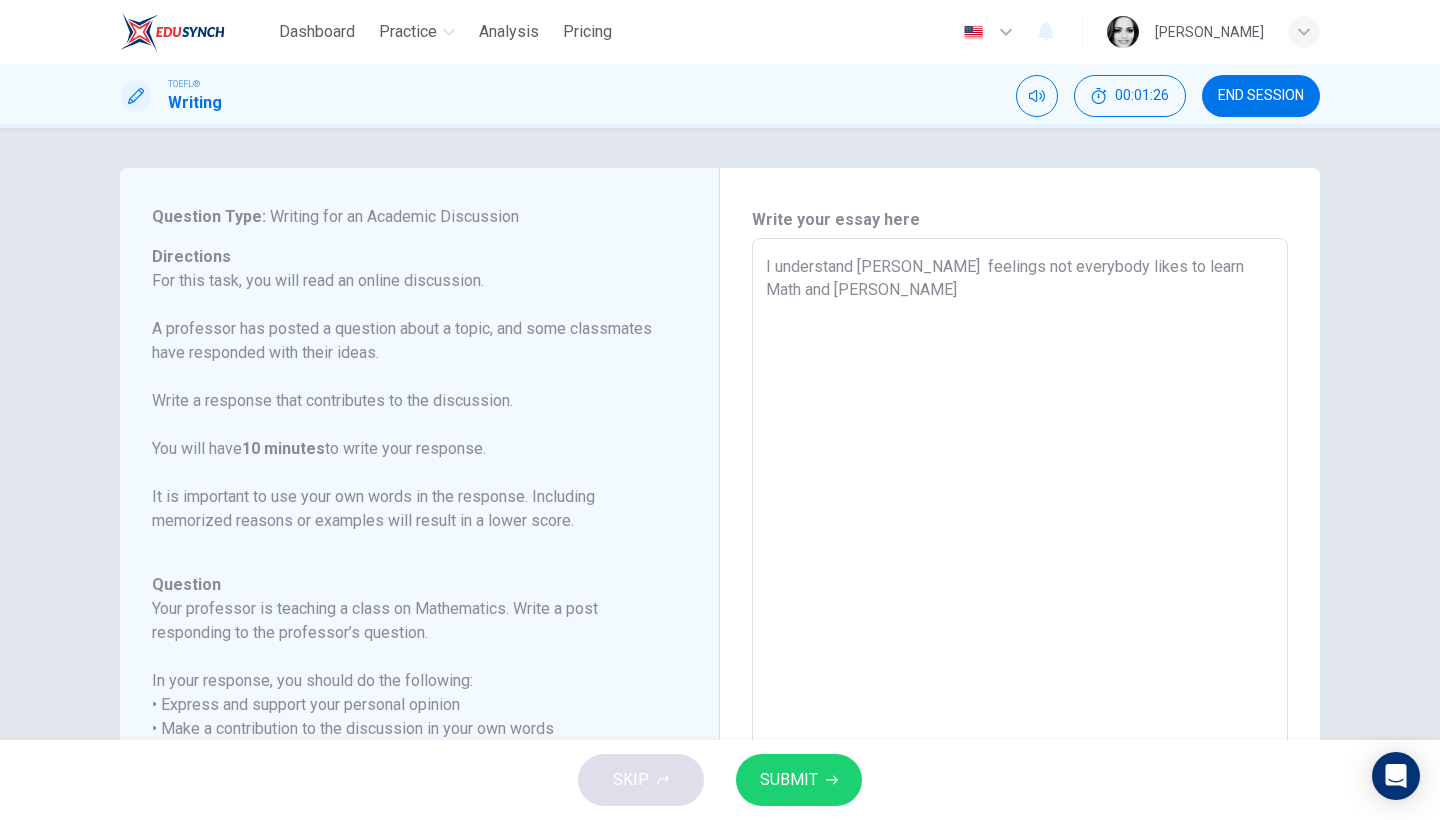 type on "x" 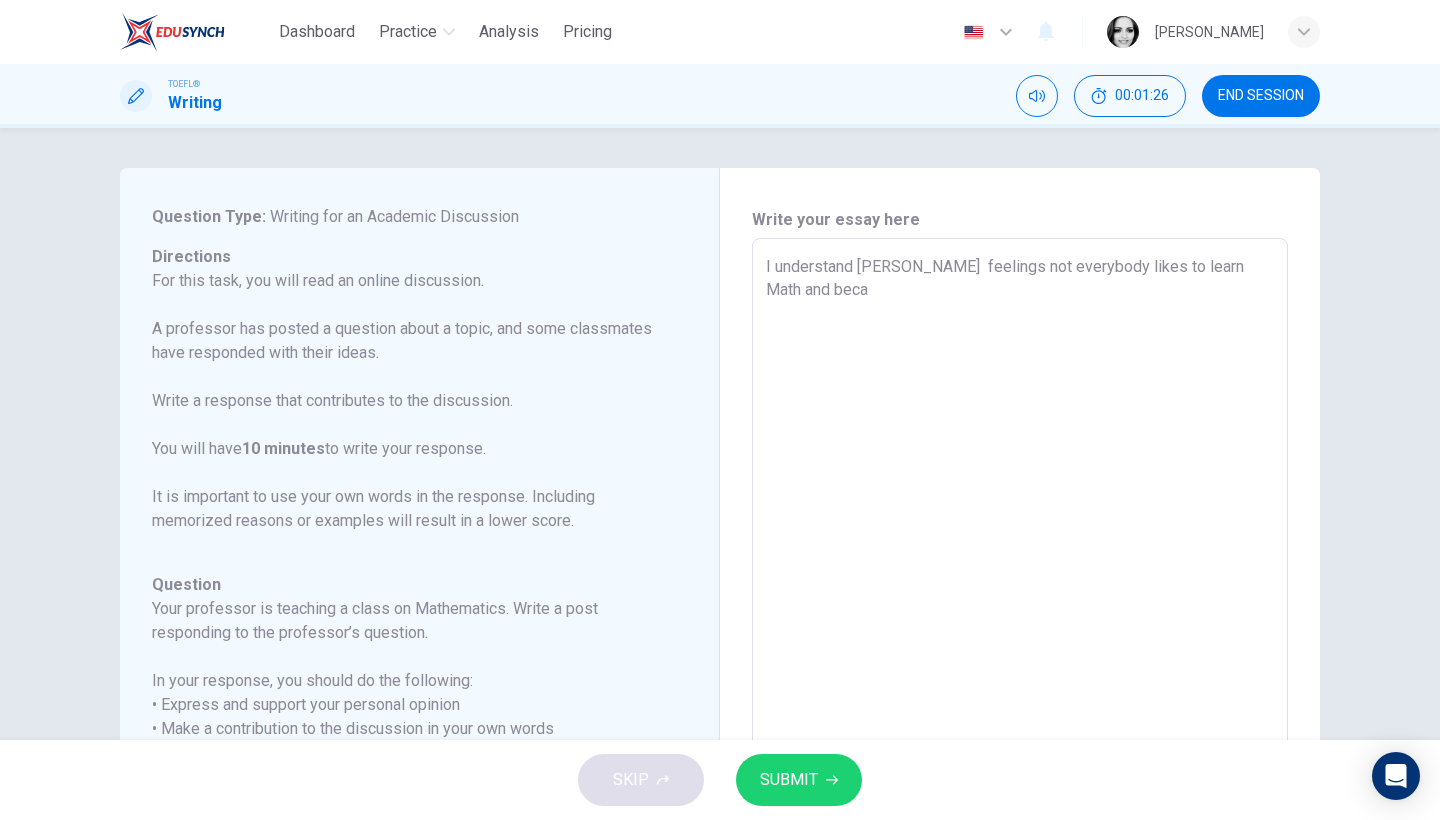 type on "x" 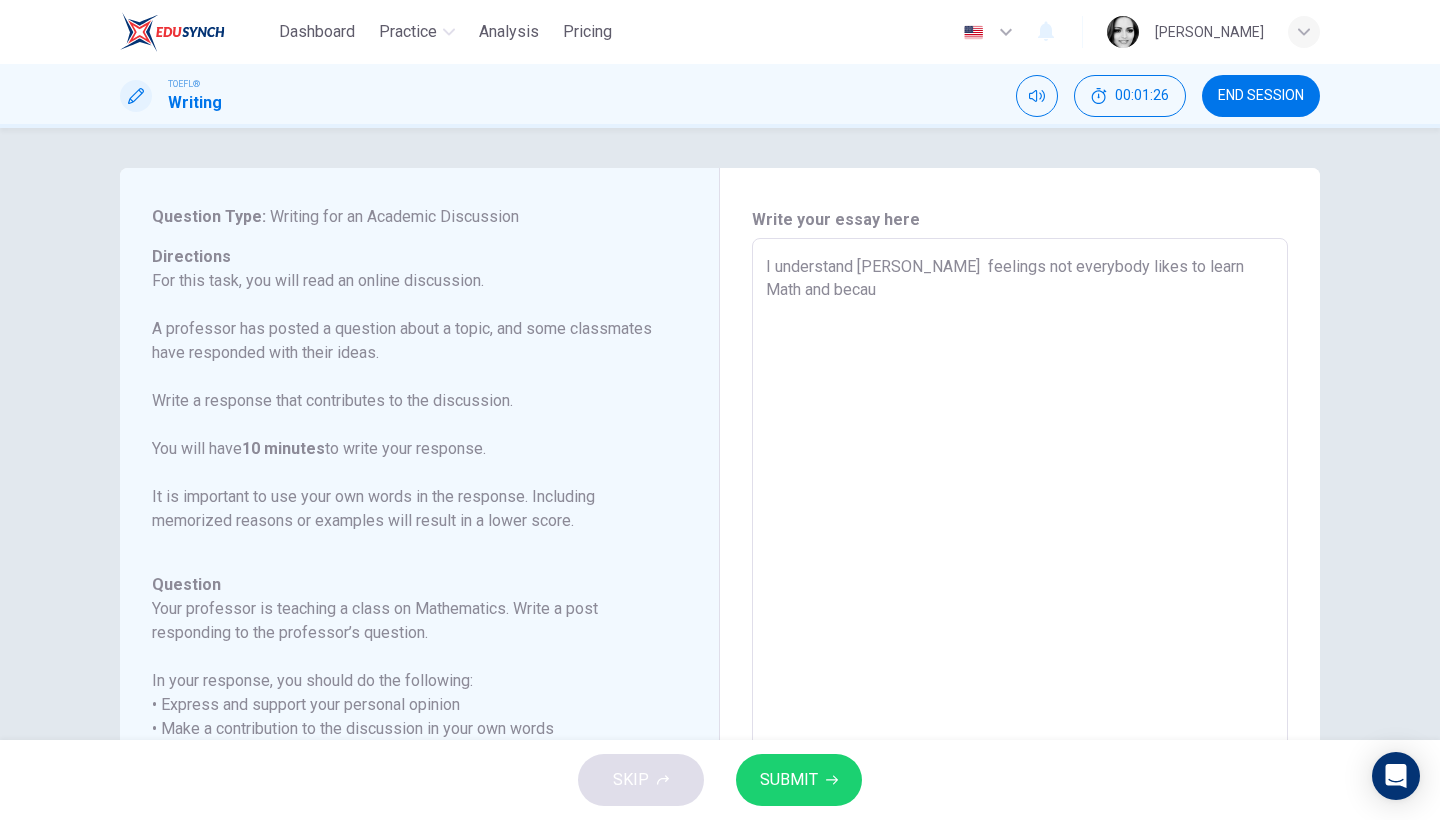 type on "x" 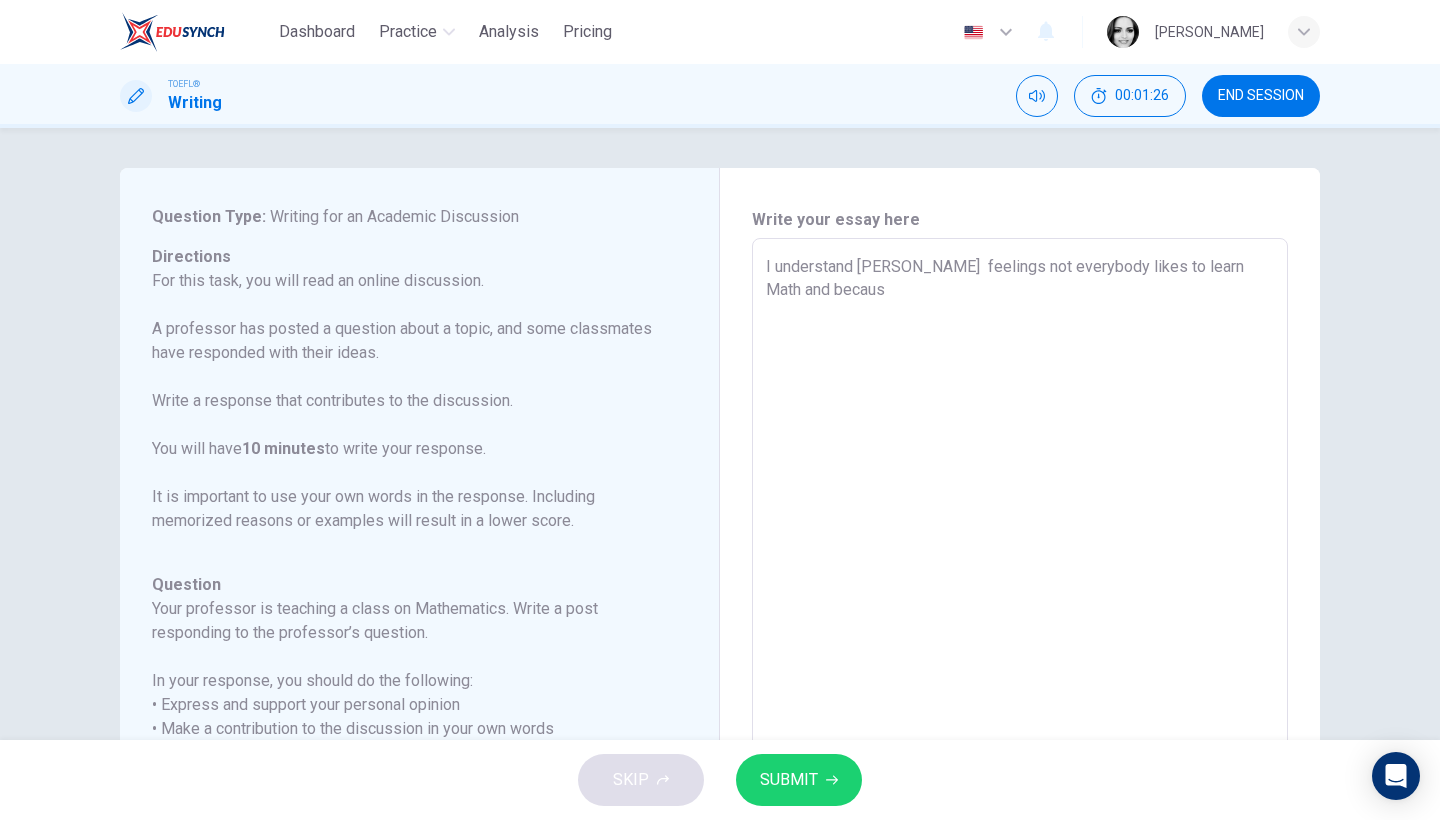 type on "x" 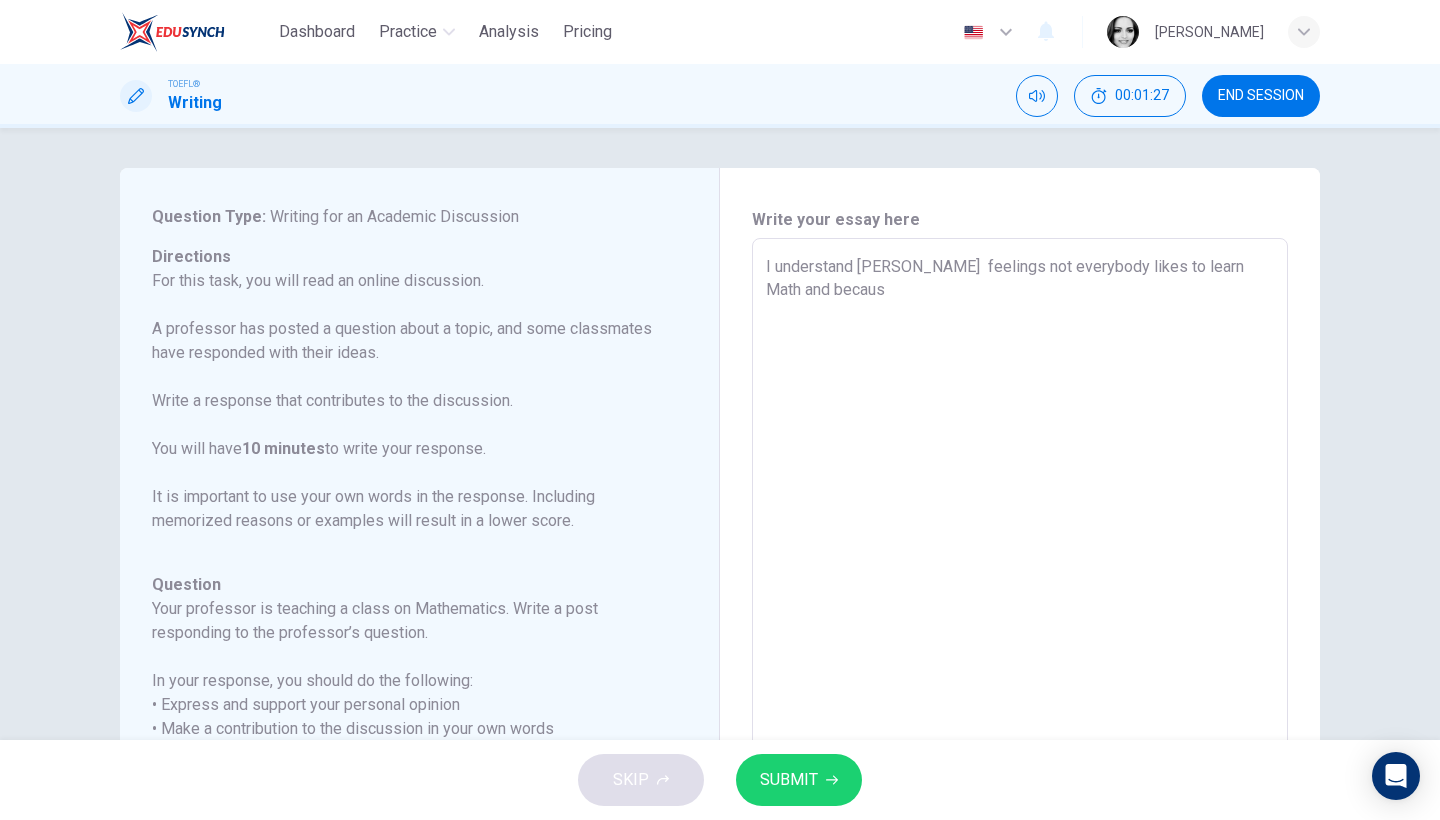 type on "I understand Grace  feelings not everybody likes to learn Math and because" 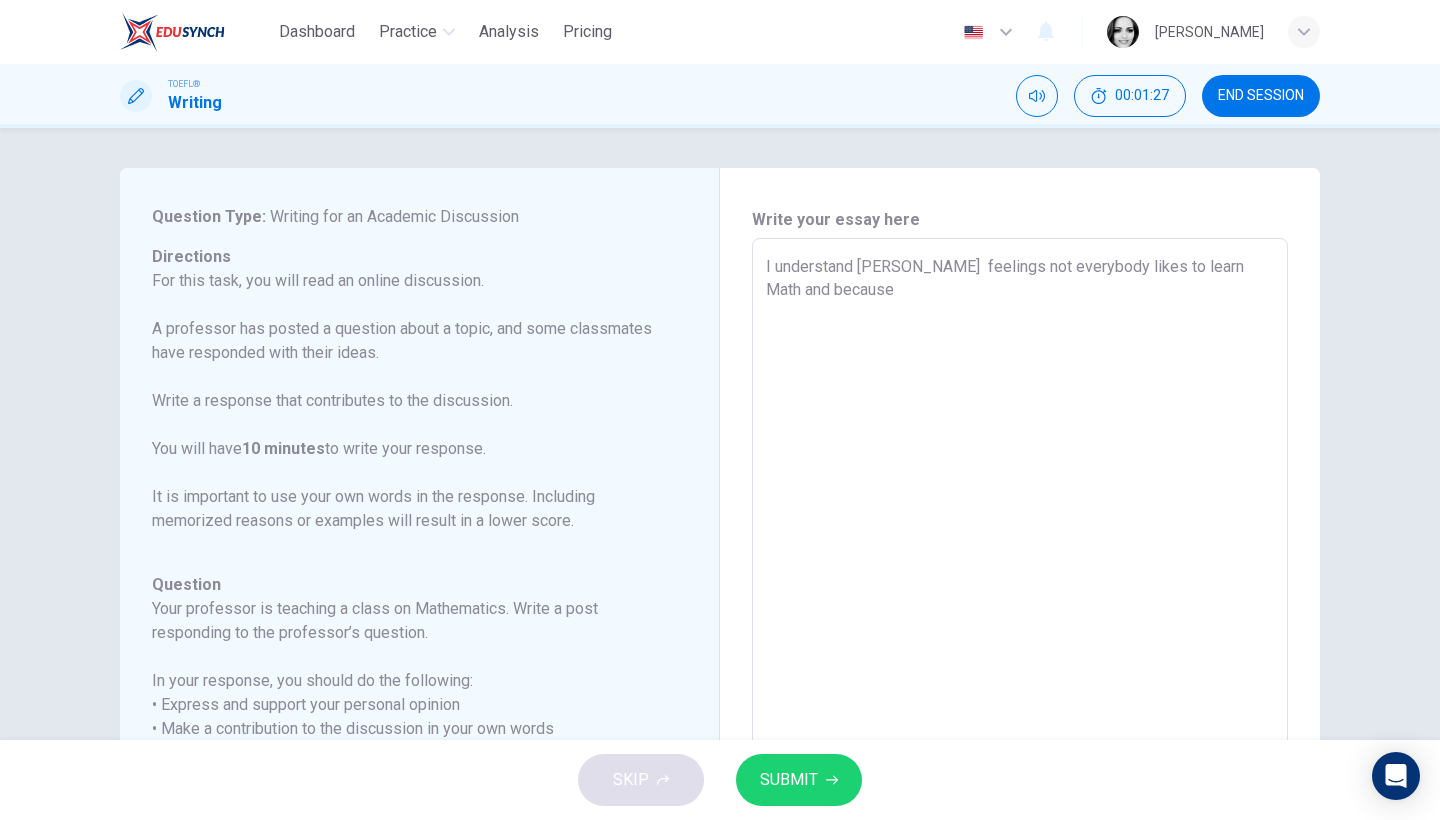 type on "x" 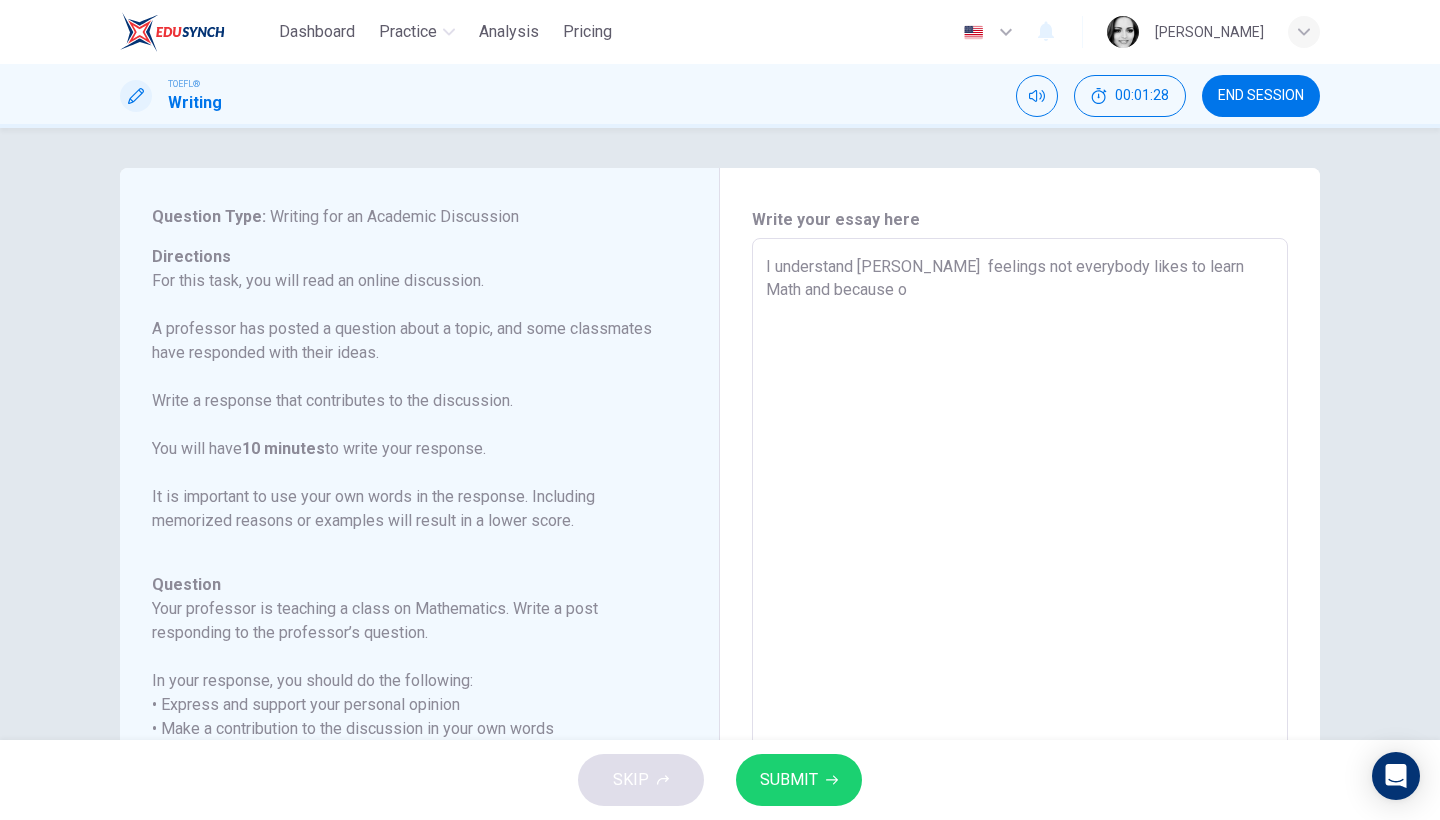 type 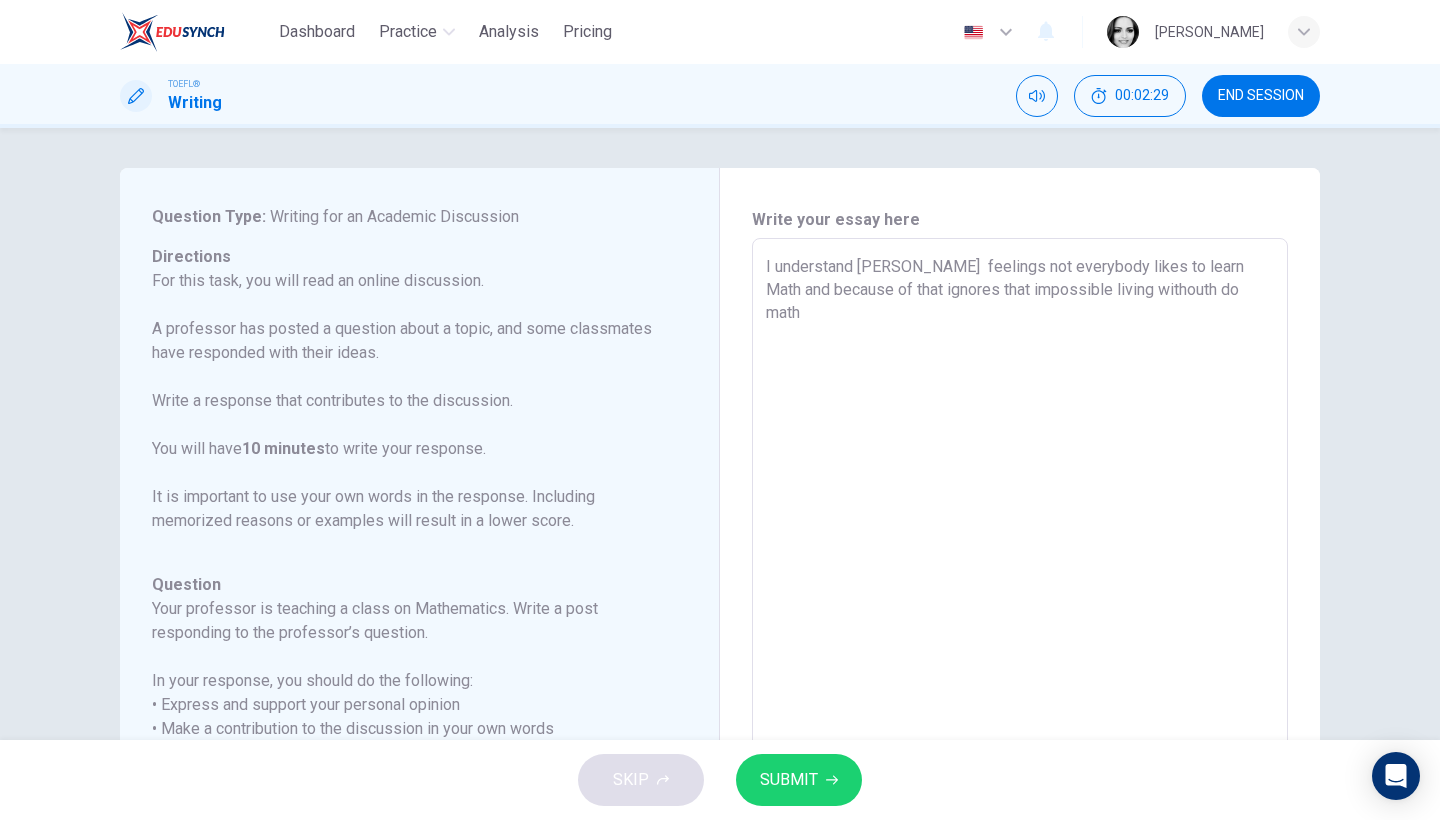 scroll, scrollTop: 198, scrollLeft: 0, axis: vertical 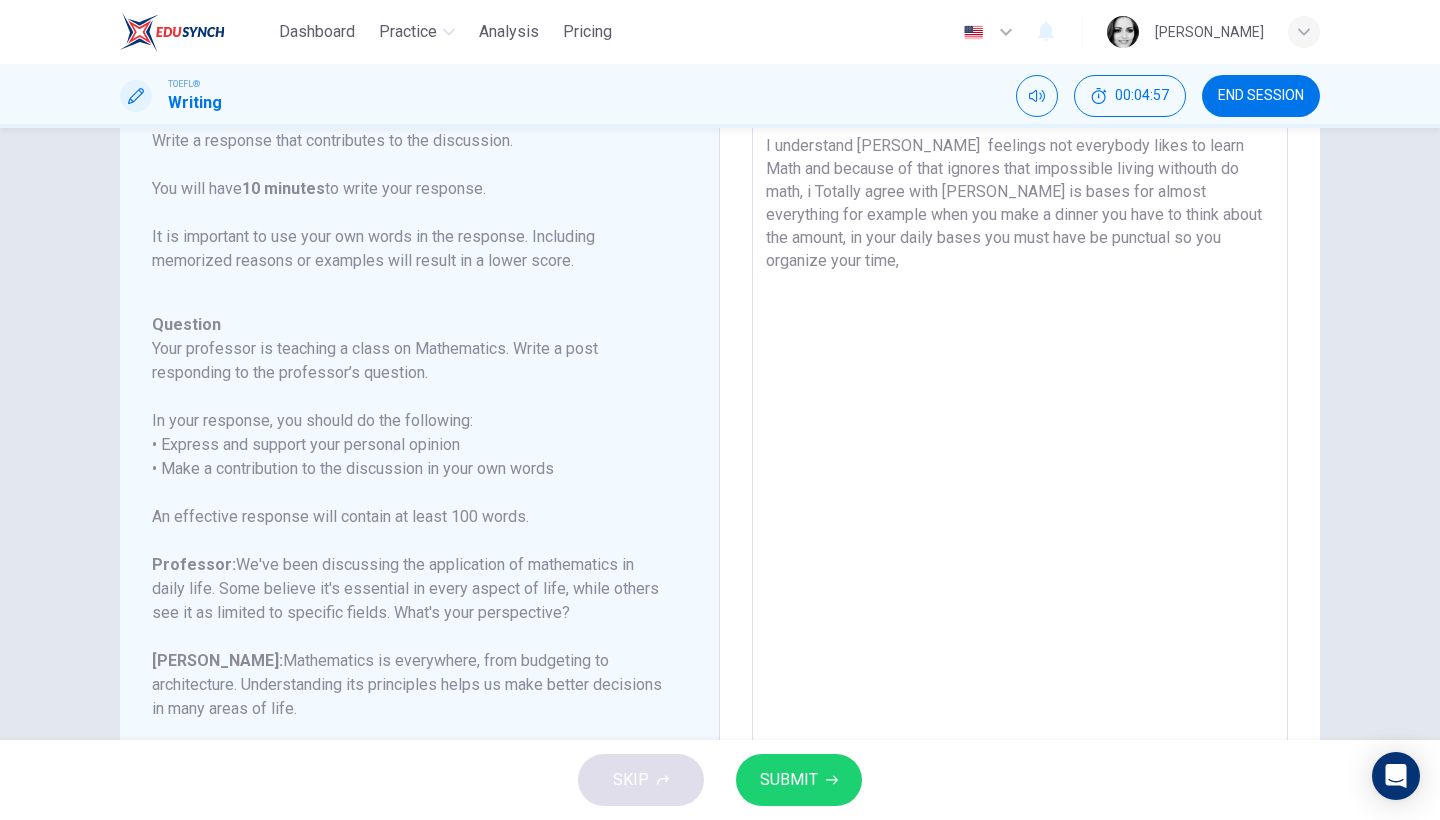click on "I understand Grace  feelings not everybody likes to learn Math and because of that ignores that impossible living withouth do math, i Totally agree with Samuel maths is bases for almost everything for example when you make a dinner you have to think about the amount, in your daily bases you must have be punctual so you organize your time," at bounding box center (1020, 451) 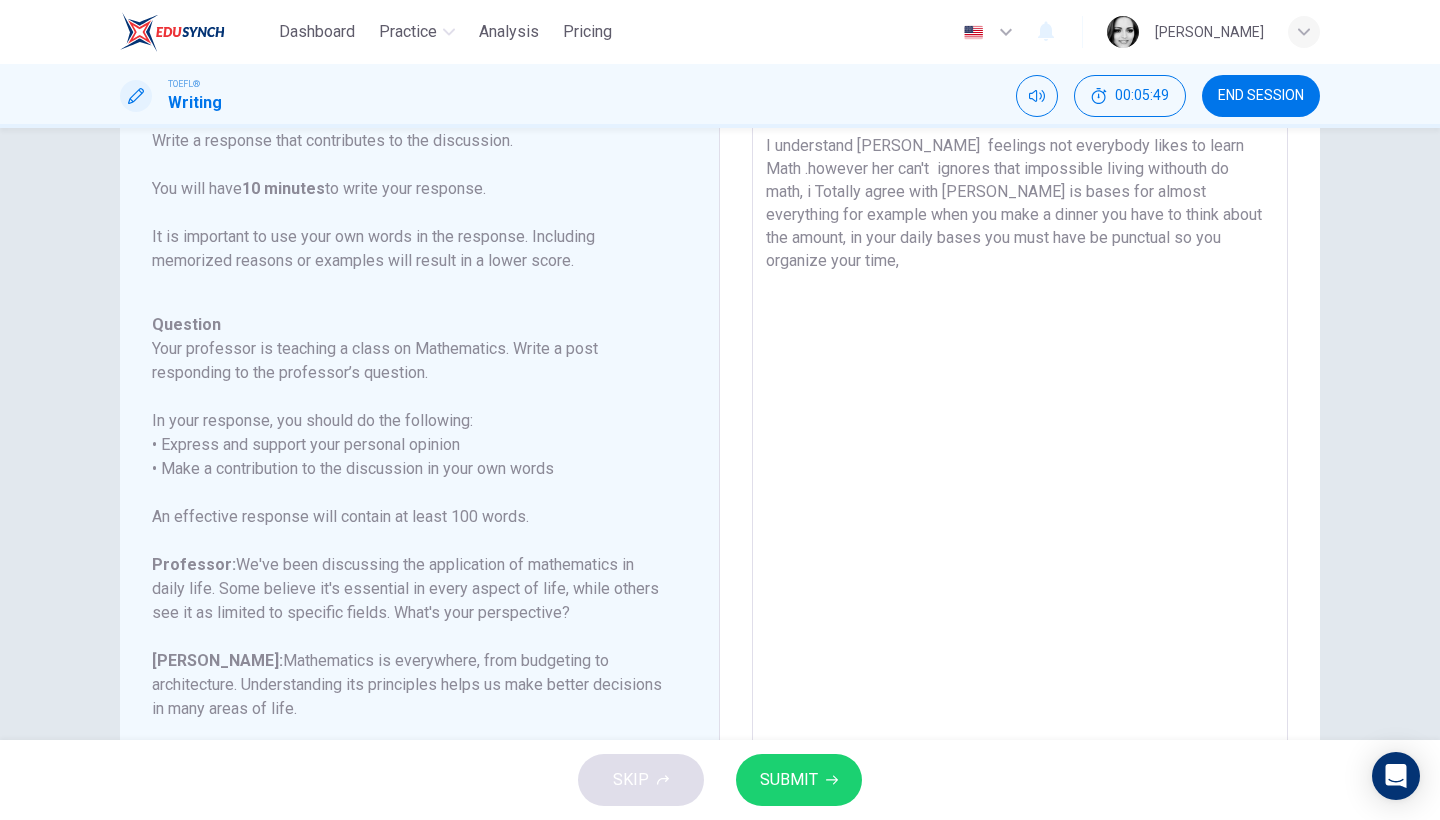 click on "I understand Grace  feelings not everybody likes to learn Math .however her can't  ignores that impossible living withouth do math, i Totally agree with Samuel maths is bases for almost everything for example when you make a dinner you have to think about the amount, in your daily bases you must have be punctual so you organize your time,  x ​" at bounding box center (1020, 451) 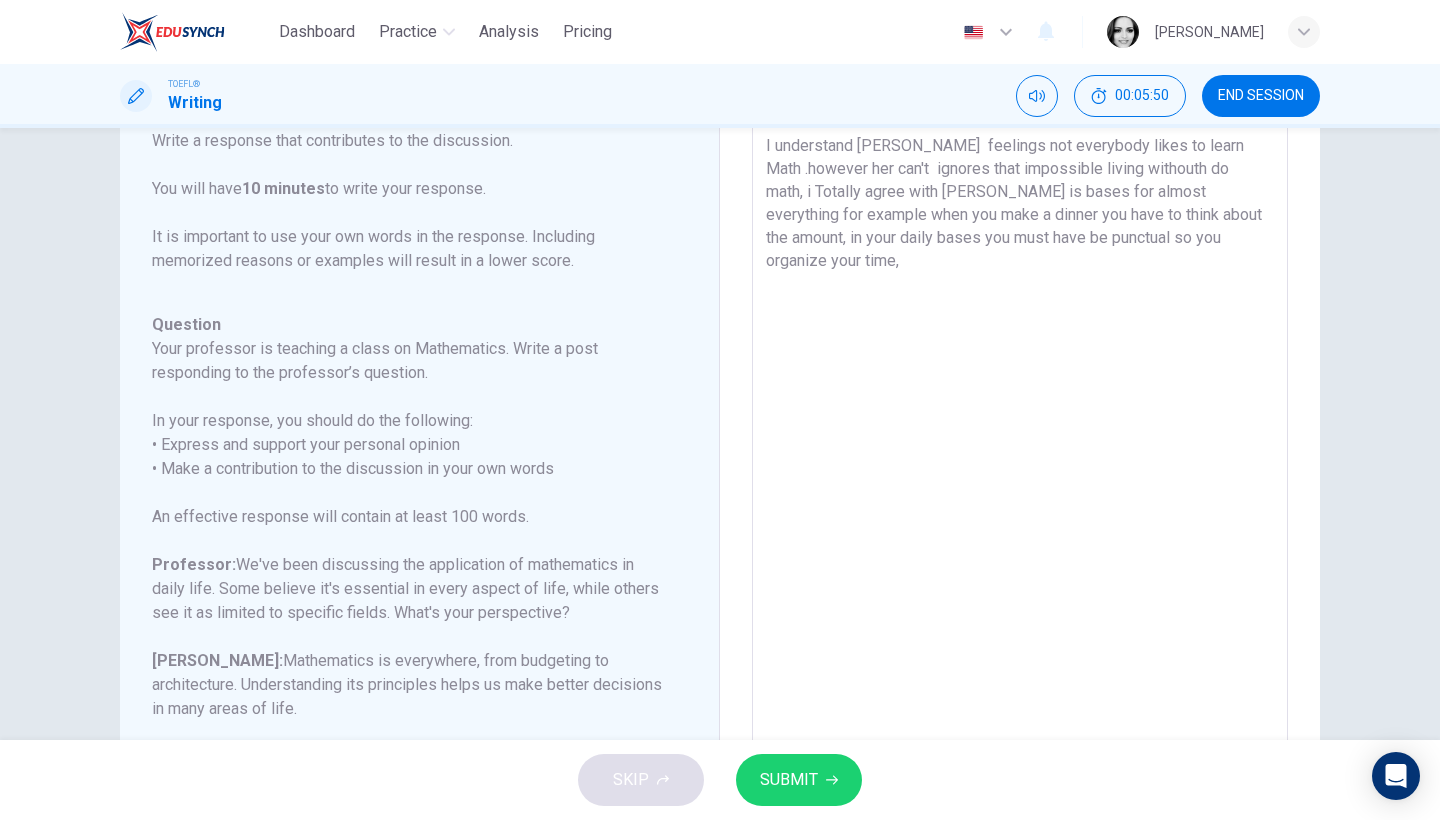 click on "I understand Grace  feelings not everybody likes to learn Math .however her can't  ignores that impossible living withouth do math, i Totally agree with Samuel maths is bases for almost everything for example when you make a dinner you have to think about the amount, in your daily bases you must have be punctual so you organize your time," at bounding box center [1020, 451] 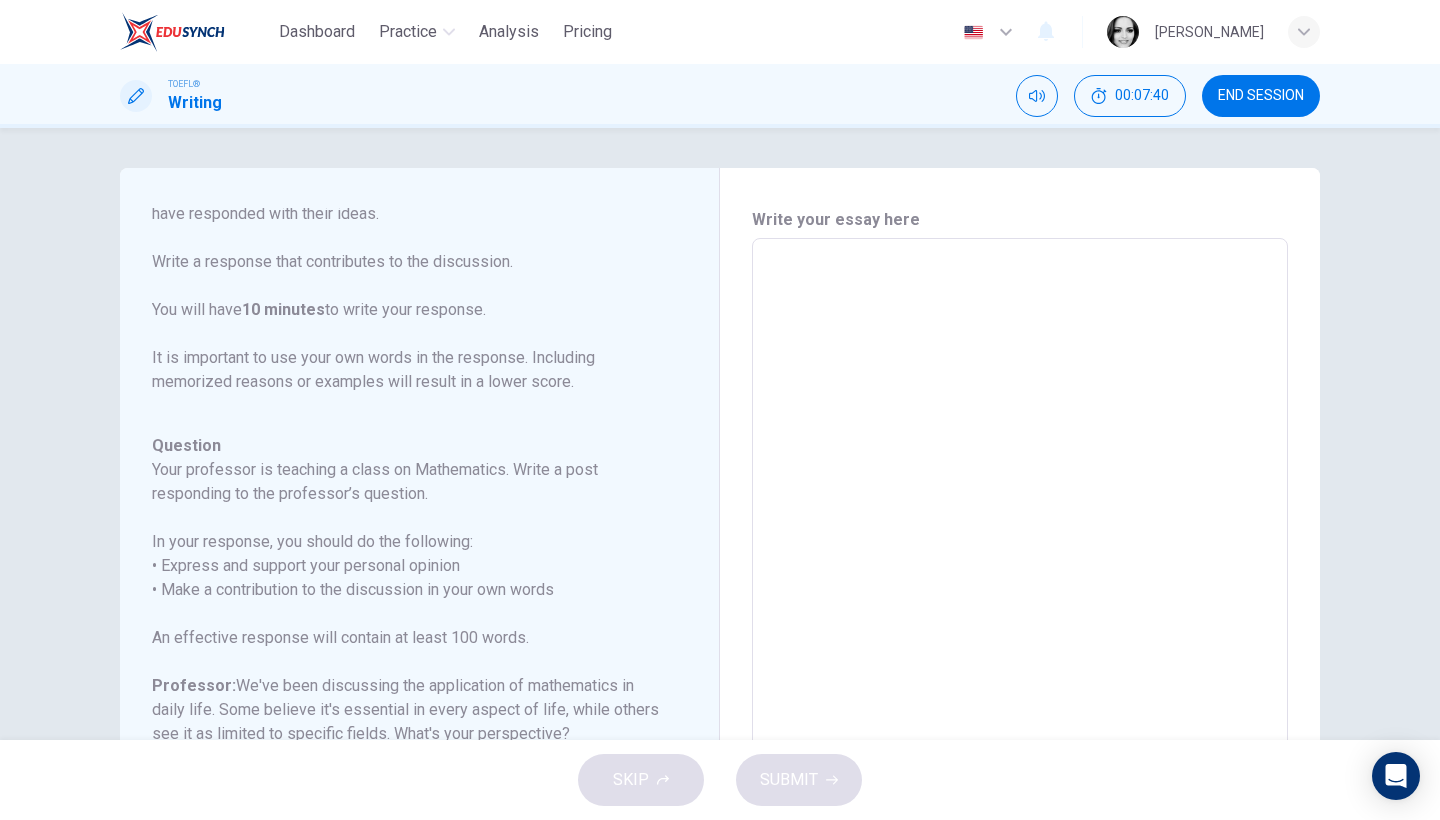 scroll, scrollTop: 38, scrollLeft: 0, axis: vertical 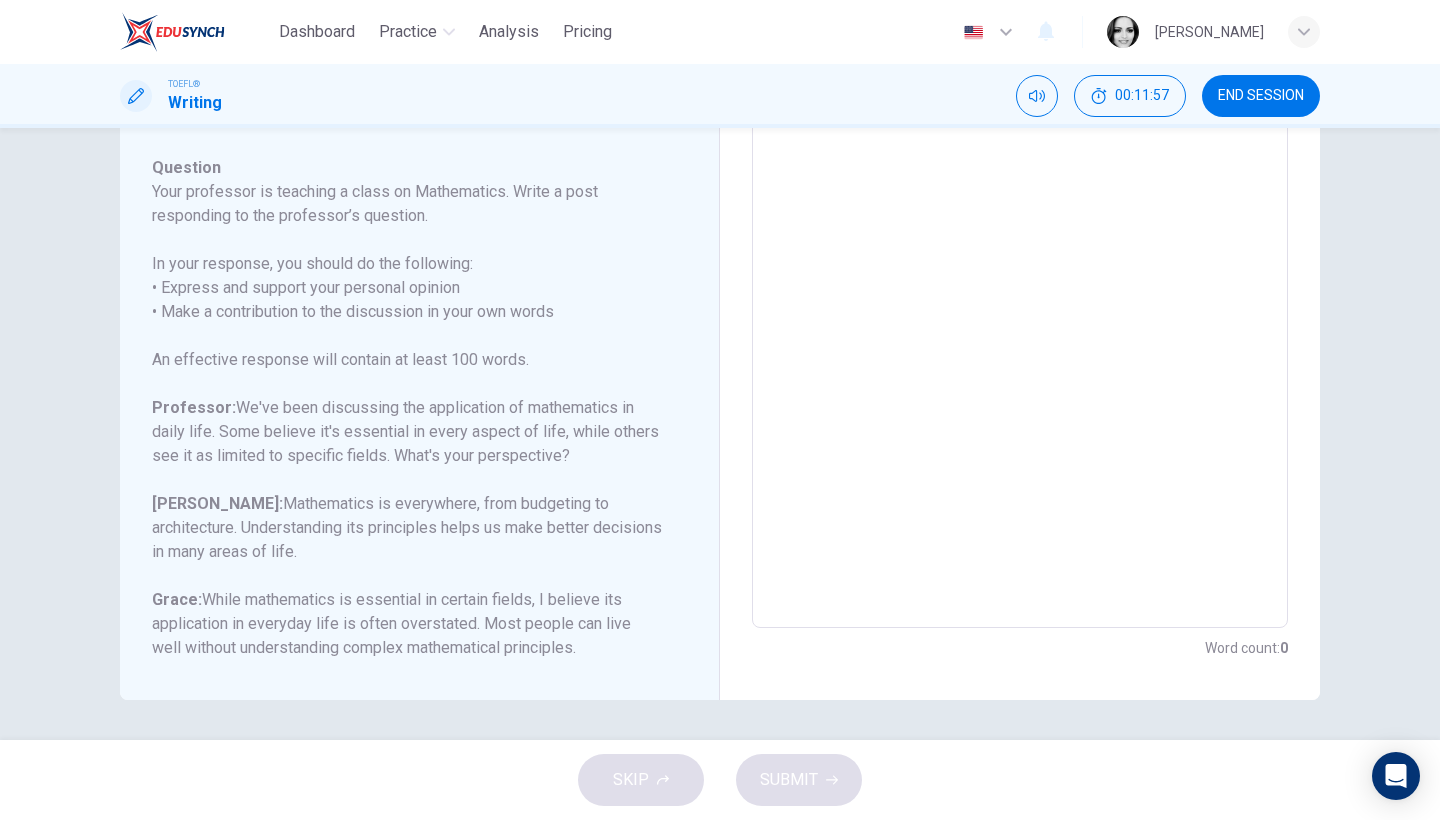 click at bounding box center (1020, 294) 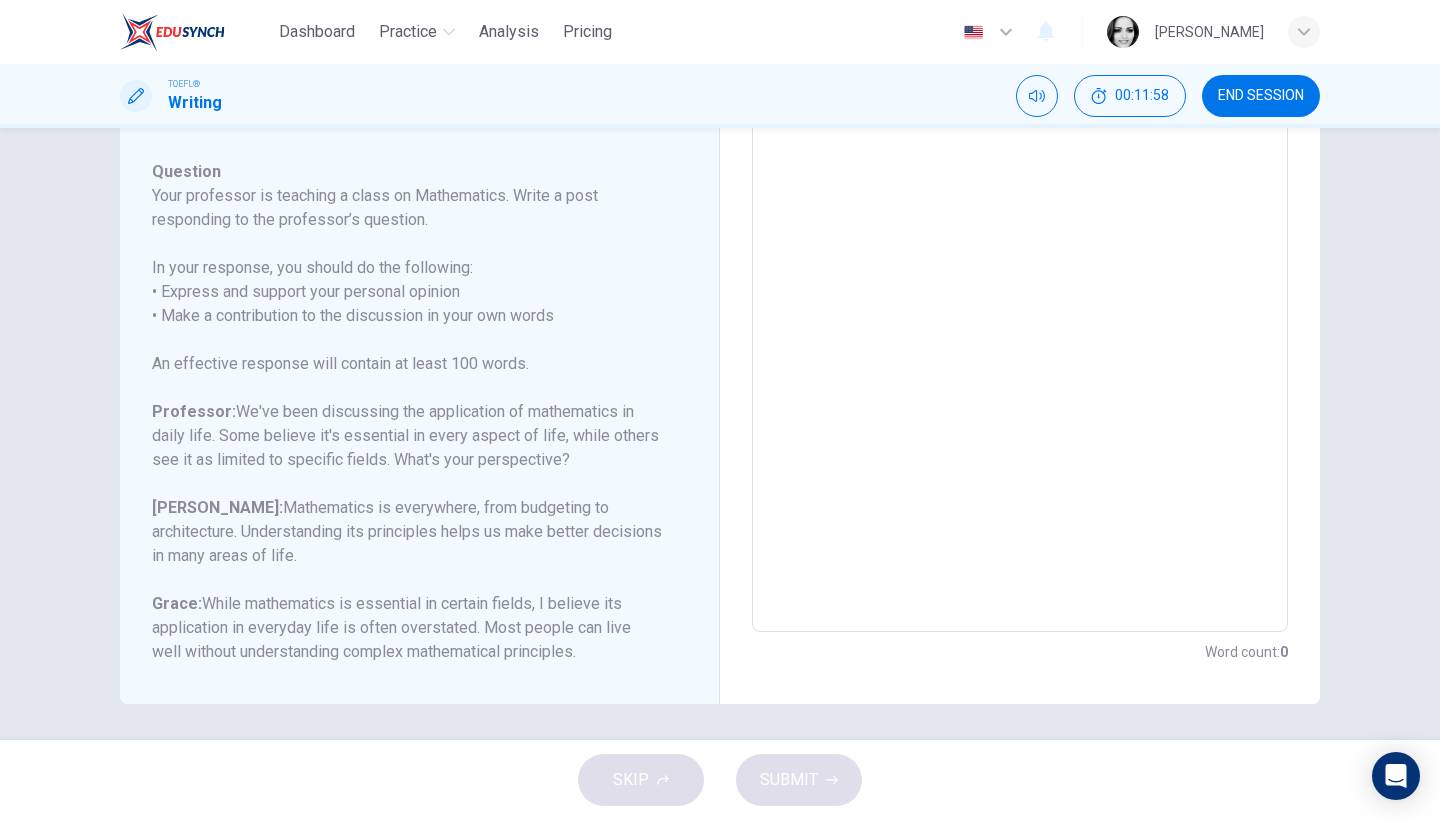 scroll, scrollTop: 0, scrollLeft: 0, axis: both 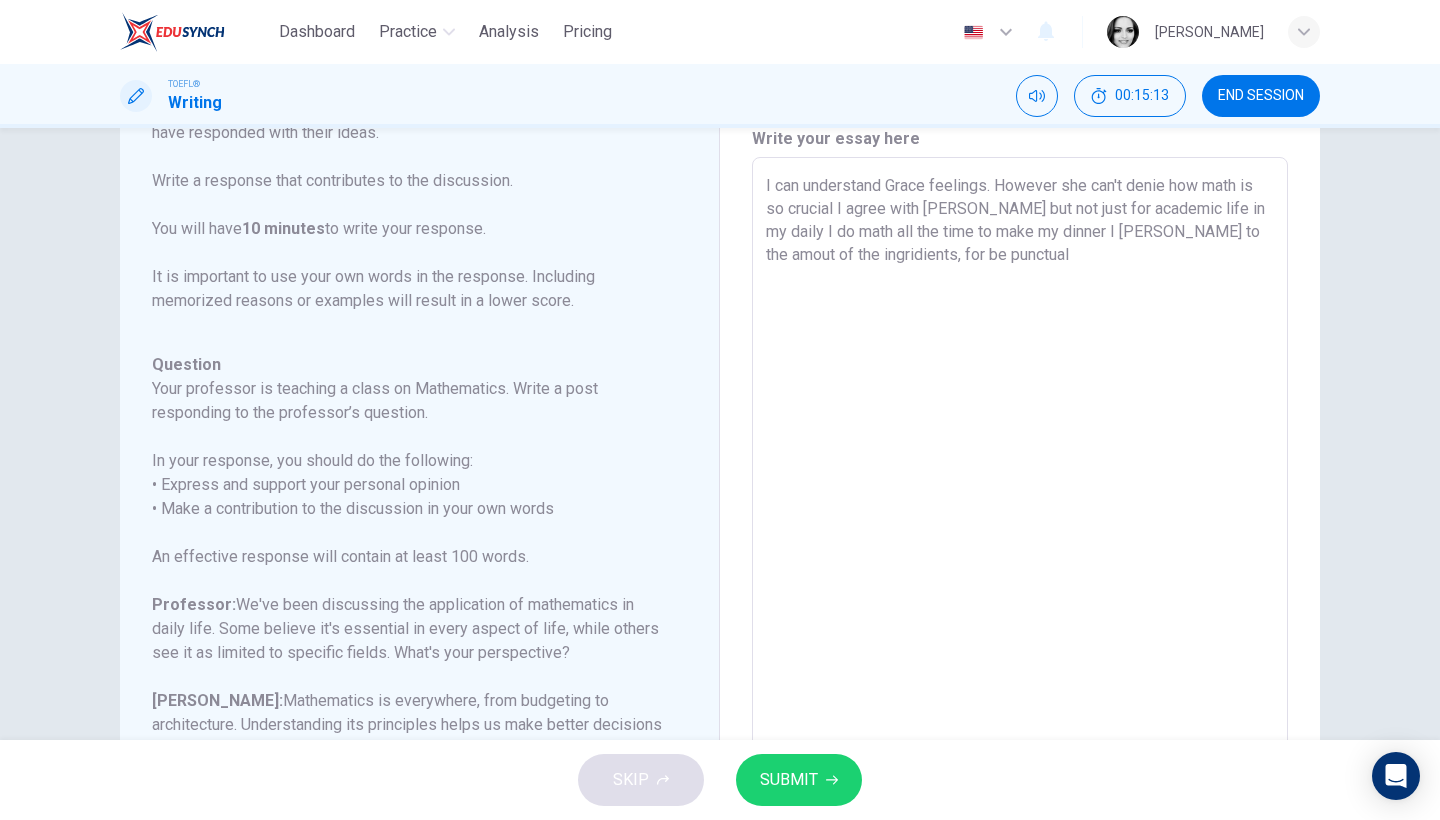 drag, startPoint x: 997, startPoint y: 248, endPoint x: 721, endPoint y: 182, distance: 283.78162 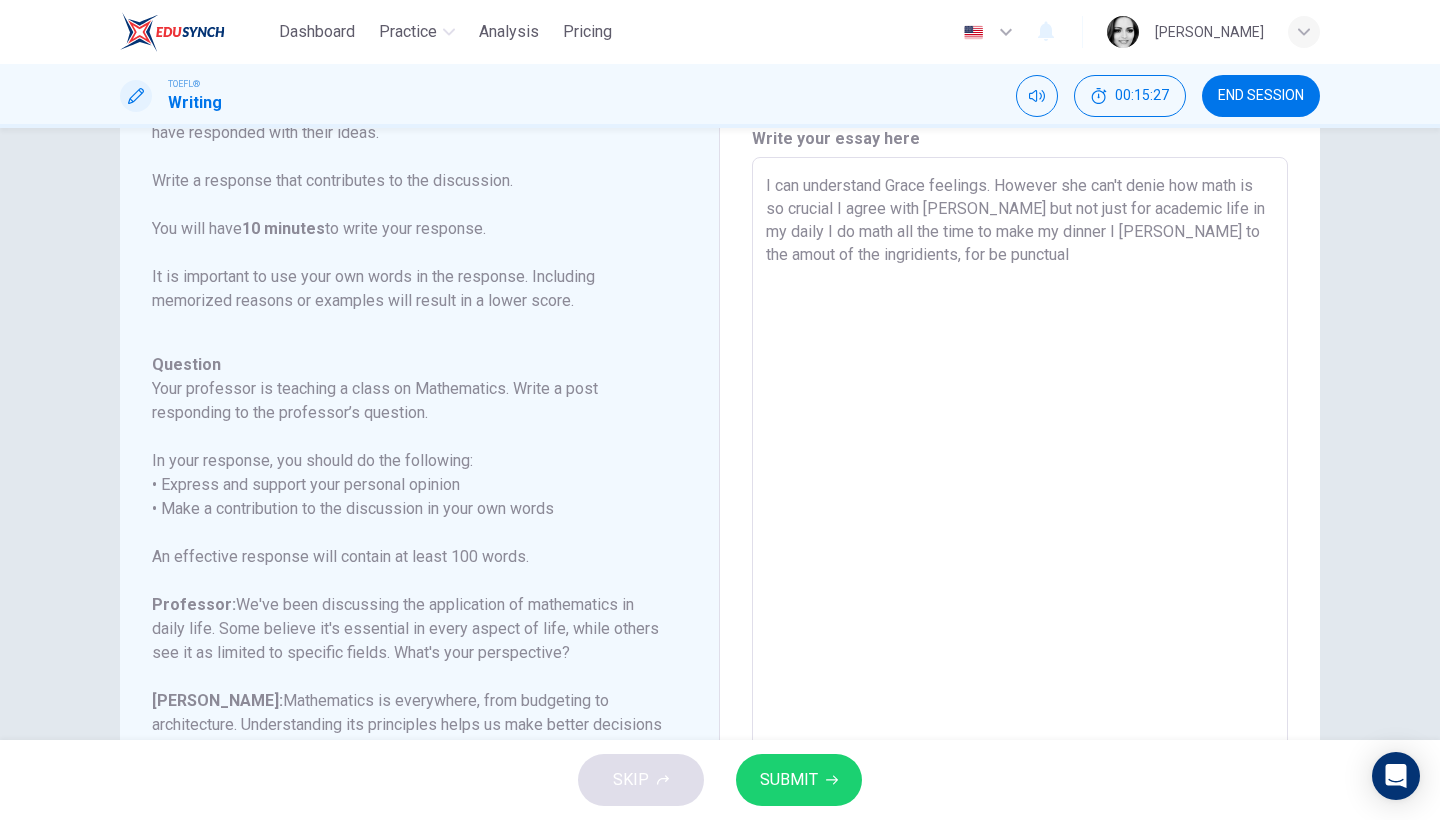 click on "I can understand Grace feelings. However she can't denie how math is so crucial I agree with Samuel but not just for academic life in my daily I do math all the time to make my dinner I nedd to the amout of the ingridients, for be punctual" at bounding box center (1020, 491) 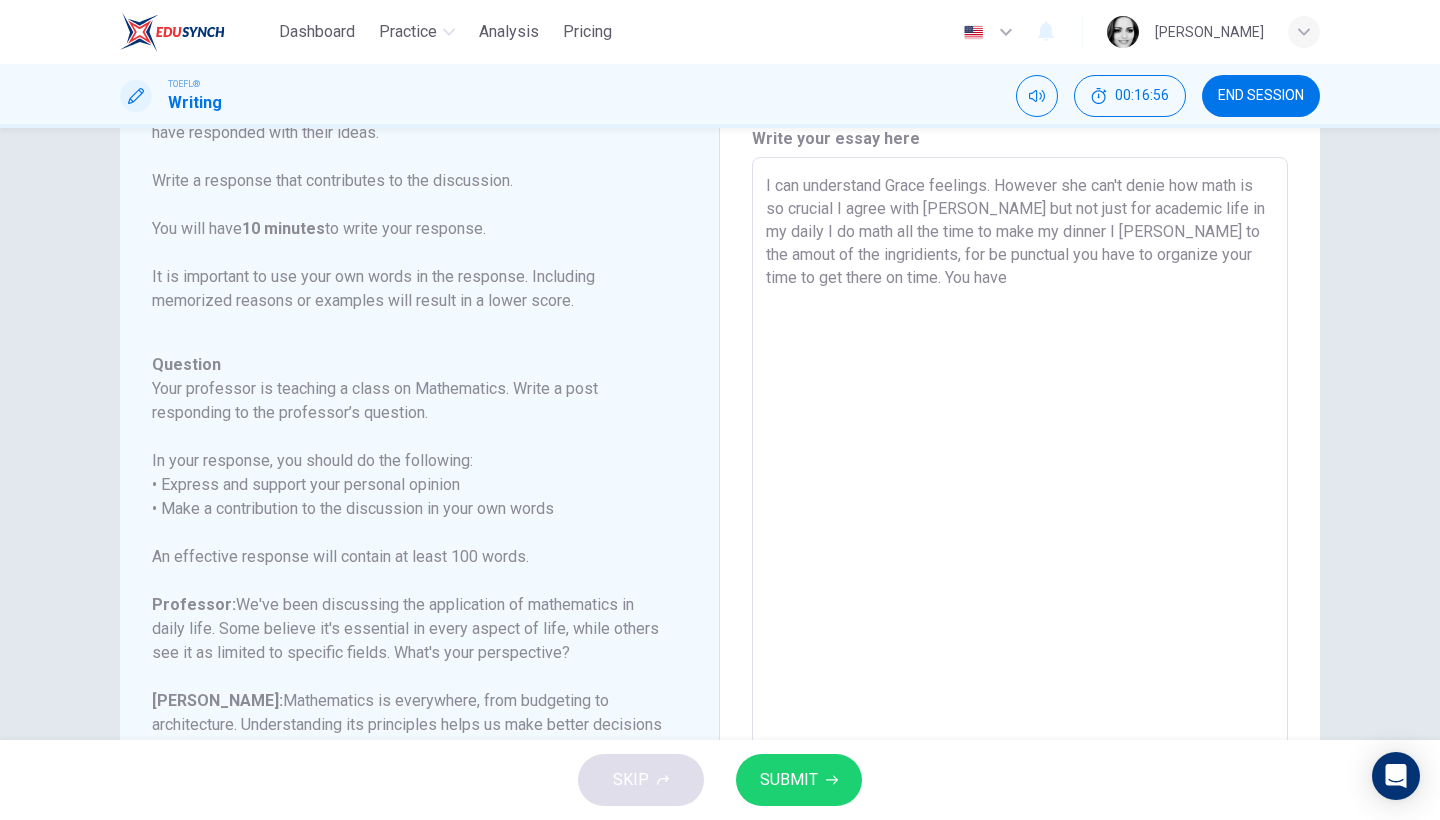 drag, startPoint x: 1171, startPoint y: 191, endPoint x: 1130, endPoint y: 186, distance: 41.303753 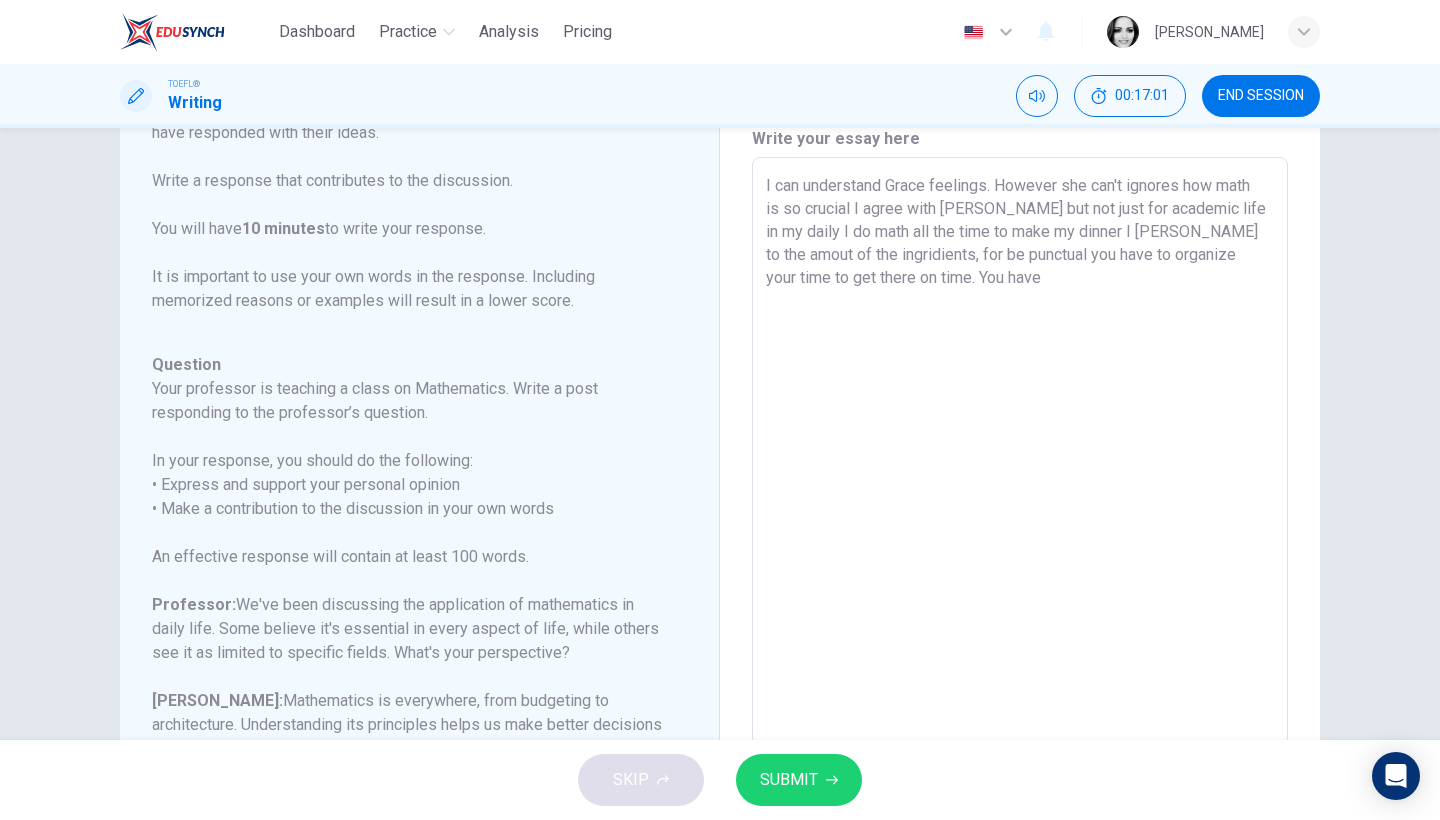 click on "I can understand Grace feelings. However she can't ignores how math is so crucial I agree with Samuel but not just for academic life in my daily I do math all the time to make my dinner I nedd to the amout of the ingridients, for be punctual you have to organize your time to get there on time. You have" at bounding box center [1020, 491] 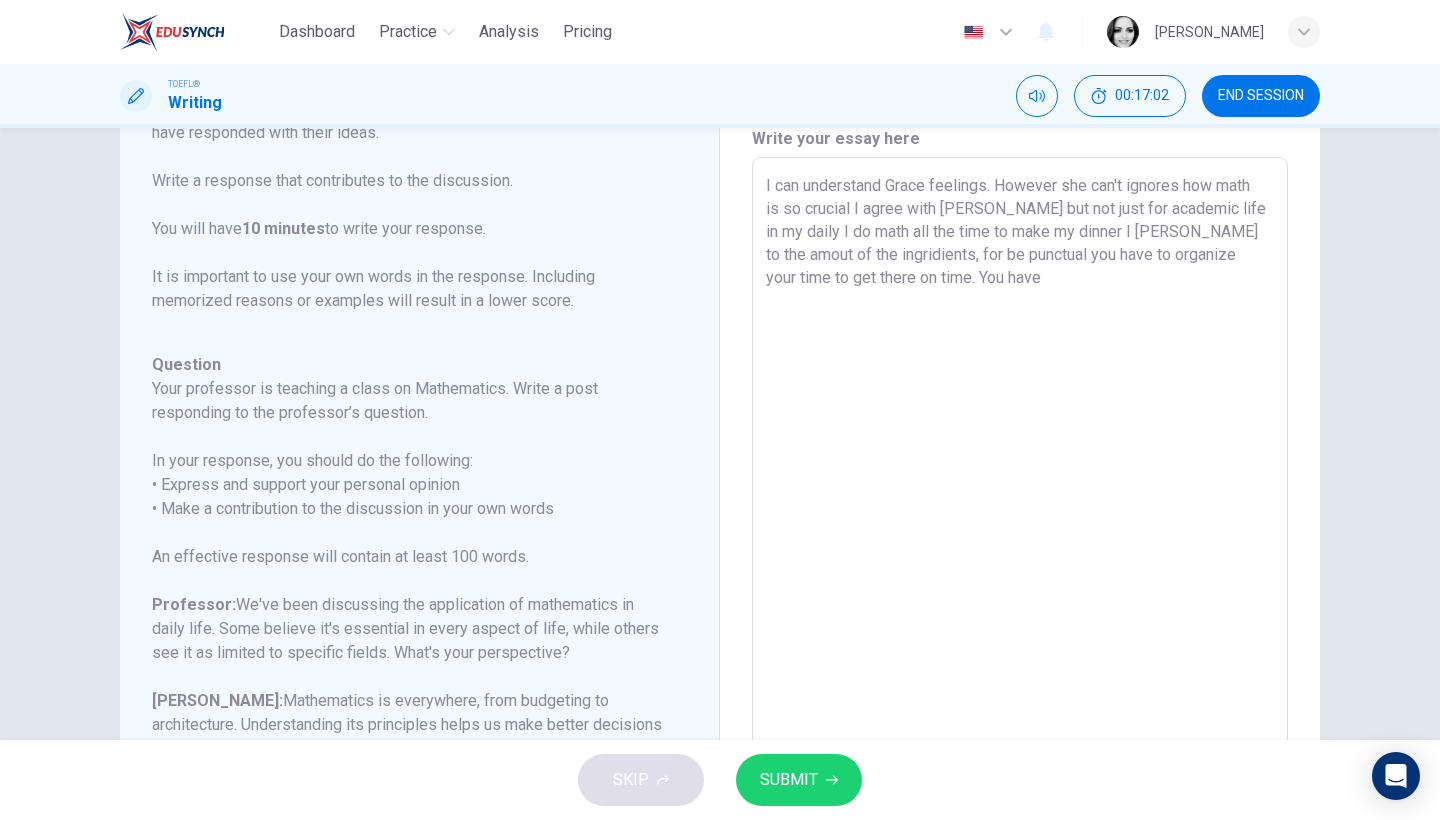click on "I can understand Grace feelings. However she can't ignores how math is so crucial I agree with Samuel but not just for academic life in my daily I do math all the time to make my dinner I nedd to the amout of the ingridients, for be punctual you have to organize your time to get there on time. You have" at bounding box center [1020, 491] 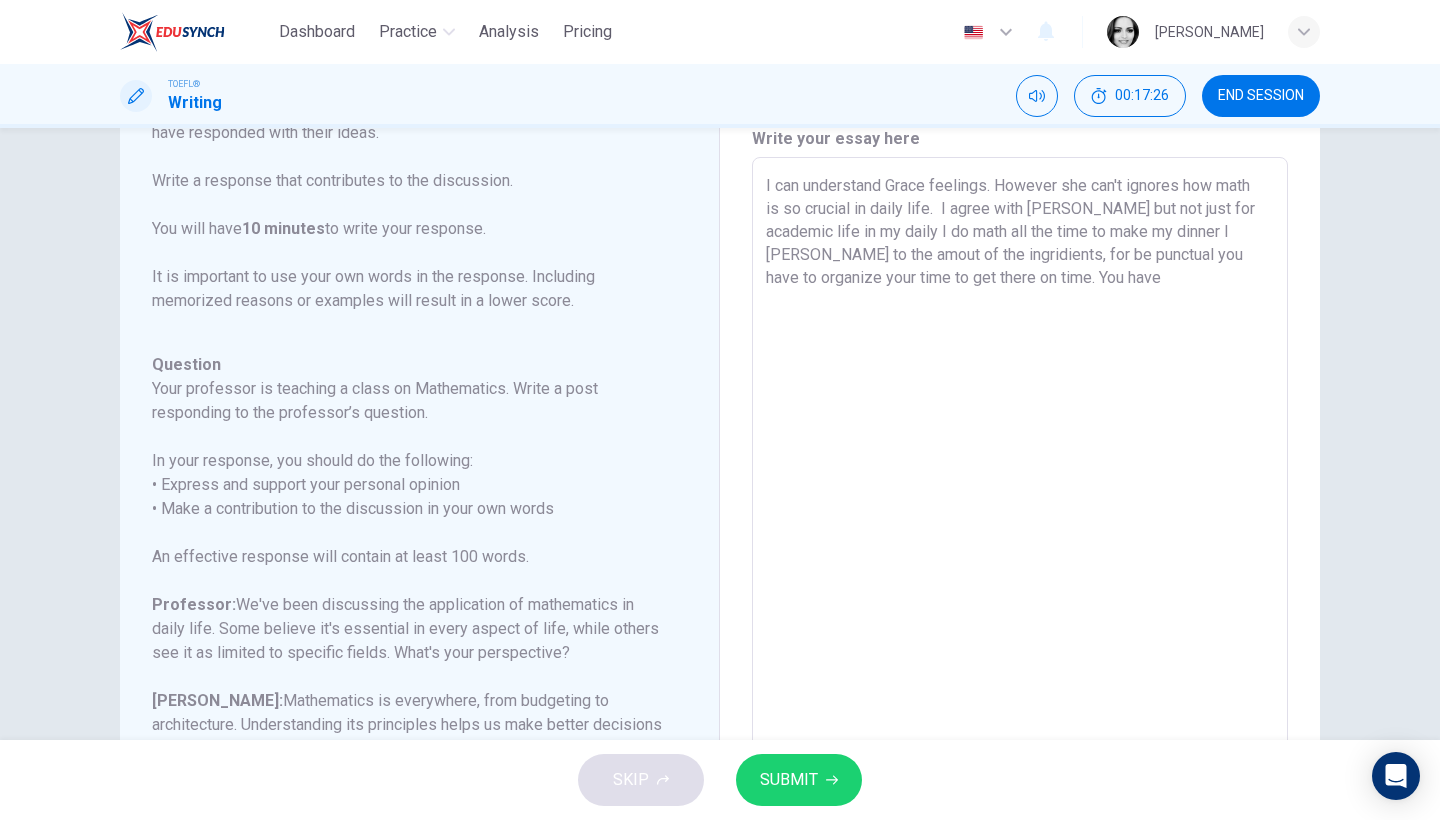 click on "I can understand Grace feelings. However she can't ignores how math is so crucial in daily life.  I agree with Samuel but not just for academic life in my daily I do math all the time to make my dinner I nedd to the amout of the ingridients, for be punctual you have to organize your time to get there on time. You have" at bounding box center [1020, 491] 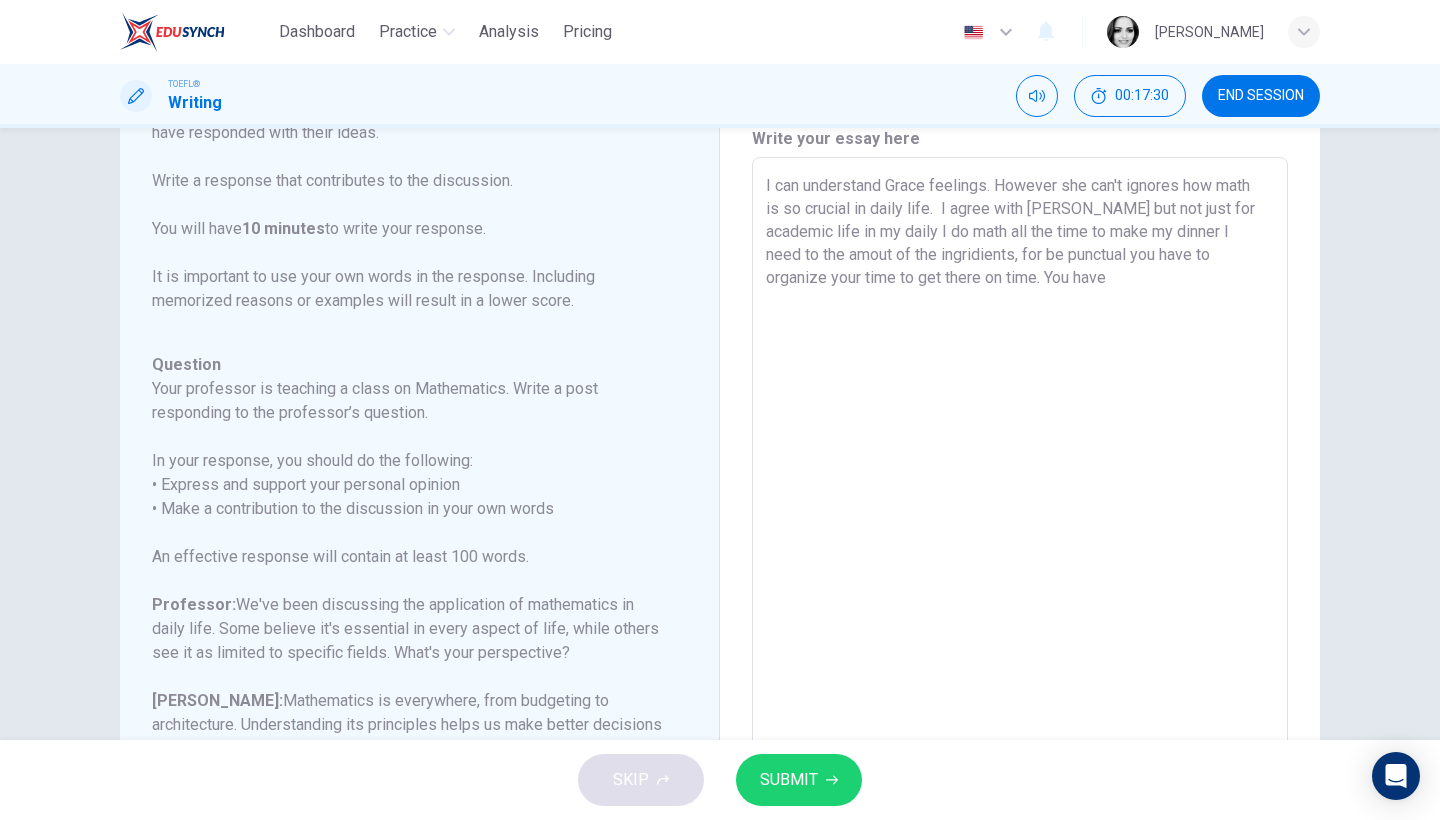 click on "I can understand Grace feelings. However she can't ignores how math is so crucial in daily life.  I agree with Samuel but not just for academic life in my daily I do math all the time to make my dinner I need to the amout of the ingridients, for be punctual you have to organize your time to get there on time. You have" at bounding box center [1020, 491] 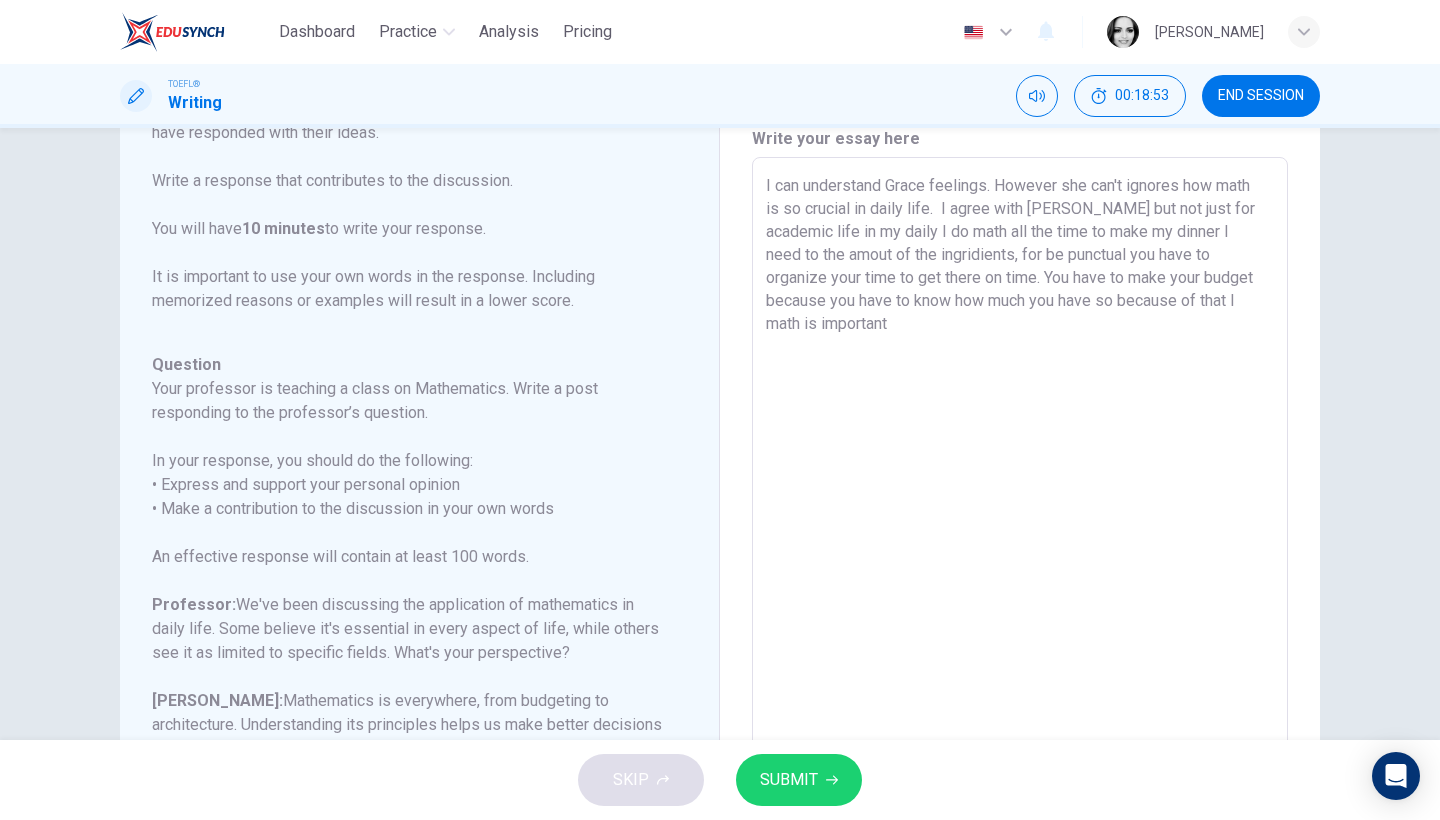 click on "SUBMIT" at bounding box center [789, 780] 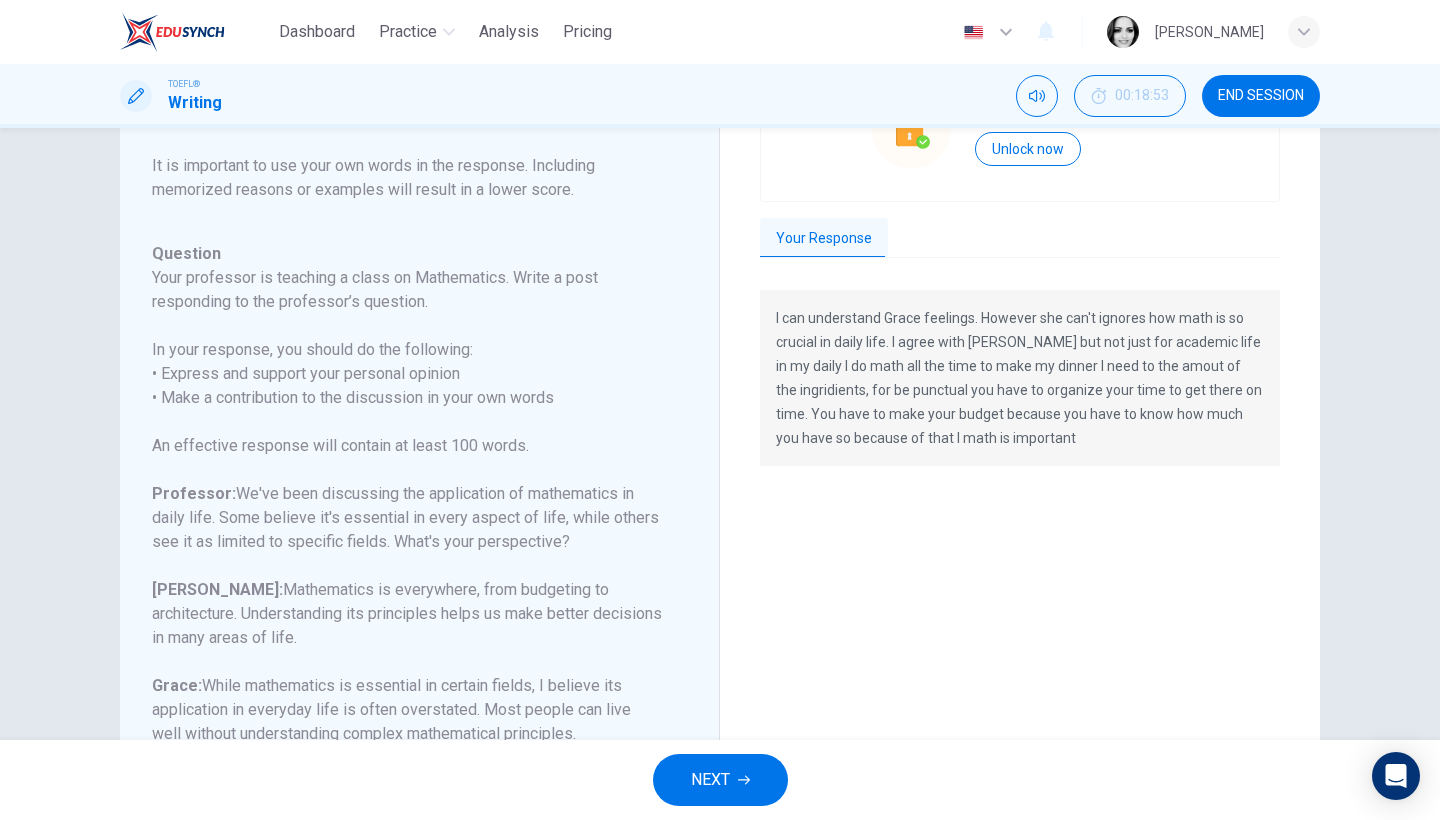 scroll, scrollTop: 278, scrollLeft: 0, axis: vertical 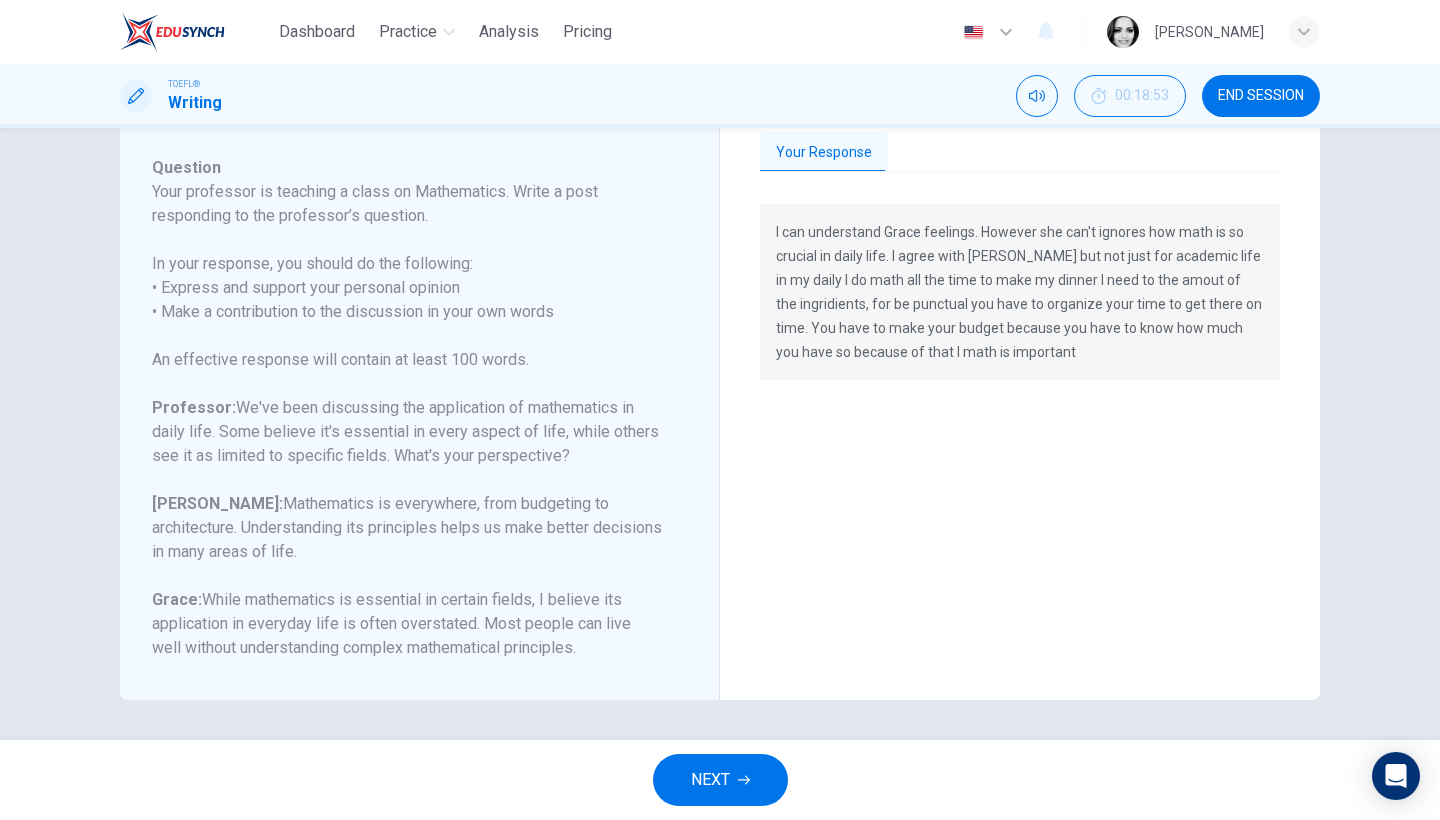 drag, startPoint x: 1026, startPoint y: 355, endPoint x: 849, endPoint y: 293, distance: 187.54466 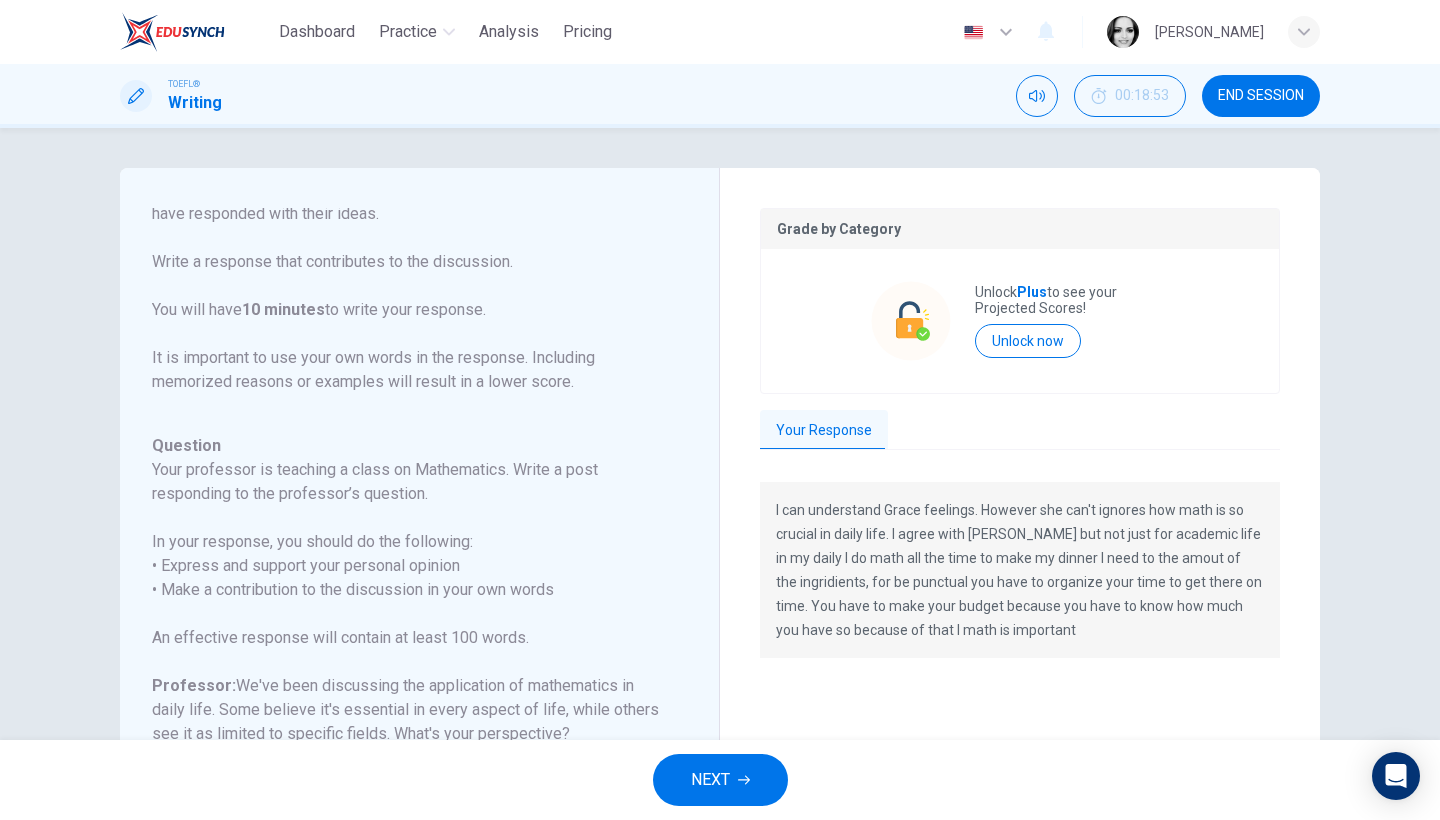 click on "NEXT" at bounding box center (710, 780) 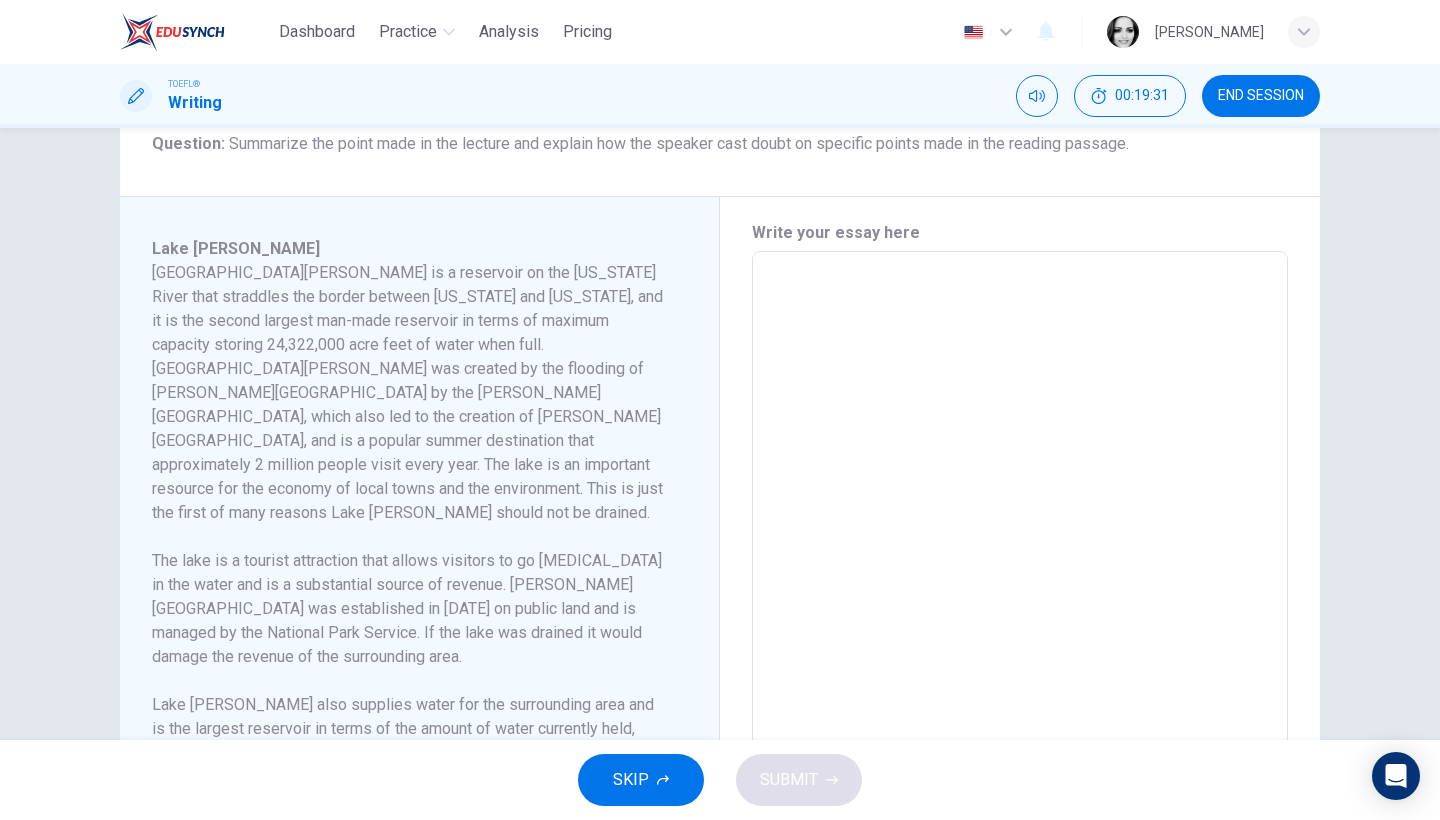 scroll, scrollTop: 533, scrollLeft: 0, axis: vertical 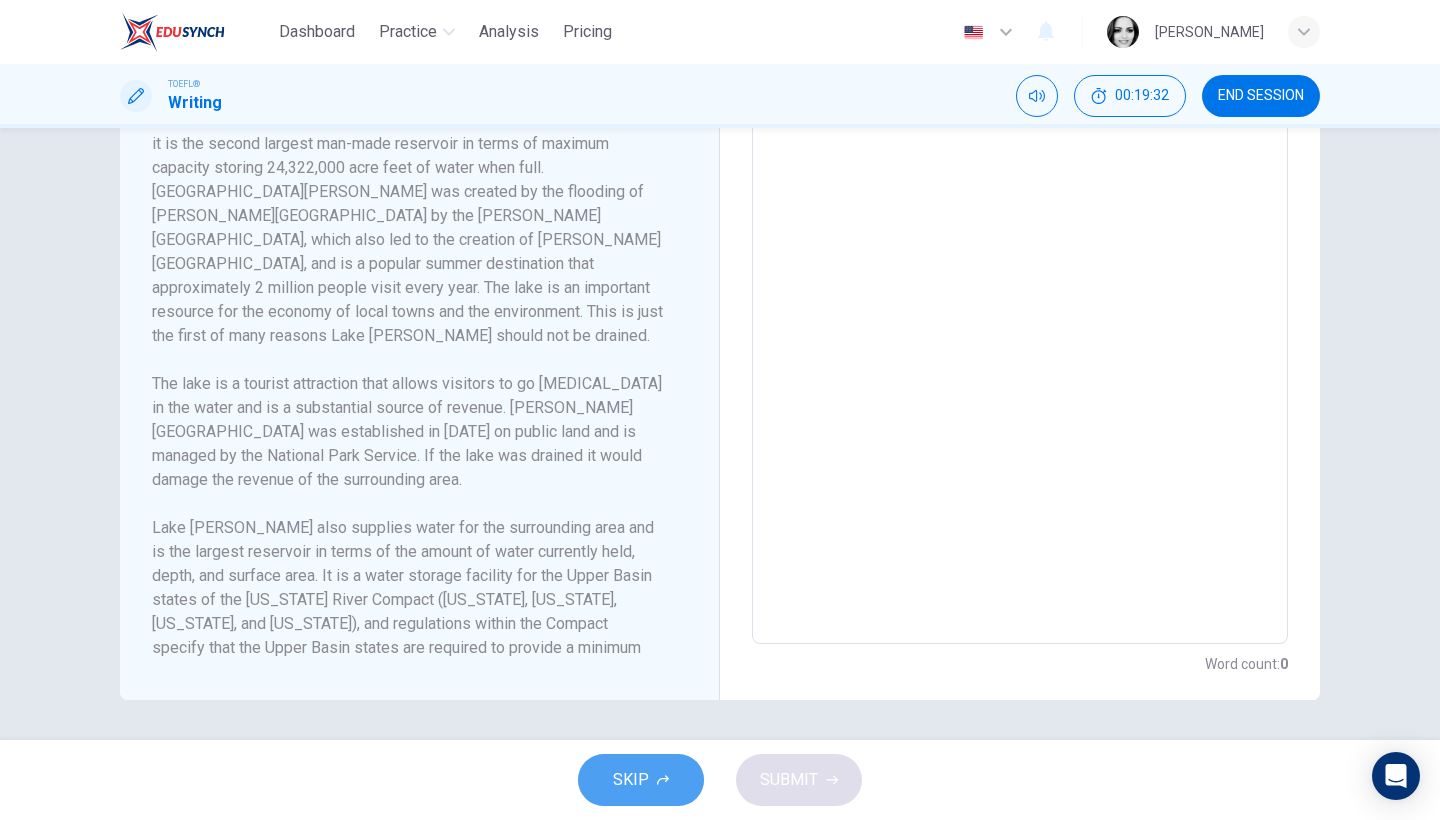 click on "SKIP" at bounding box center (631, 780) 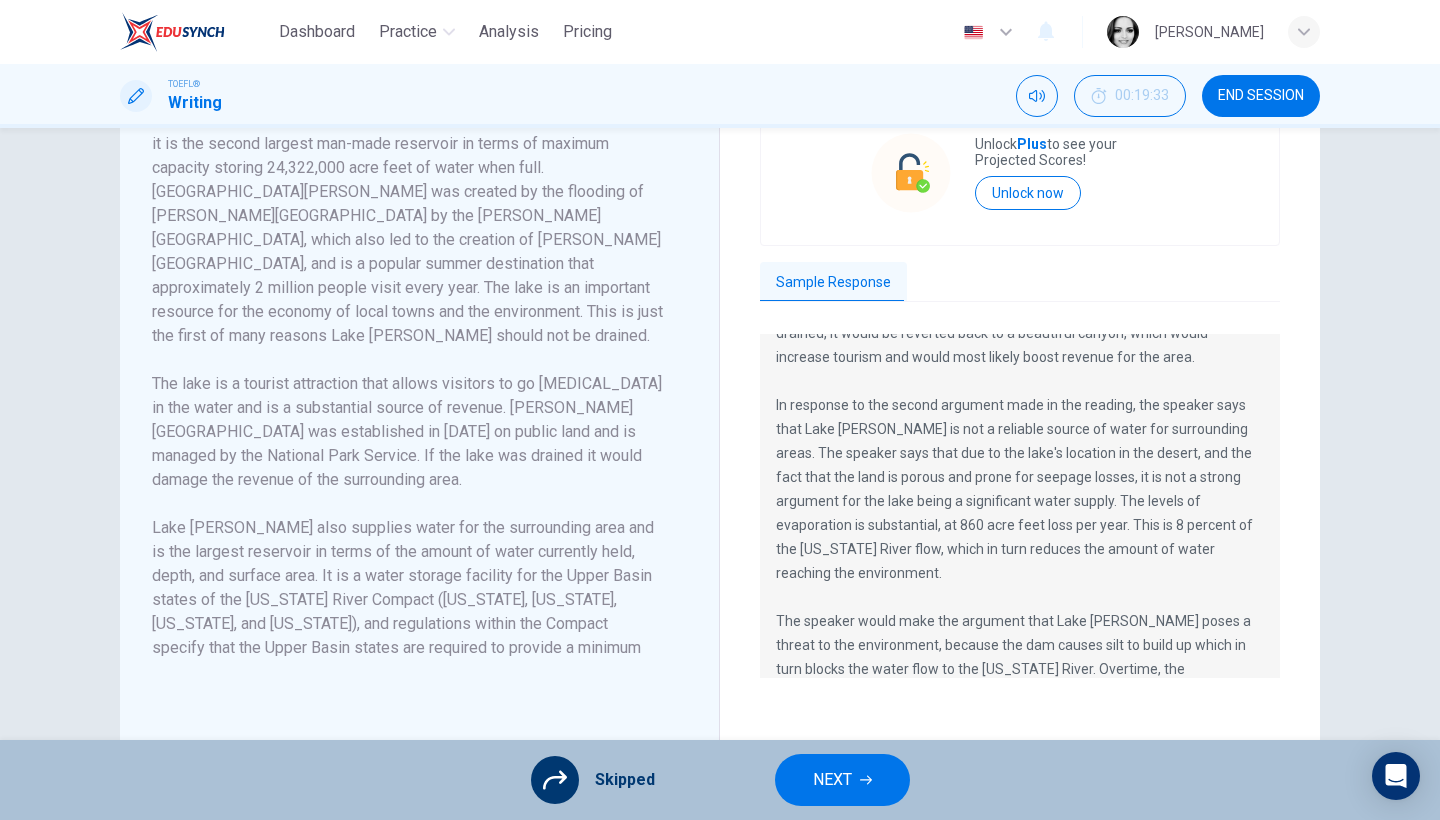 scroll, scrollTop: 432, scrollLeft: 0, axis: vertical 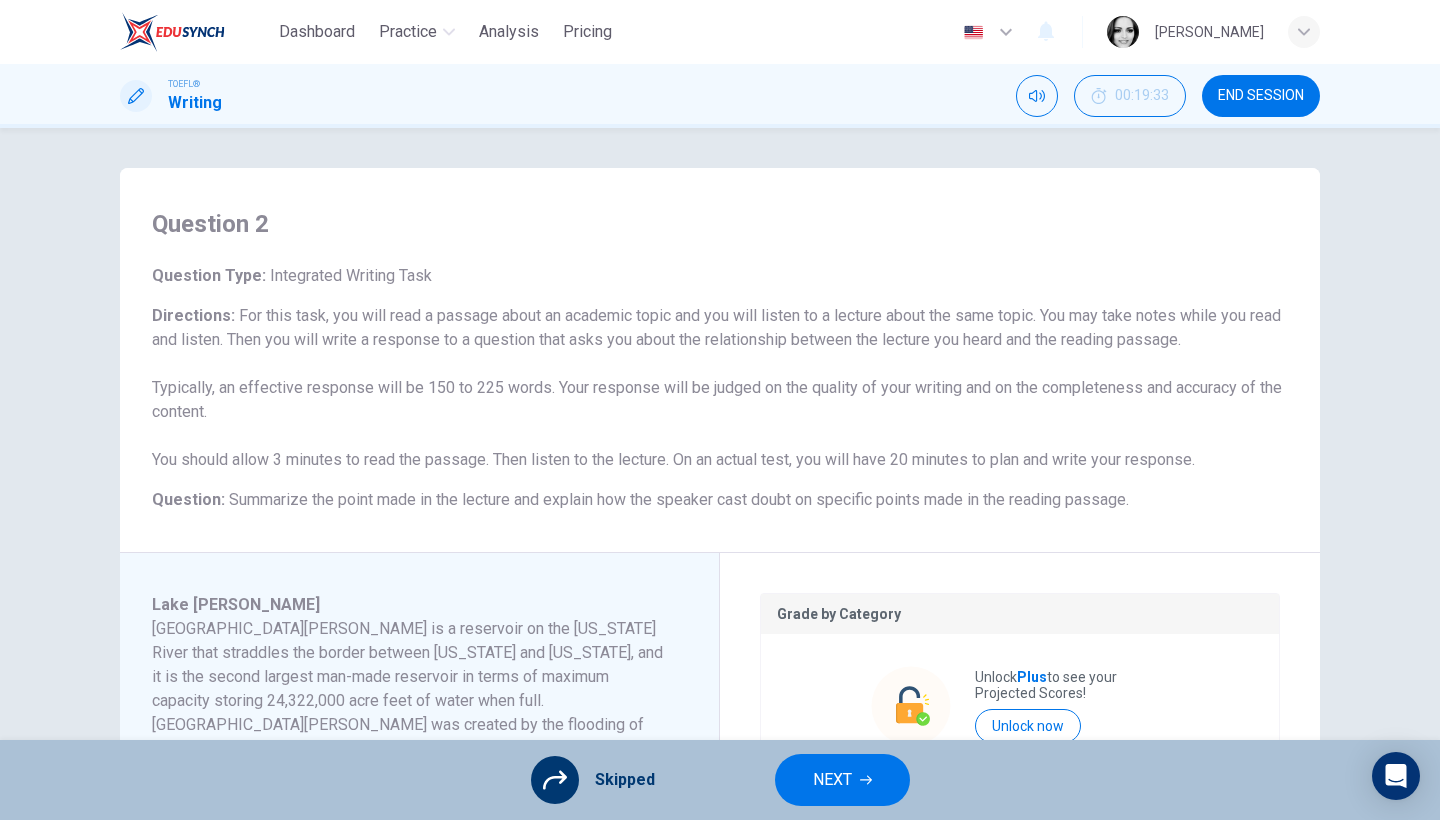 click on "NEXT" at bounding box center (832, 780) 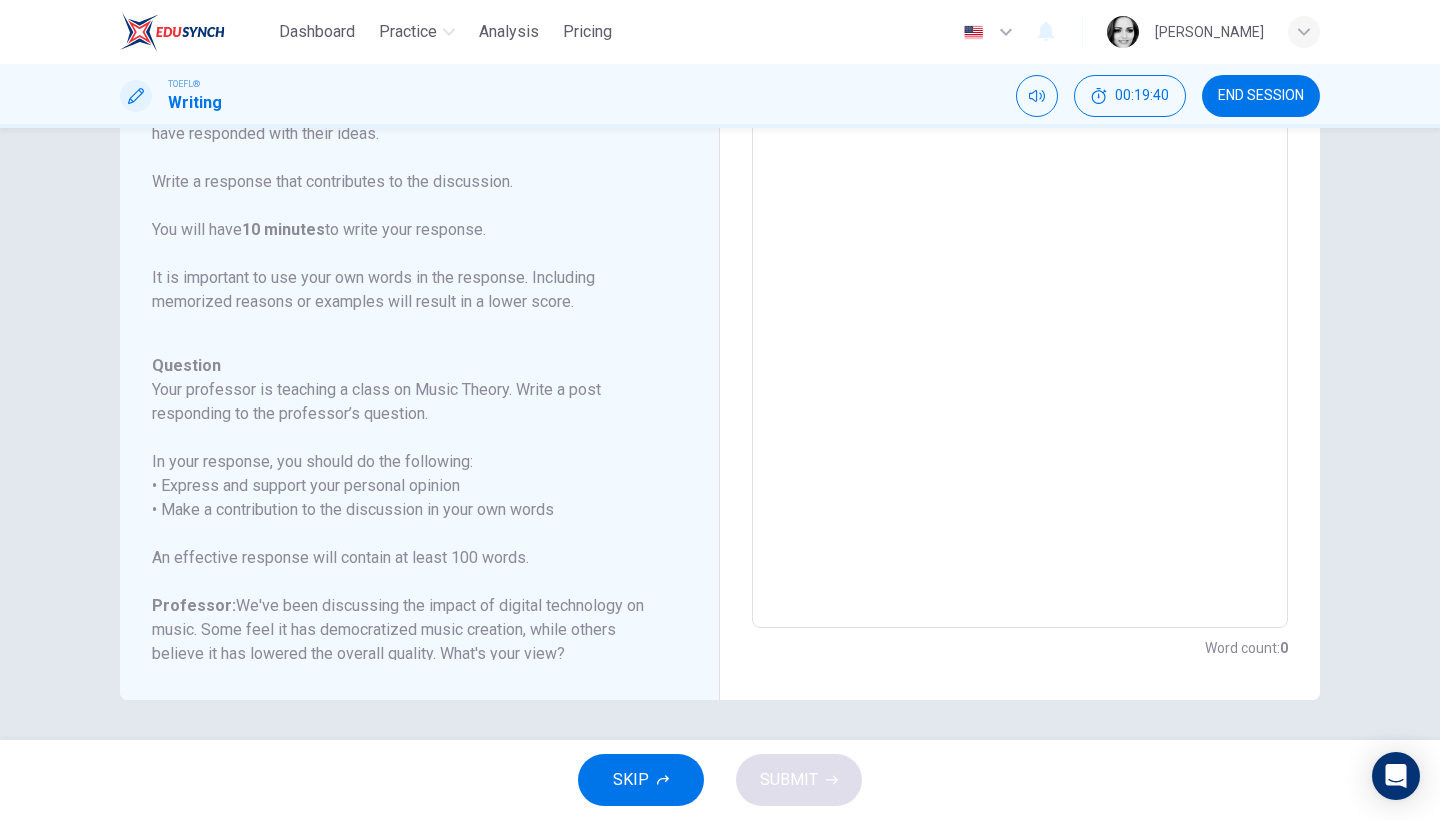 scroll, scrollTop: 0, scrollLeft: 0, axis: both 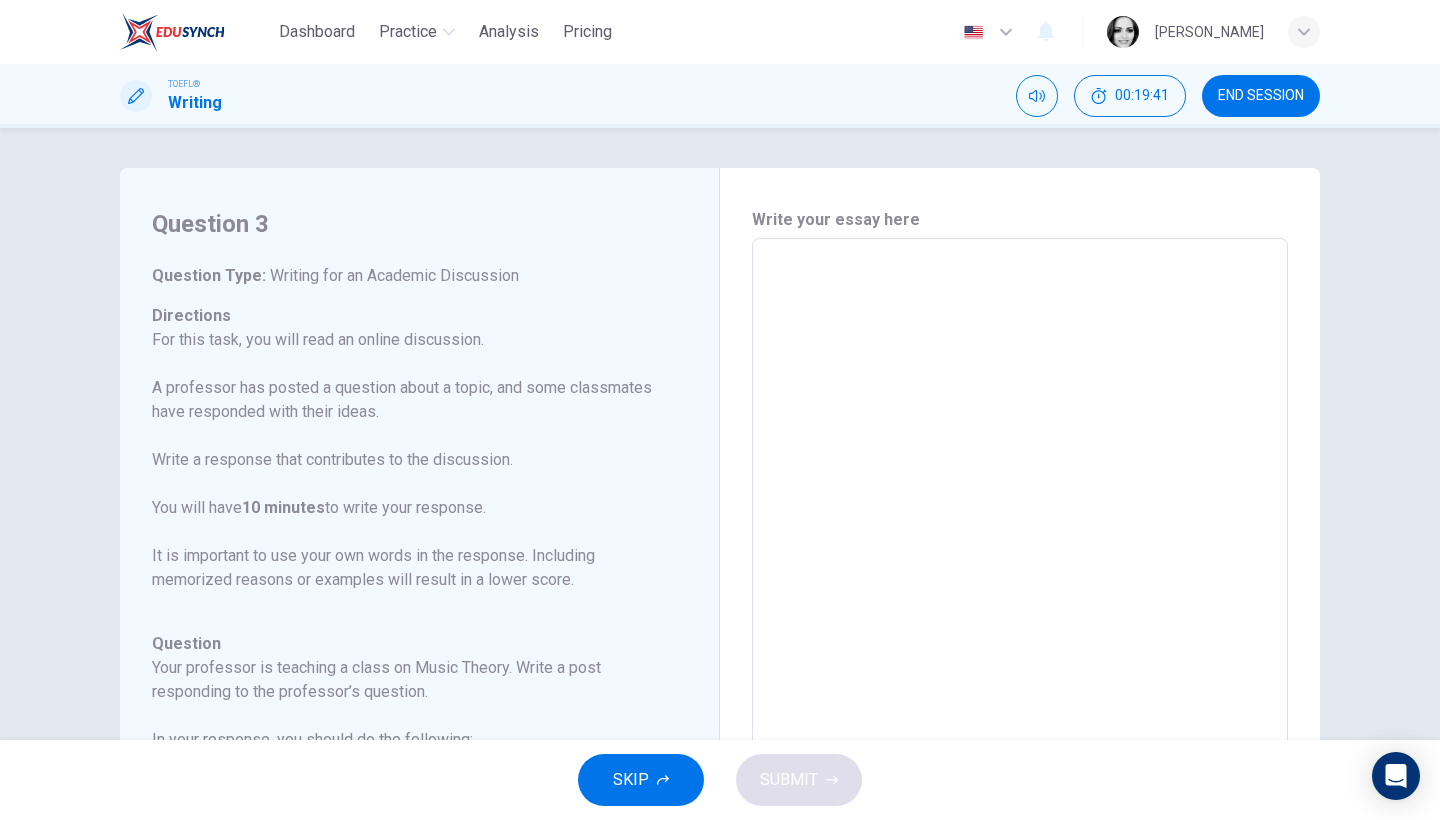 click on "END SESSION" at bounding box center (1261, 96) 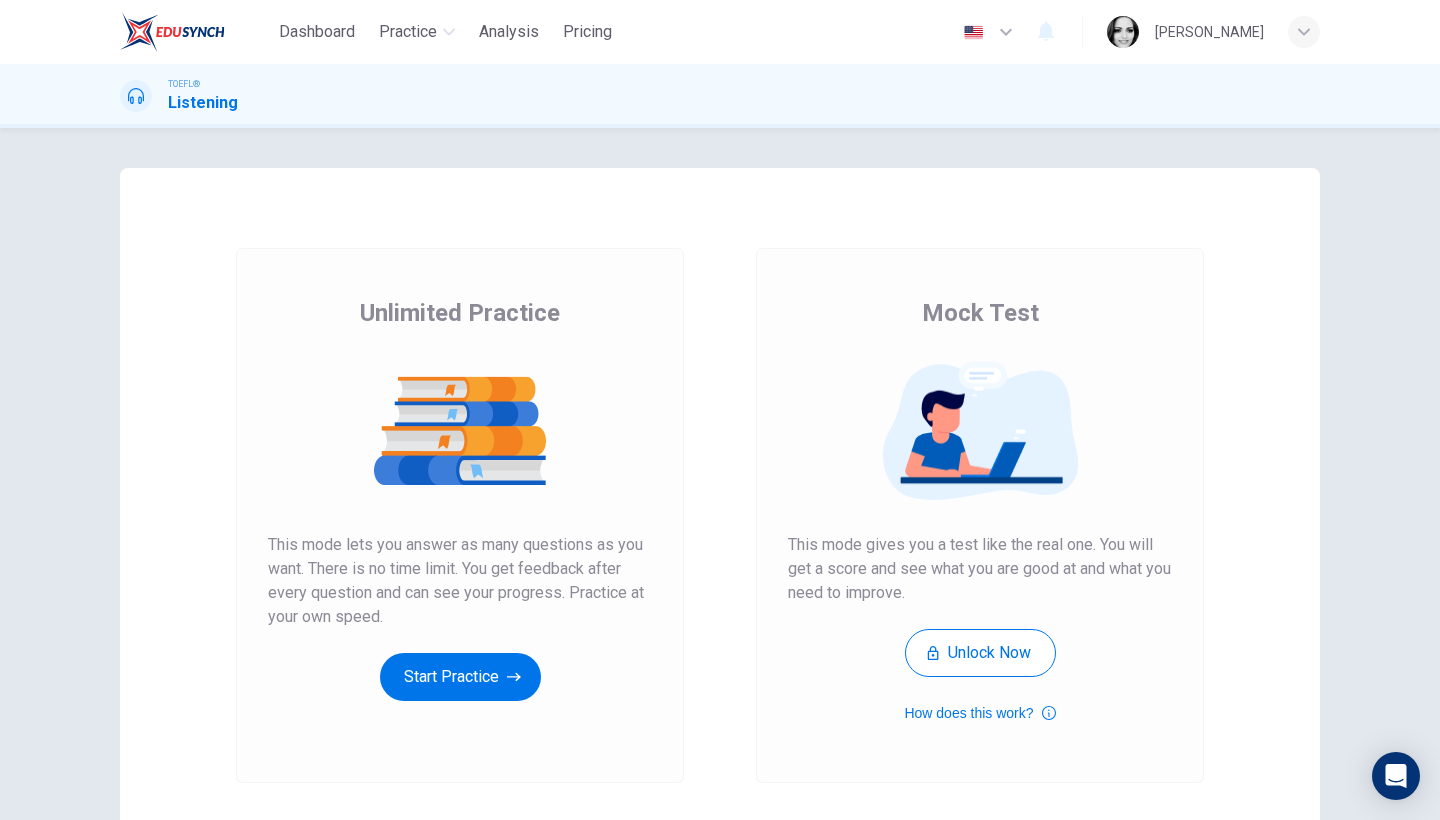 scroll, scrollTop: 0, scrollLeft: 0, axis: both 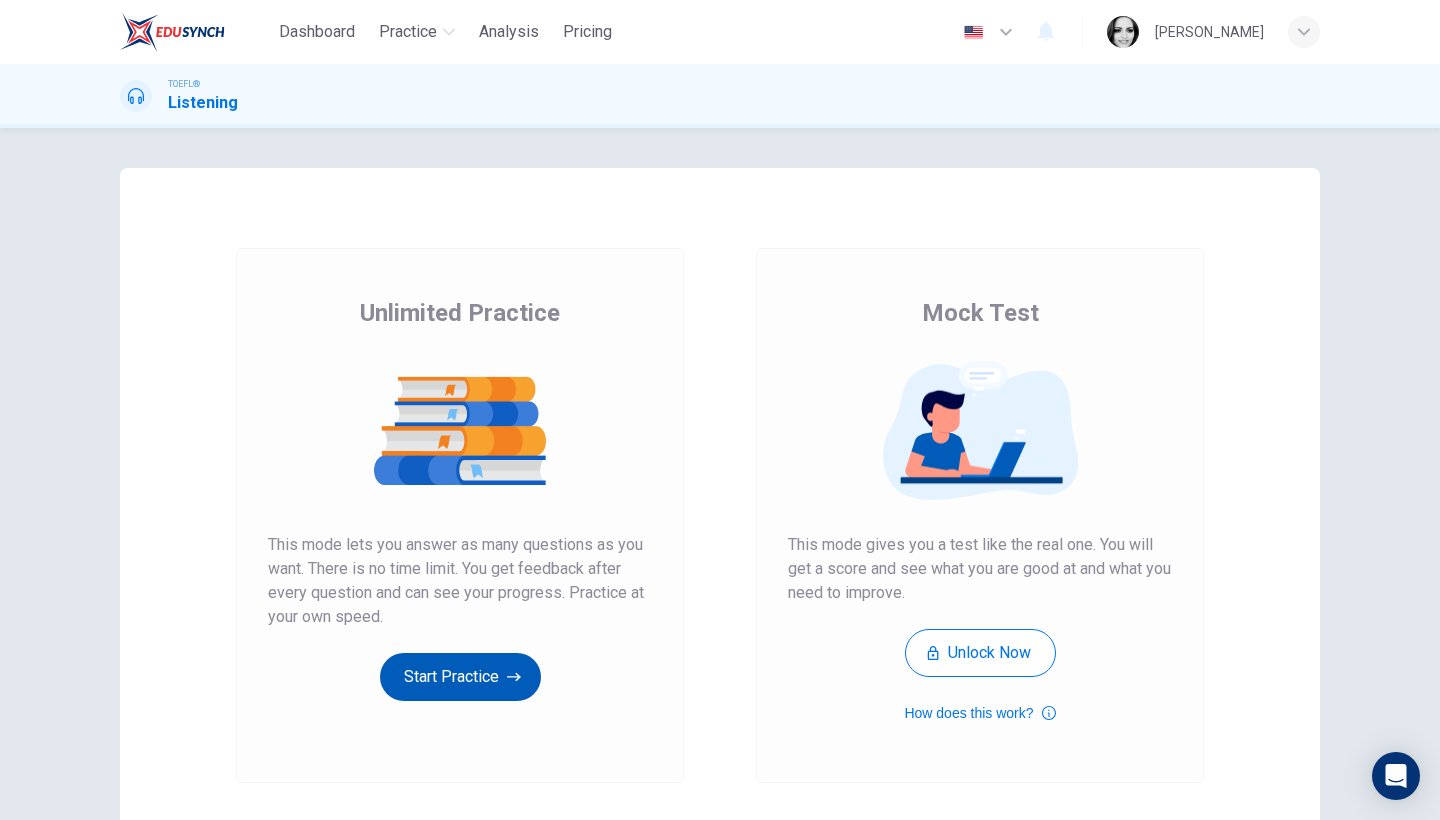 click on "Start Practice" at bounding box center [460, 677] 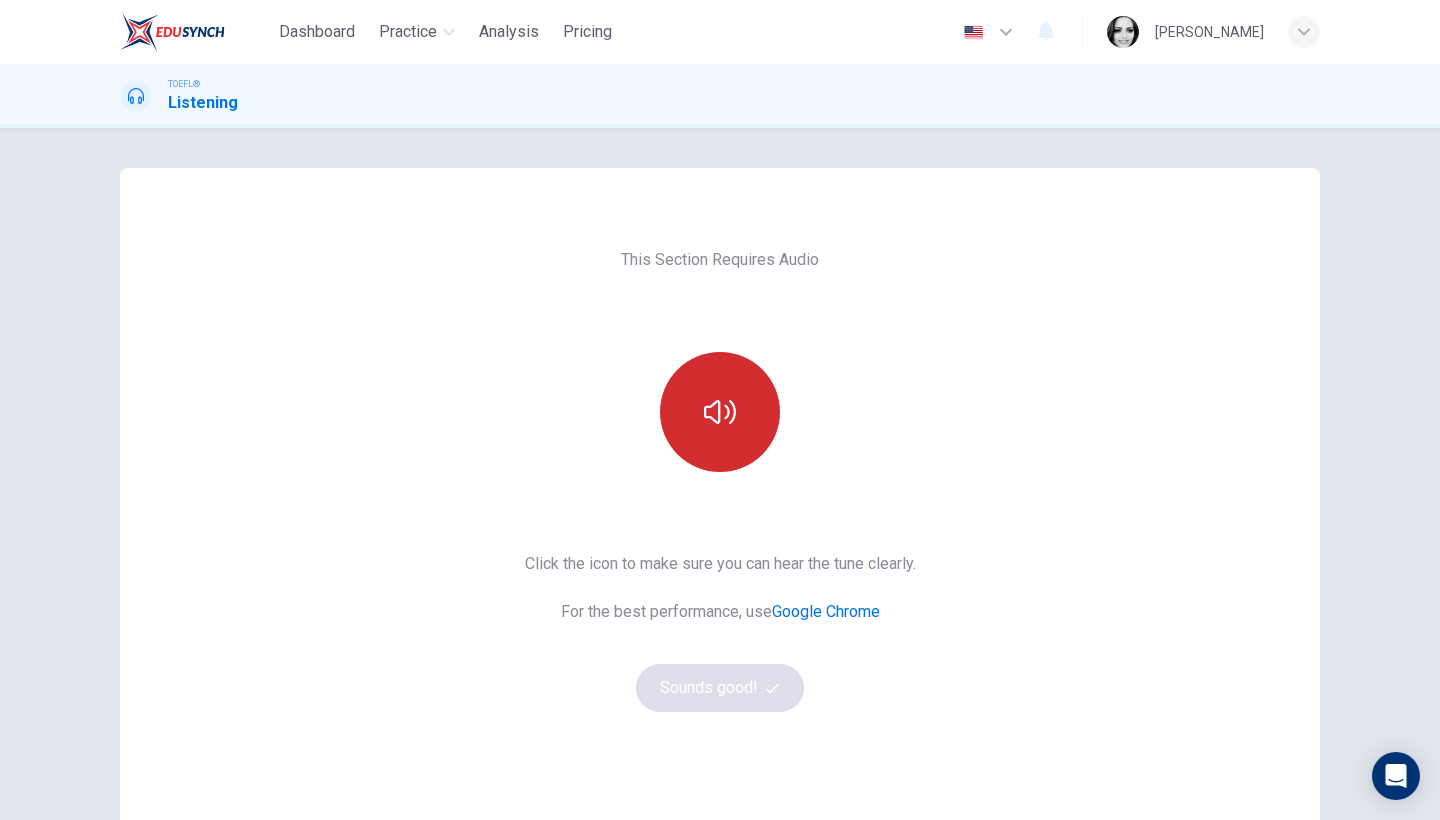 click 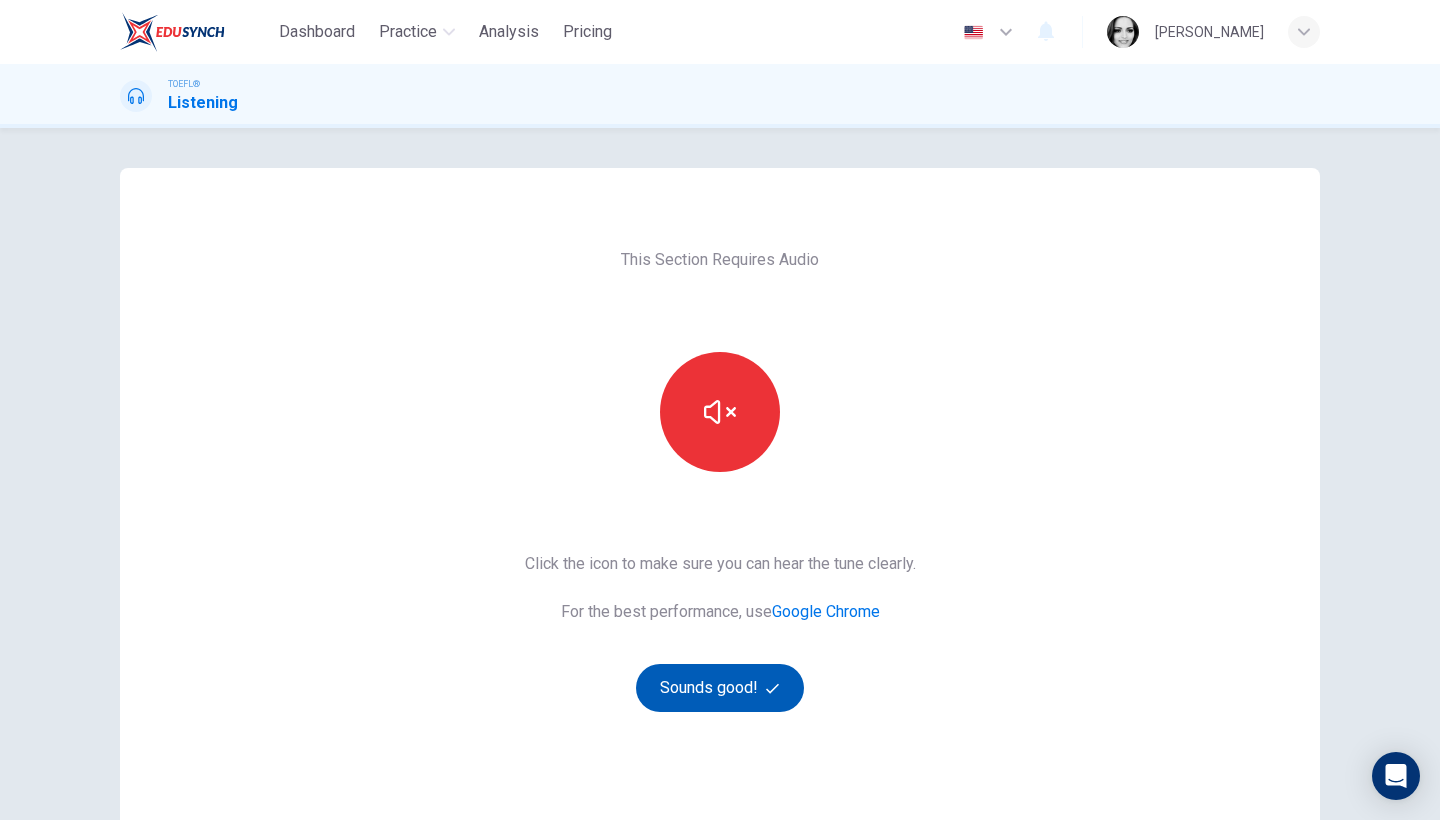 click on "Sounds good!" at bounding box center [720, 688] 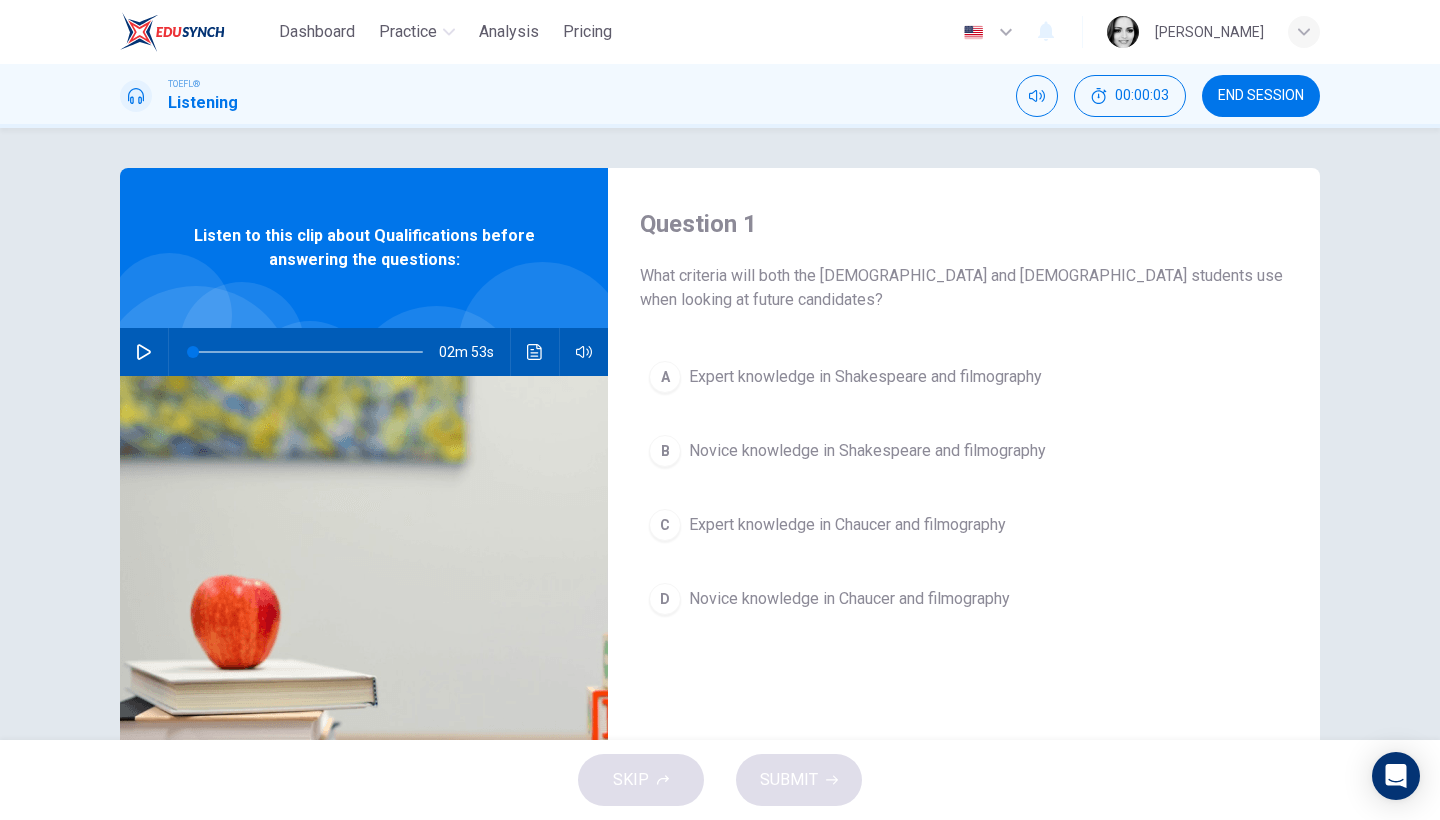 click 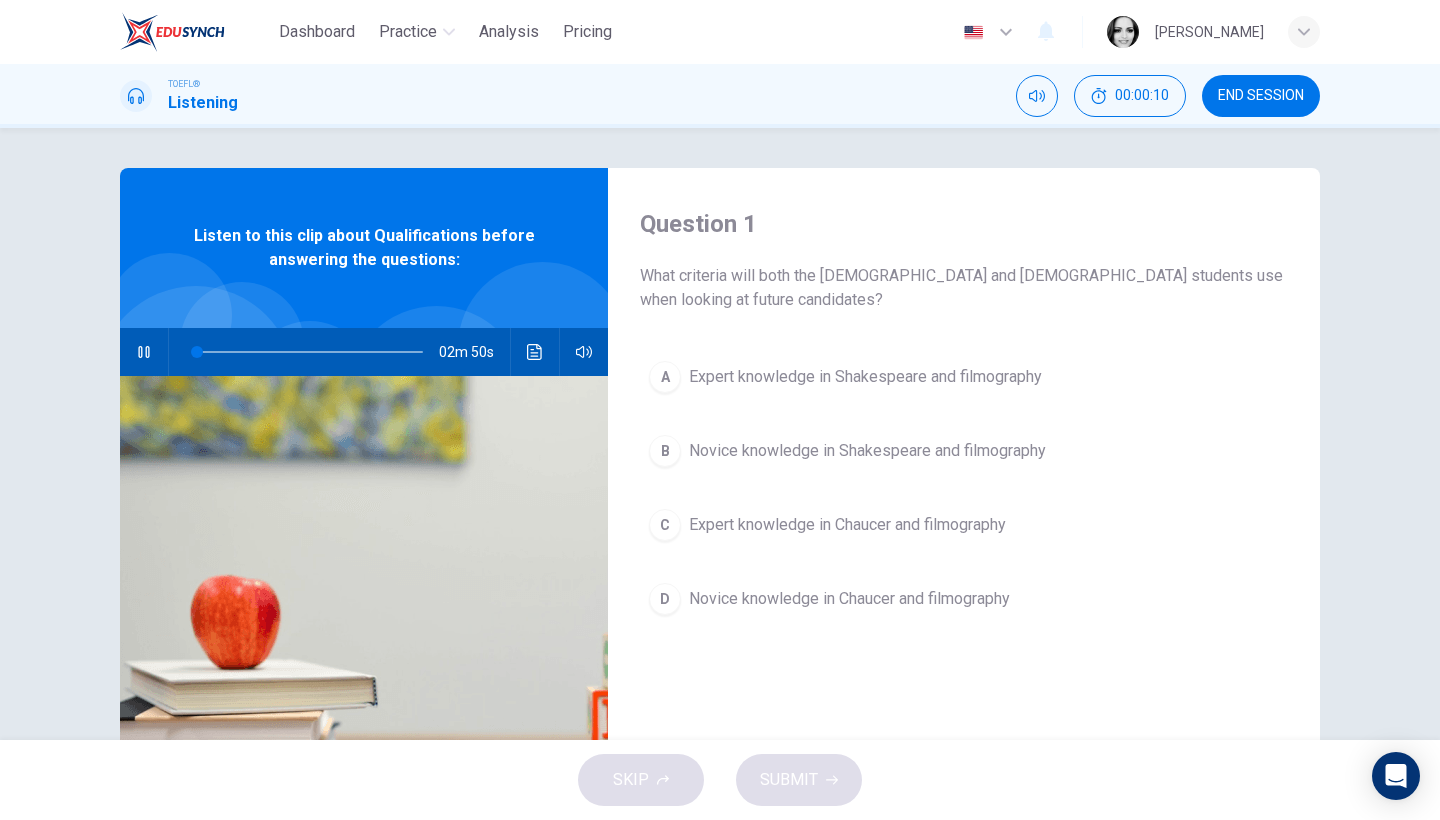 click 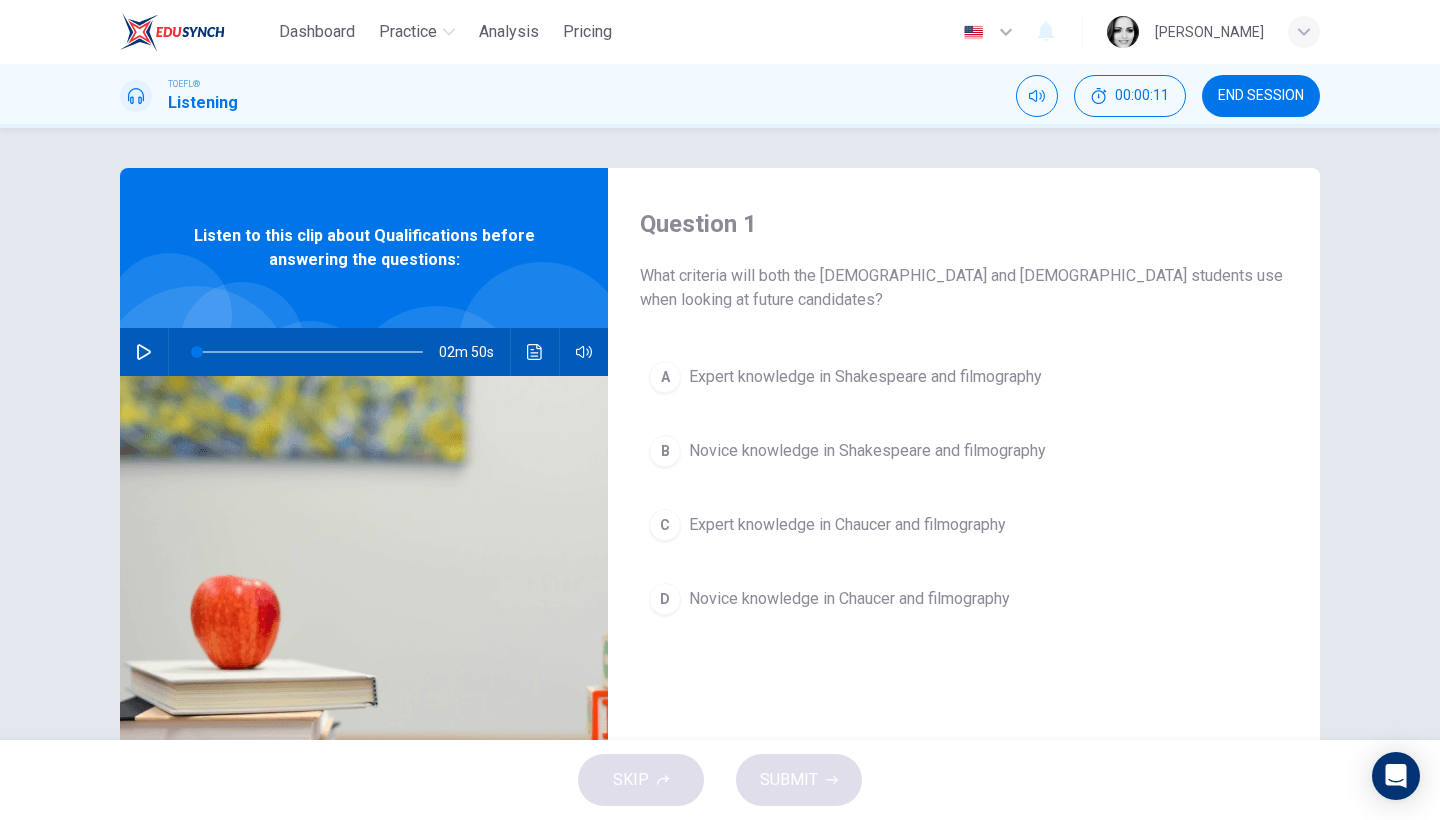 click 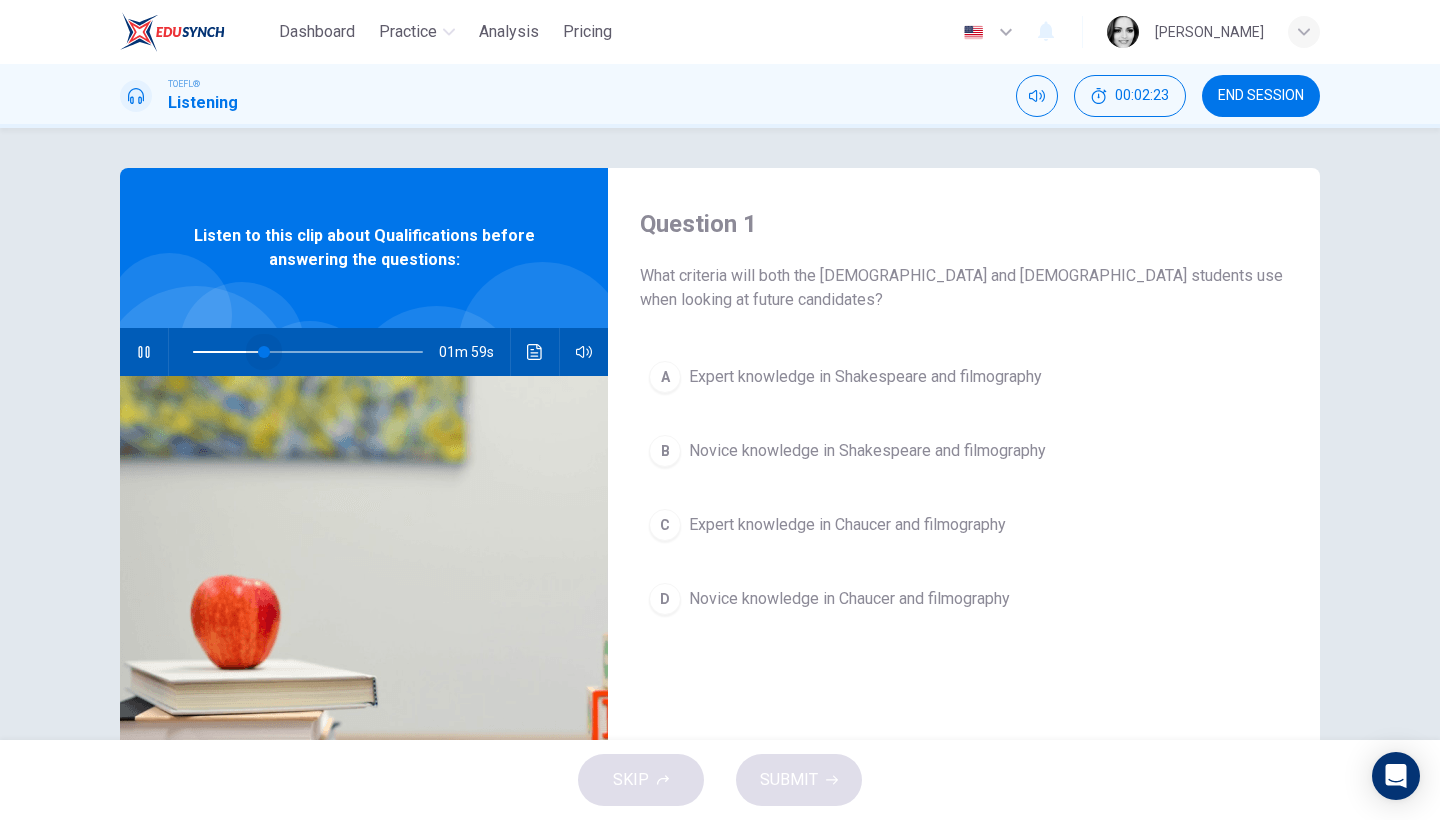drag, startPoint x: 363, startPoint y: 348, endPoint x: 102, endPoint y: 372, distance: 262.10114 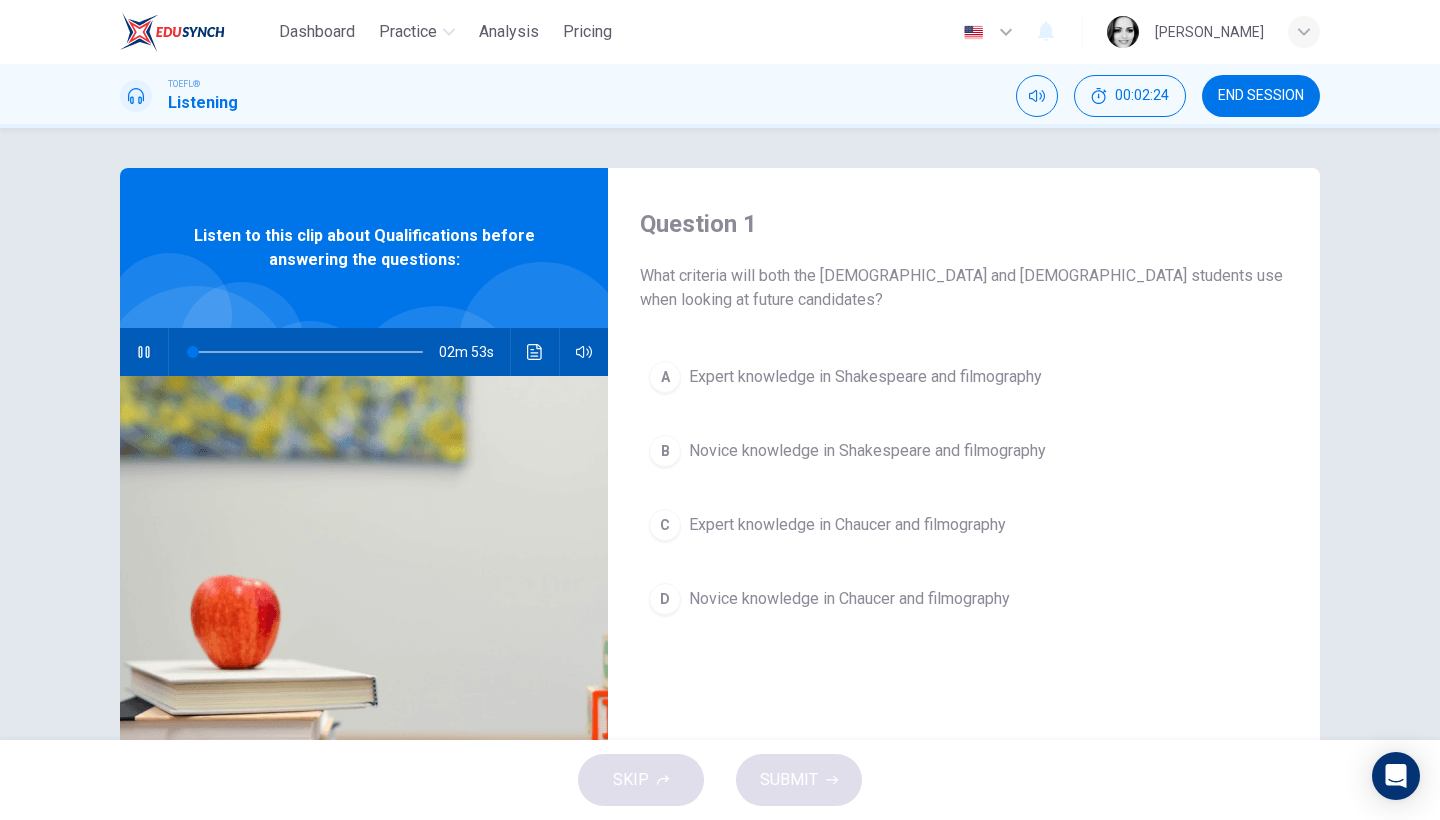 scroll, scrollTop: 163, scrollLeft: 0, axis: vertical 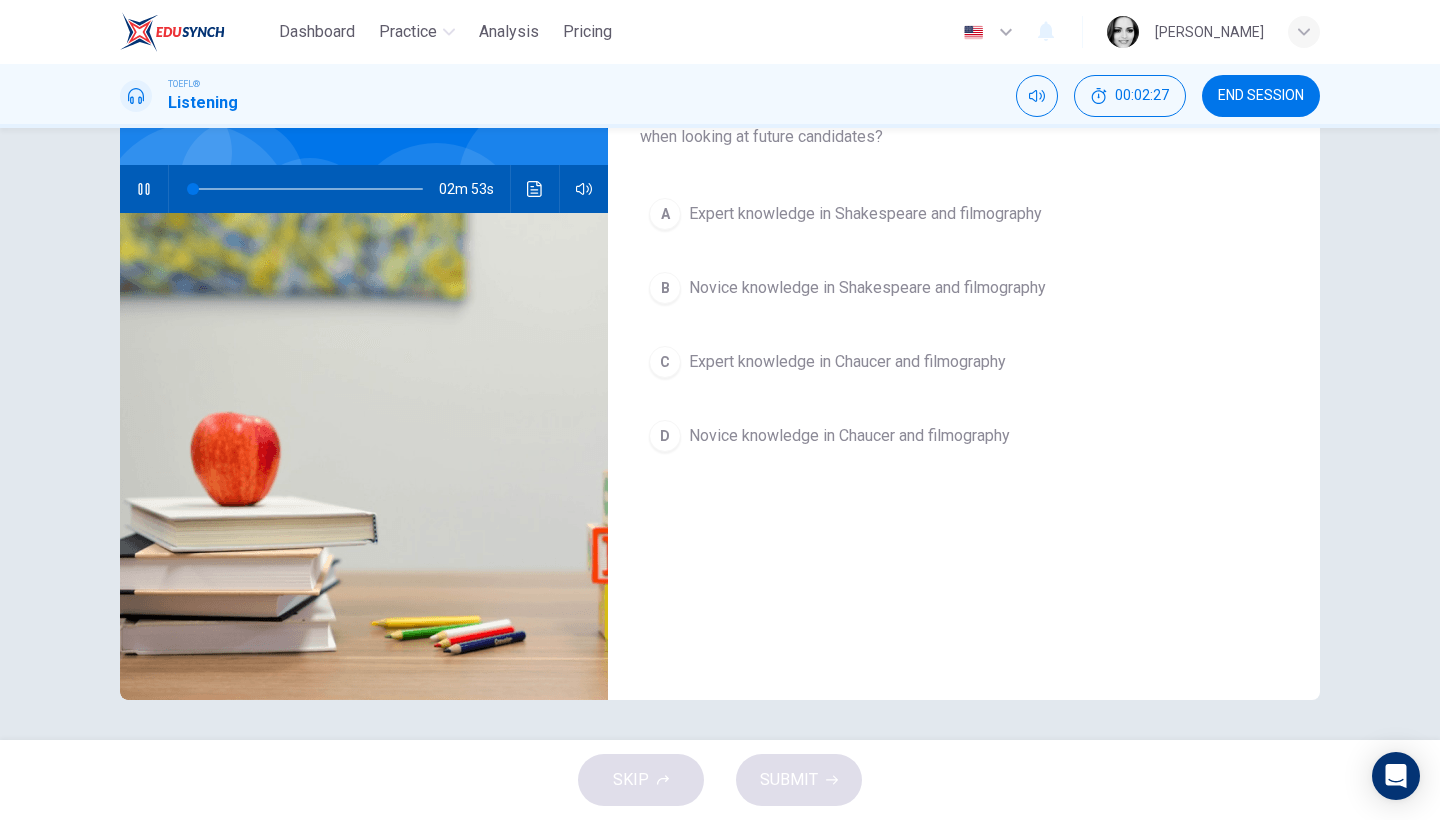 click 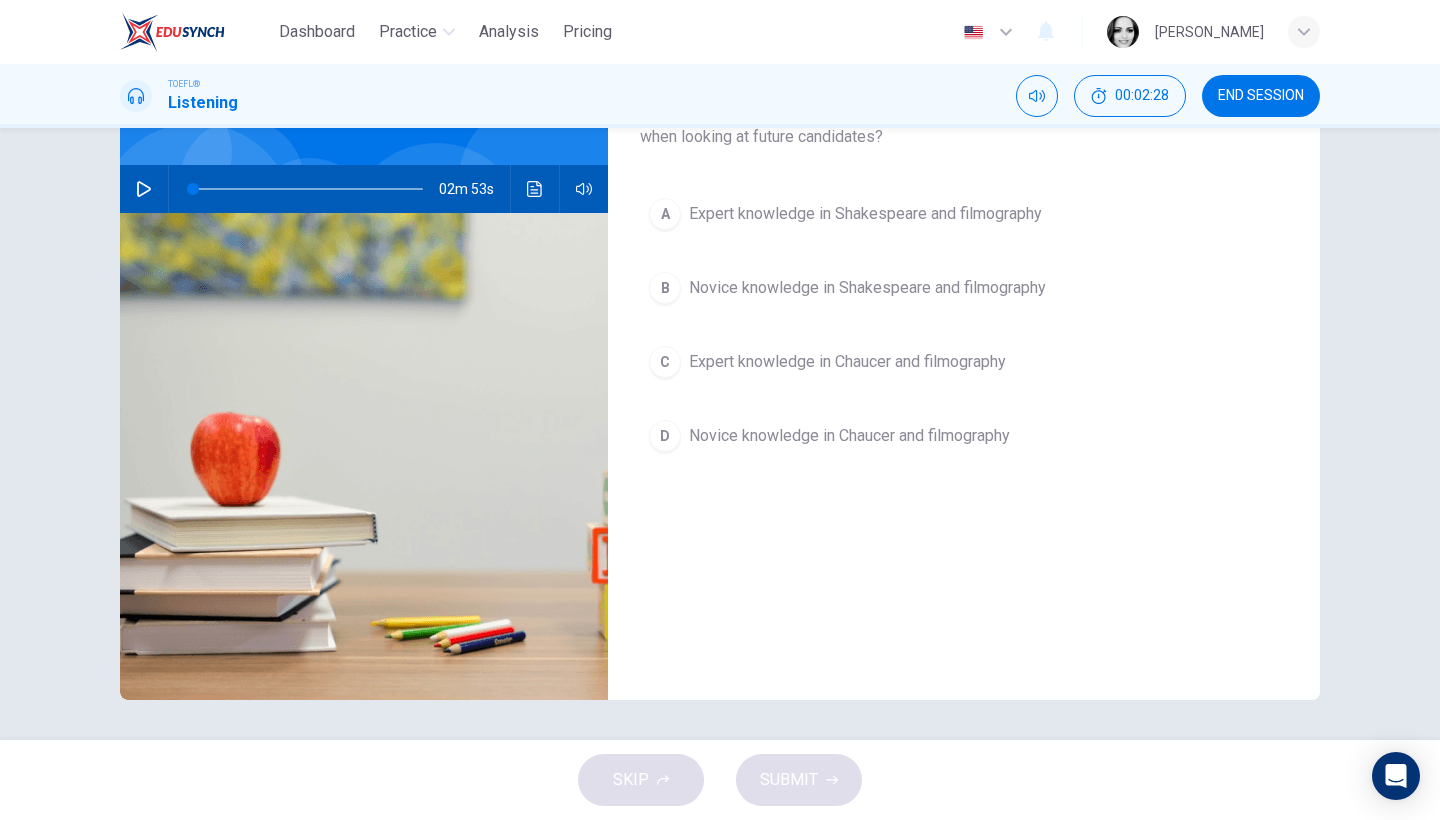 click 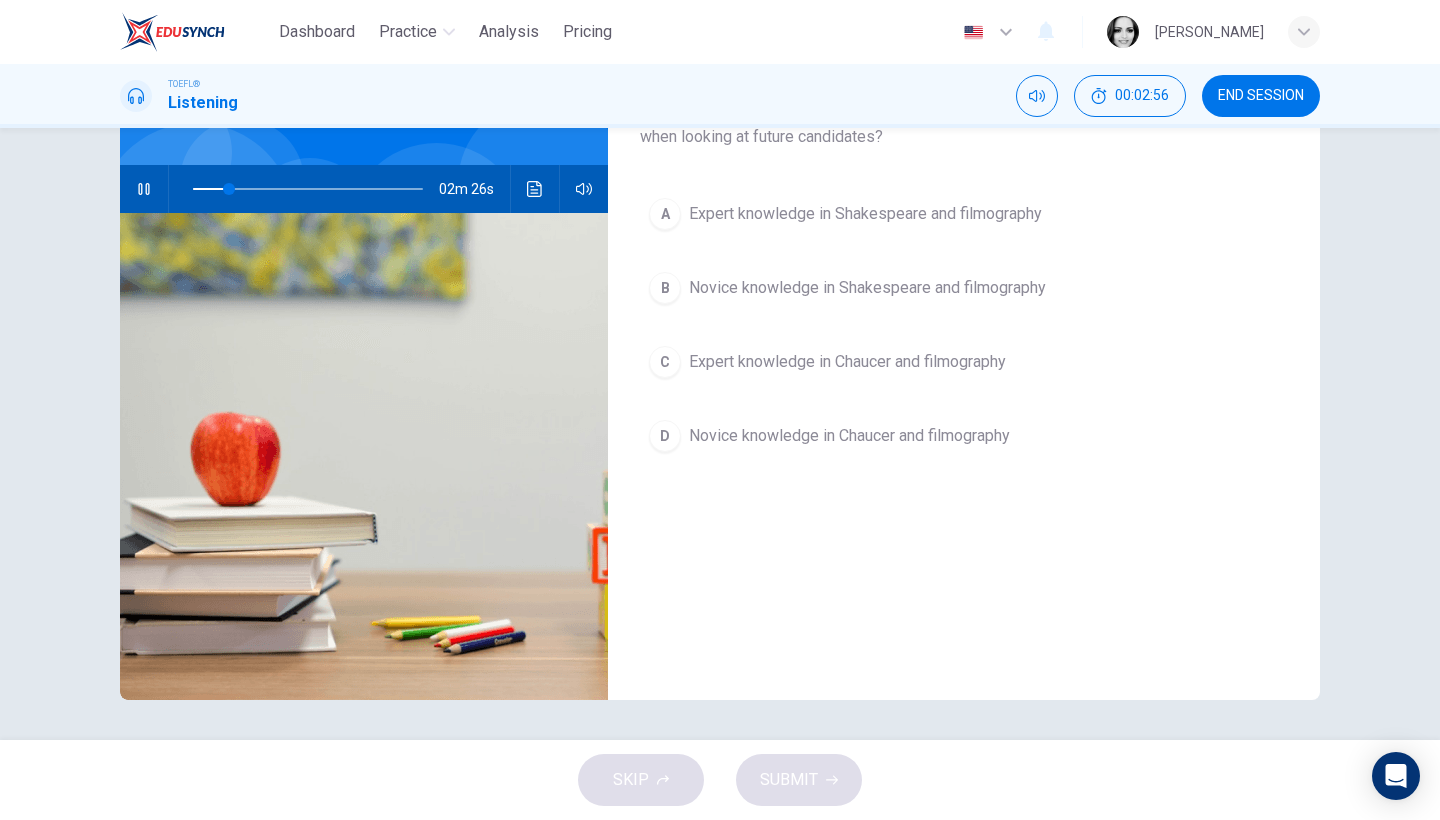 click on "A" at bounding box center (665, 214) 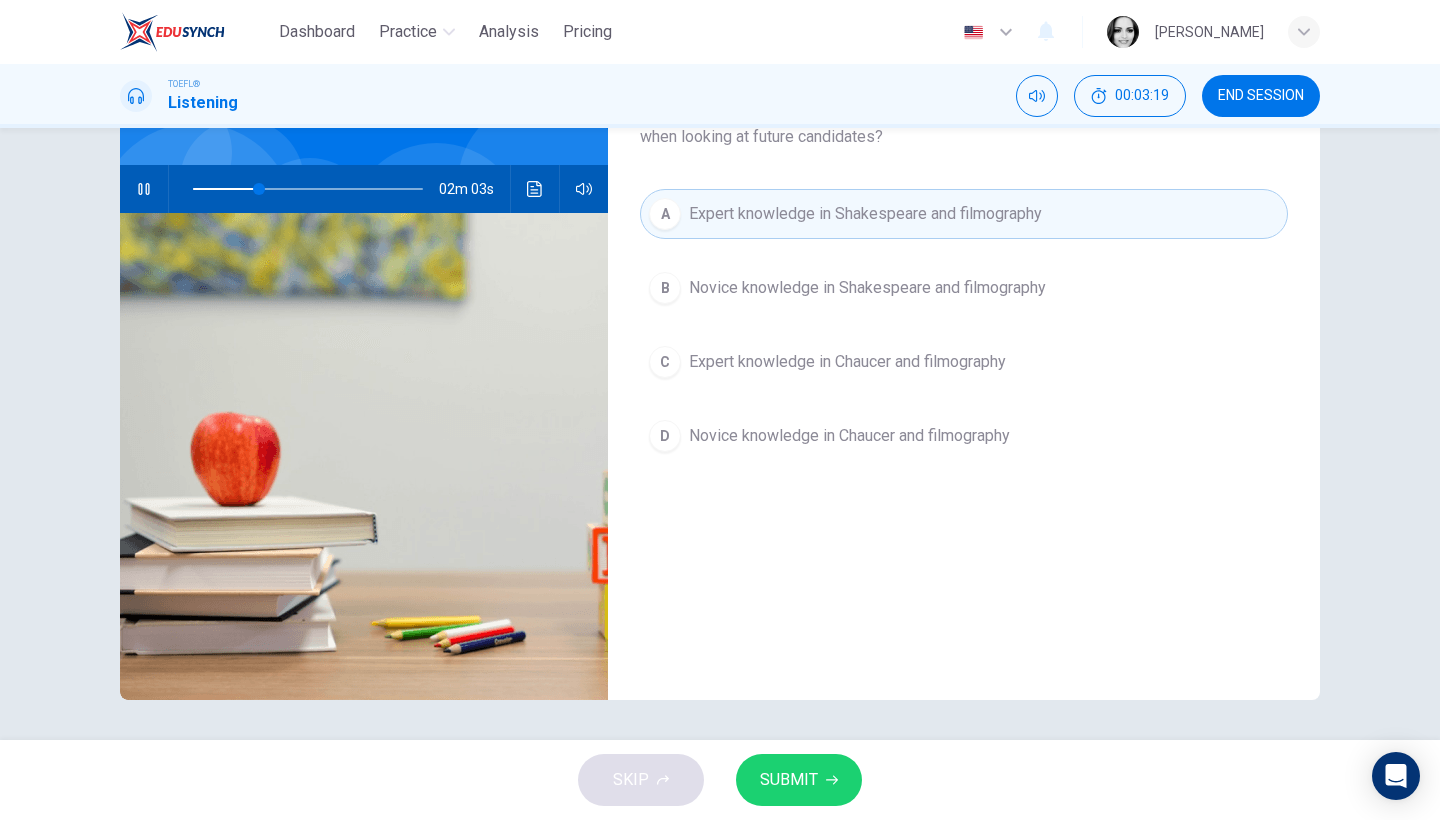 click on "SUBMIT" at bounding box center [789, 780] 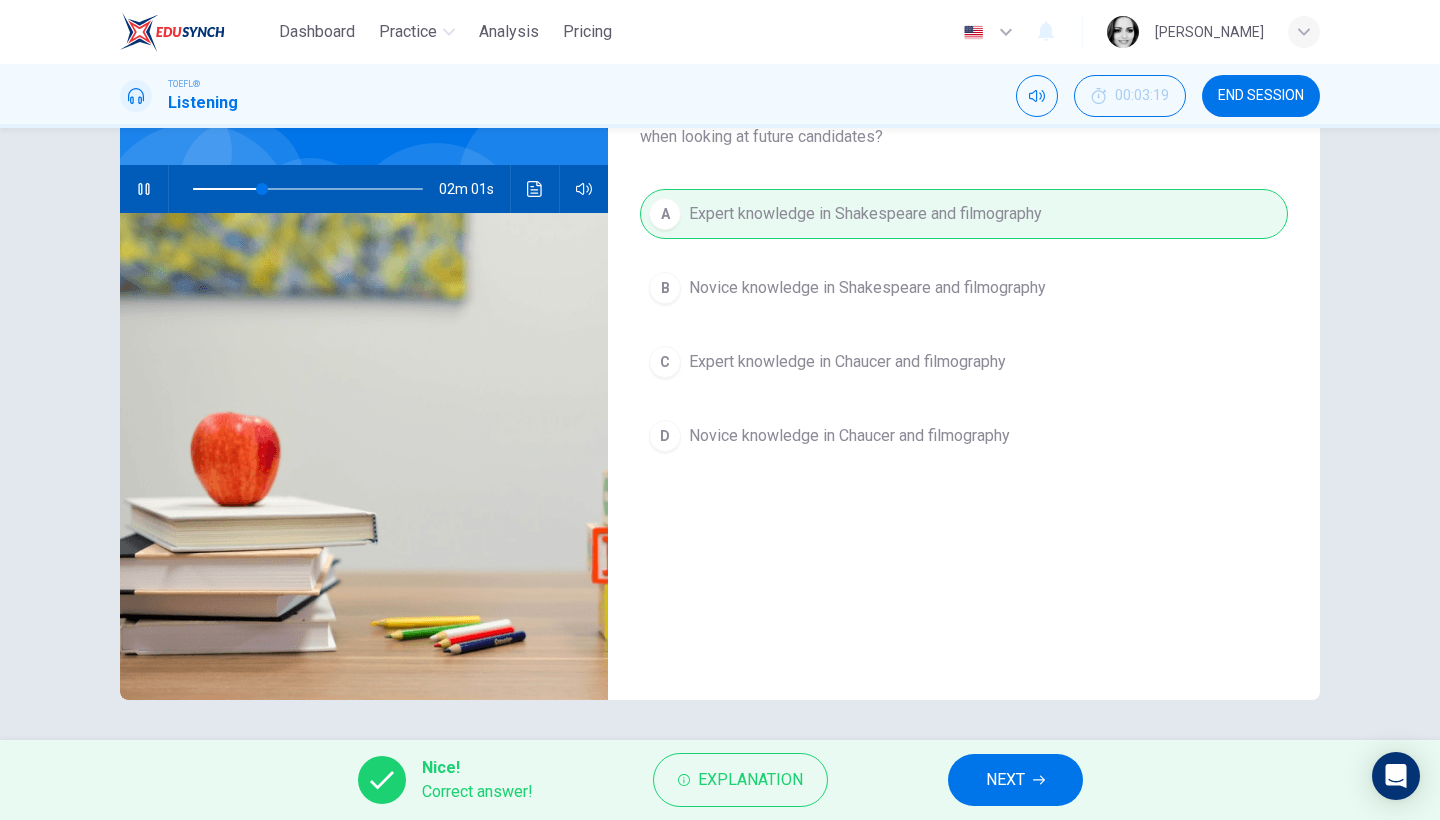 click on "NEXT" at bounding box center [1005, 780] 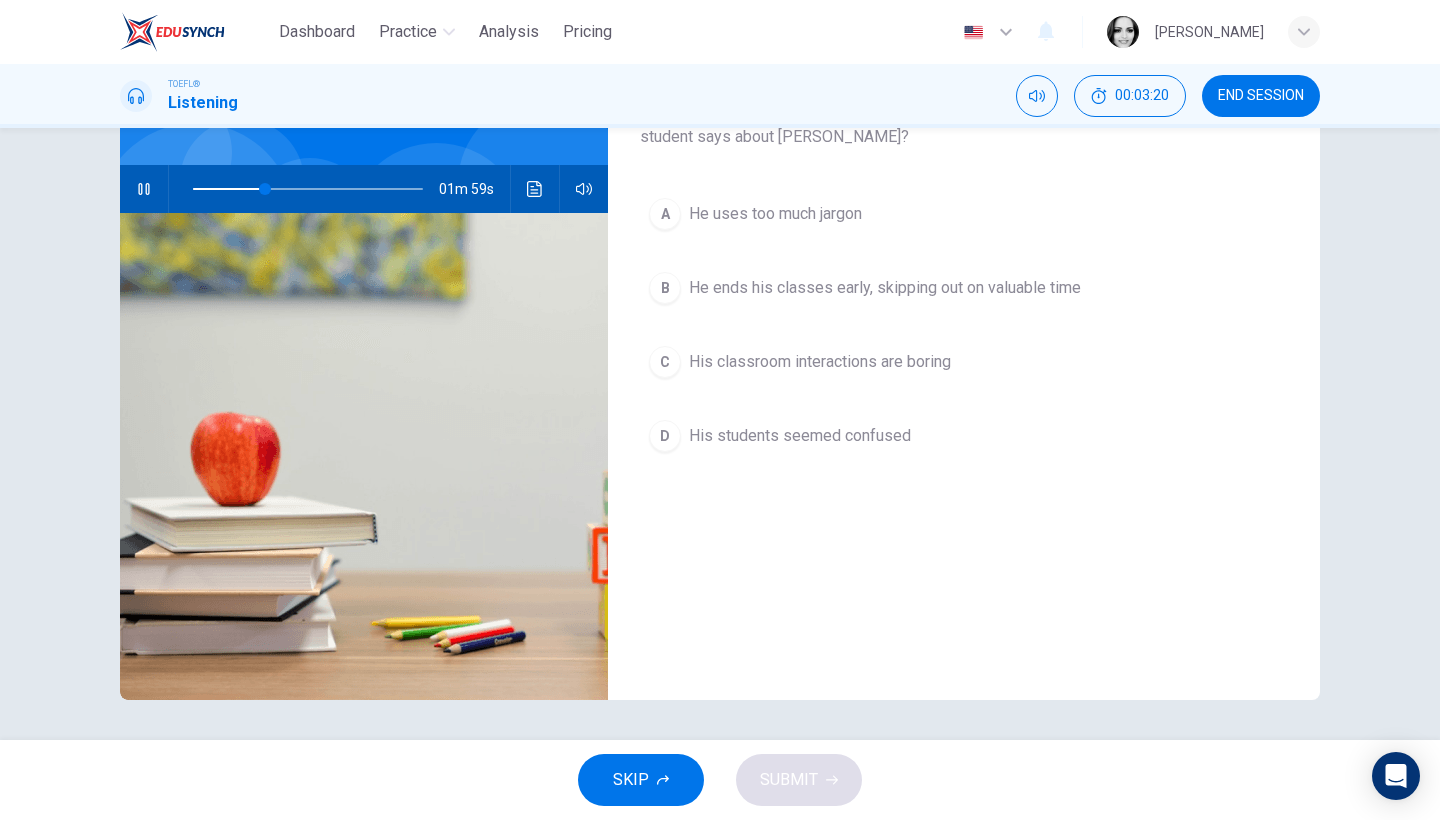 scroll, scrollTop: 0, scrollLeft: 0, axis: both 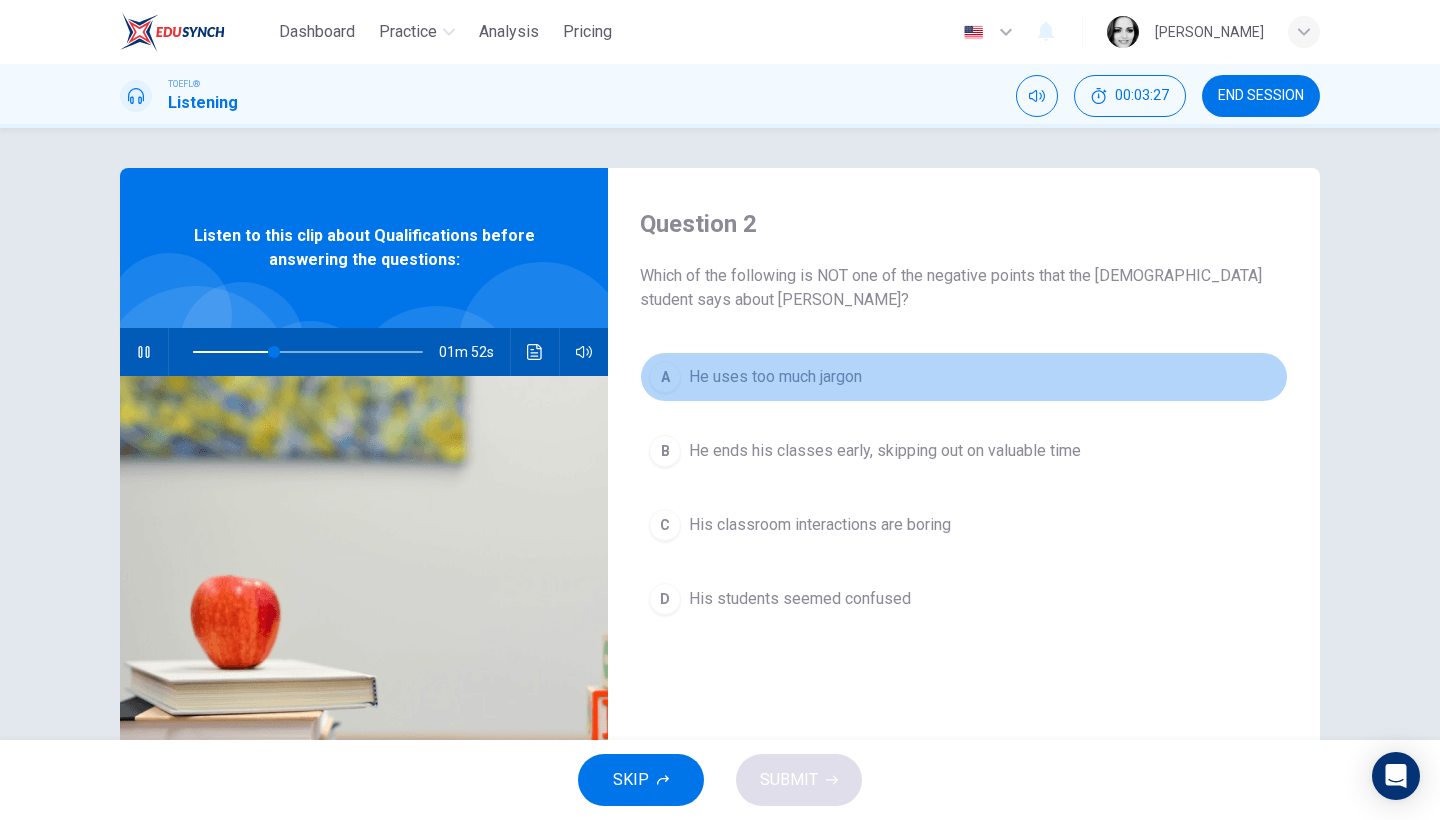 click on "A He uses too much jargon" at bounding box center [964, 377] 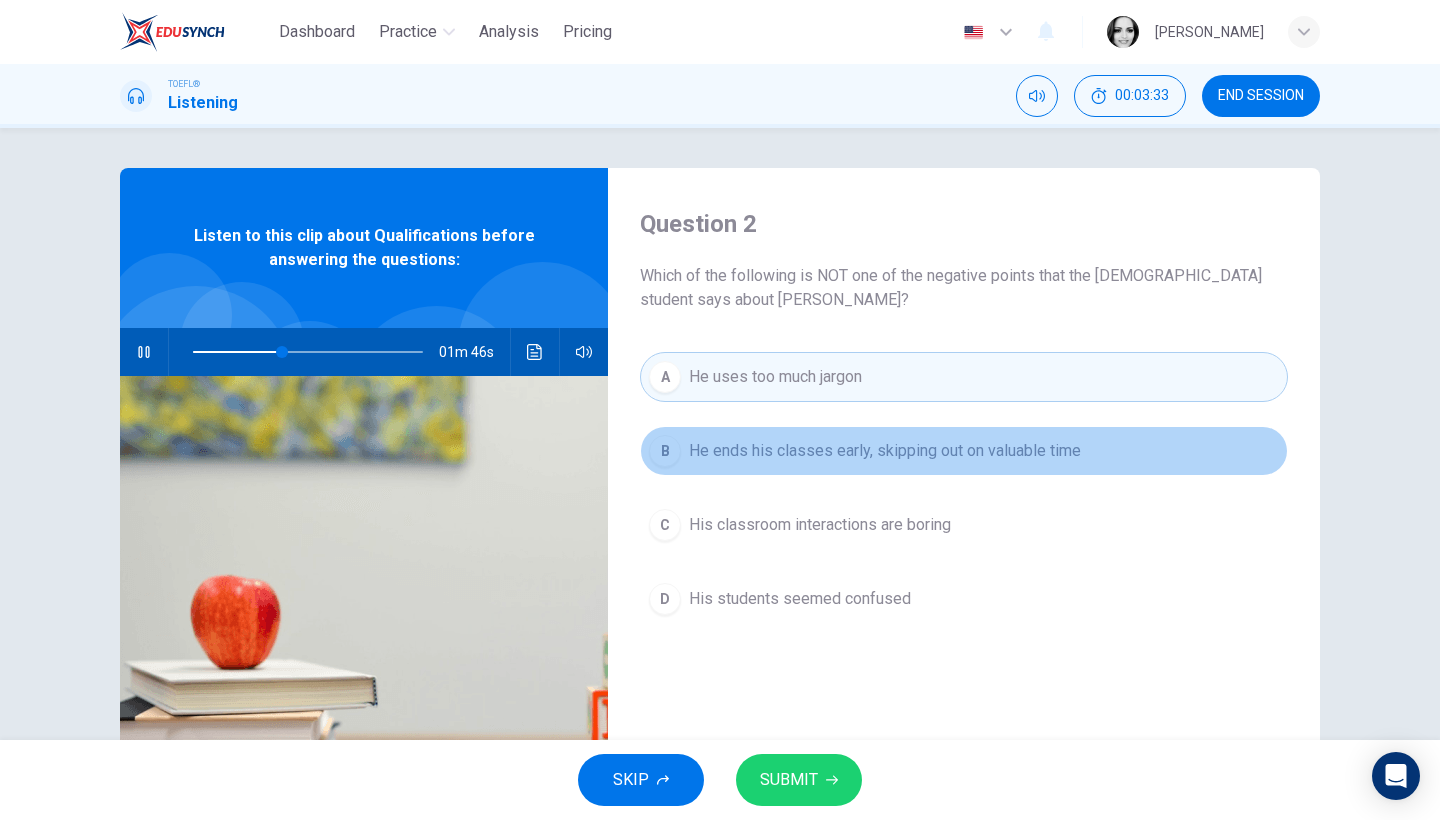 click on "He ends his classes early, skipping out on valuable time" at bounding box center [885, 451] 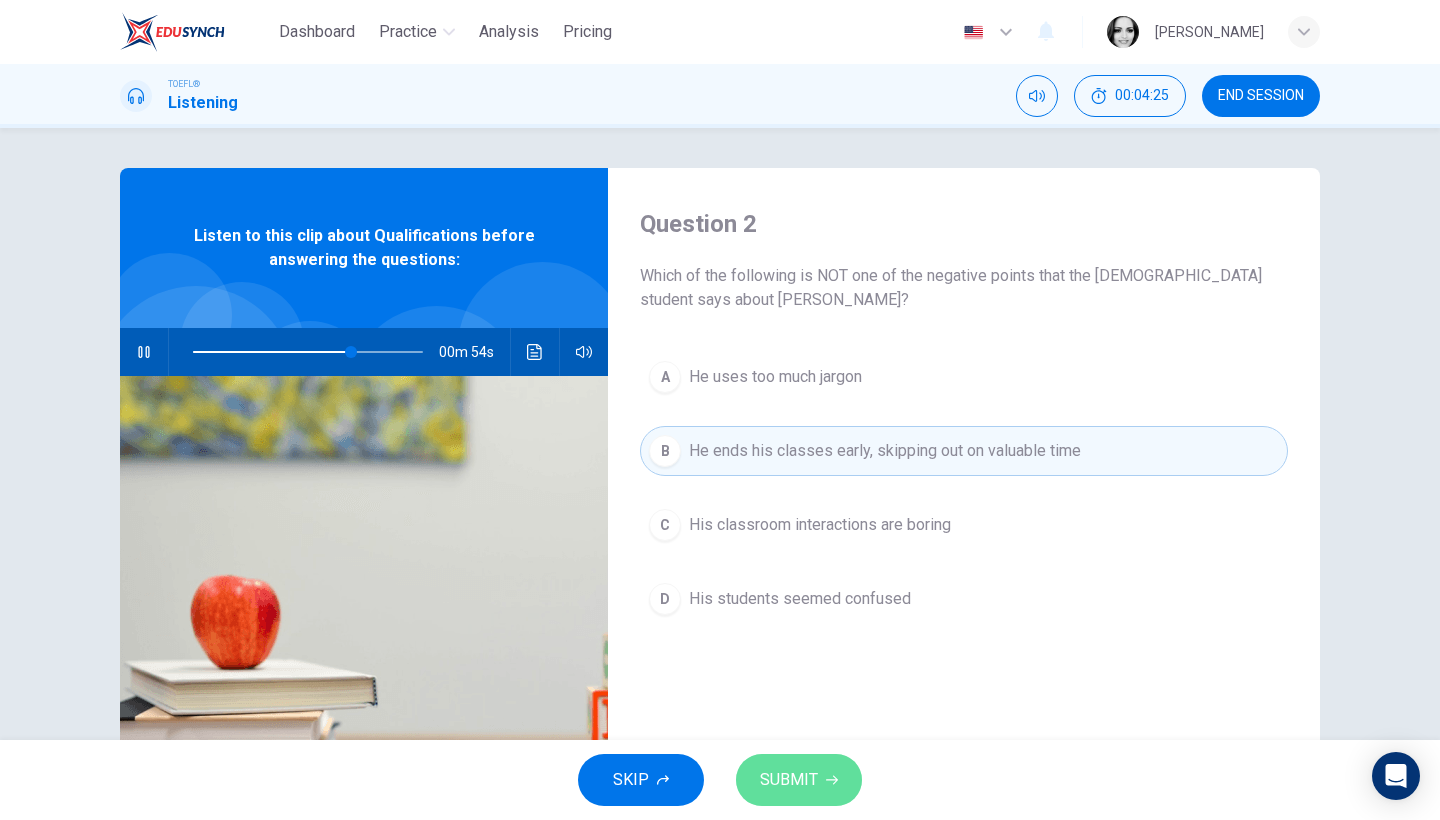 click on "SUBMIT" at bounding box center (789, 780) 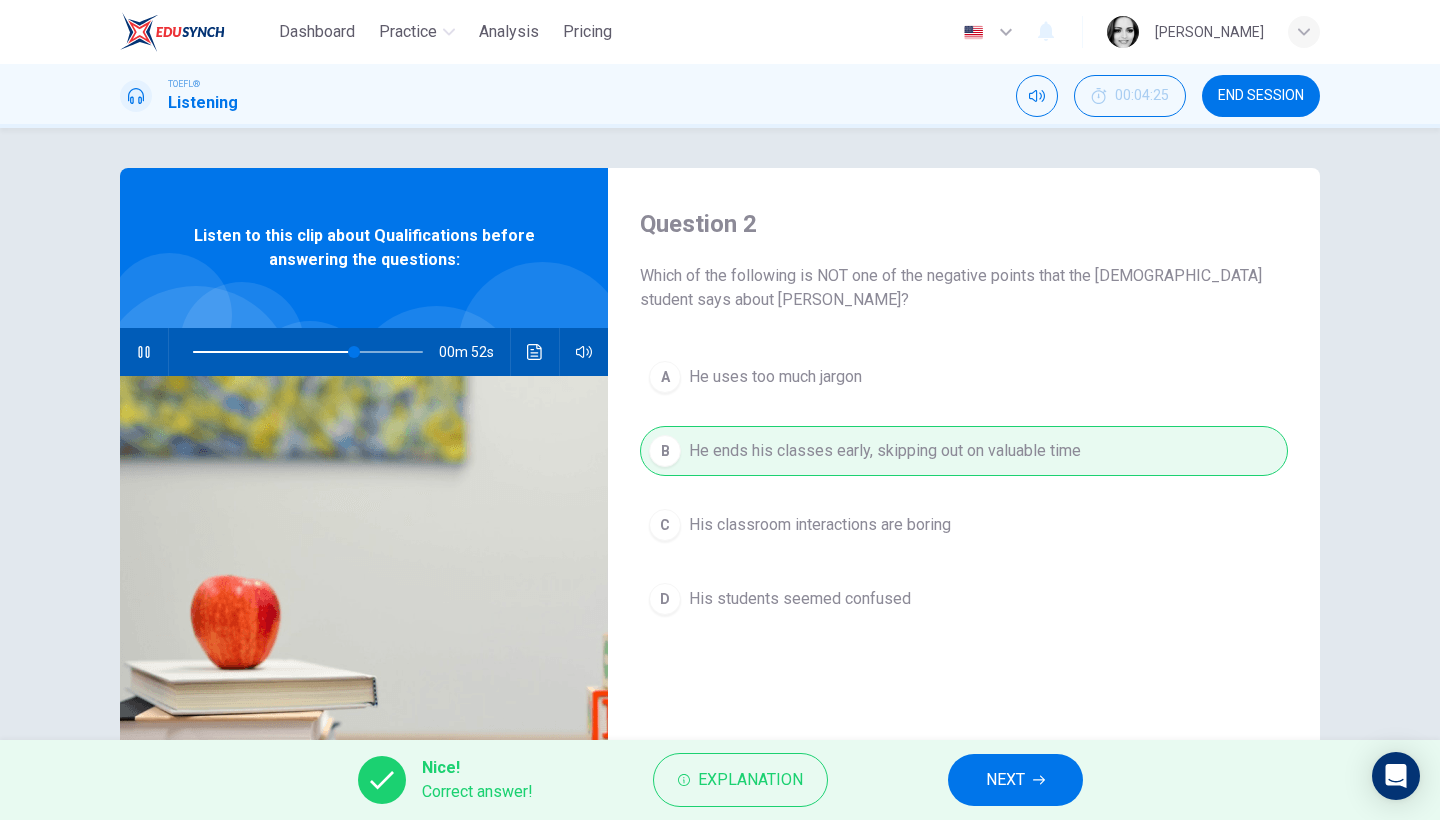 click on "NEXT" at bounding box center (1015, 780) 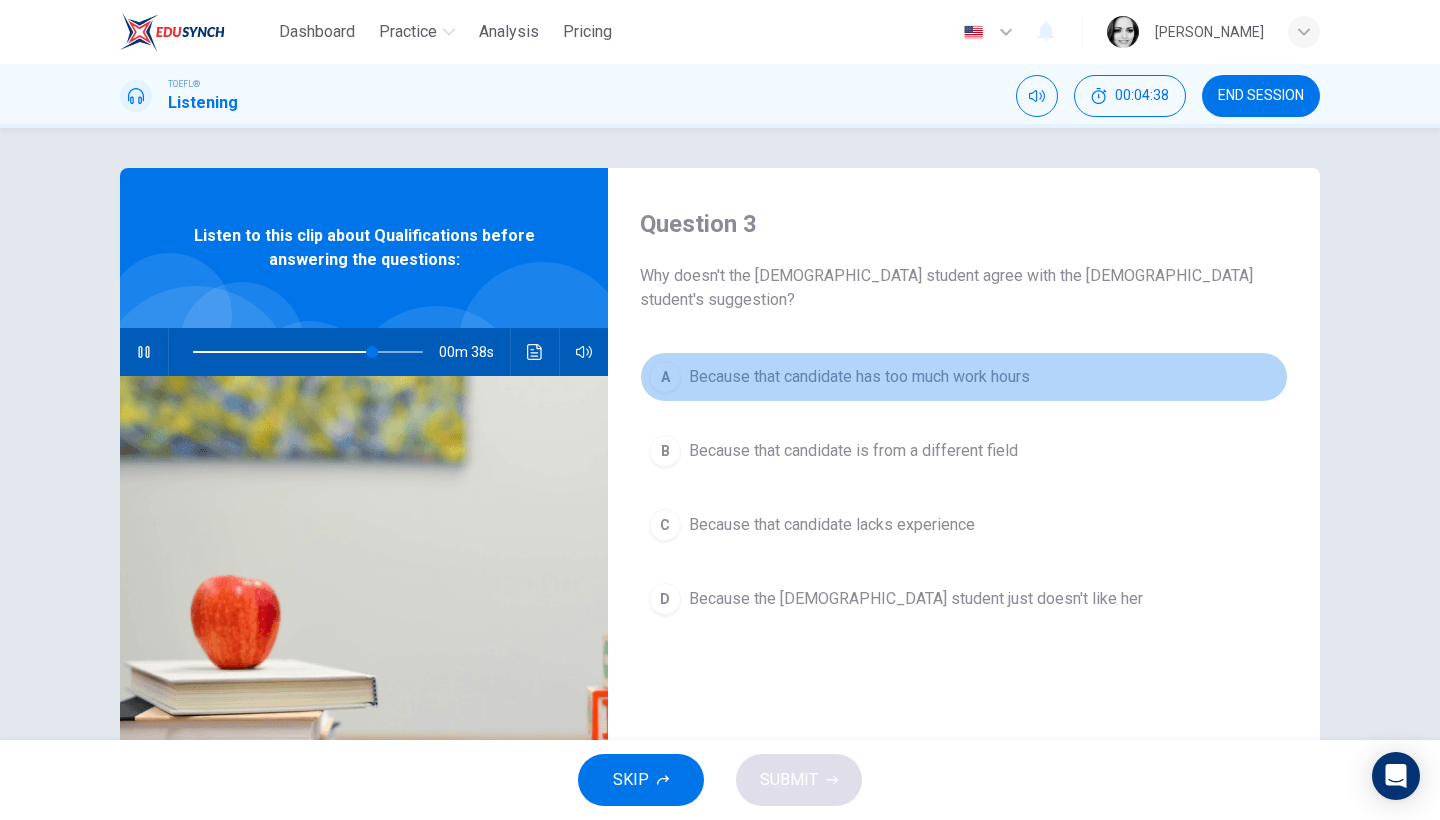 click on "Because that candidate has too much work hours" at bounding box center (859, 377) 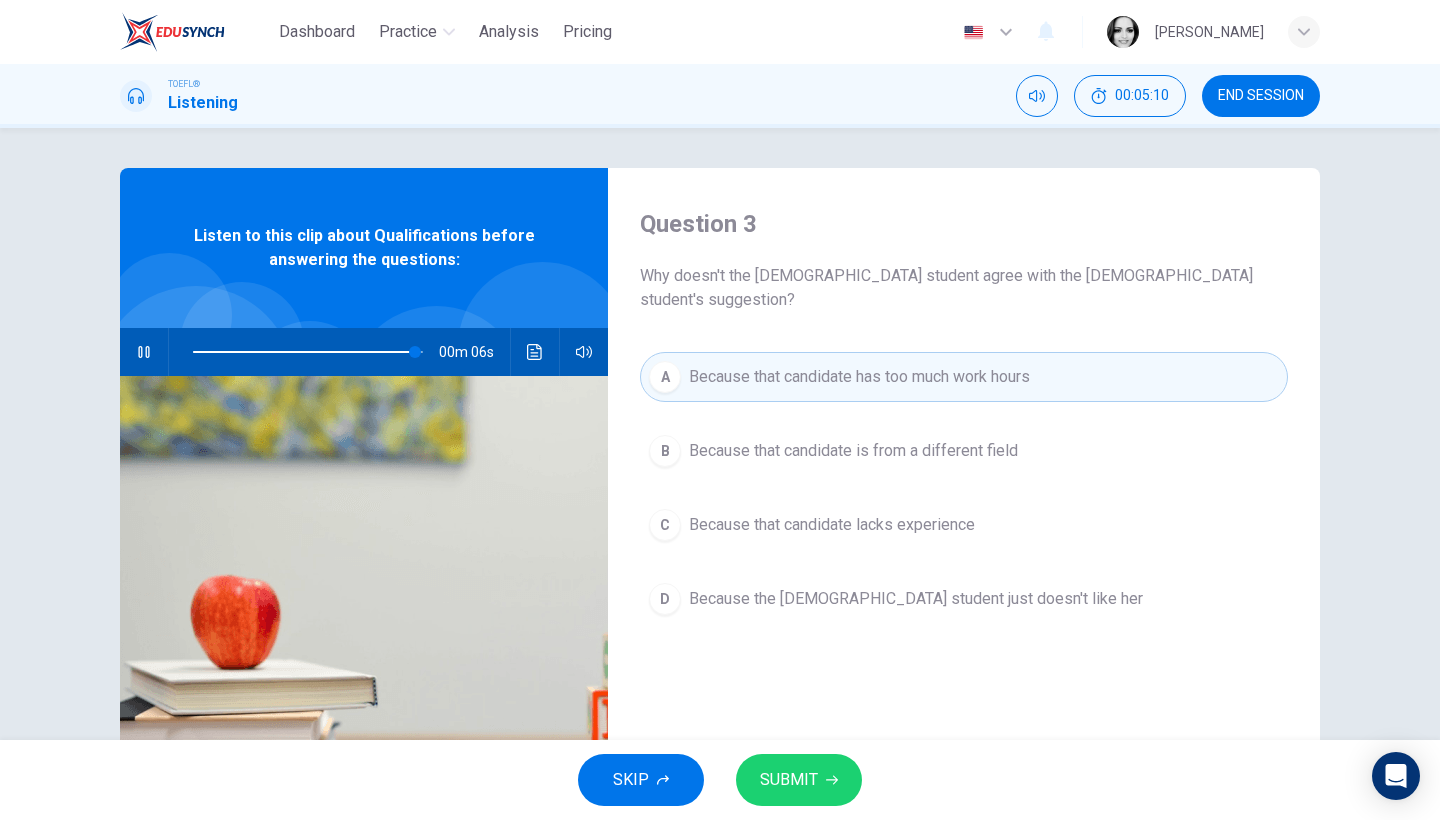 click on "Because that candidate lacks experience" at bounding box center [832, 525] 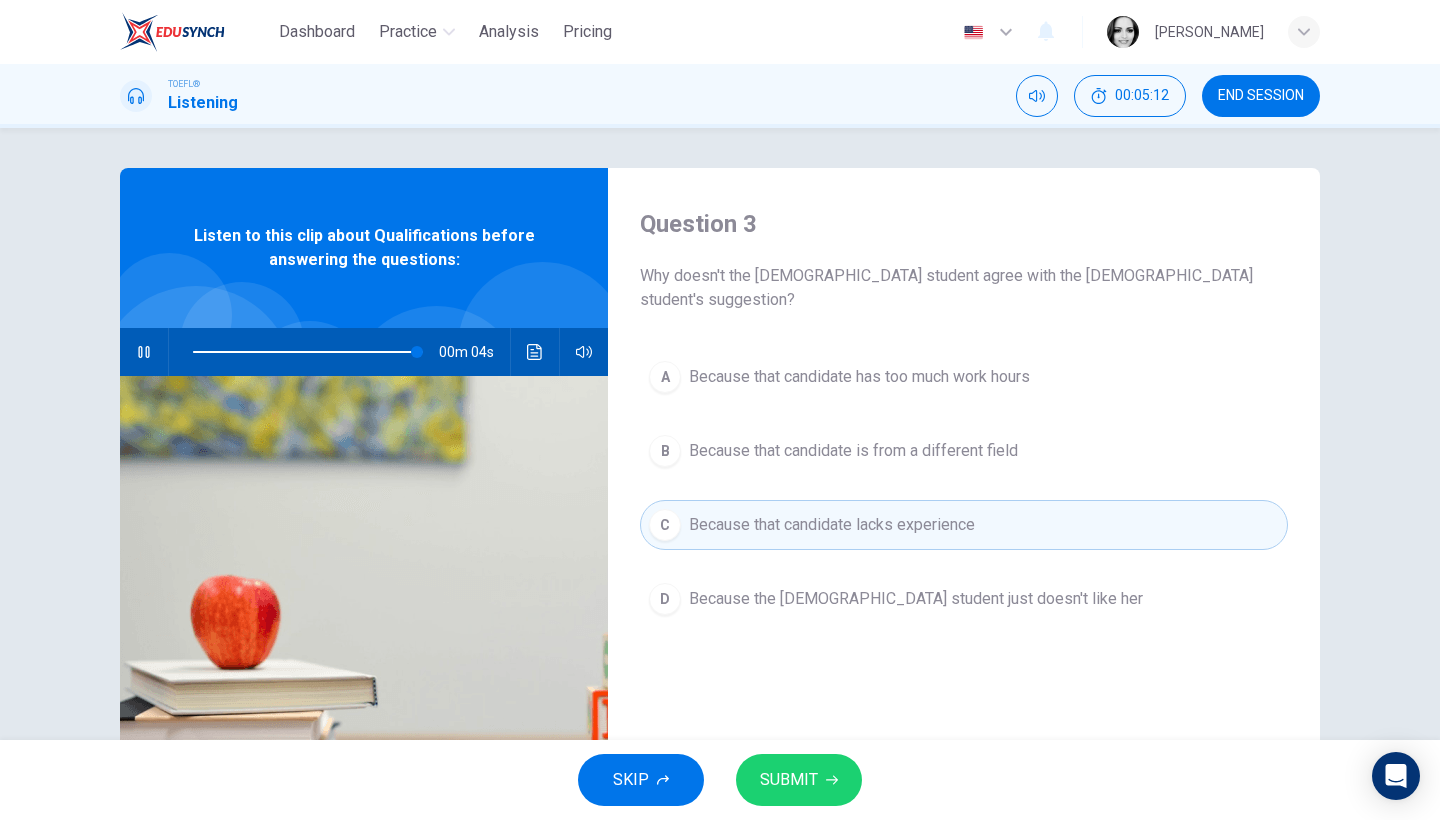 click on "SUBMIT" at bounding box center [799, 780] 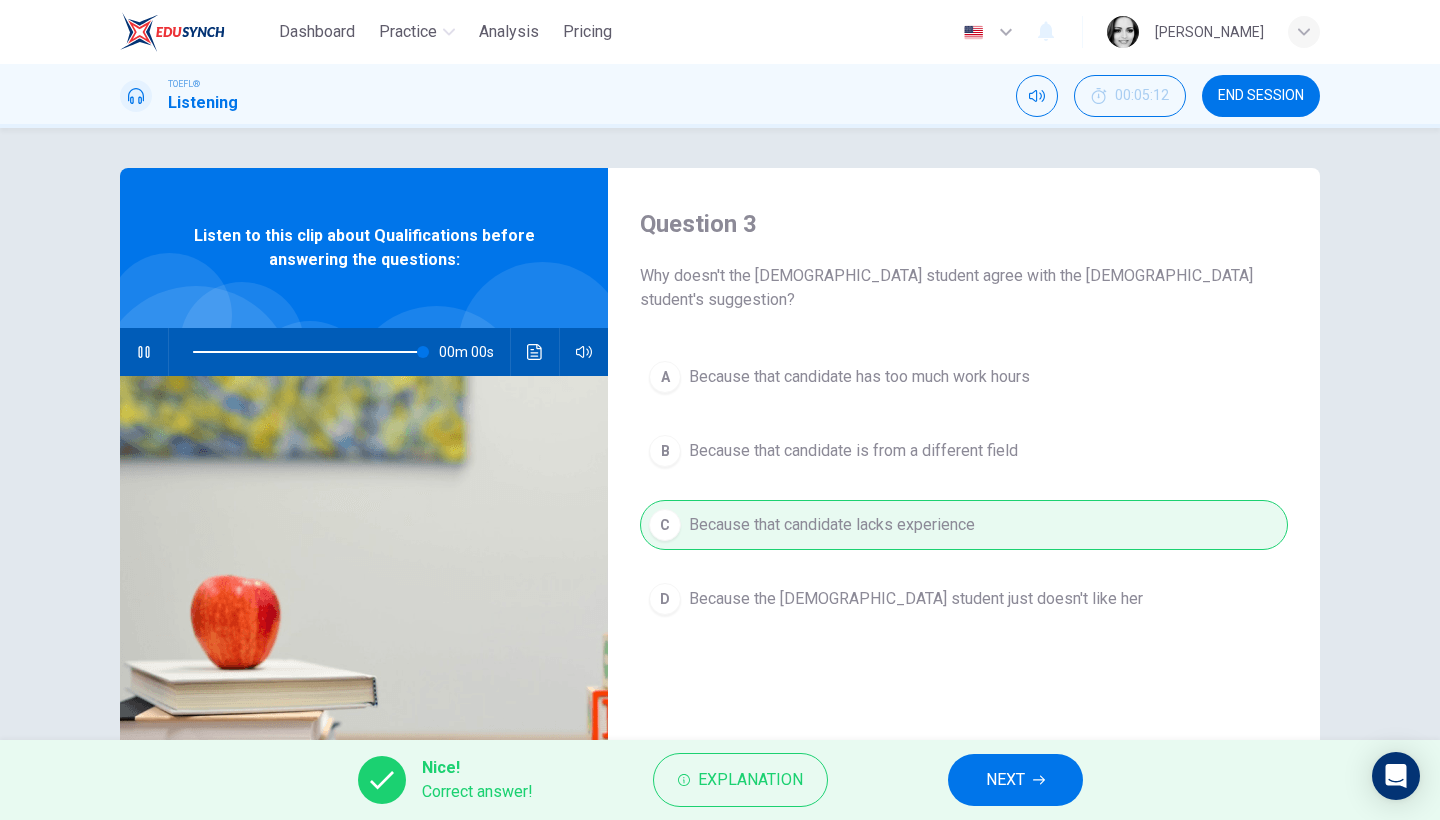 type on "0" 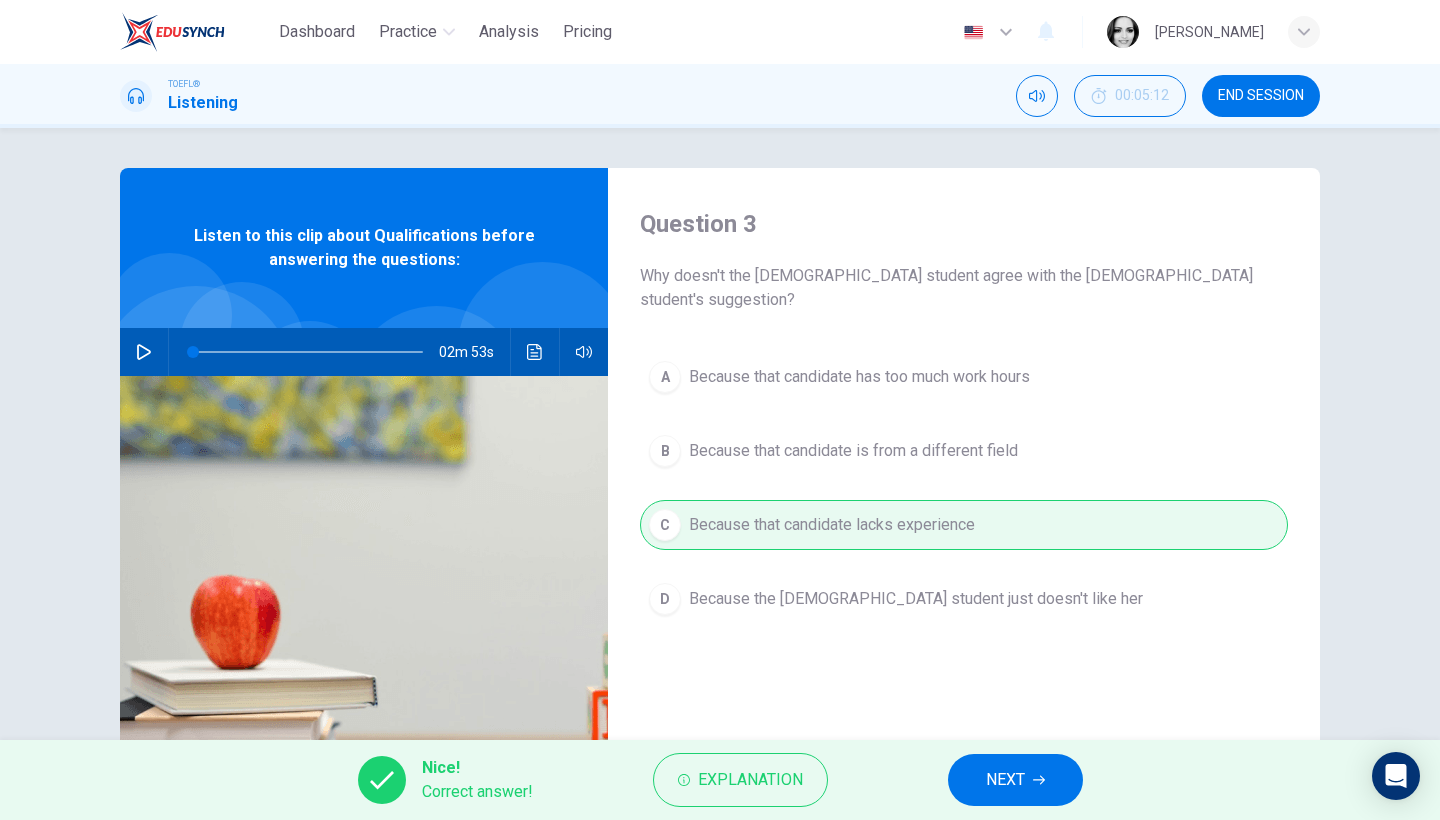 click on "END SESSION" at bounding box center [1261, 96] 